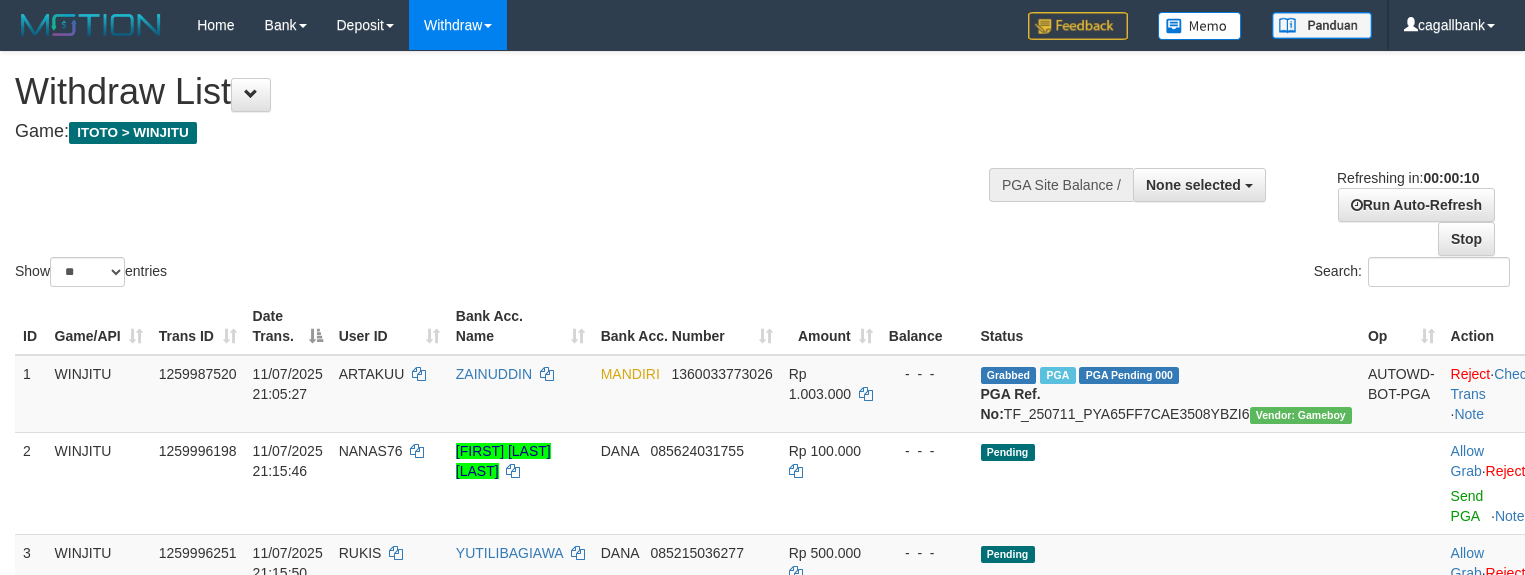 select 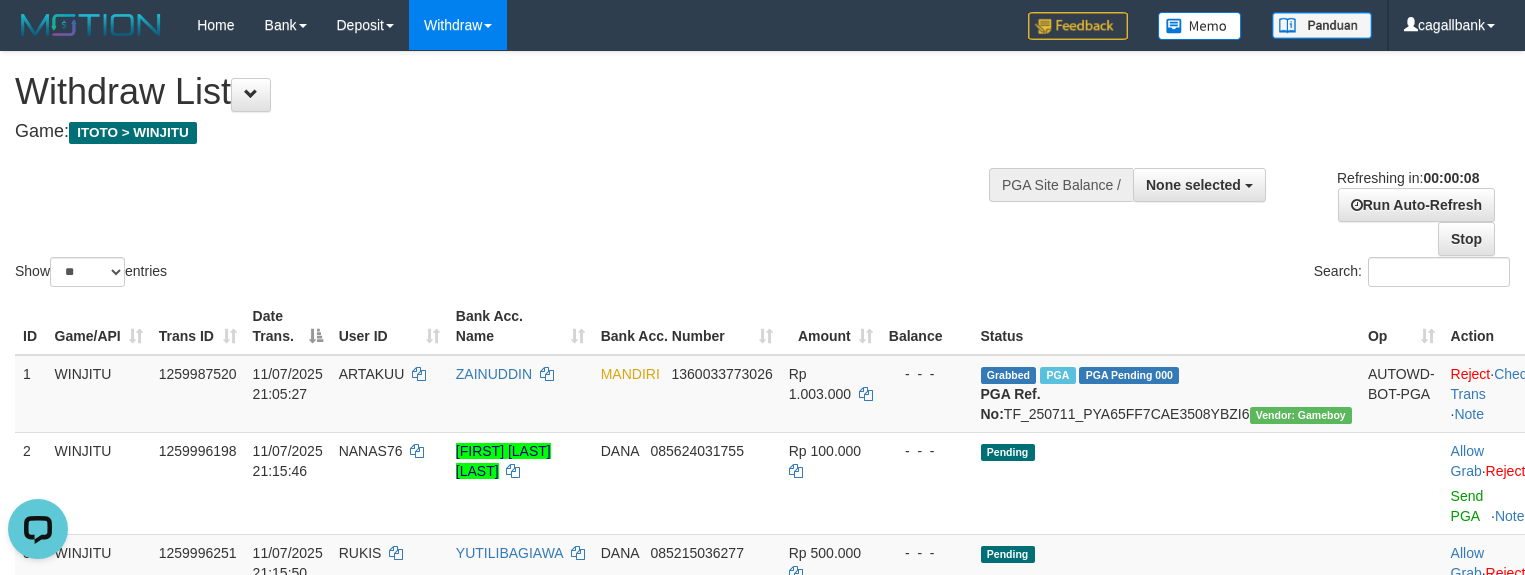 scroll, scrollTop: 0, scrollLeft: 0, axis: both 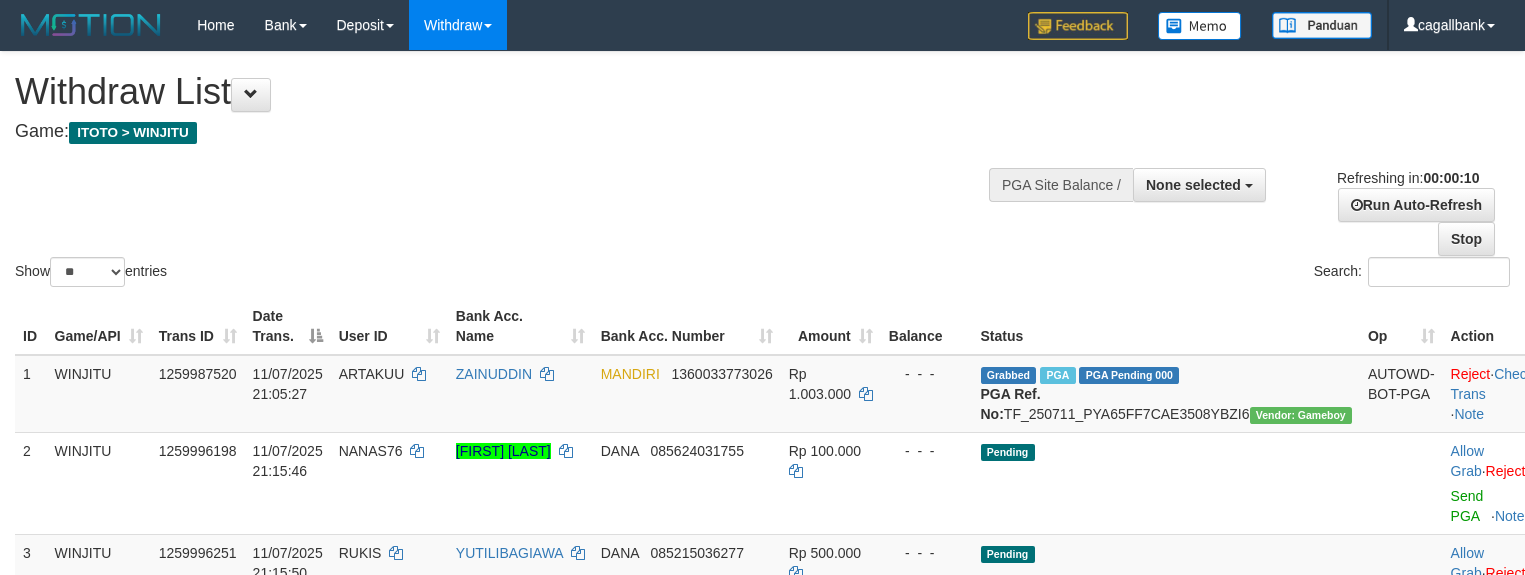 select 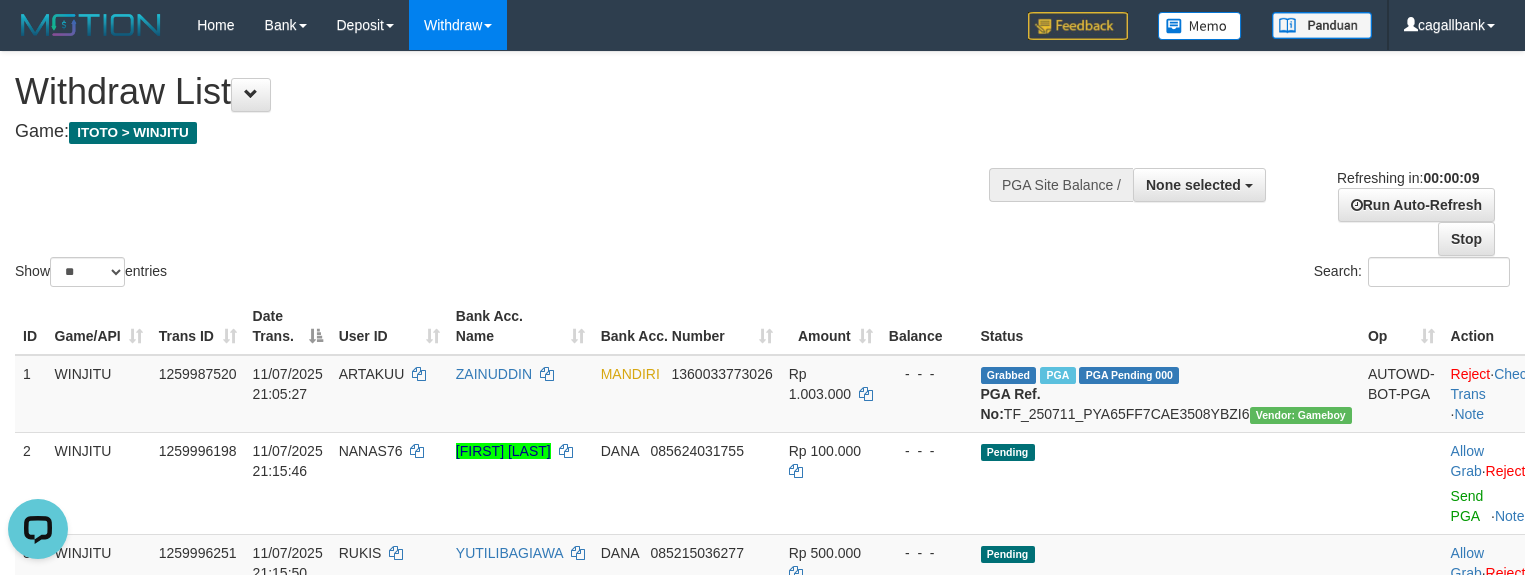 scroll, scrollTop: 0, scrollLeft: 0, axis: both 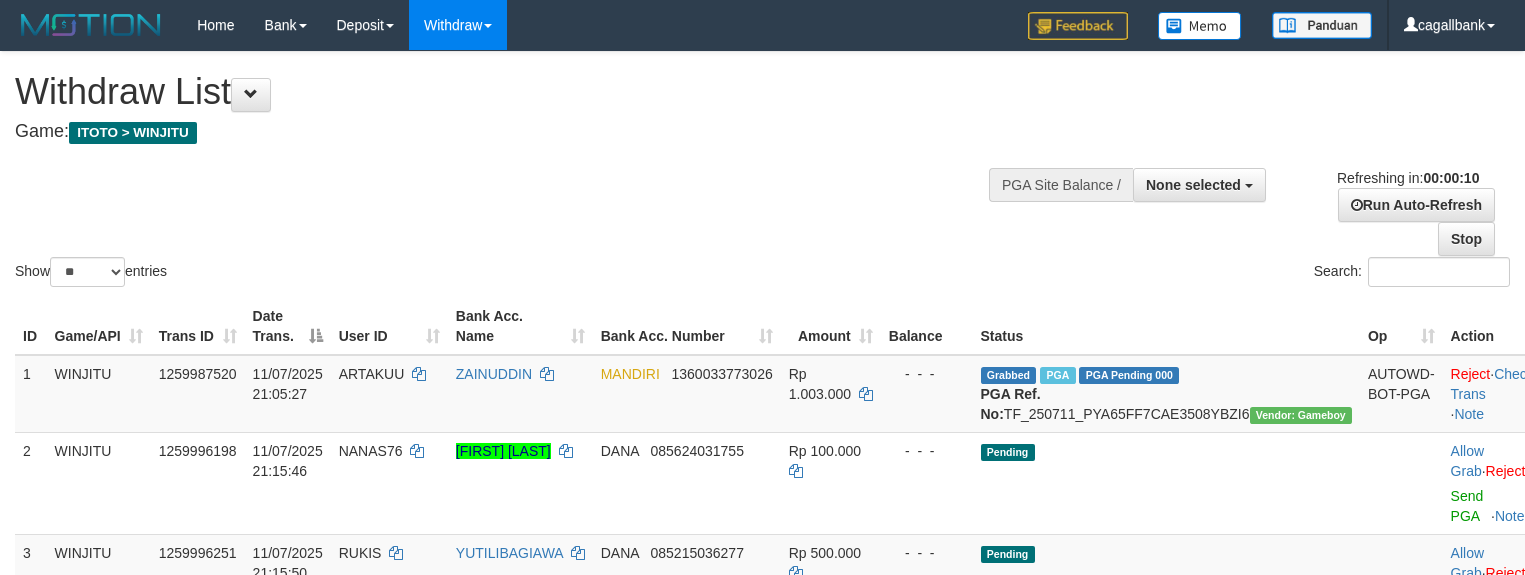 select 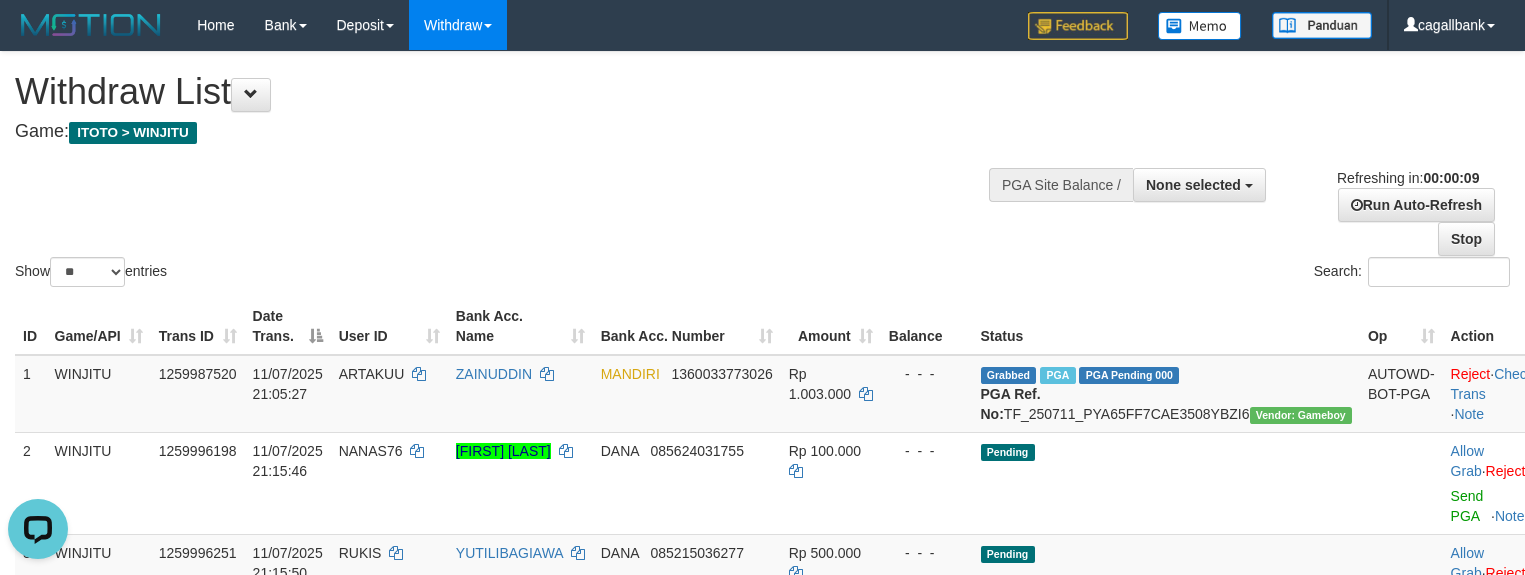 scroll, scrollTop: 0, scrollLeft: 0, axis: both 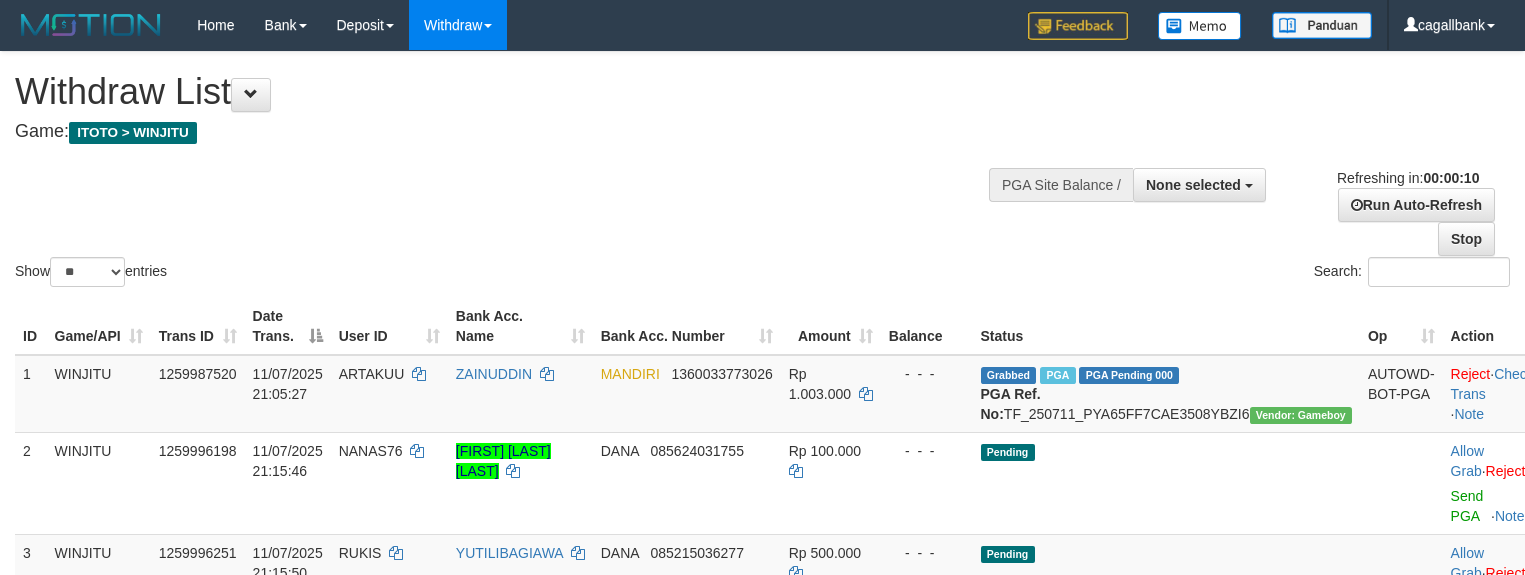 select 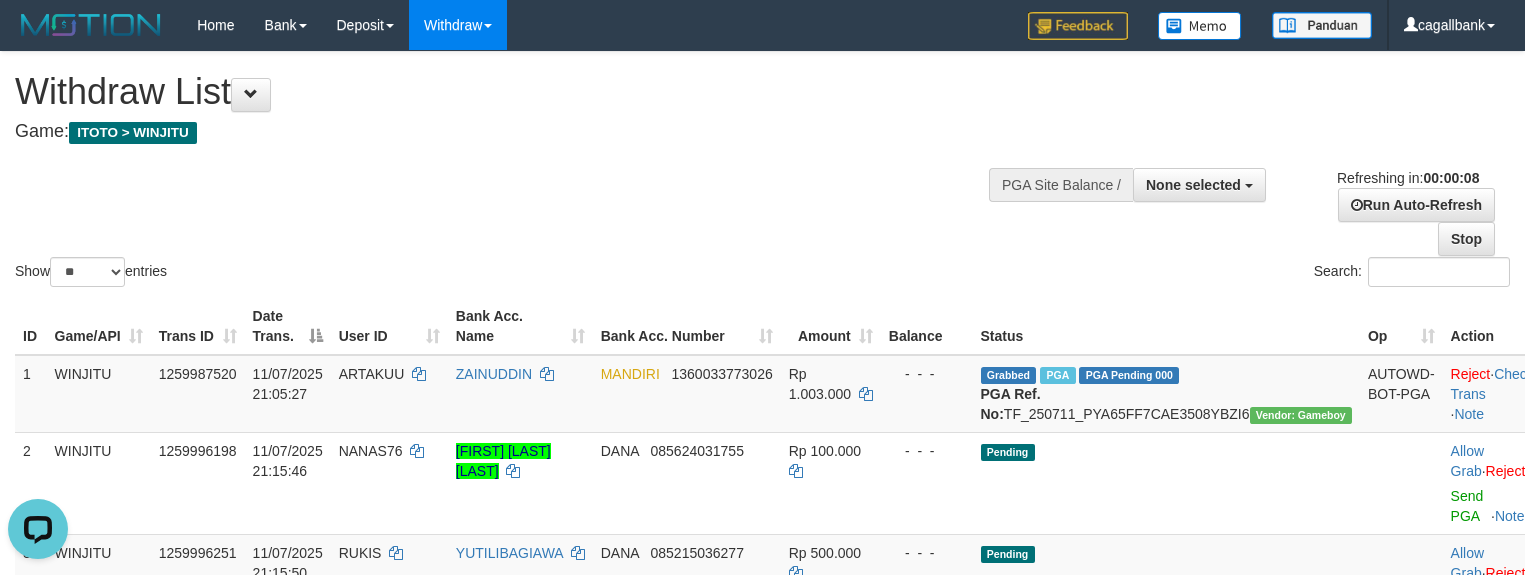 scroll, scrollTop: 0, scrollLeft: 0, axis: both 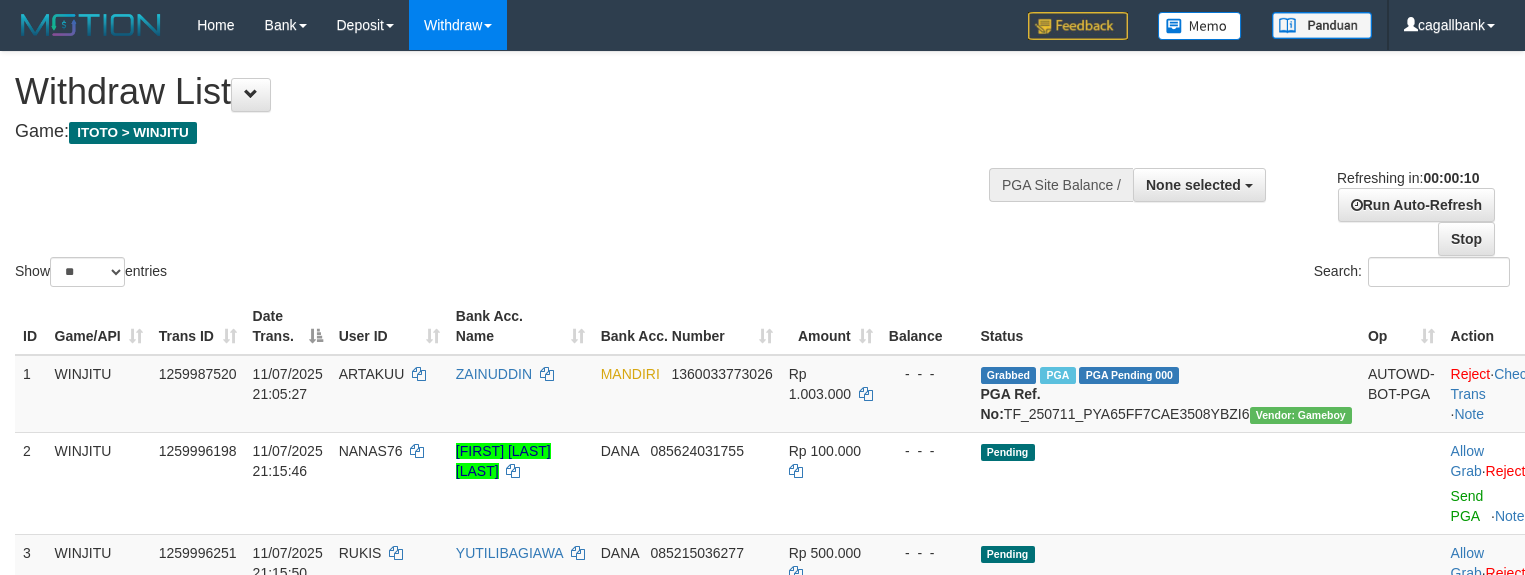 select 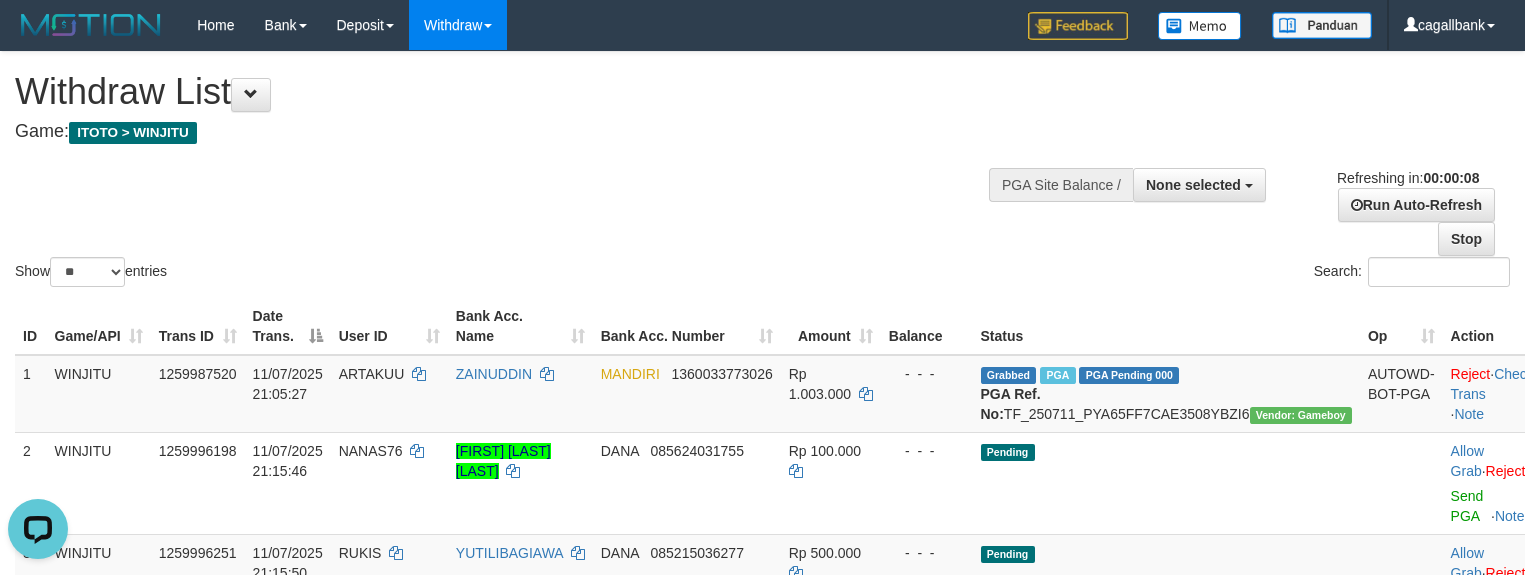 scroll, scrollTop: 0, scrollLeft: 0, axis: both 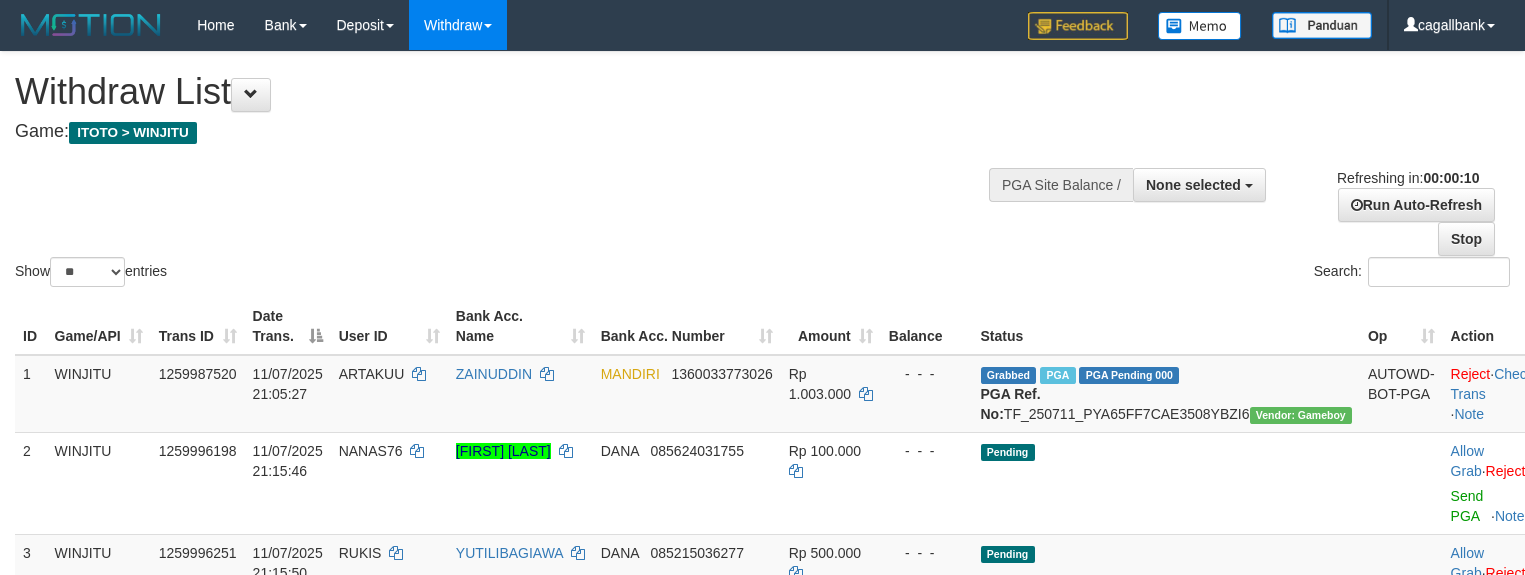 select 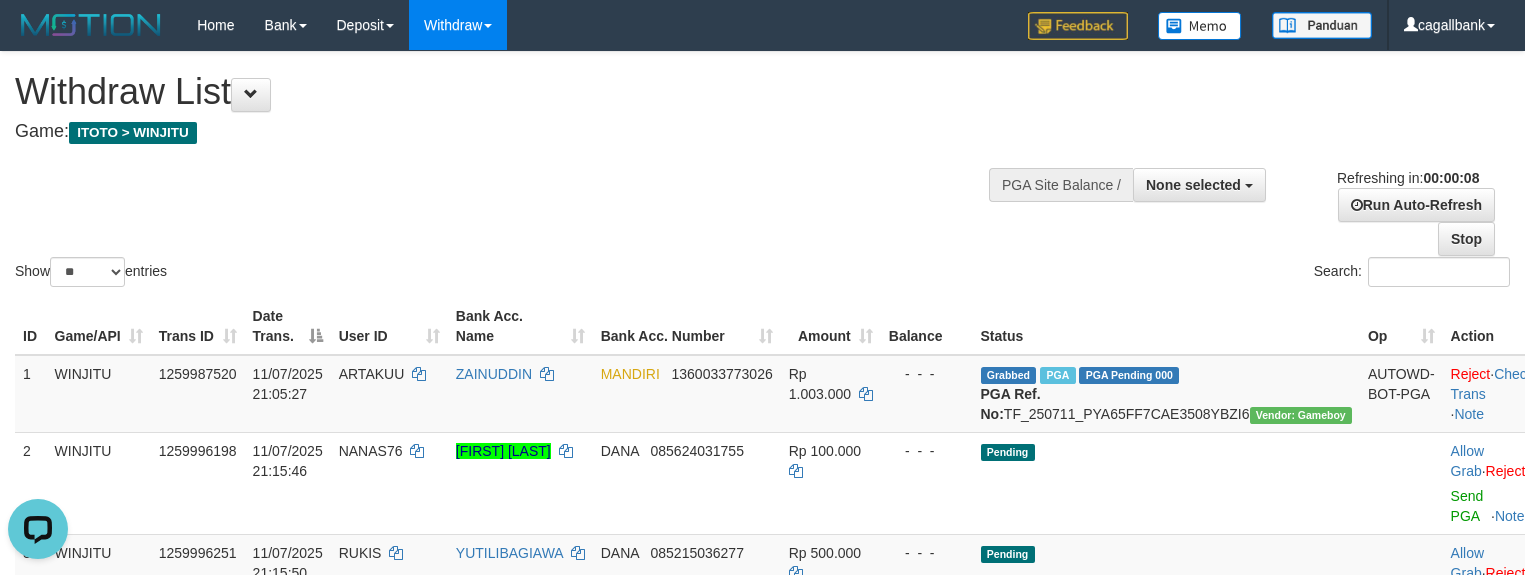scroll, scrollTop: 0, scrollLeft: 0, axis: both 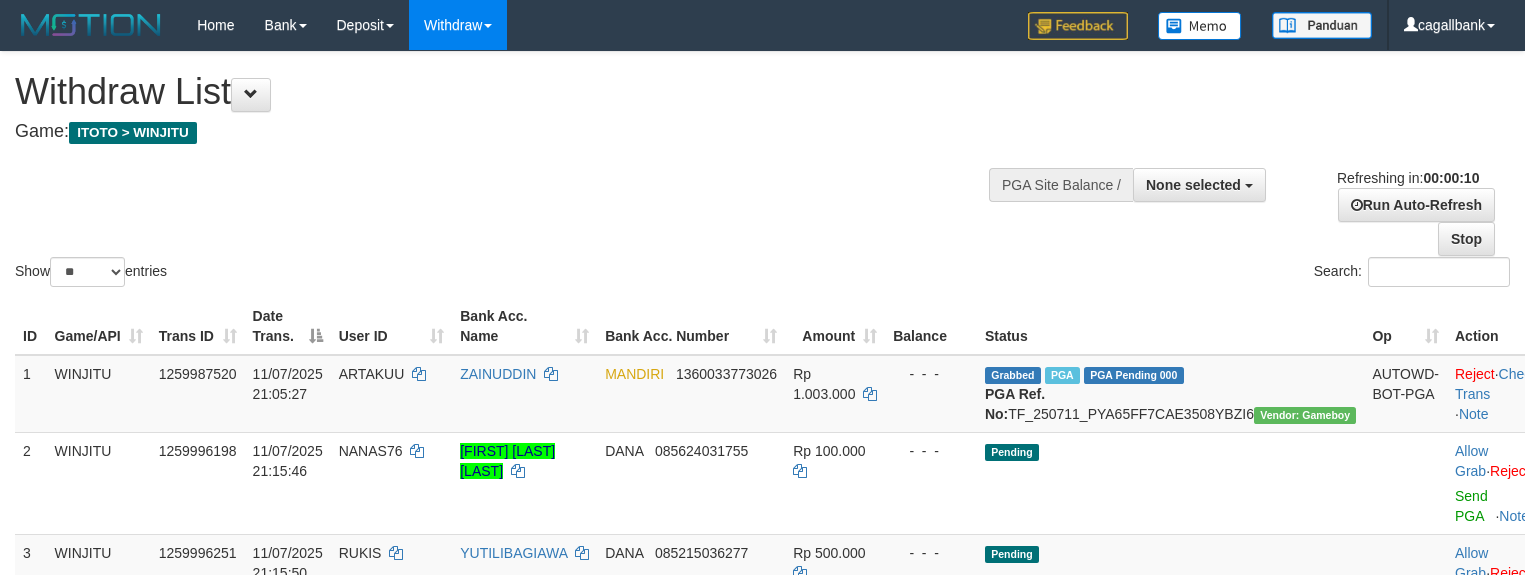select 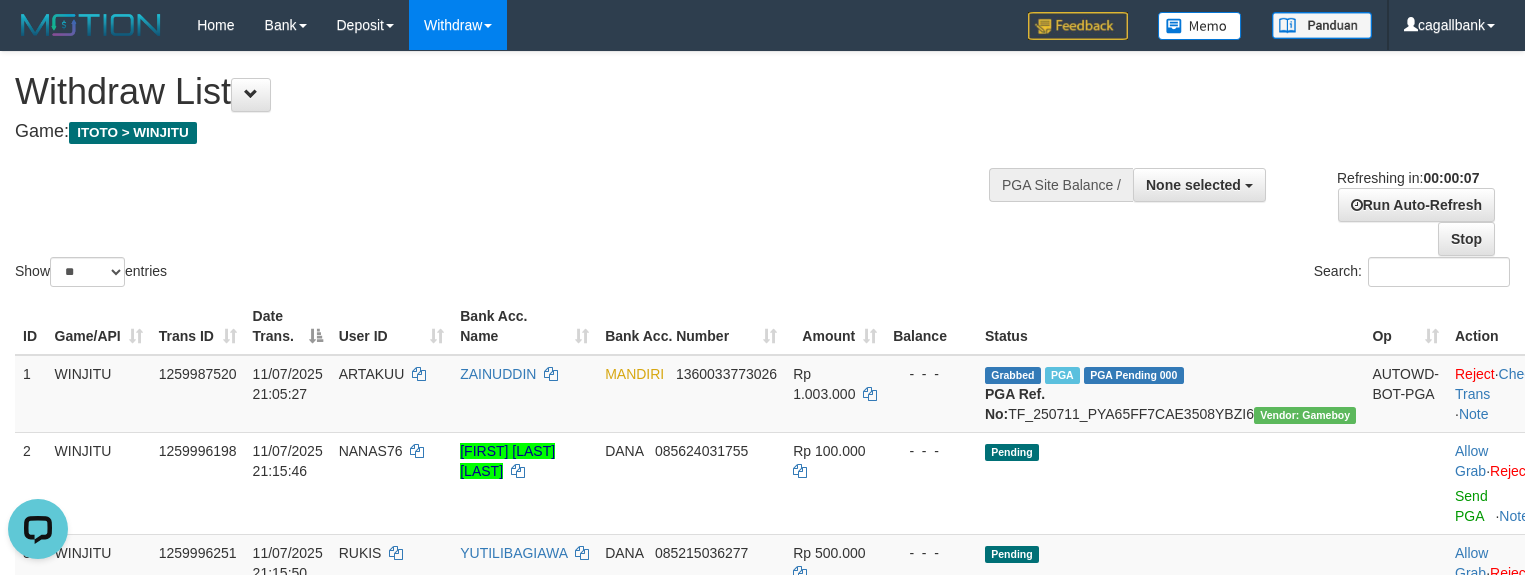 scroll, scrollTop: 0, scrollLeft: 0, axis: both 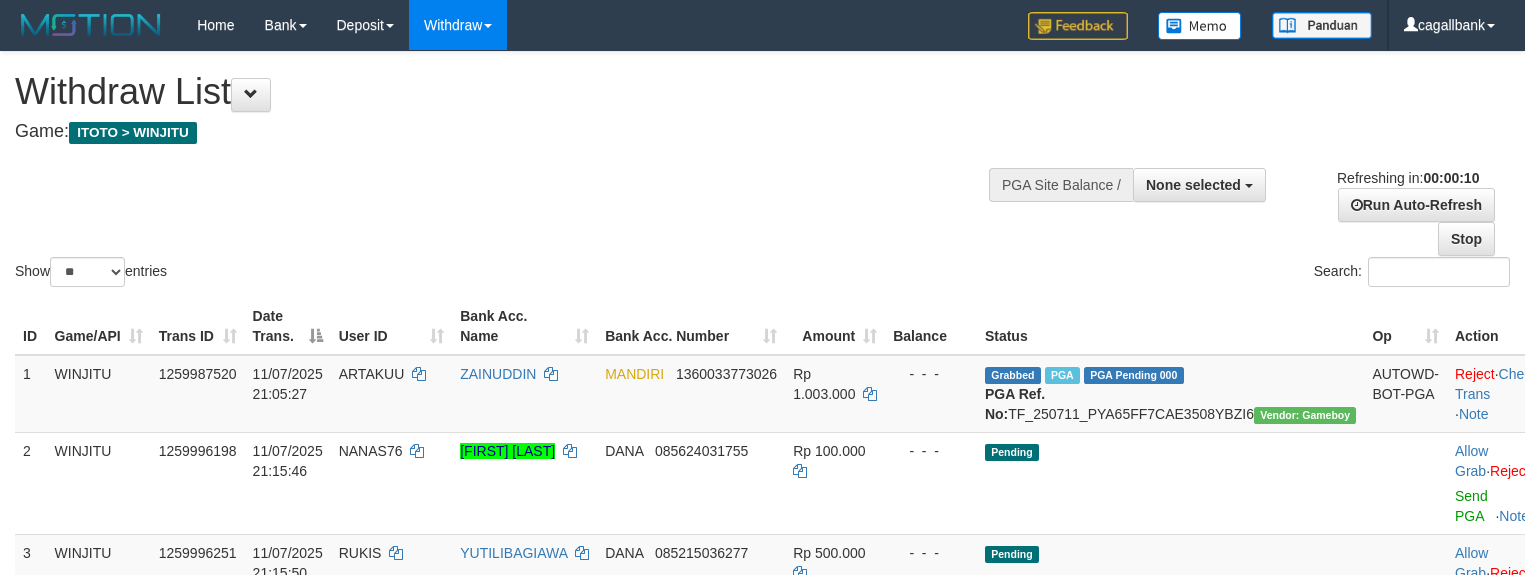 select 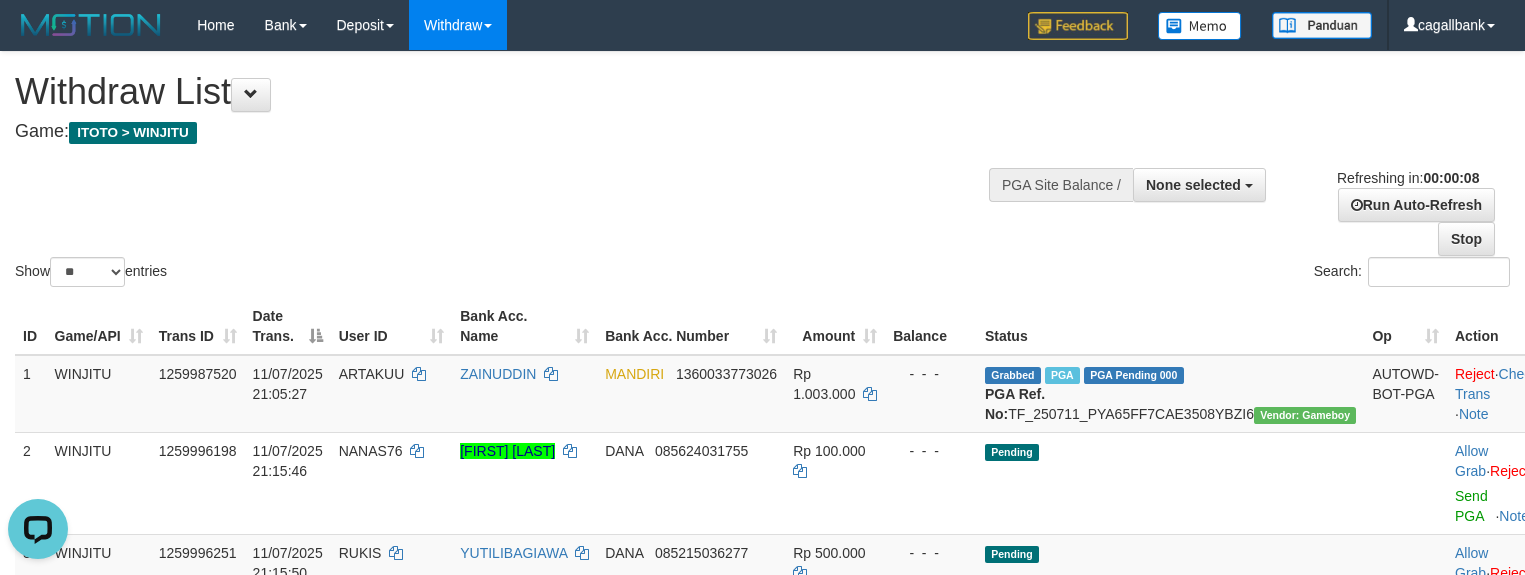 scroll, scrollTop: 0, scrollLeft: 0, axis: both 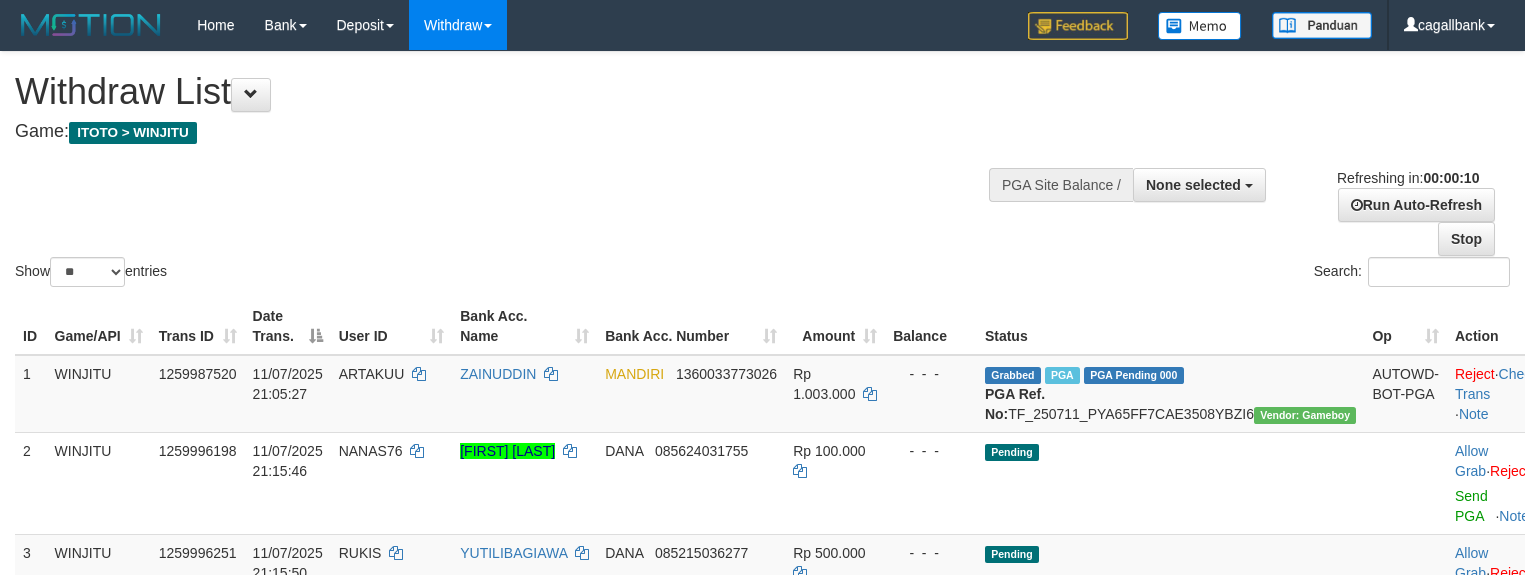 select 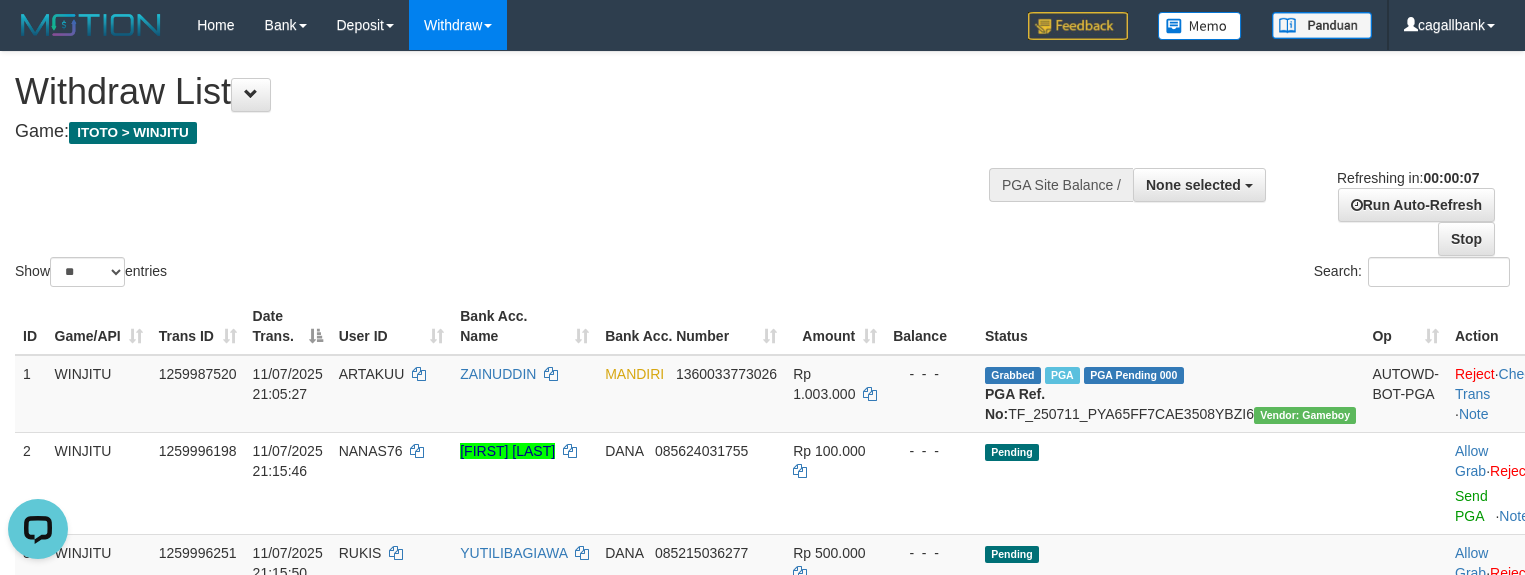 scroll, scrollTop: 0, scrollLeft: 0, axis: both 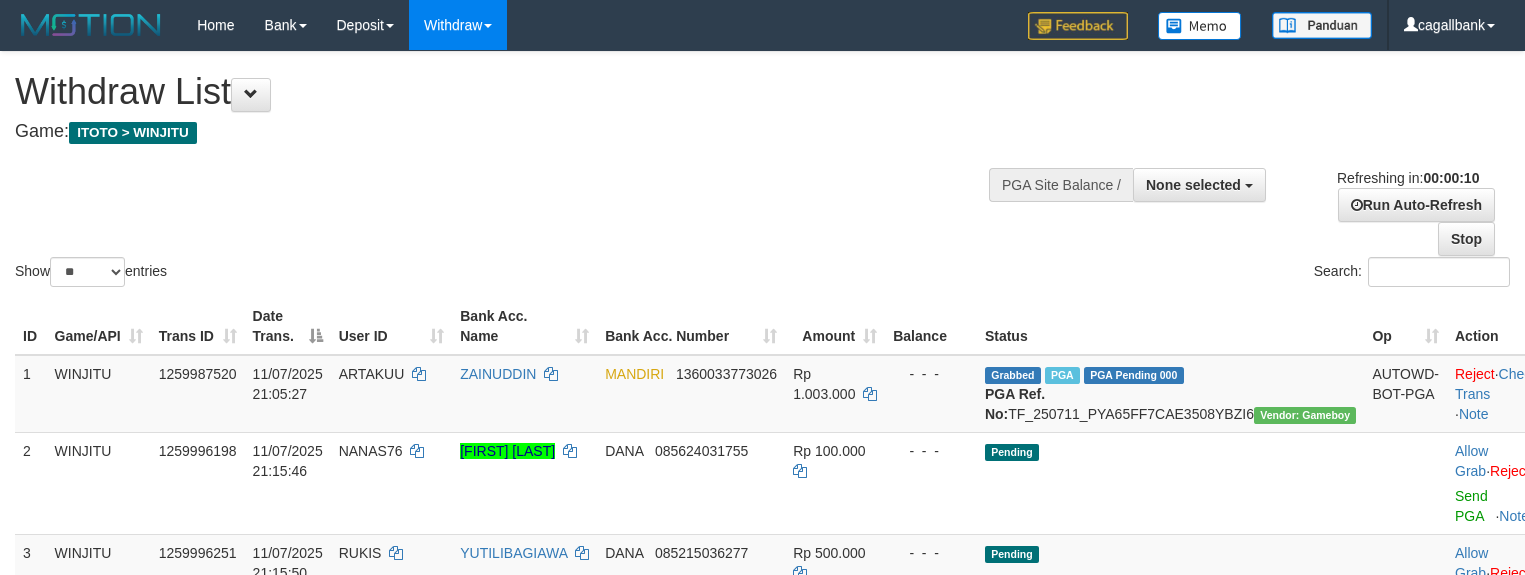 select 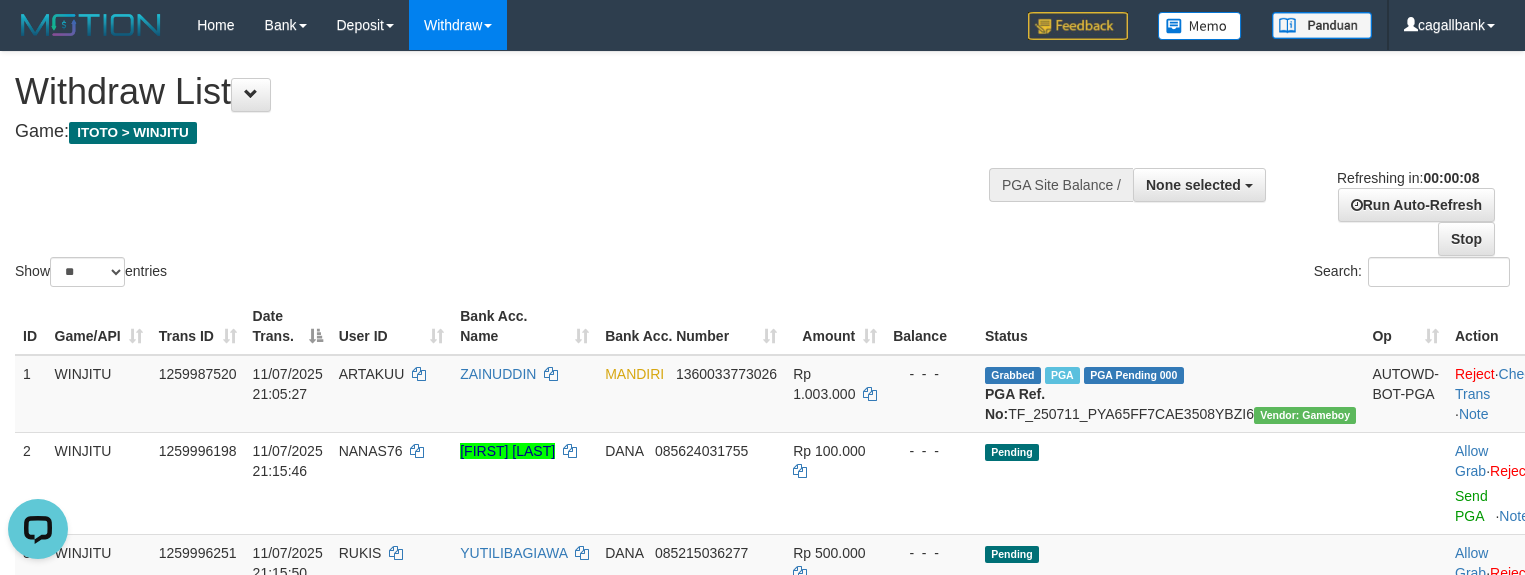 scroll, scrollTop: 0, scrollLeft: 0, axis: both 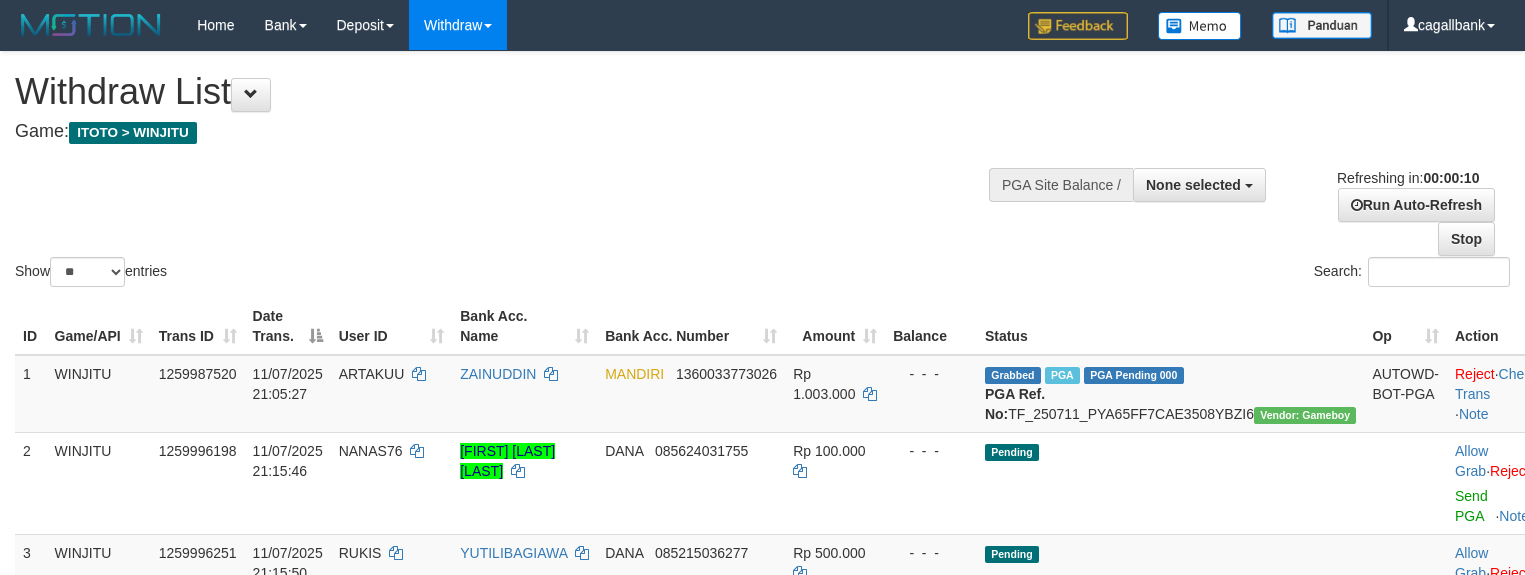 select 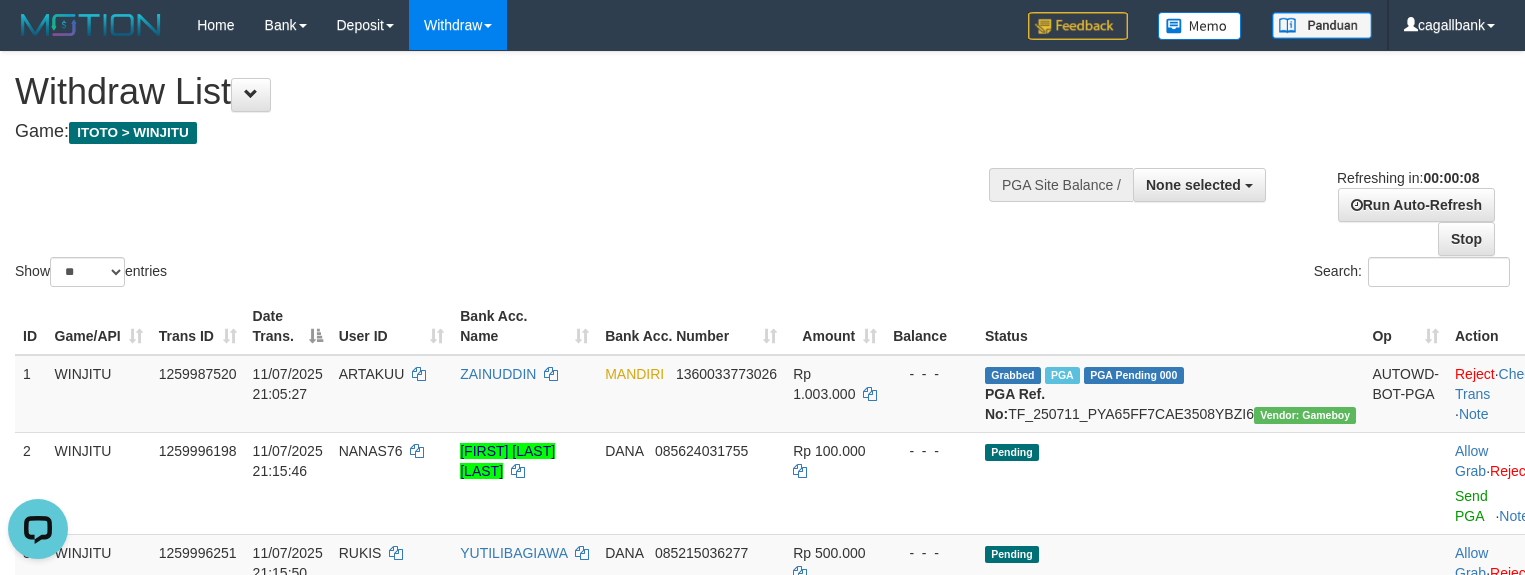 scroll, scrollTop: 0, scrollLeft: 0, axis: both 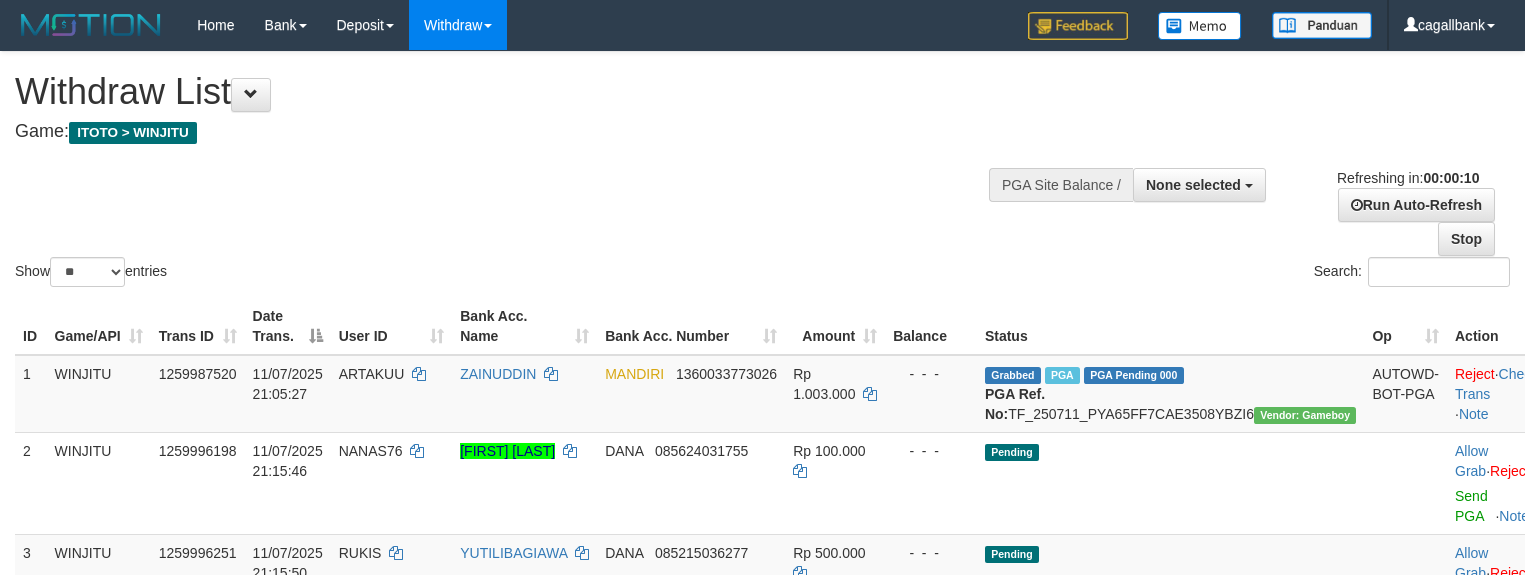 select 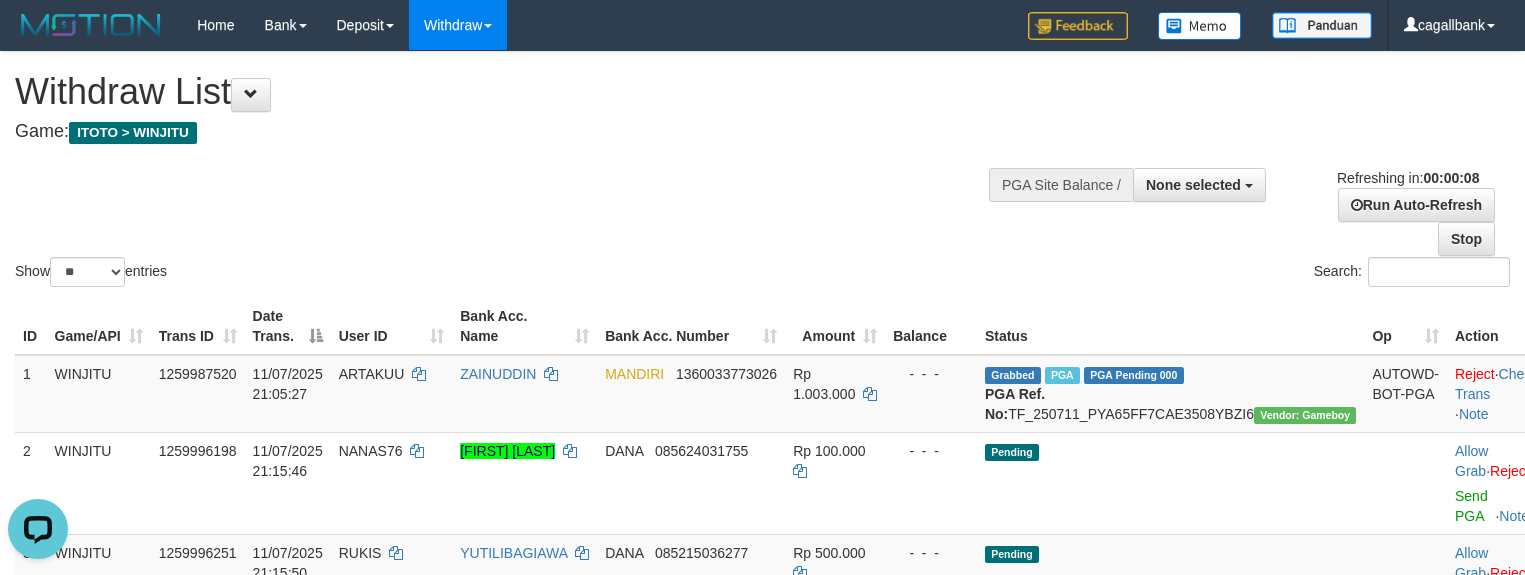 scroll, scrollTop: 0, scrollLeft: 0, axis: both 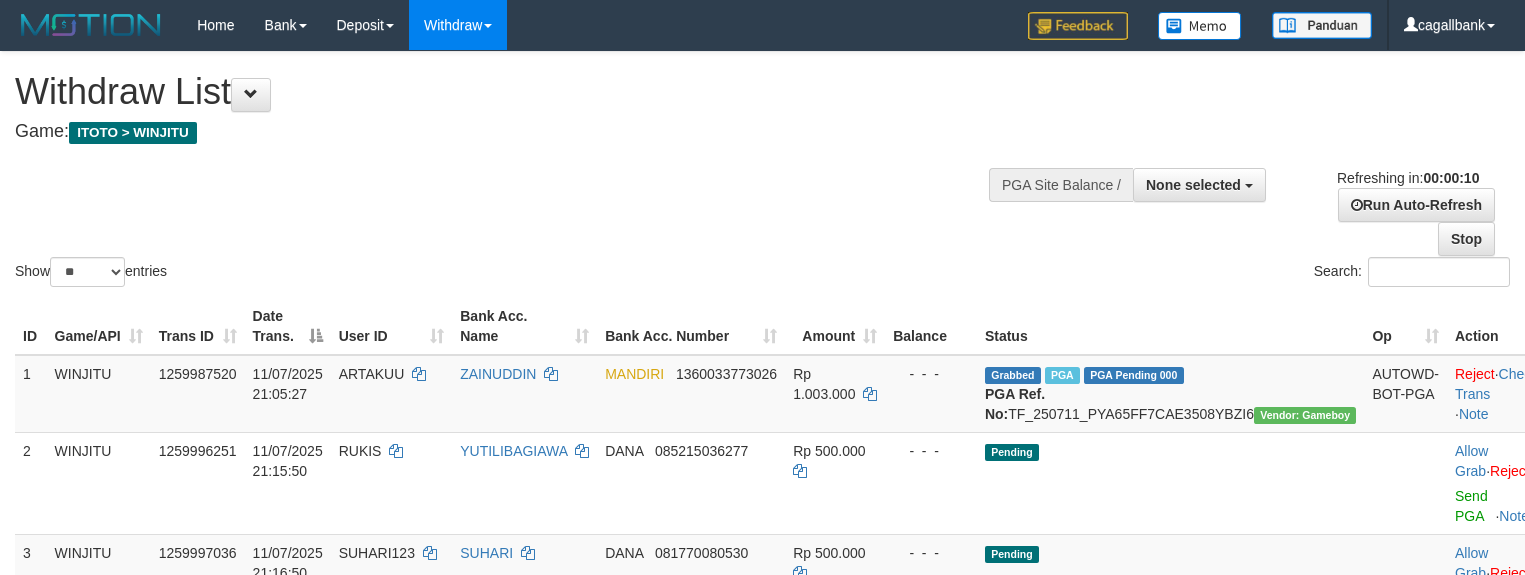 select 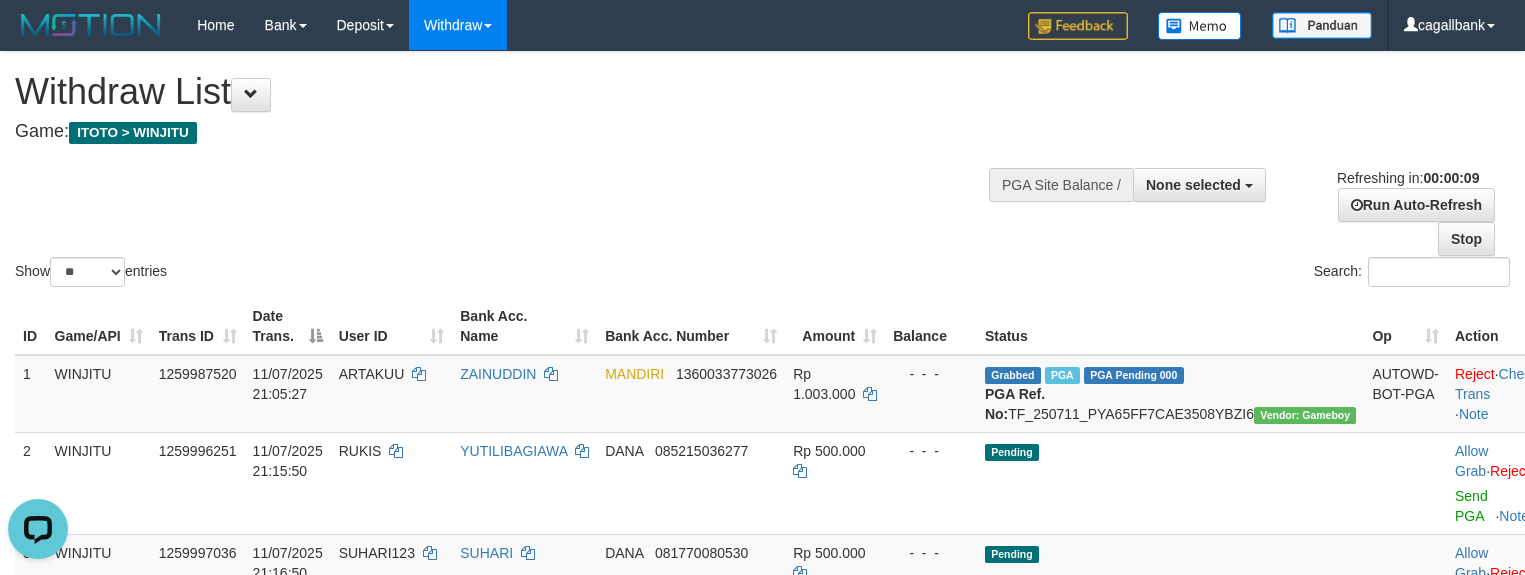 scroll, scrollTop: 0, scrollLeft: 0, axis: both 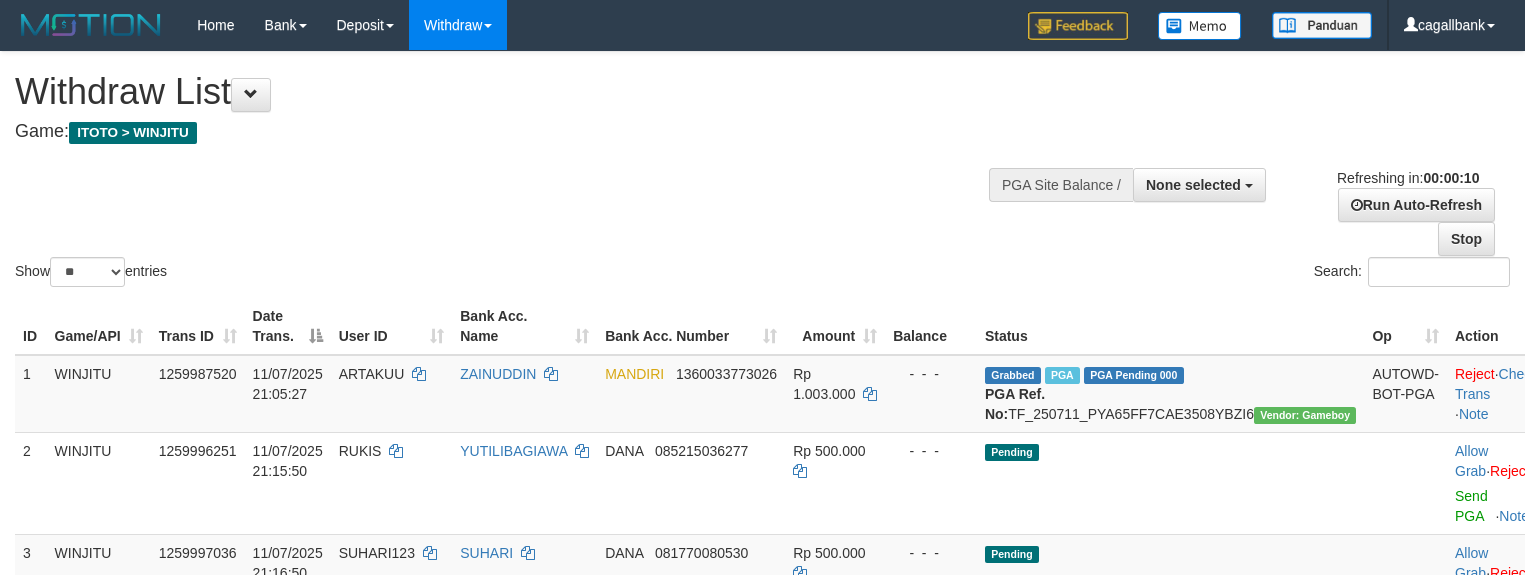 select 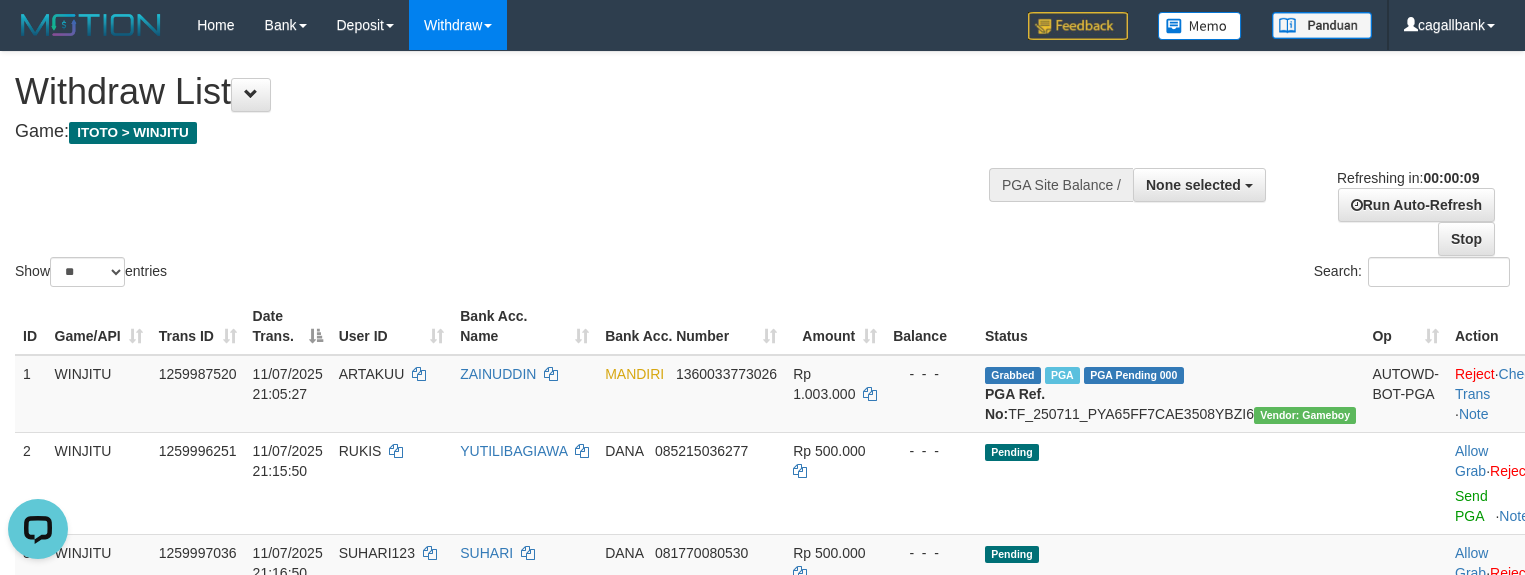 scroll, scrollTop: 0, scrollLeft: 0, axis: both 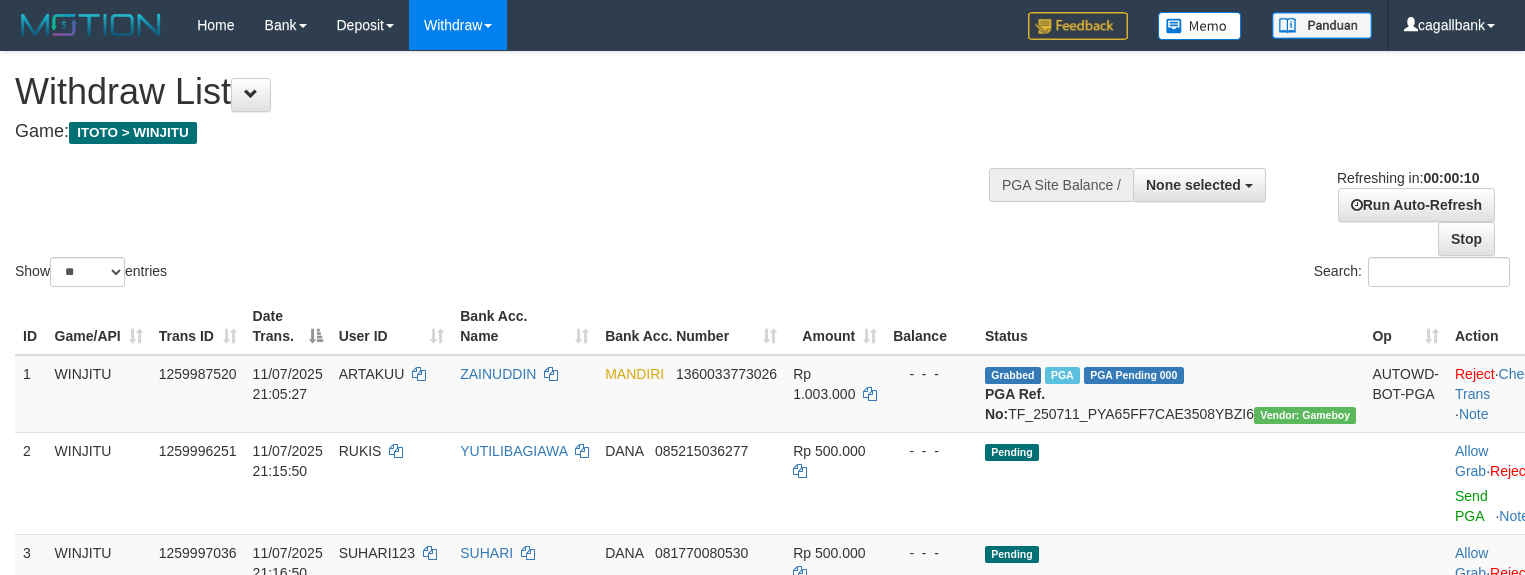 select 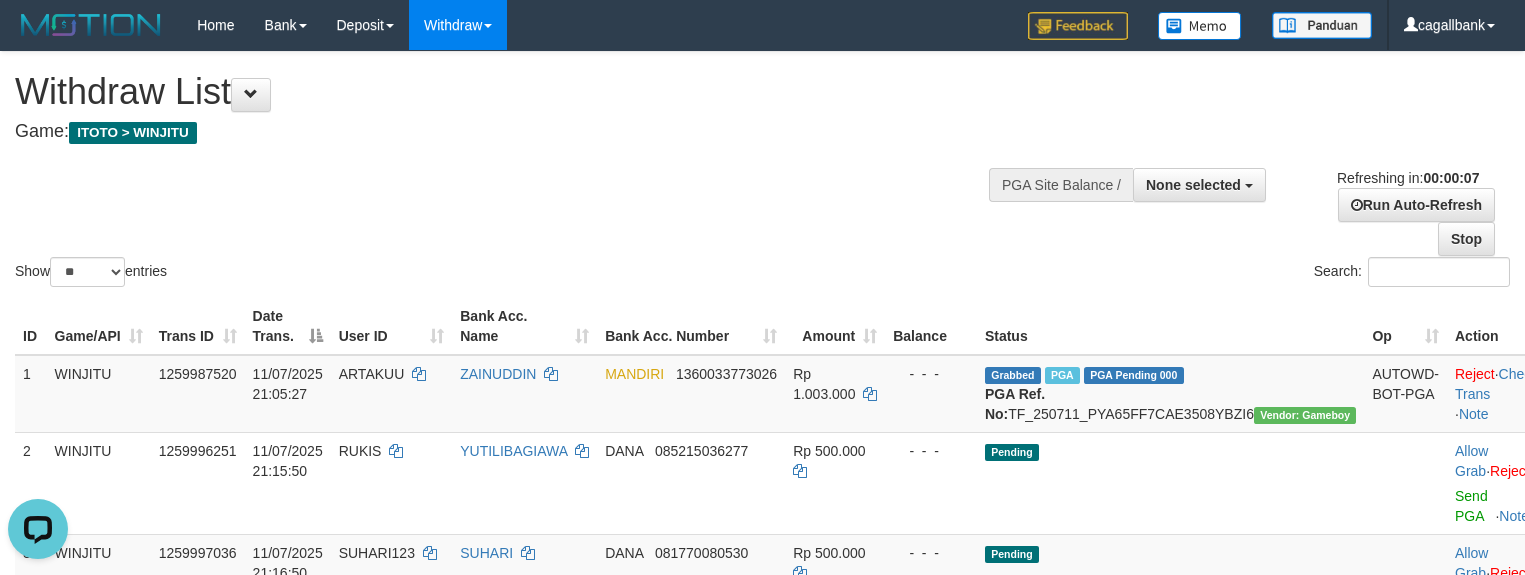 scroll, scrollTop: 0, scrollLeft: 0, axis: both 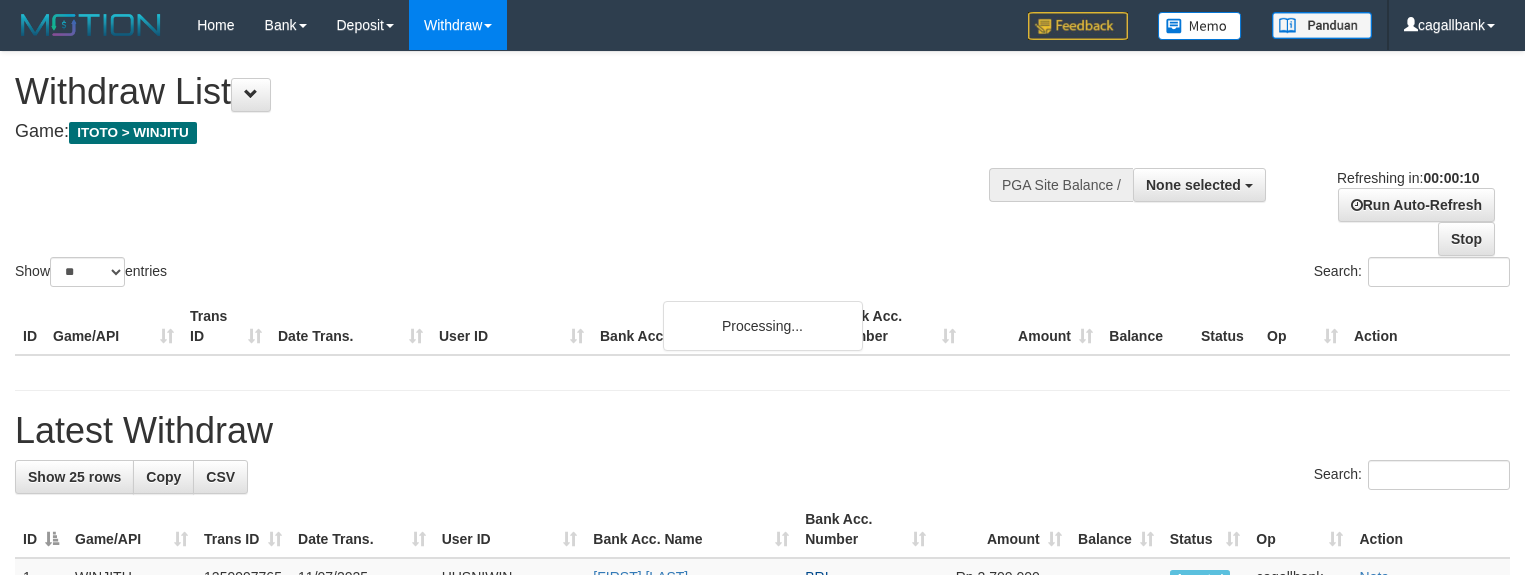select 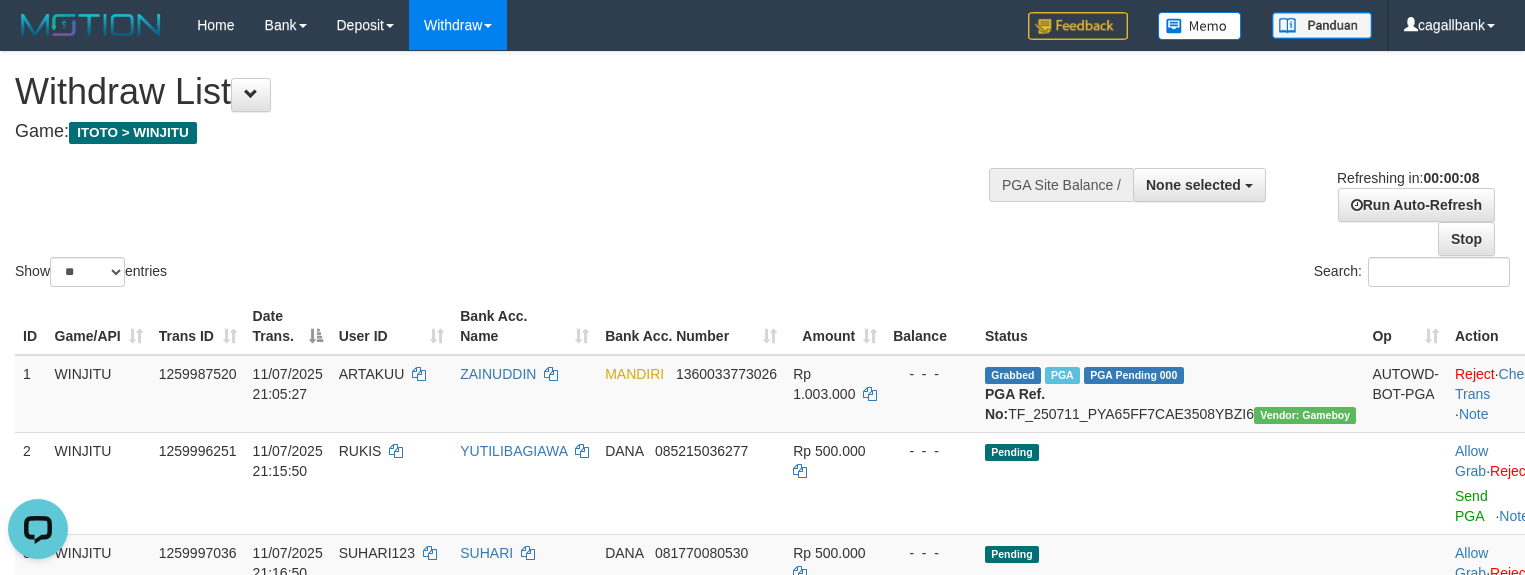 scroll, scrollTop: 0, scrollLeft: 0, axis: both 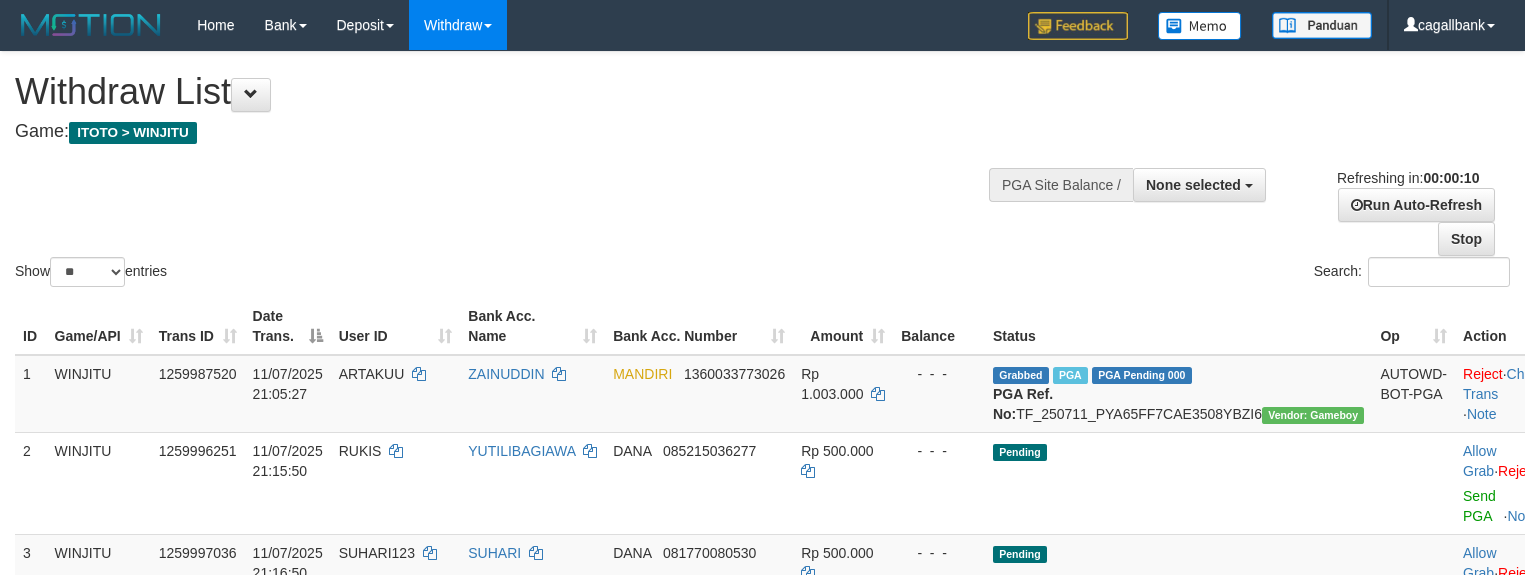 select 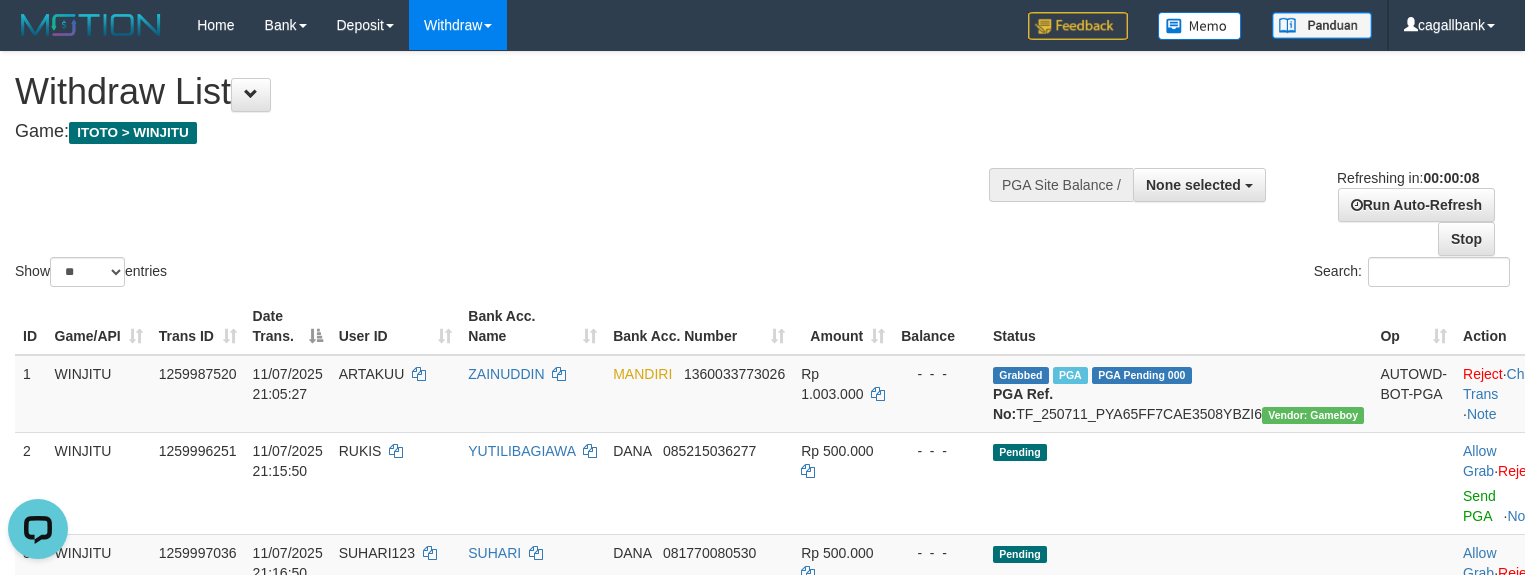scroll, scrollTop: 0, scrollLeft: 0, axis: both 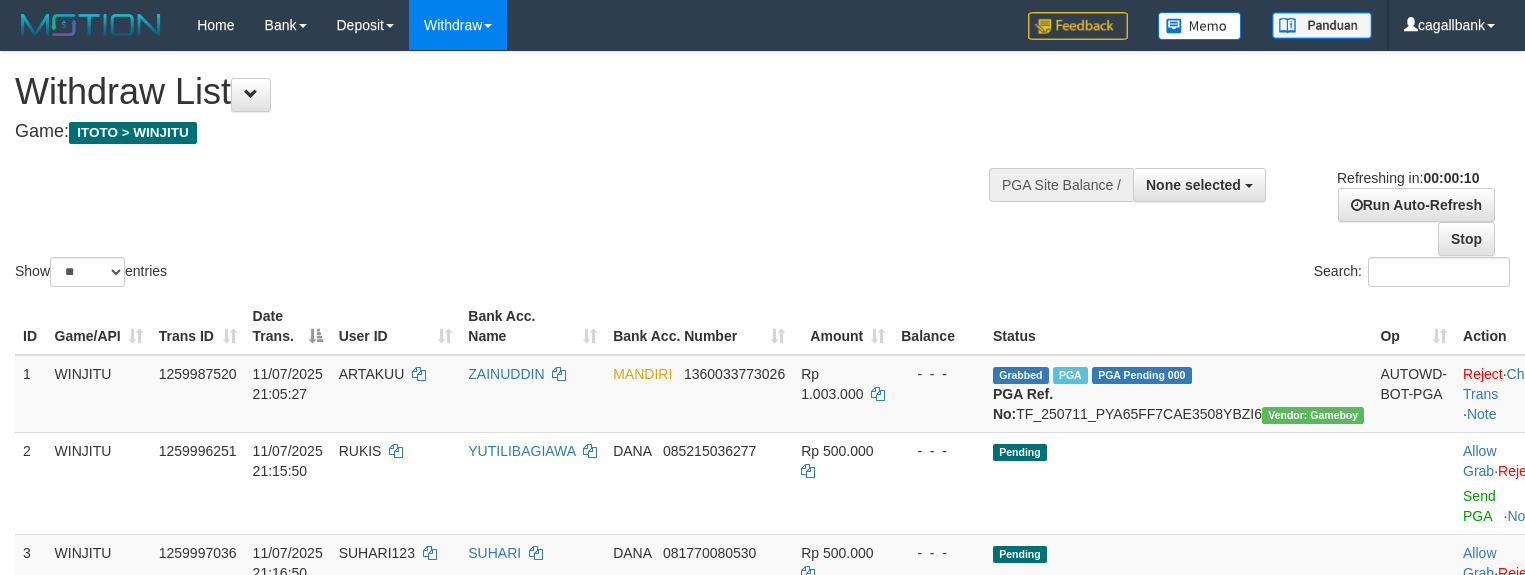 select 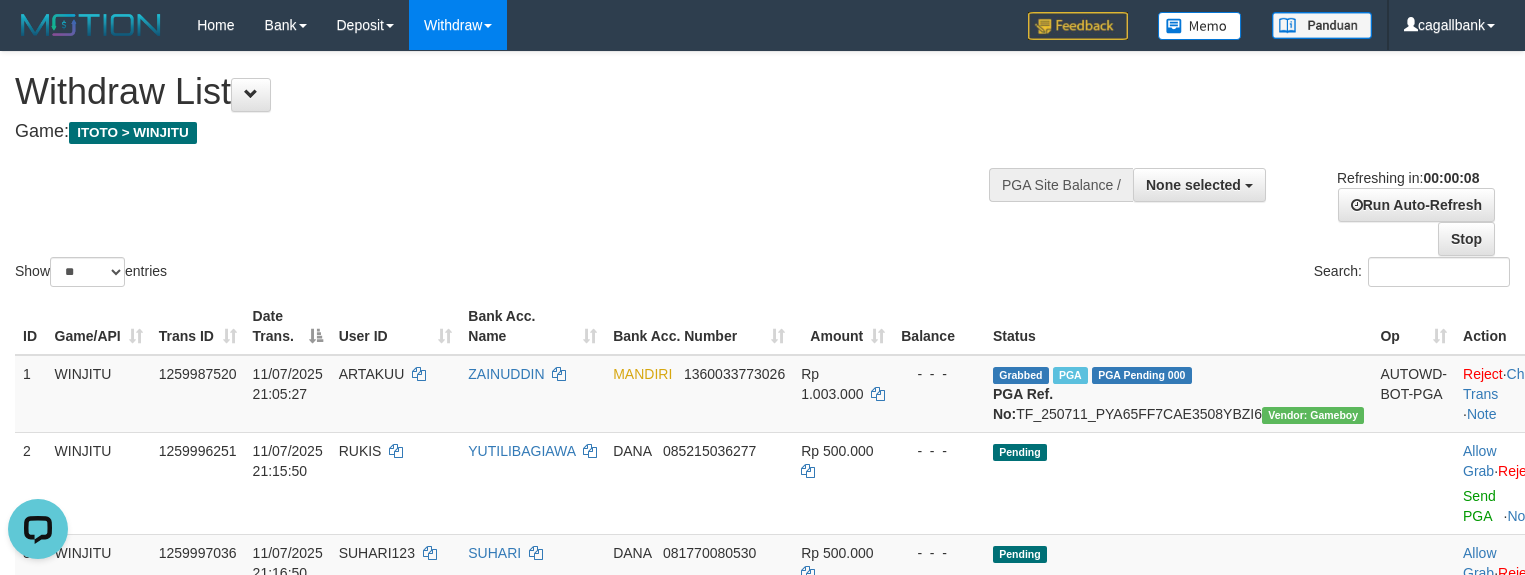 scroll, scrollTop: 0, scrollLeft: 0, axis: both 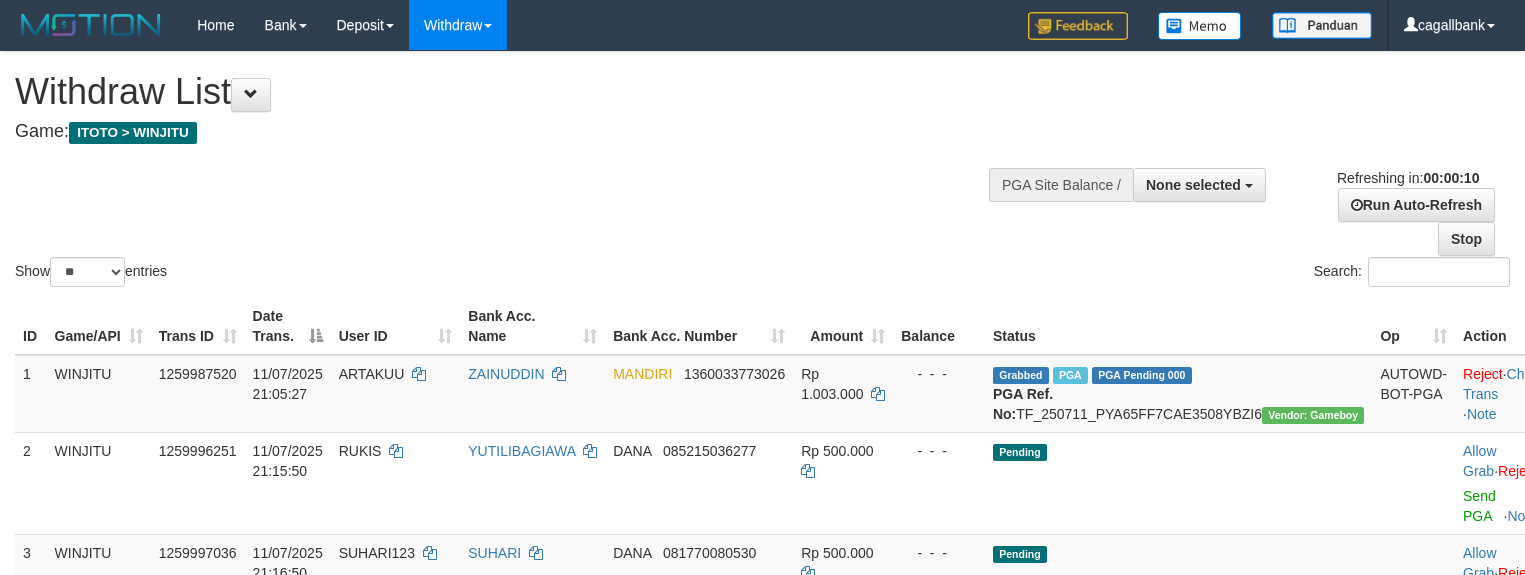 select 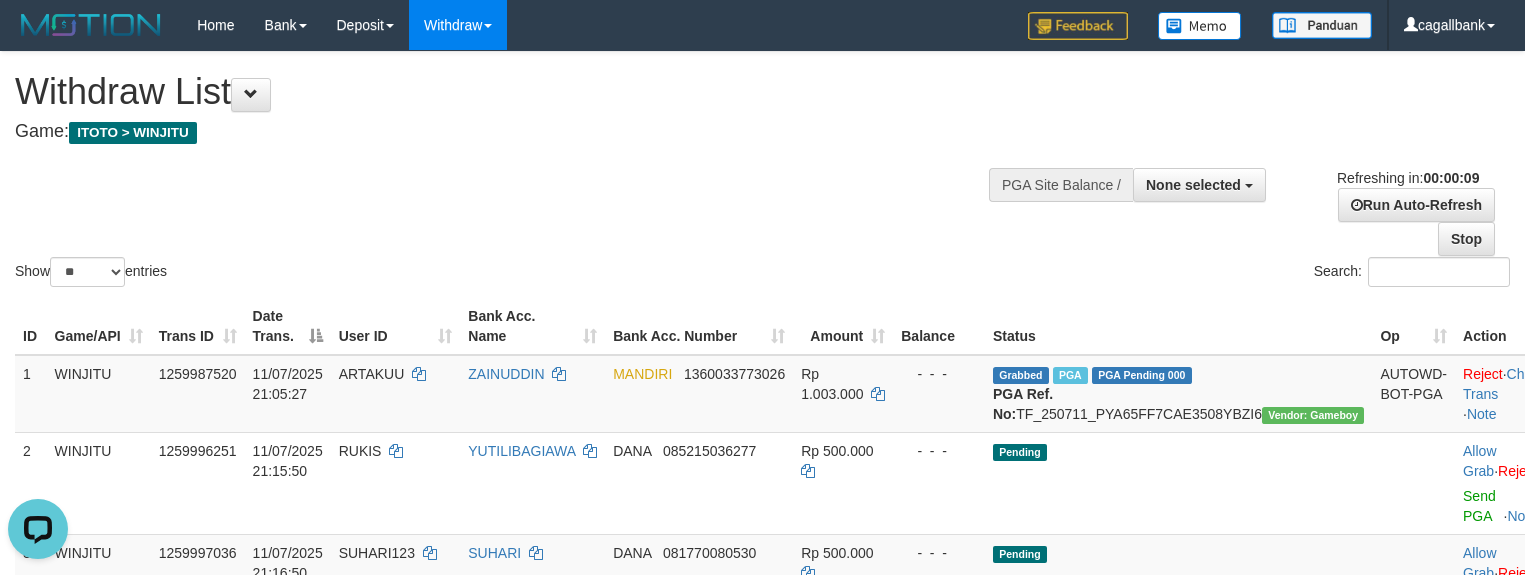 scroll, scrollTop: 0, scrollLeft: 0, axis: both 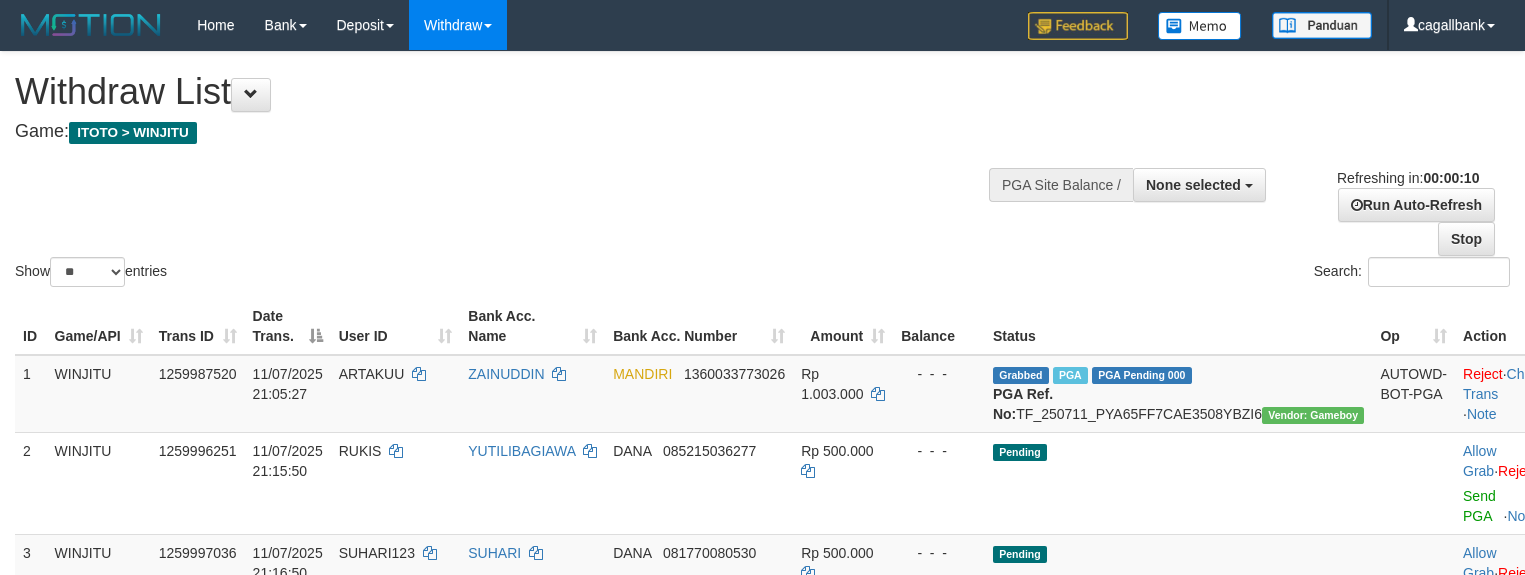 select 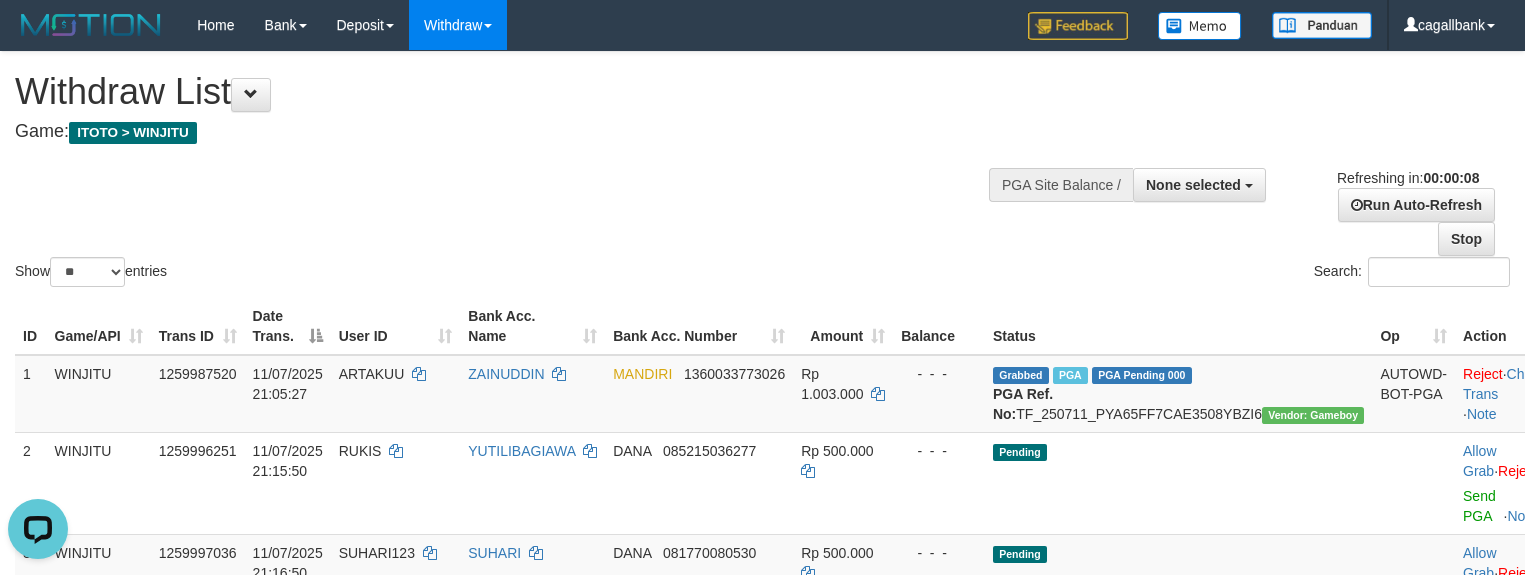 scroll, scrollTop: 0, scrollLeft: 0, axis: both 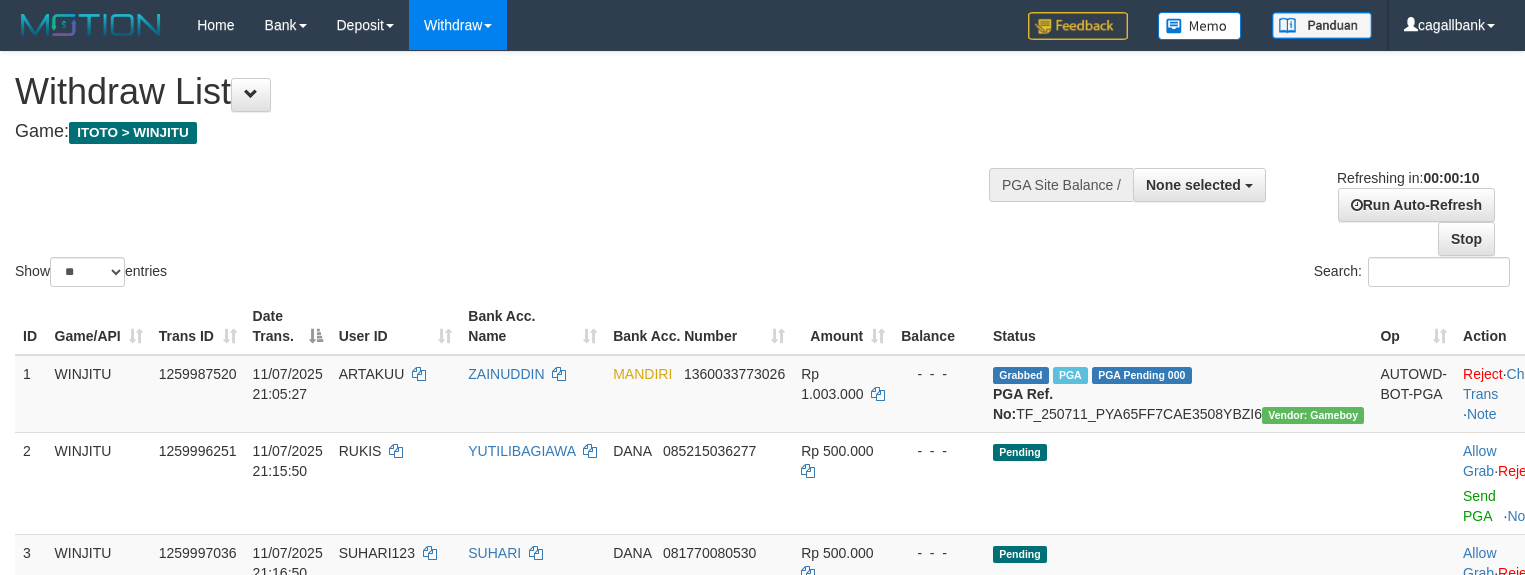 select 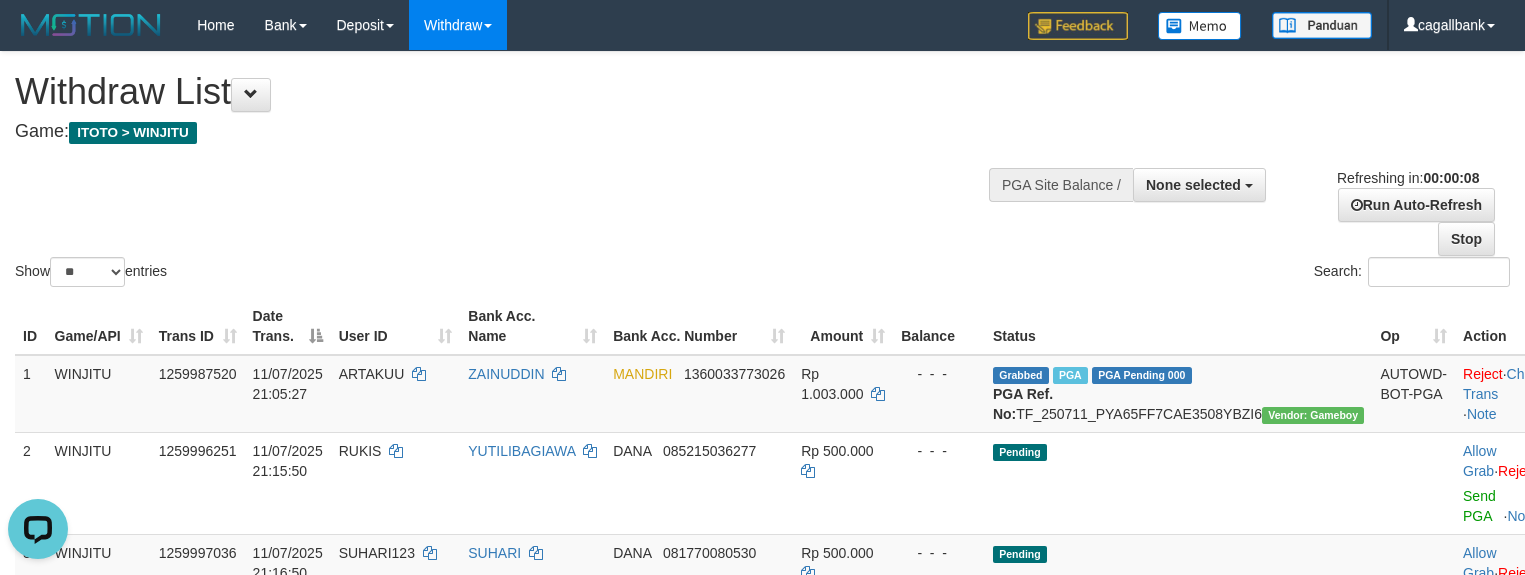 scroll, scrollTop: 0, scrollLeft: 0, axis: both 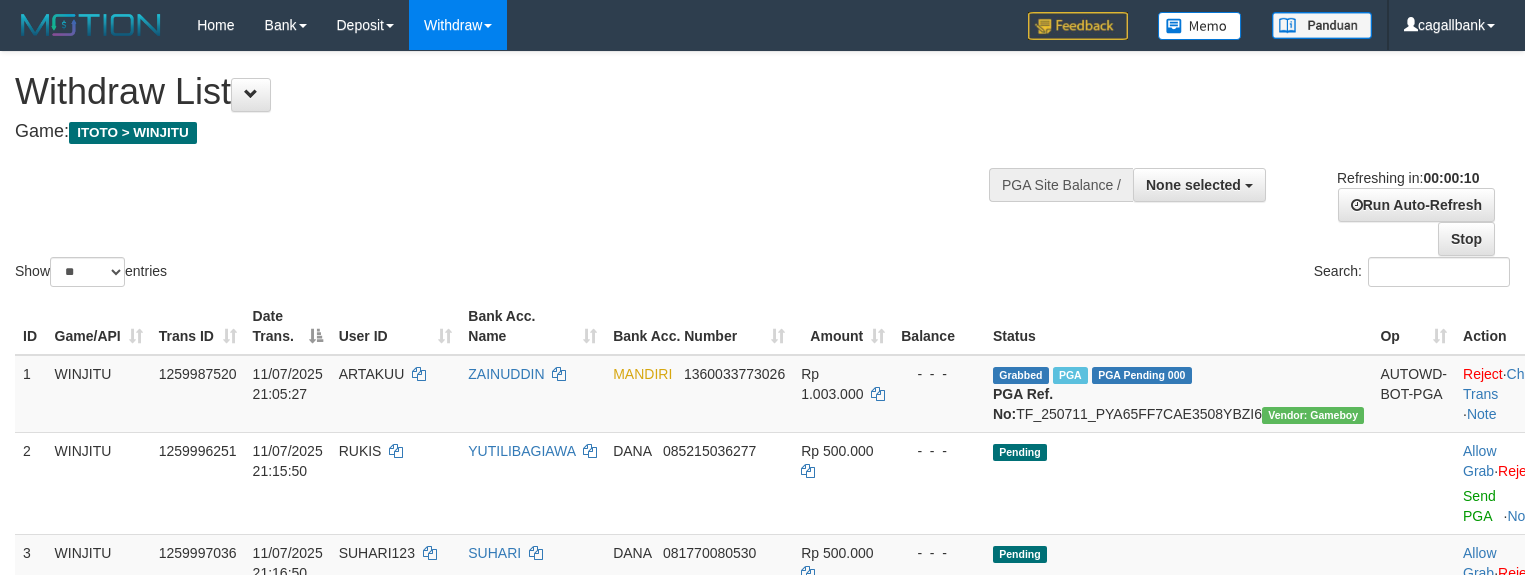 select 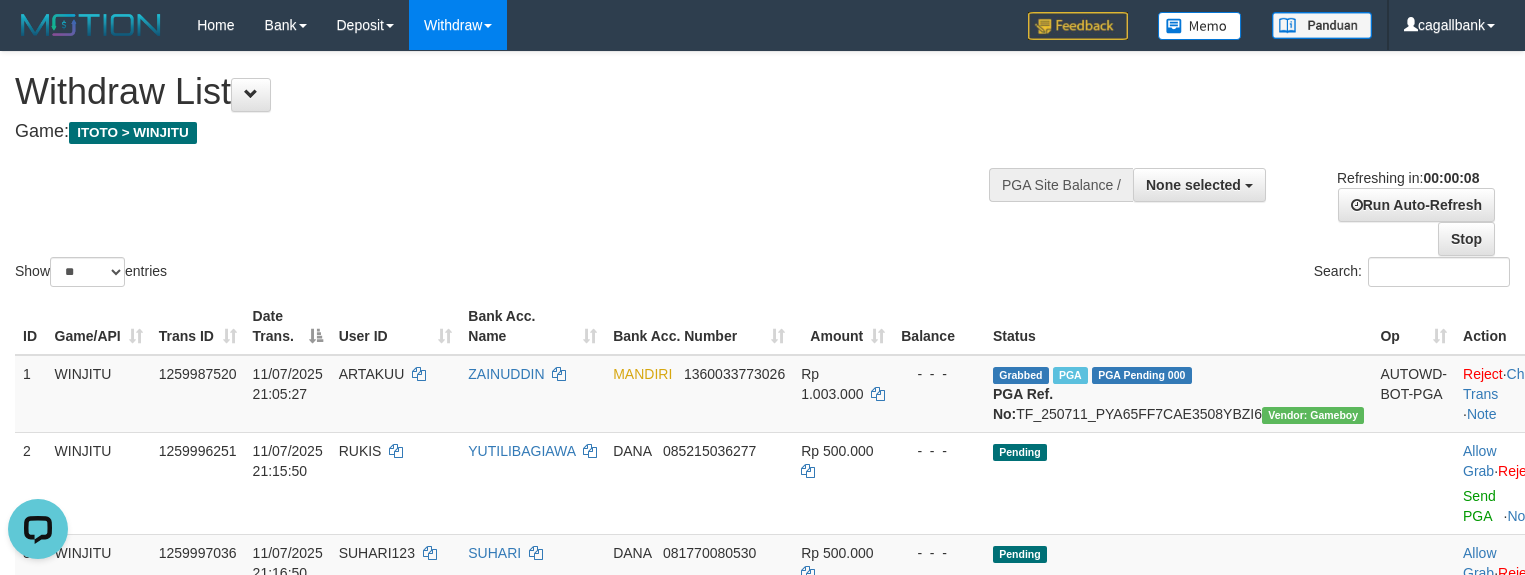 scroll, scrollTop: 0, scrollLeft: 0, axis: both 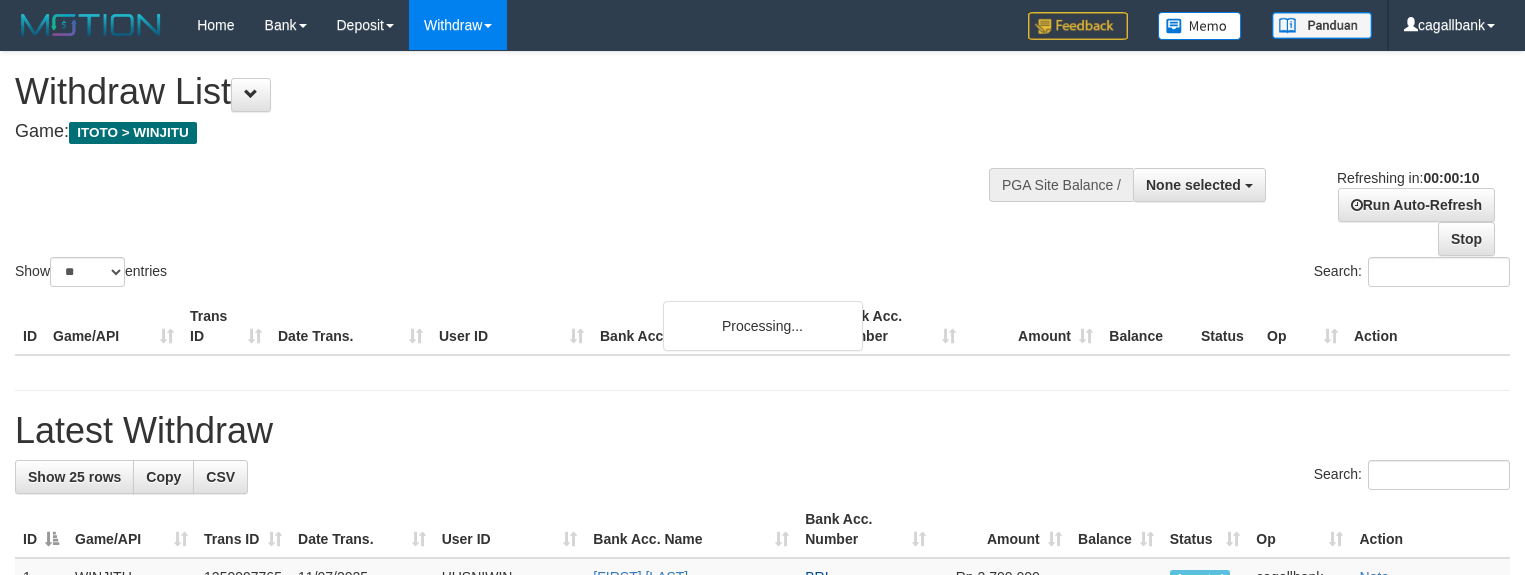 select 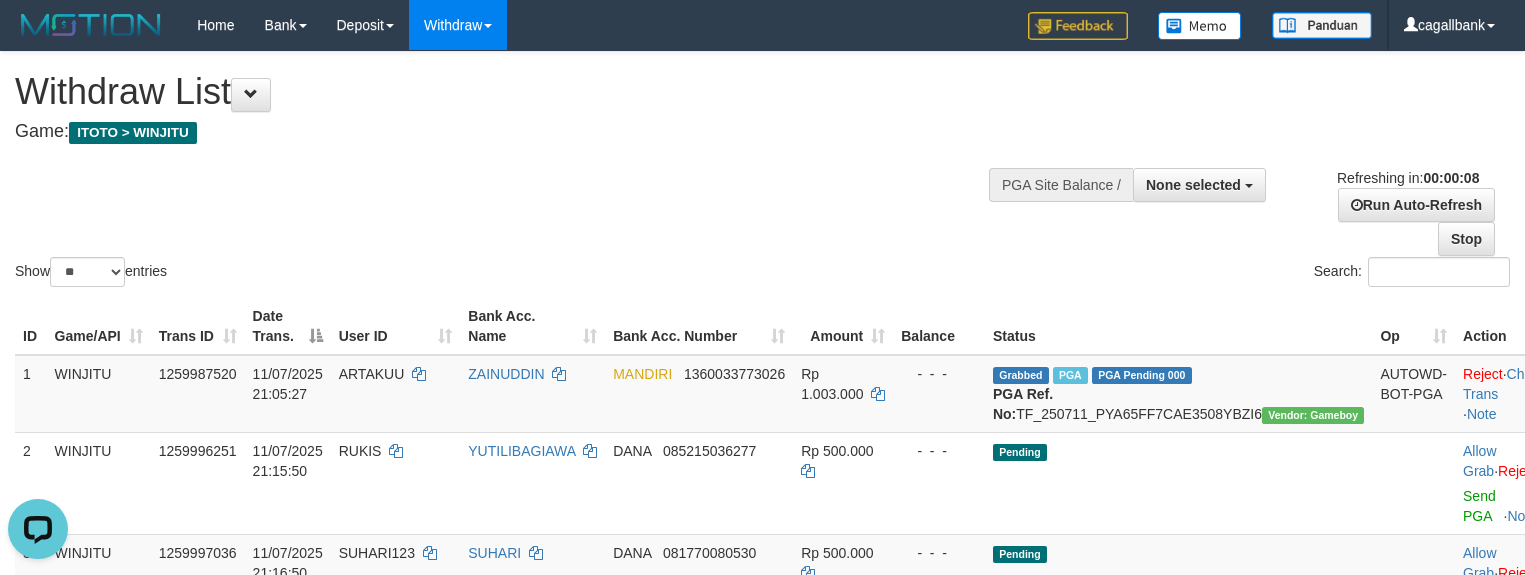 scroll, scrollTop: 0, scrollLeft: 0, axis: both 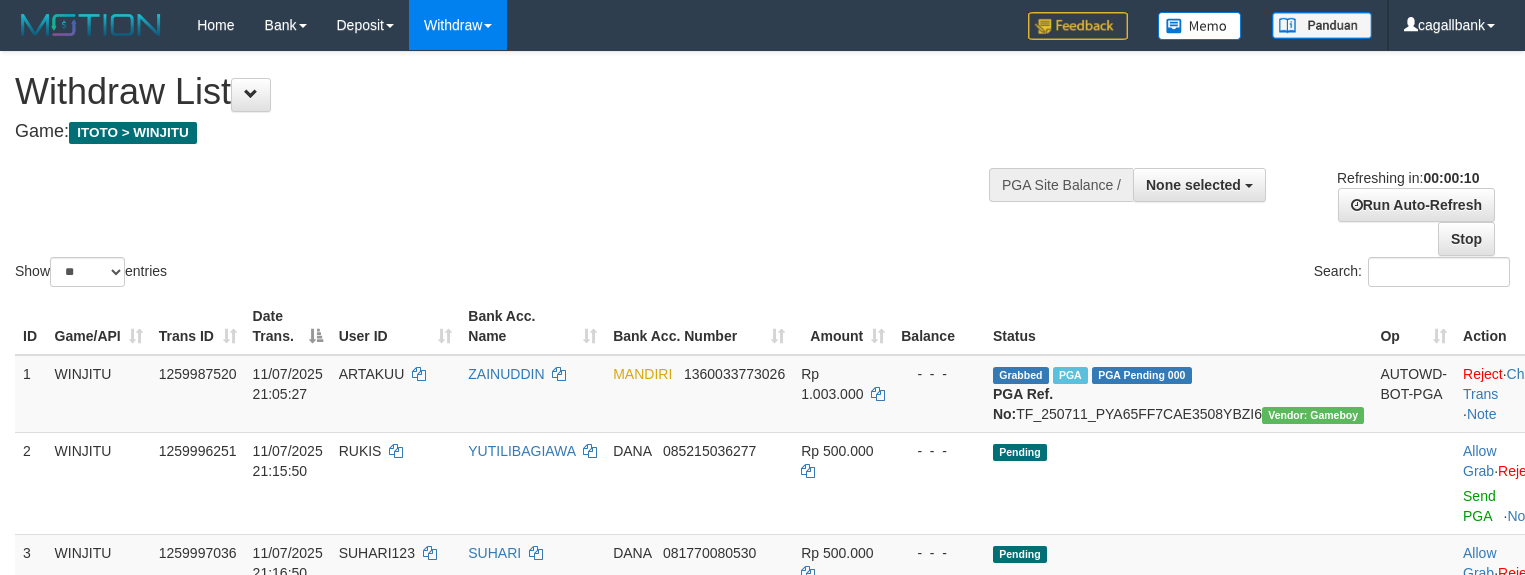 select 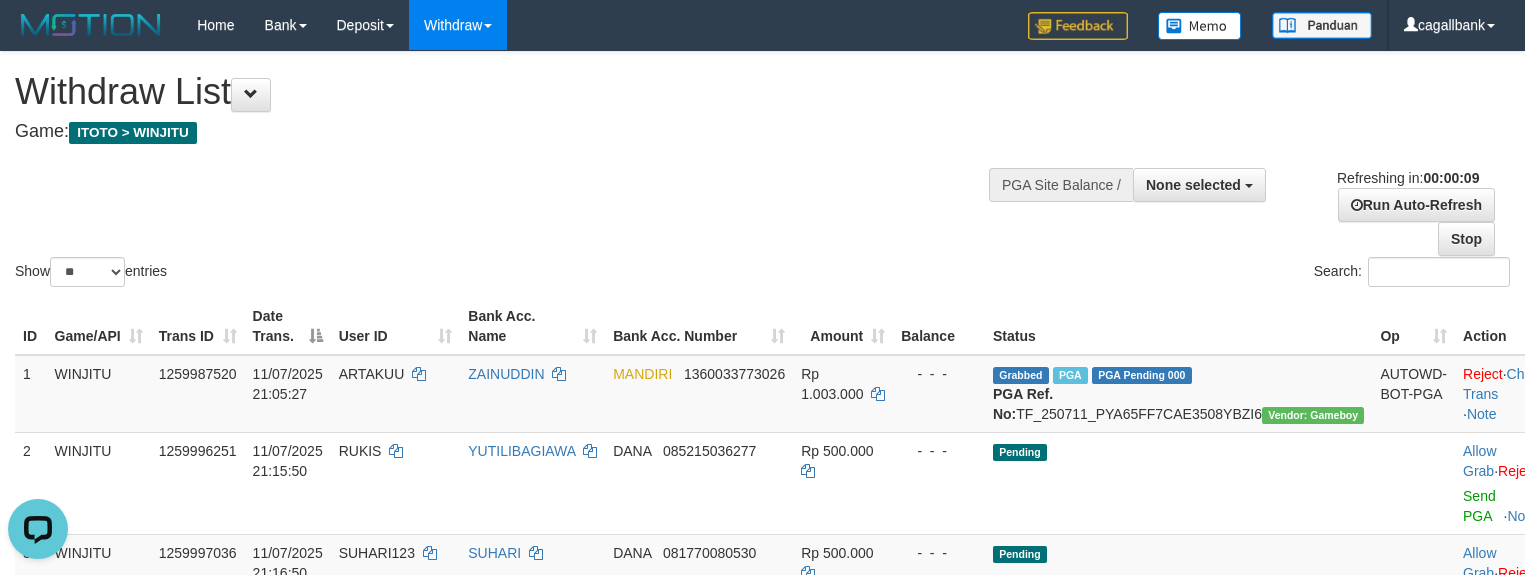 scroll, scrollTop: 0, scrollLeft: 0, axis: both 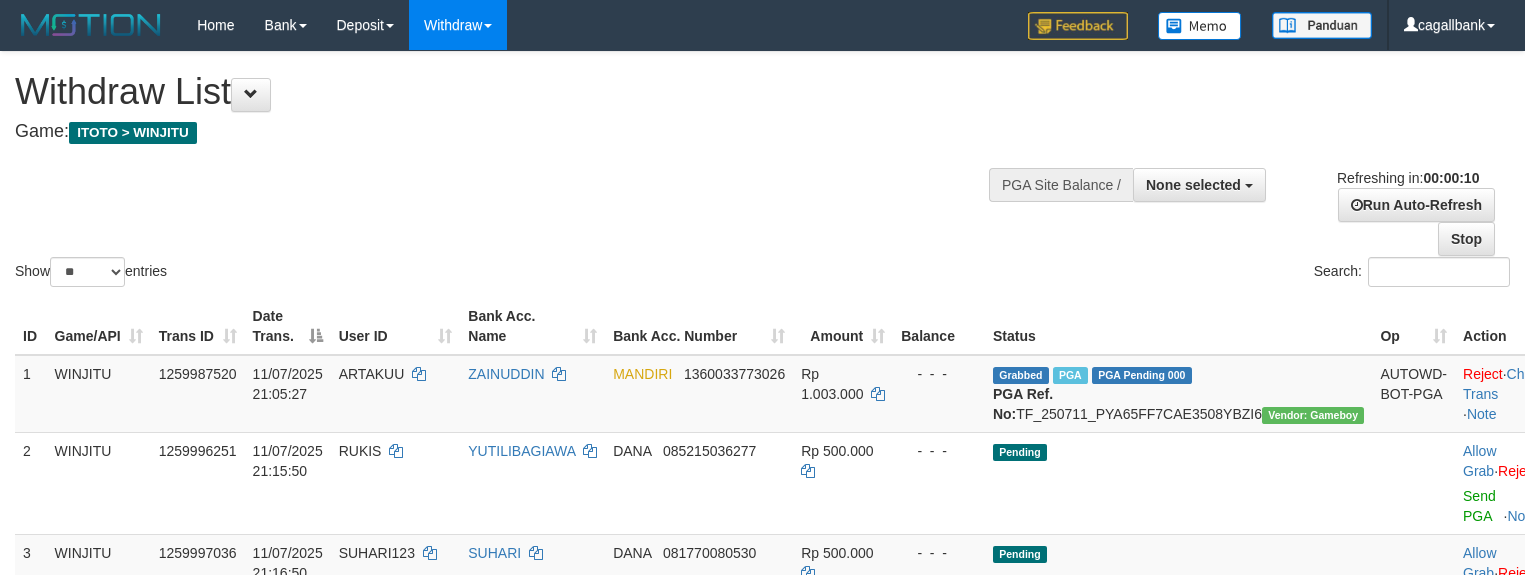 select 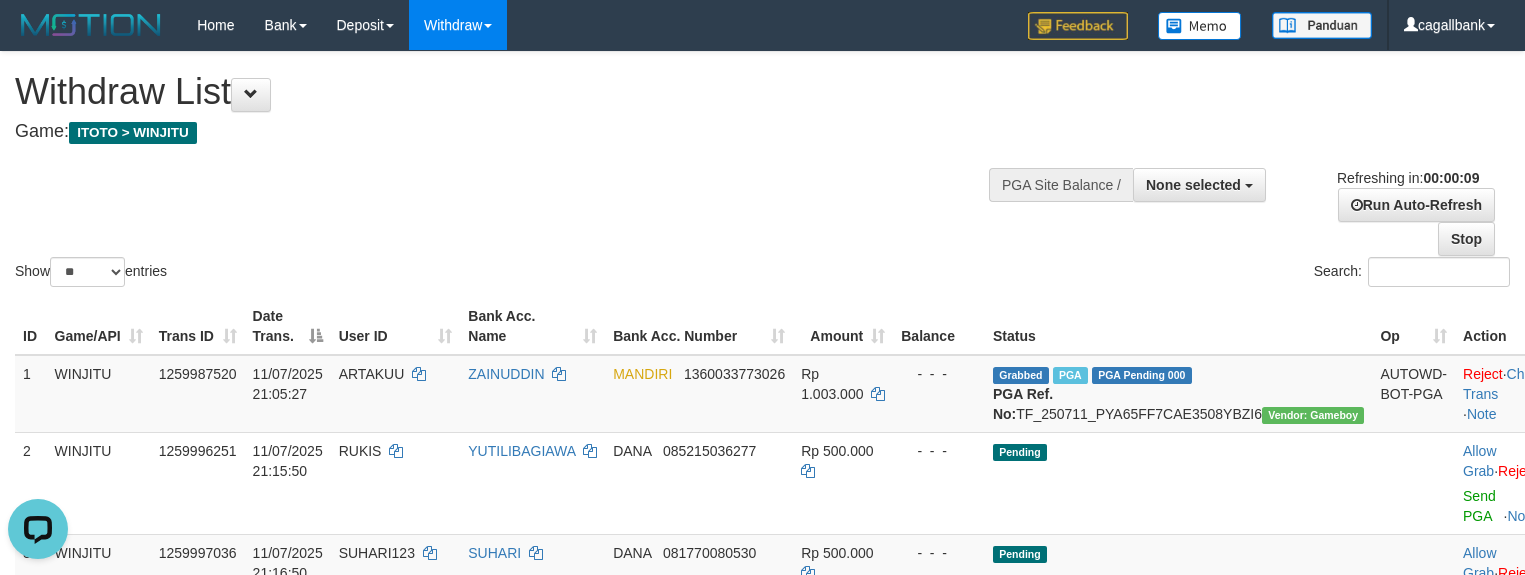 scroll, scrollTop: 0, scrollLeft: 0, axis: both 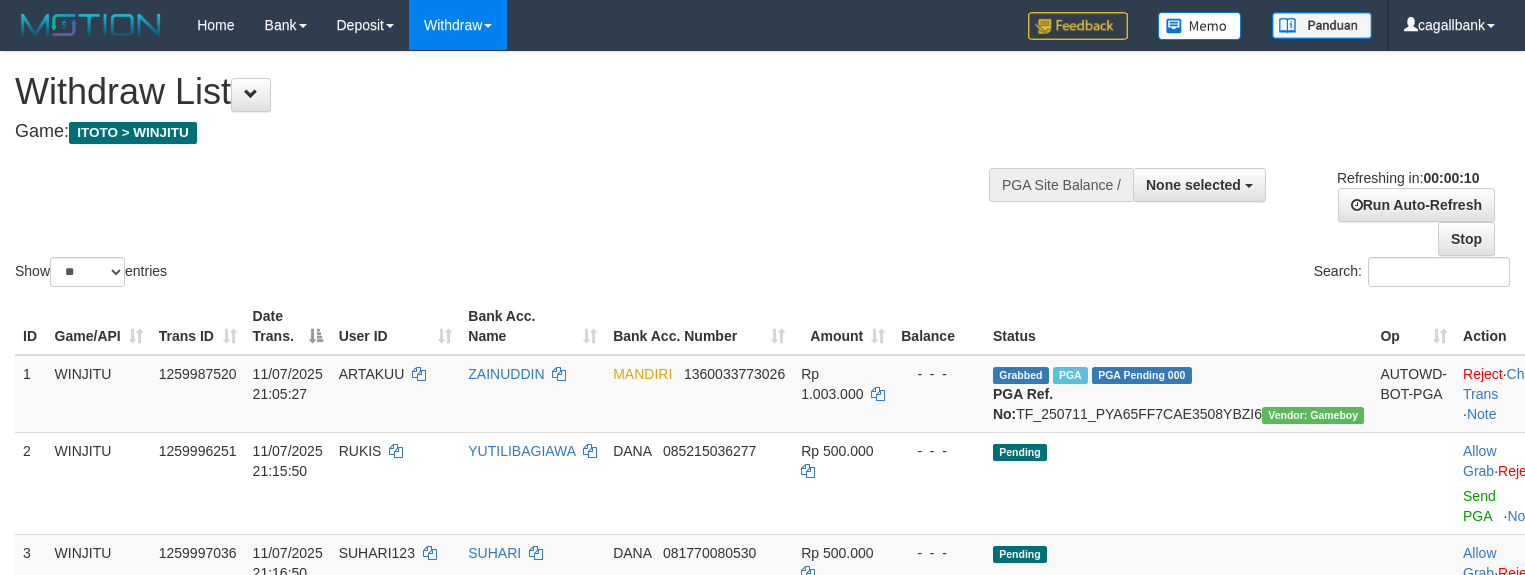 select 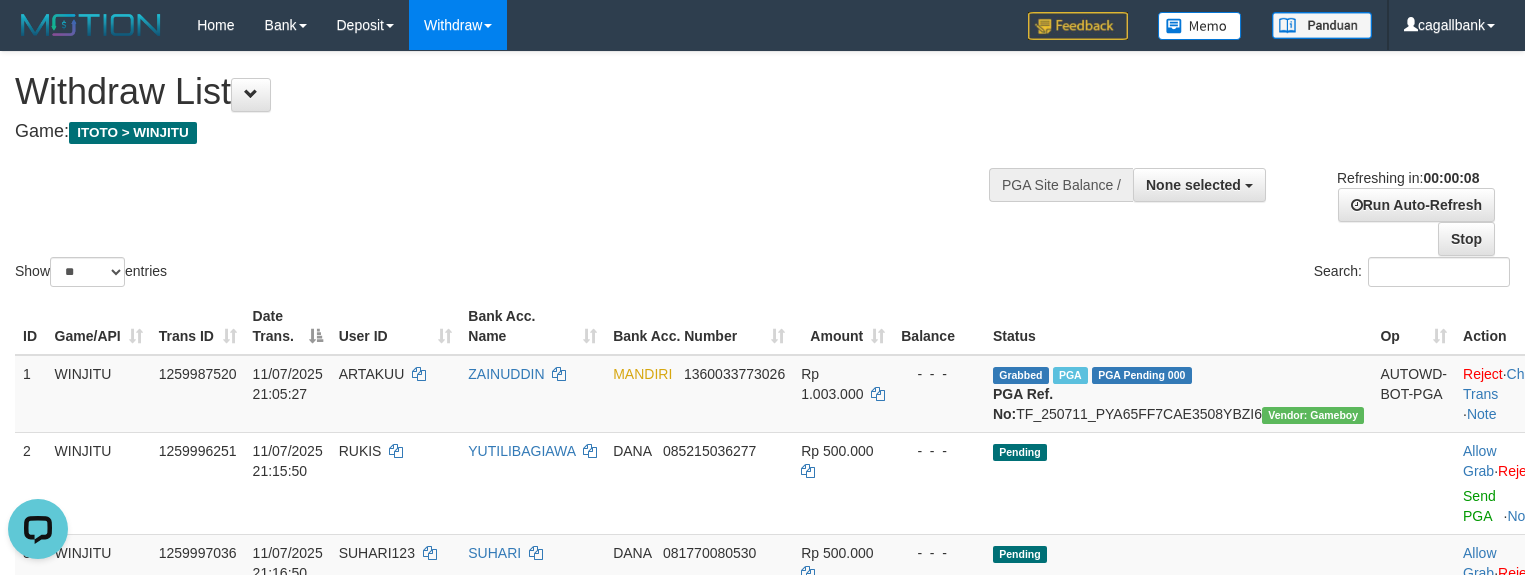 scroll, scrollTop: 0, scrollLeft: 0, axis: both 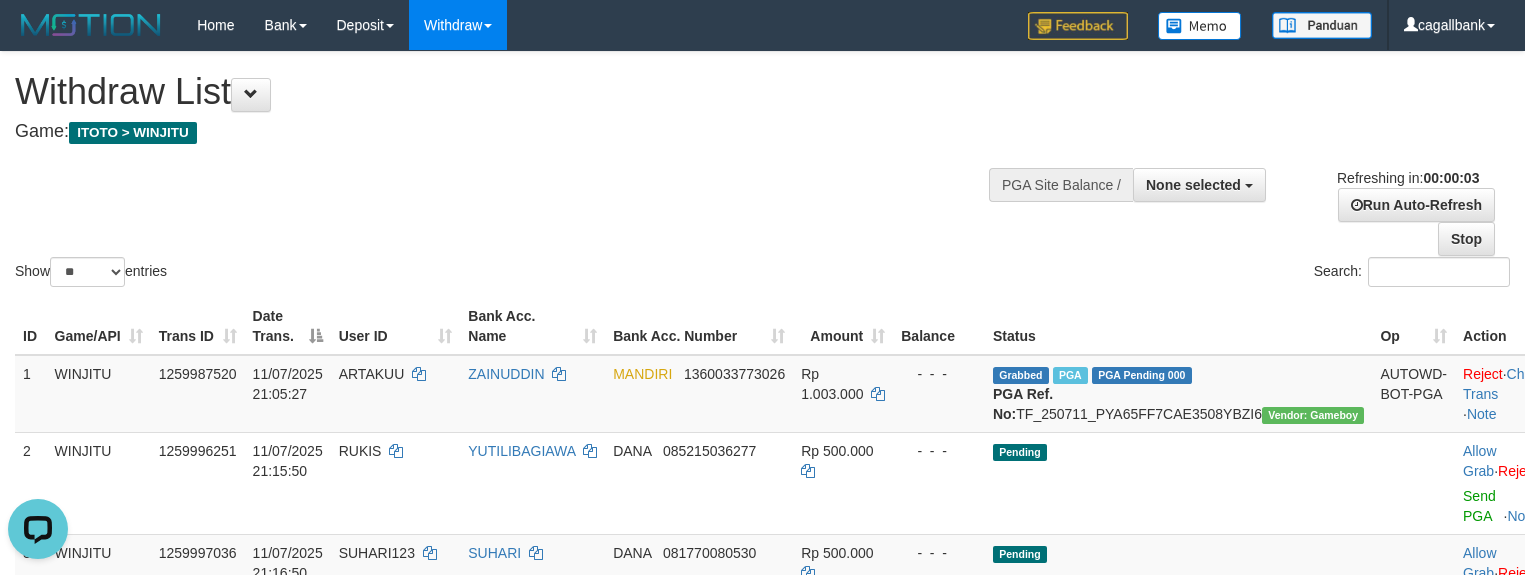 drag, startPoint x: 652, startPoint y: 250, endPoint x: 685, endPoint y: 245, distance: 33.37664 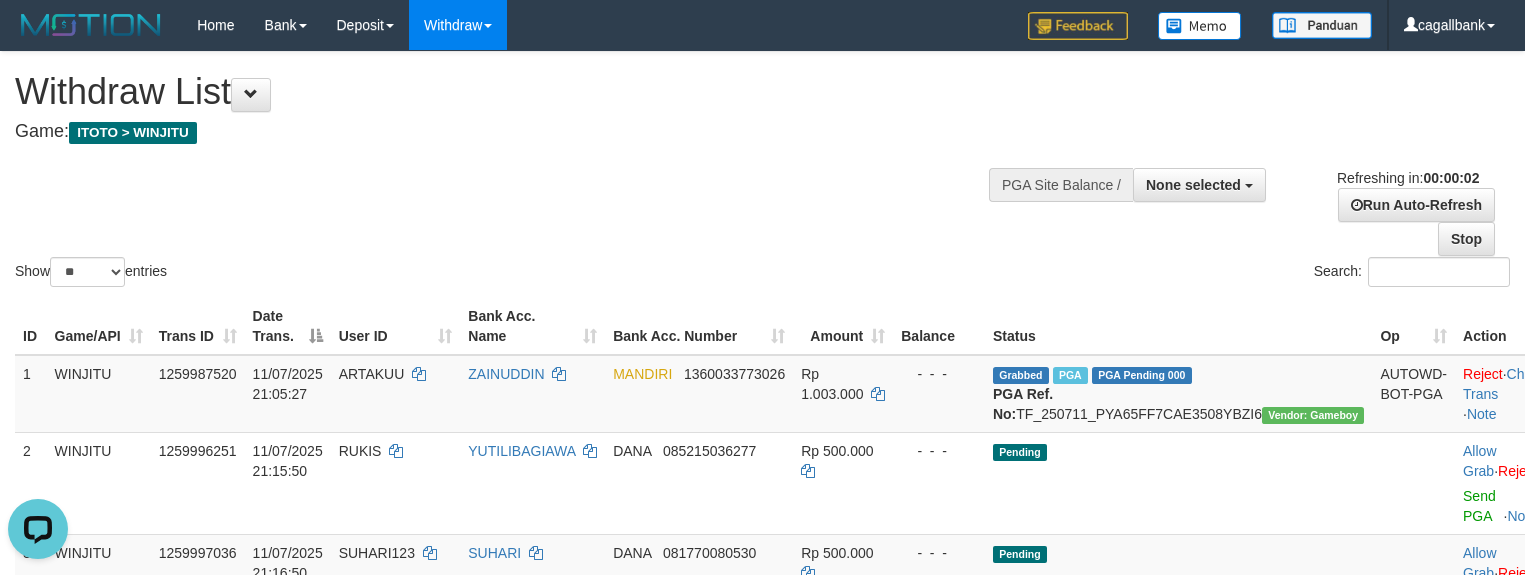 scroll, scrollTop: 1206, scrollLeft: 0, axis: vertical 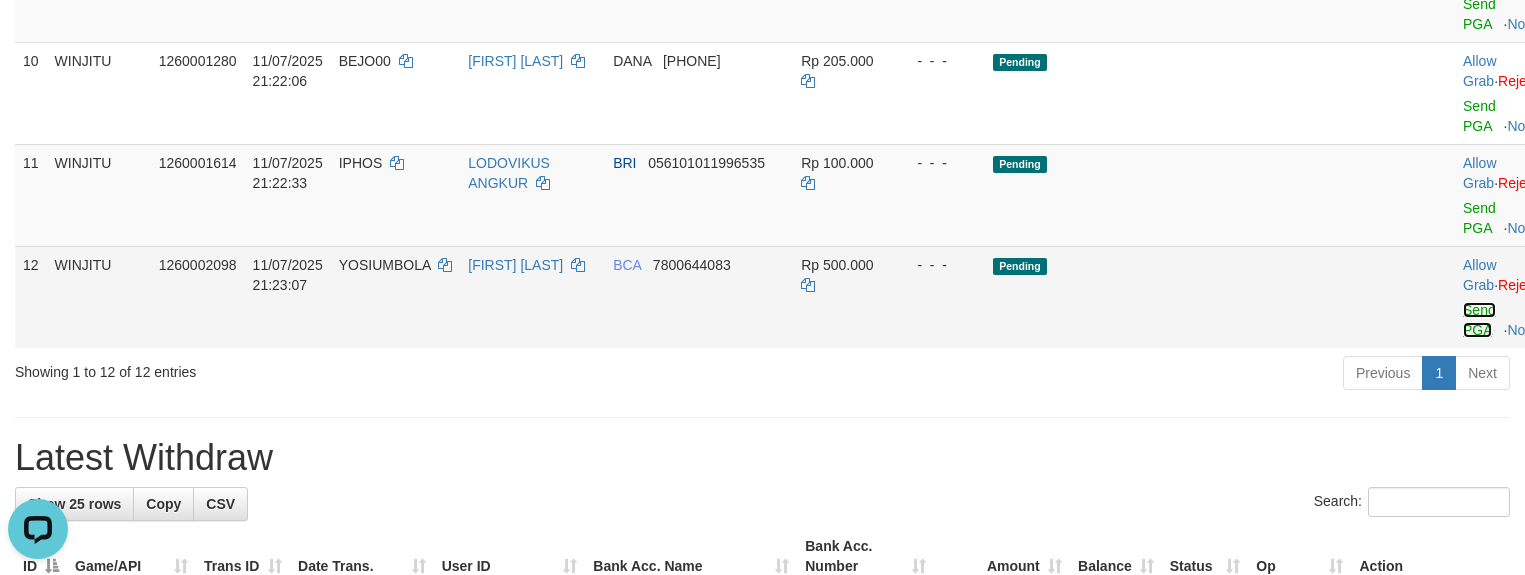 click on "Send PGA" at bounding box center (1479, 320) 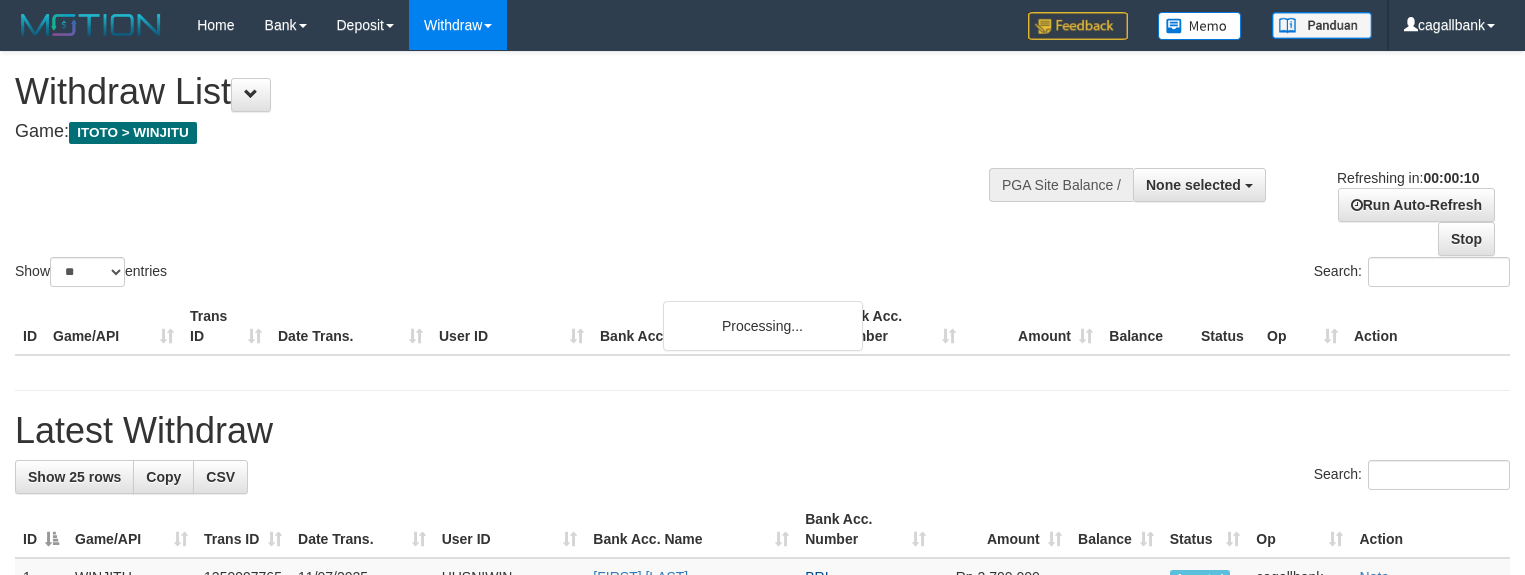 select 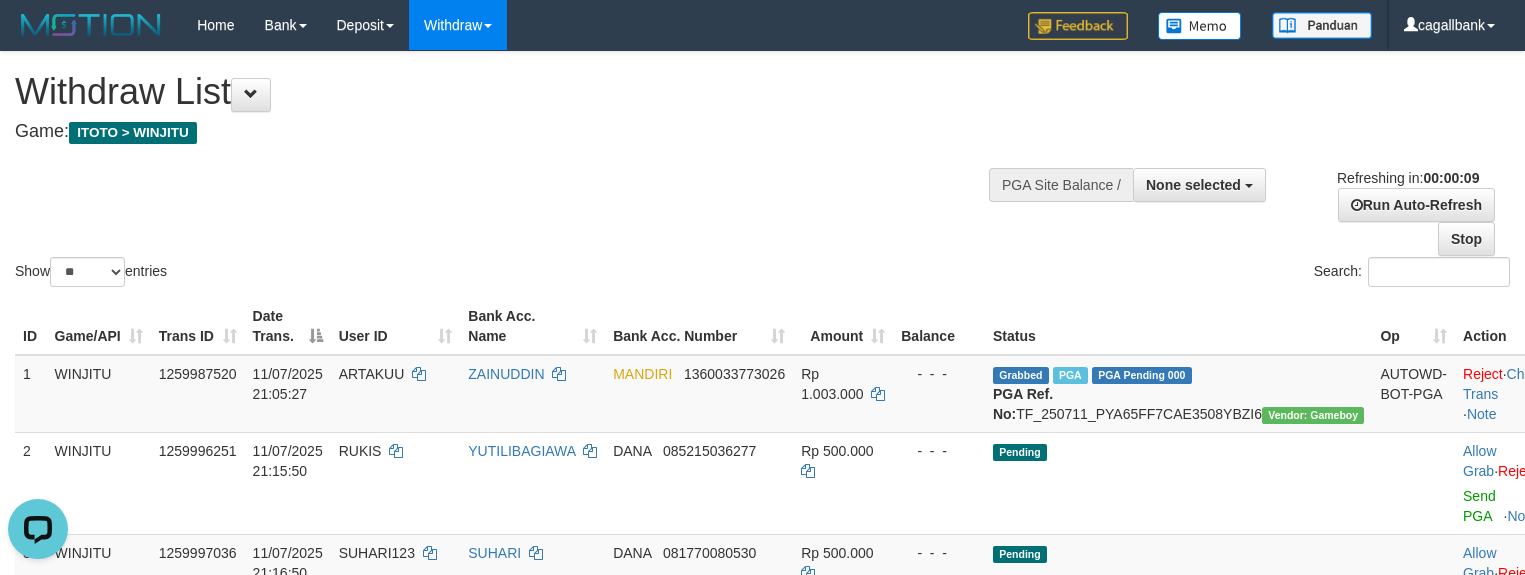 scroll, scrollTop: 0, scrollLeft: 0, axis: both 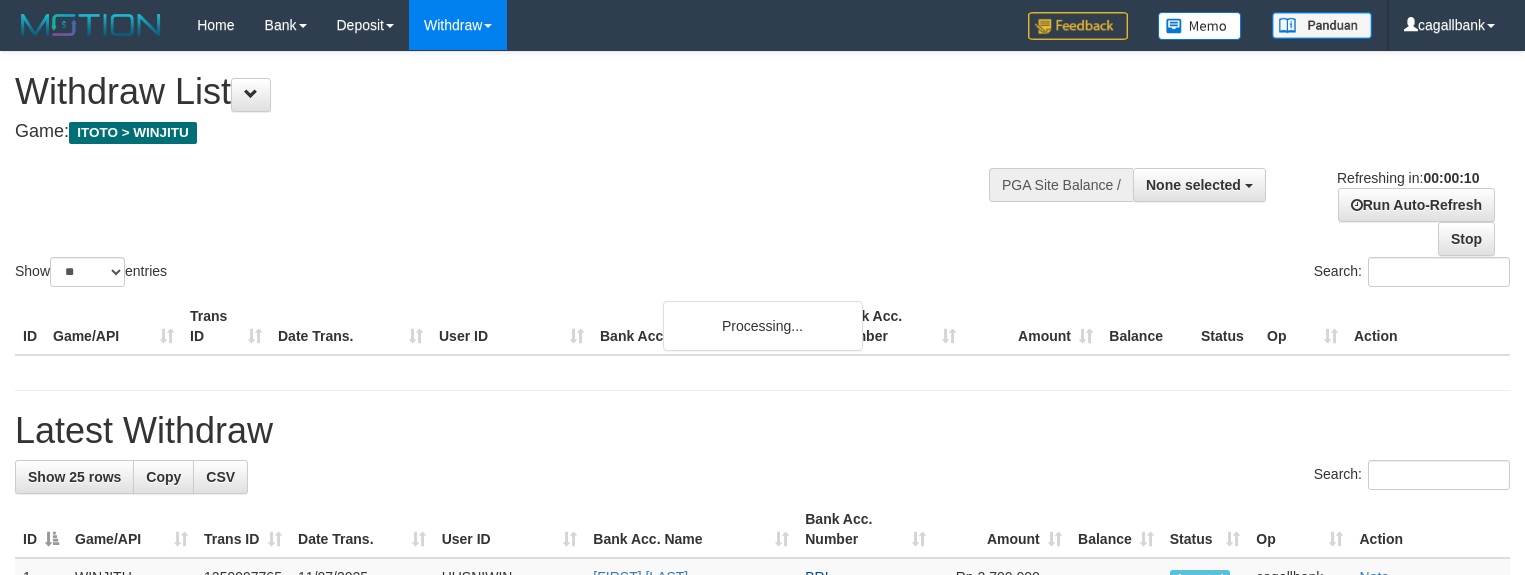 select 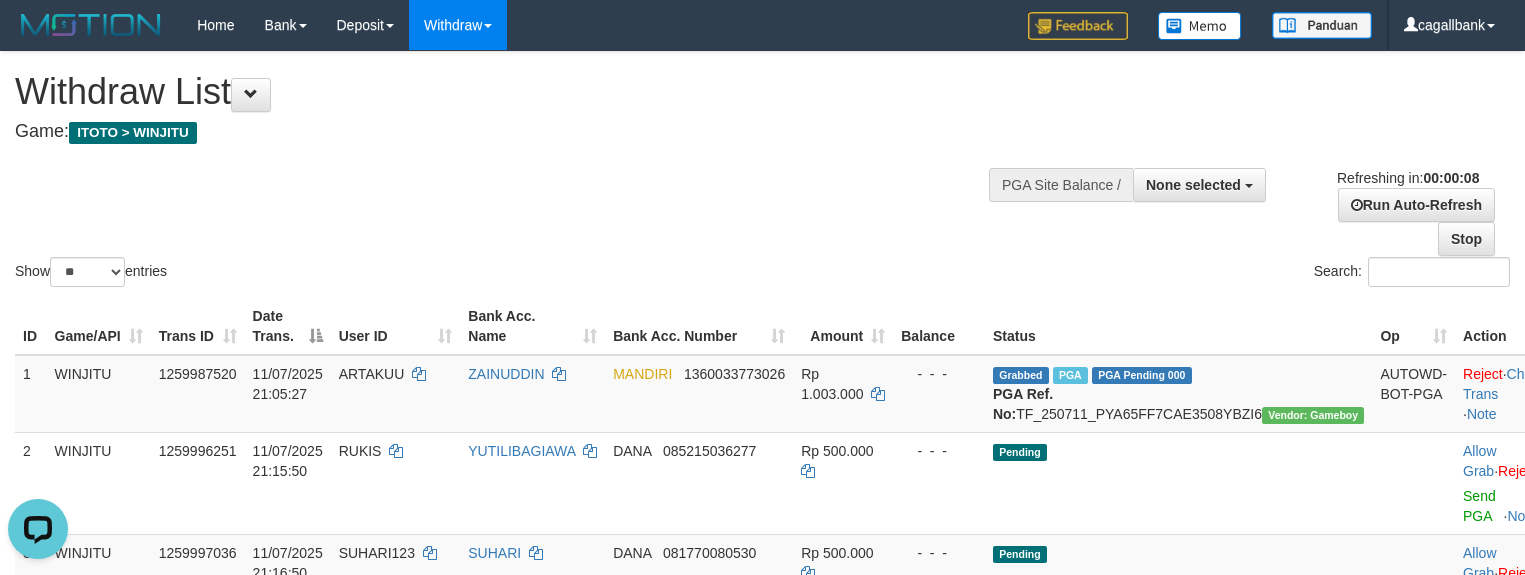 scroll, scrollTop: 0, scrollLeft: 0, axis: both 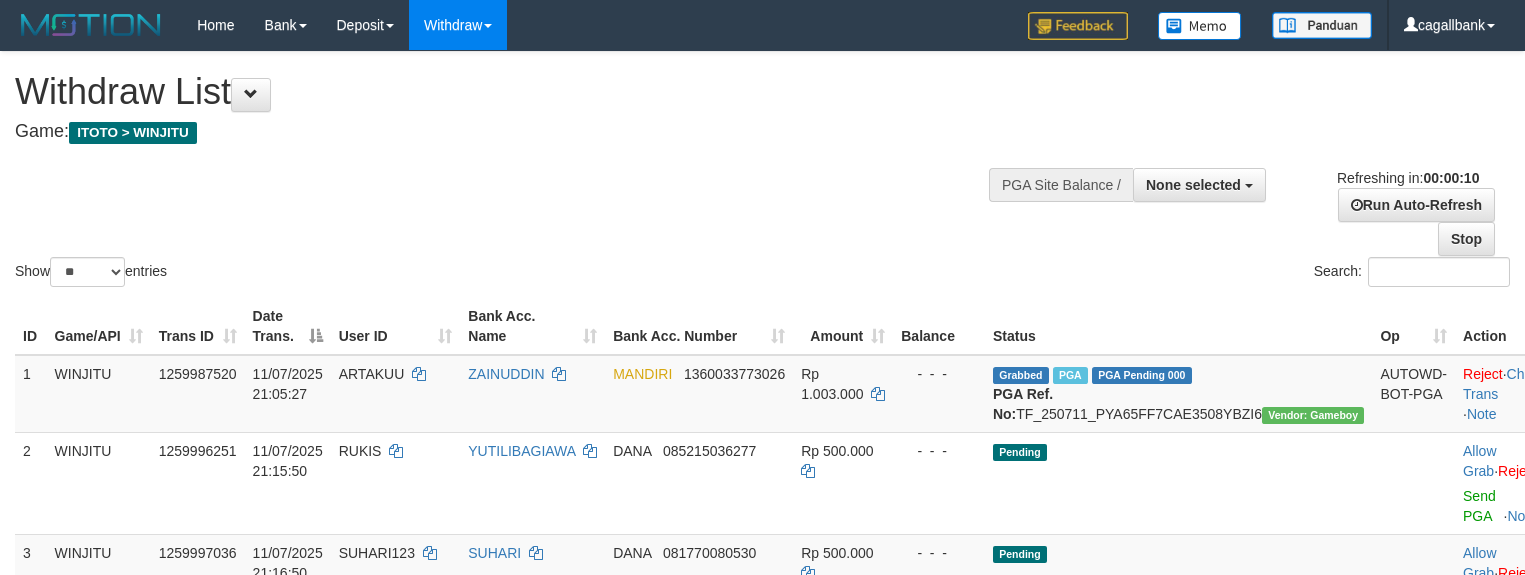 select 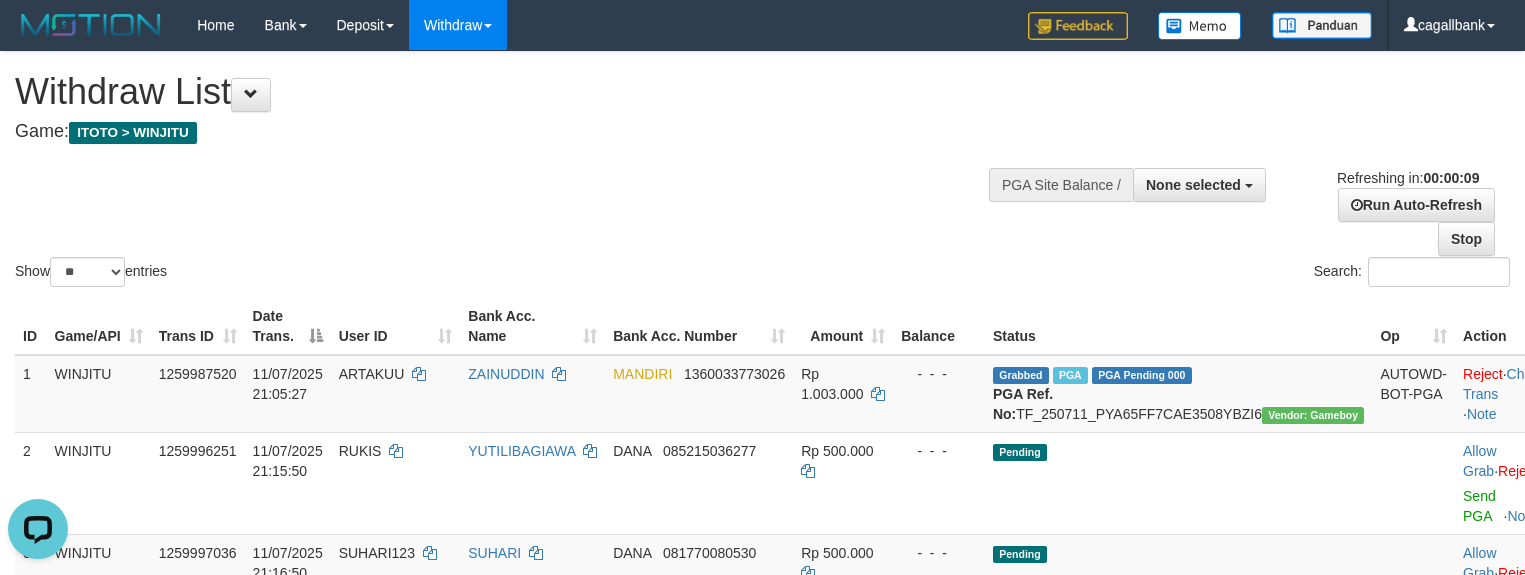 scroll, scrollTop: 0, scrollLeft: 0, axis: both 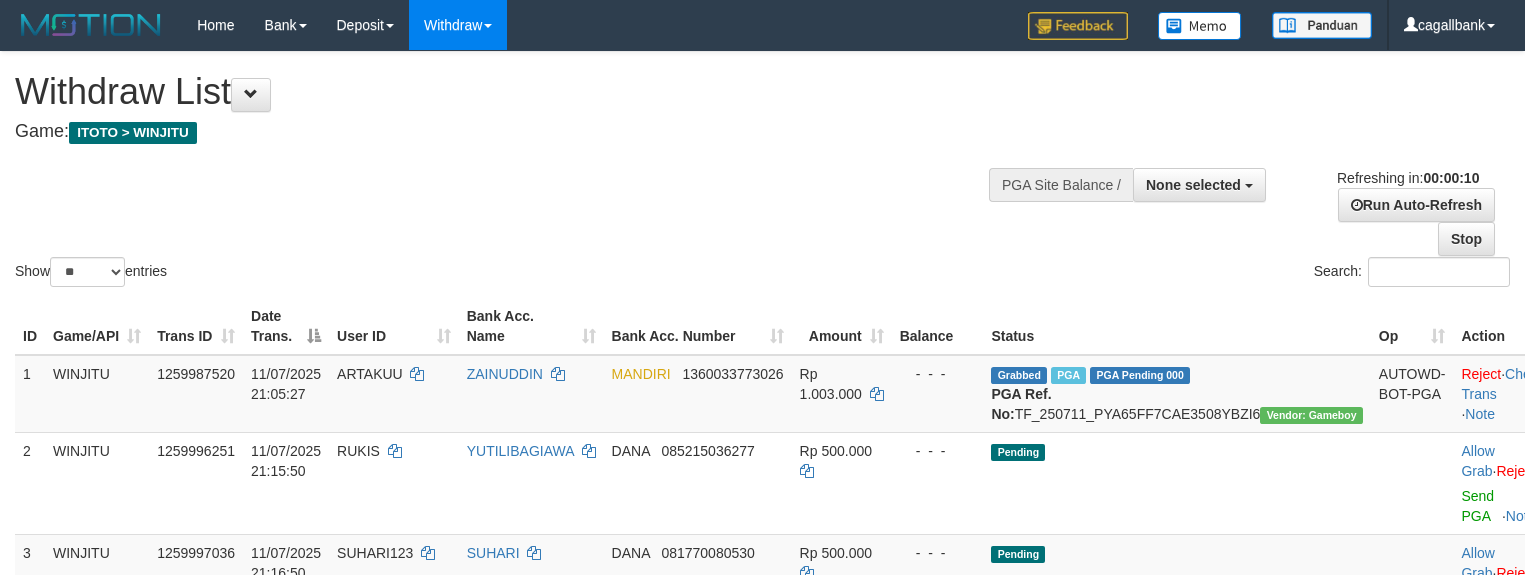 select 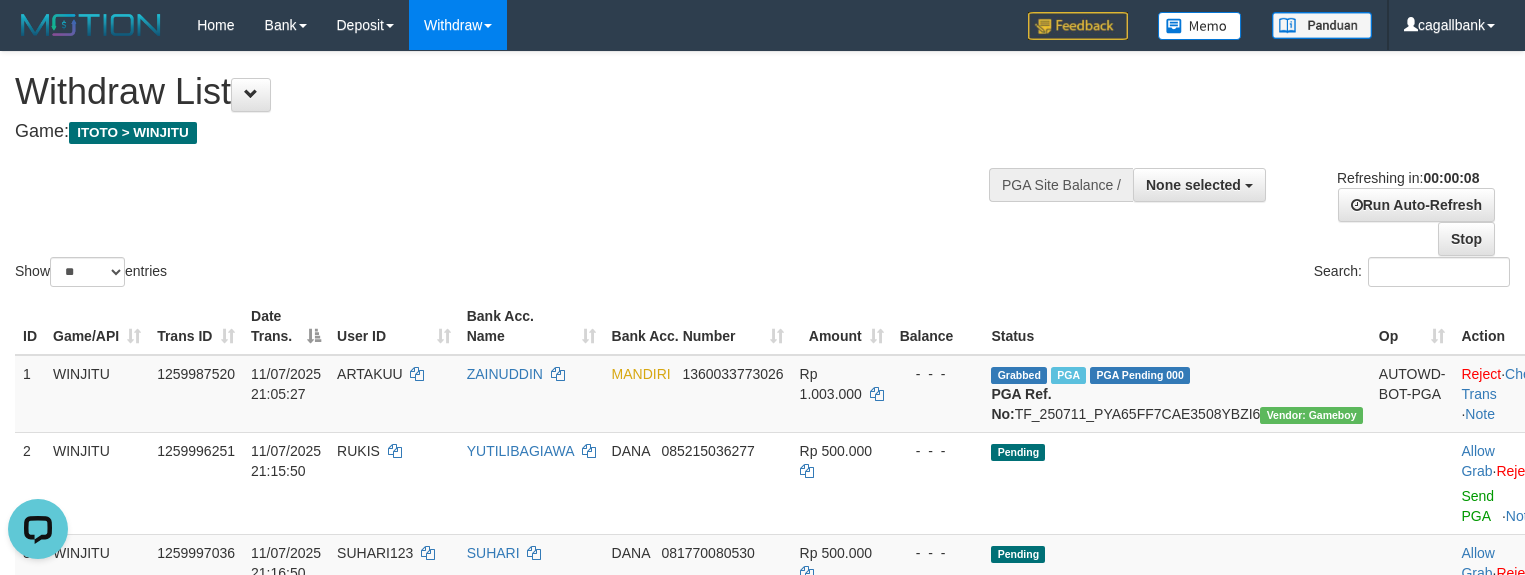 scroll, scrollTop: 0, scrollLeft: 0, axis: both 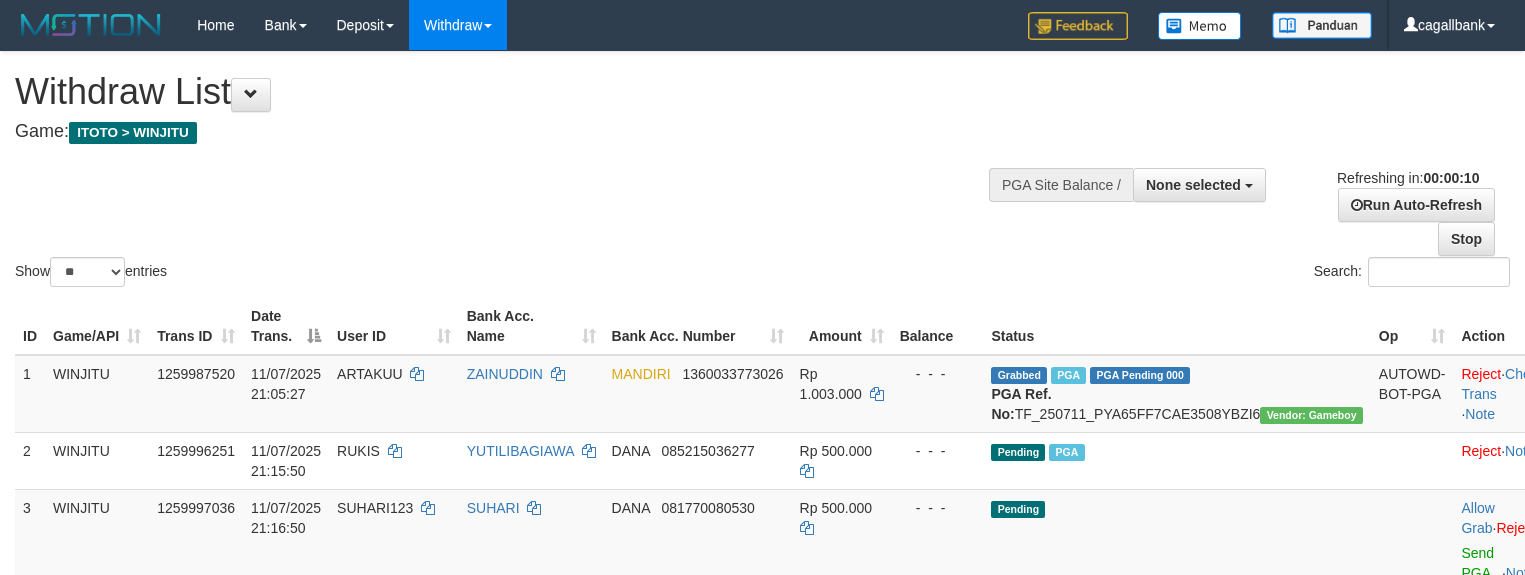 select 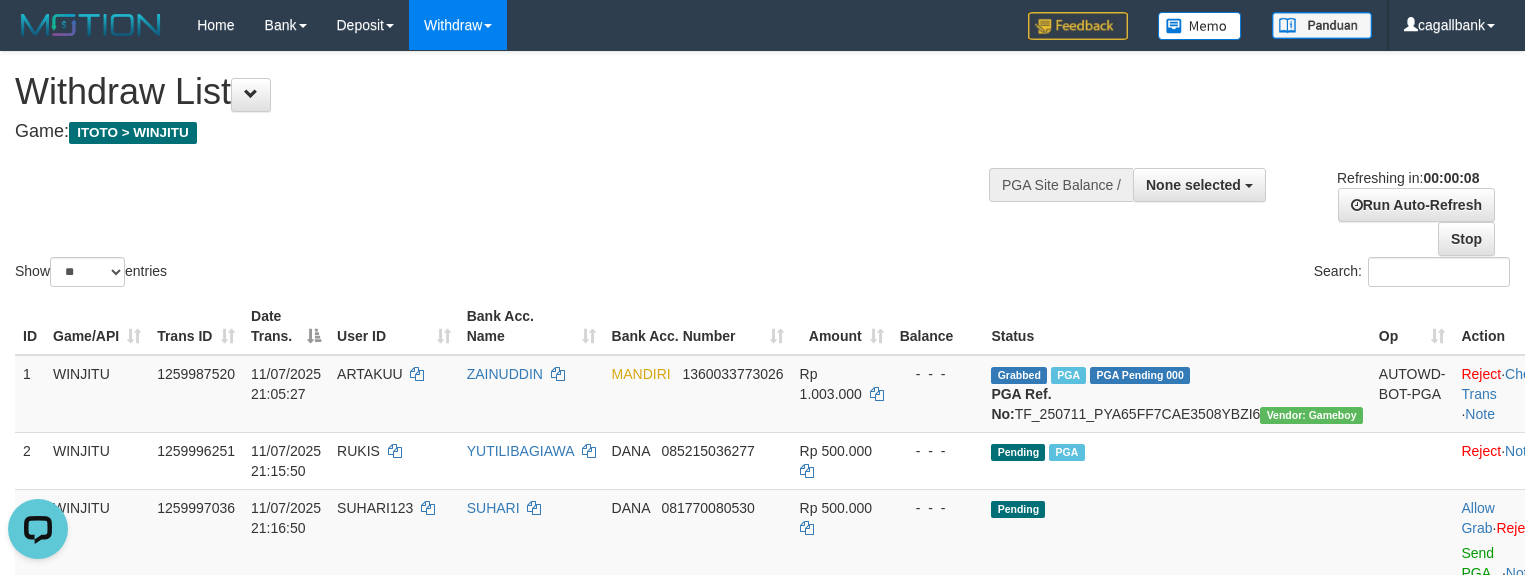 scroll, scrollTop: 0, scrollLeft: 0, axis: both 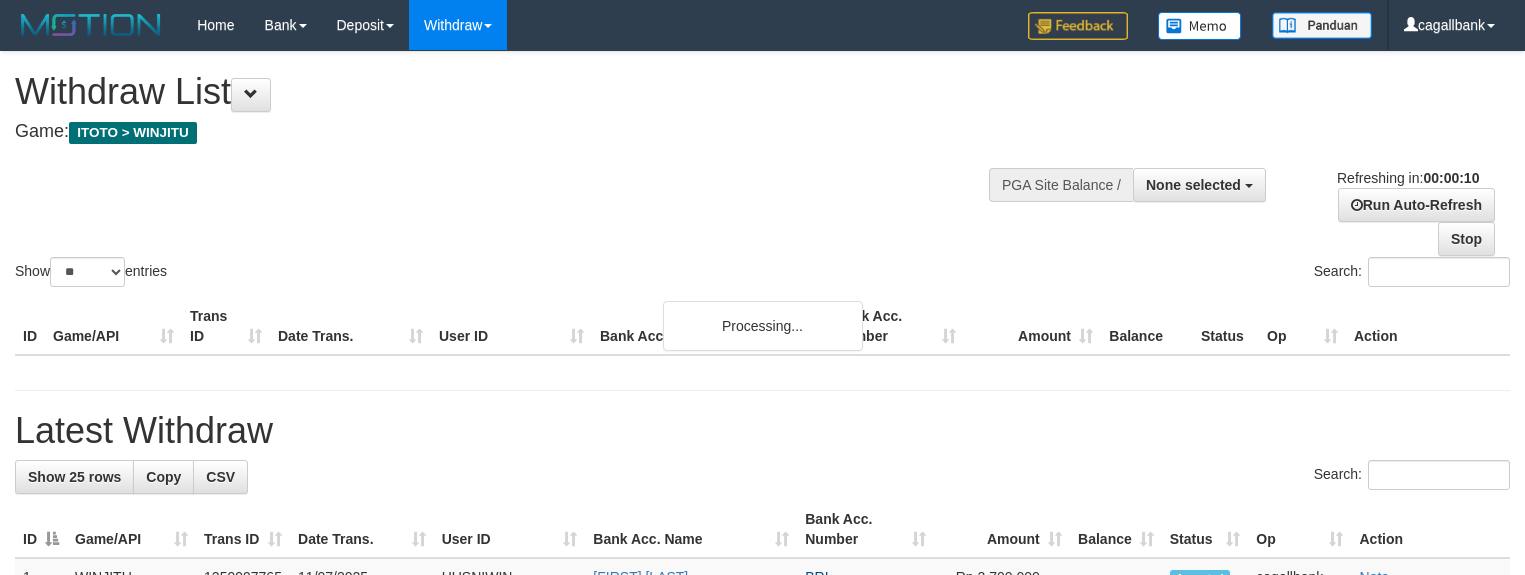select 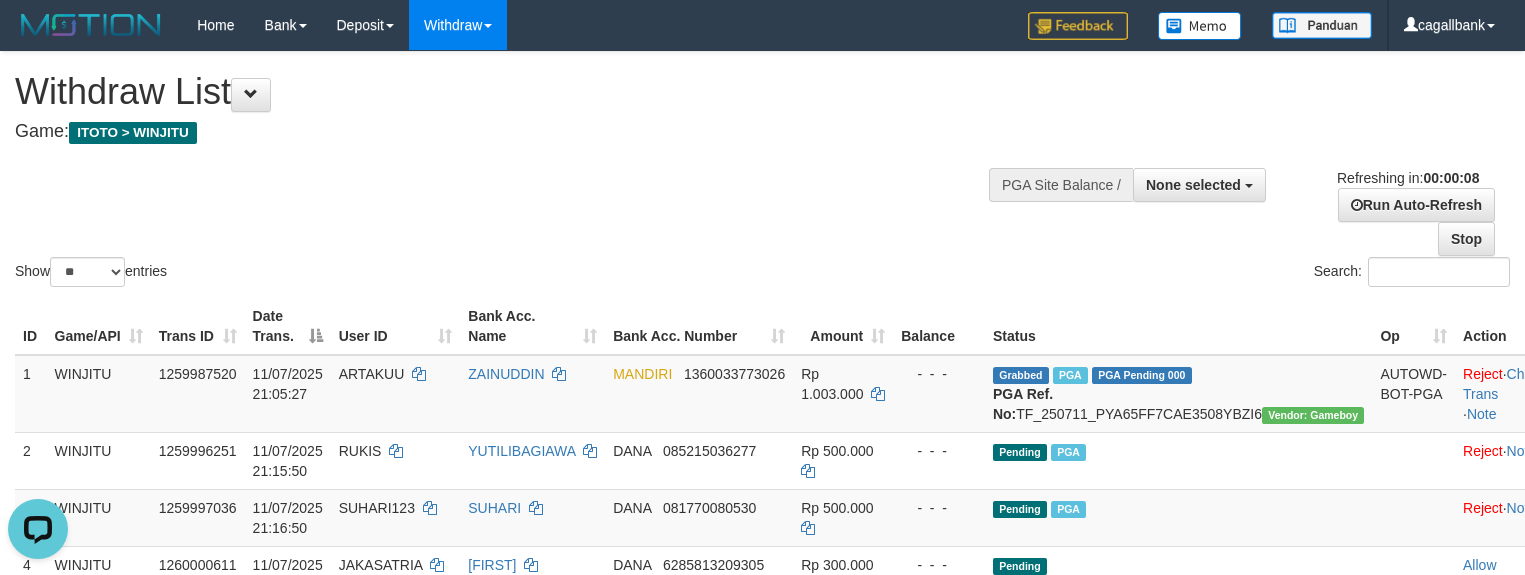 scroll, scrollTop: 0, scrollLeft: 0, axis: both 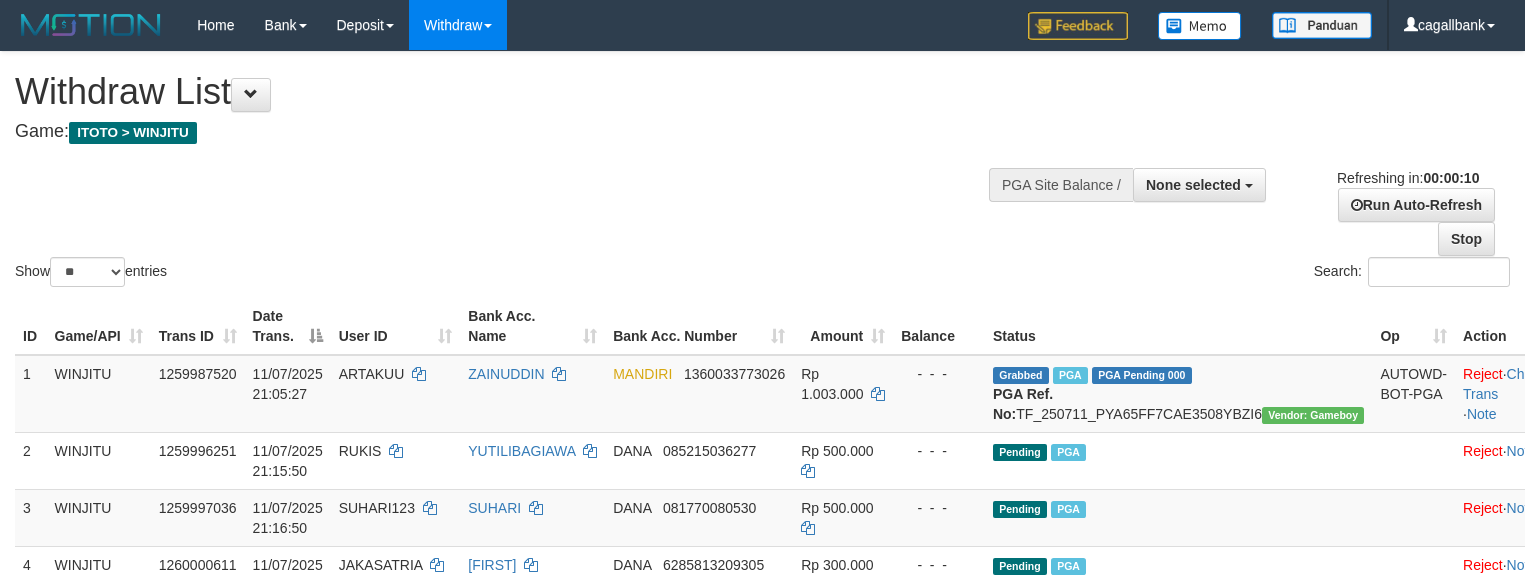 select 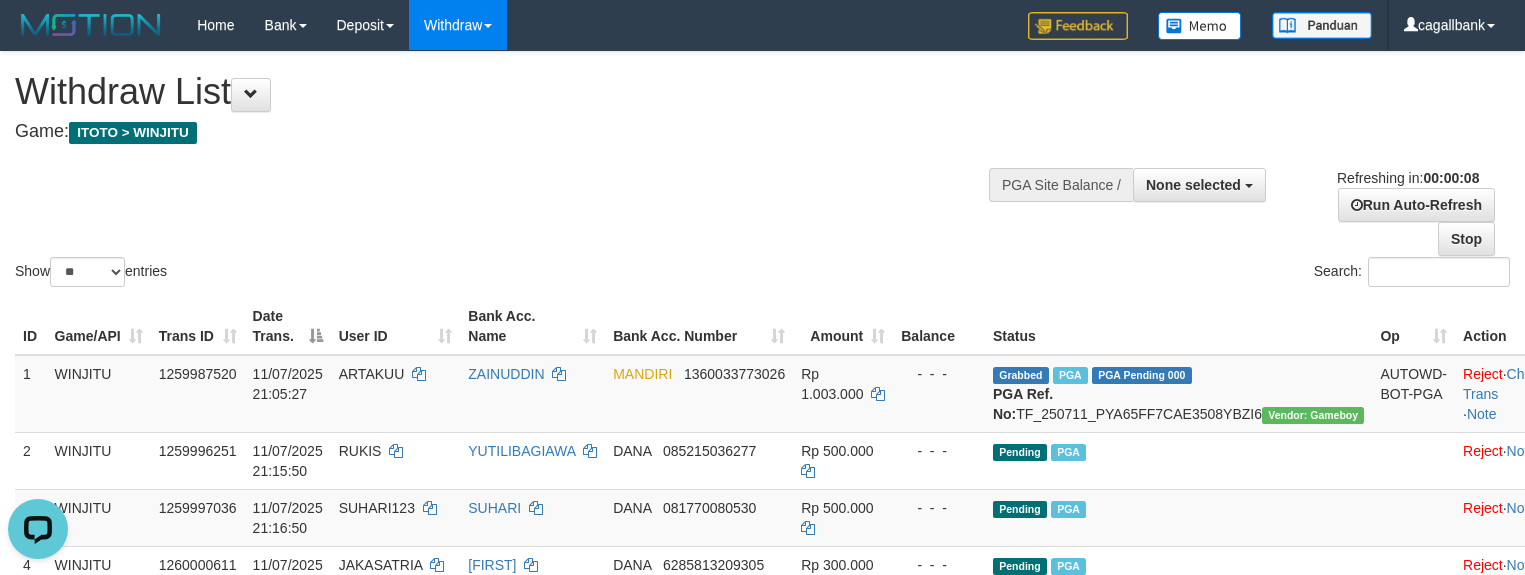 scroll, scrollTop: 0, scrollLeft: 0, axis: both 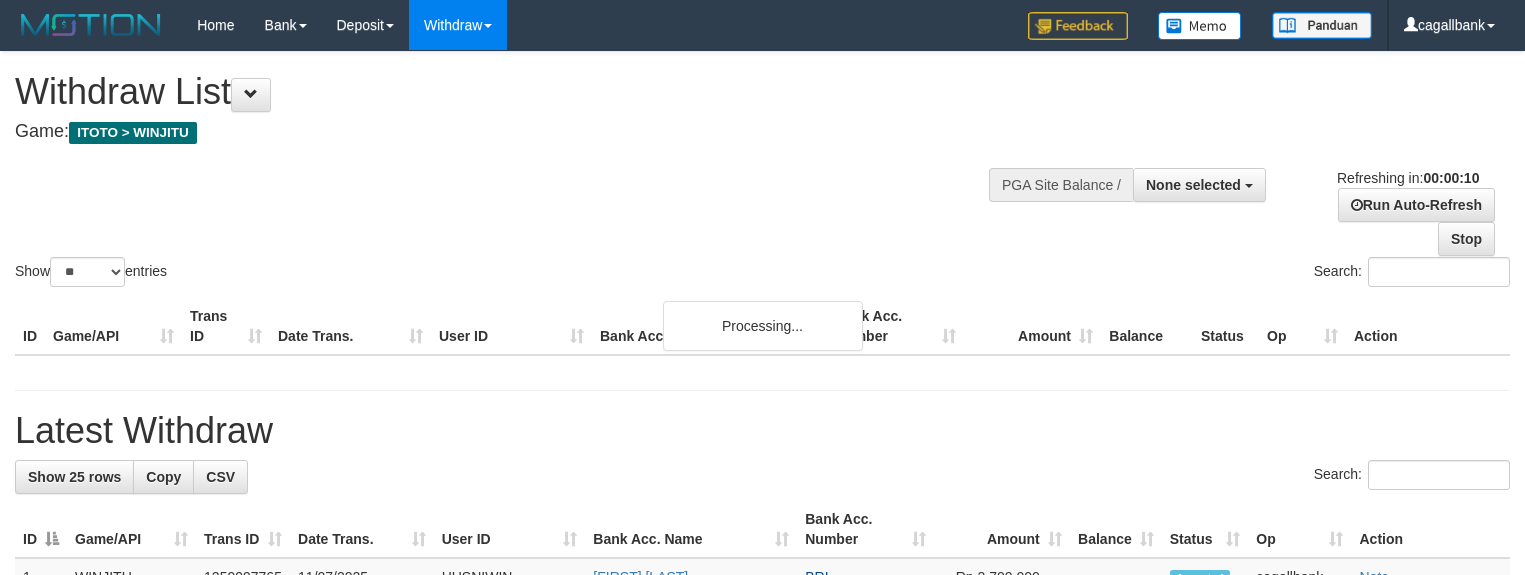 select 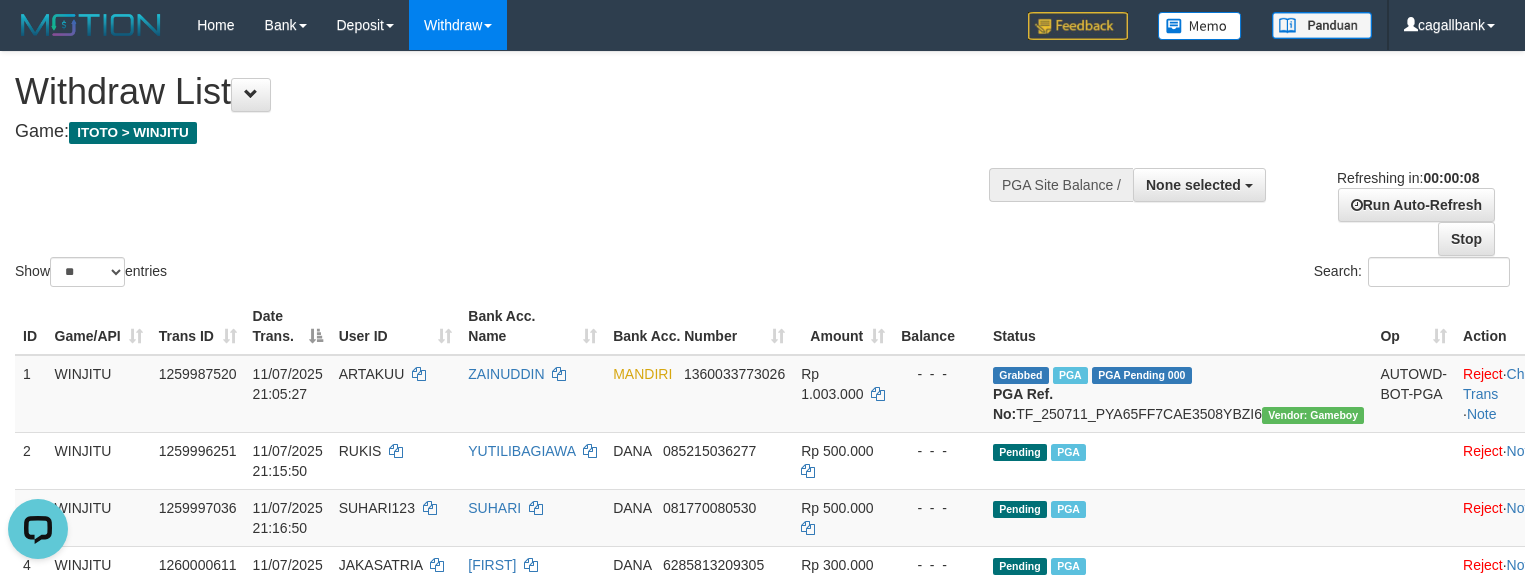 scroll, scrollTop: 0, scrollLeft: 0, axis: both 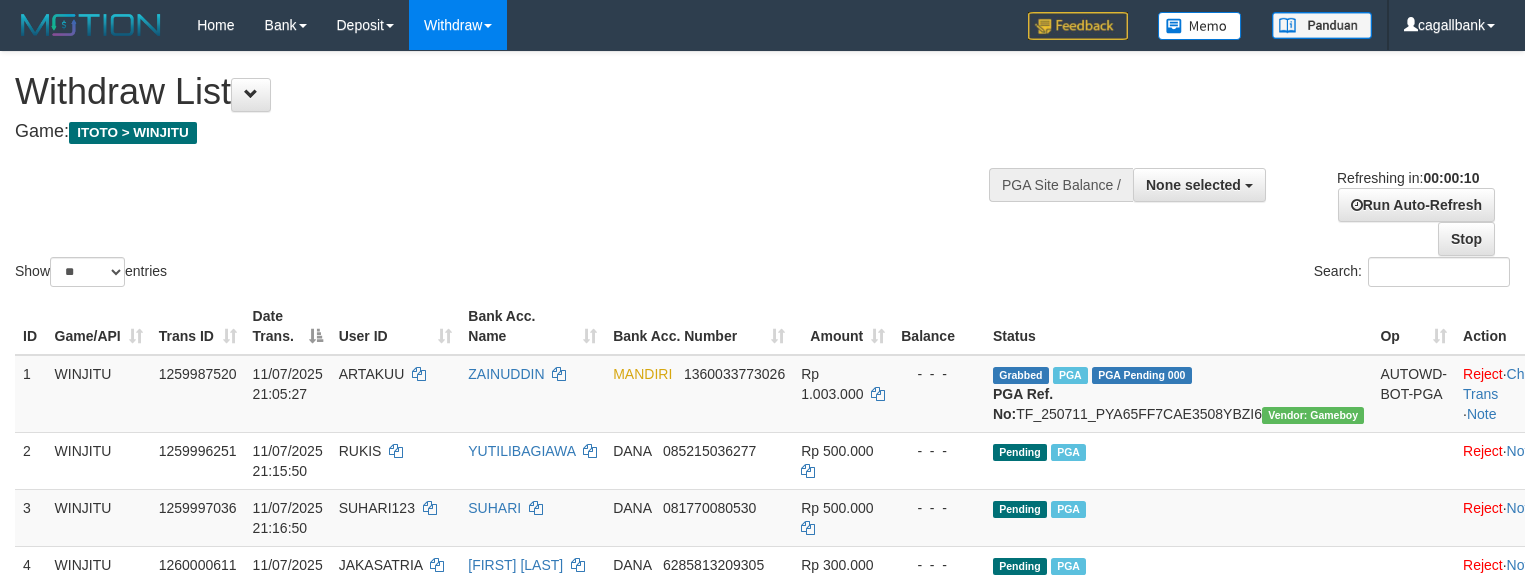 select 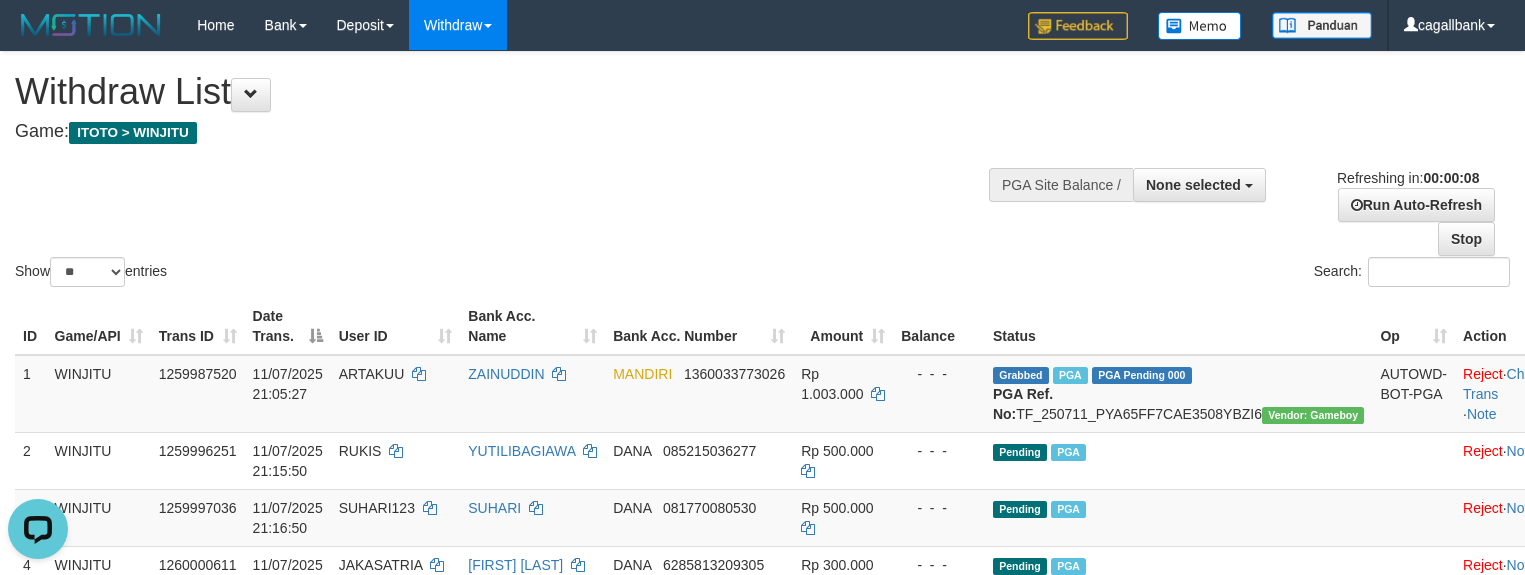 scroll, scrollTop: 0, scrollLeft: 0, axis: both 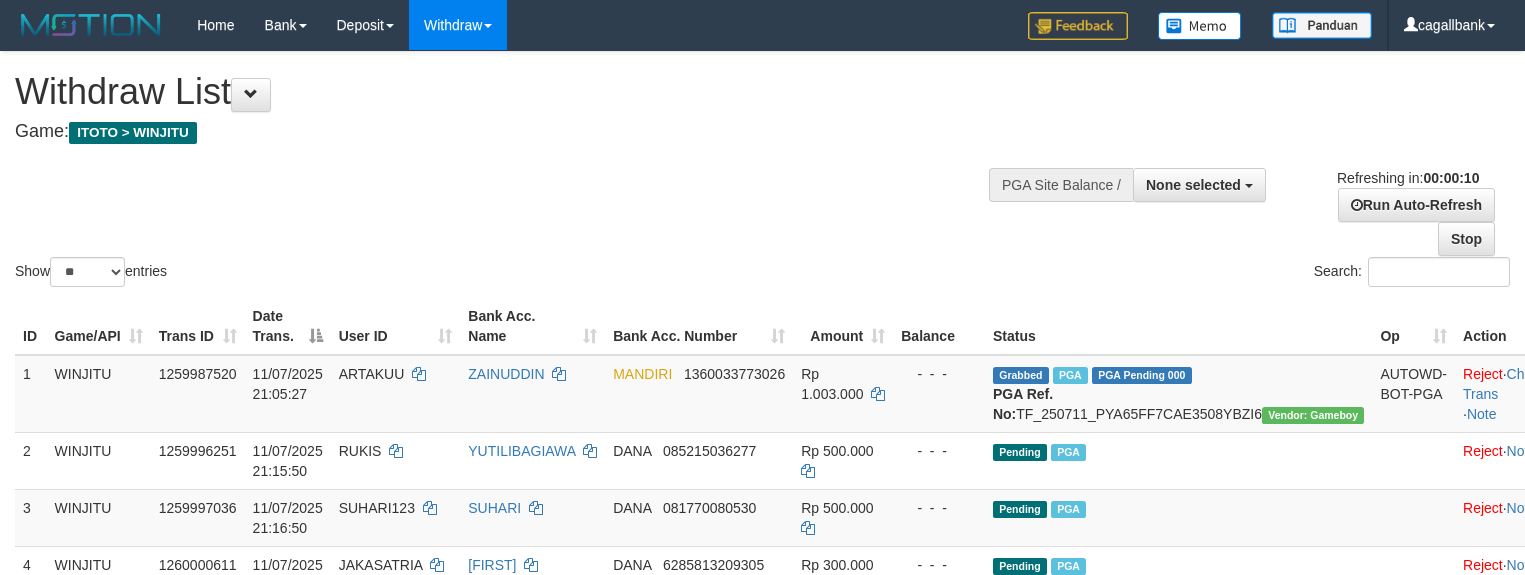select 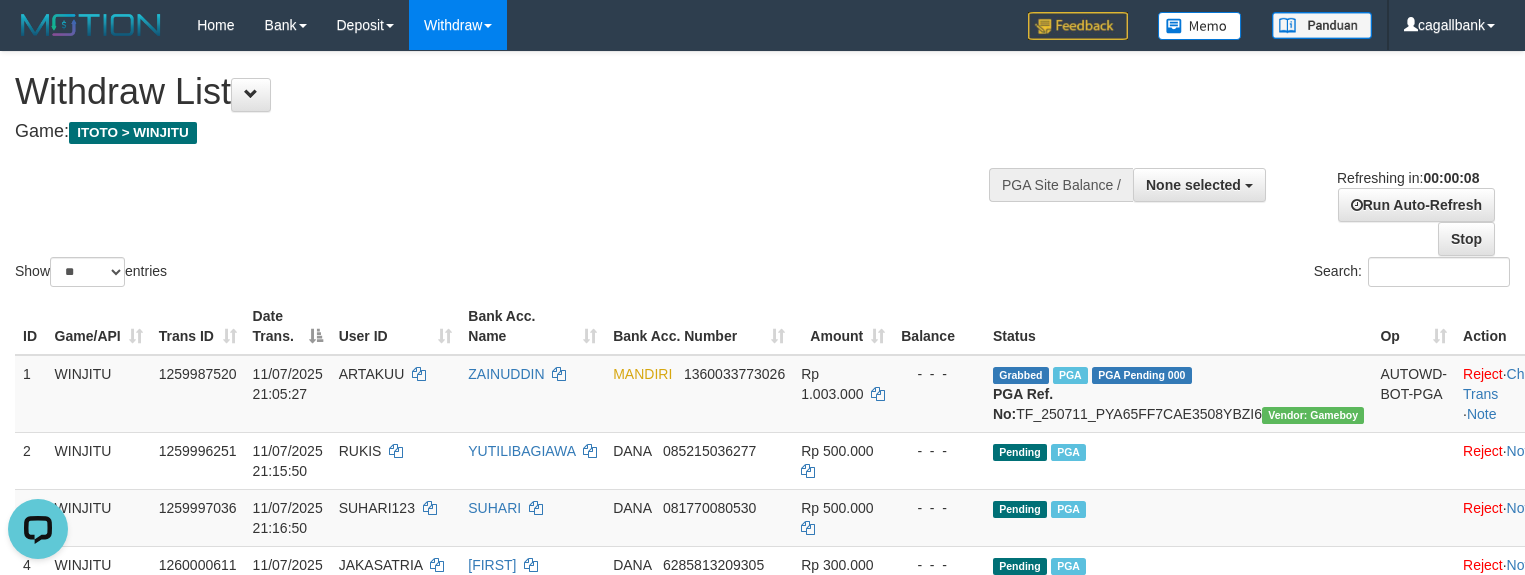 scroll, scrollTop: 0, scrollLeft: 0, axis: both 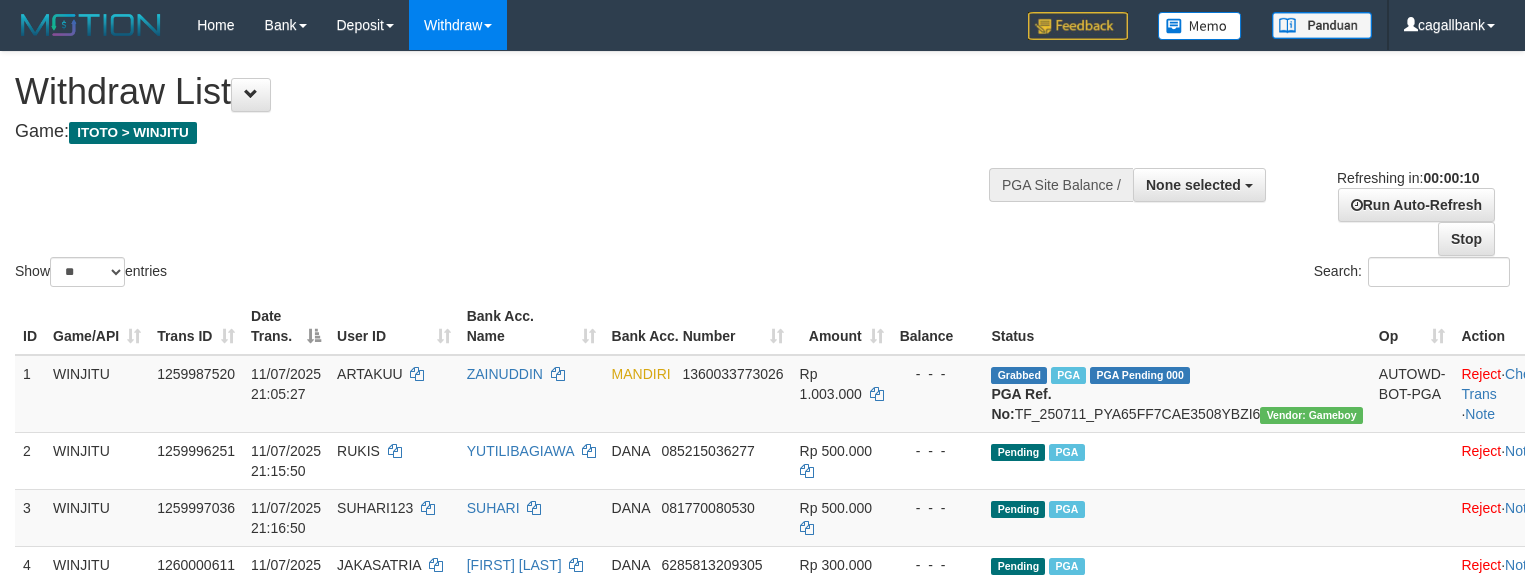 select 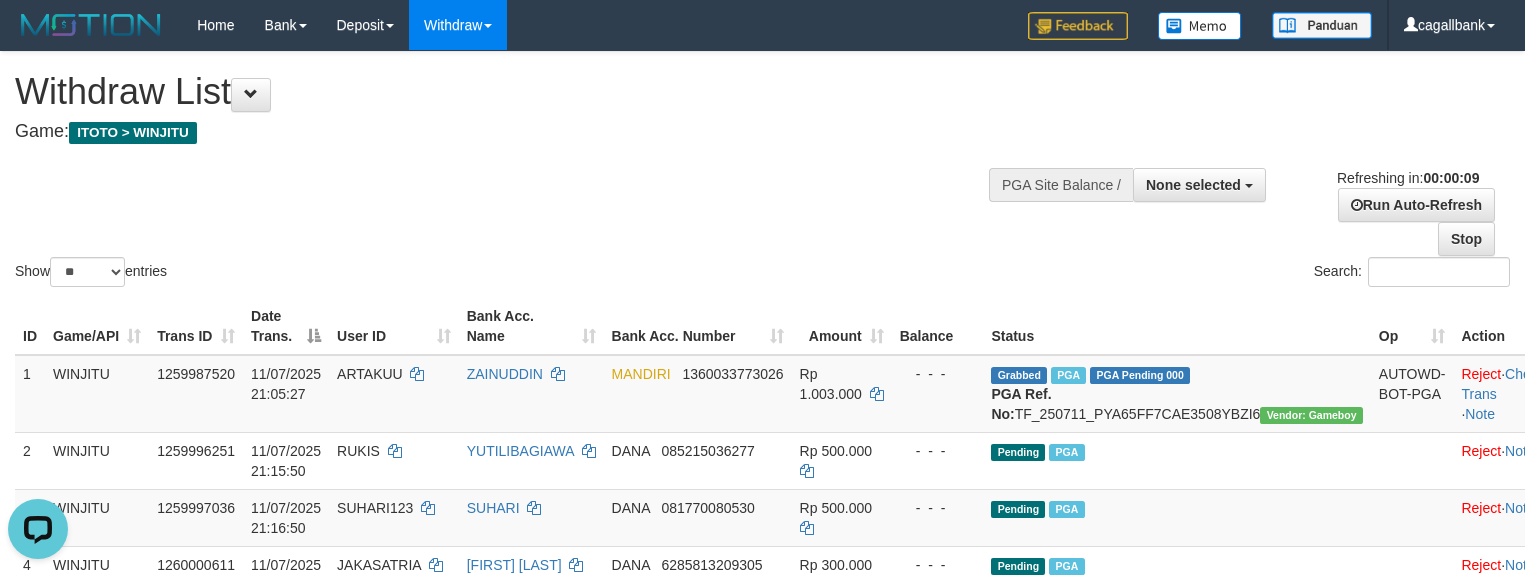 scroll, scrollTop: 0, scrollLeft: 0, axis: both 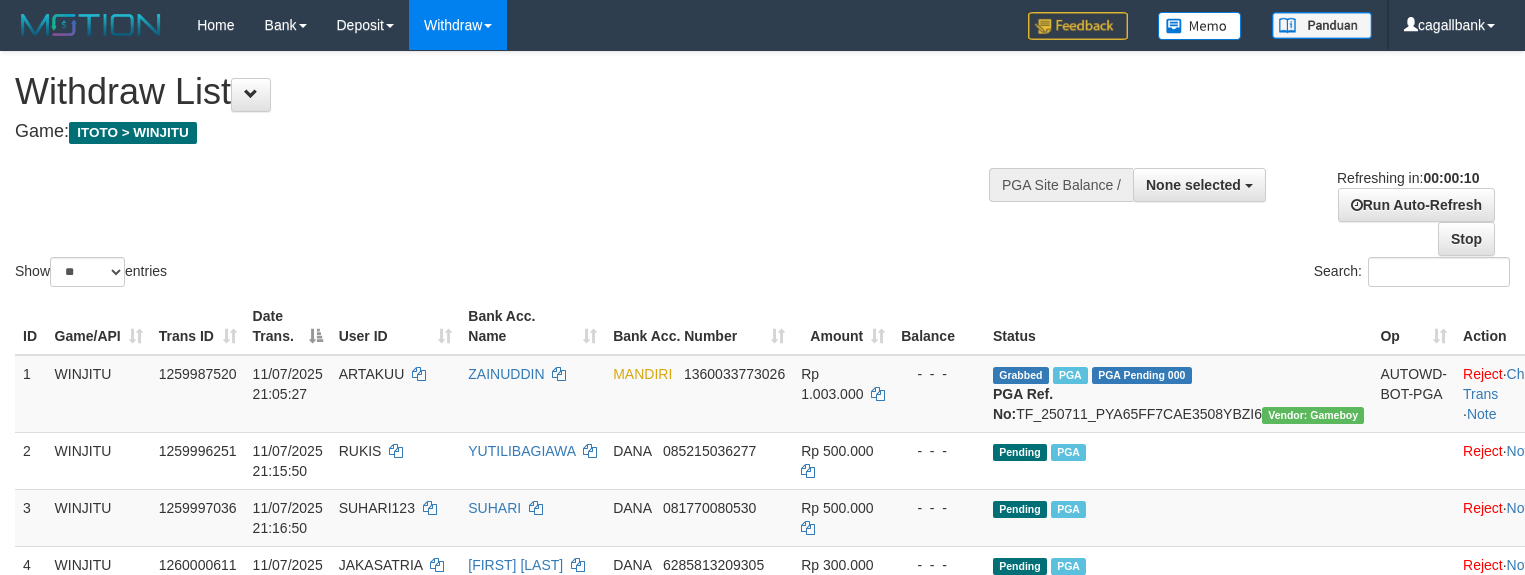 select 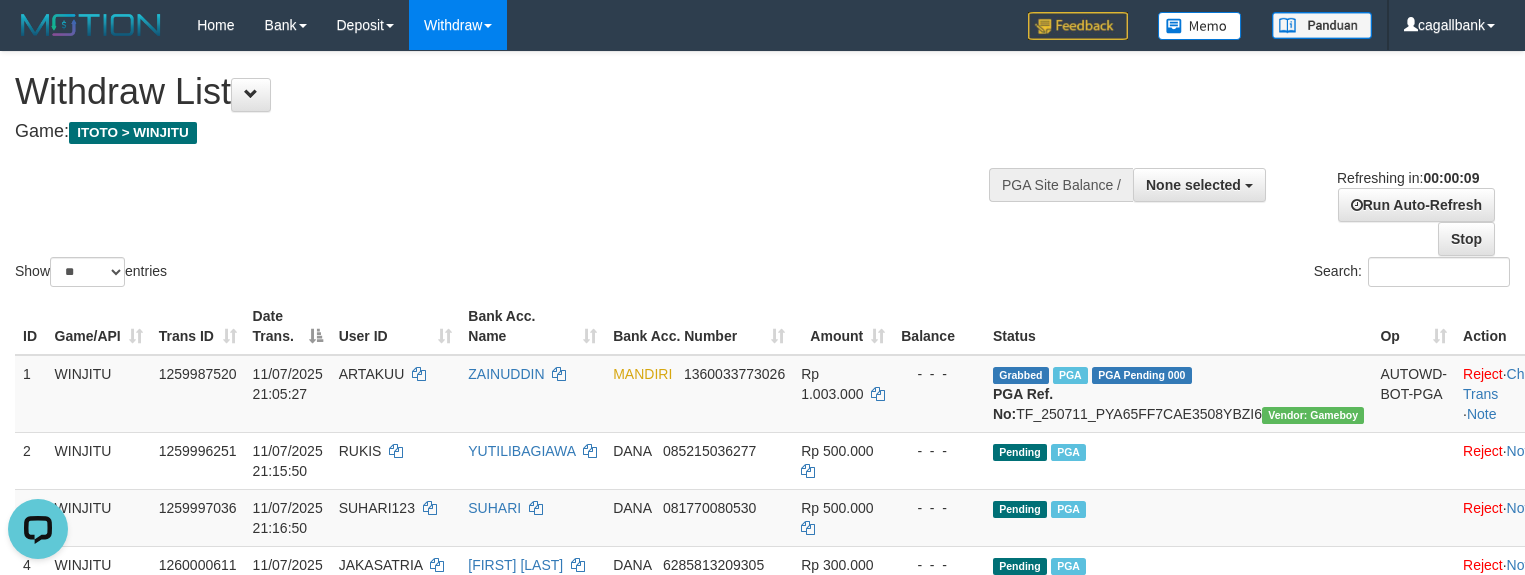 scroll, scrollTop: 0, scrollLeft: 0, axis: both 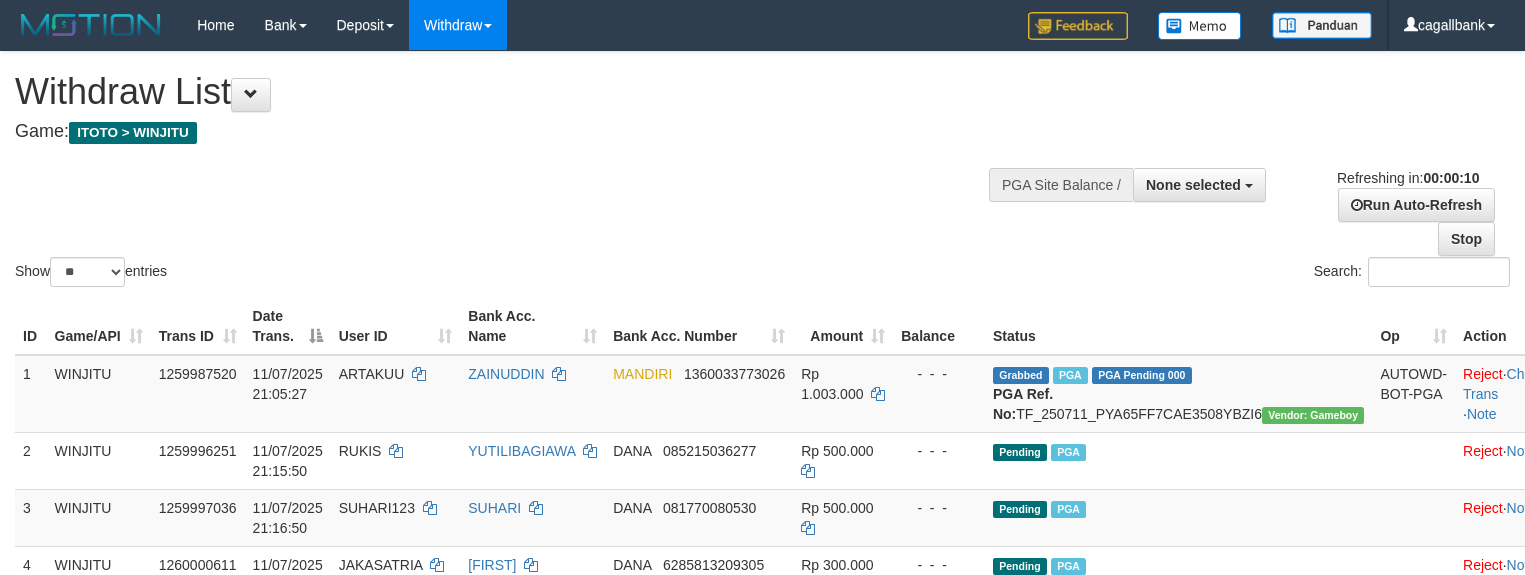 select 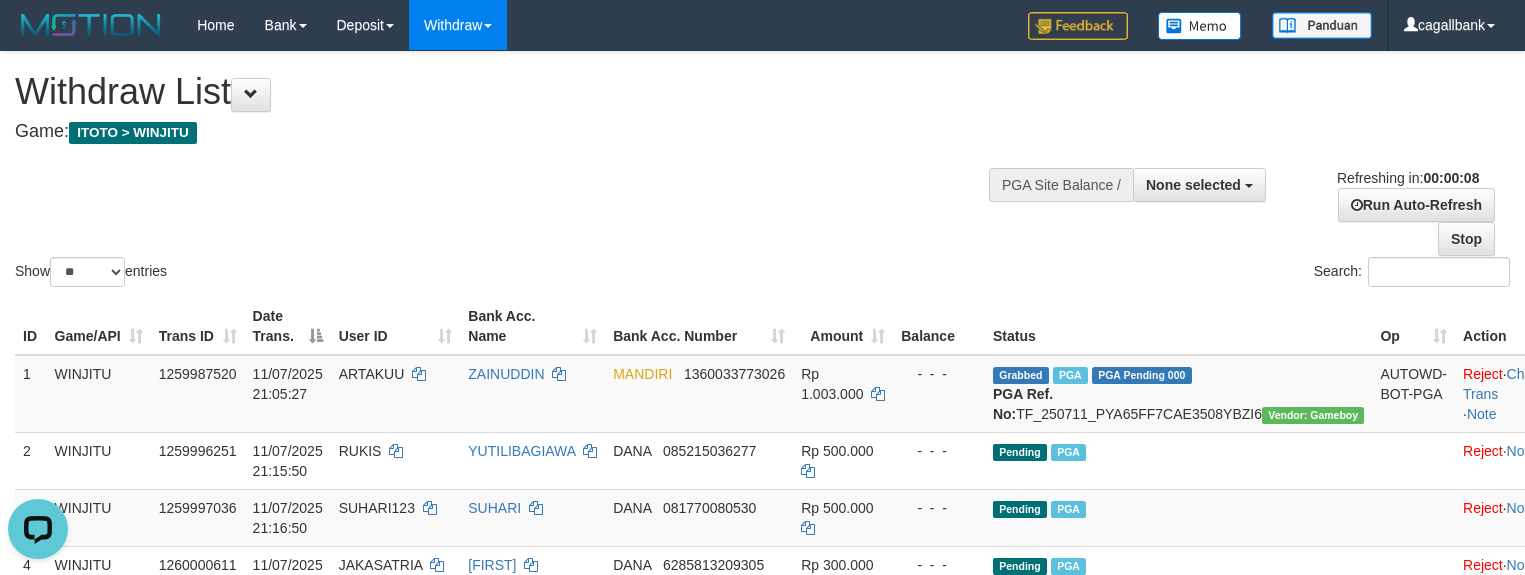 scroll, scrollTop: 0, scrollLeft: 0, axis: both 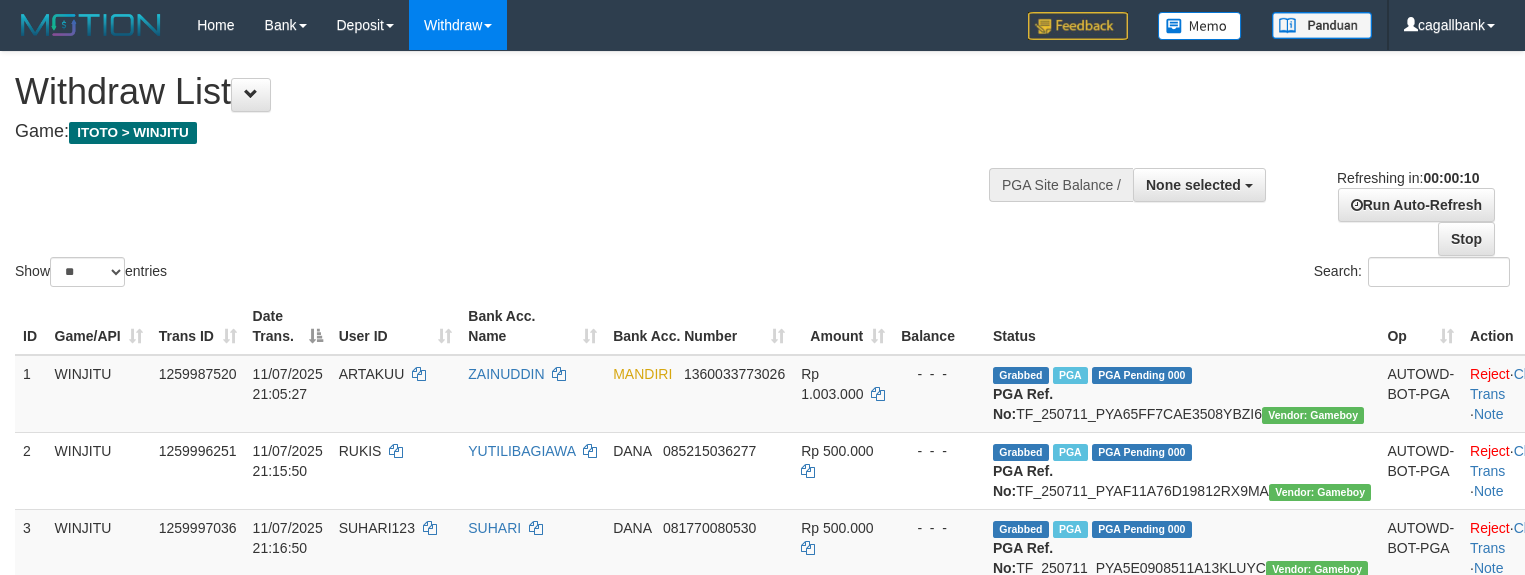 select 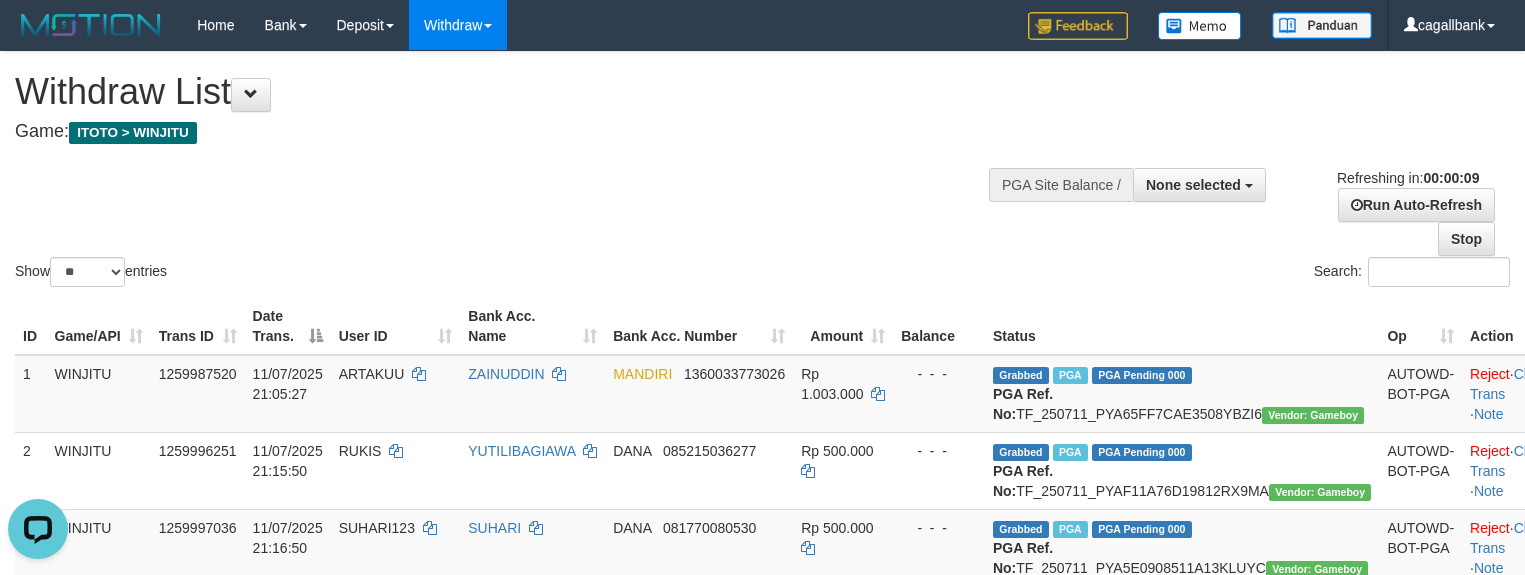 scroll, scrollTop: 0, scrollLeft: 0, axis: both 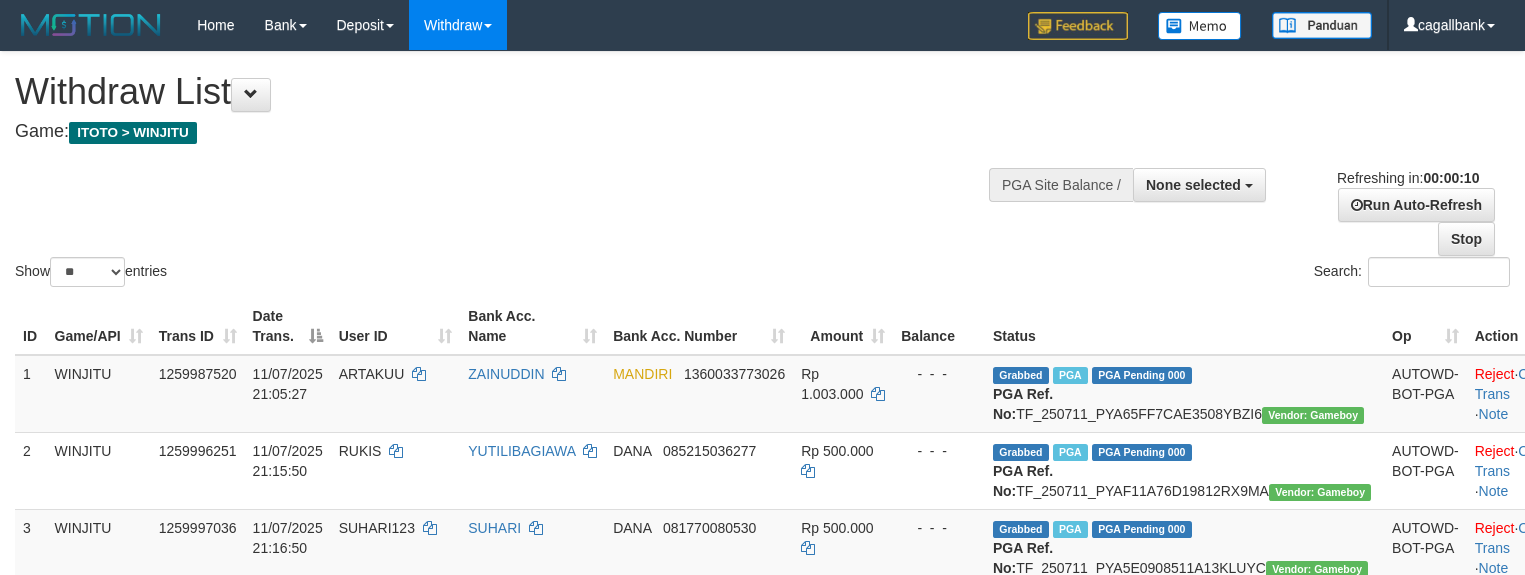 select 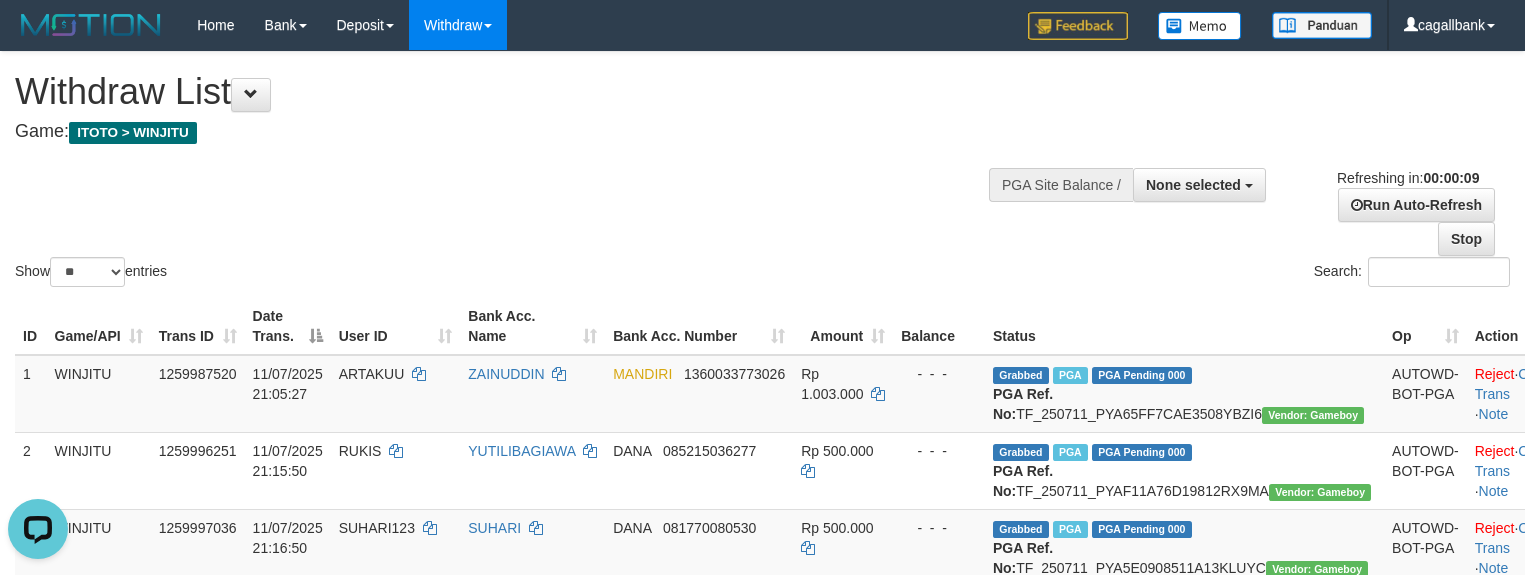 scroll, scrollTop: 0, scrollLeft: 0, axis: both 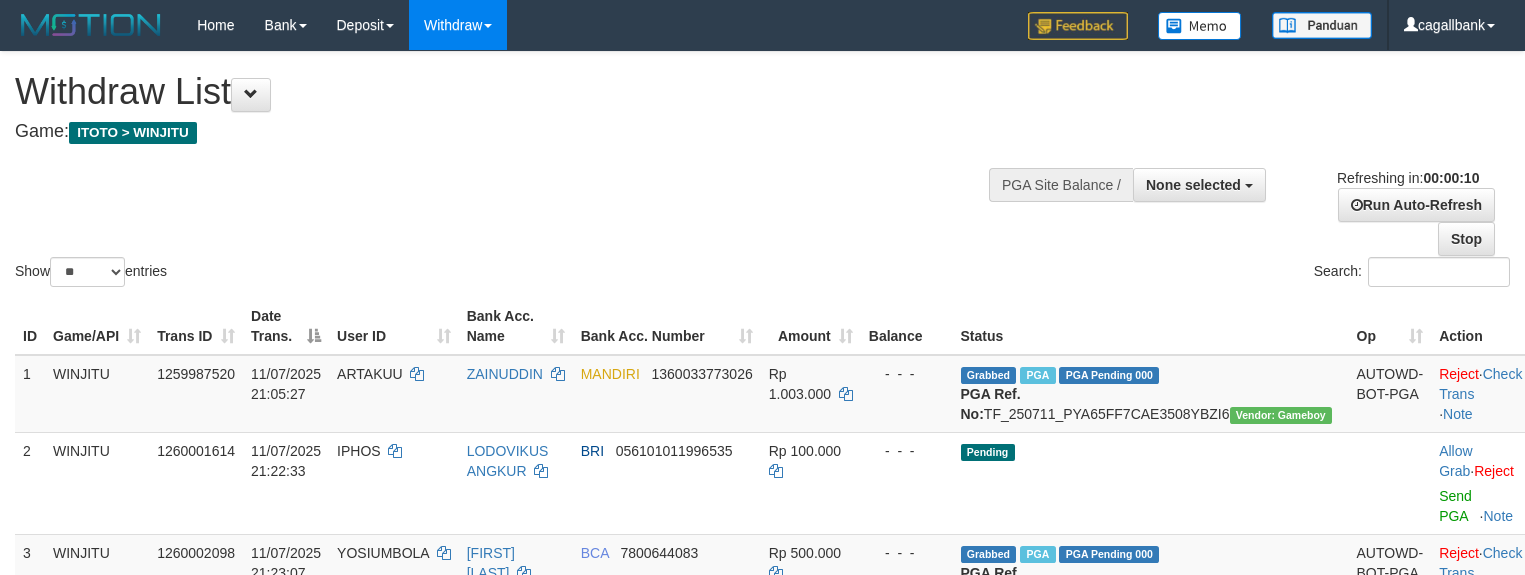 select 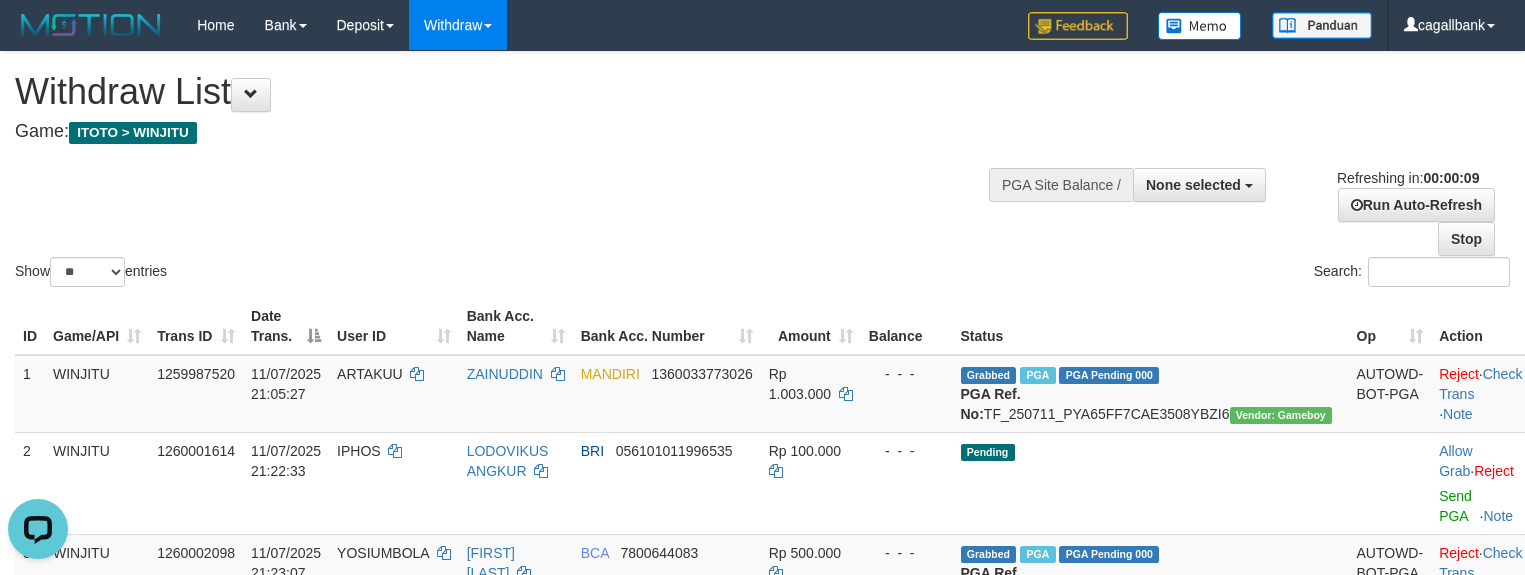 scroll, scrollTop: 0, scrollLeft: 0, axis: both 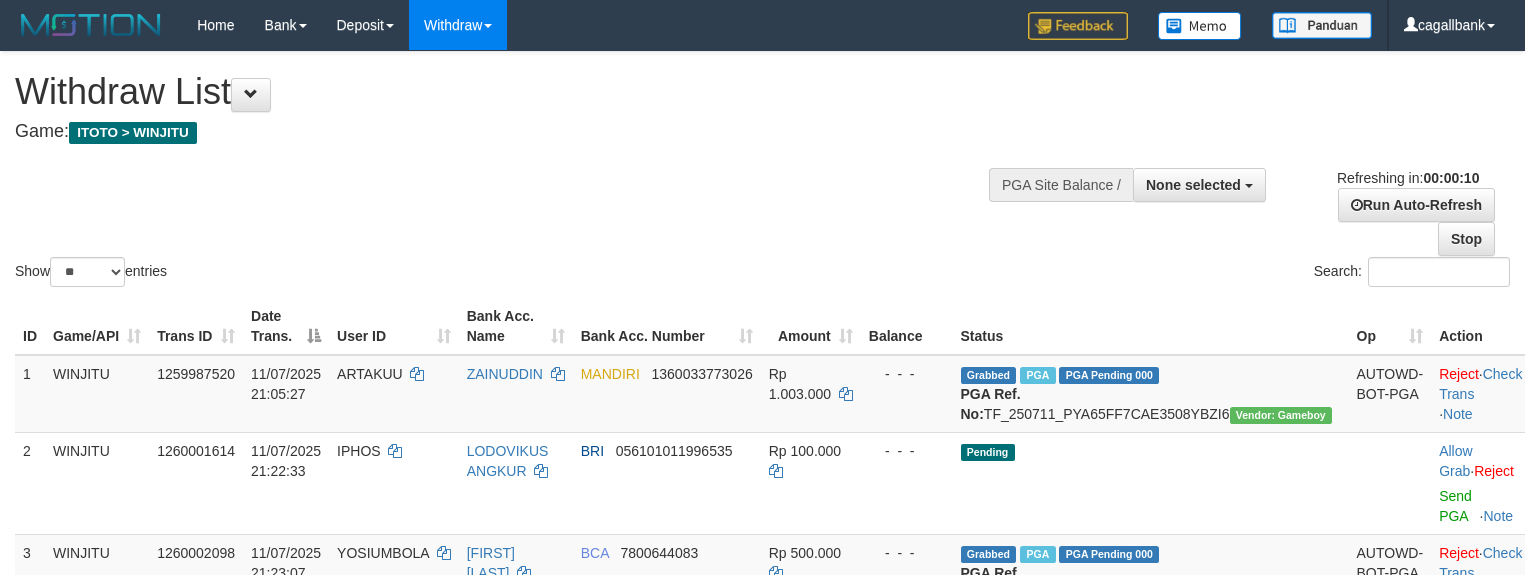 select 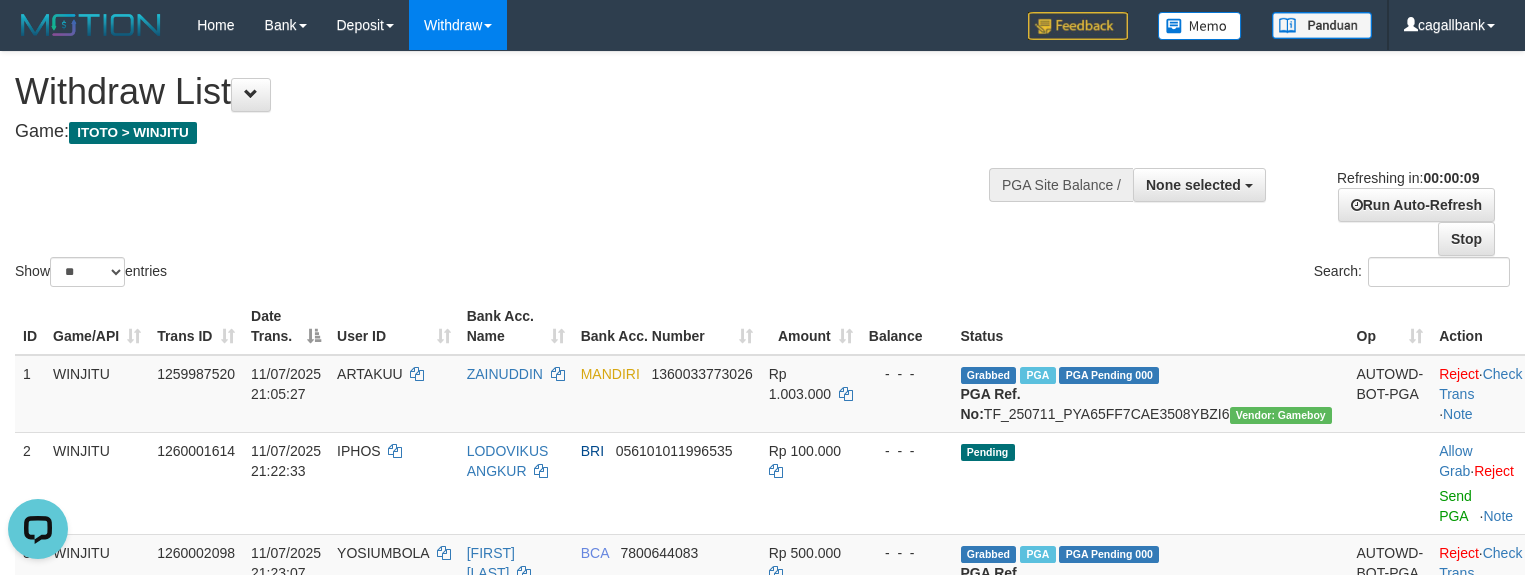 scroll, scrollTop: 0, scrollLeft: 0, axis: both 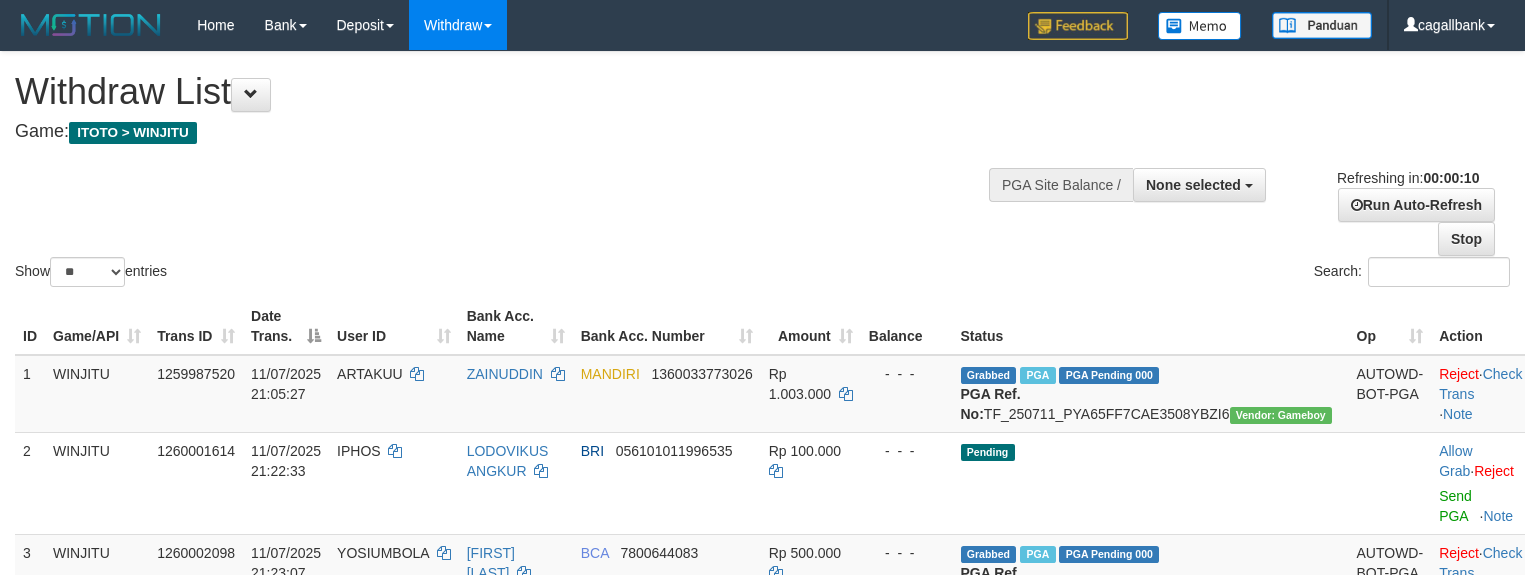 select 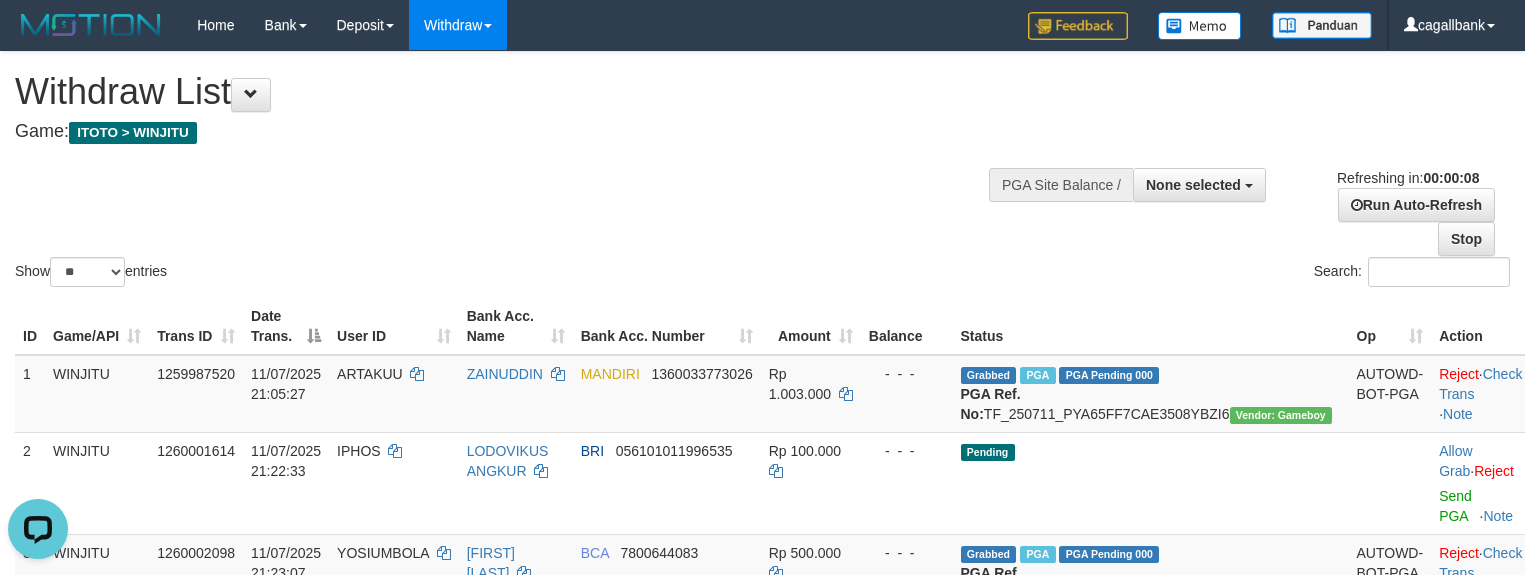 scroll, scrollTop: 0, scrollLeft: 0, axis: both 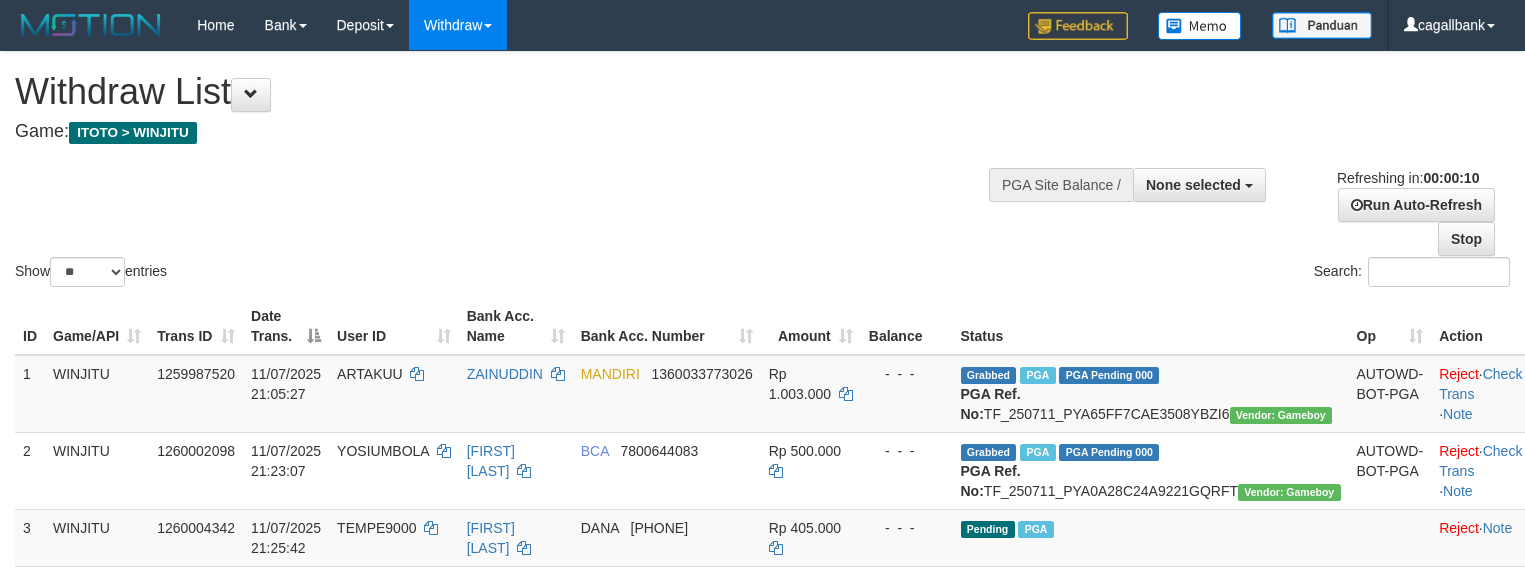 select 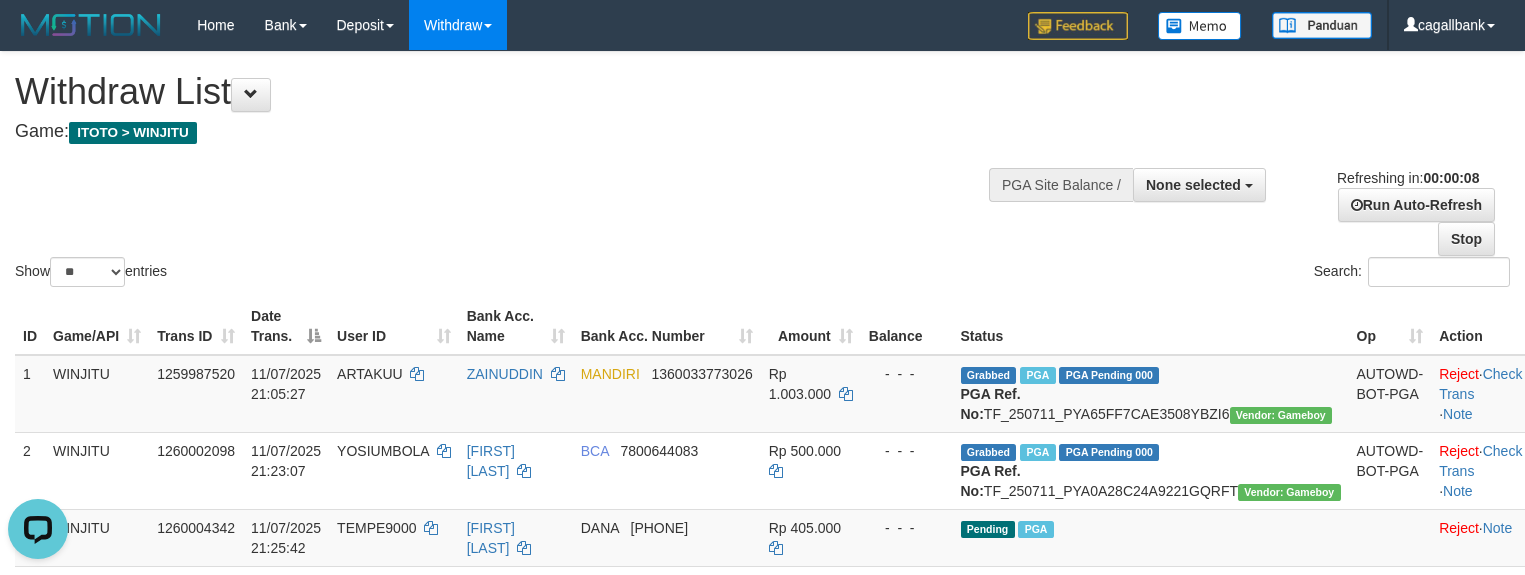 scroll, scrollTop: 0, scrollLeft: 0, axis: both 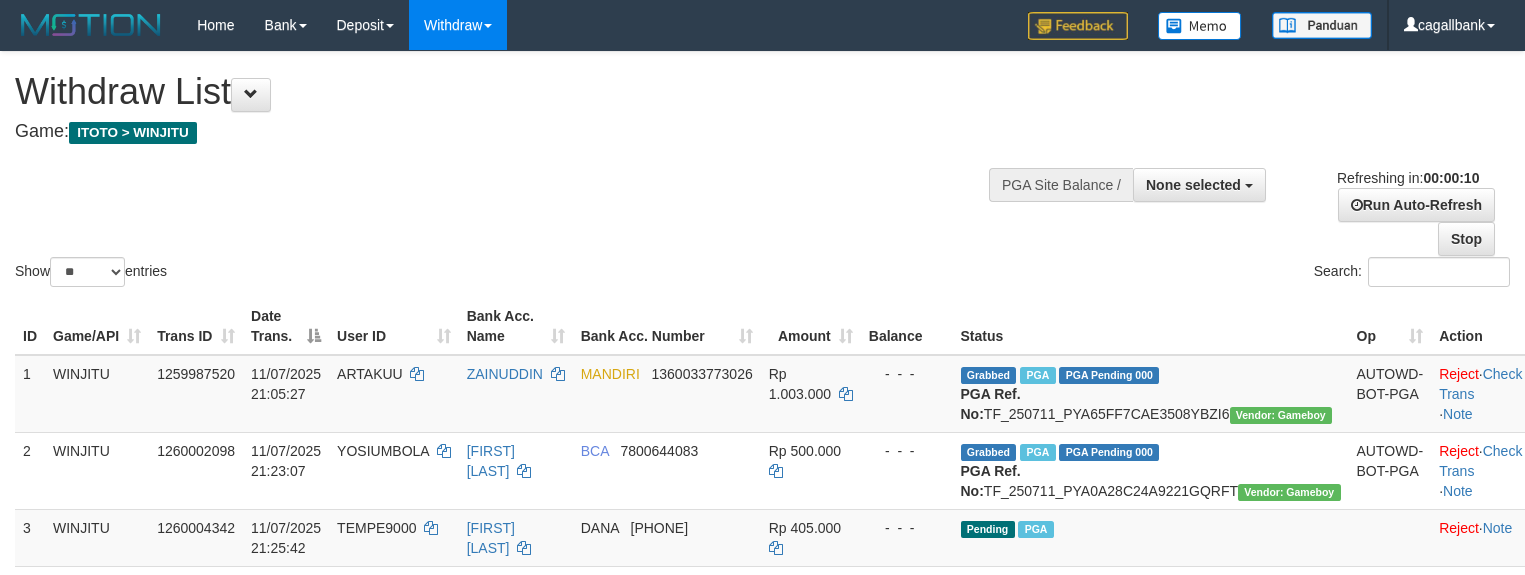 select 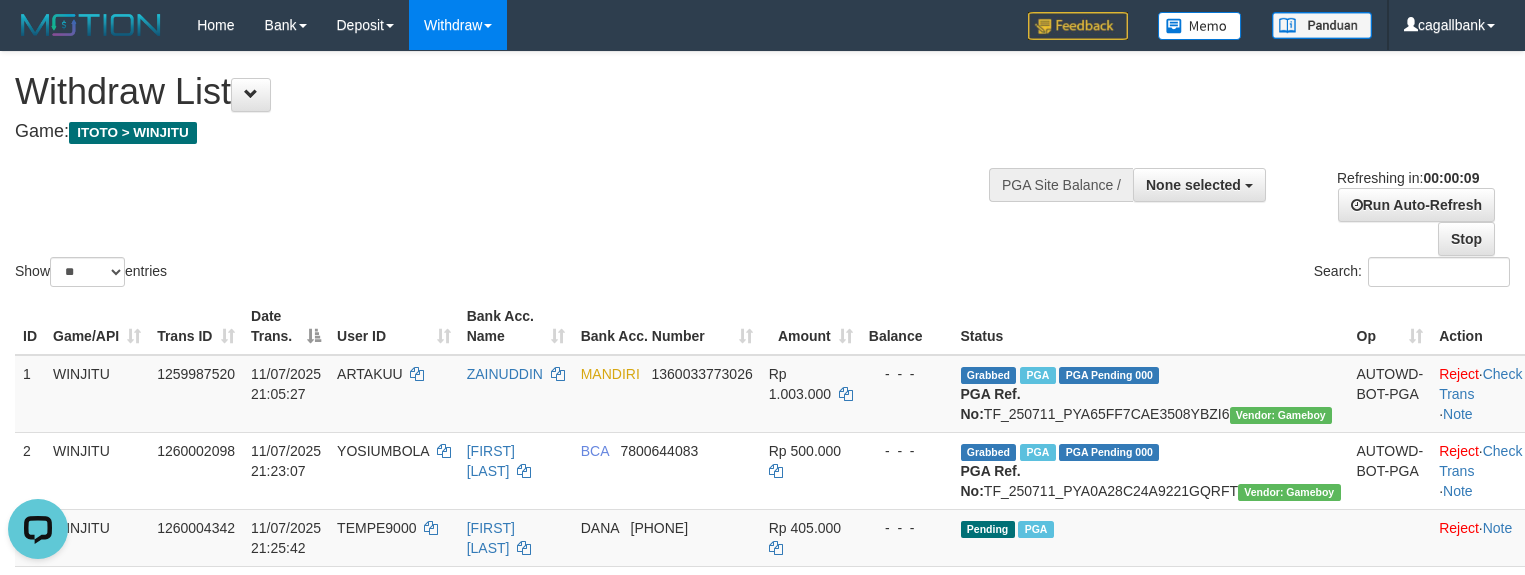 scroll, scrollTop: 0, scrollLeft: 0, axis: both 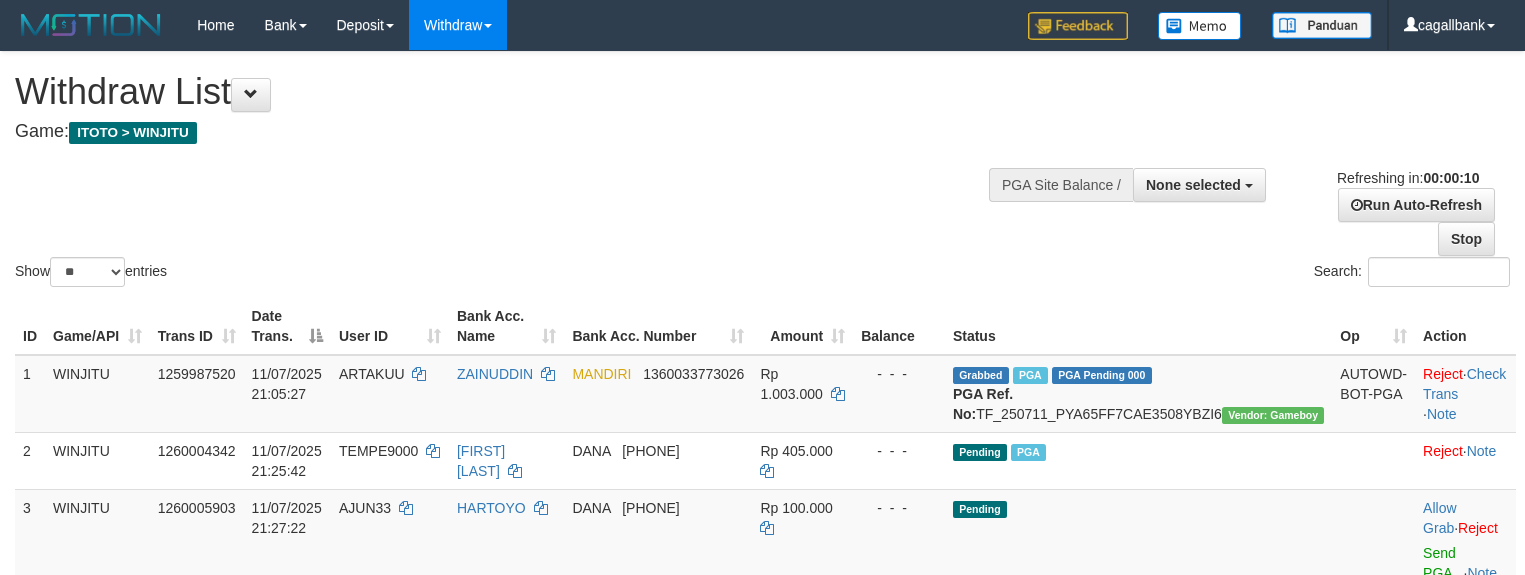 select 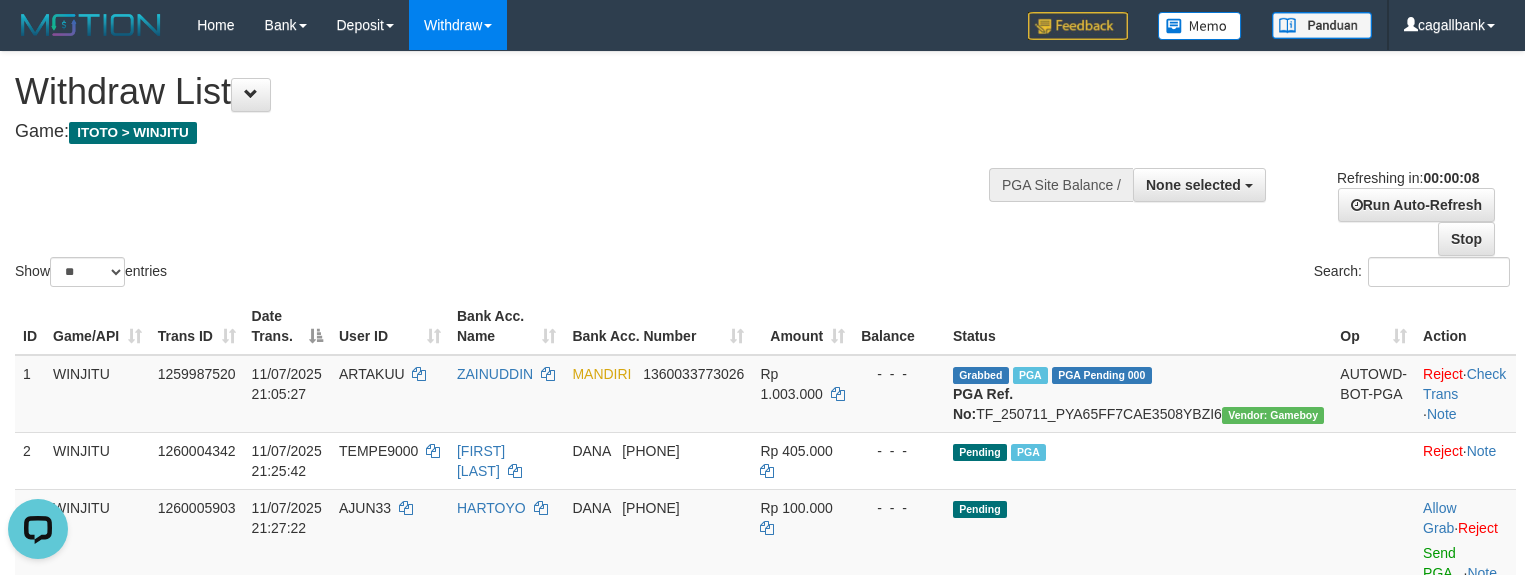 scroll, scrollTop: 0, scrollLeft: 0, axis: both 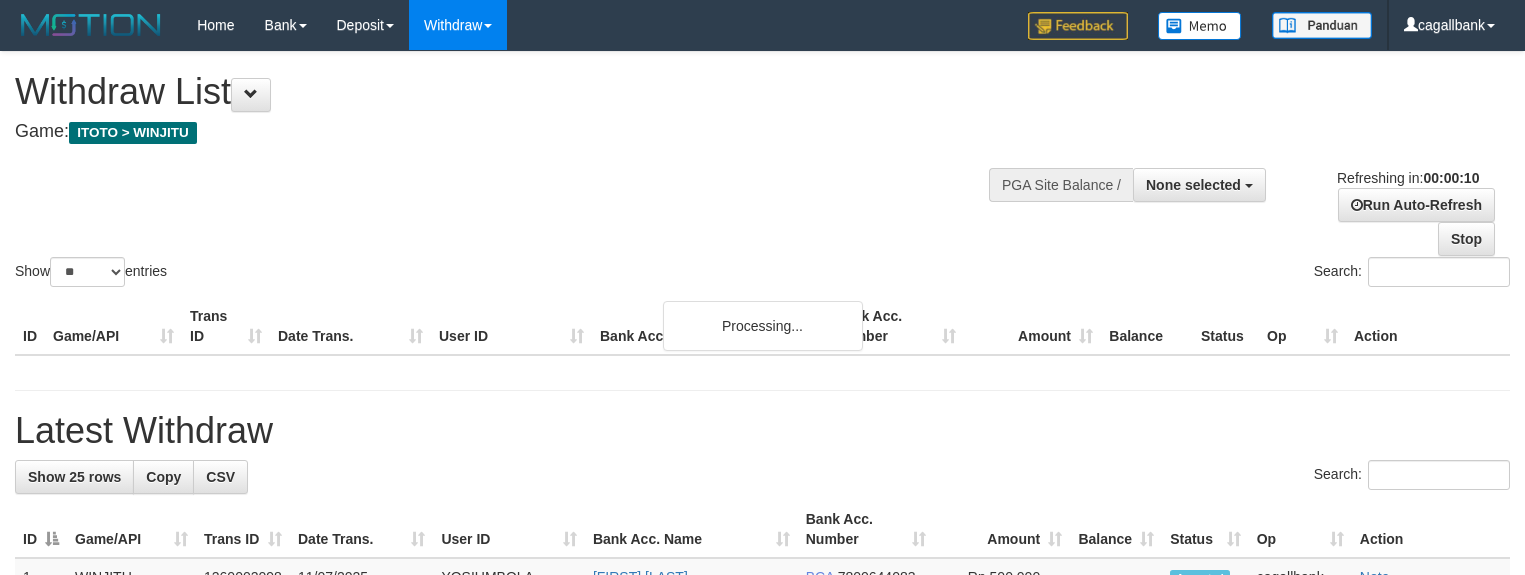 select 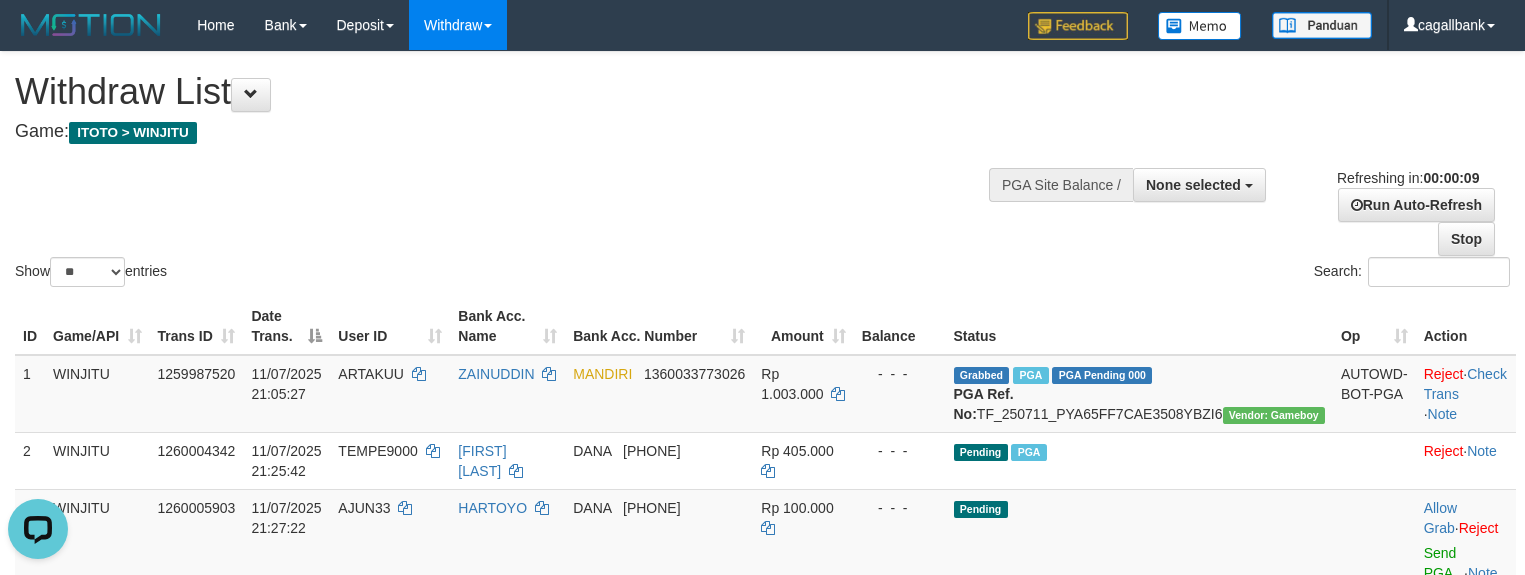 scroll, scrollTop: 0, scrollLeft: 0, axis: both 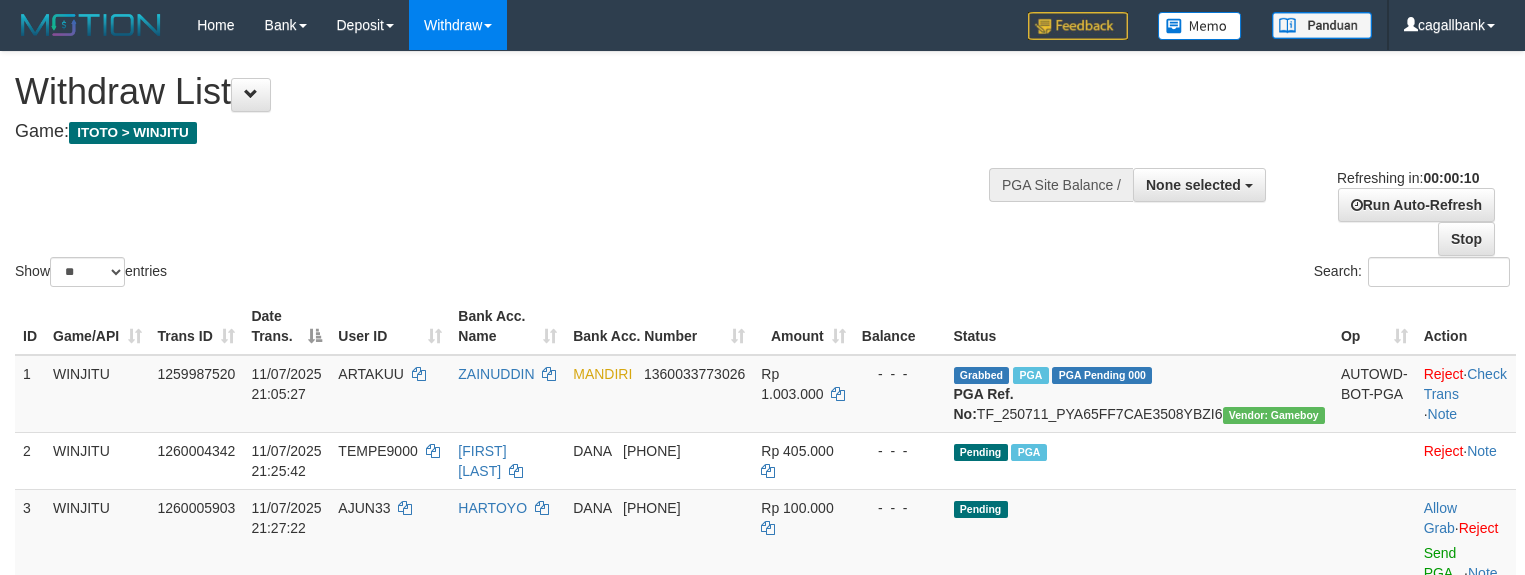 select 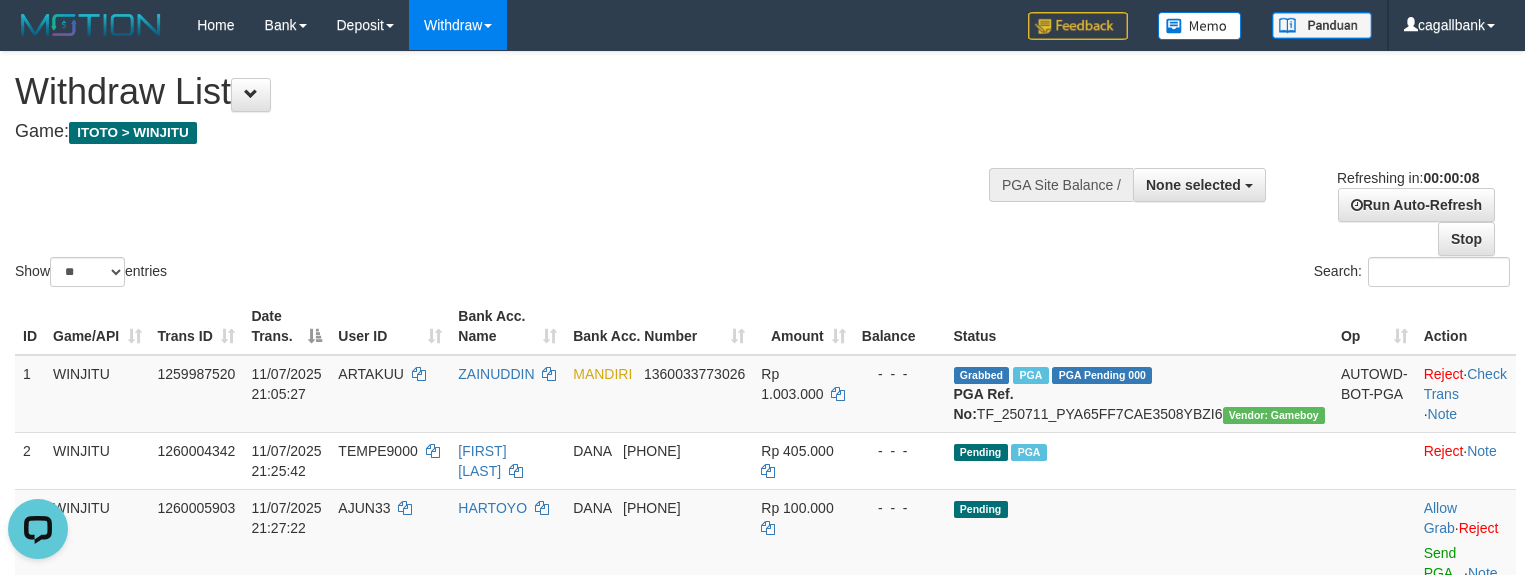 scroll, scrollTop: 0, scrollLeft: 0, axis: both 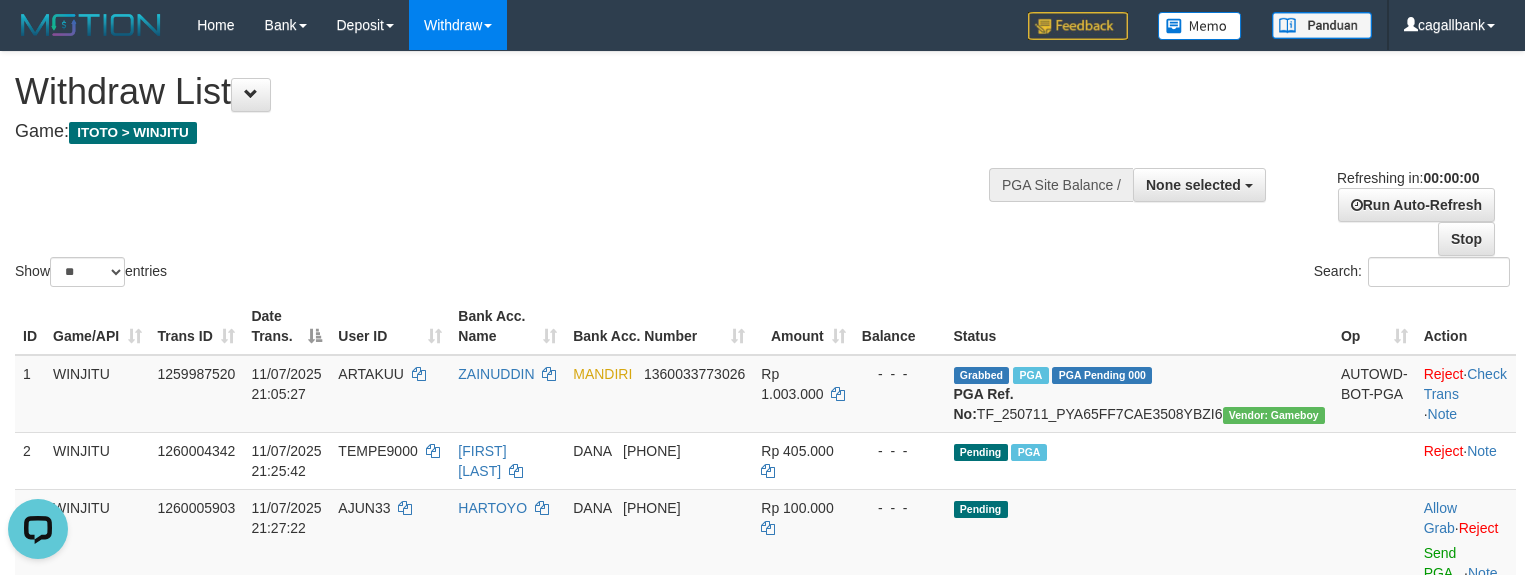 click on "Show  ** ** ** ***  entries Search:" at bounding box center (762, 171) 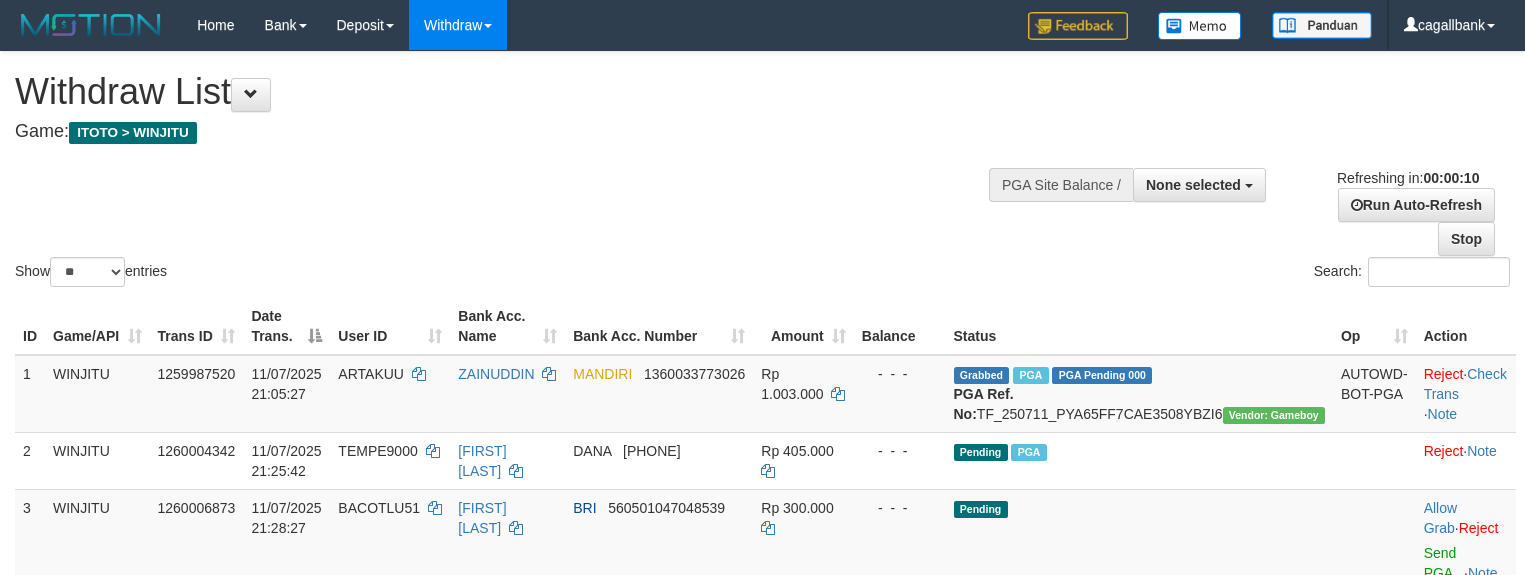 select 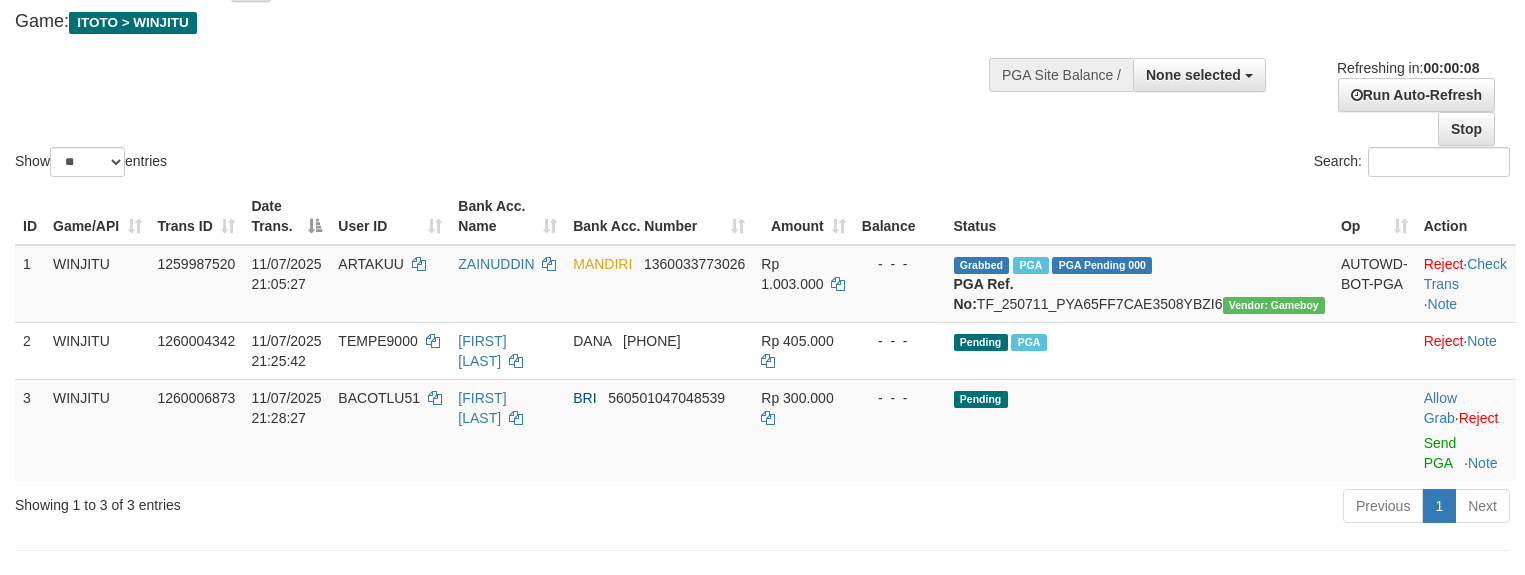 scroll, scrollTop: 125, scrollLeft: 0, axis: vertical 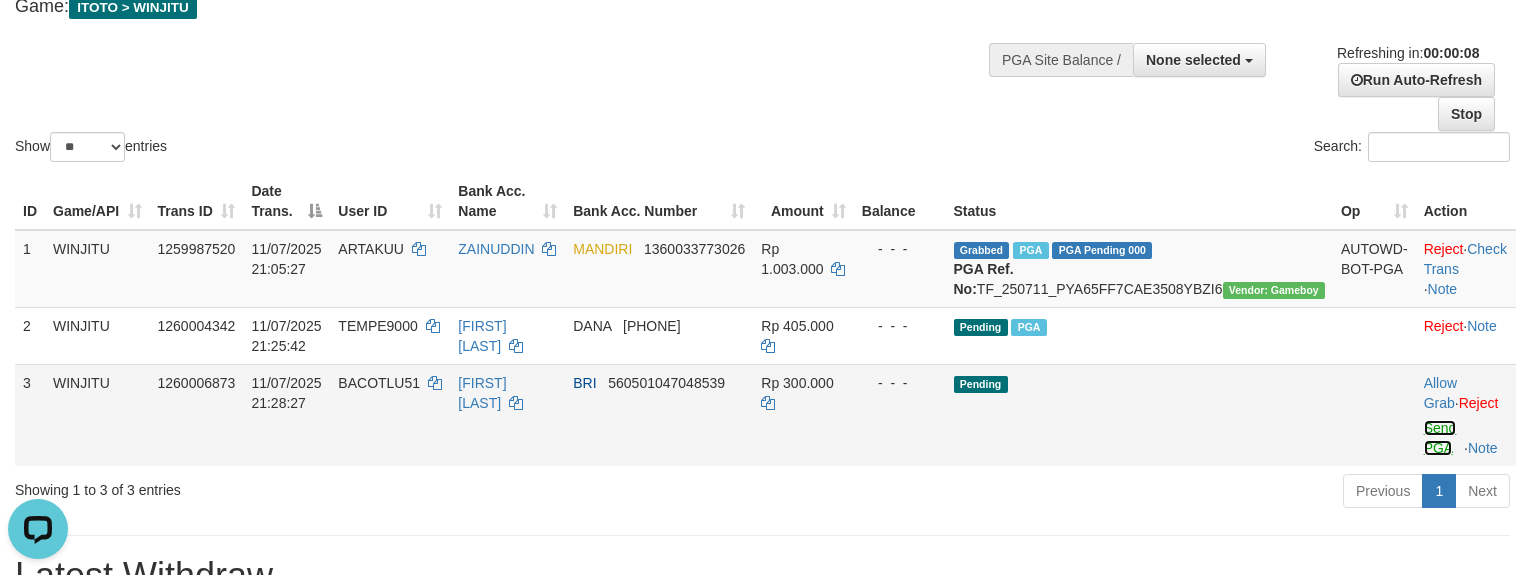 click on "Send PGA" at bounding box center (1440, 438) 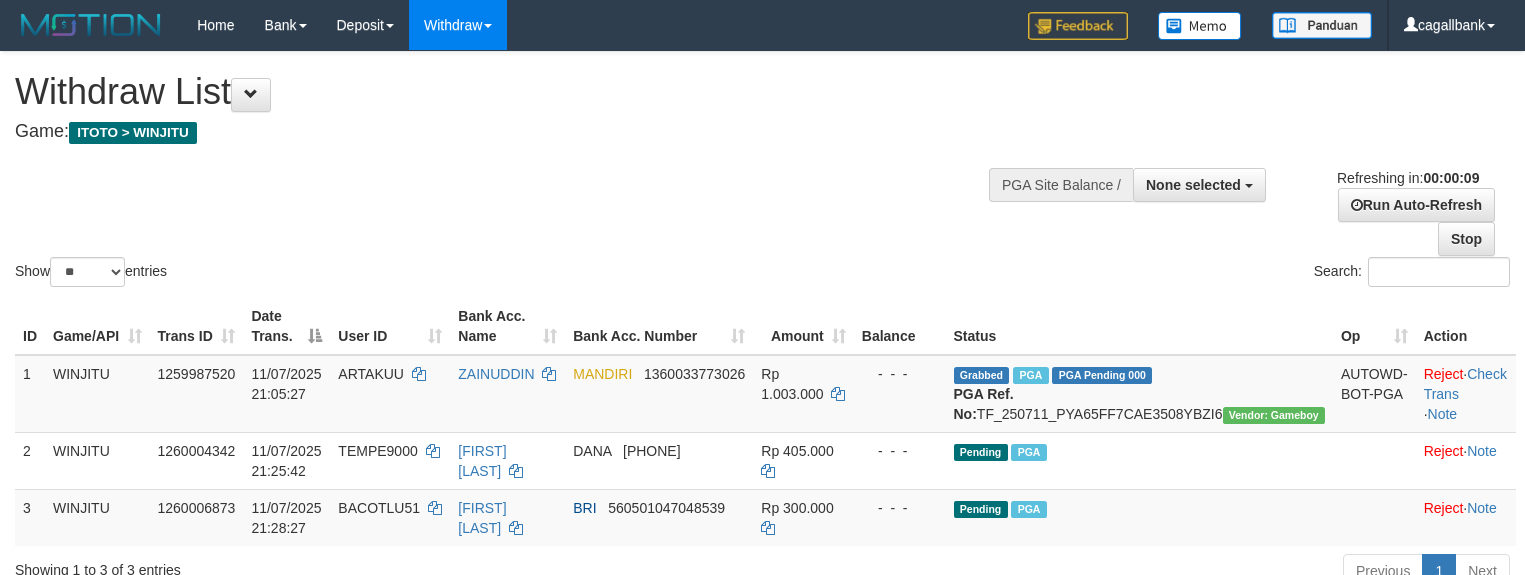 select 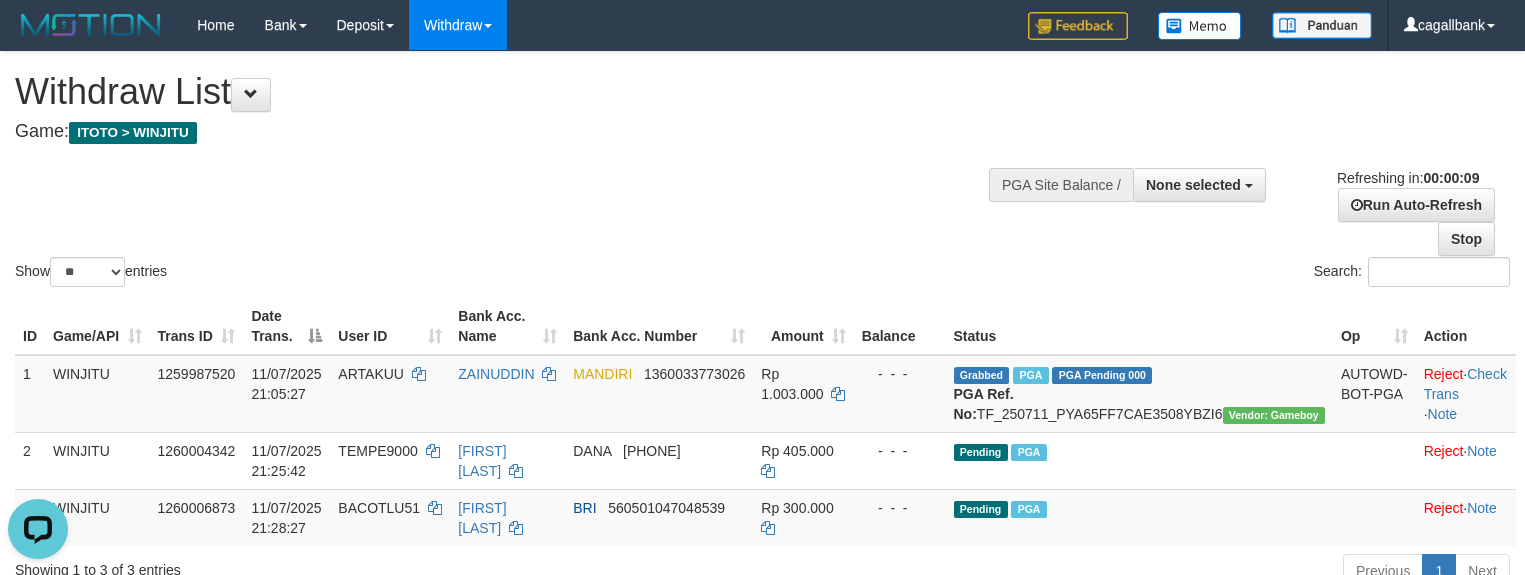 scroll, scrollTop: 0, scrollLeft: 0, axis: both 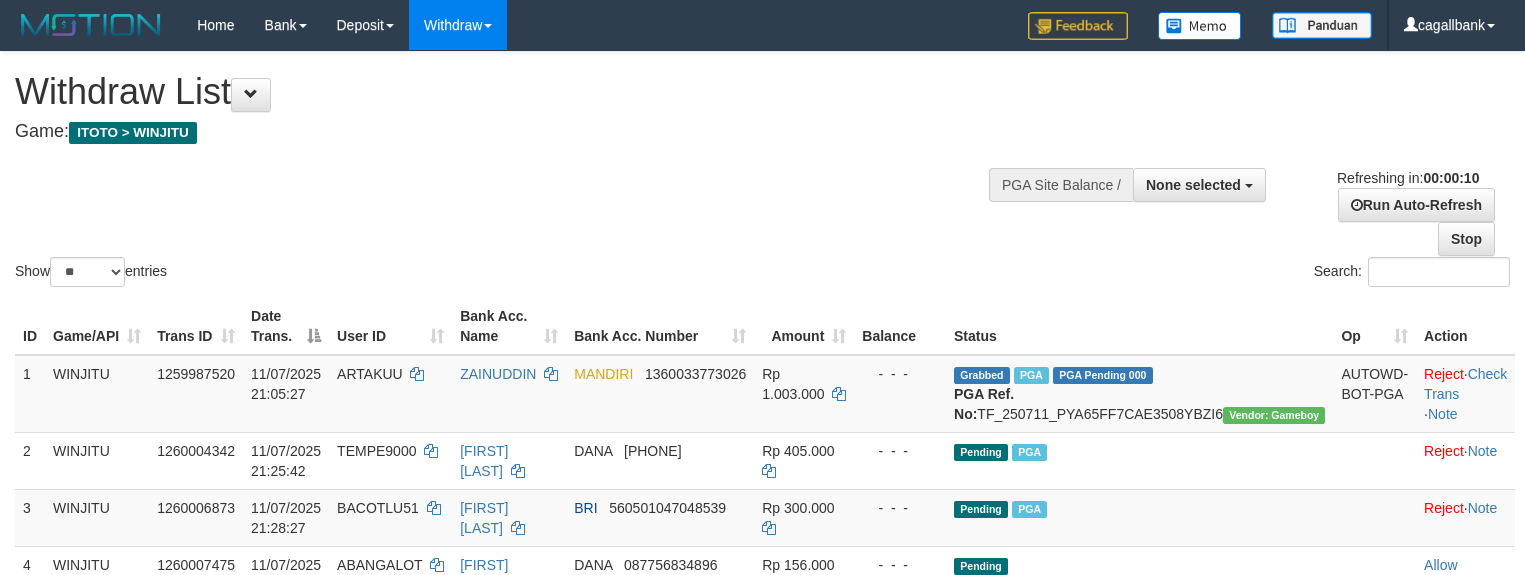 select 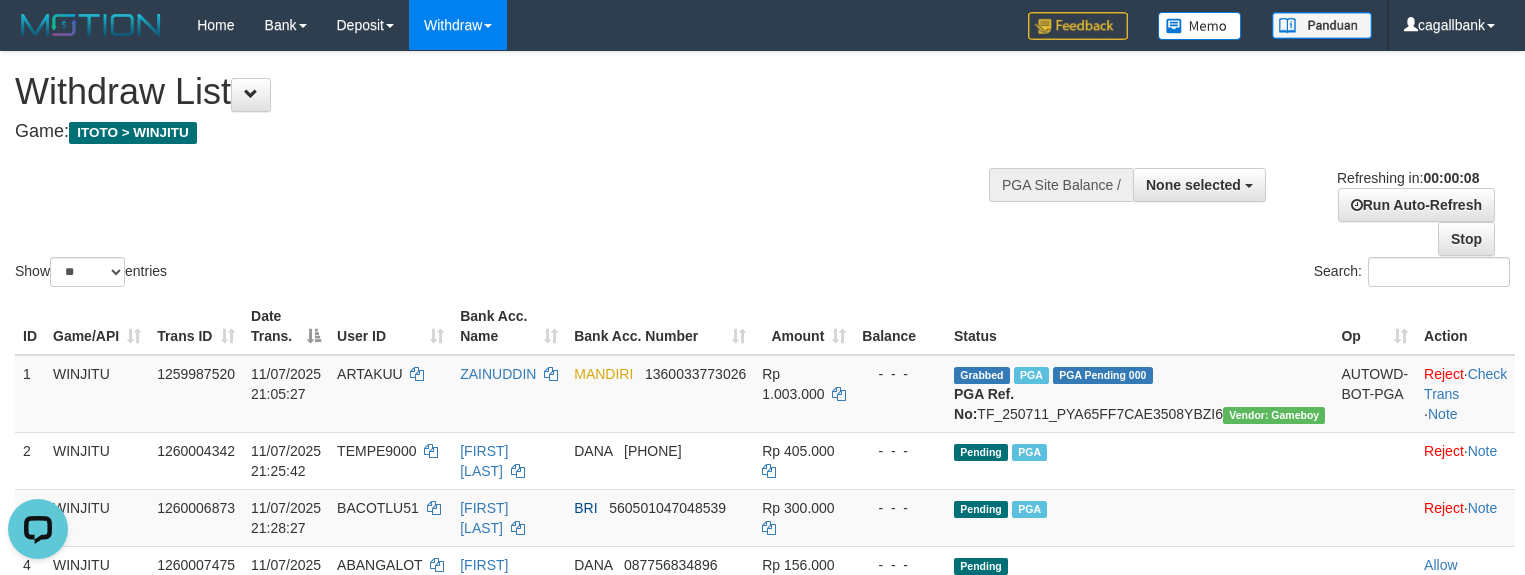 scroll, scrollTop: 0, scrollLeft: 0, axis: both 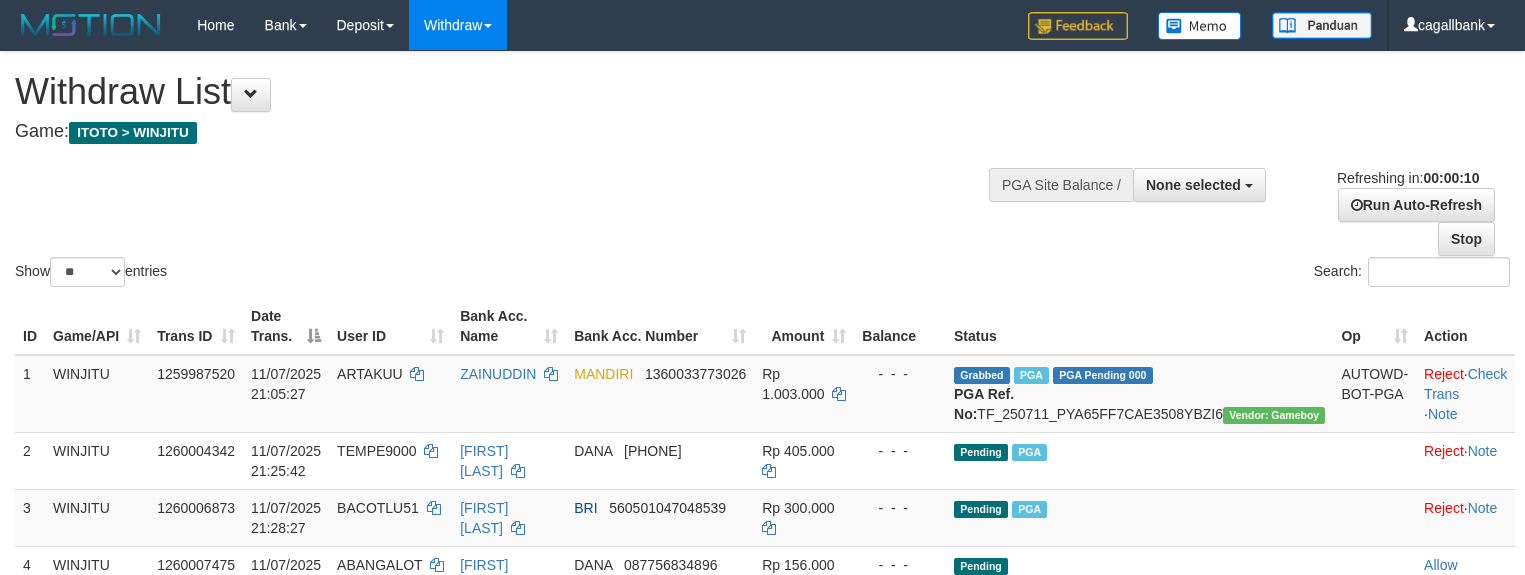 select 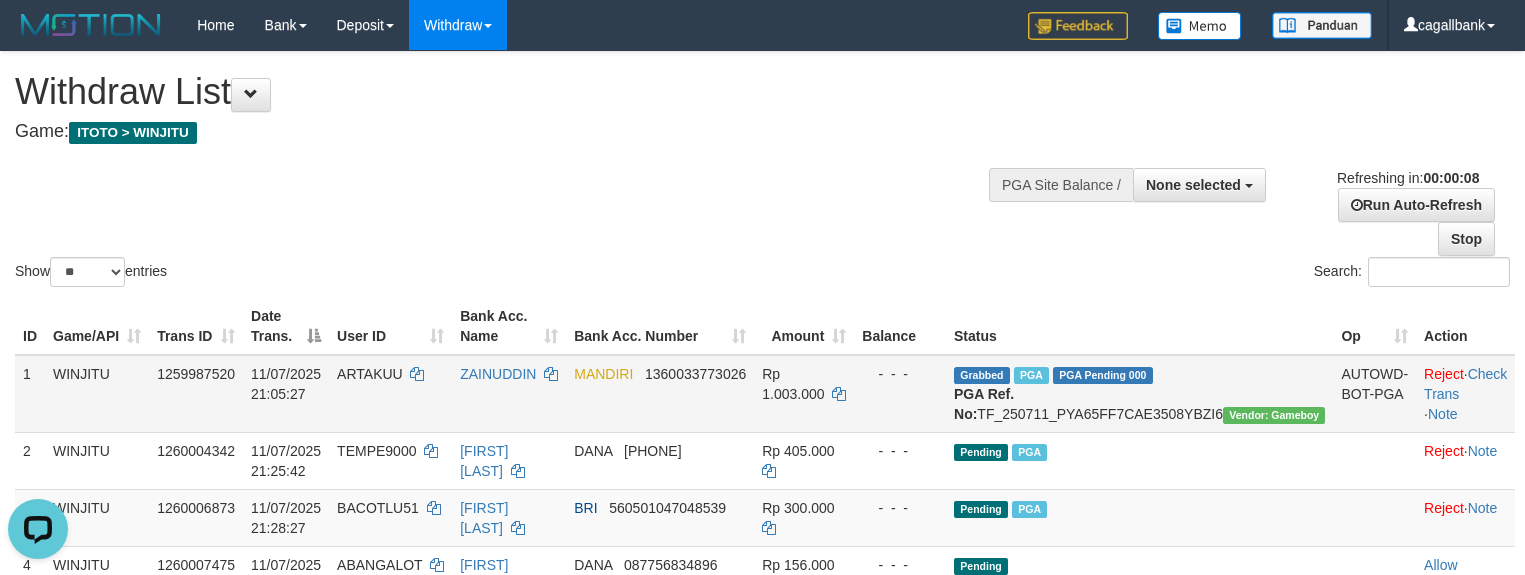 scroll, scrollTop: 0, scrollLeft: 0, axis: both 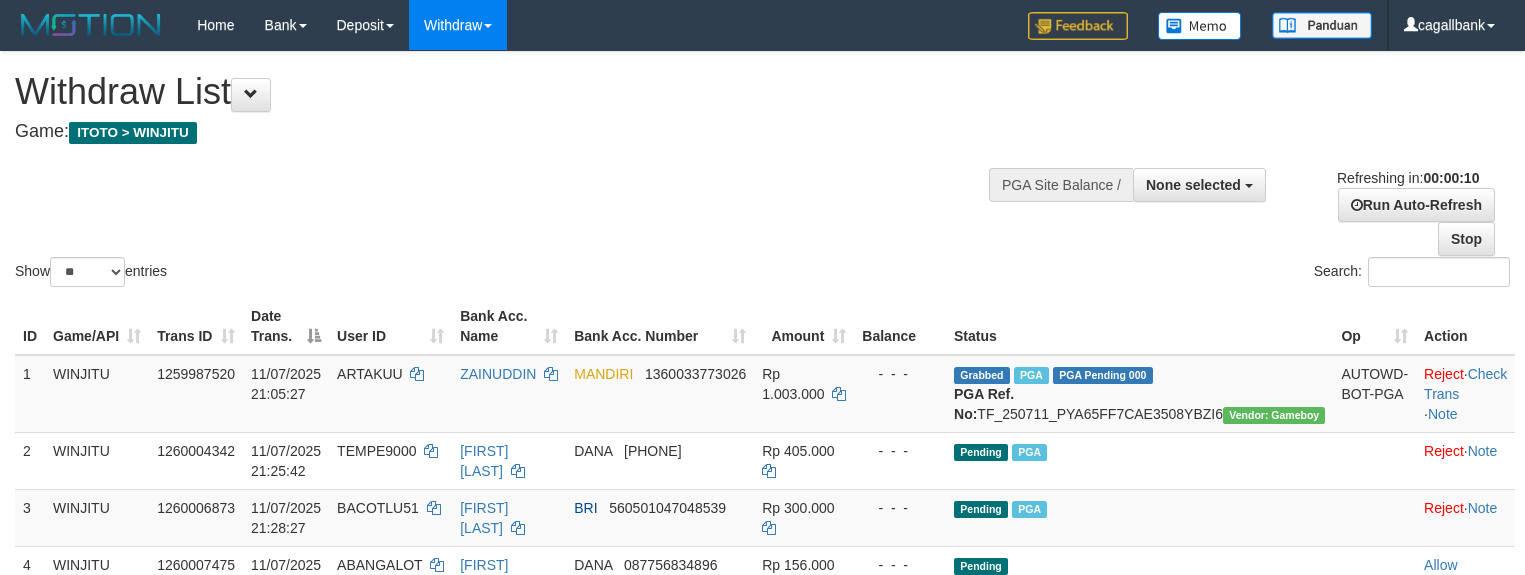 select 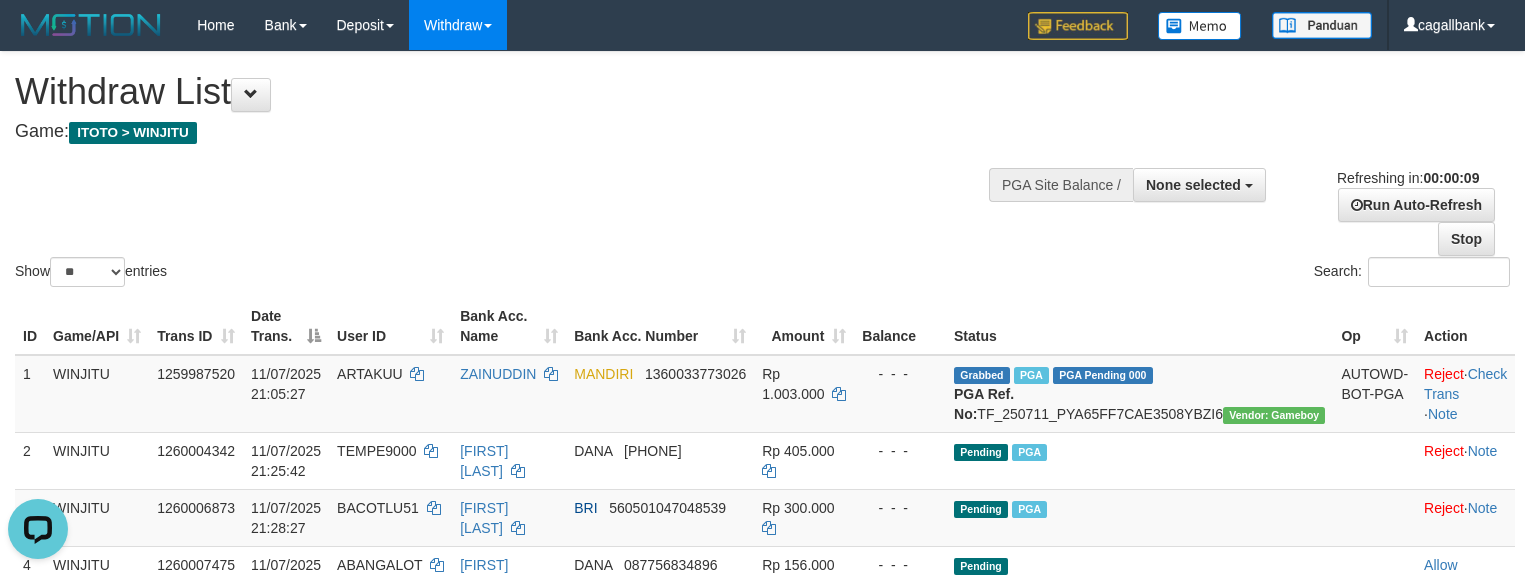 scroll, scrollTop: 0, scrollLeft: 0, axis: both 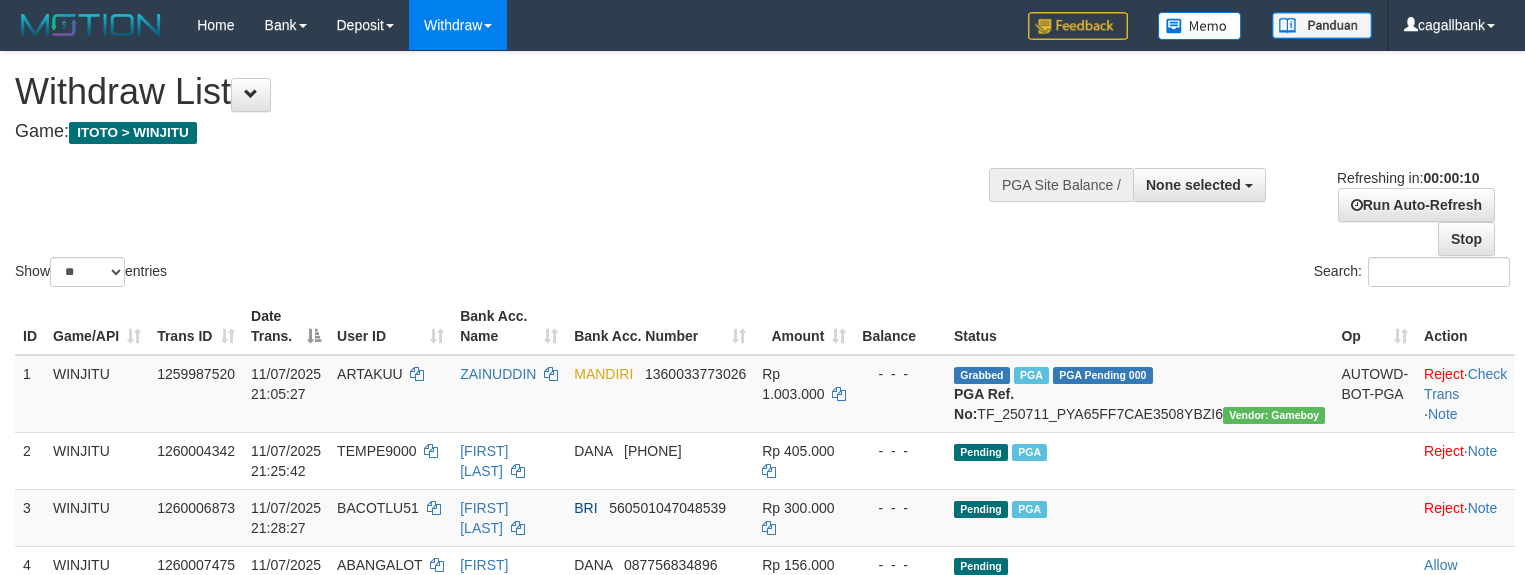 select 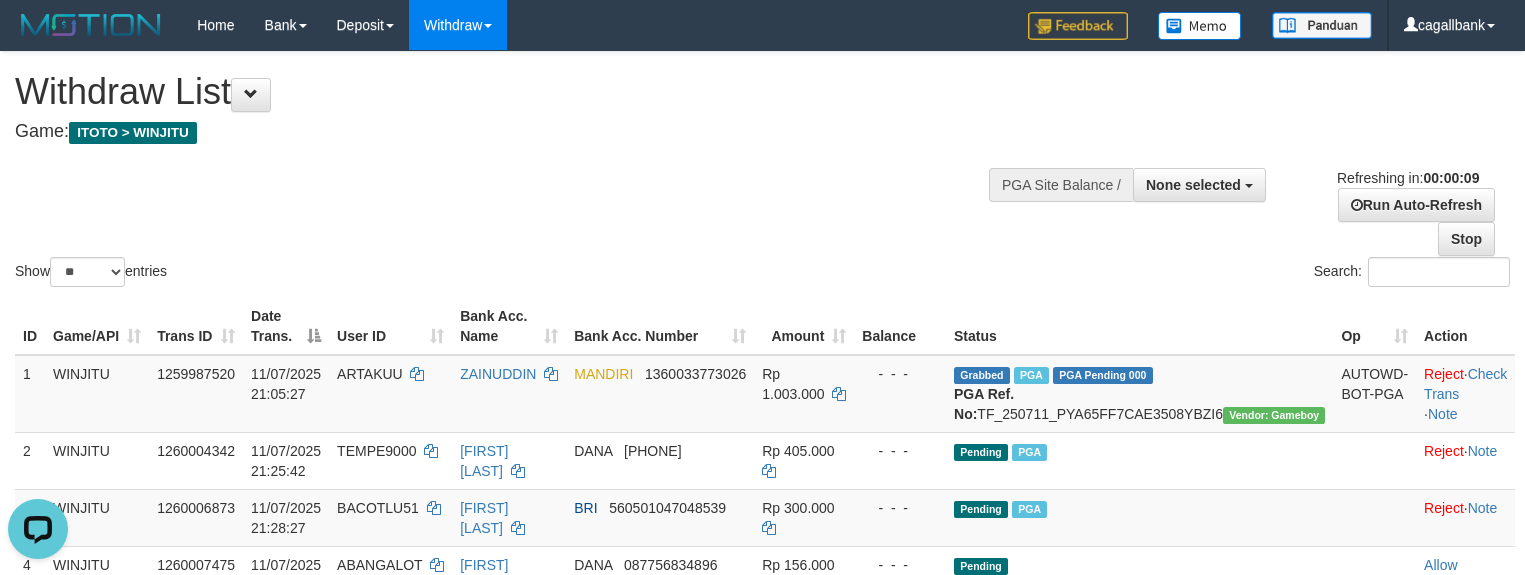 scroll, scrollTop: 0, scrollLeft: 0, axis: both 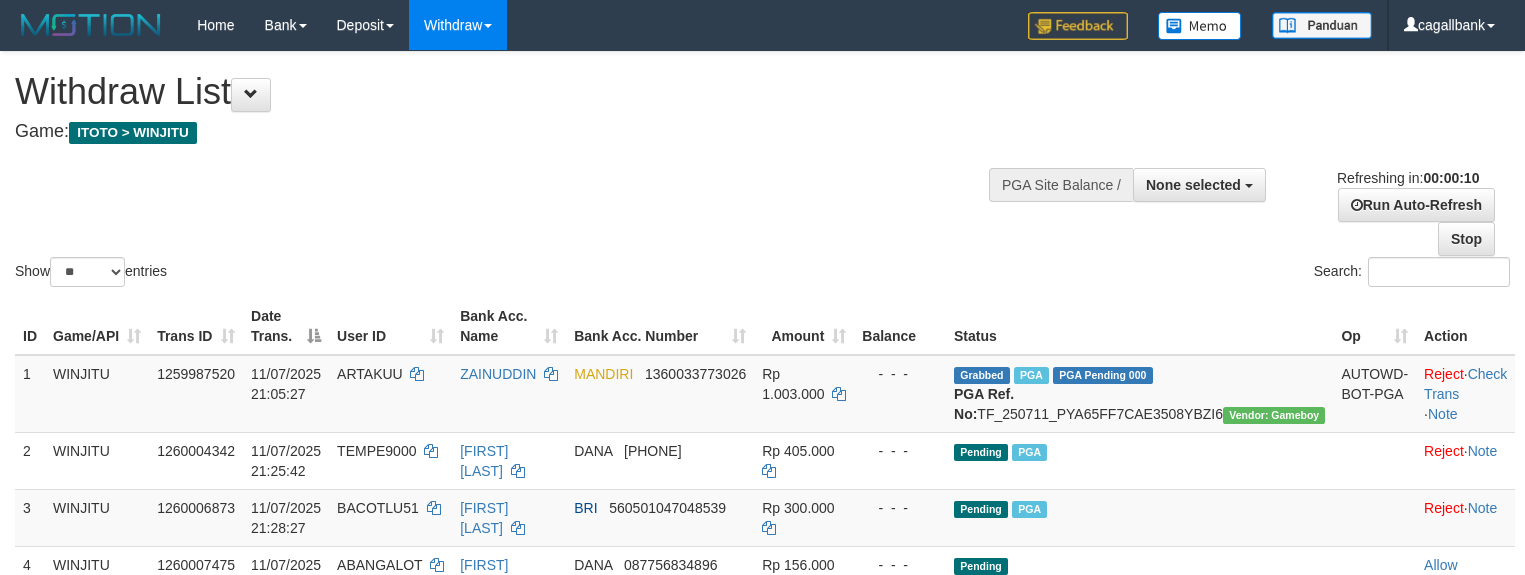 select 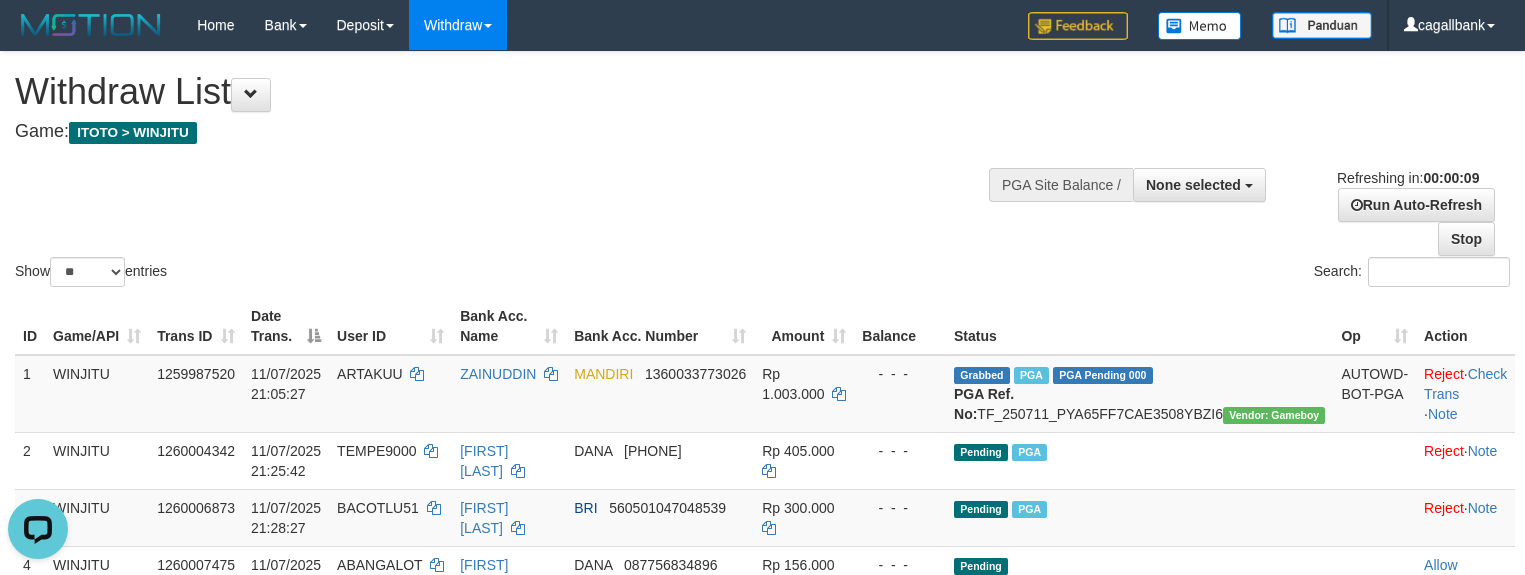 scroll, scrollTop: 0, scrollLeft: 0, axis: both 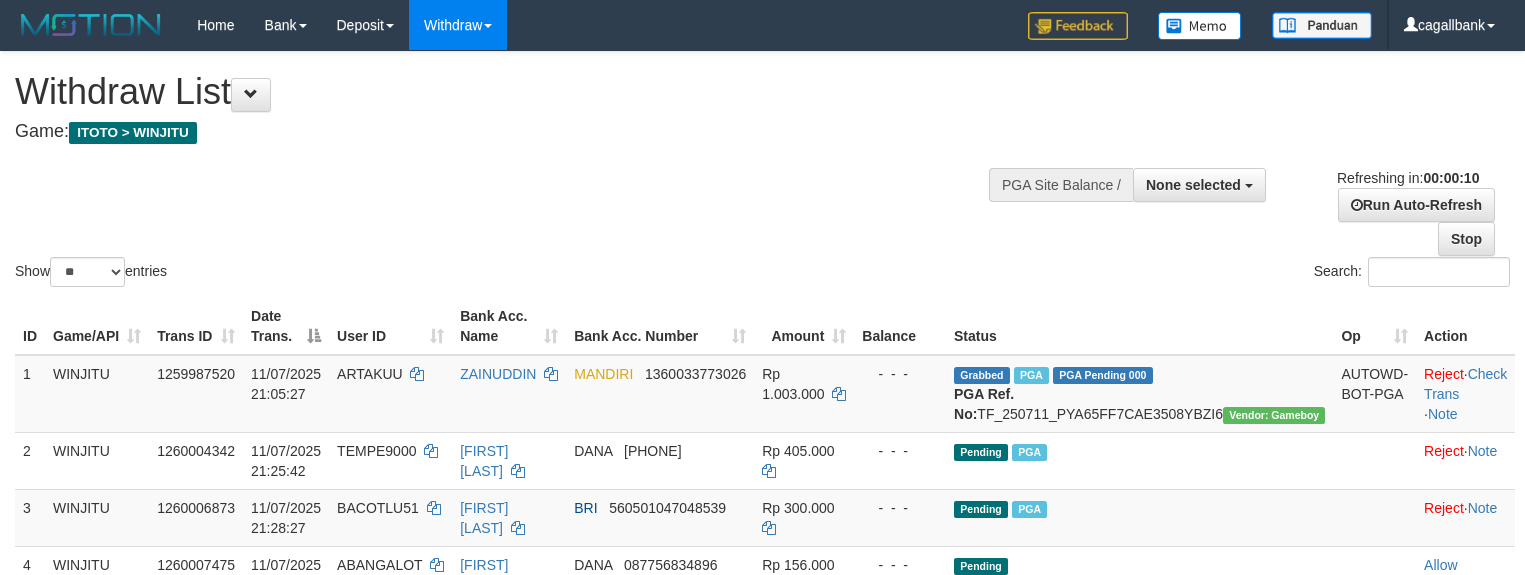 select 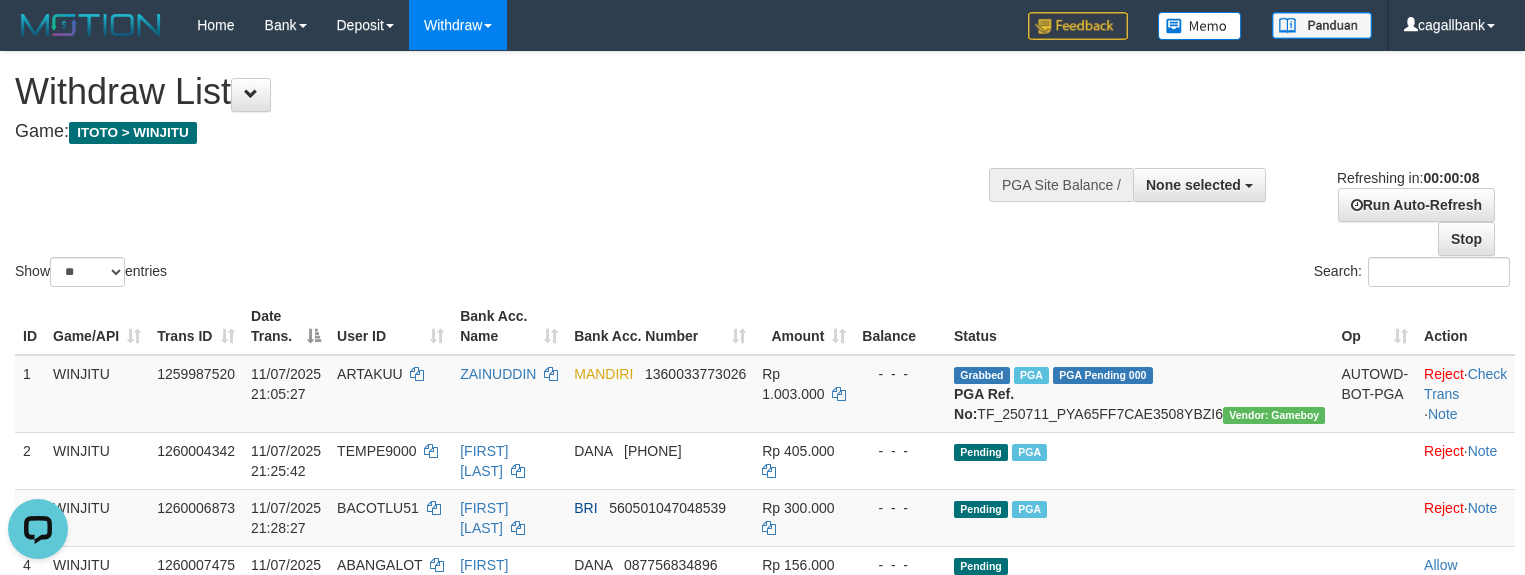 scroll, scrollTop: 0, scrollLeft: 0, axis: both 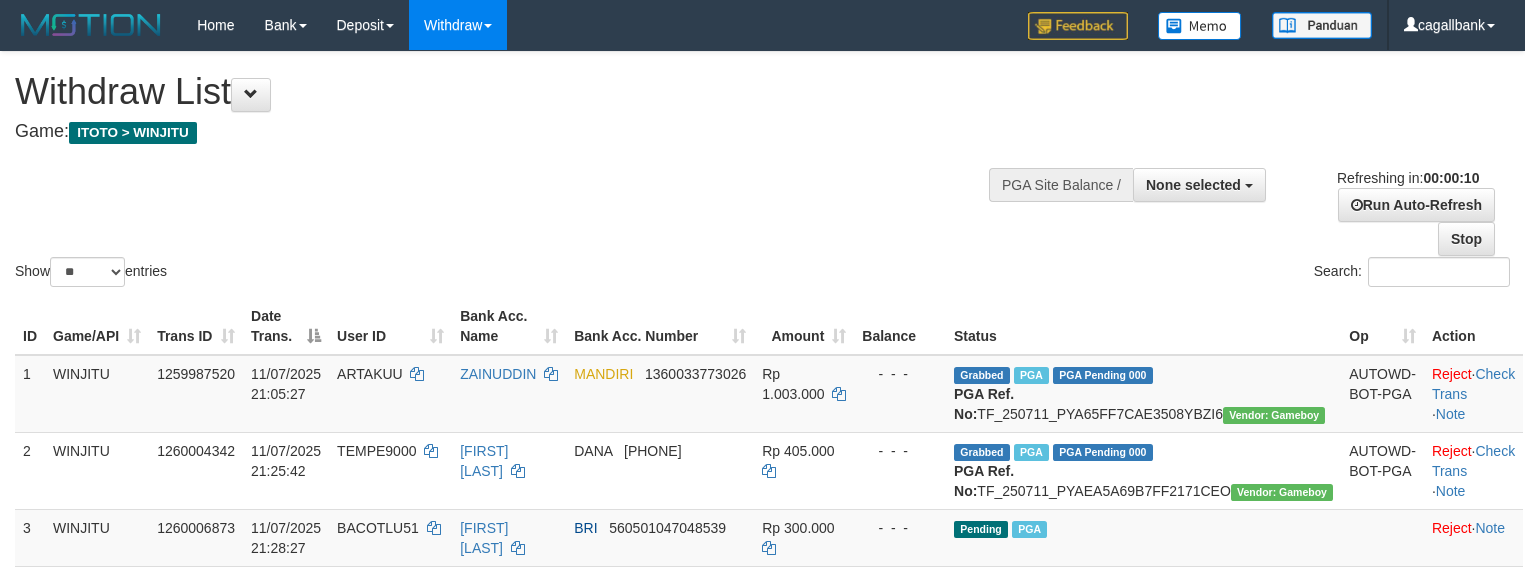 select 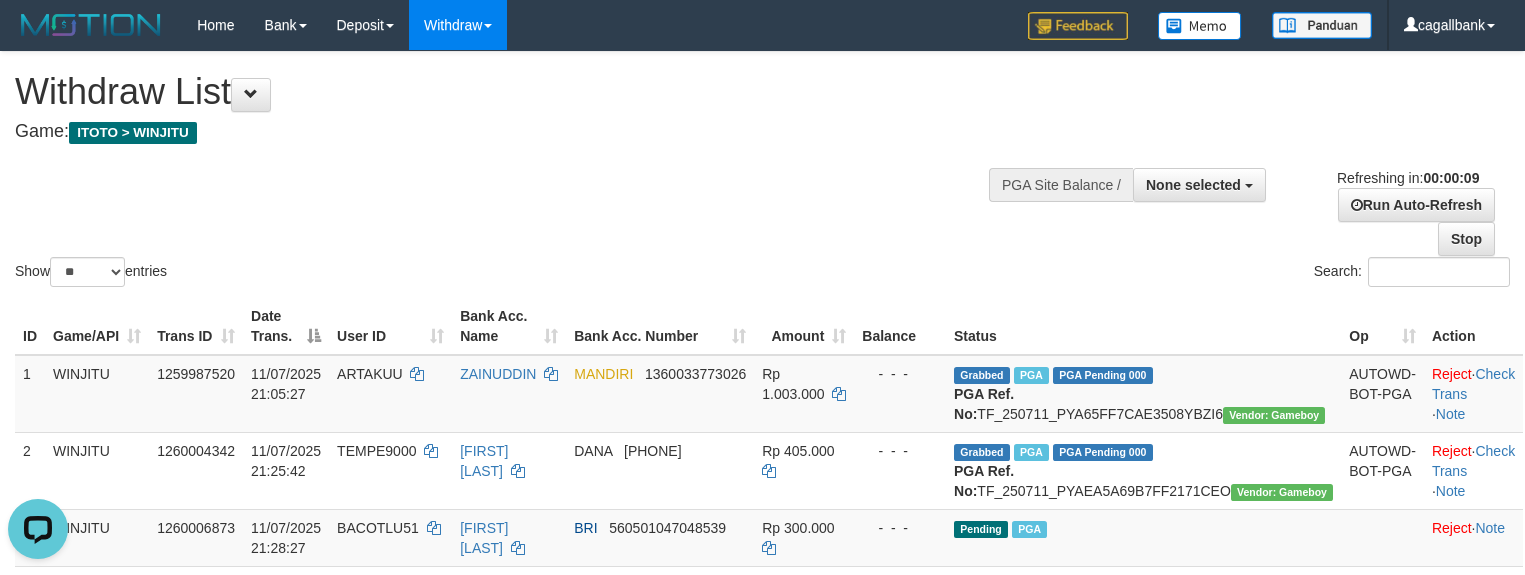scroll, scrollTop: 0, scrollLeft: 0, axis: both 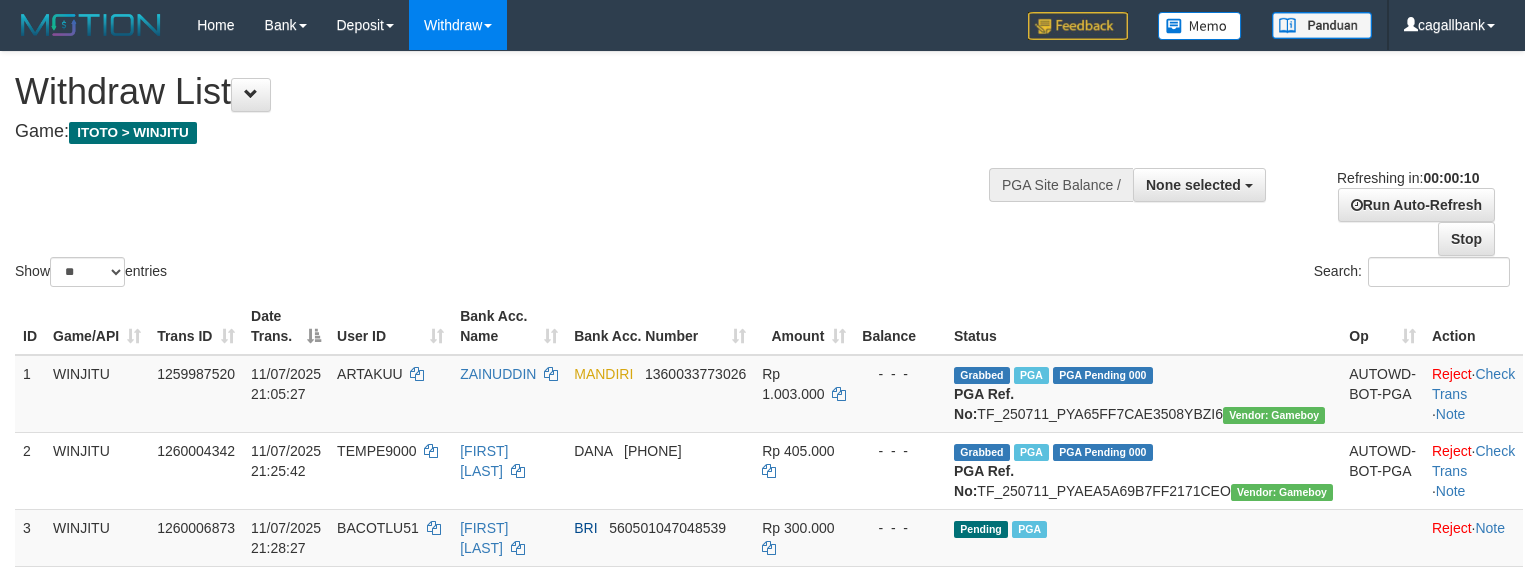 select 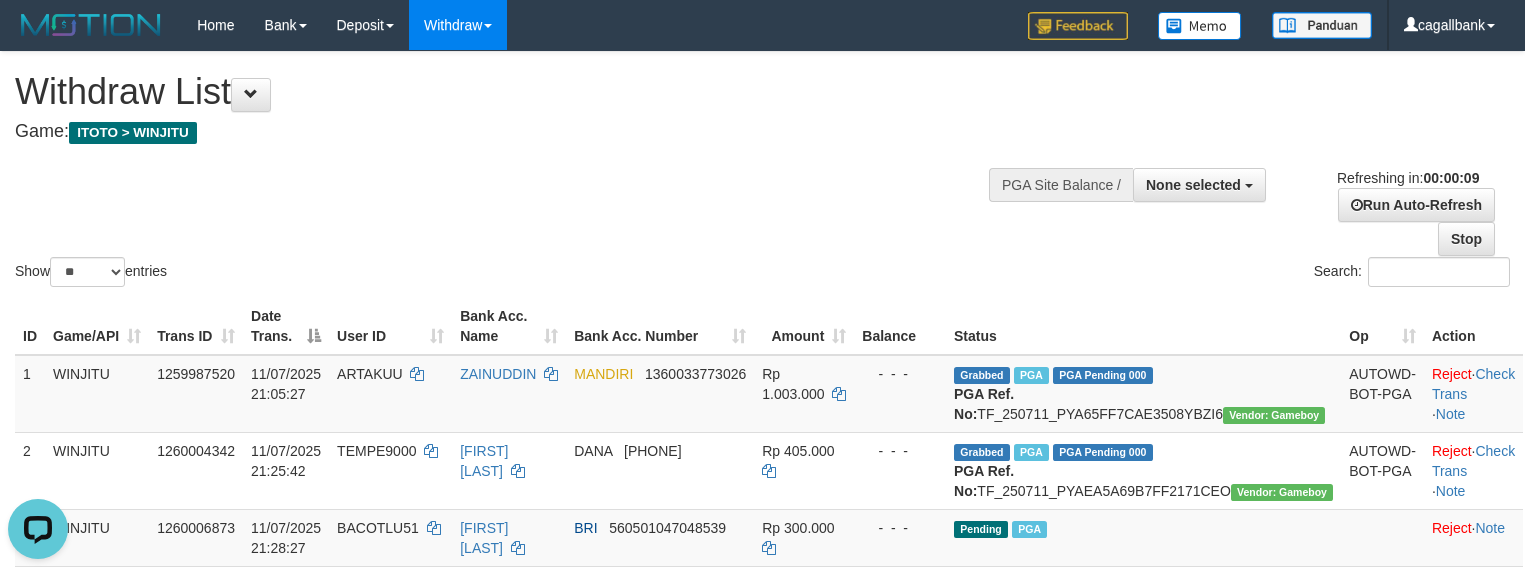 scroll, scrollTop: 0, scrollLeft: 0, axis: both 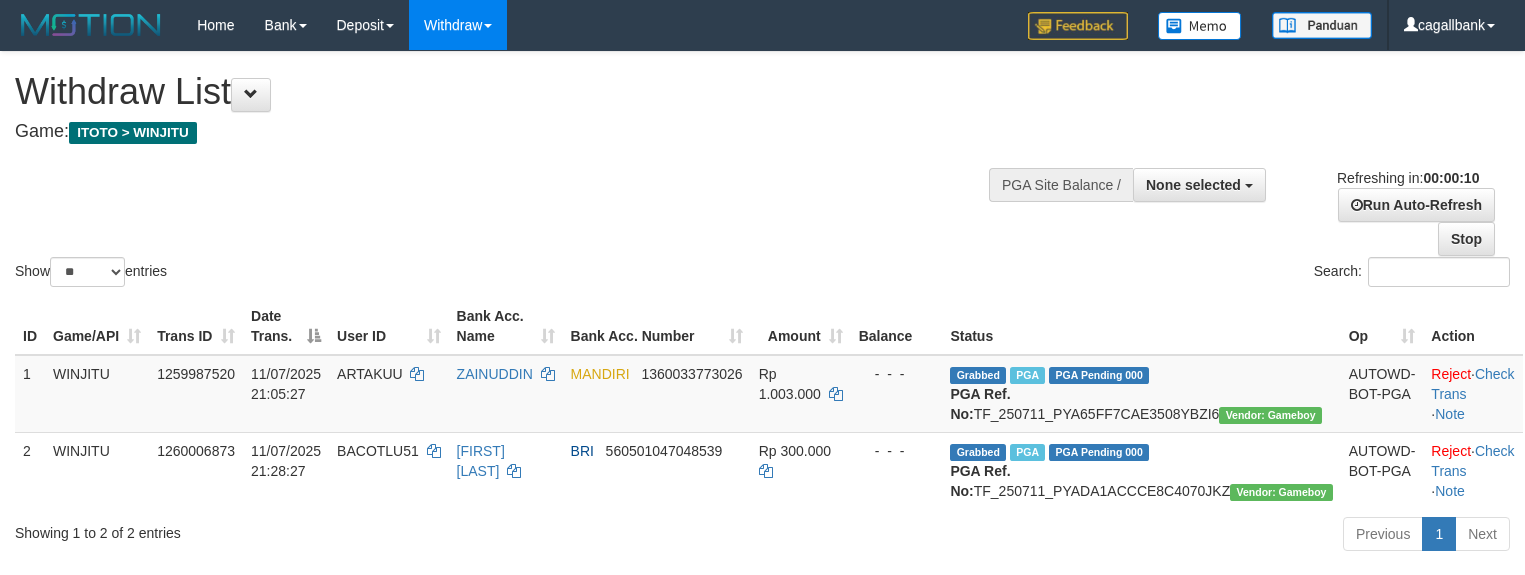 select 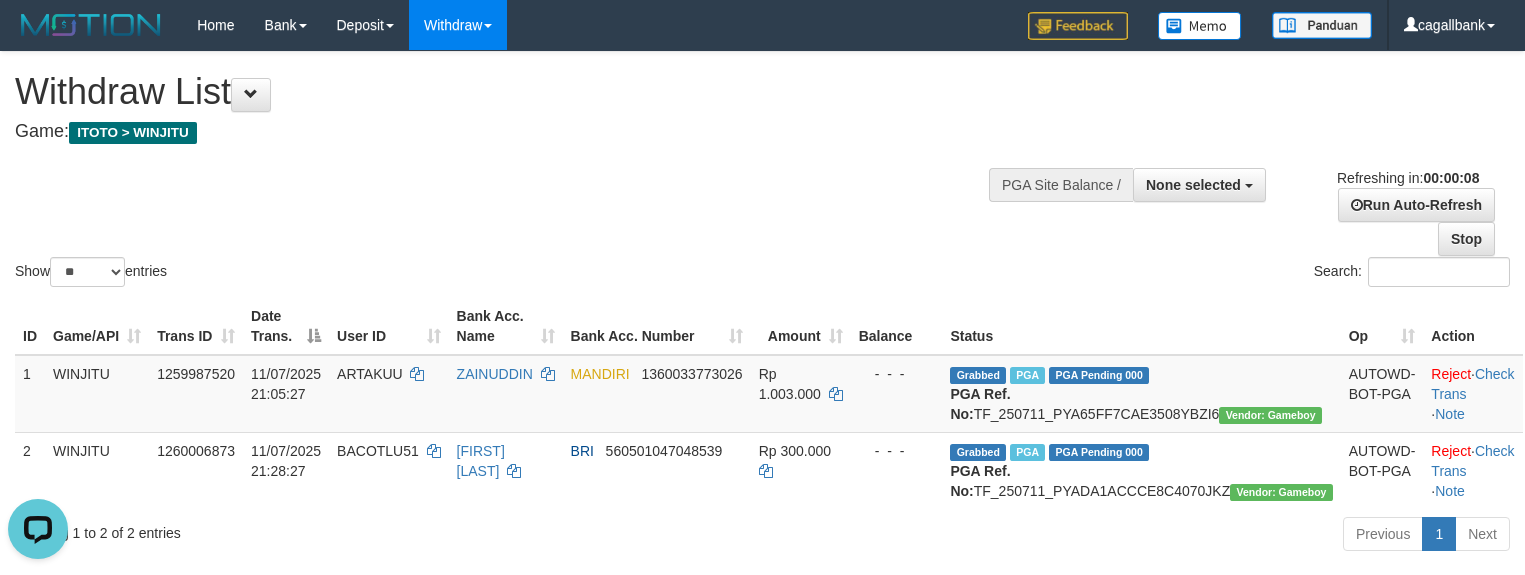 scroll, scrollTop: 0, scrollLeft: 0, axis: both 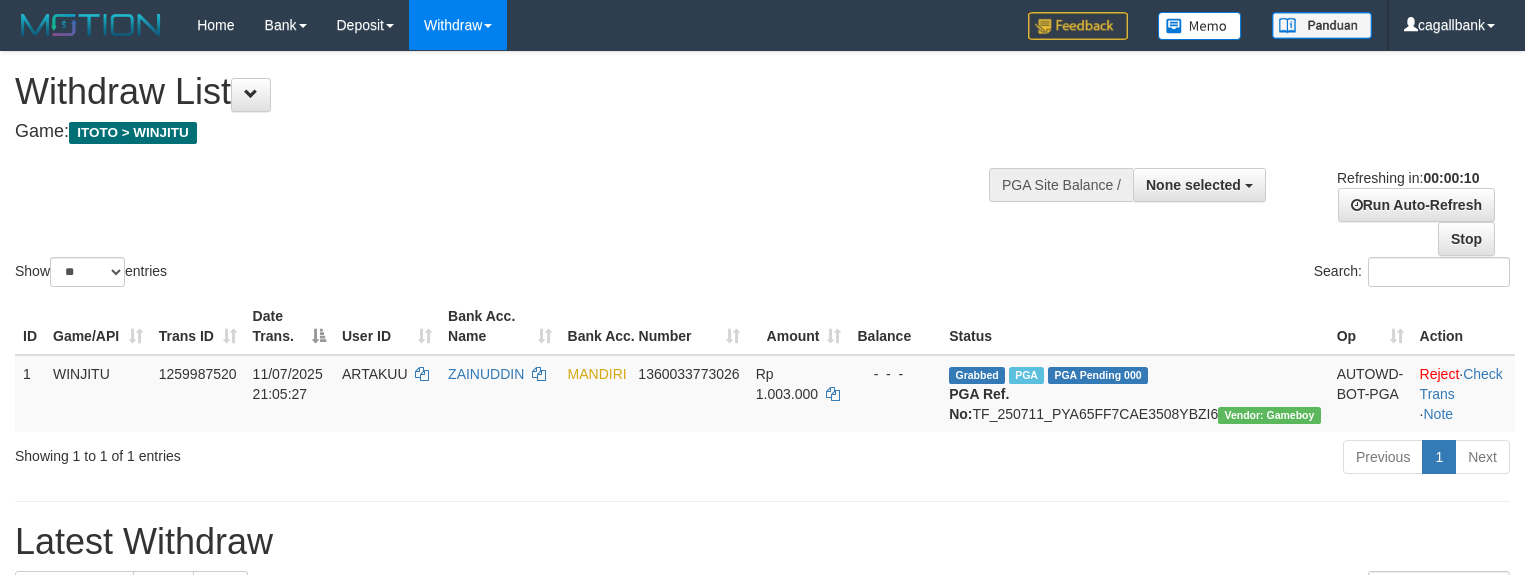 select 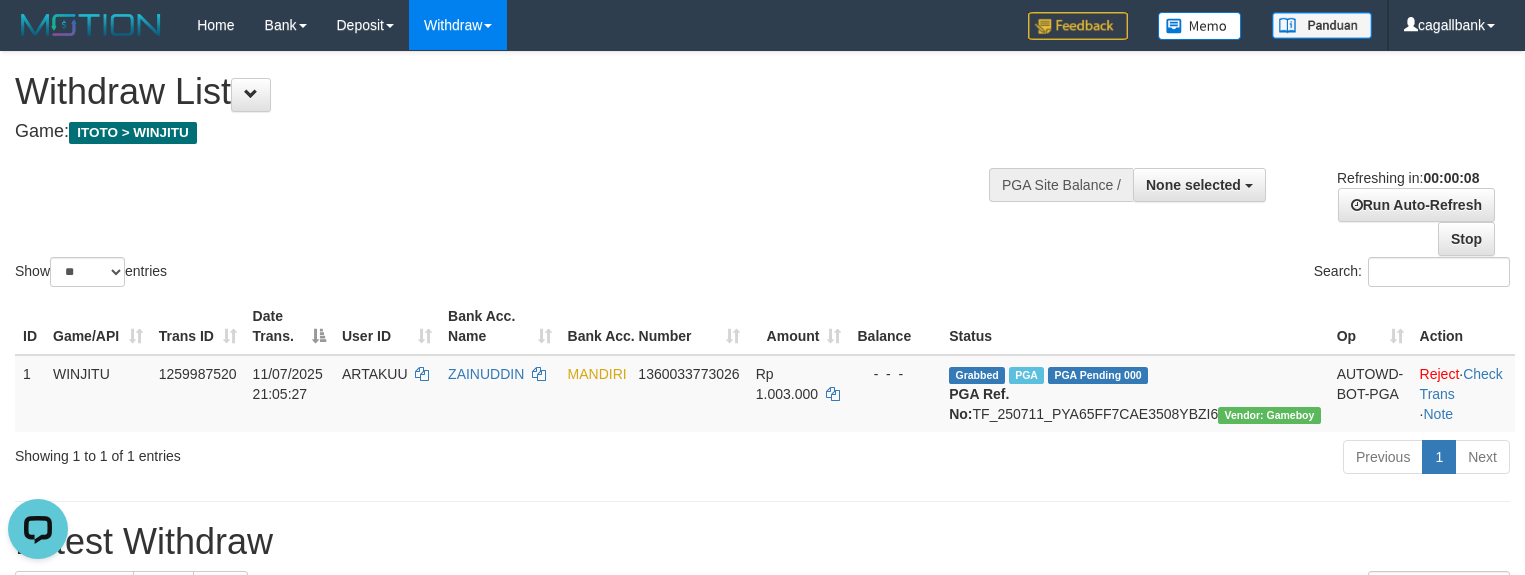 scroll, scrollTop: 0, scrollLeft: 0, axis: both 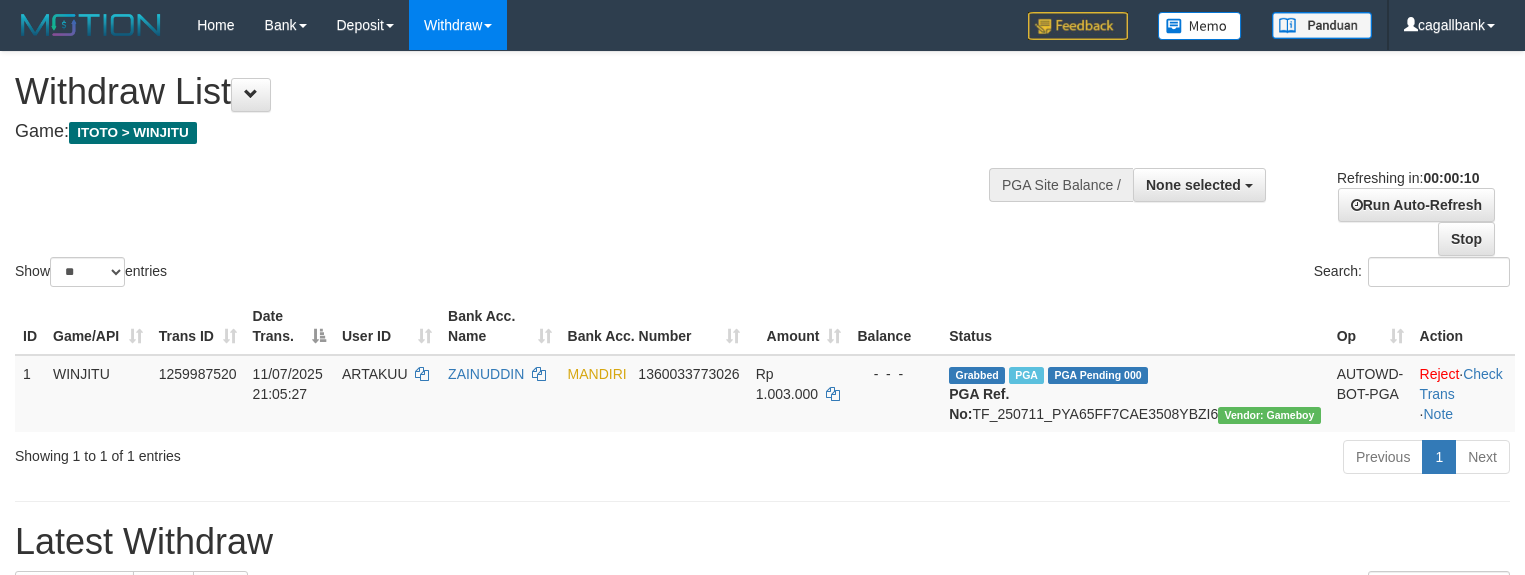select 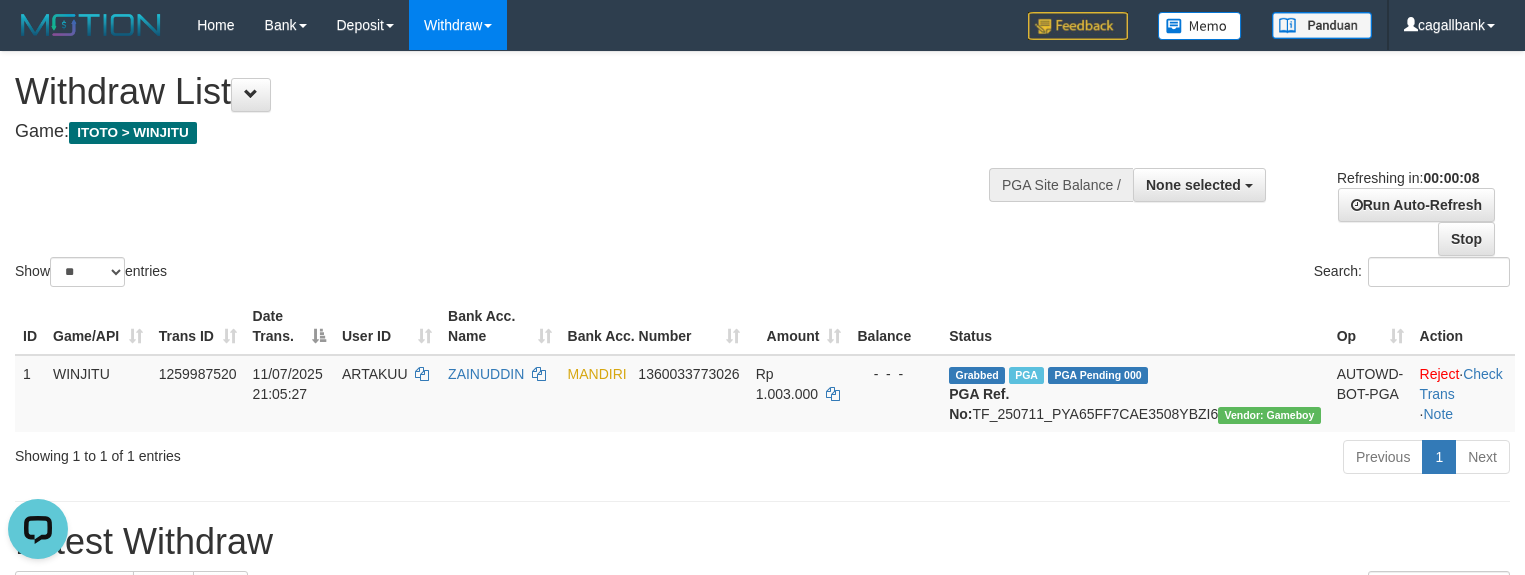 scroll, scrollTop: 0, scrollLeft: 0, axis: both 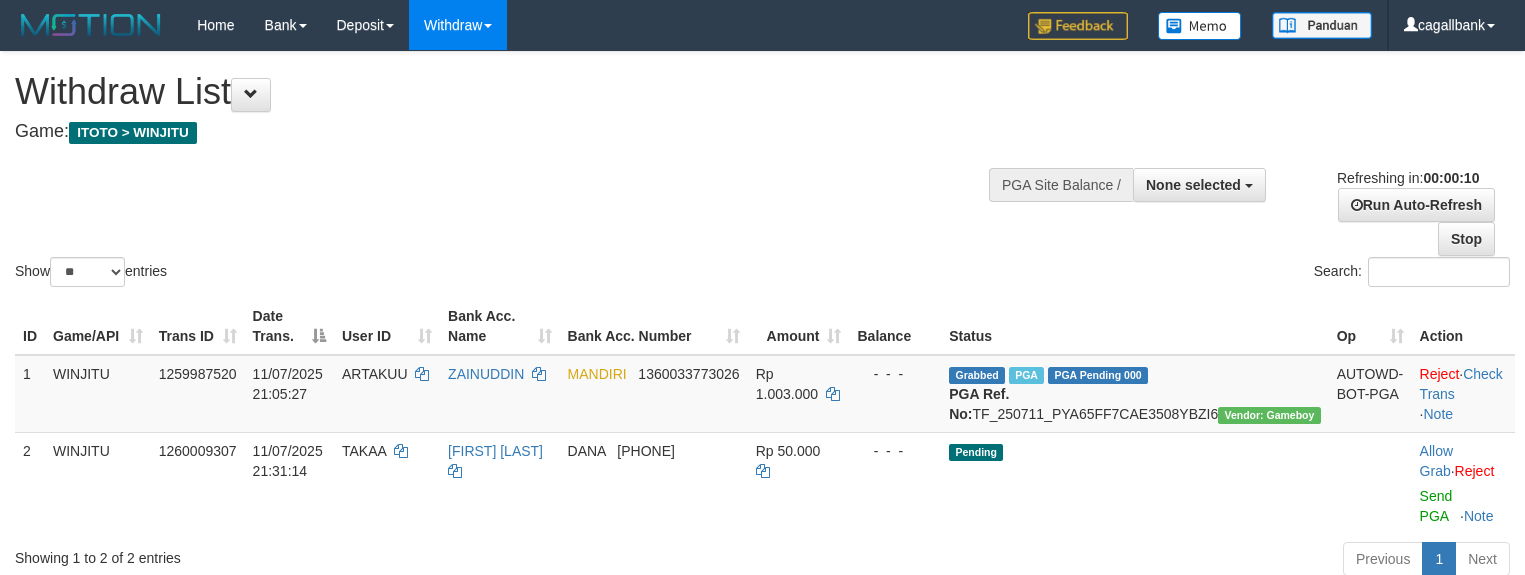 select 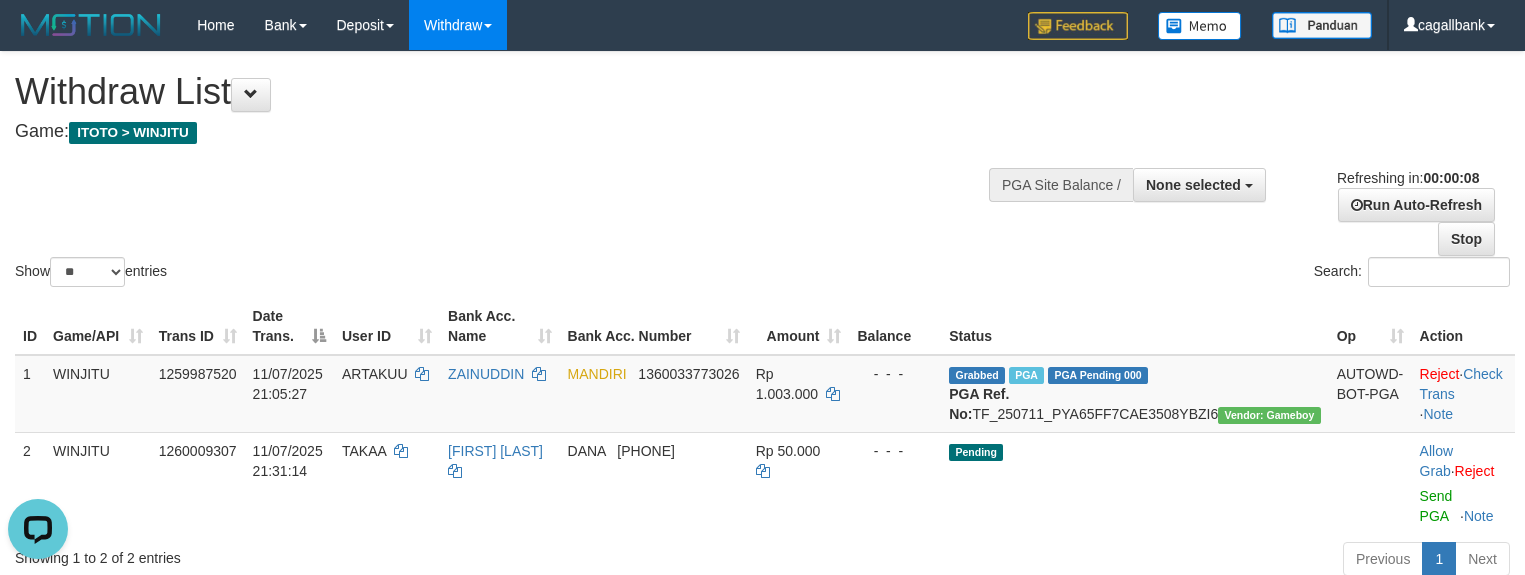 scroll, scrollTop: 0, scrollLeft: 0, axis: both 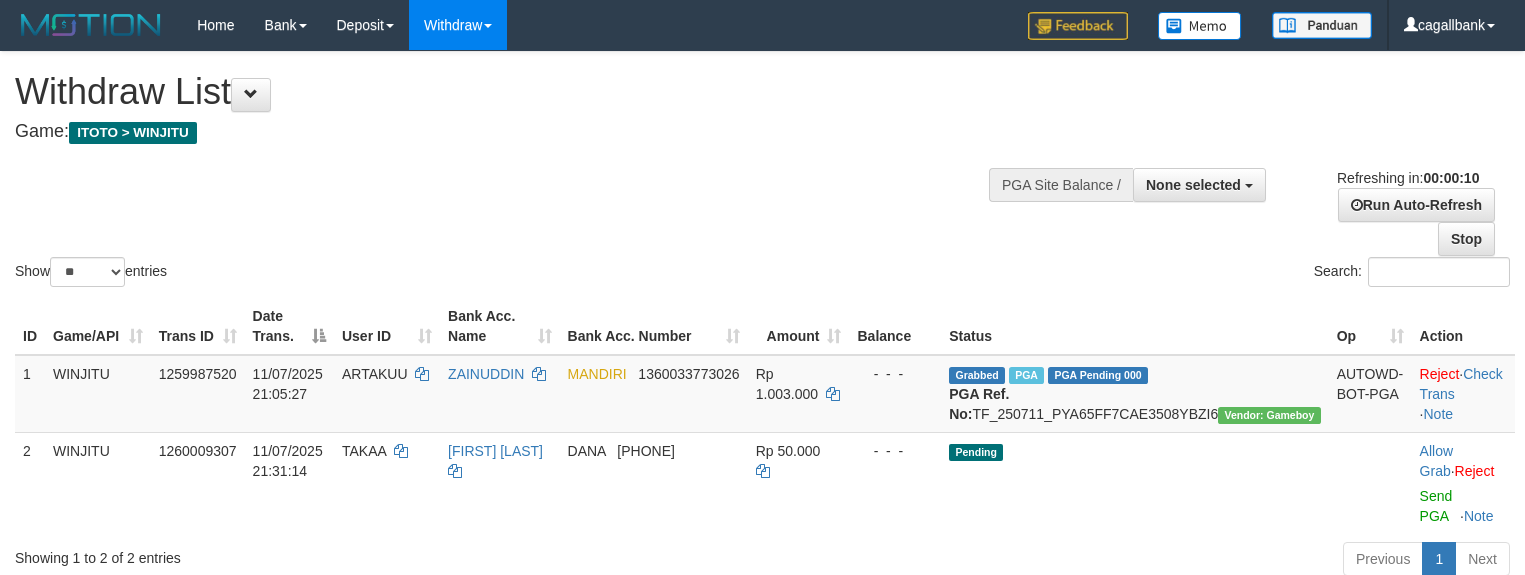 select 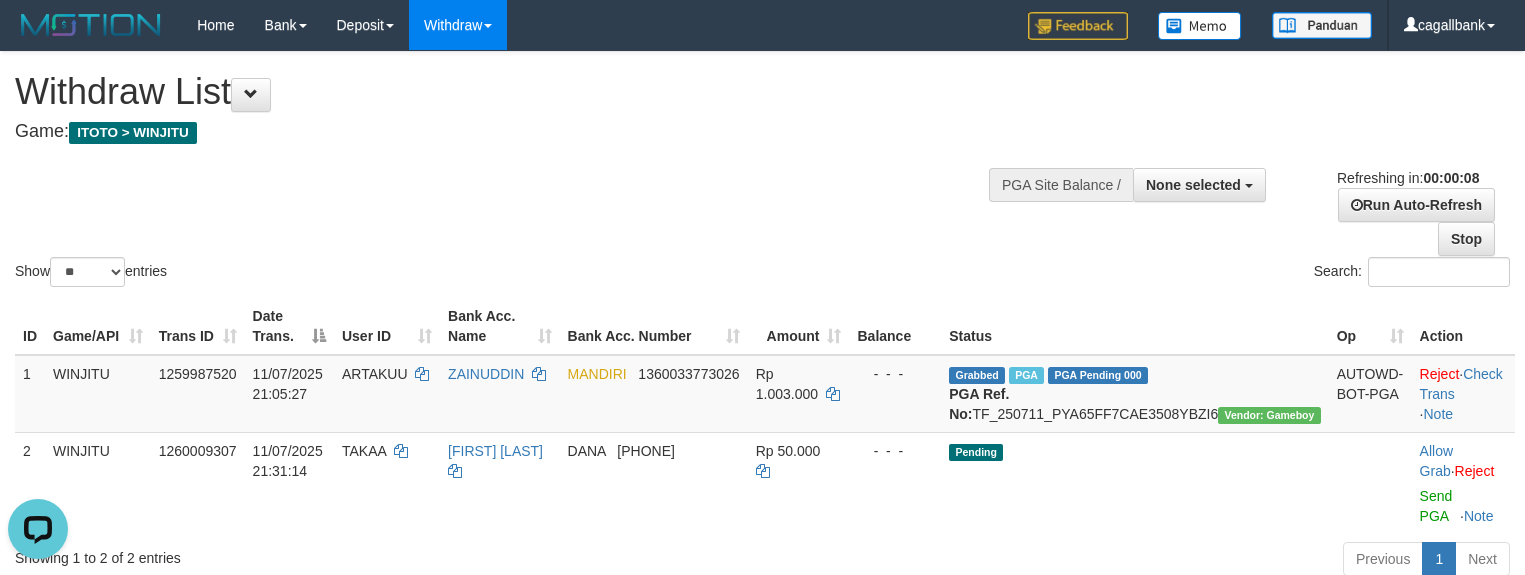 scroll, scrollTop: 0, scrollLeft: 0, axis: both 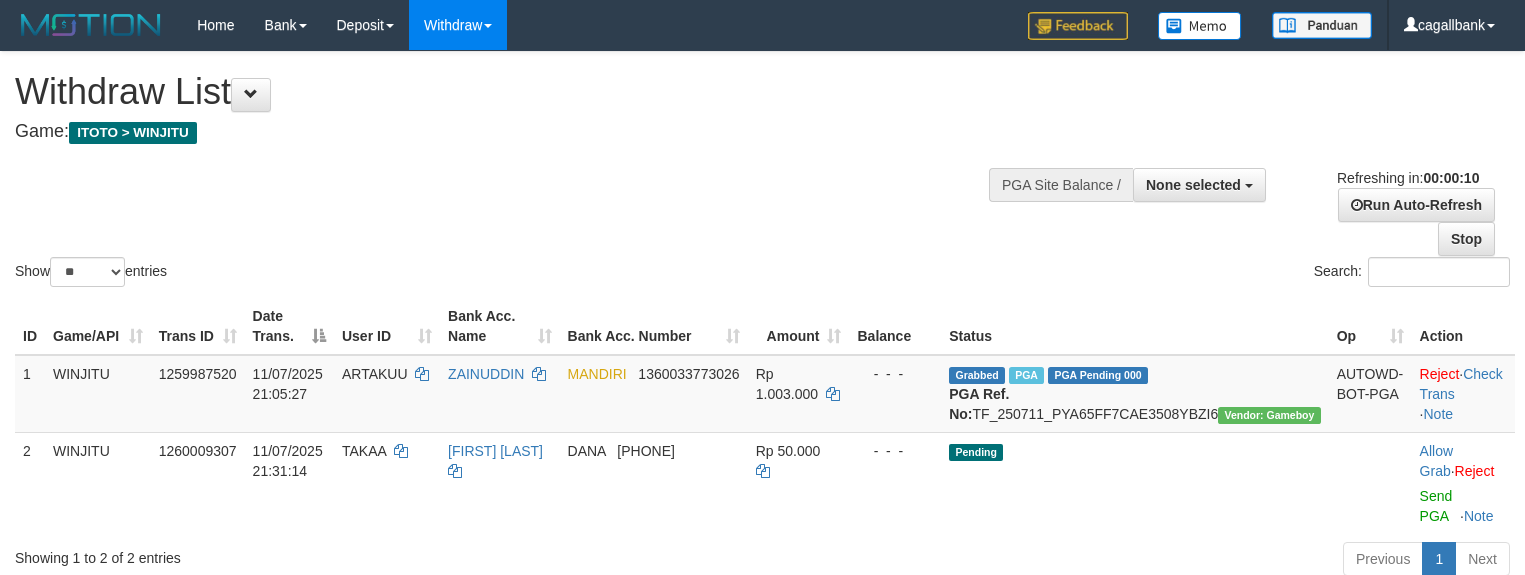 select 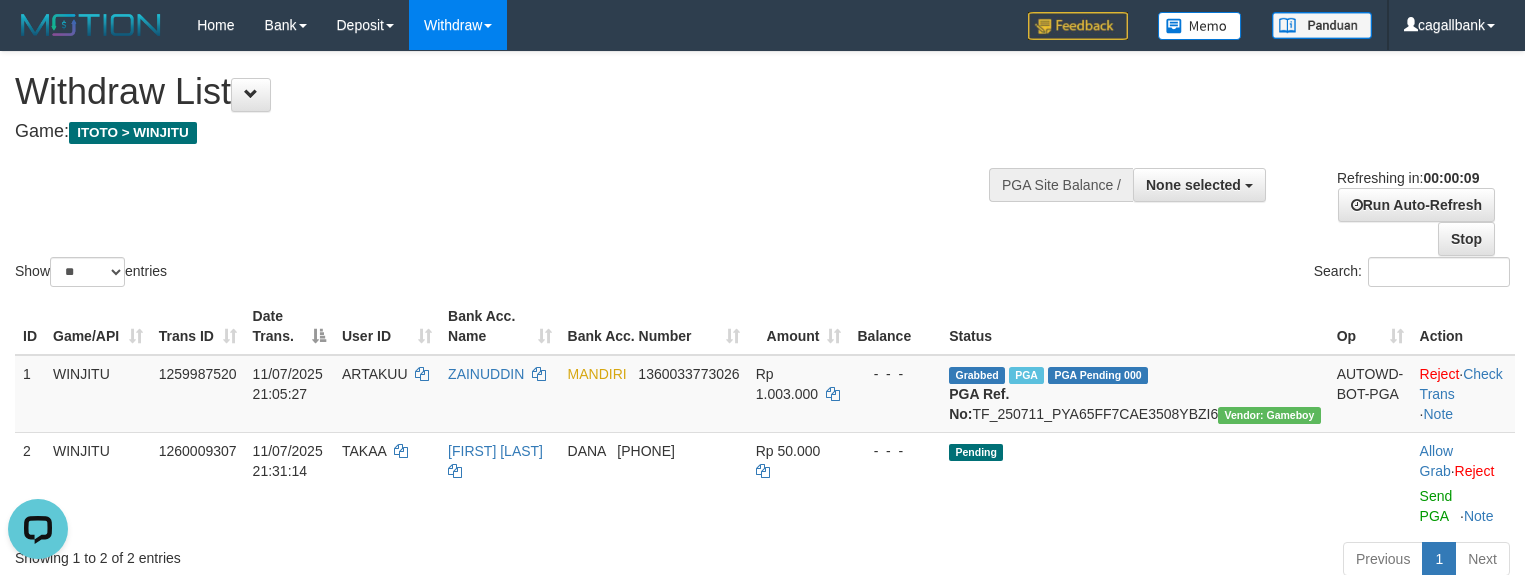 scroll, scrollTop: 0, scrollLeft: 0, axis: both 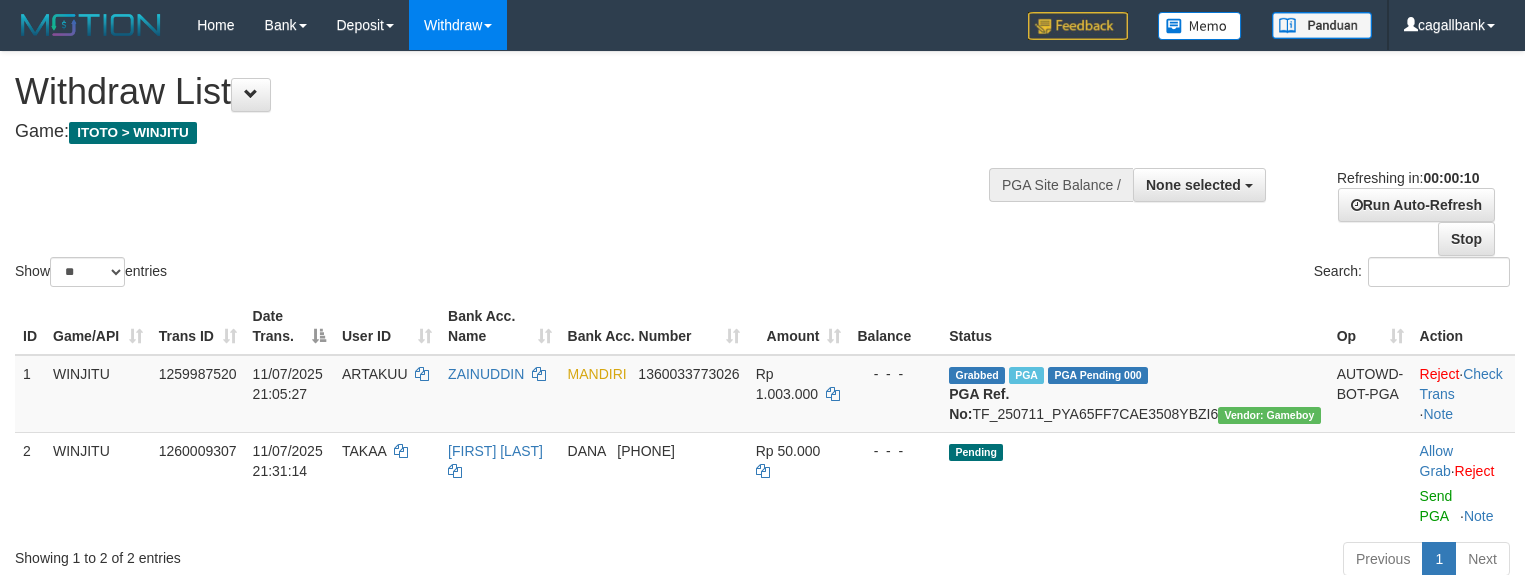 select 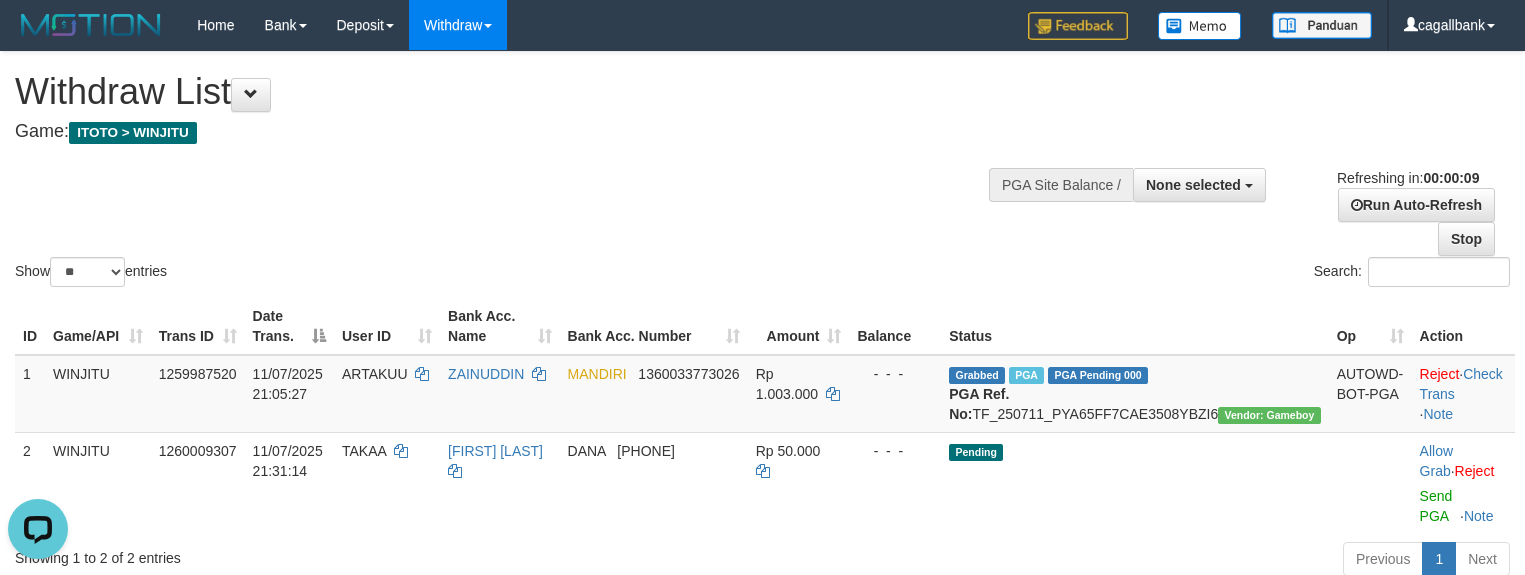 scroll, scrollTop: 0, scrollLeft: 0, axis: both 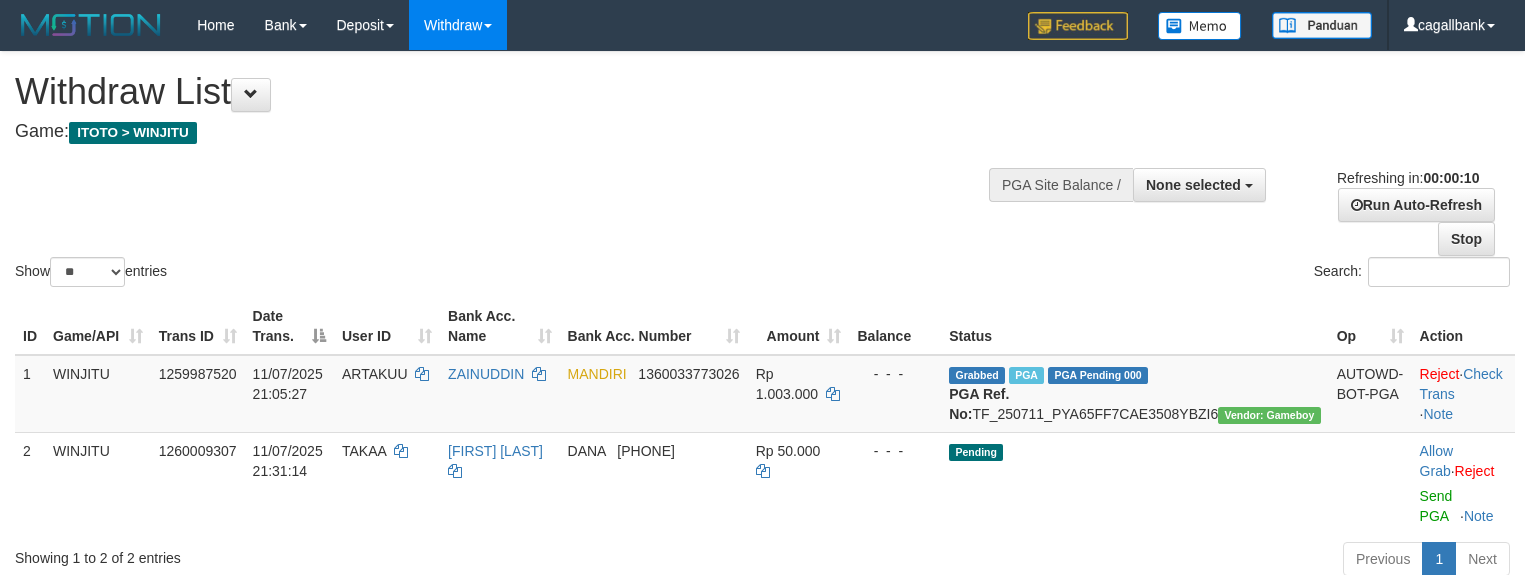 select 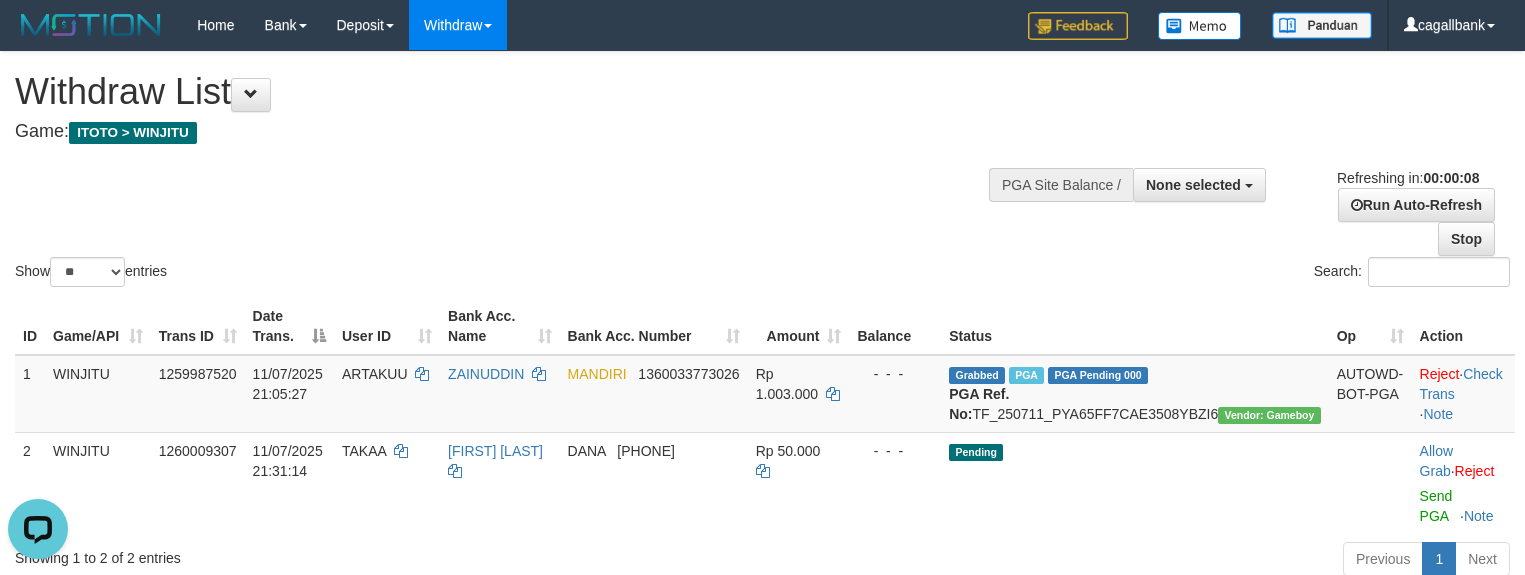 scroll, scrollTop: 0, scrollLeft: 0, axis: both 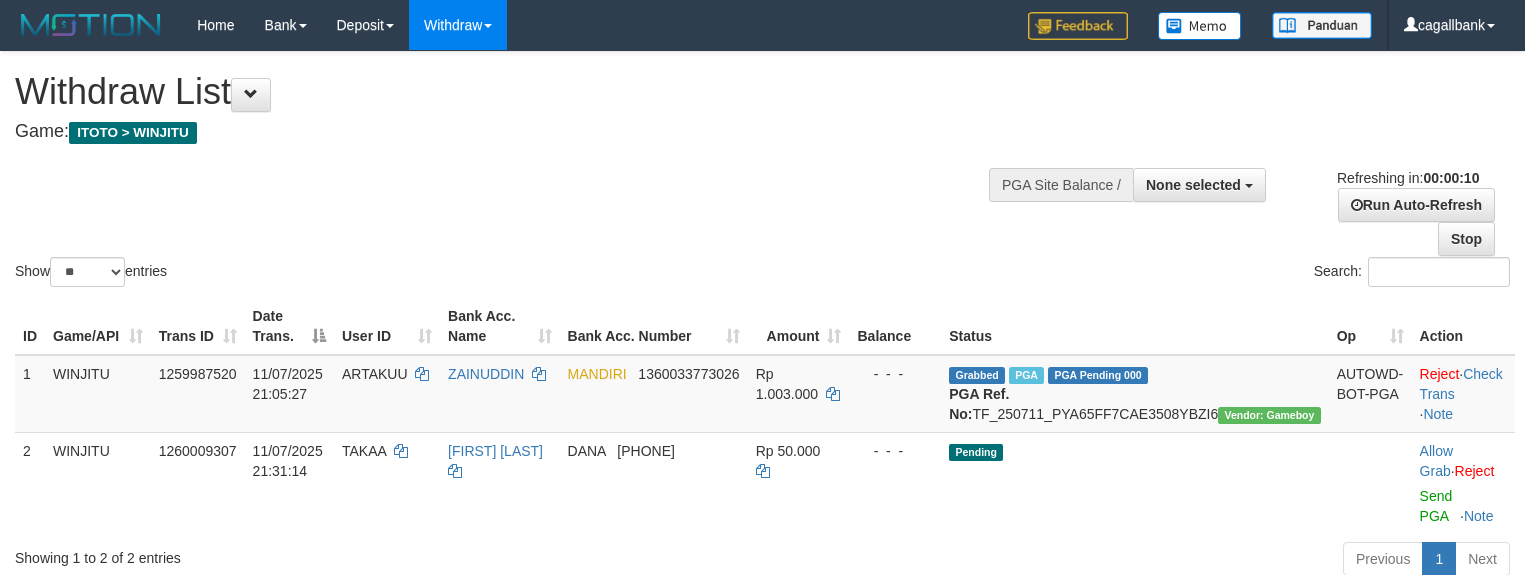 select 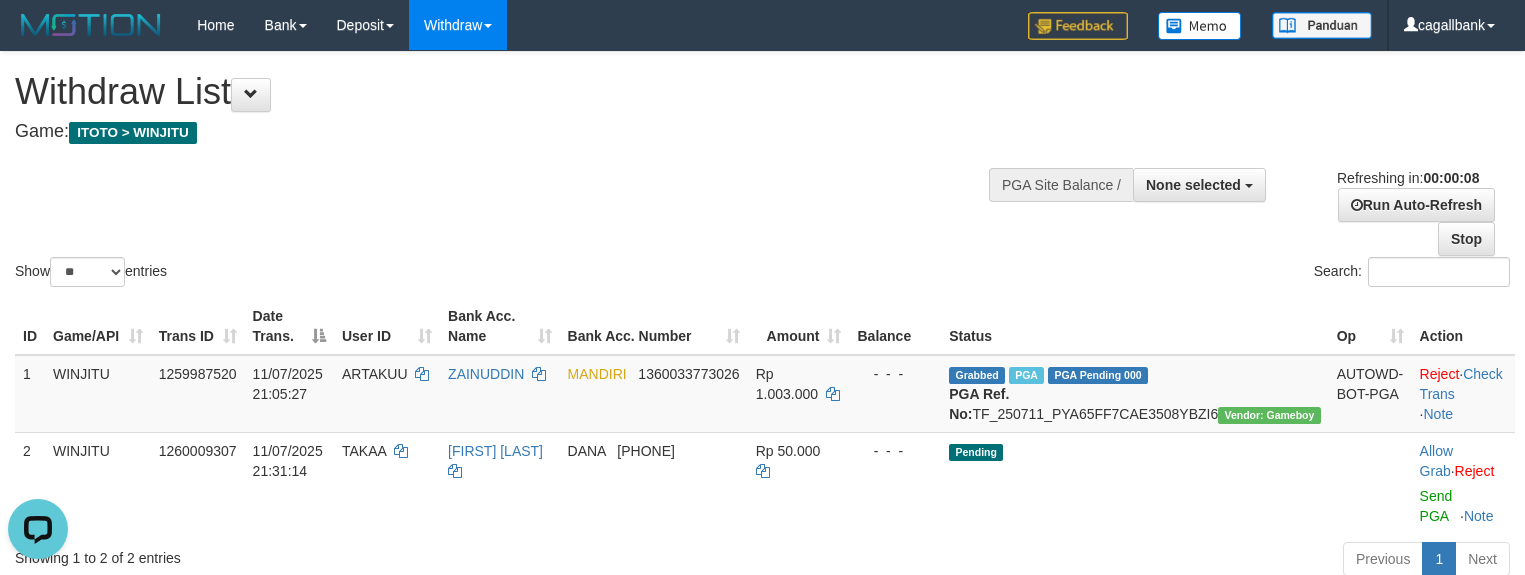 scroll, scrollTop: 0, scrollLeft: 0, axis: both 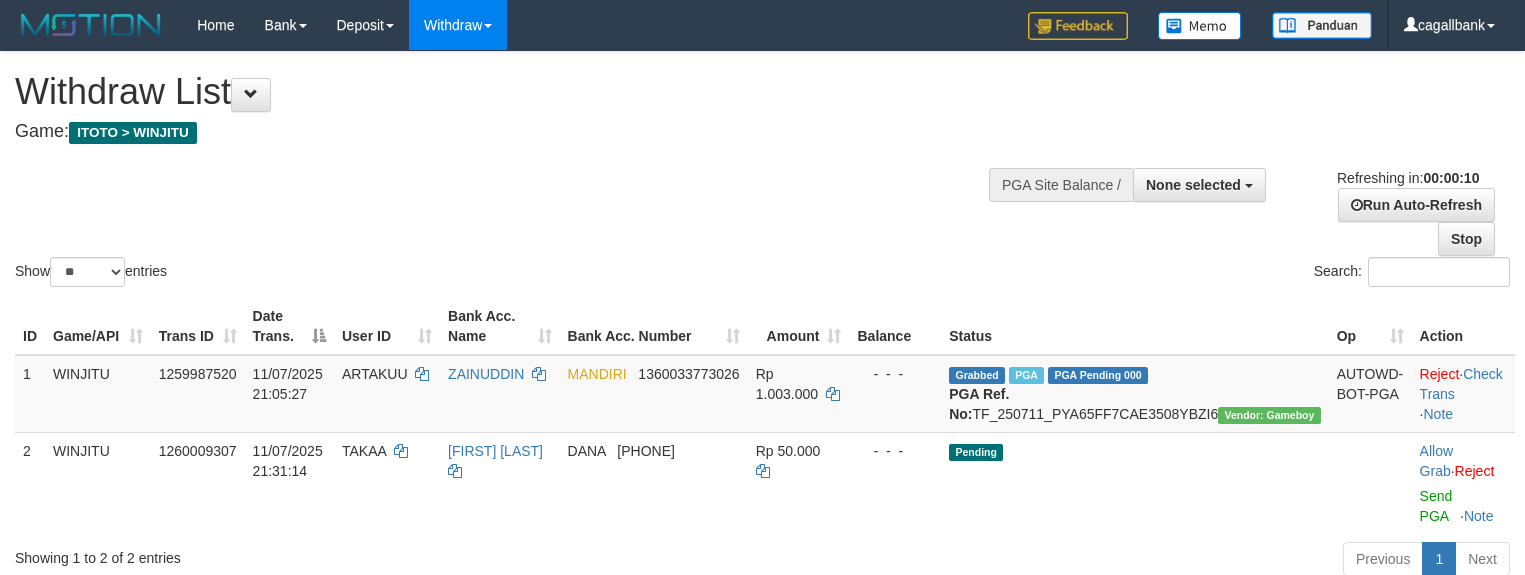 select 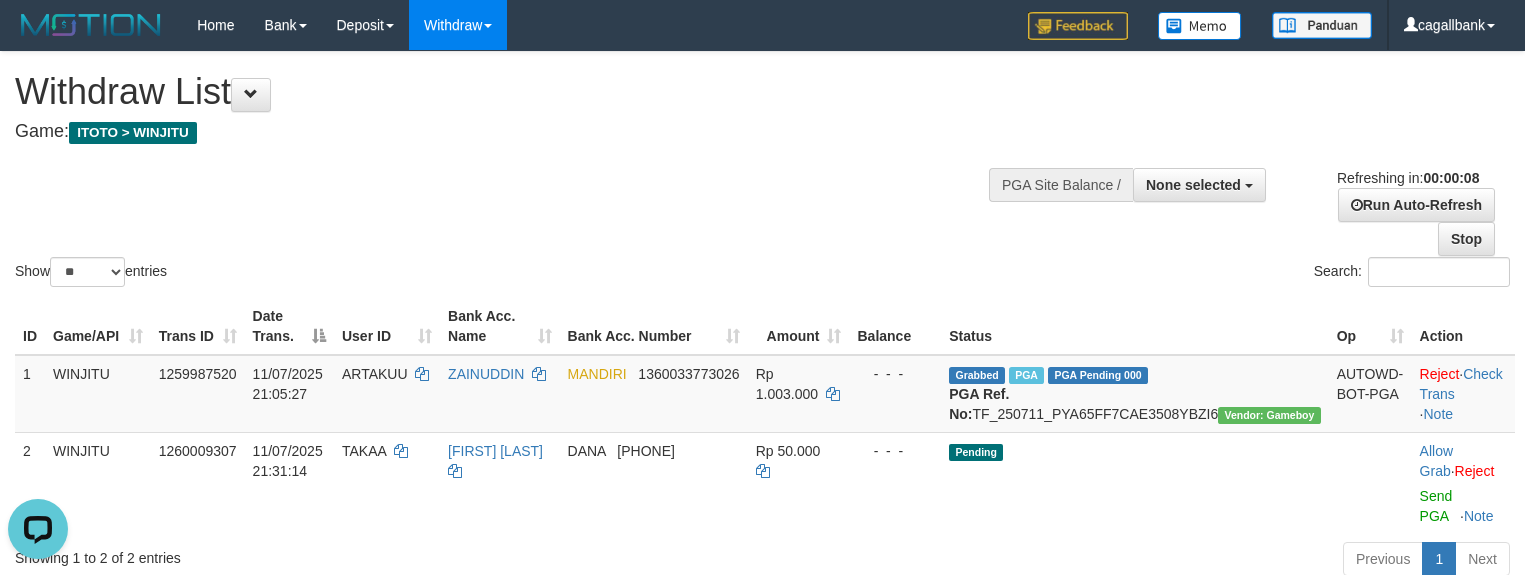 scroll, scrollTop: 0, scrollLeft: 0, axis: both 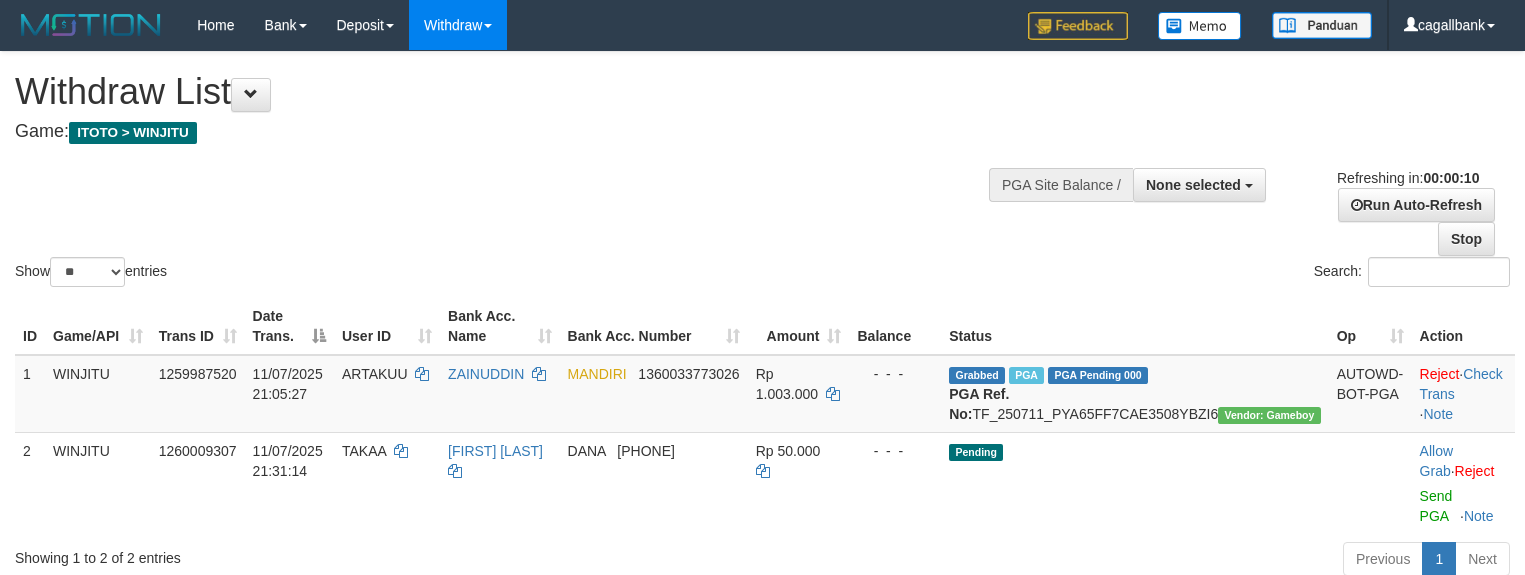 select 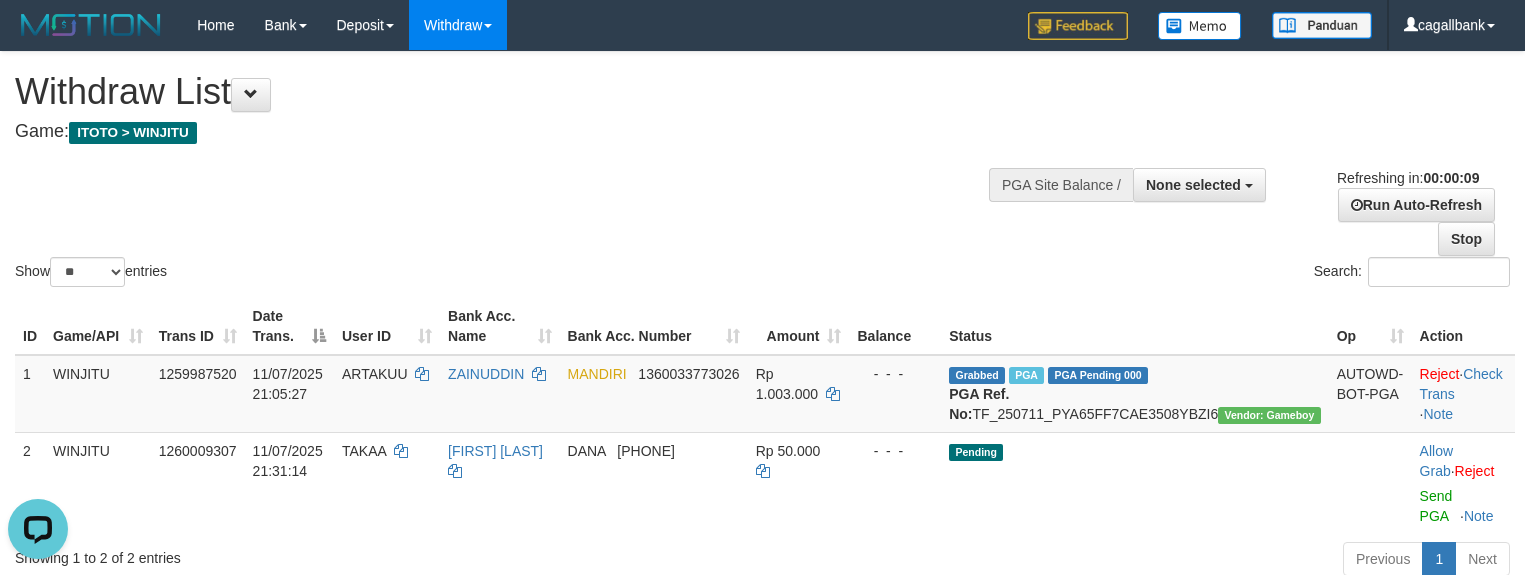 scroll, scrollTop: 0, scrollLeft: 0, axis: both 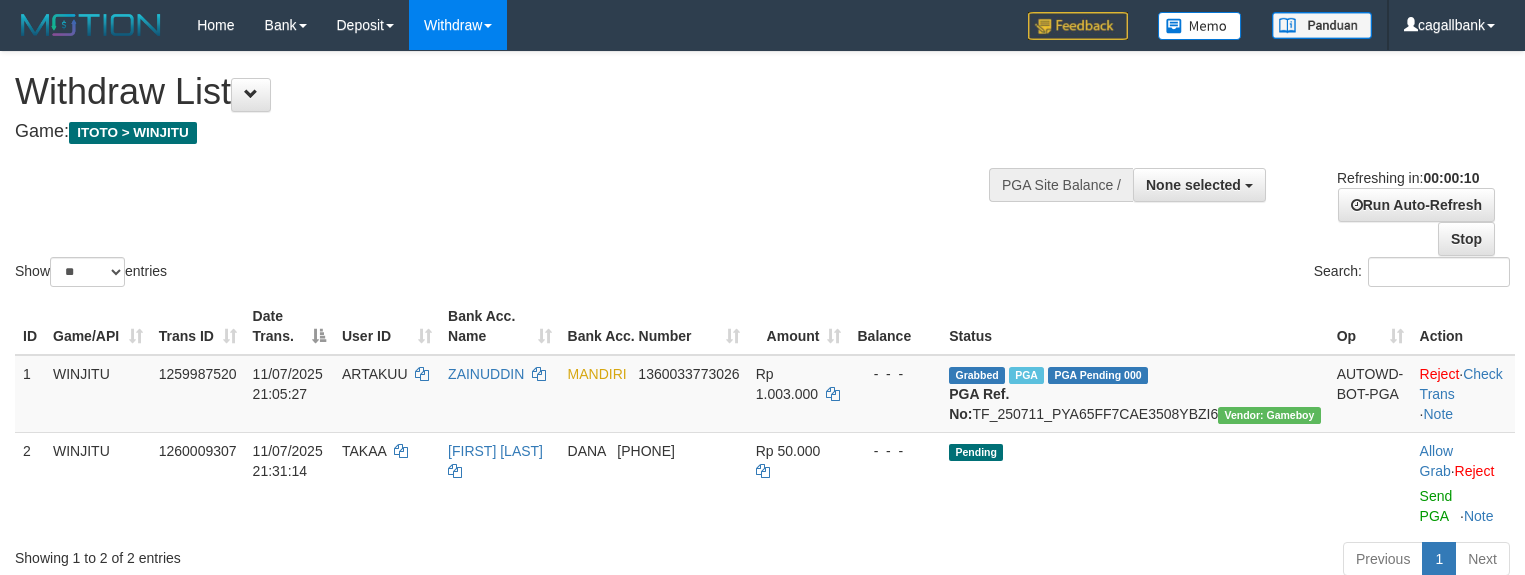 select 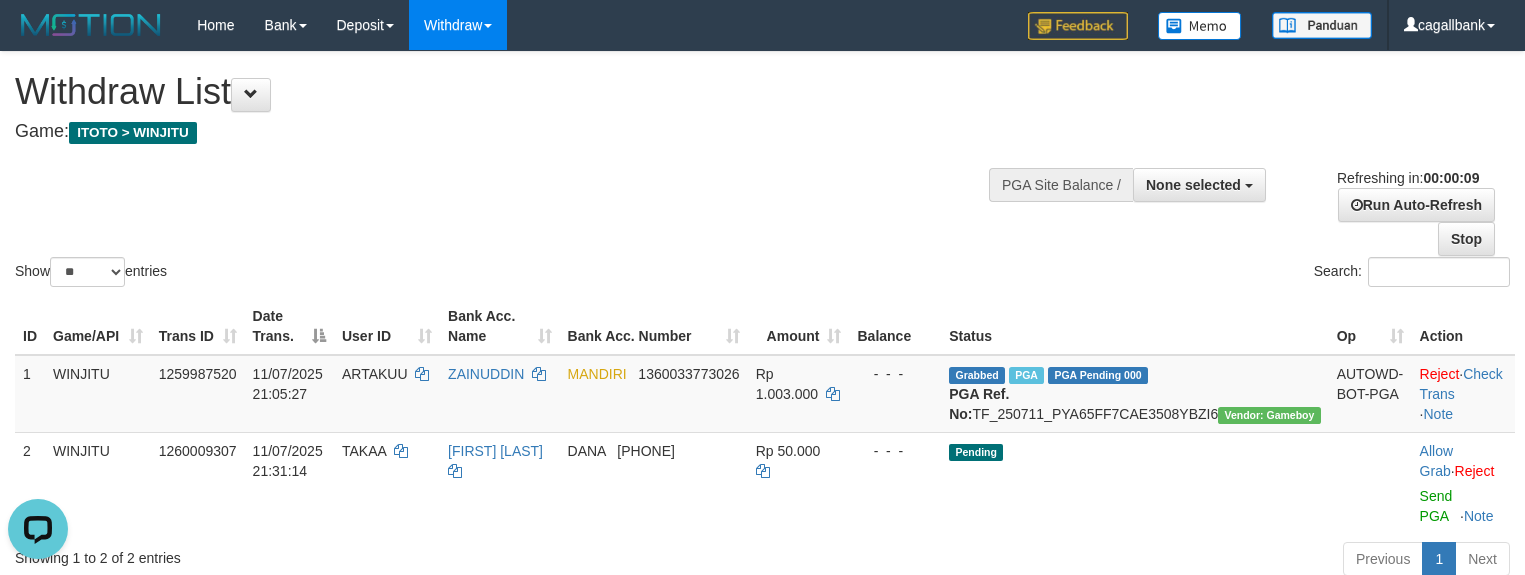 scroll, scrollTop: 0, scrollLeft: 0, axis: both 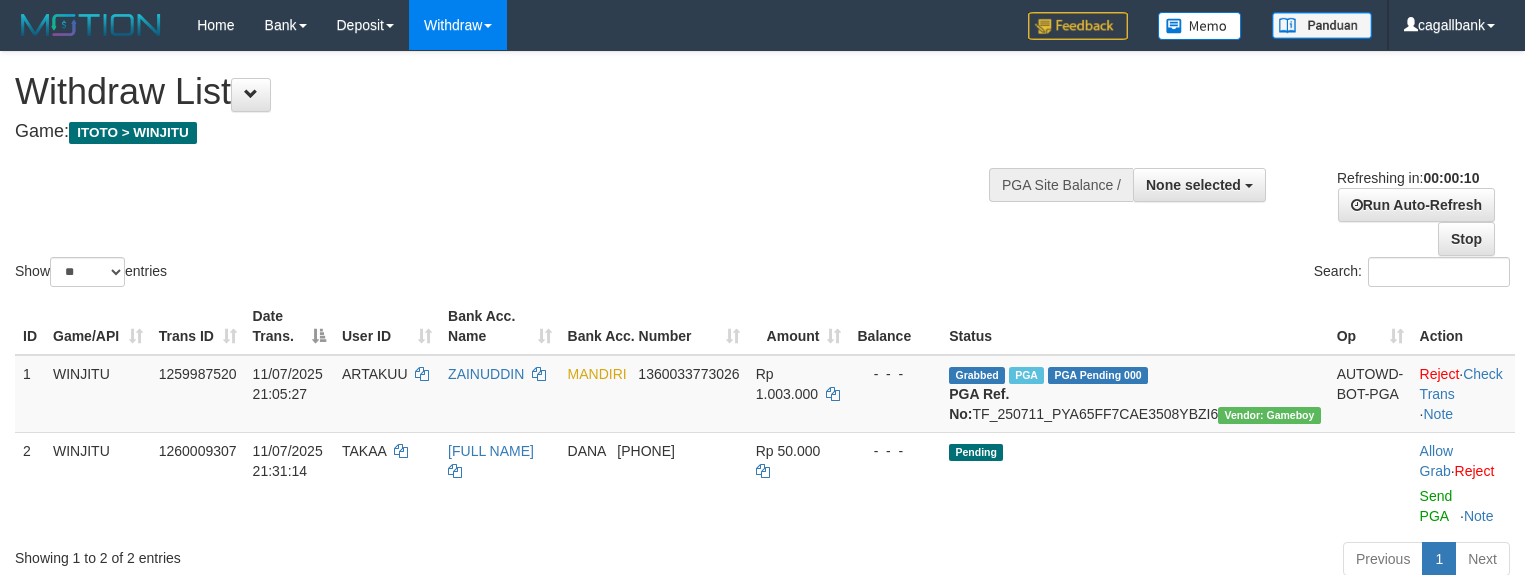 select 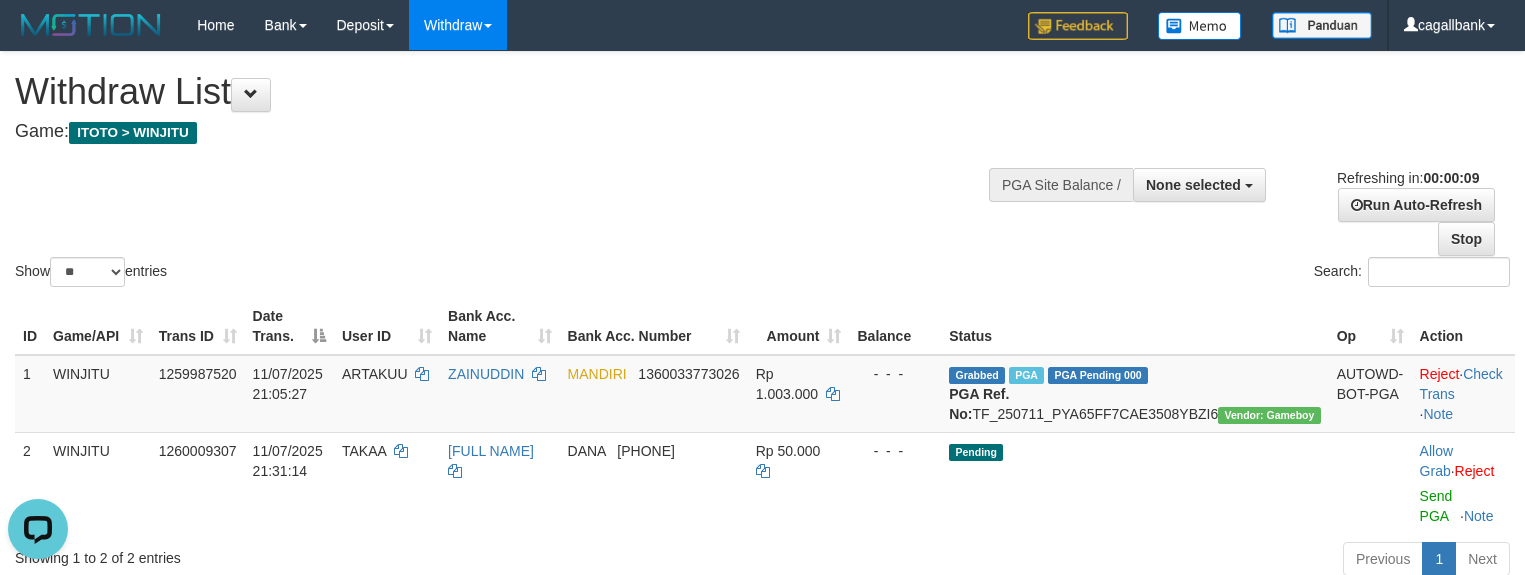 scroll, scrollTop: 0, scrollLeft: 0, axis: both 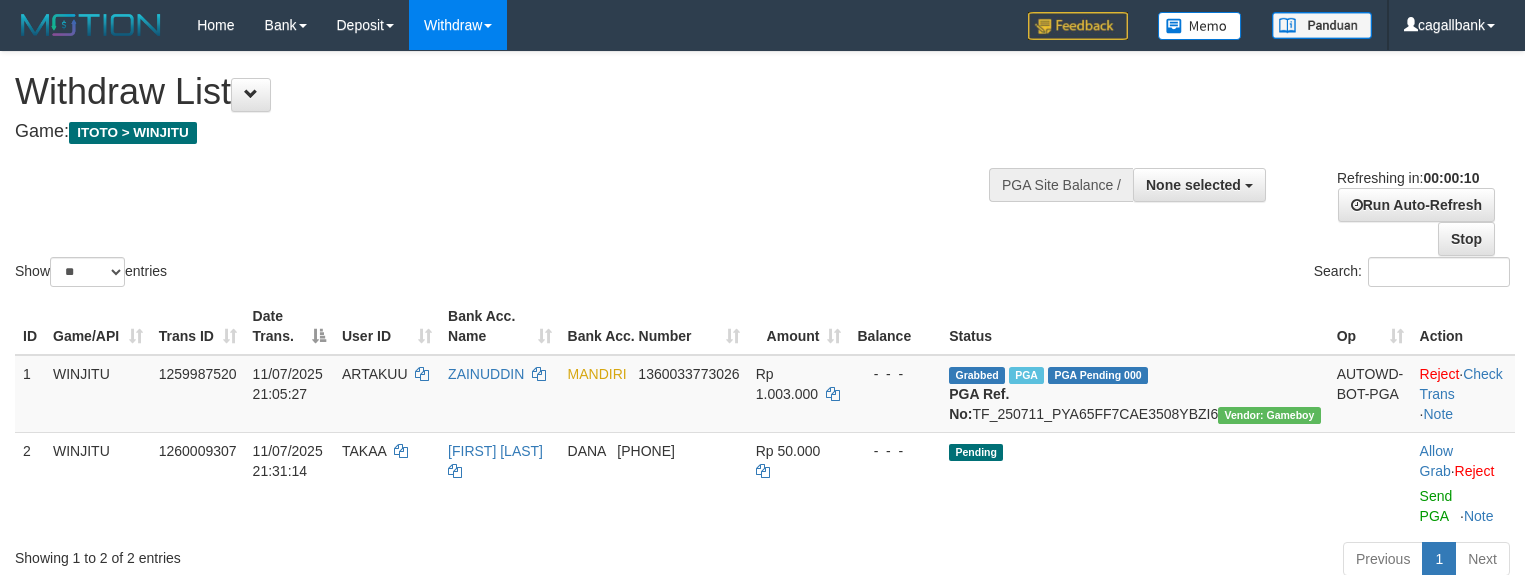 select 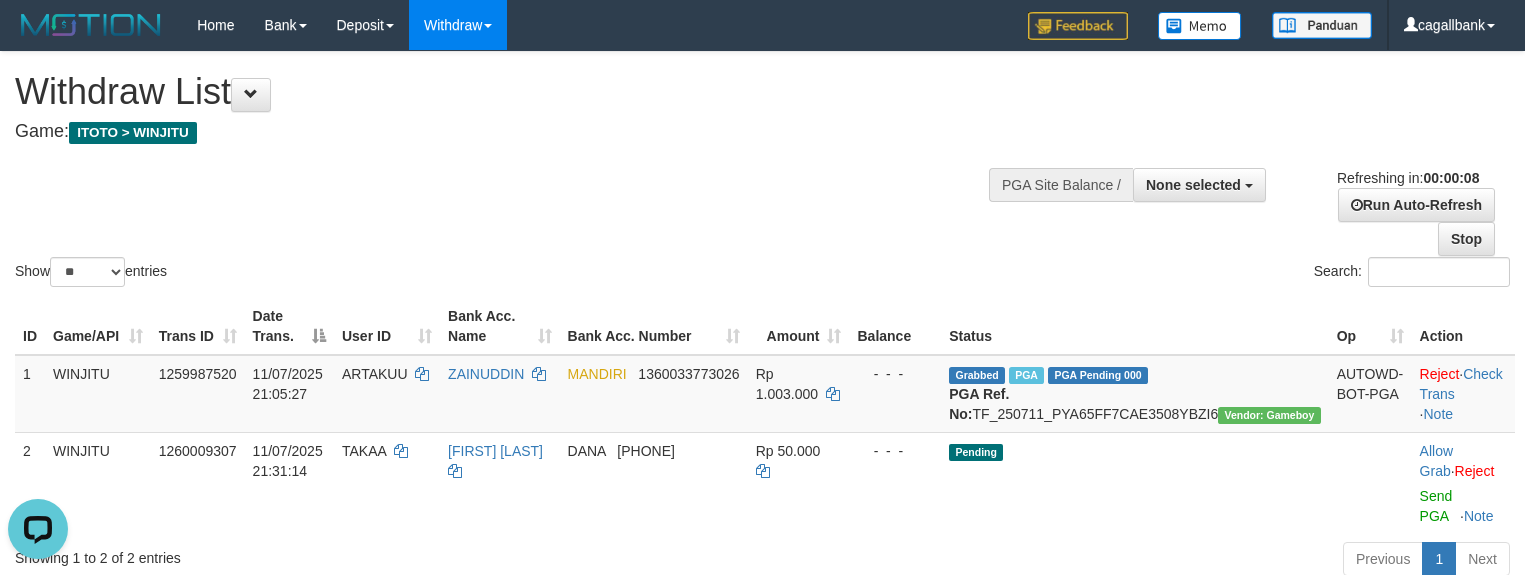 scroll, scrollTop: 0, scrollLeft: 0, axis: both 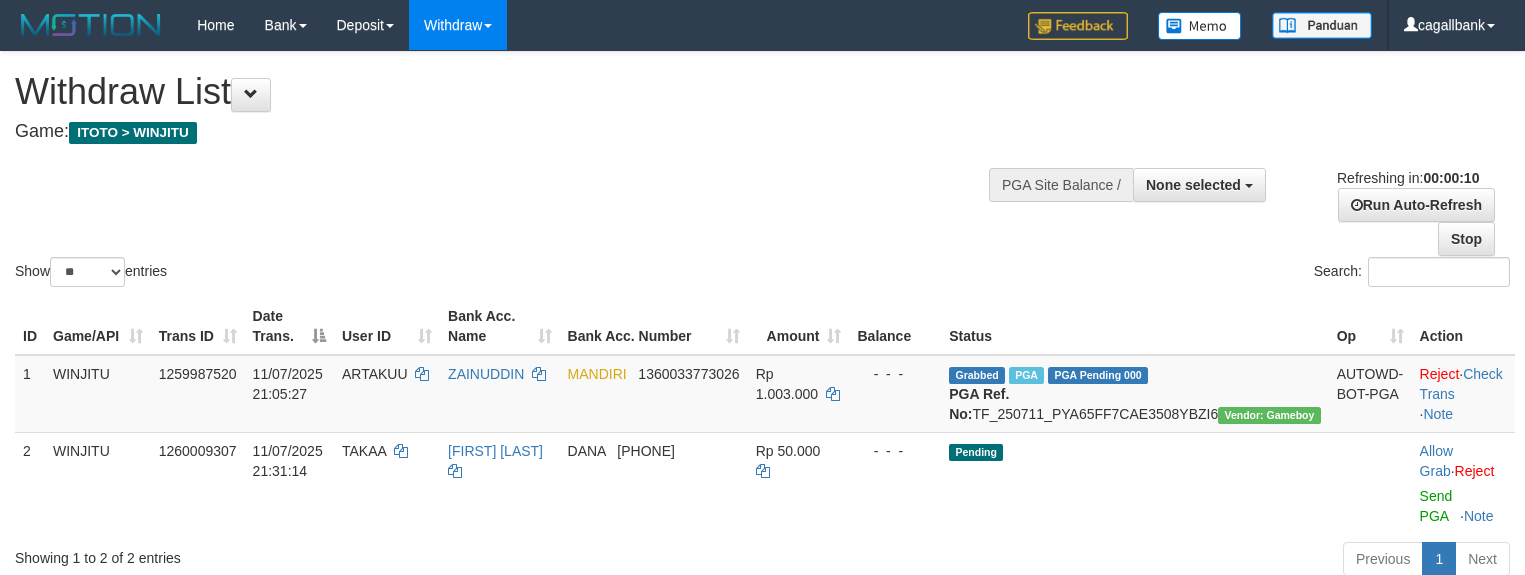 select 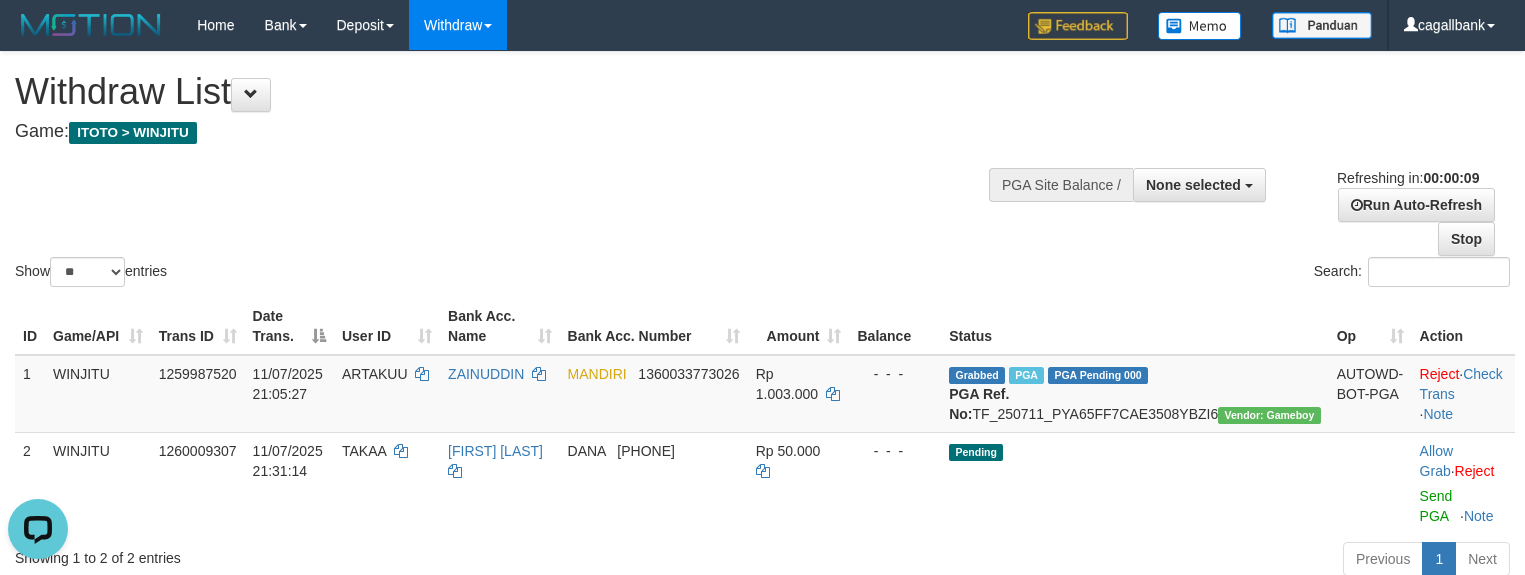 scroll, scrollTop: 0, scrollLeft: 0, axis: both 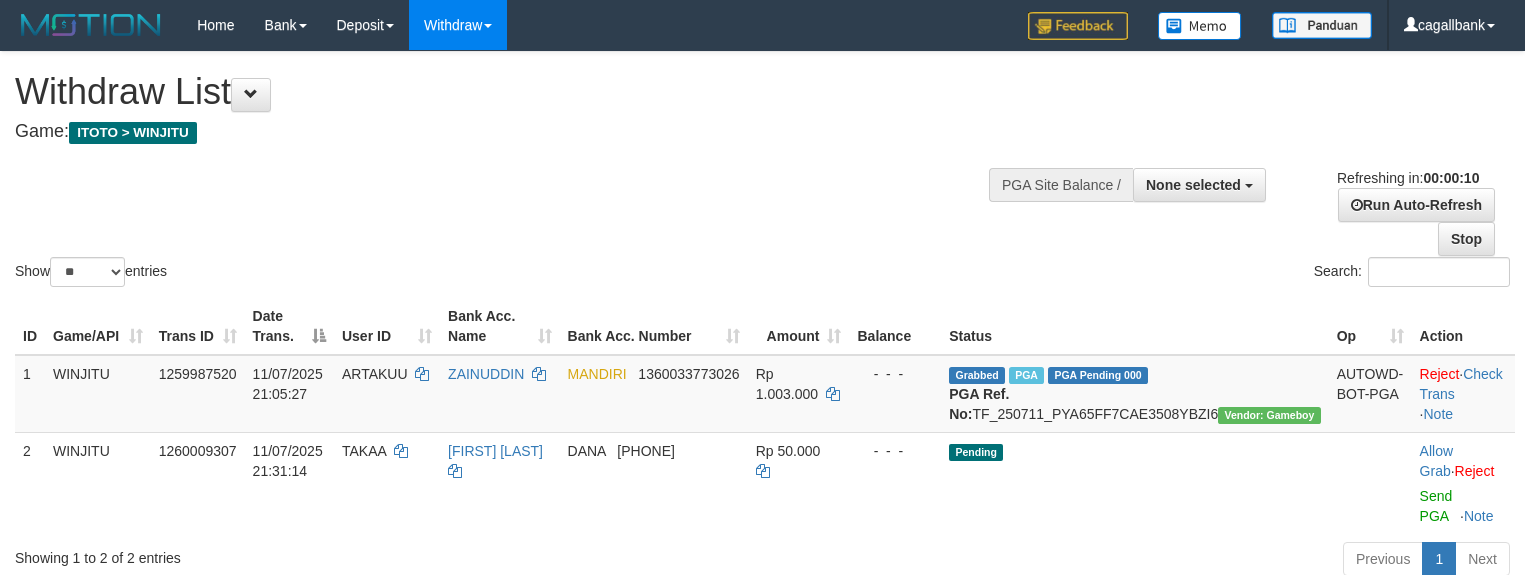 select 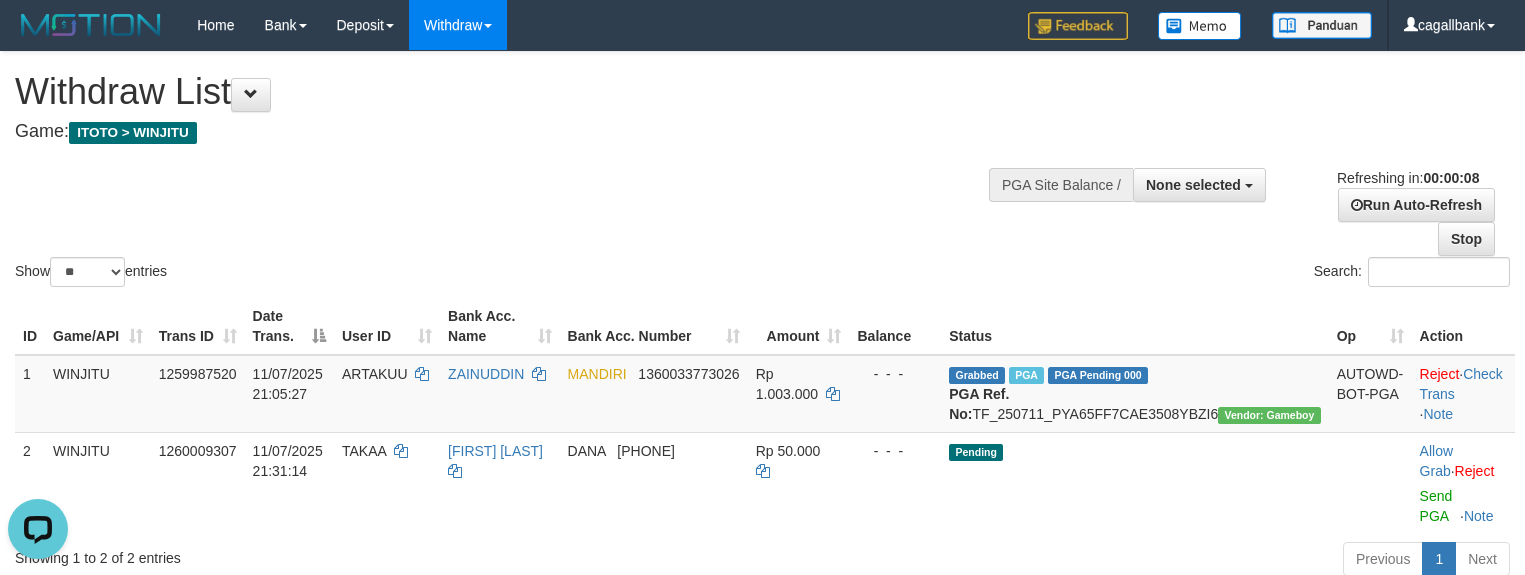 scroll, scrollTop: 0, scrollLeft: 0, axis: both 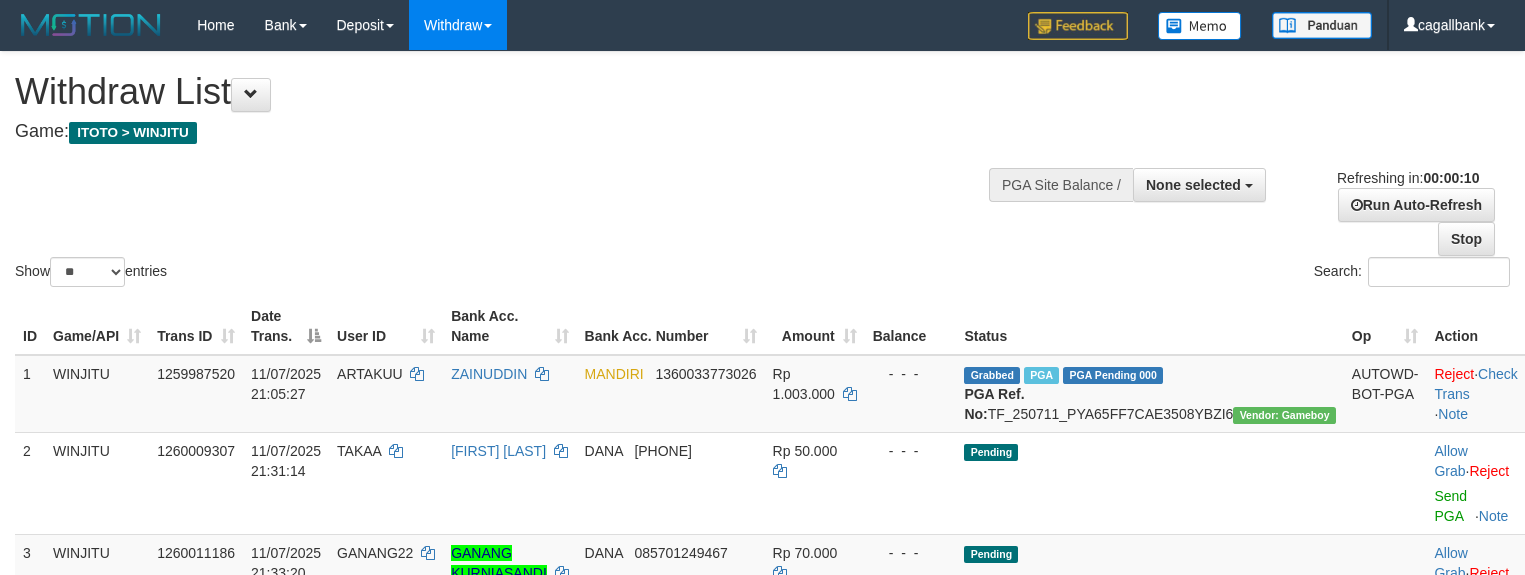 select 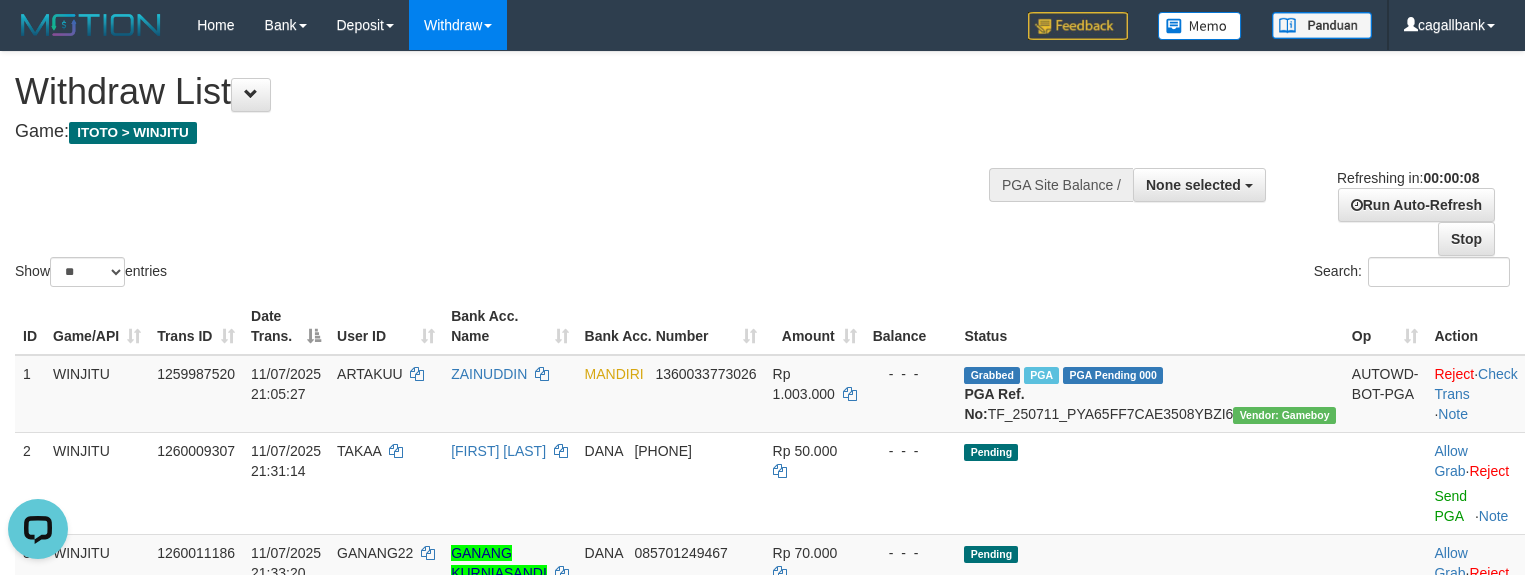 scroll, scrollTop: 0, scrollLeft: 0, axis: both 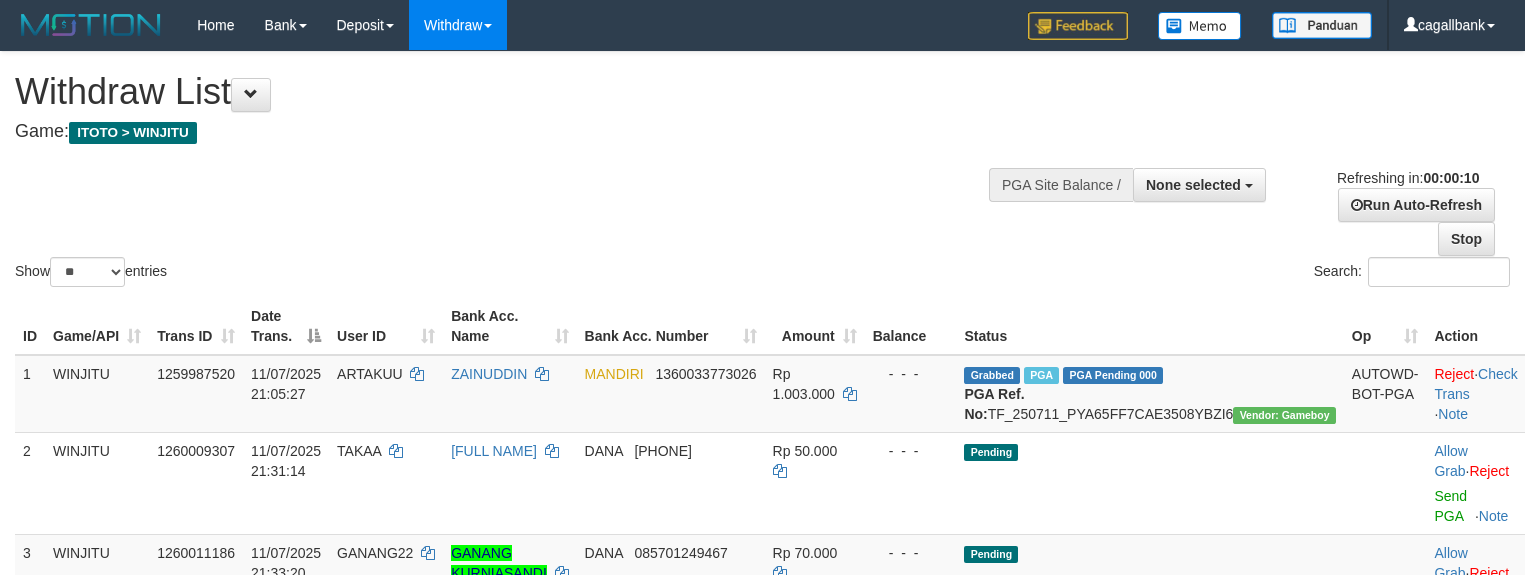 select 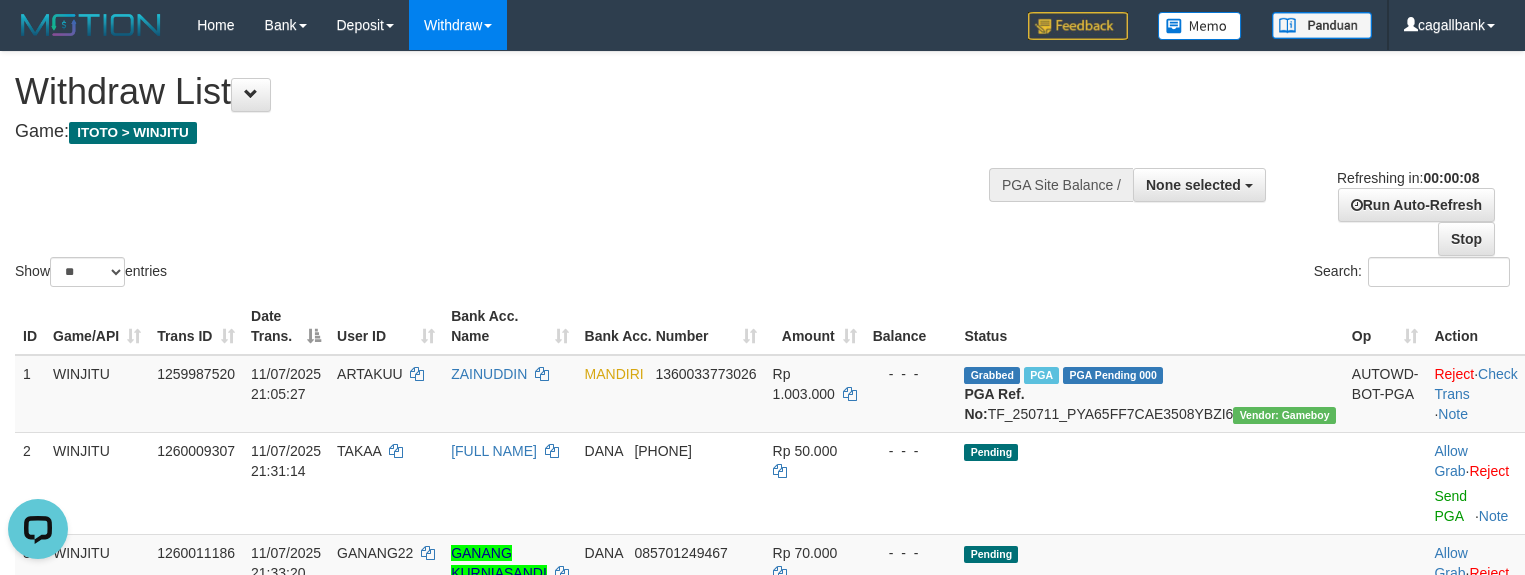 scroll, scrollTop: 0, scrollLeft: 0, axis: both 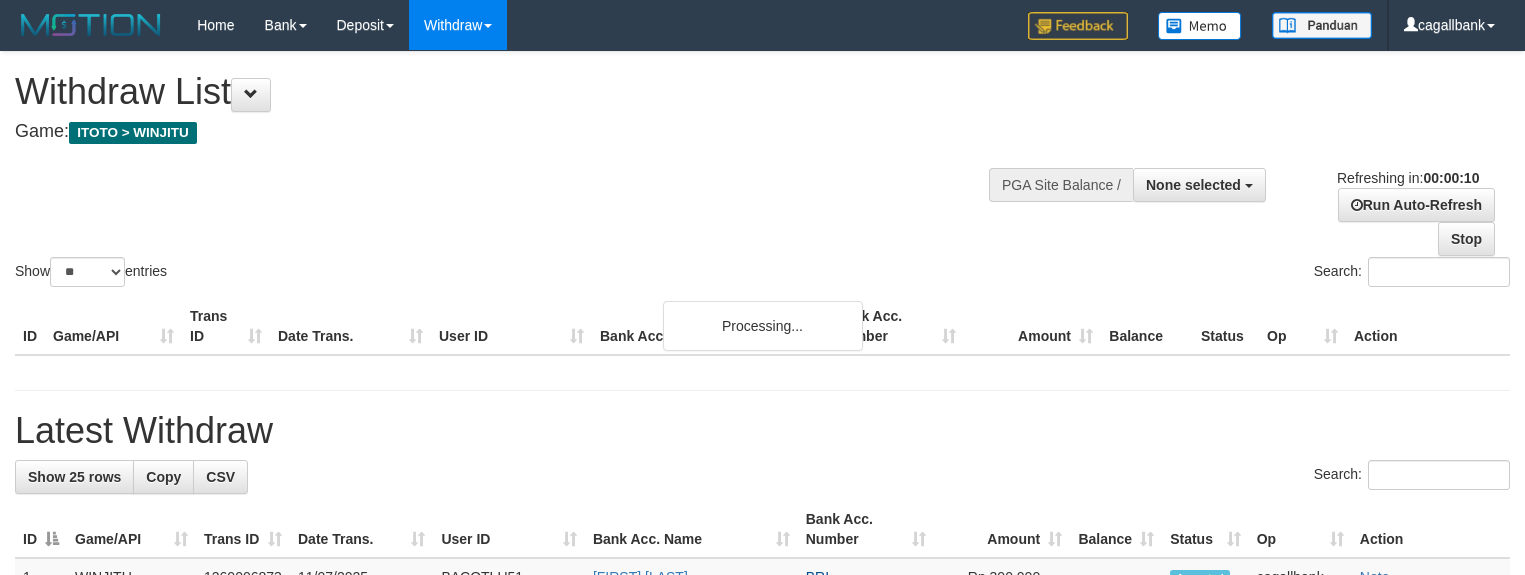 select 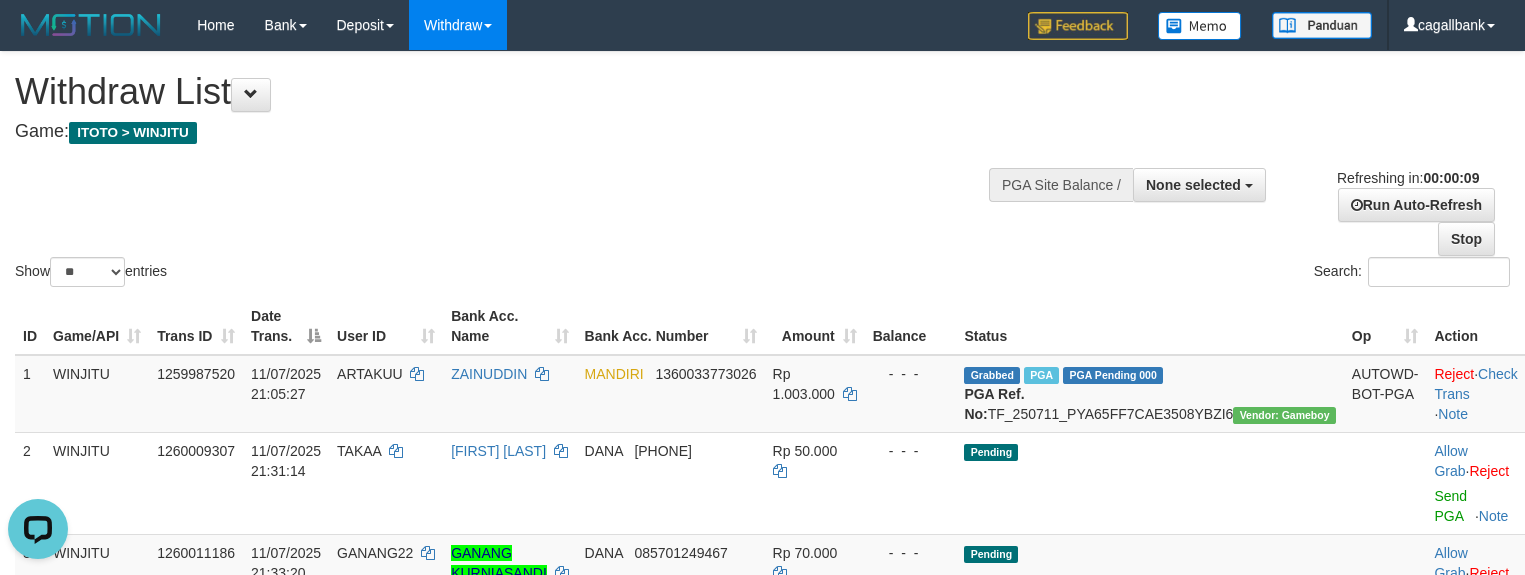 click on "Show  ** ** ** ***  entries" at bounding box center [381, 274] 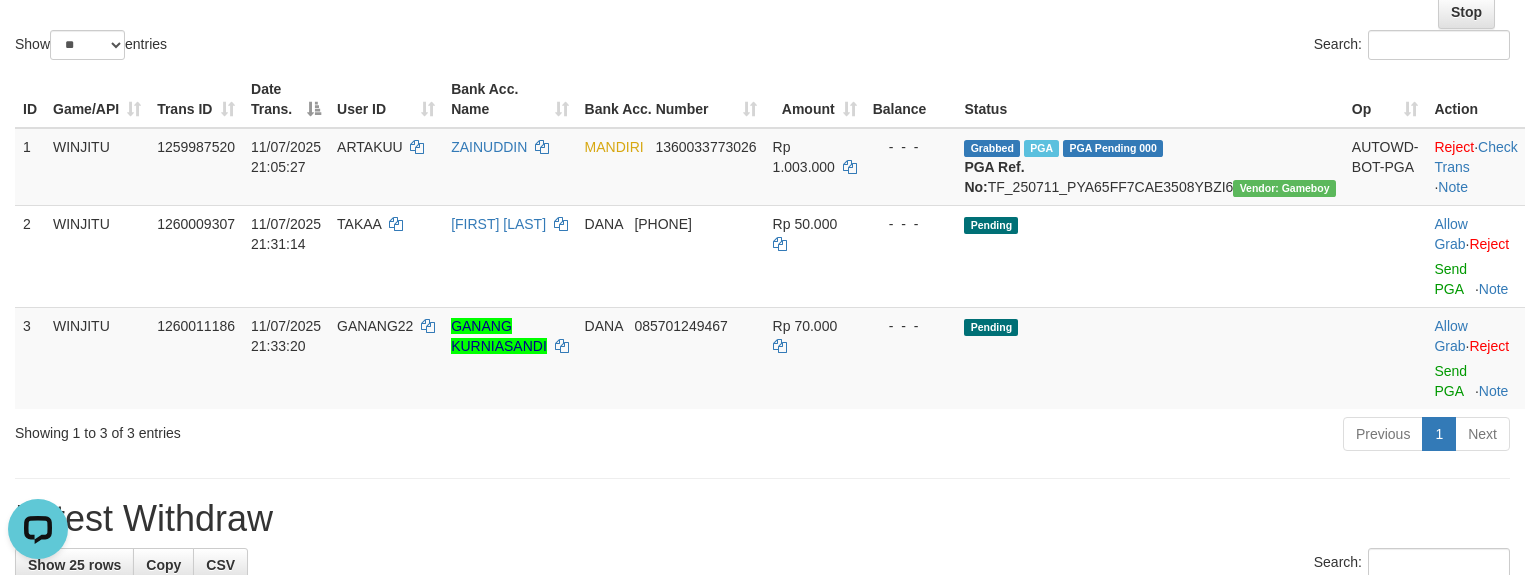 scroll, scrollTop: 0, scrollLeft: 0, axis: both 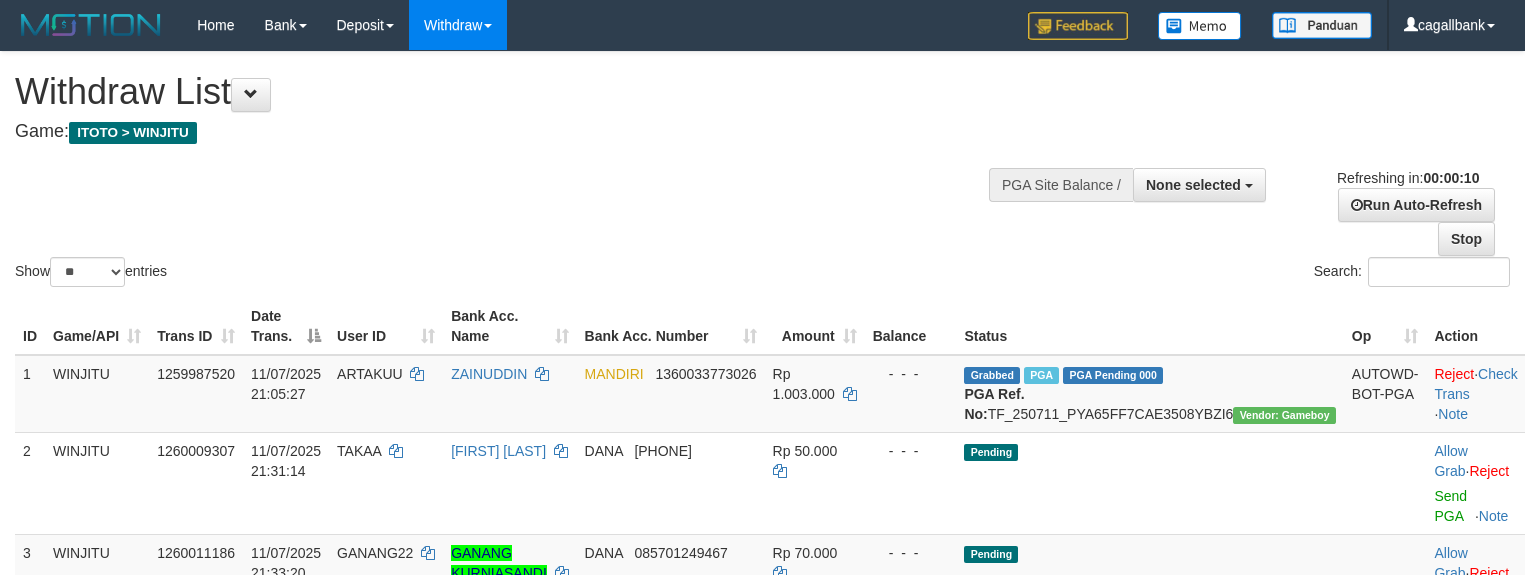 select 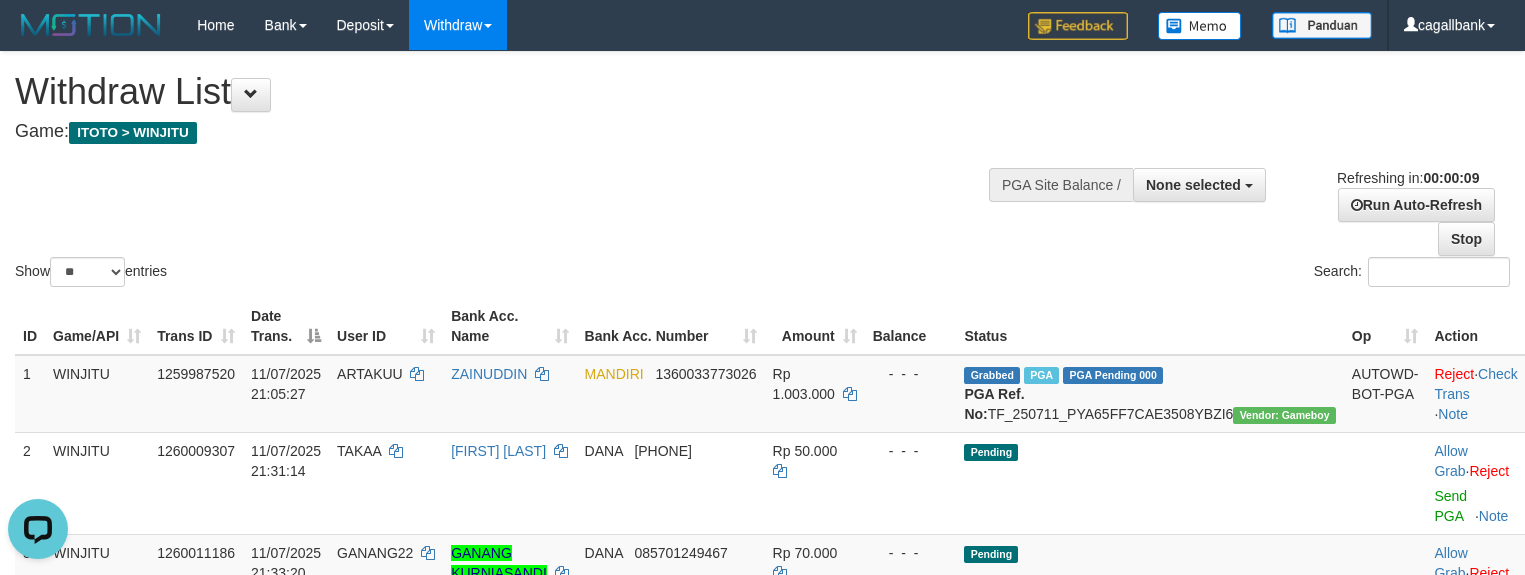 scroll, scrollTop: 0, scrollLeft: 0, axis: both 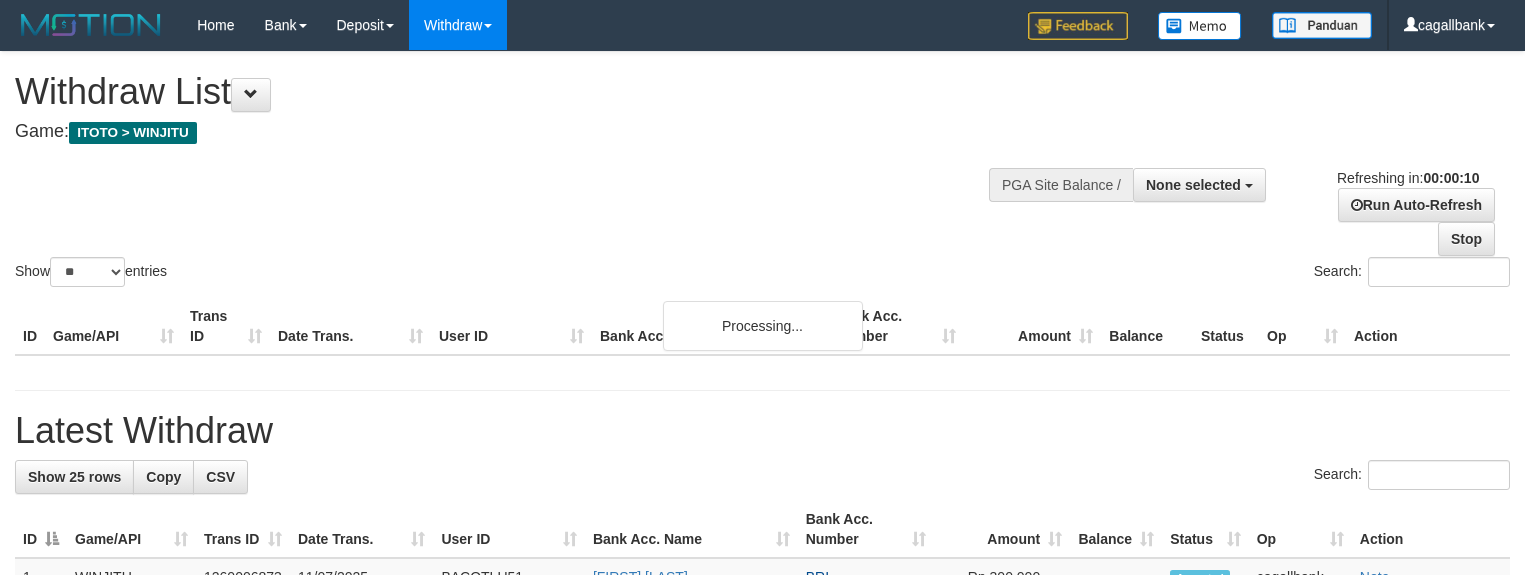select 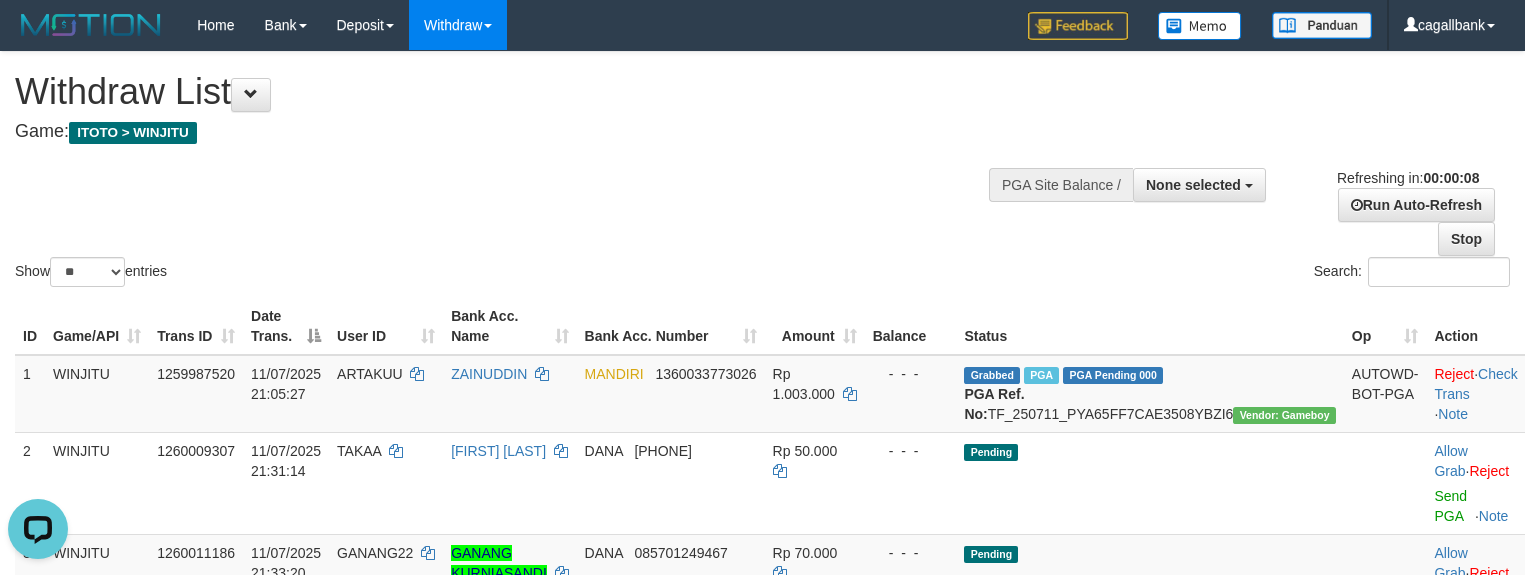 scroll, scrollTop: 0, scrollLeft: 0, axis: both 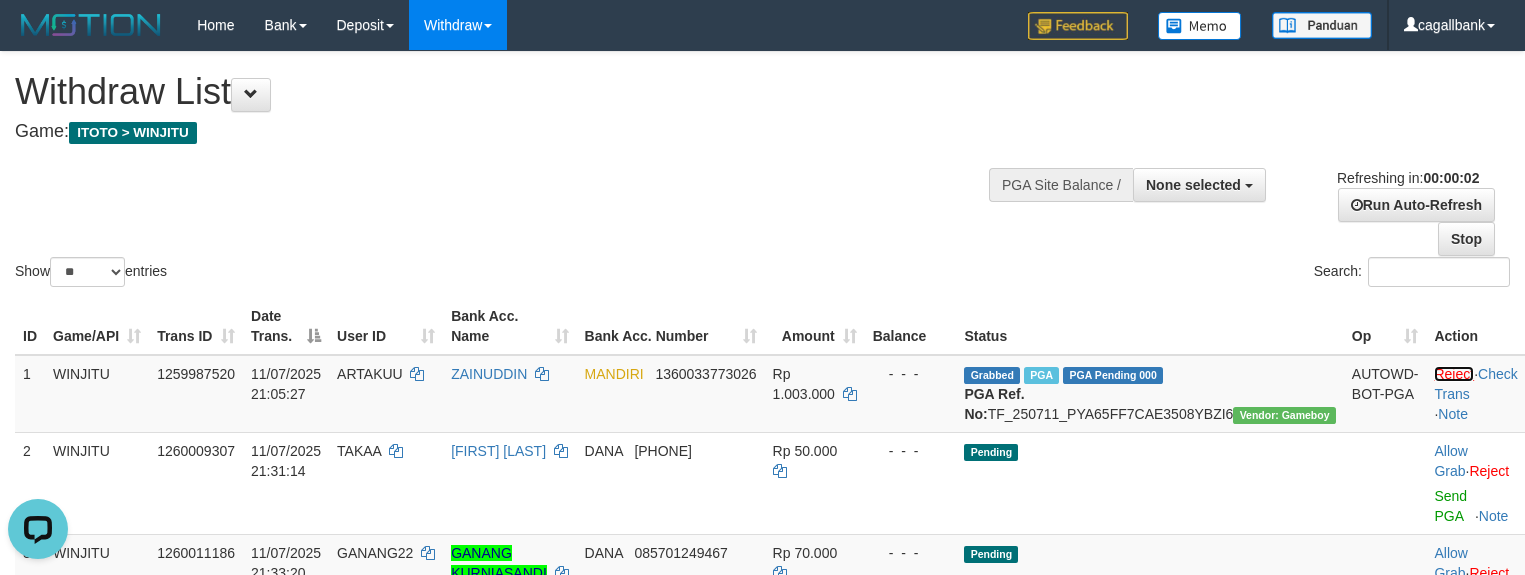 drag, startPoint x: 1421, startPoint y: 372, endPoint x: 897, endPoint y: 332, distance: 525.5245 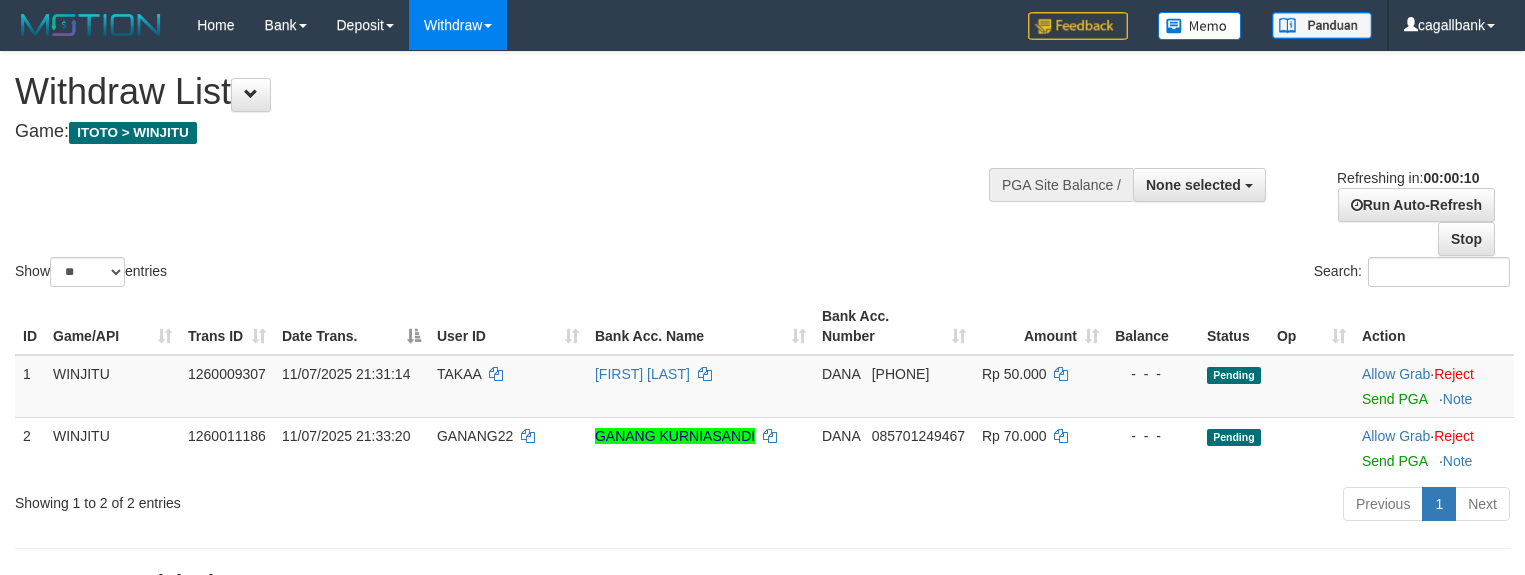 select 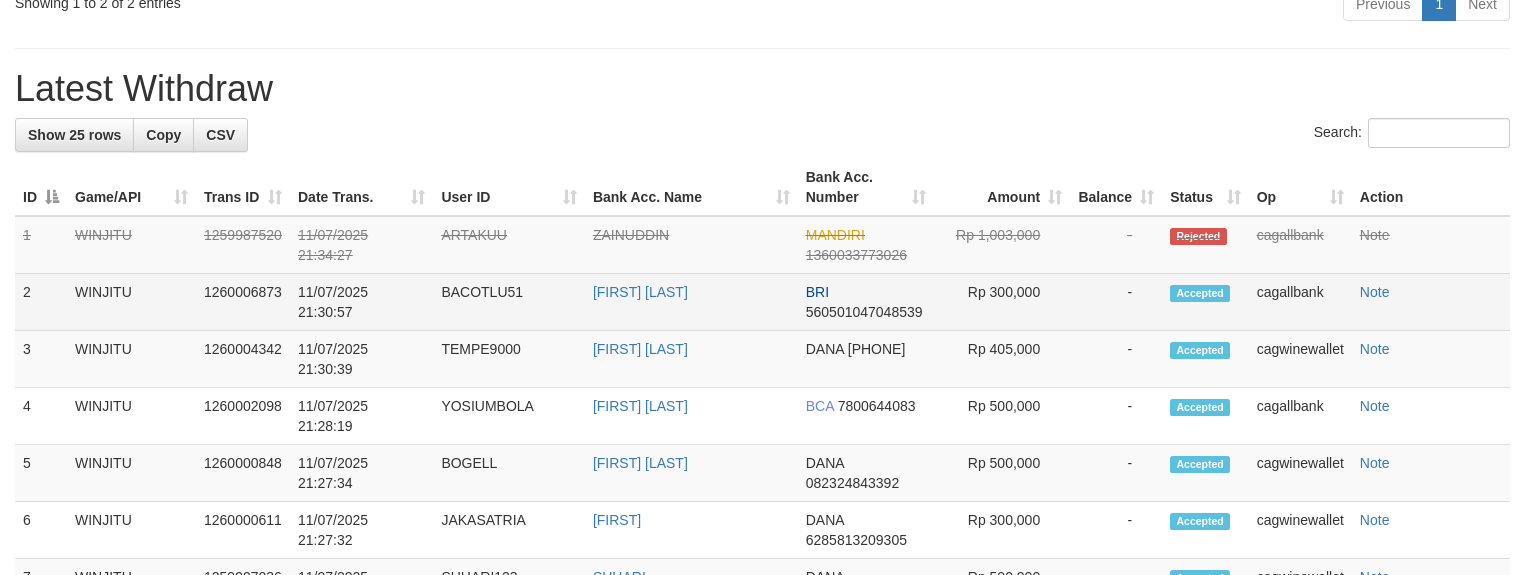scroll, scrollTop: 500, scrollLeft: 0, axis: vertical 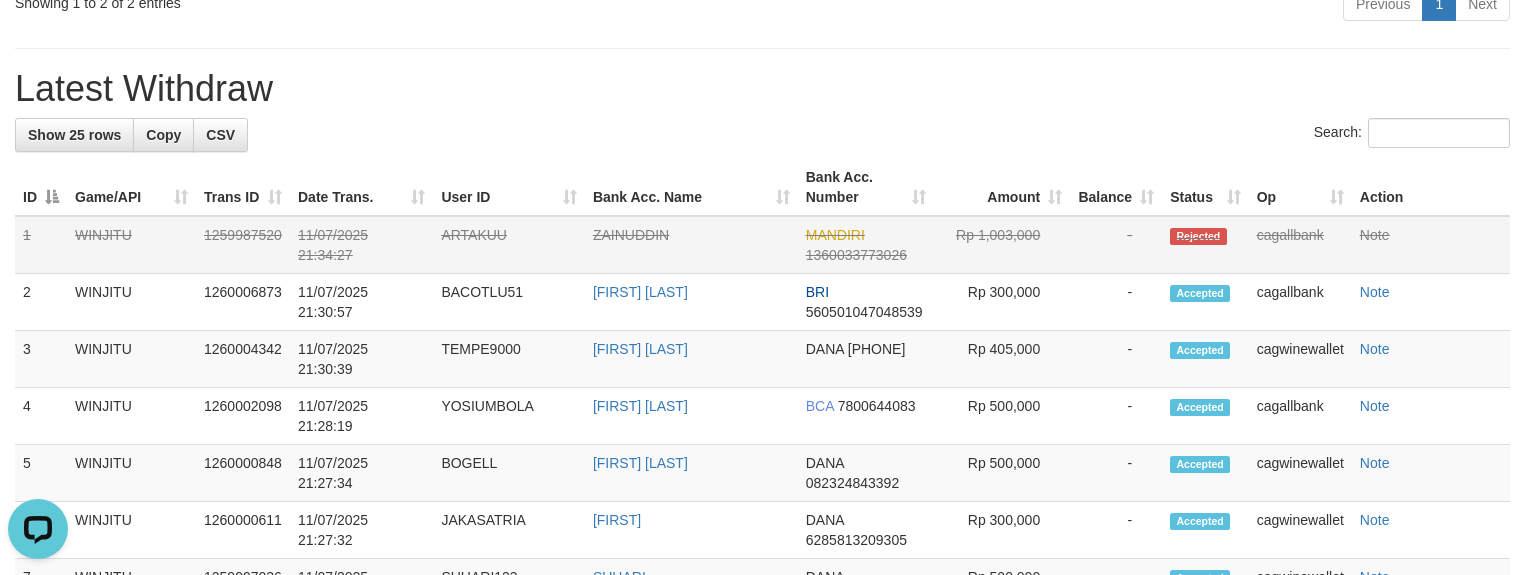 click on "ARTAKUU" at bounding box center (509, 245) 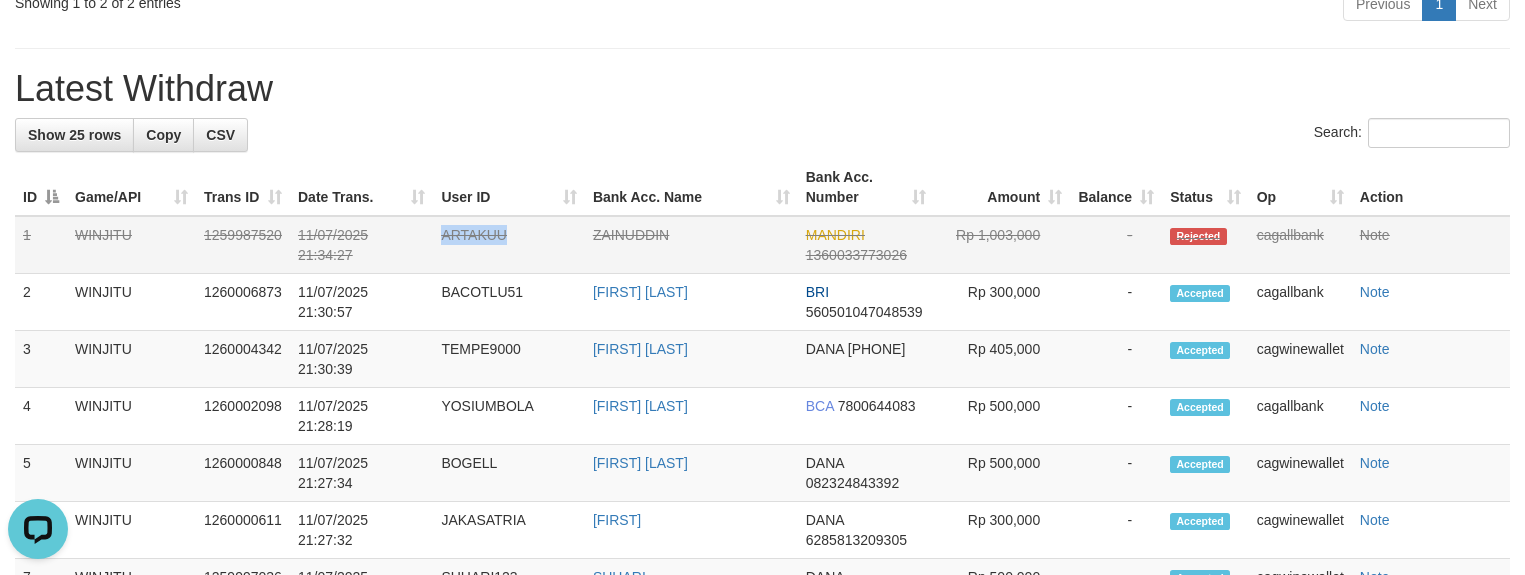 click on "ARTAKUU" at bounding box center [509, 245] 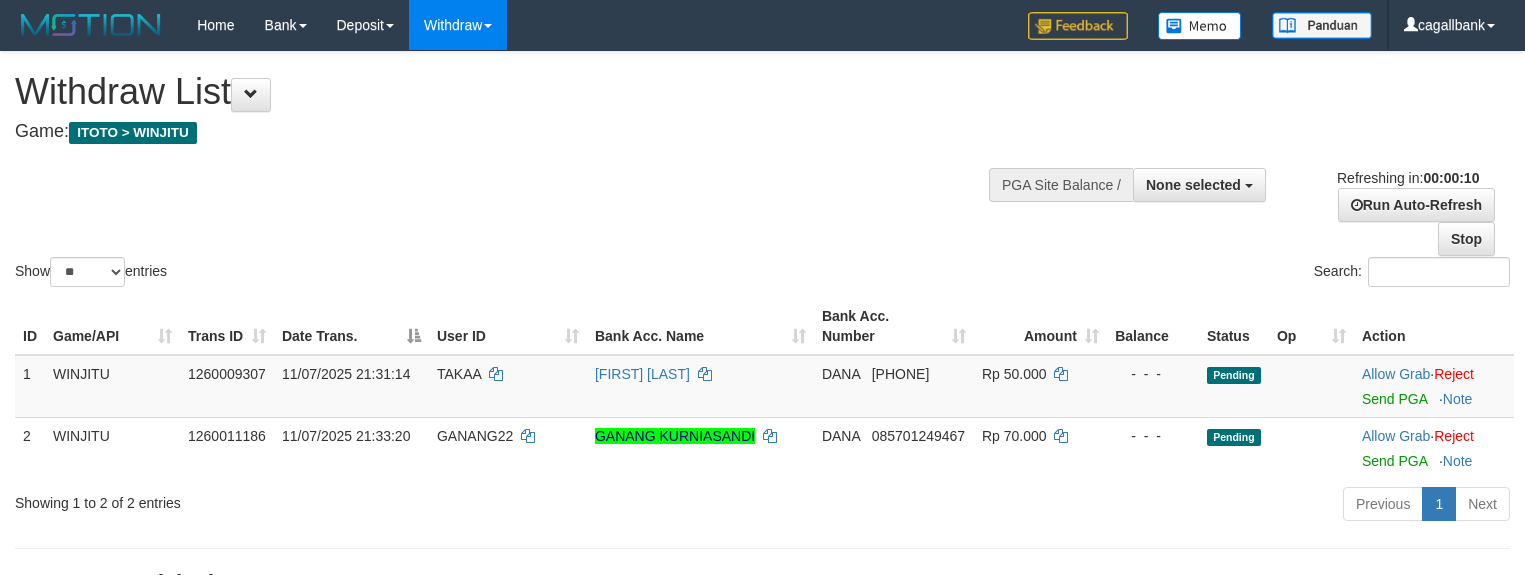 select 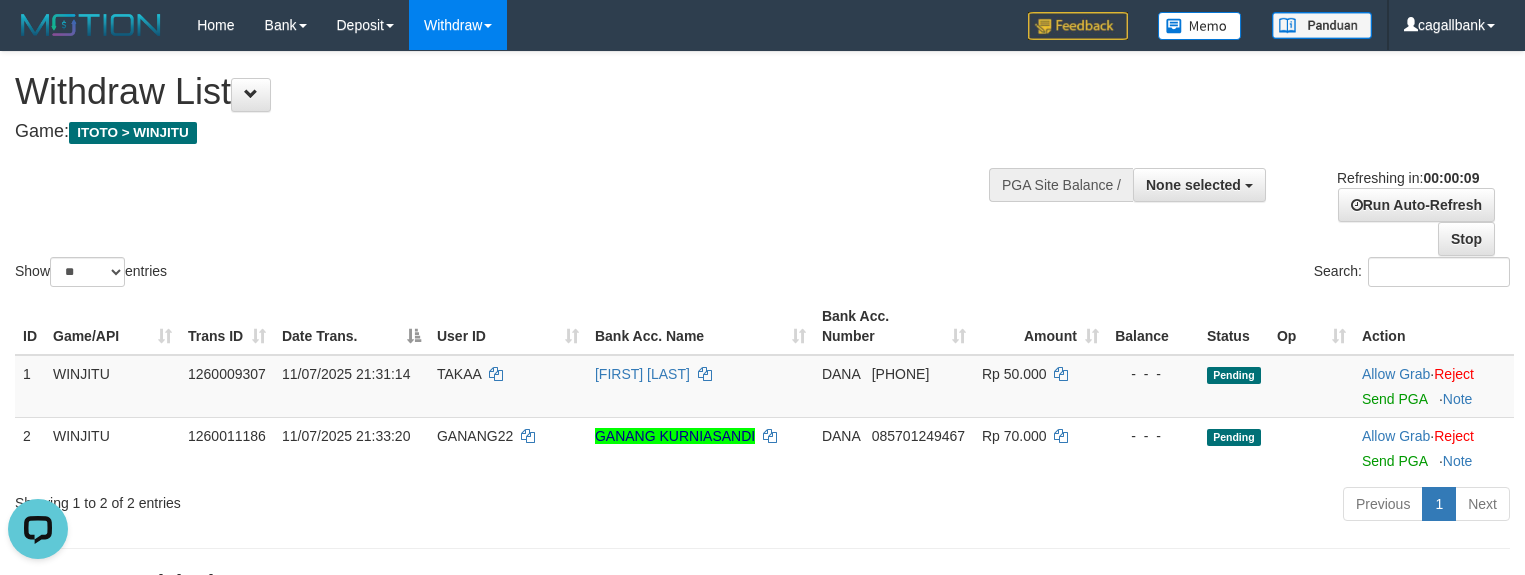 scroll, scrollTop: 0, scrollLeft: 0, axis: both 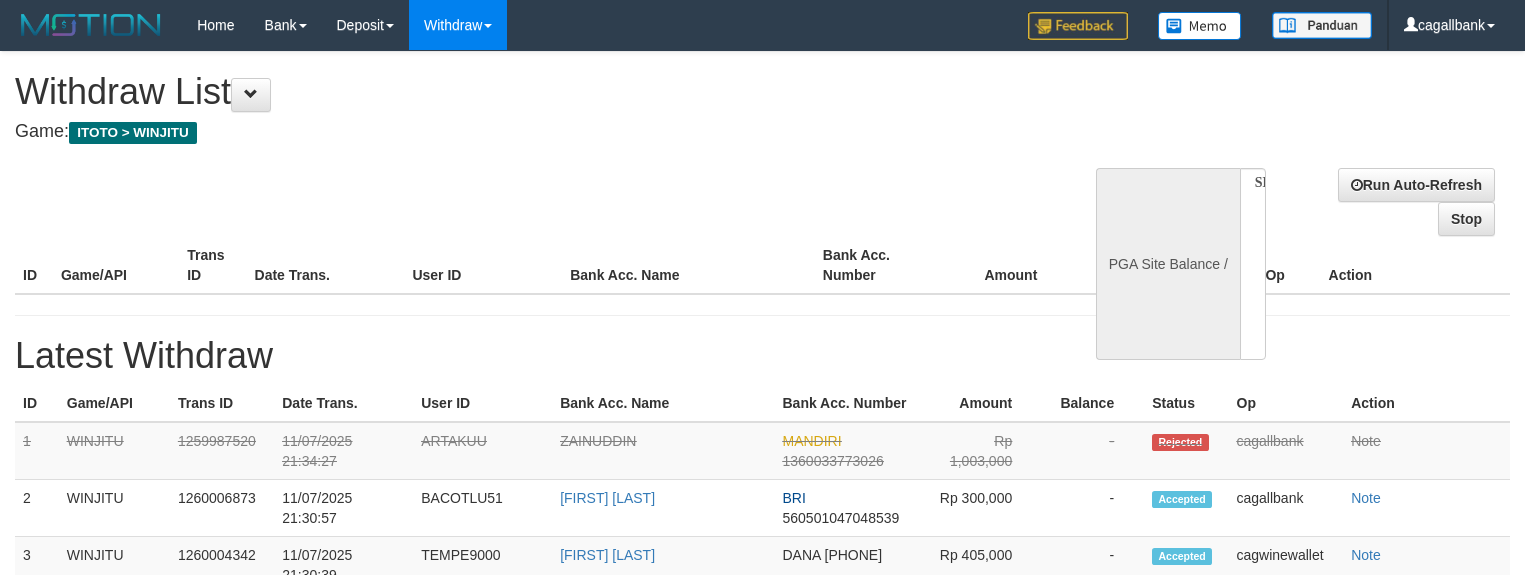 select 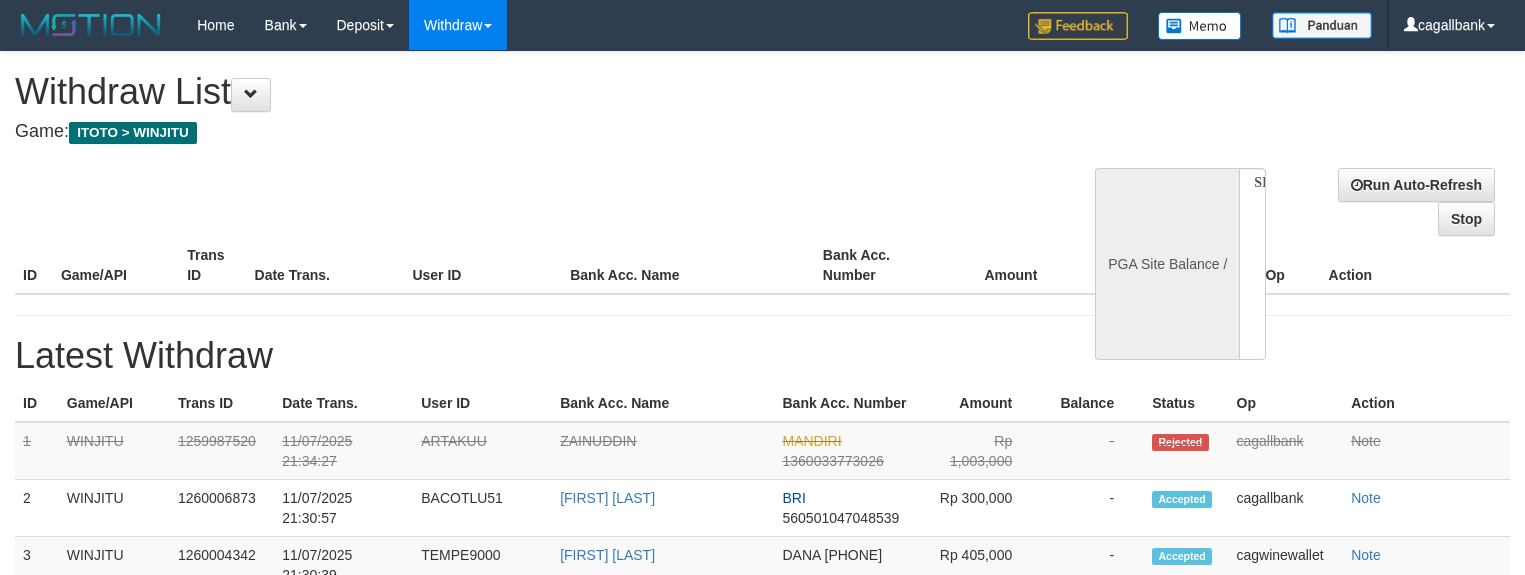 scroll, scrollTop: 0, scrollLeft: 0, axis: both 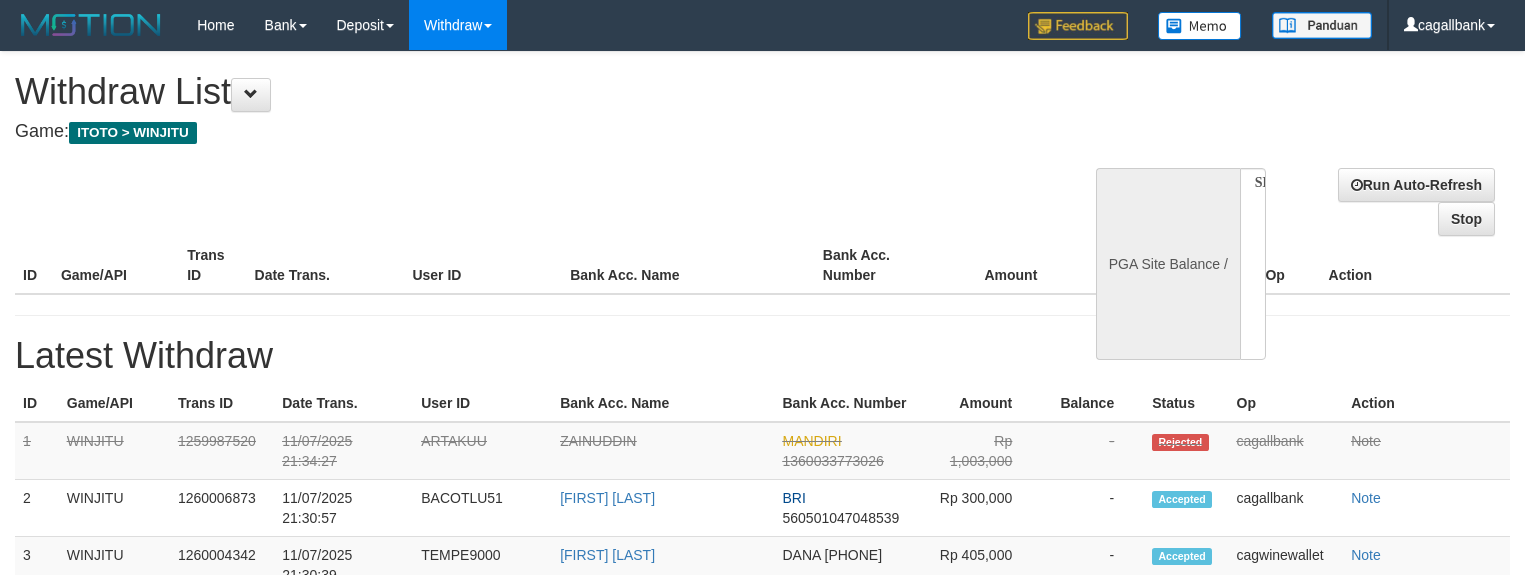 select 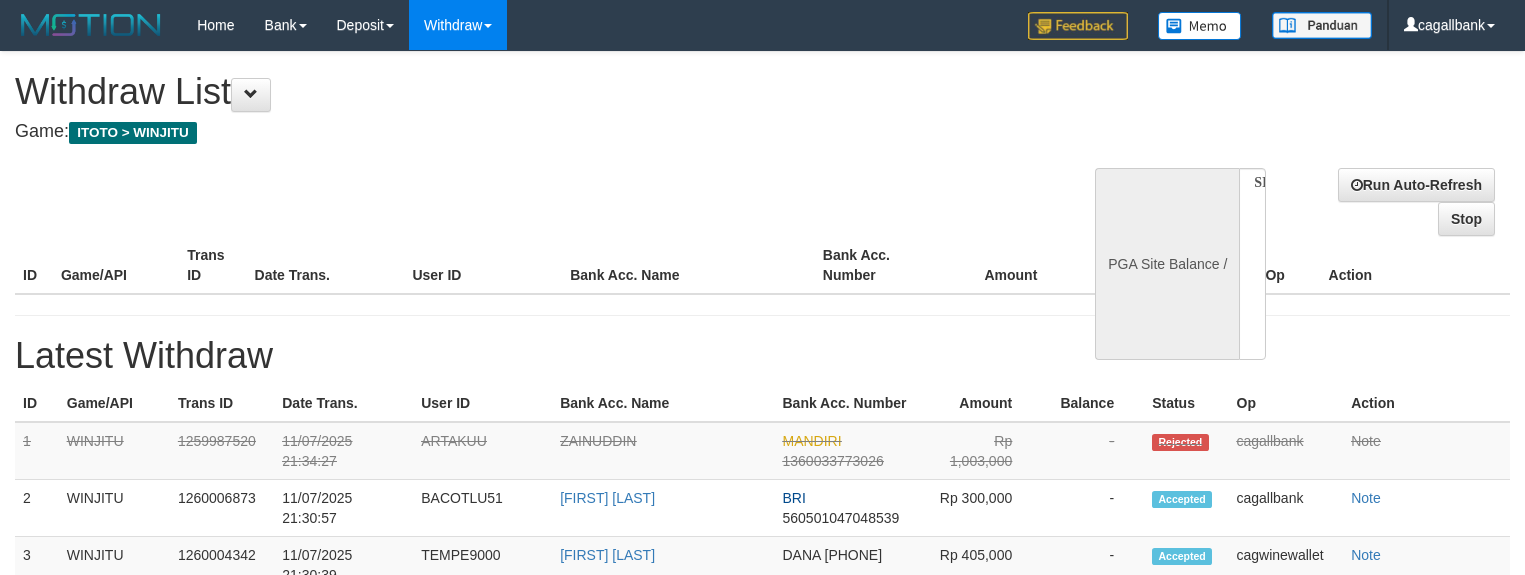 scroll, scrollTop: 0, scrollLeft: 0, axis: both 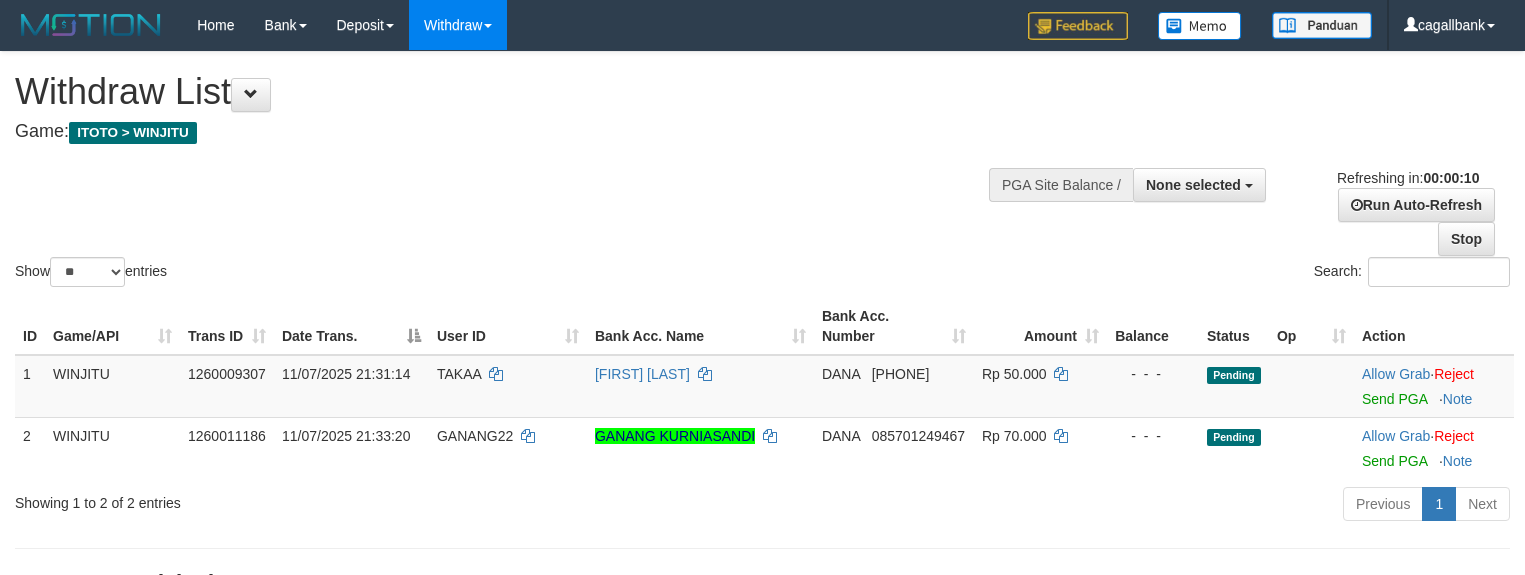 select 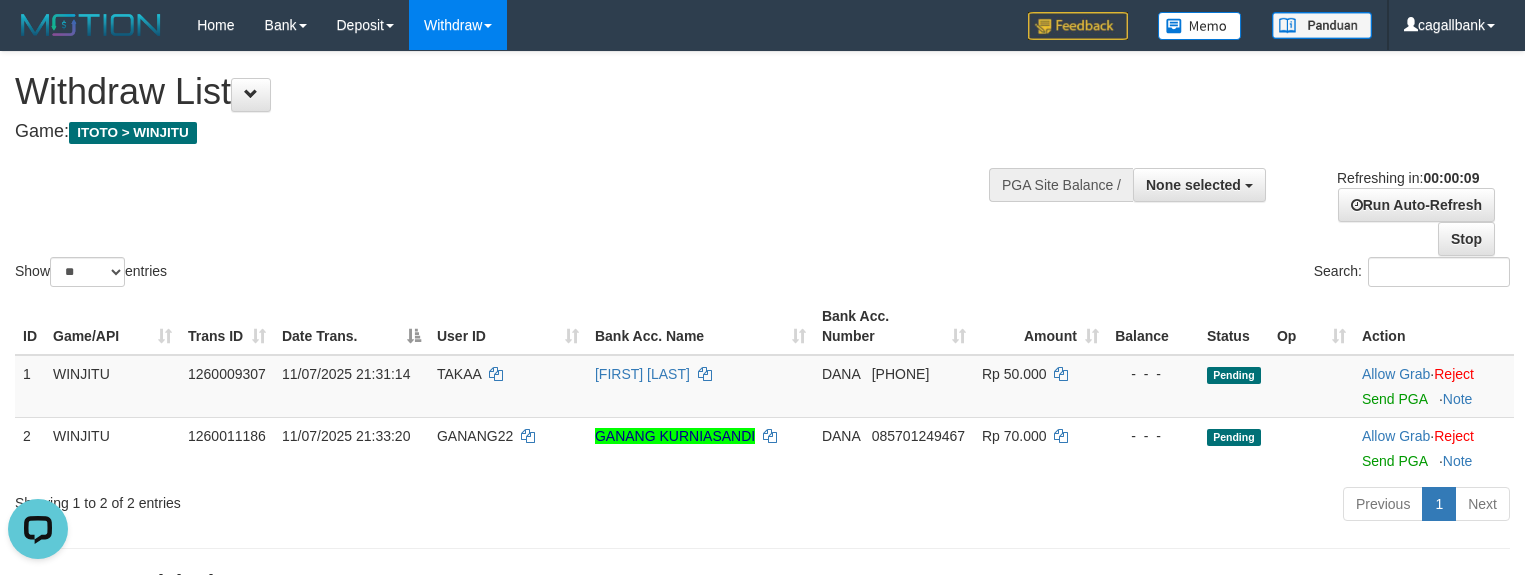 scroll, scrollTop: 0, scrollLeft: 0, axis: both 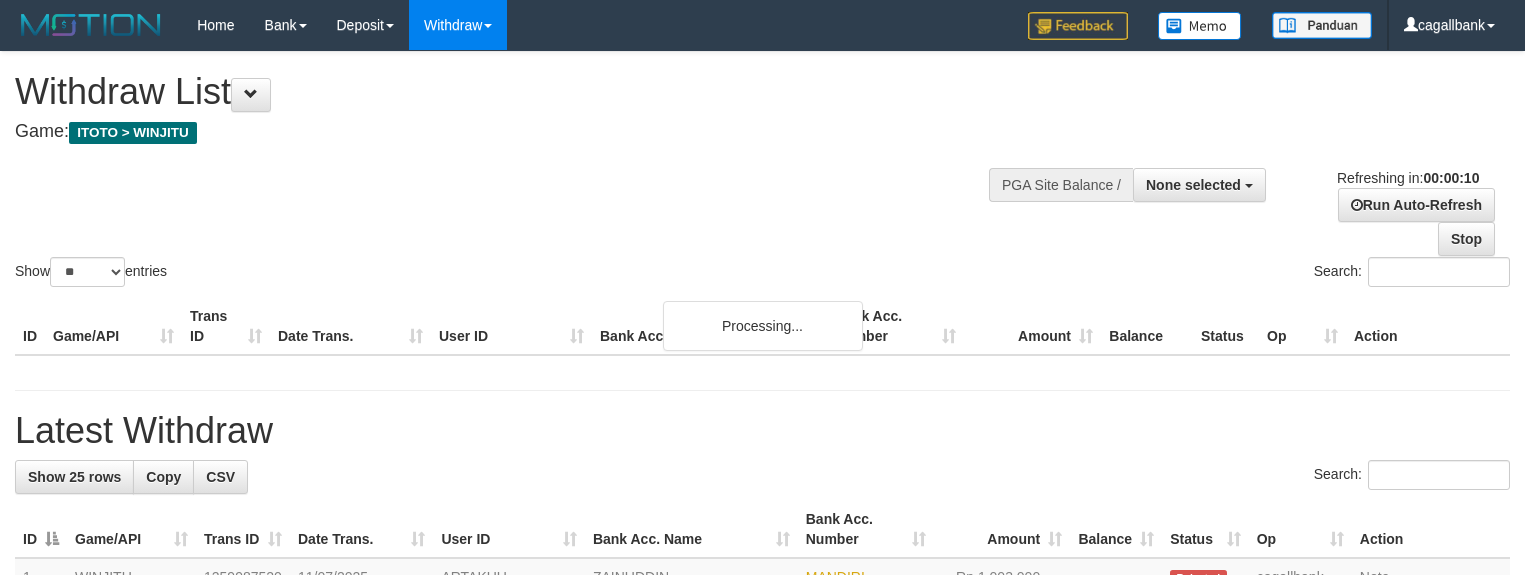 select 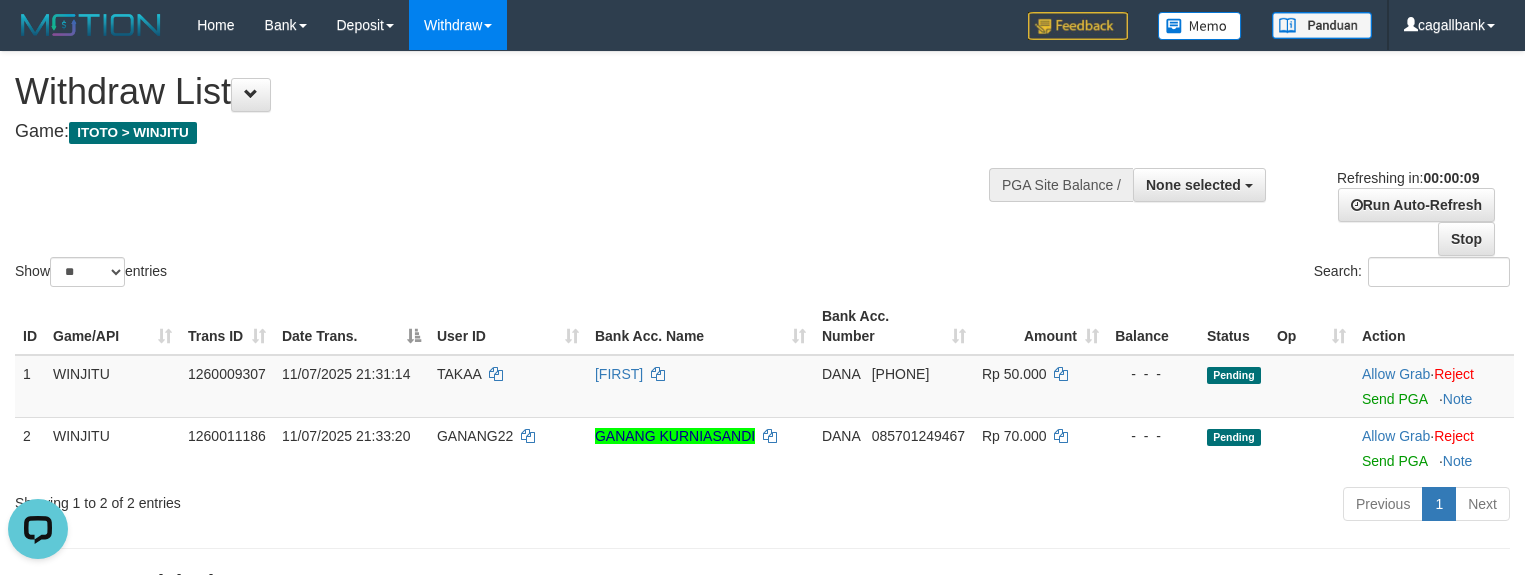 scroll, scrollTop: 0, scrollLeft: 0, axis: both 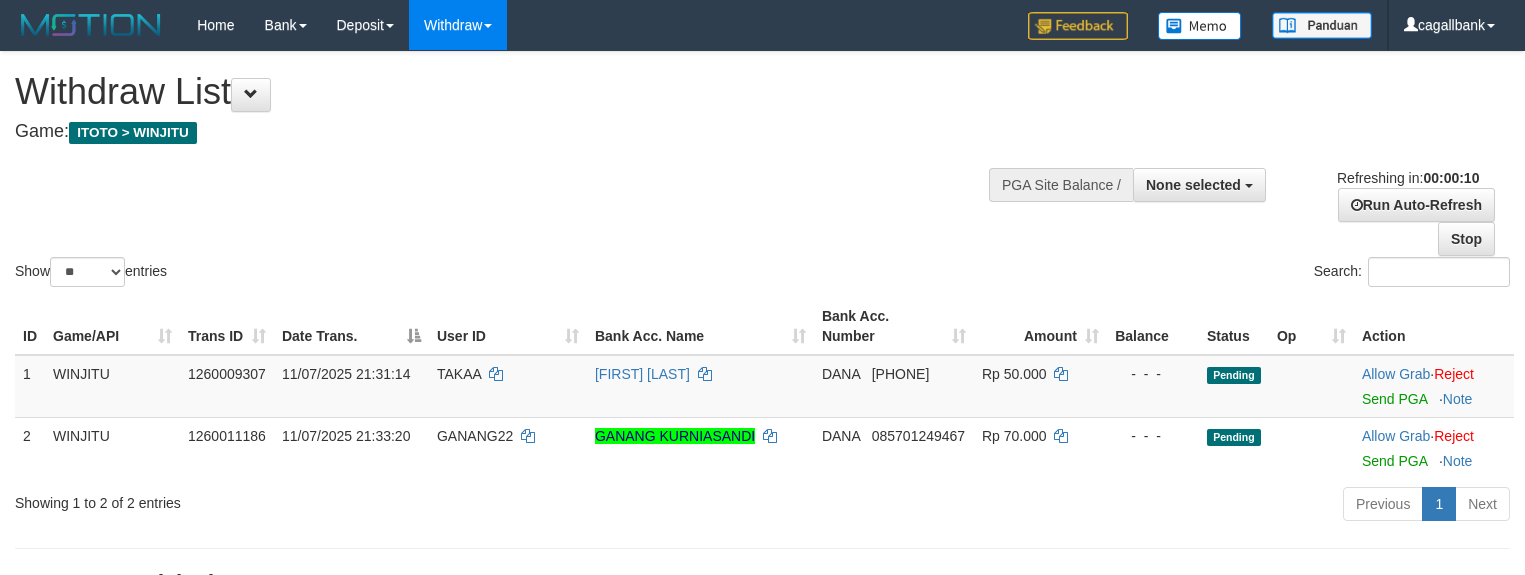 select 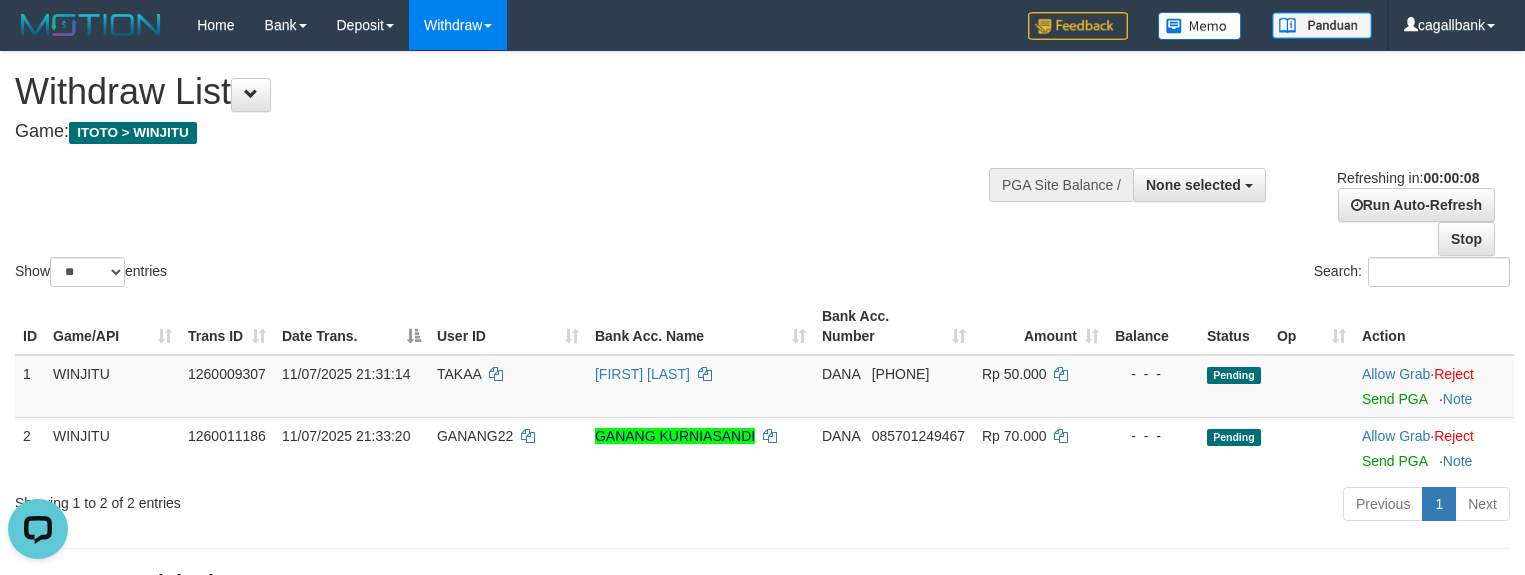 scroll, scrollTop: 0, scrollLeft: 0, axis: both 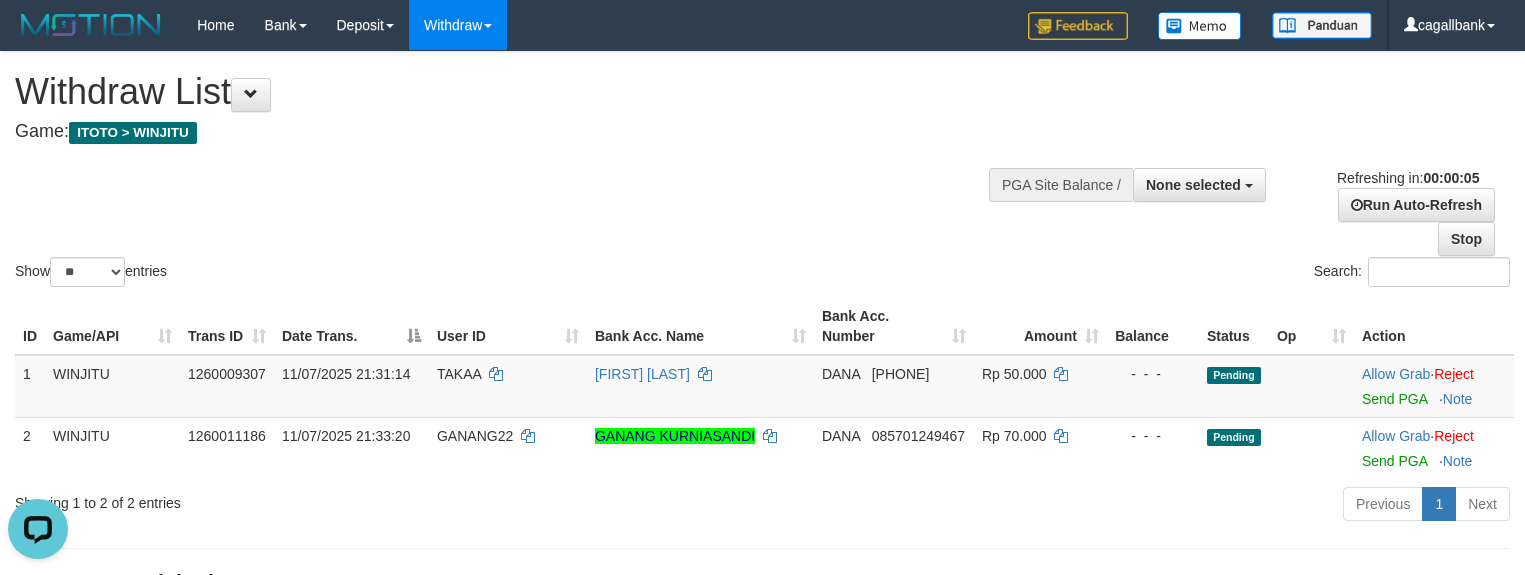 click on "Show  ** ** ** ***  entries Search:" at bounding box center (762, 171) 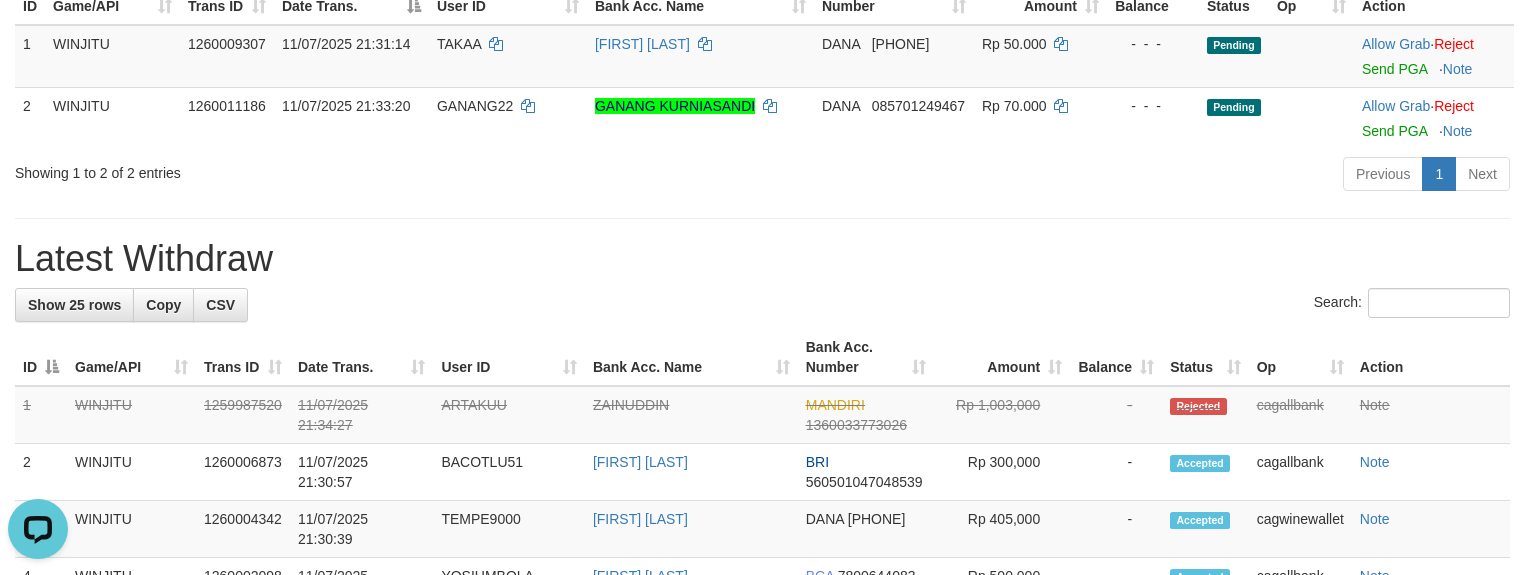 scroll, scrollTop: 375, scrollLeft: 0, axis: vertical 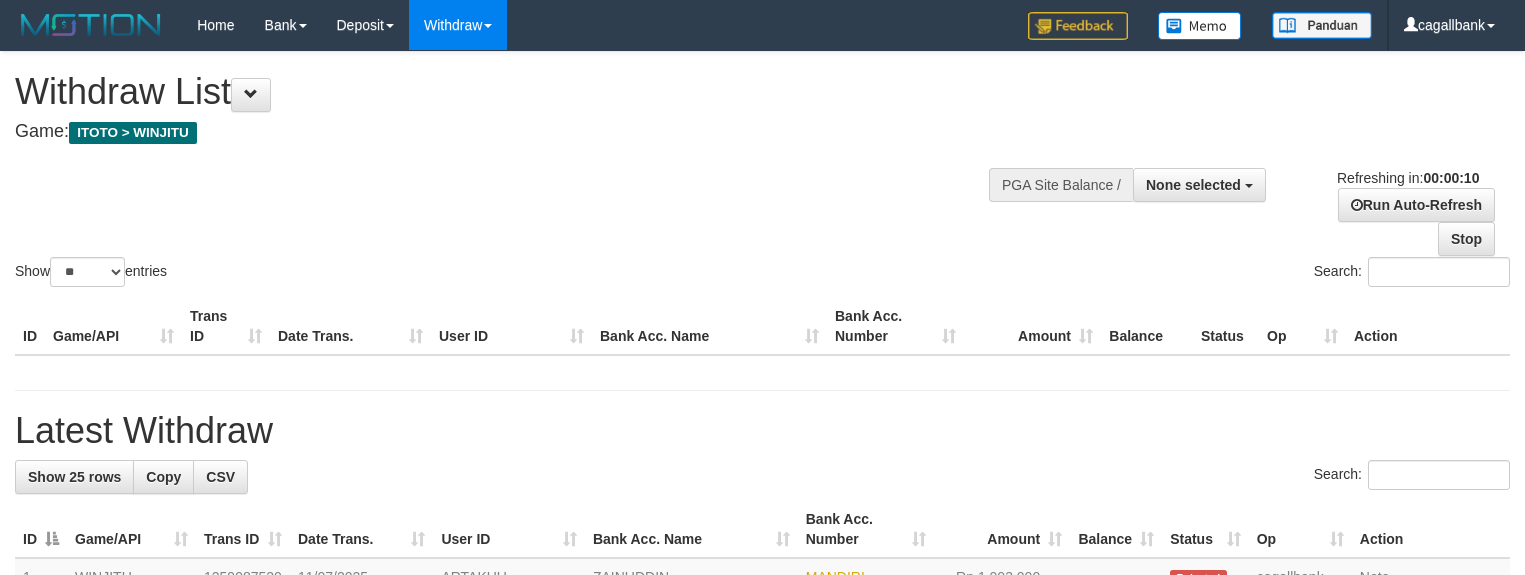select 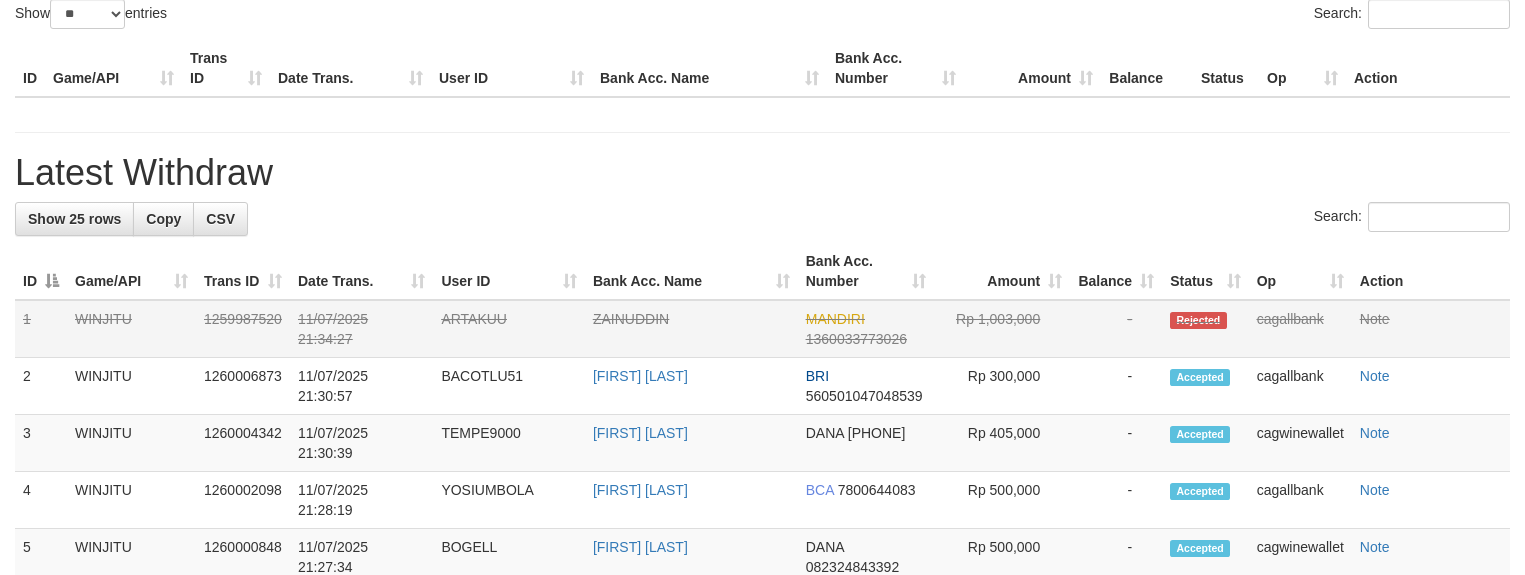 scroll, scrollTop: 260, scrollLeft: 0, axis: vertical 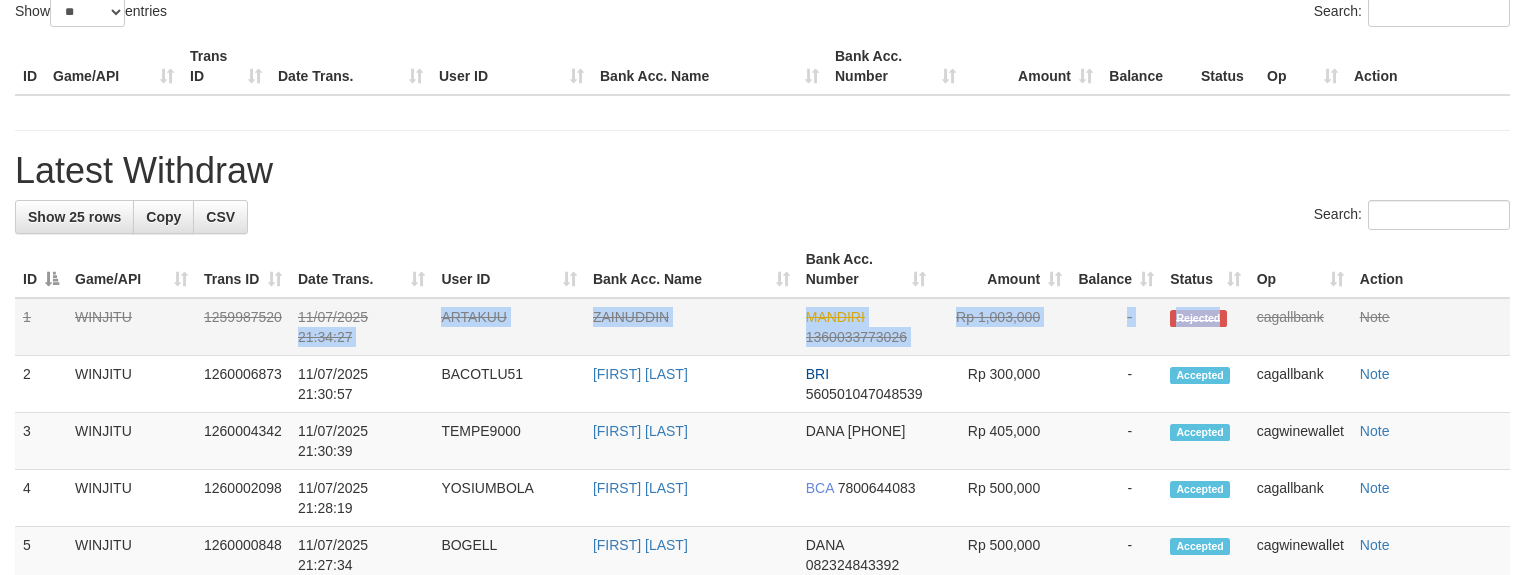 drag, startPoint x: 1222, startPoint y: 311, endPoint x: 405, endPoint y: 317, distance: 817.02203 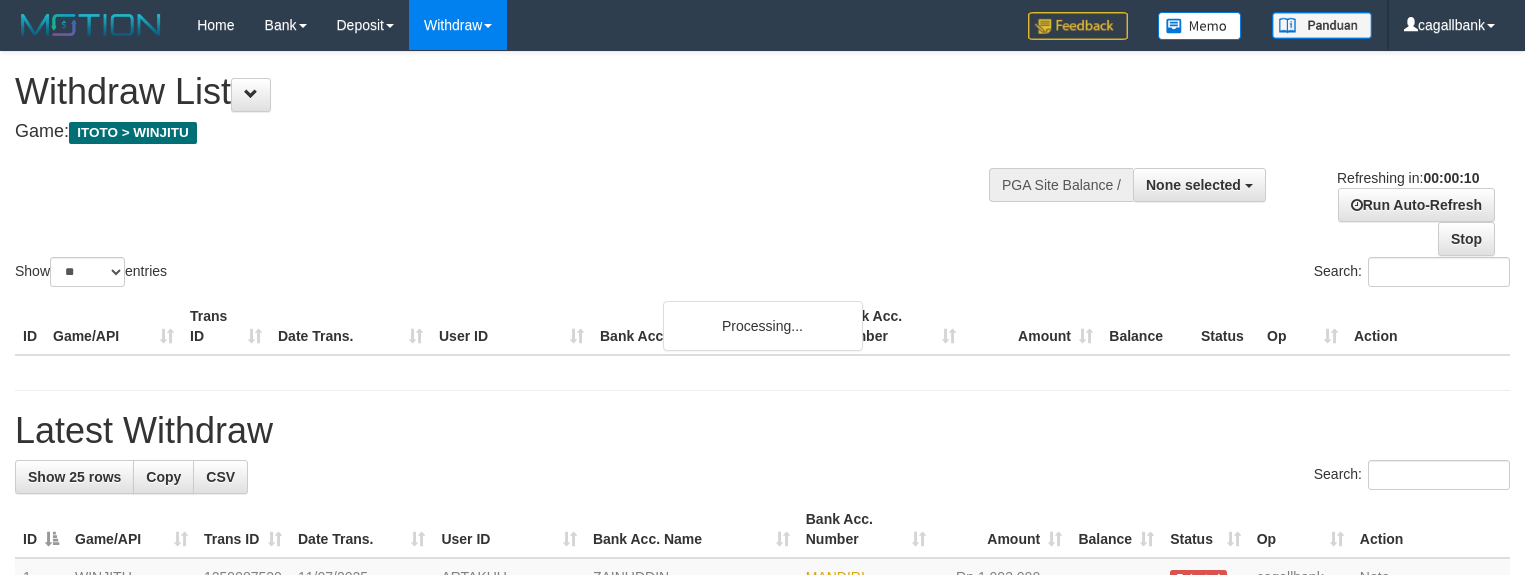 select 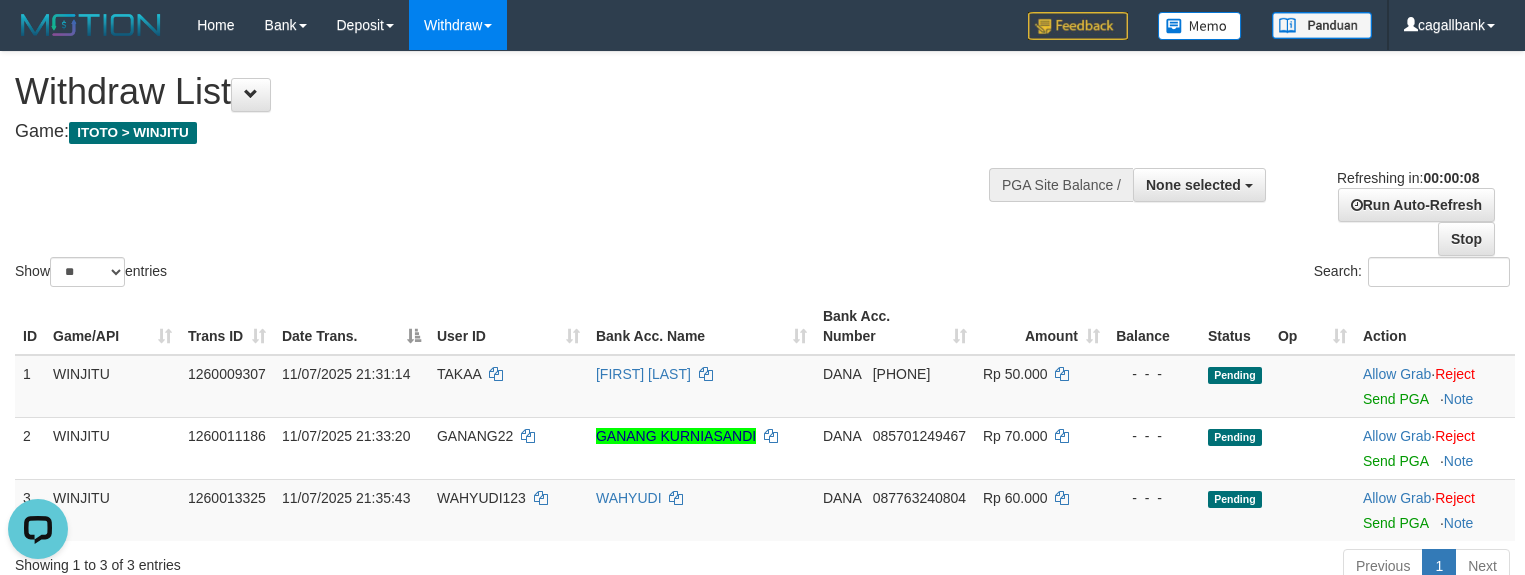 scroll, scrollTop: 0, scrollLeft: 0, axis: both 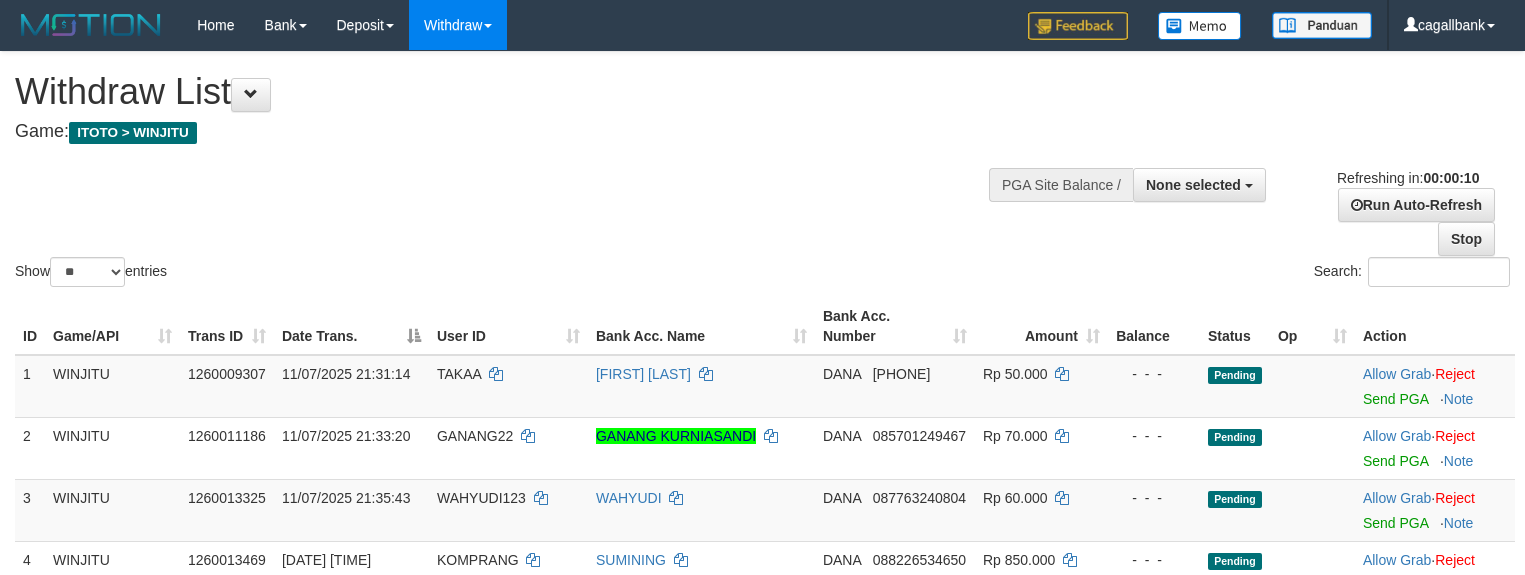select 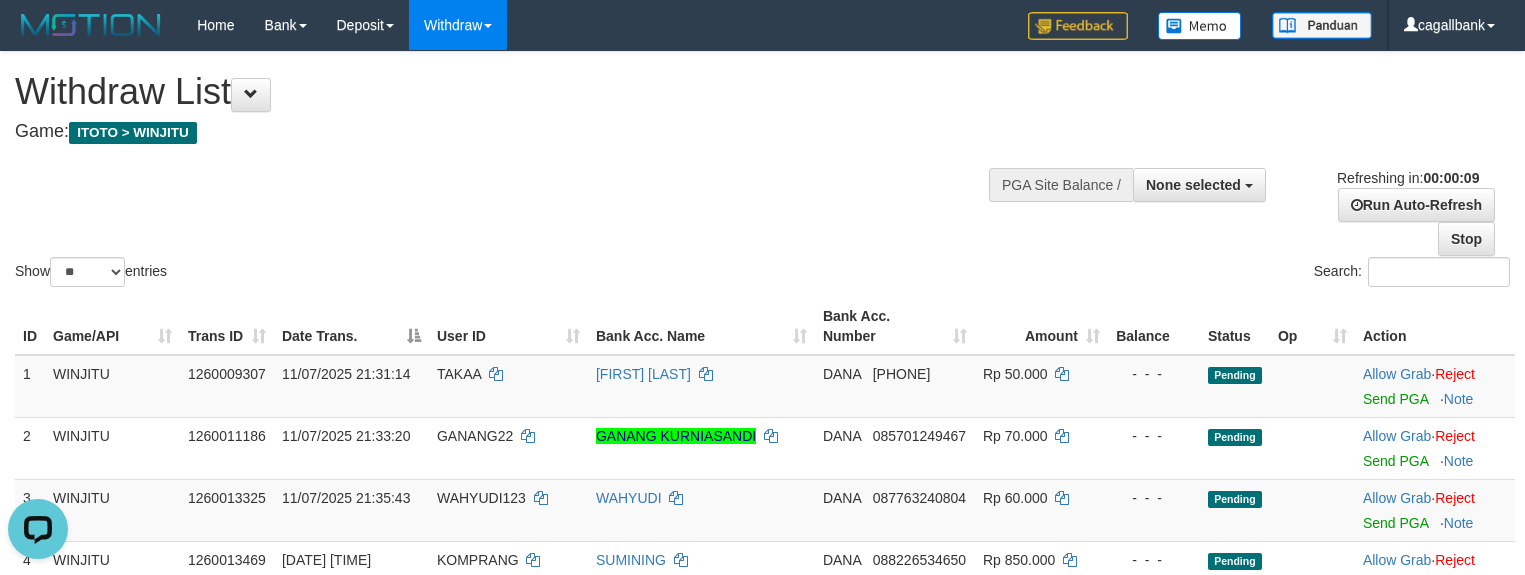 scroll, scrollTop: 0, scrollLeft: 0, axis: both 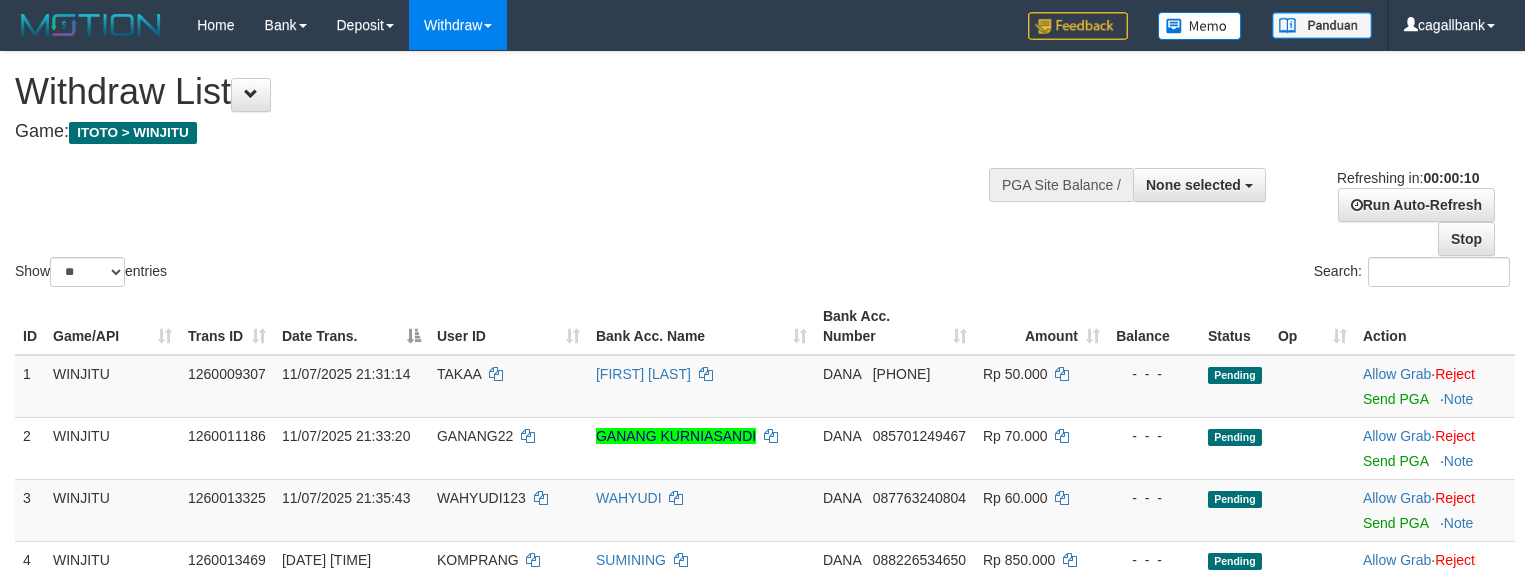 select 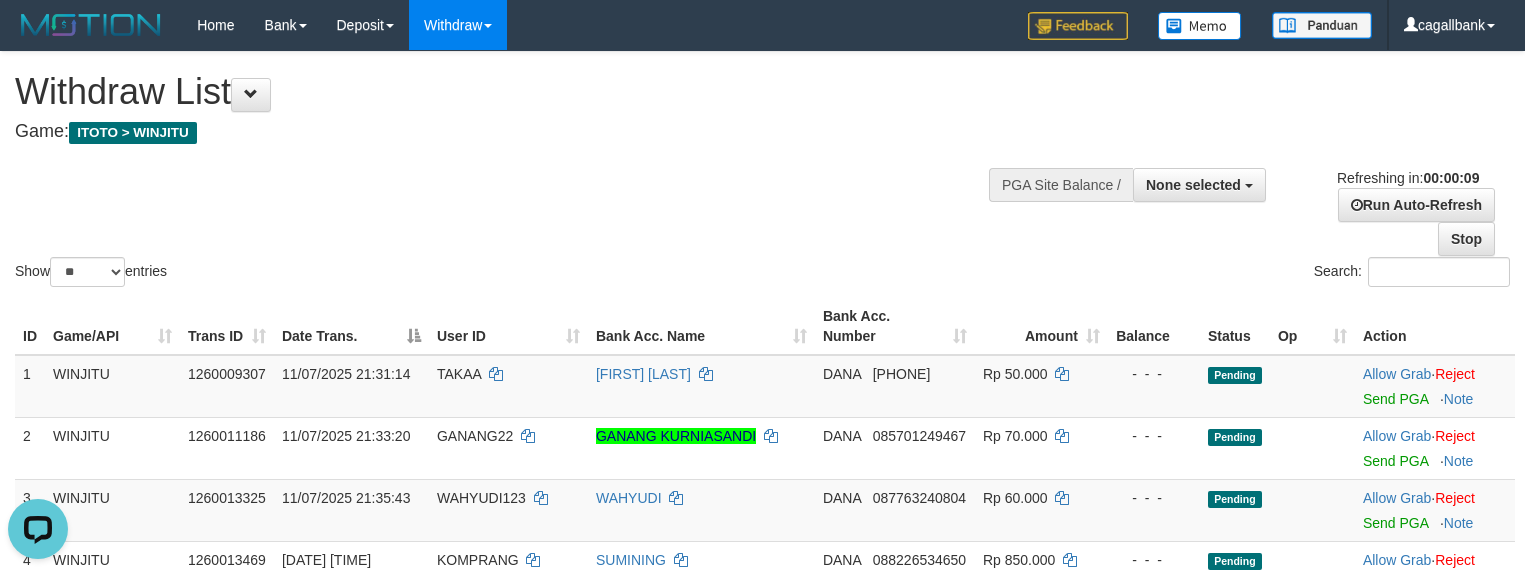 scroll, scrollTop: 0, scrollLeft: 0, axis: both 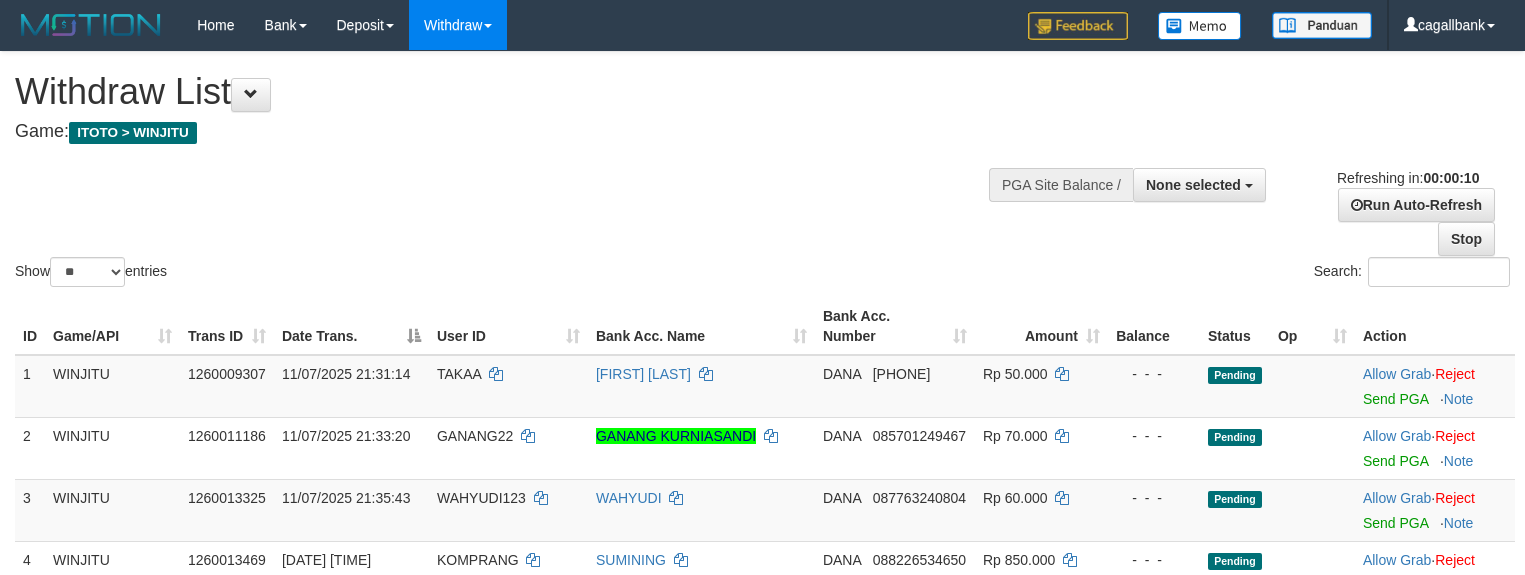 select 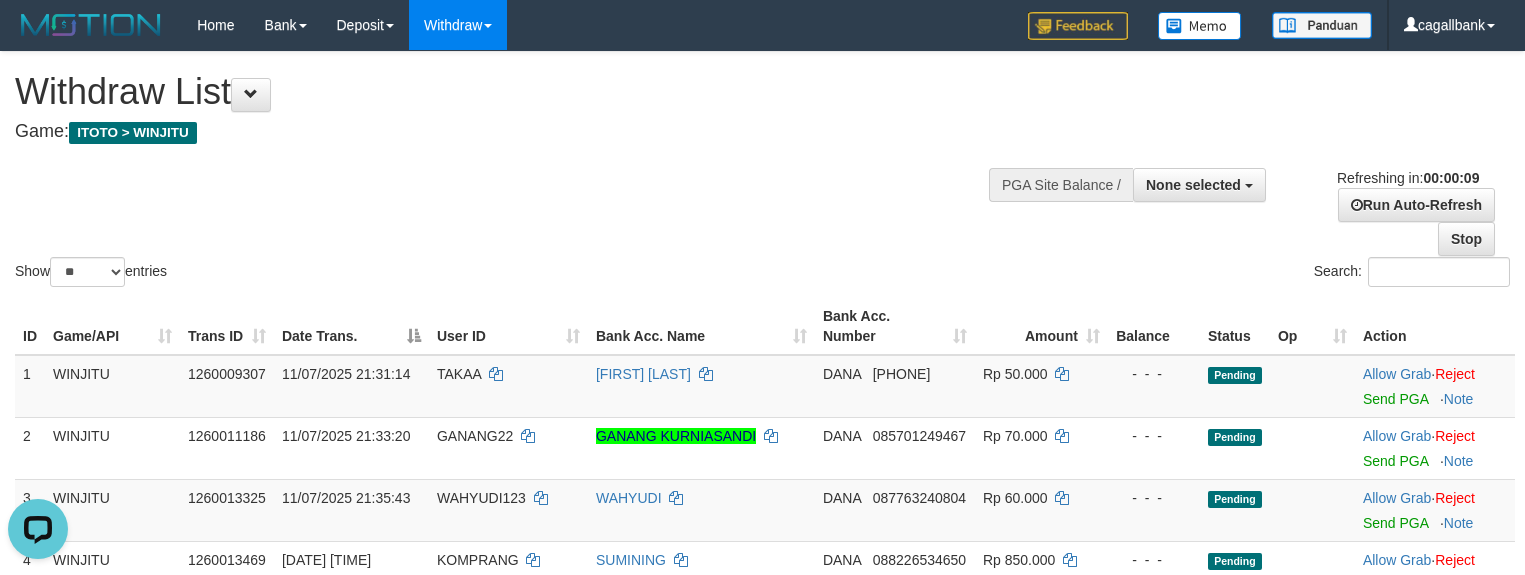 scroll, scrollTop: 0, scrollLeft: 0, axis: both 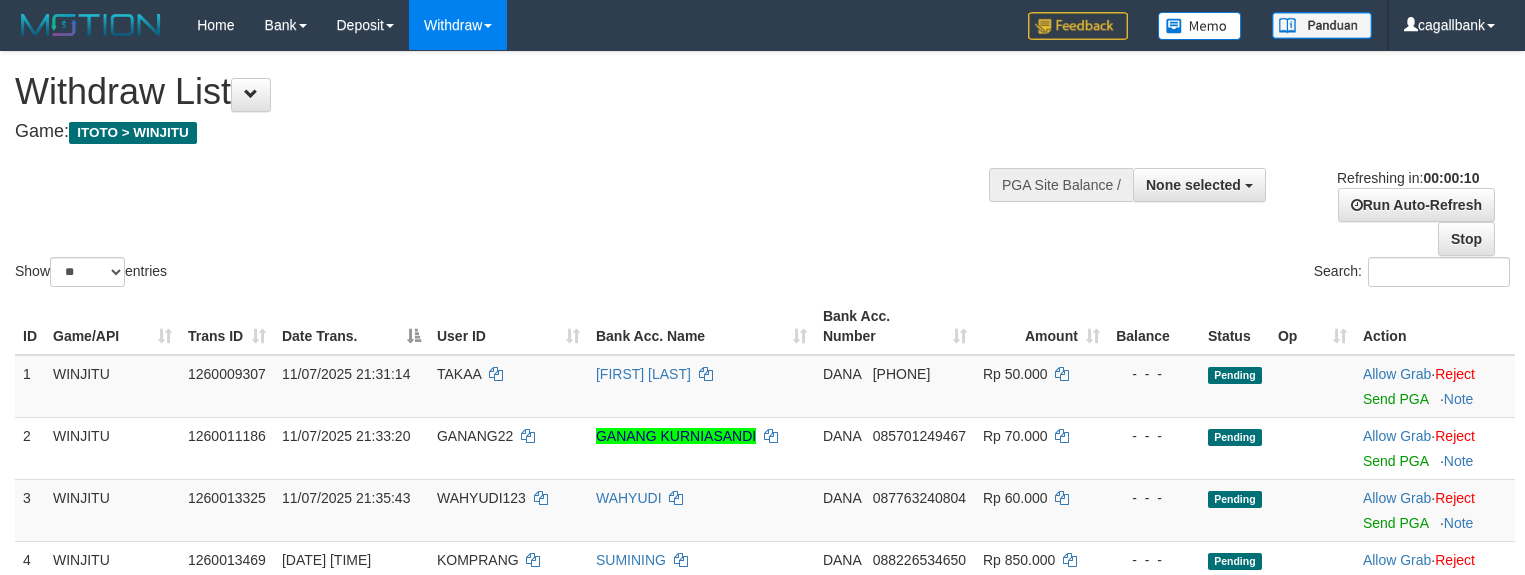 select 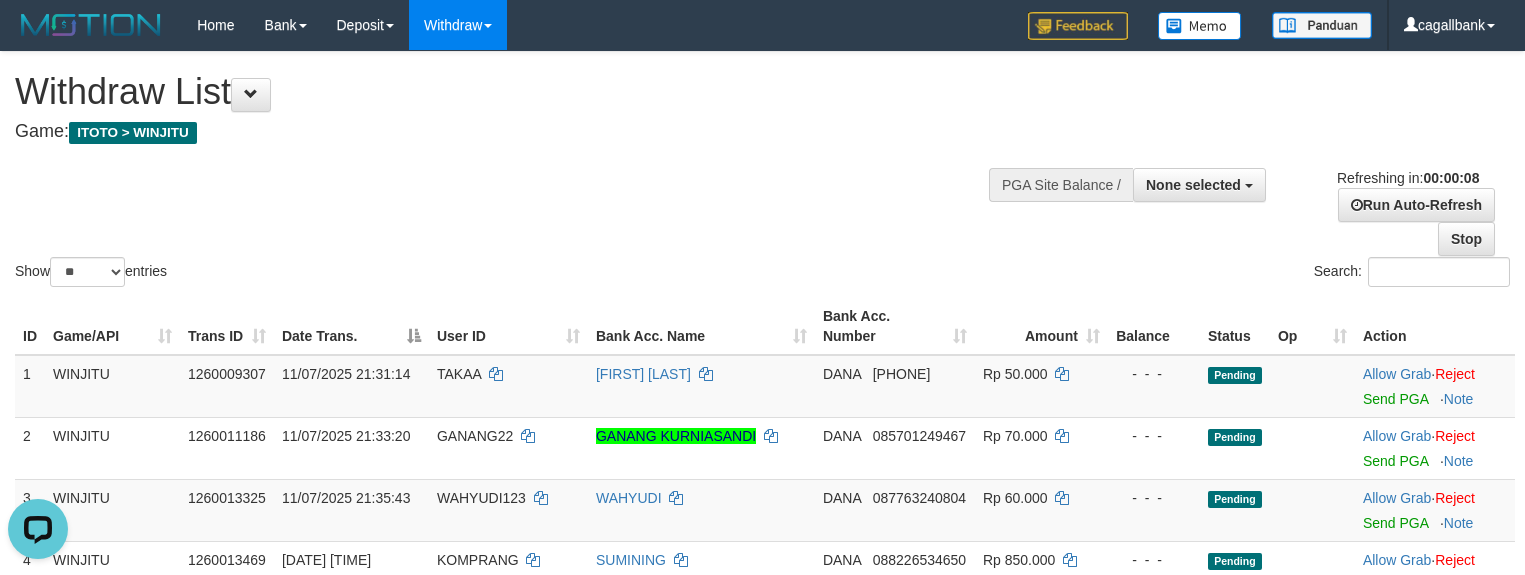 scroll, scrollTop: 0, scrollLeft: 0, axis: both 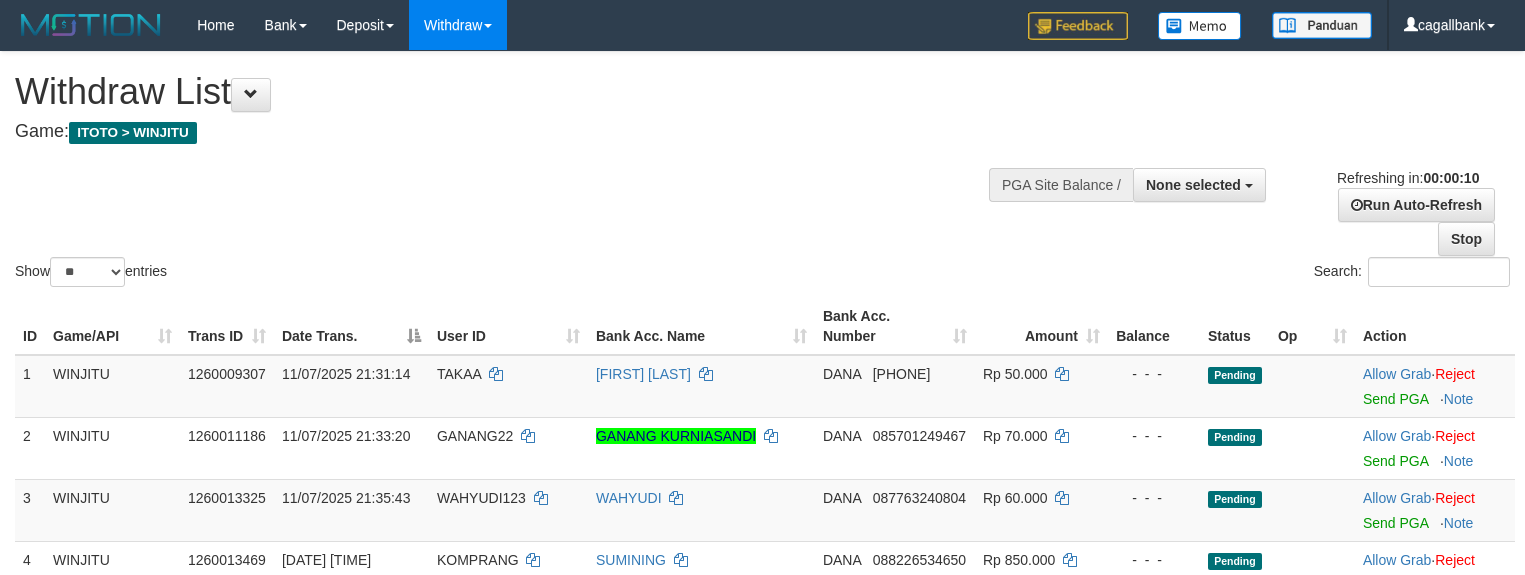 select 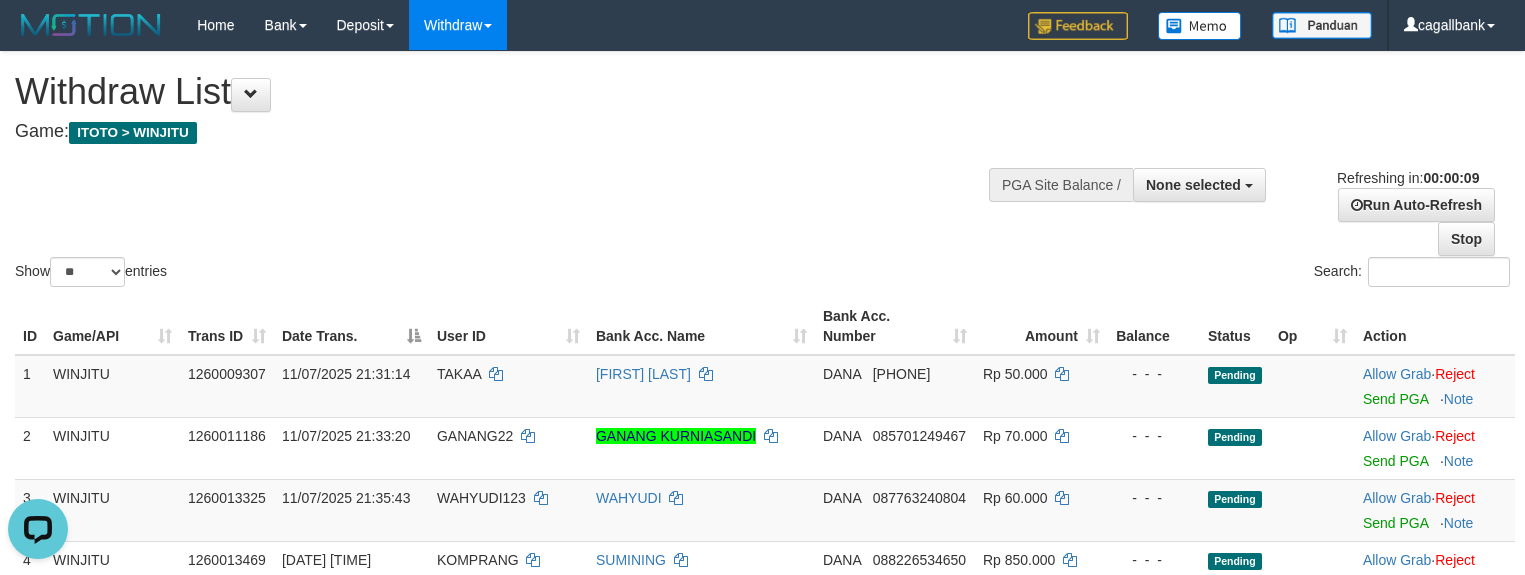 scroll, scrollTop: 0, scrollLeft: 0, axis: both 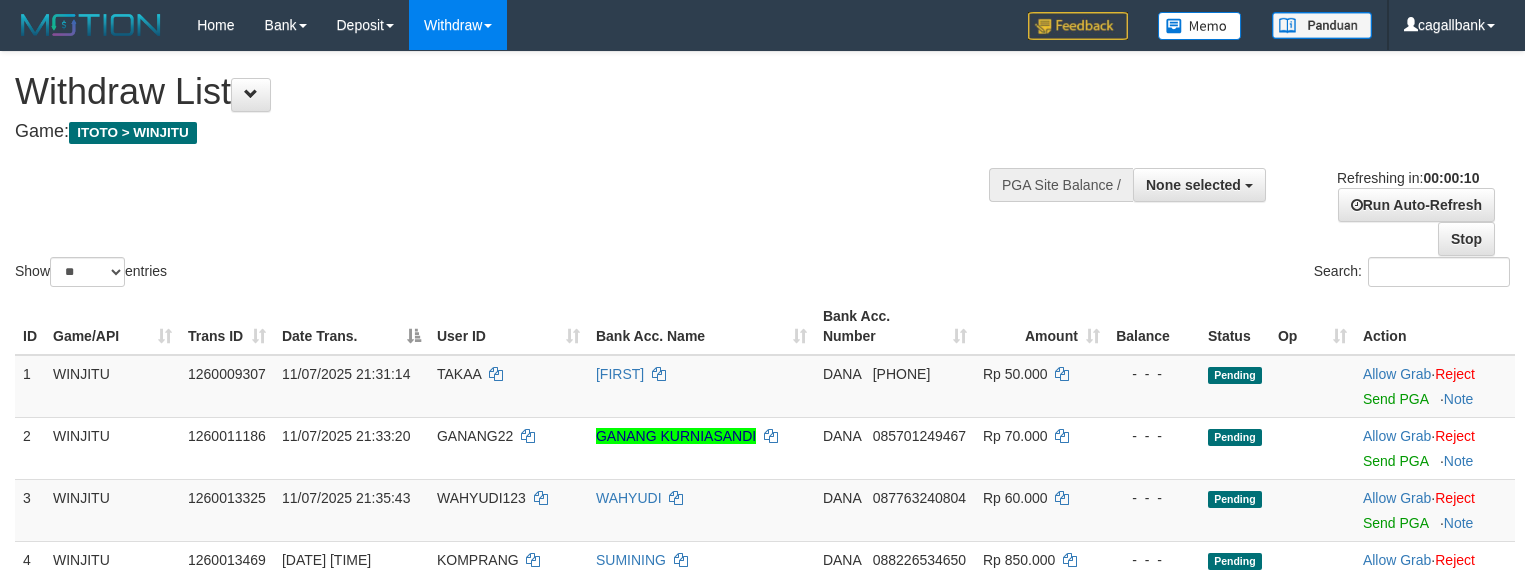 select 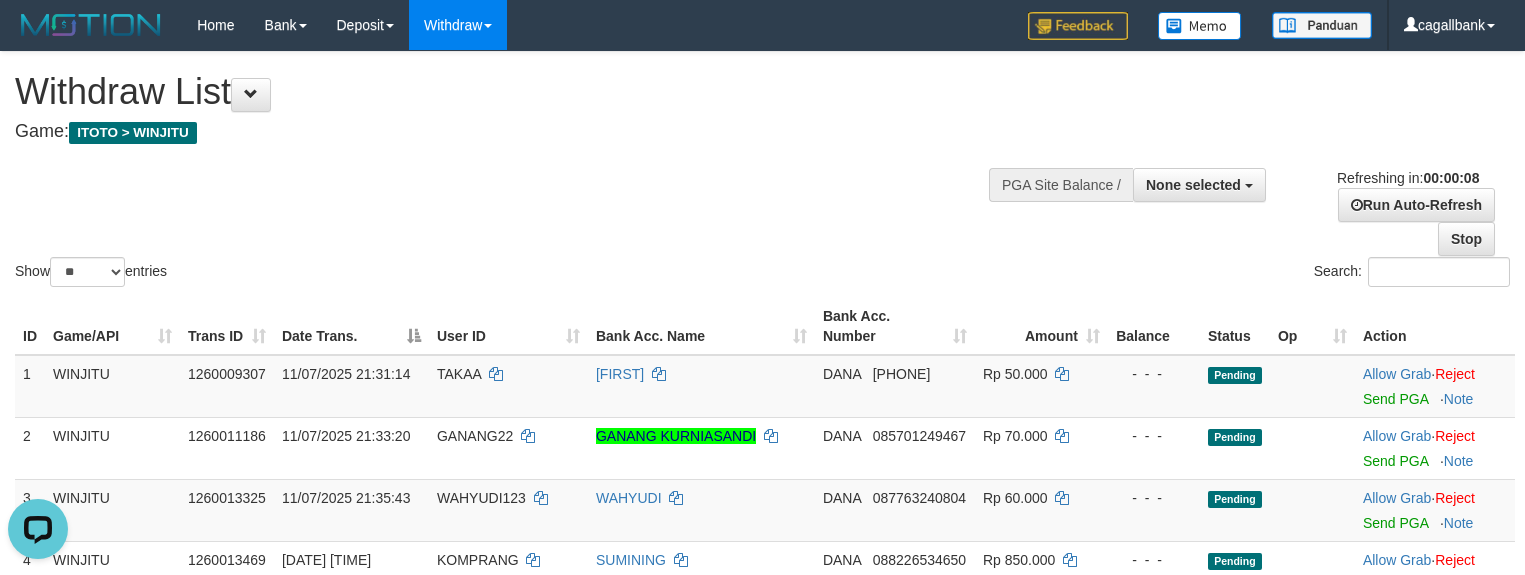 scroll, scrollTop: 0, scrollLeft: 0, axis: both 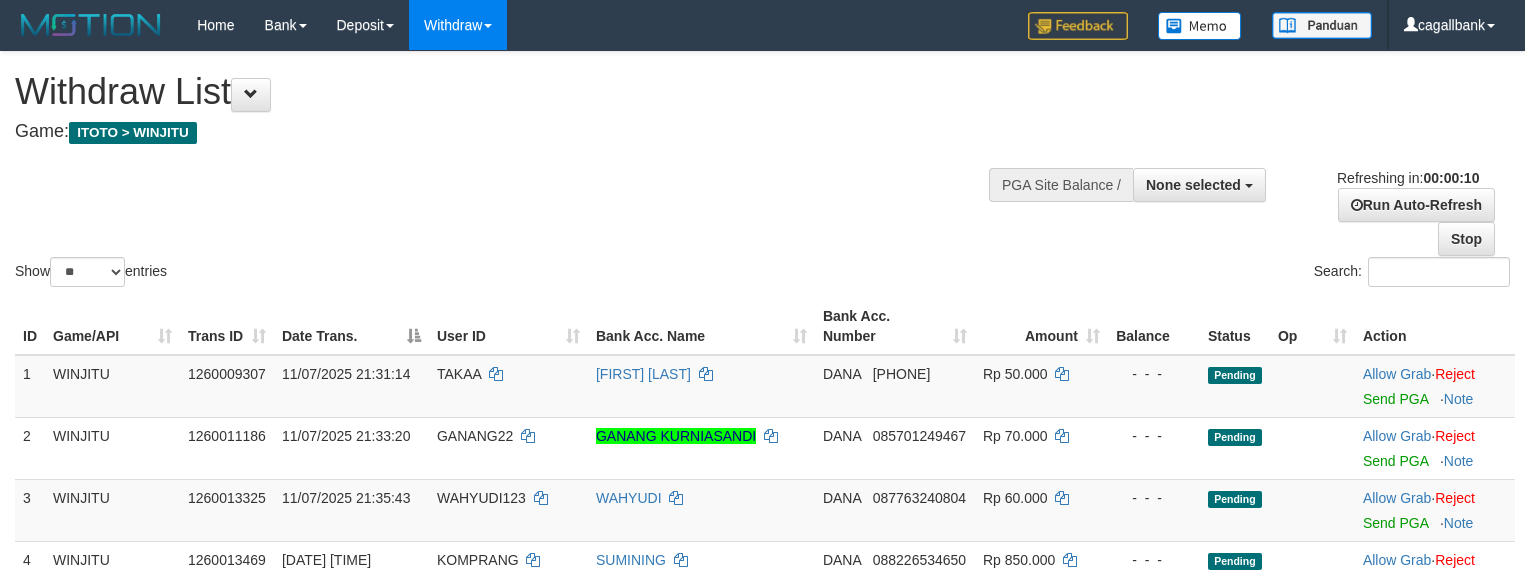 select 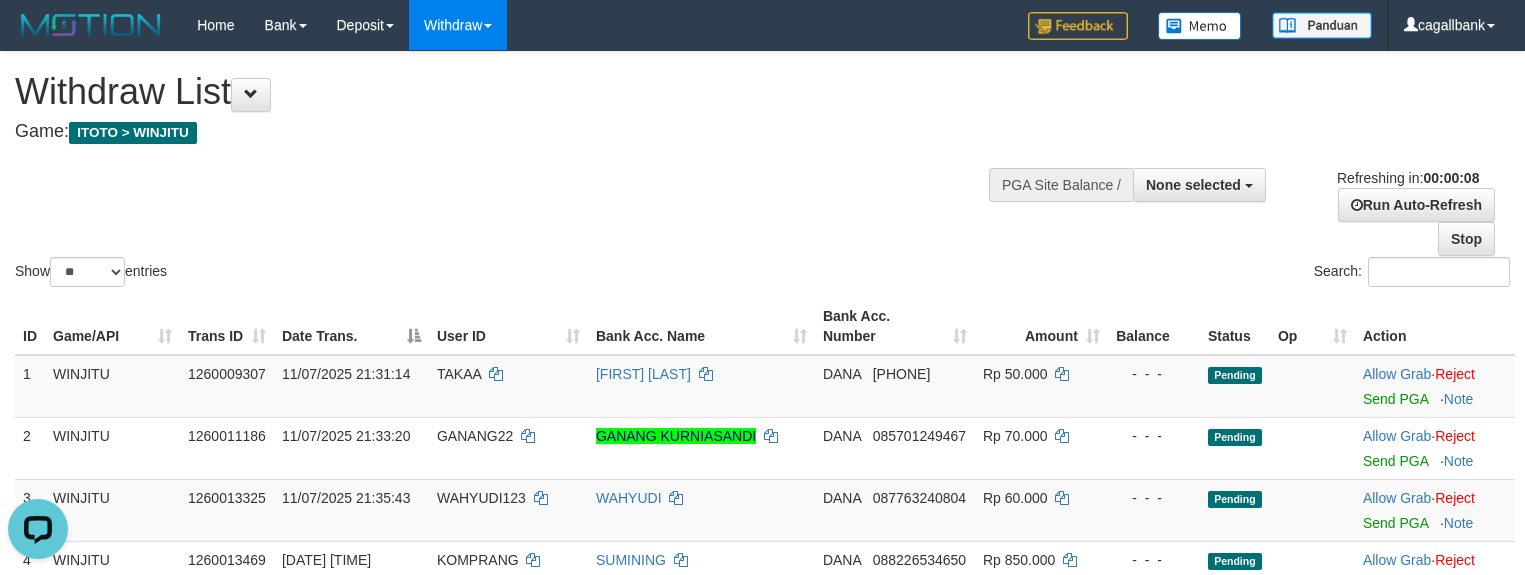 scroll, scrollTop: 0, scrollLeft: 0, axis: both 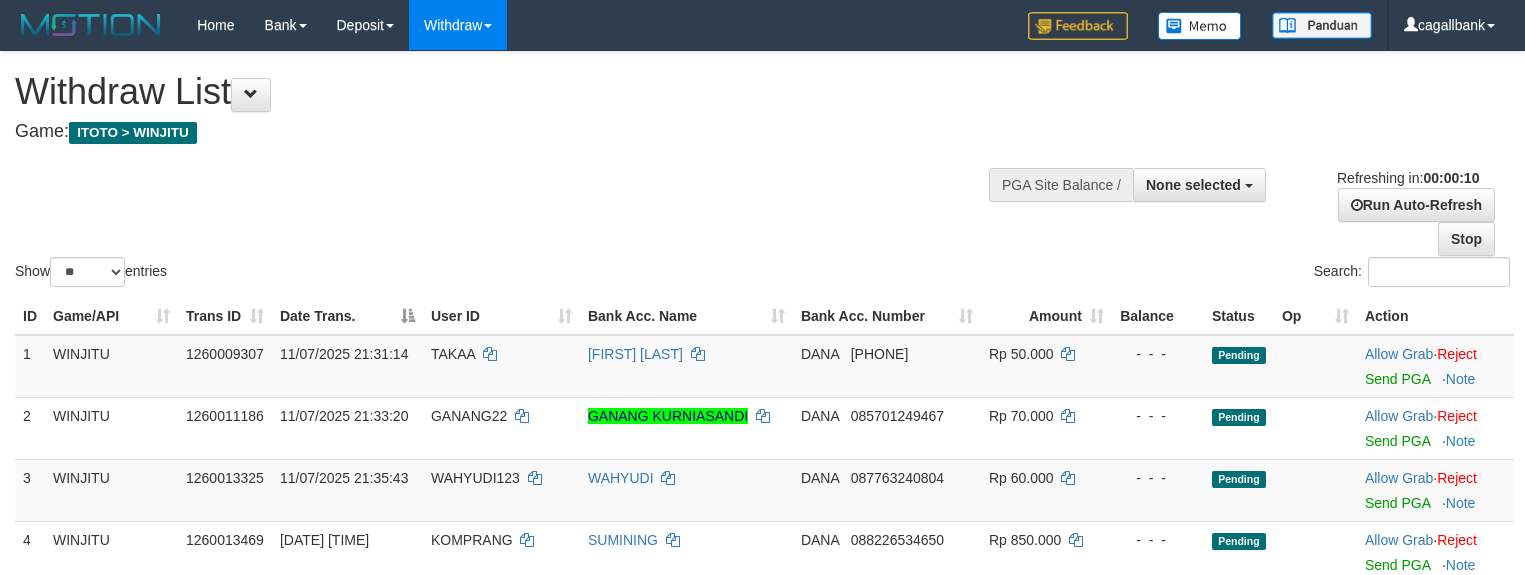 select 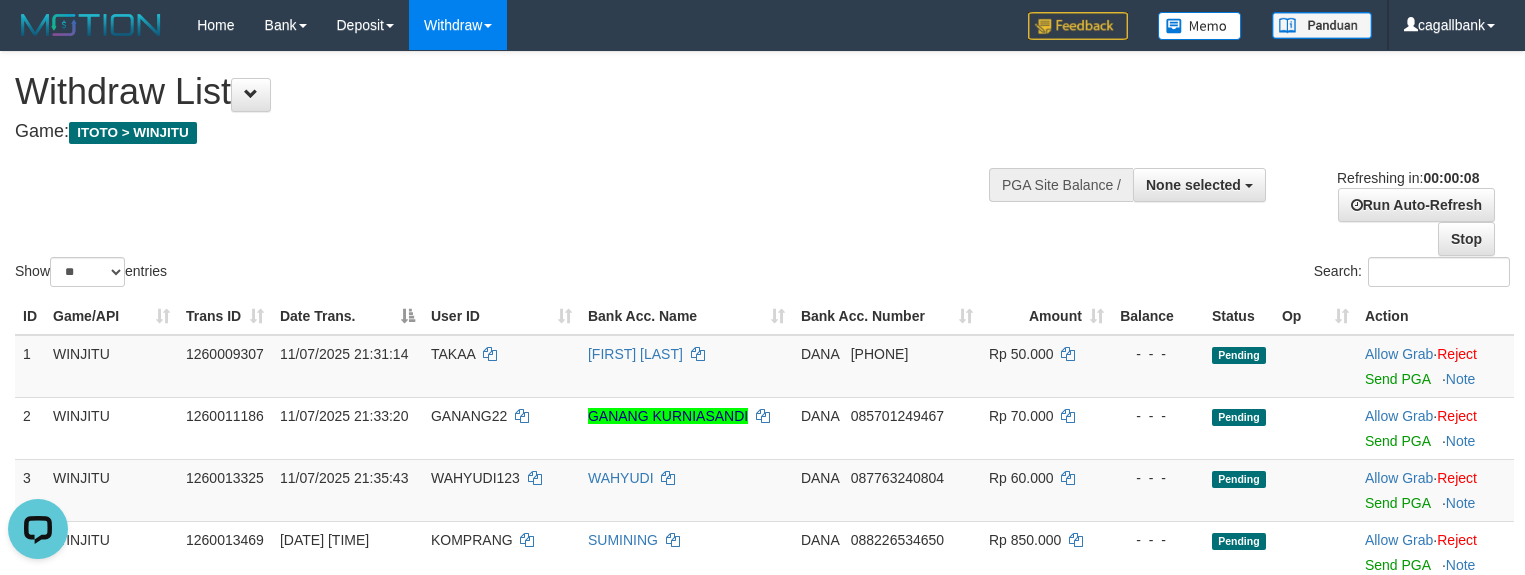 scroll, scrollTop: 0, scrollLeft: 0, axis: both 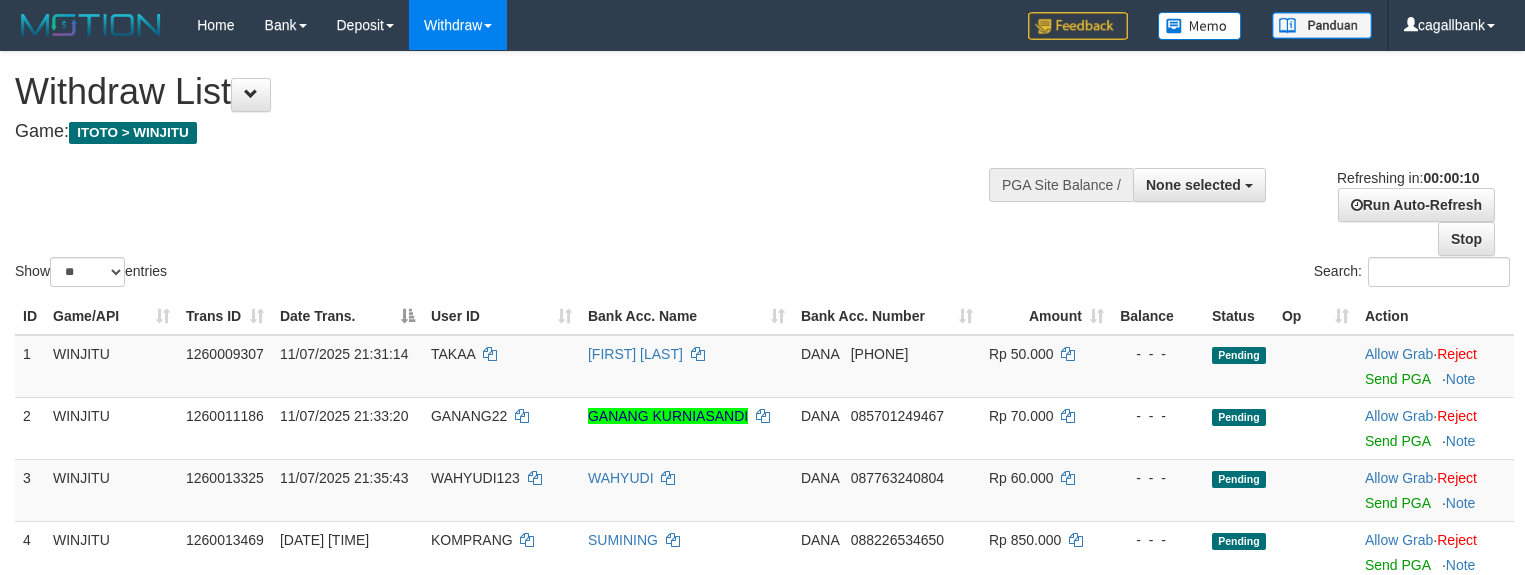 select 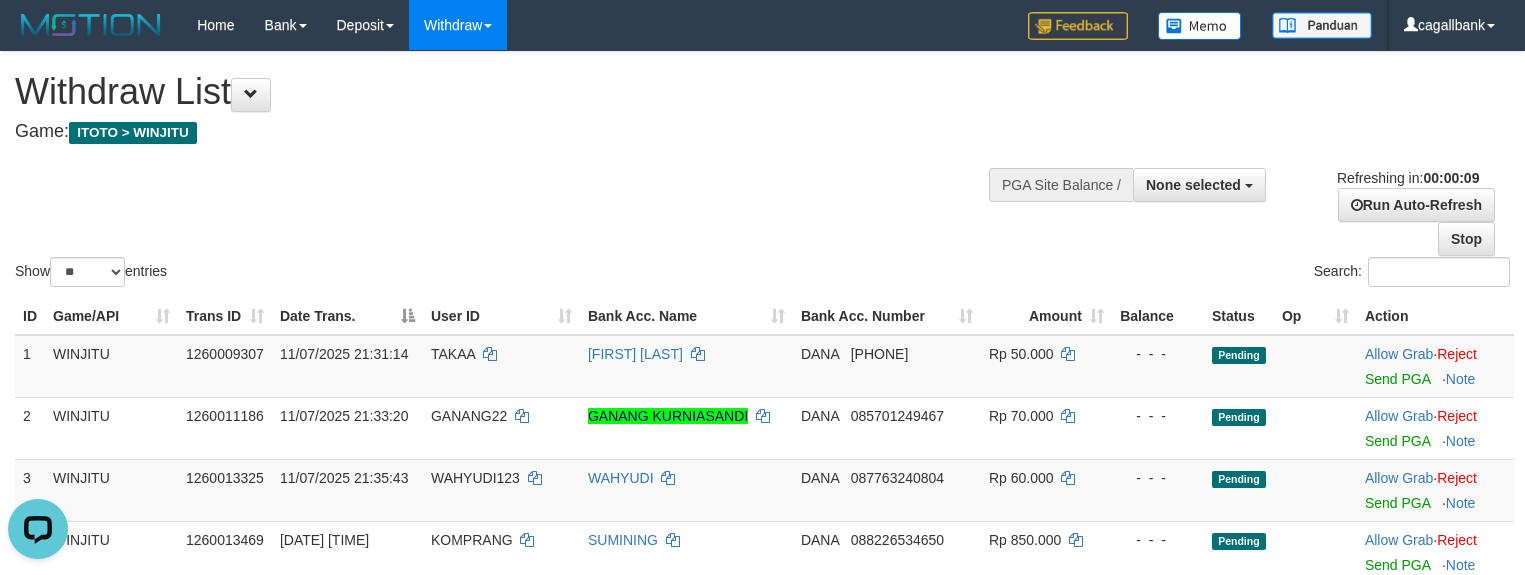 scroll, scrollTop: 0, scrollLeft: 0, axis: both 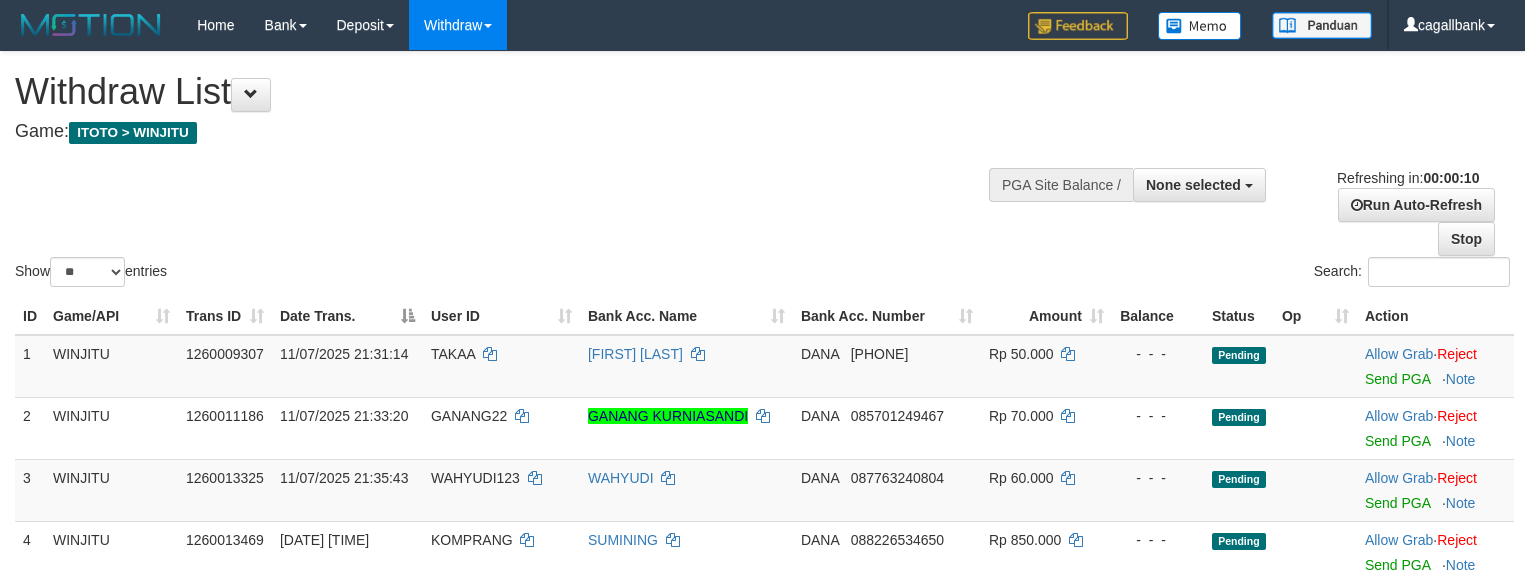 select 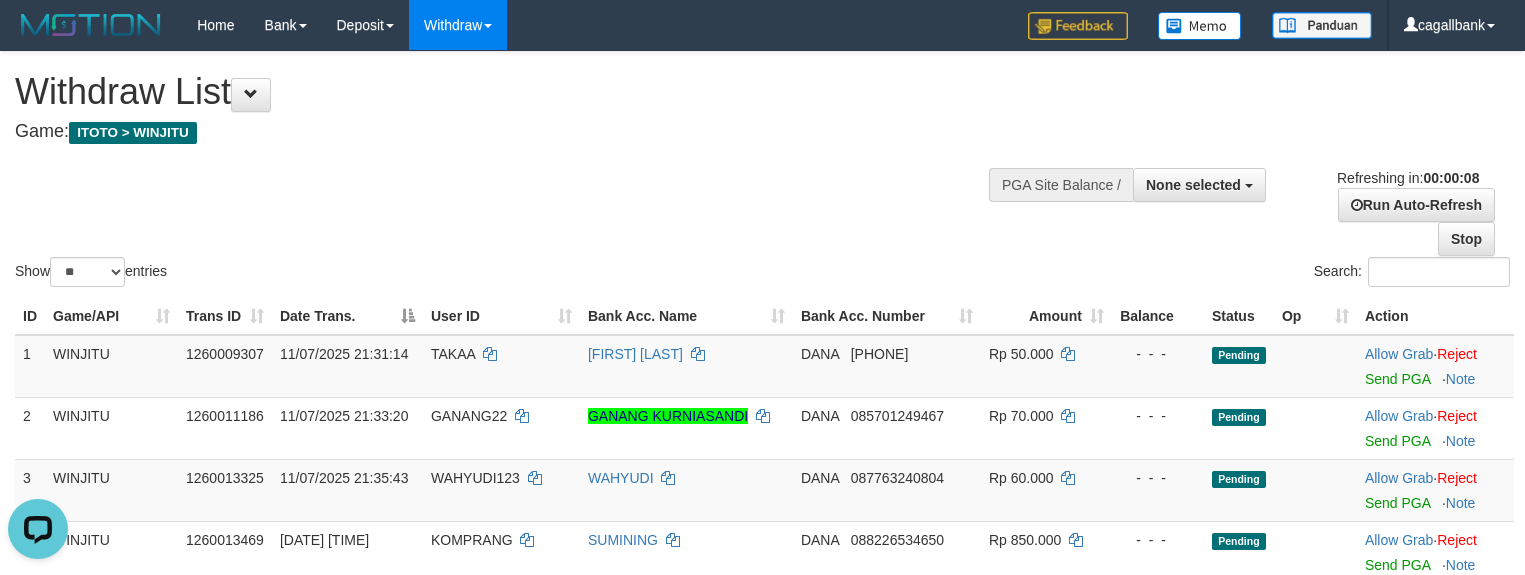 scroll, scrollTop: 0, scrollLeft: 0, axis: both 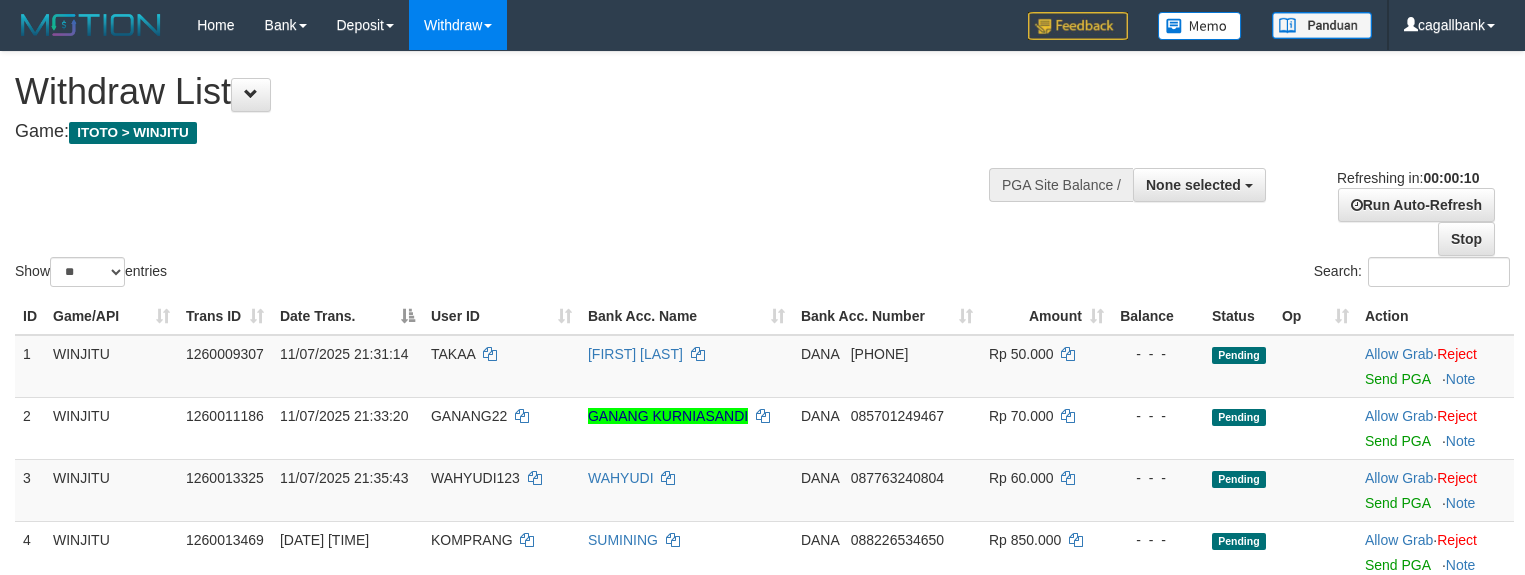 select 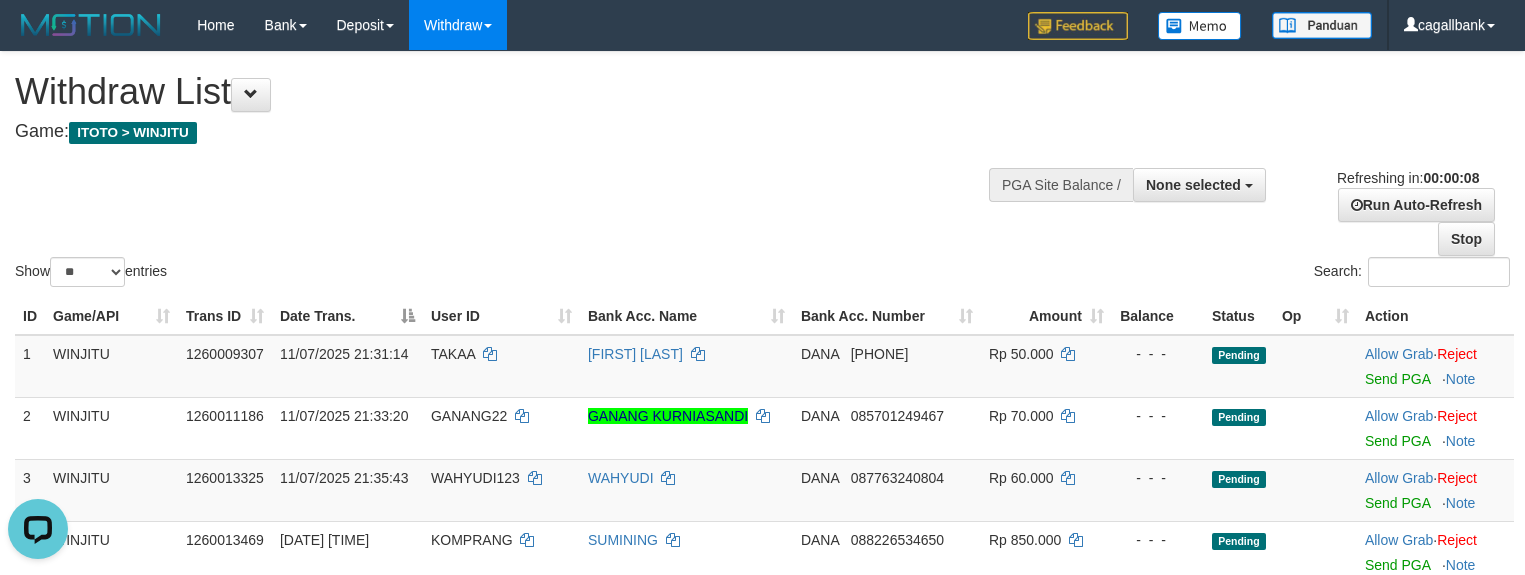 scroll, scrollTop: 0, scrollLeft: 0, axis: both 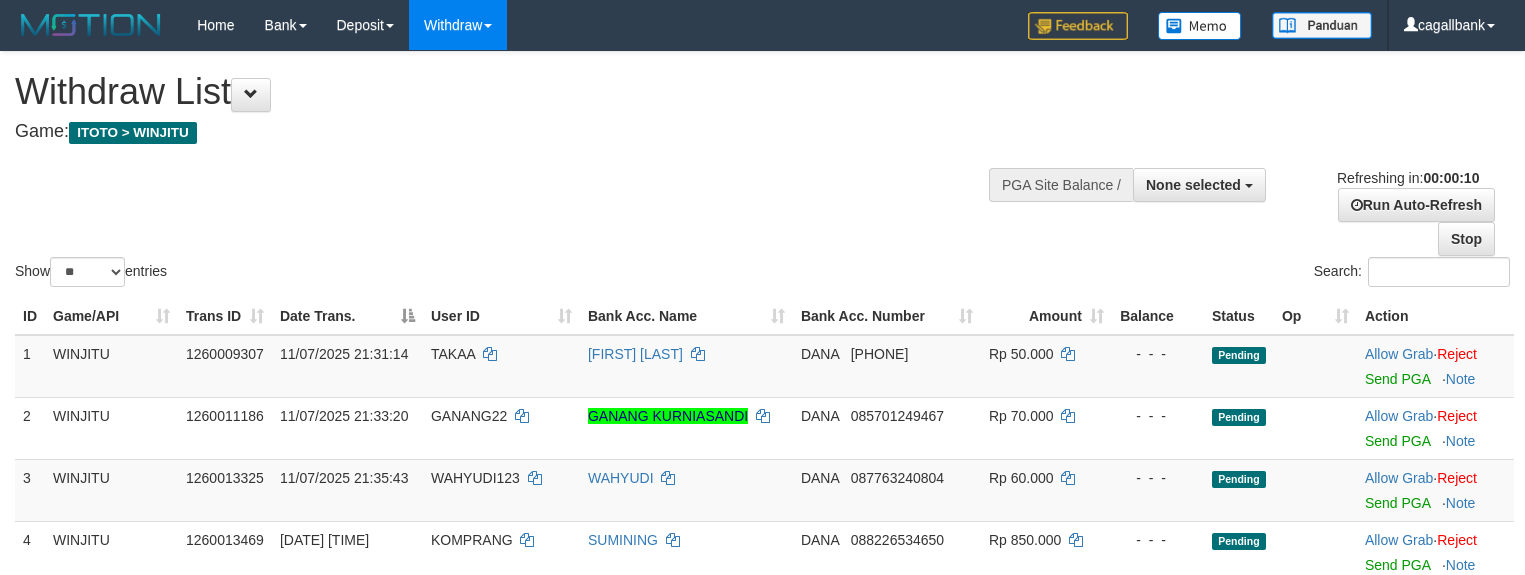 select 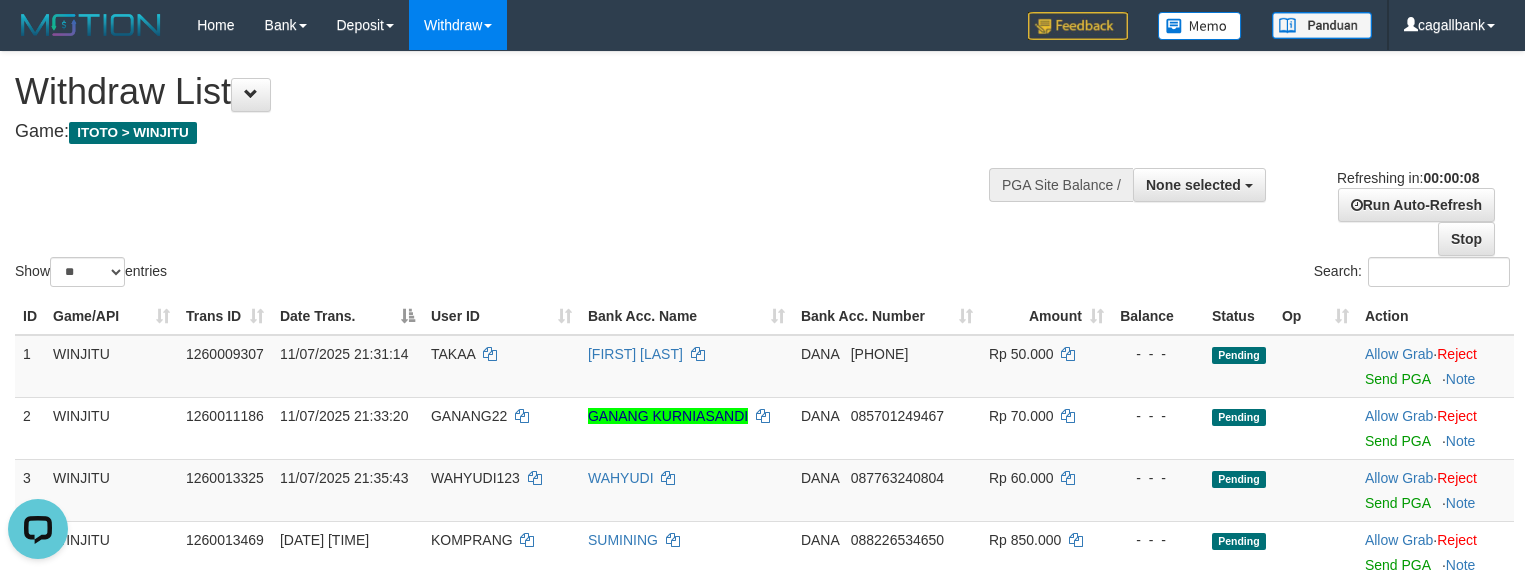 scroll, scrollTop: 0, scrollLeft: 0, axis: both 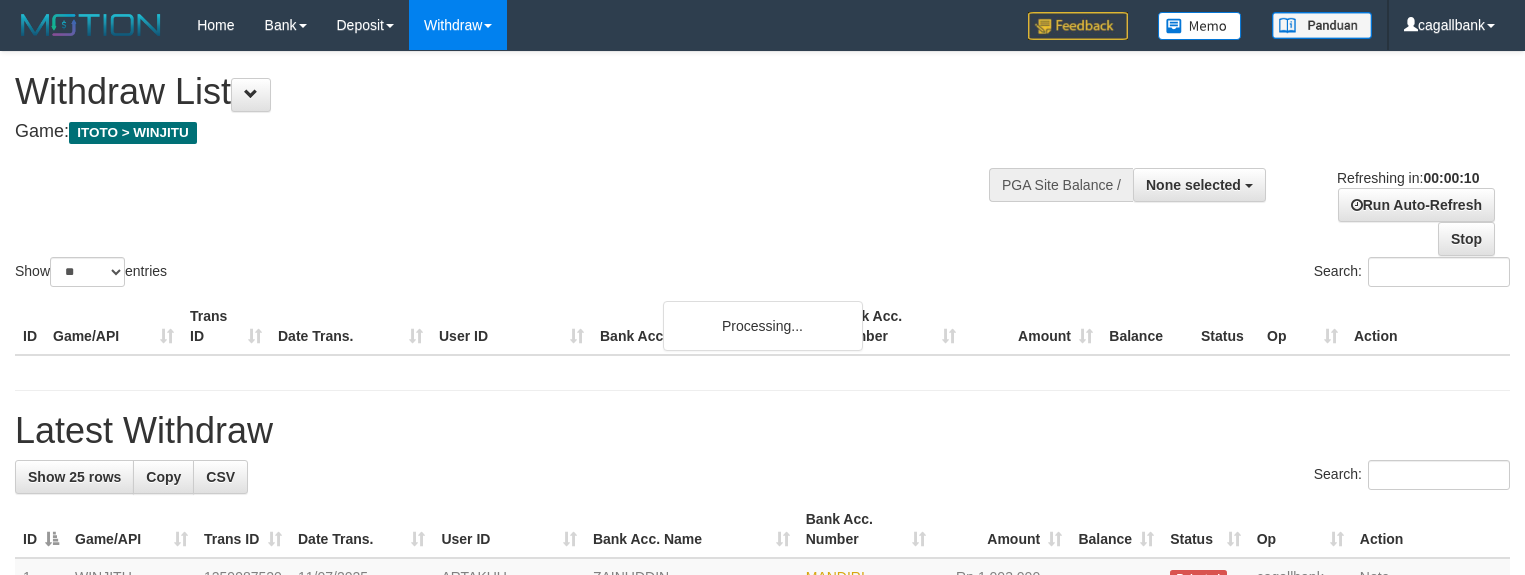 select 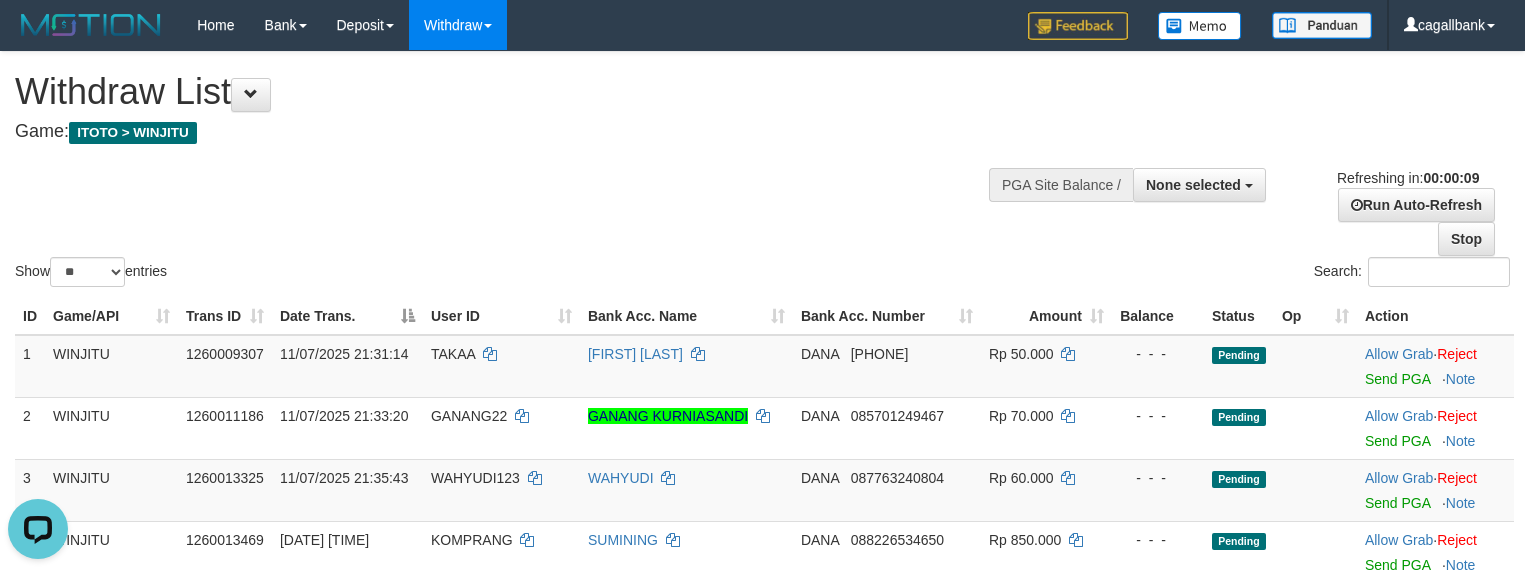 scroll, scrollTop: 0, scrollLeft: 0, axis: both 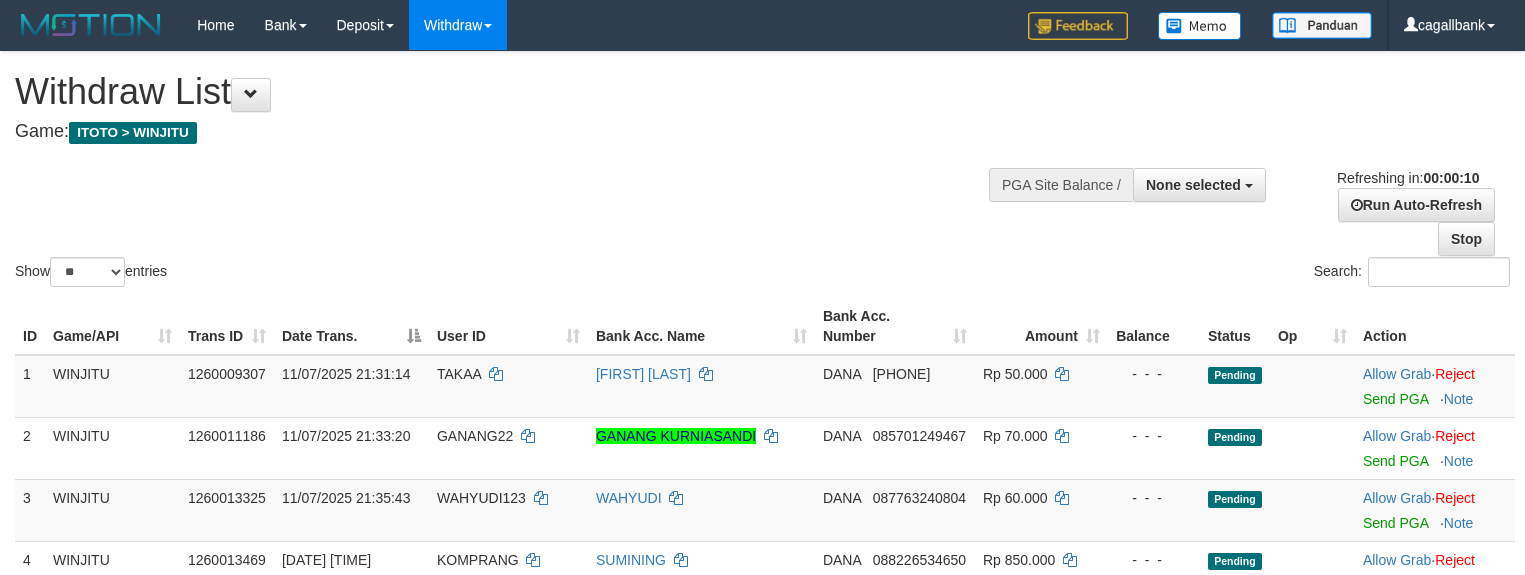 select 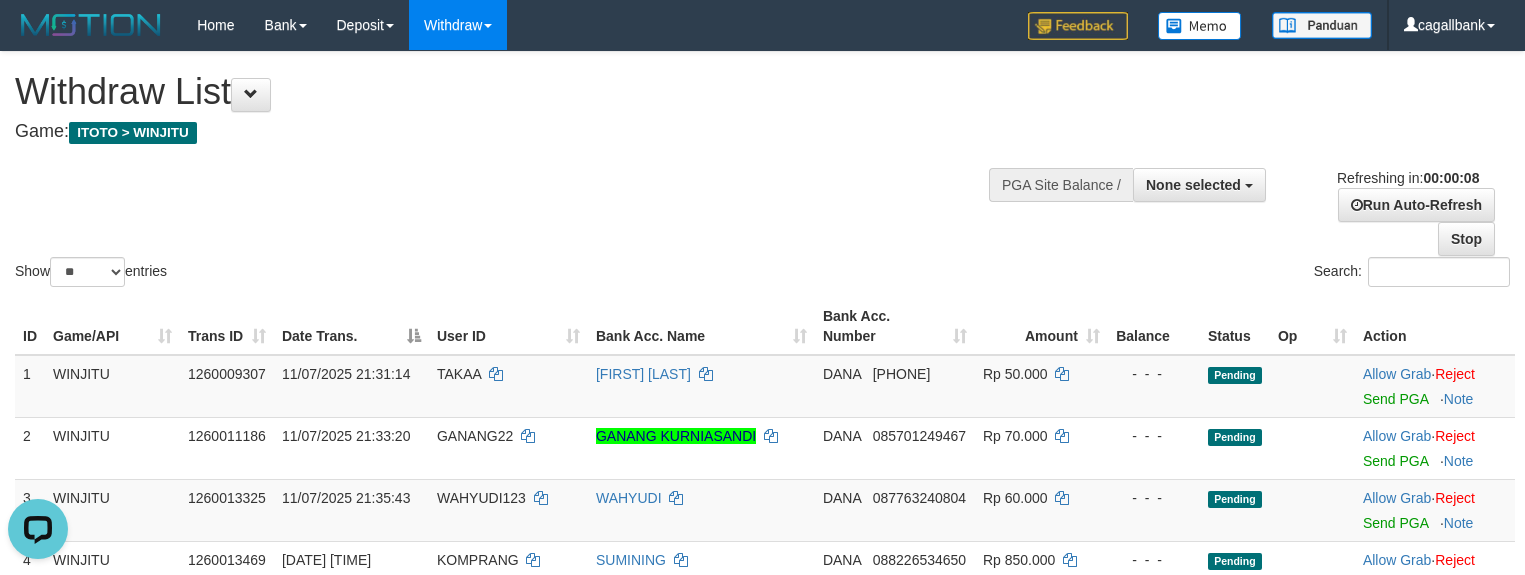 scroll, scrollTop: 0, scrollLeft: 0, axis: both 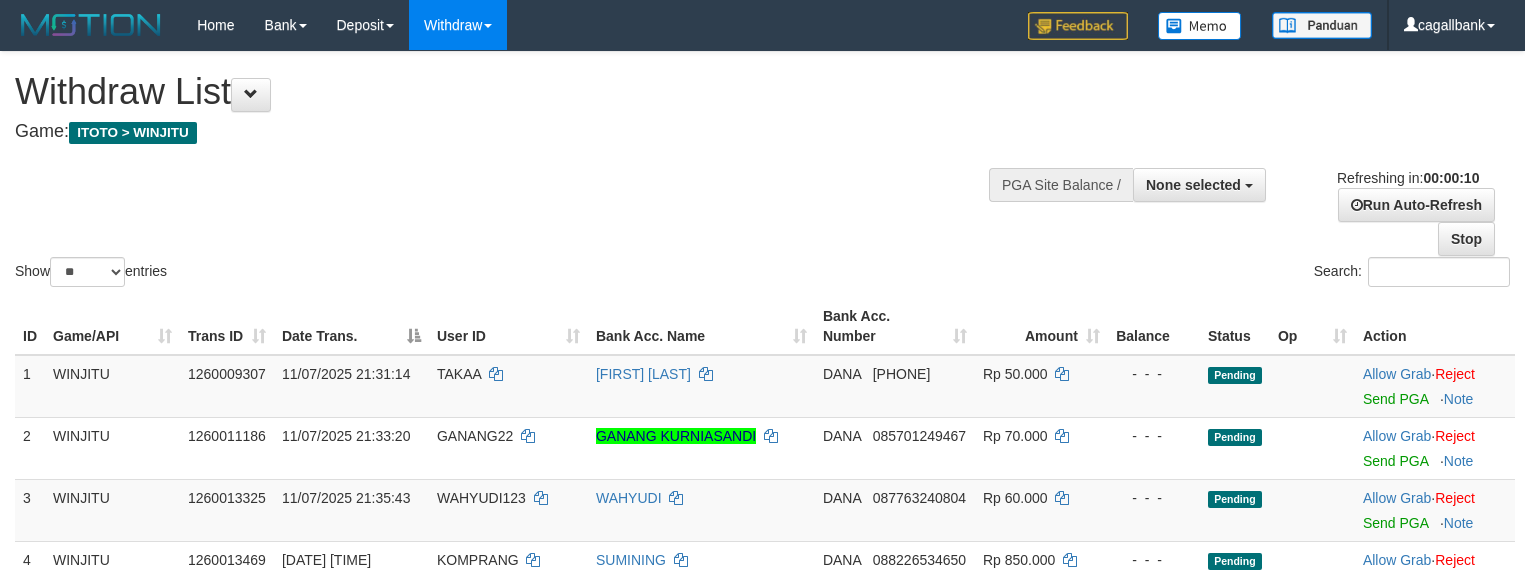 select 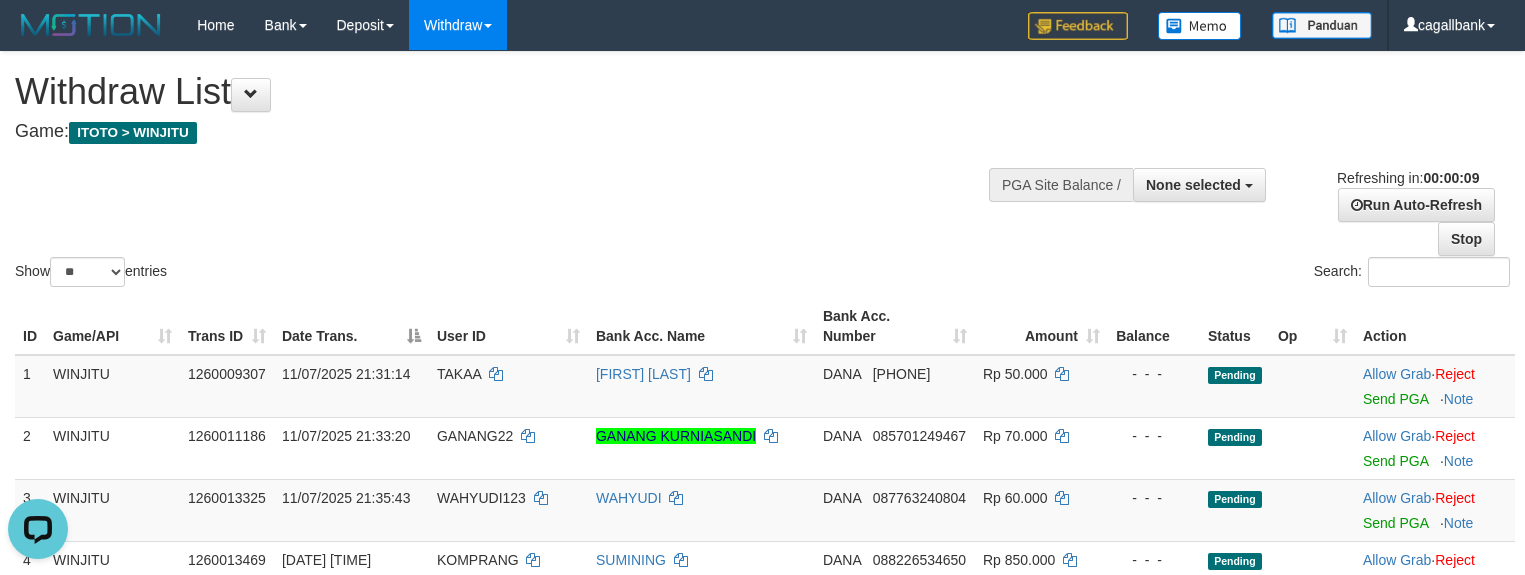 scroll, scrollTop: 0, scrollLeft: 0, axis: both 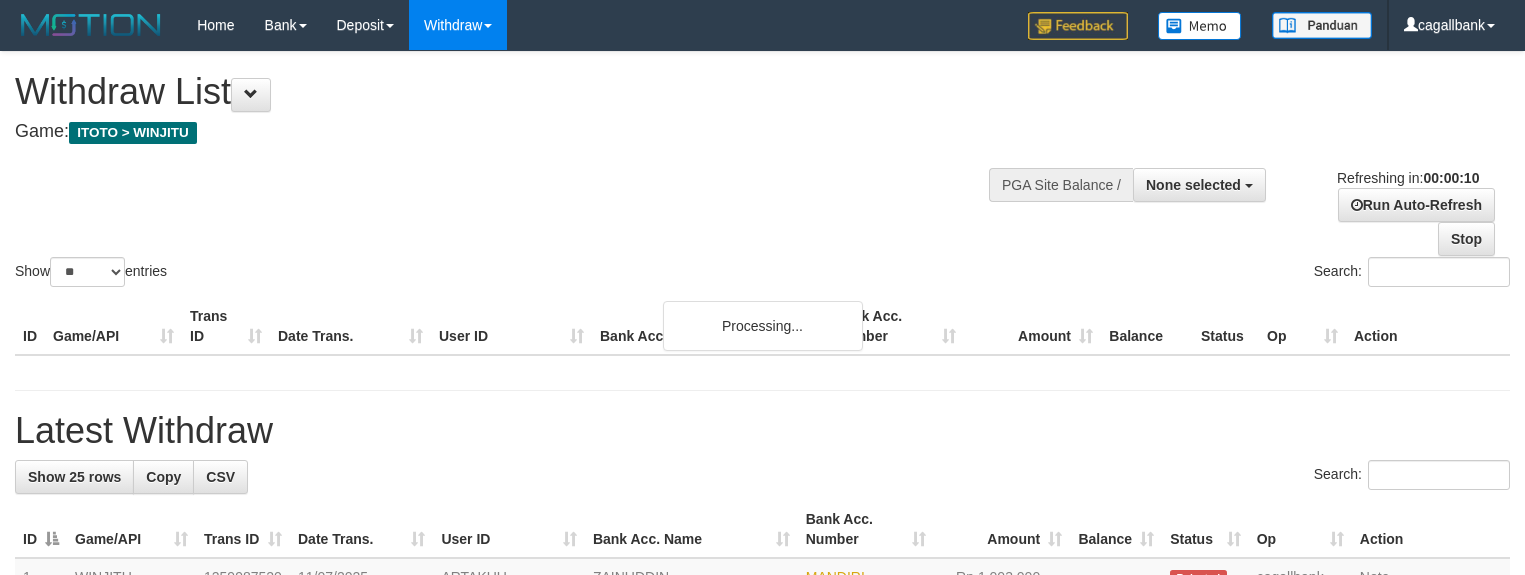 select 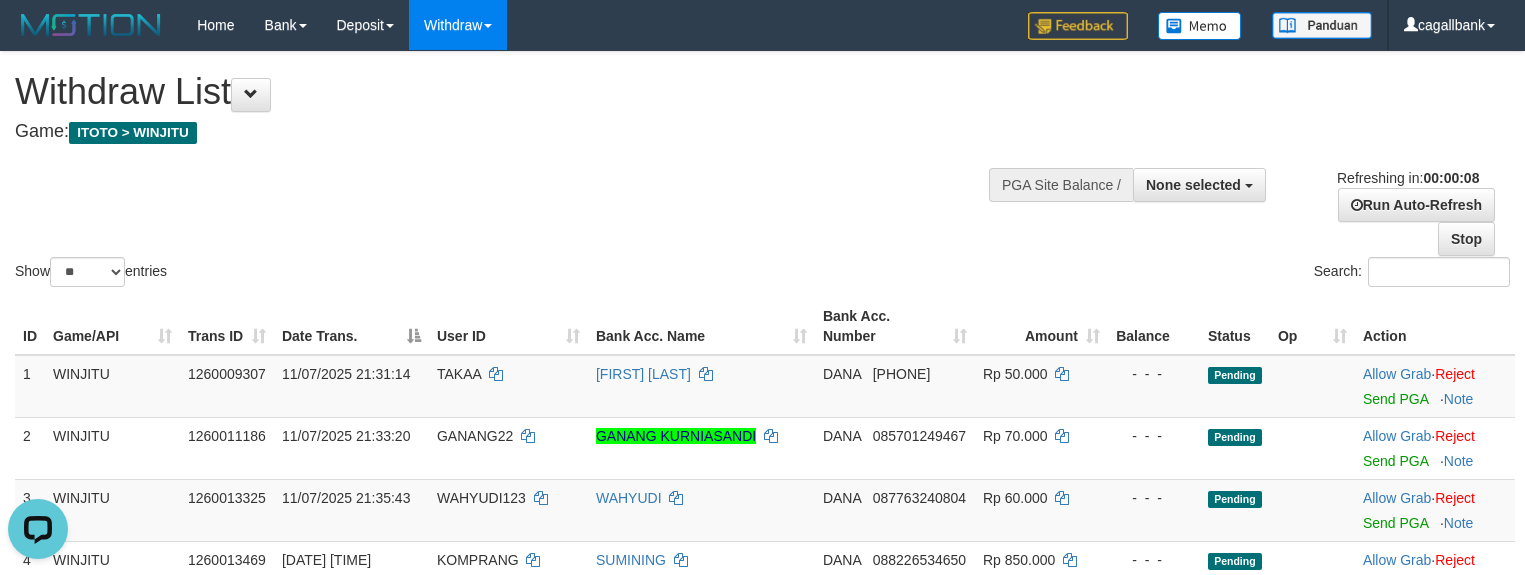 scroll, scrollTop: 0, scrollLeft: 0, axis: both 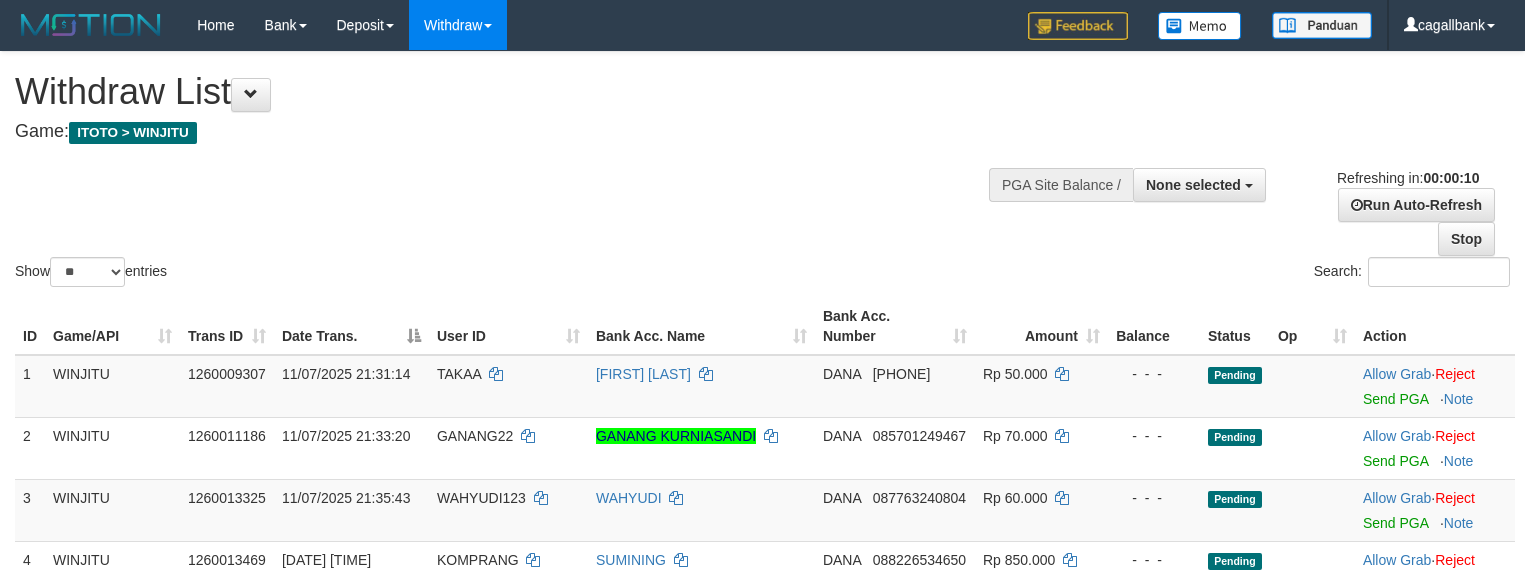 select 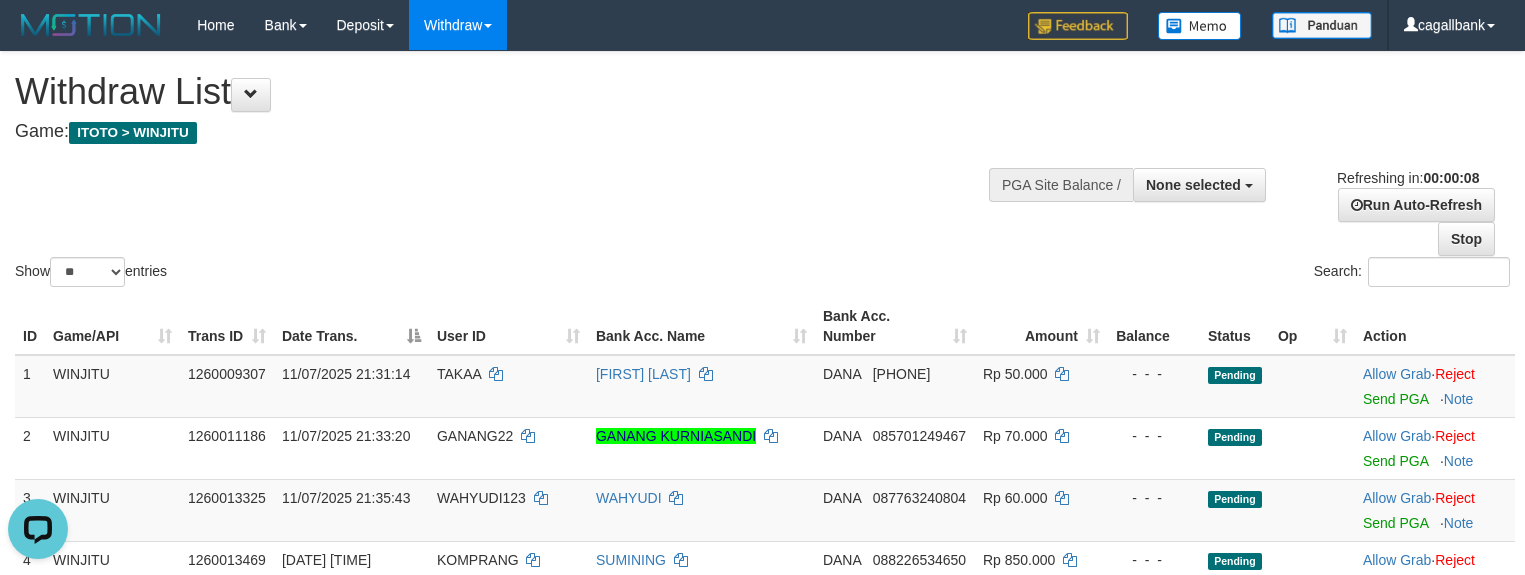 scroll, scrollTop: 0, scrollLeft: 0, axis: both 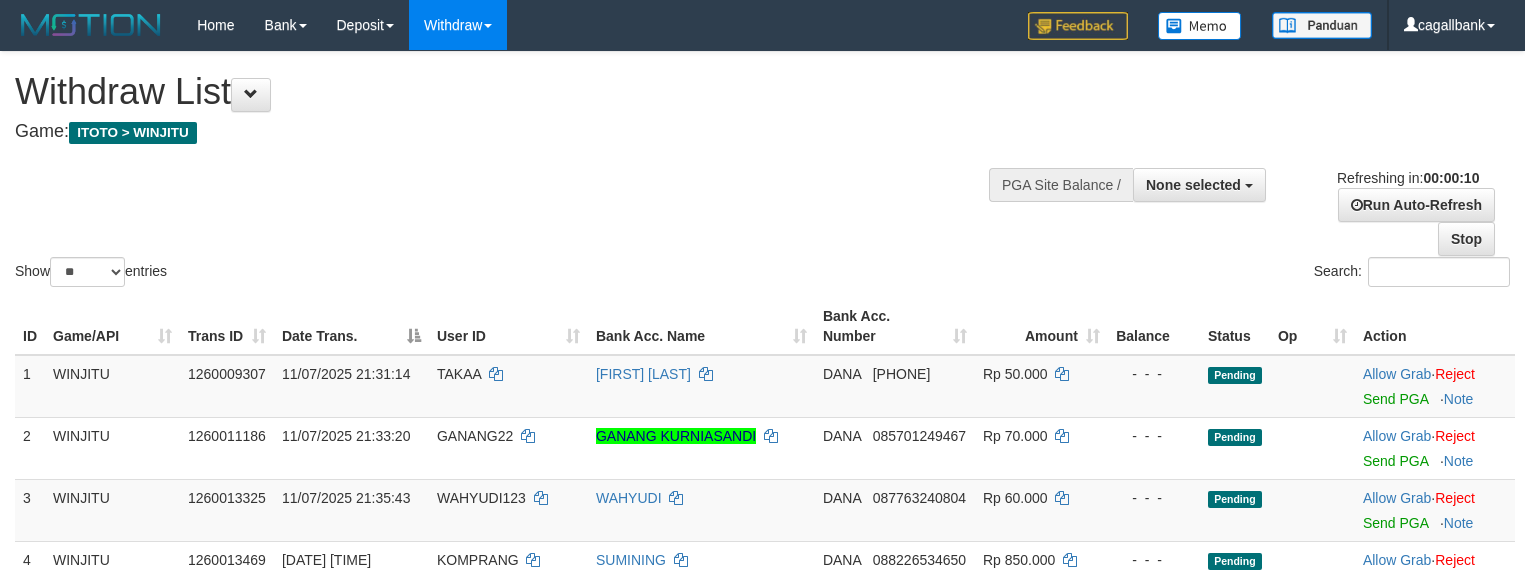 select 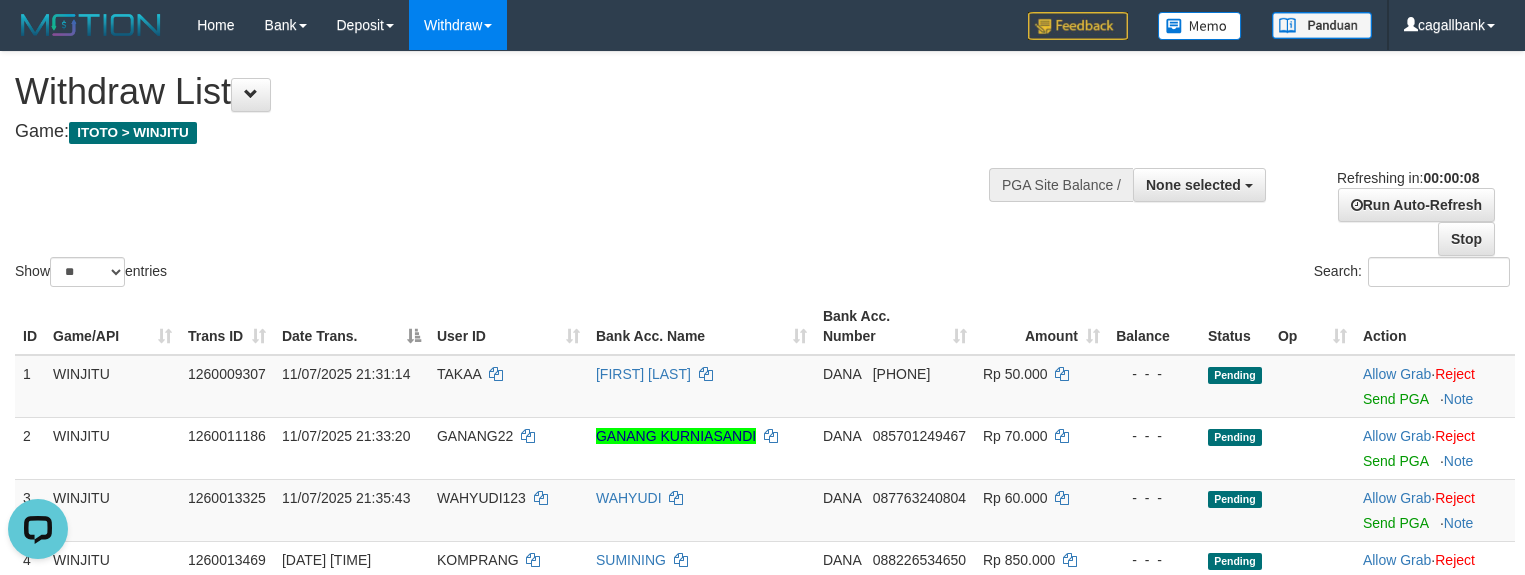 scroll, scrollTop: 0, scrollLeft: 0, axis: both 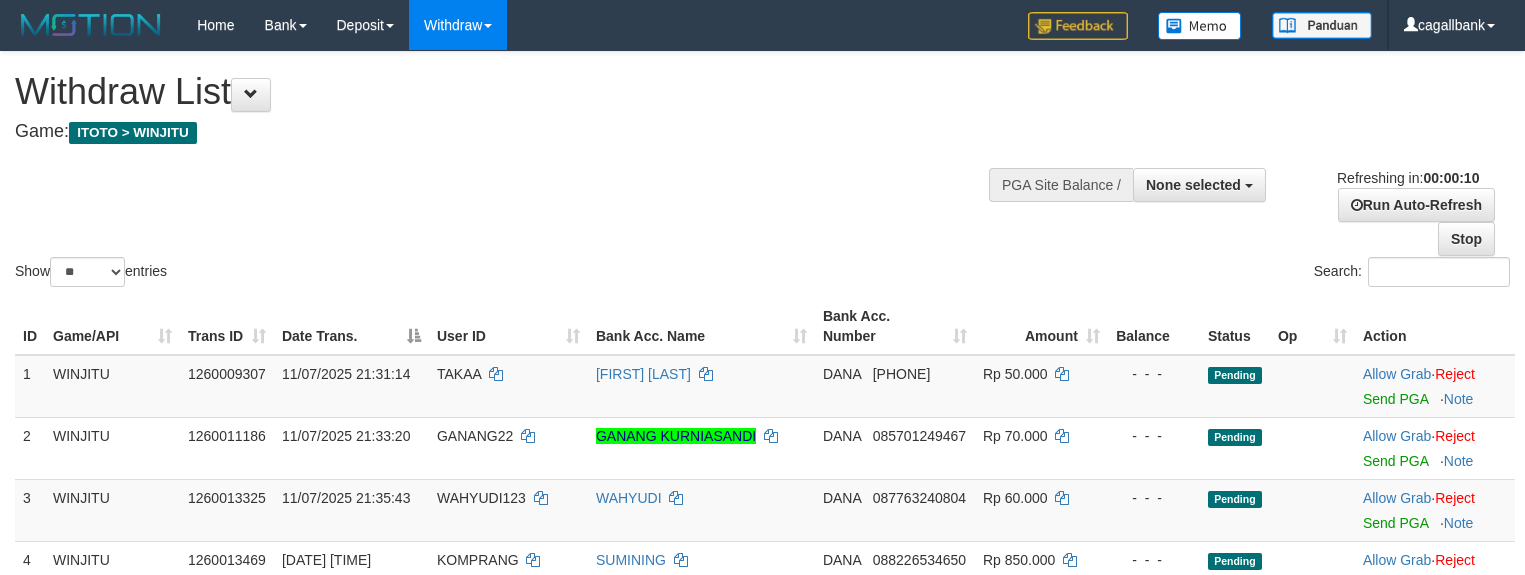 select 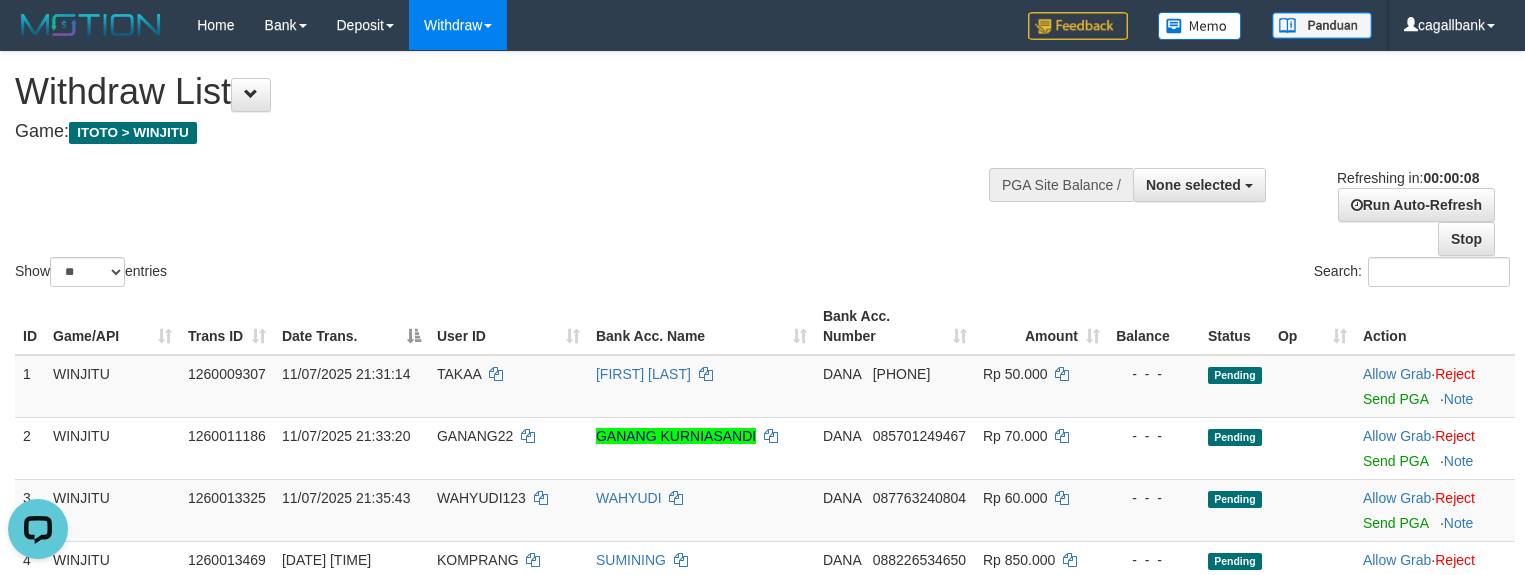 scroll, scrollTop: 0, scrollLeft: 0, axis: both 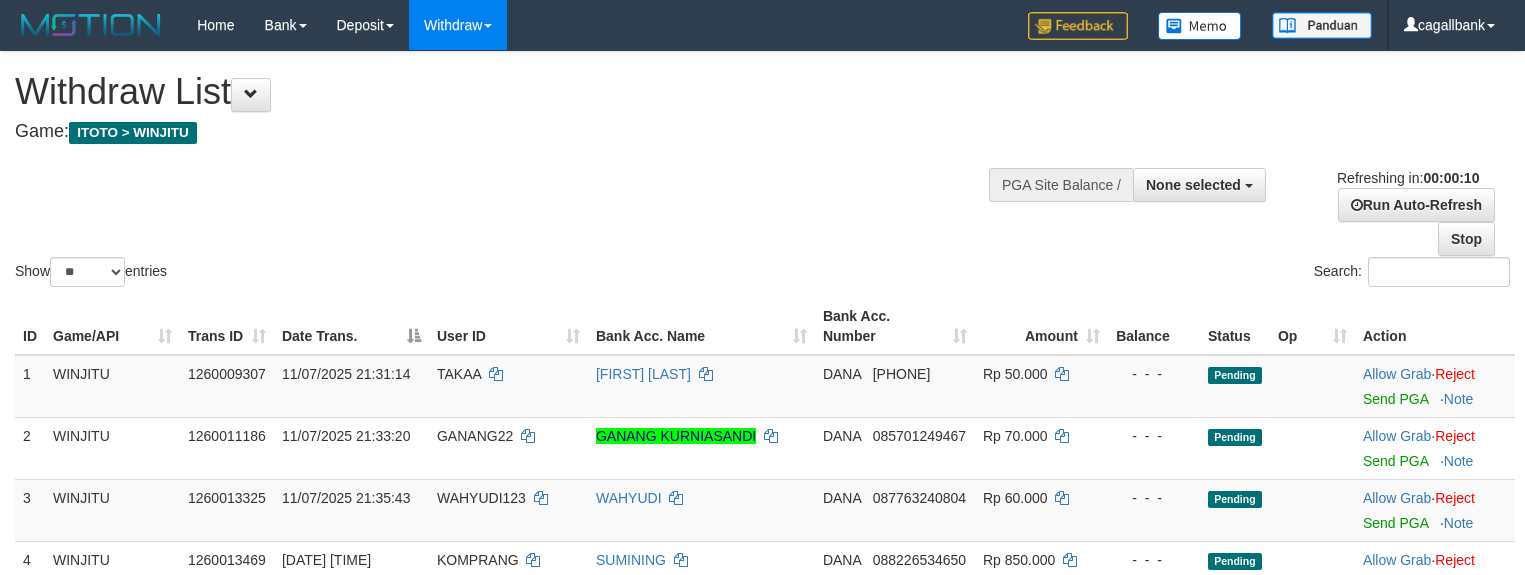 select 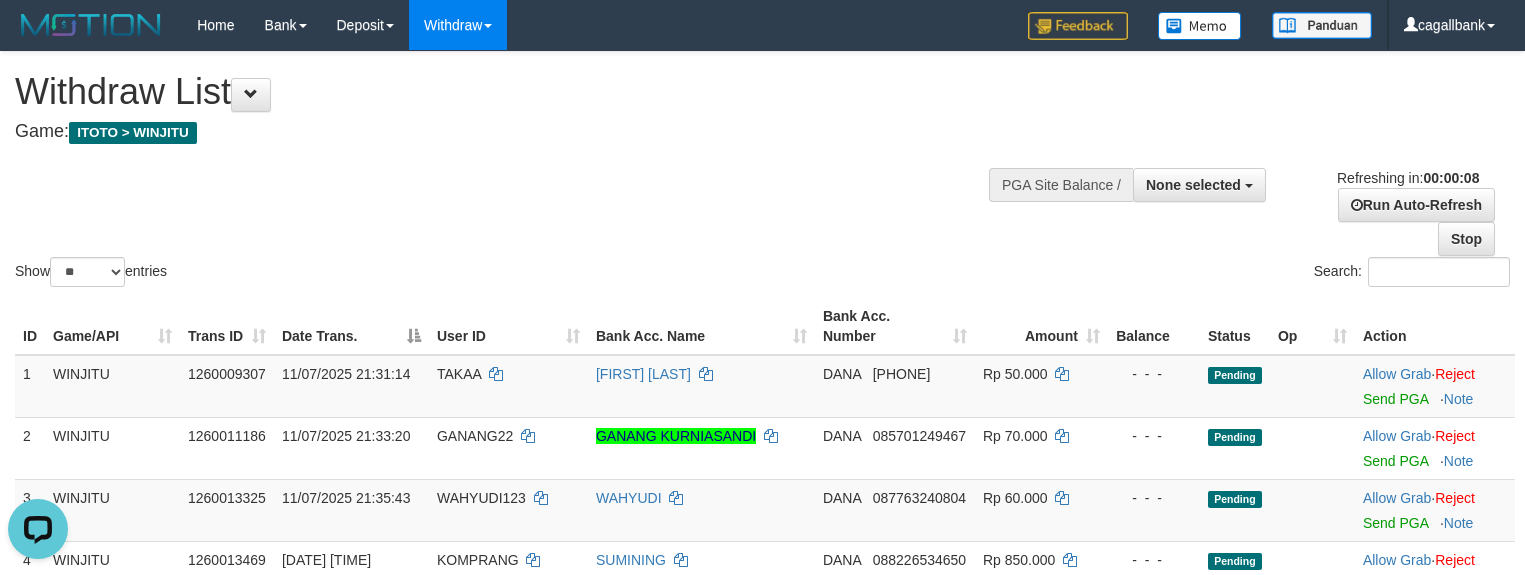scroll, scrollTop: 0, scrollLeft: 0, axis: both 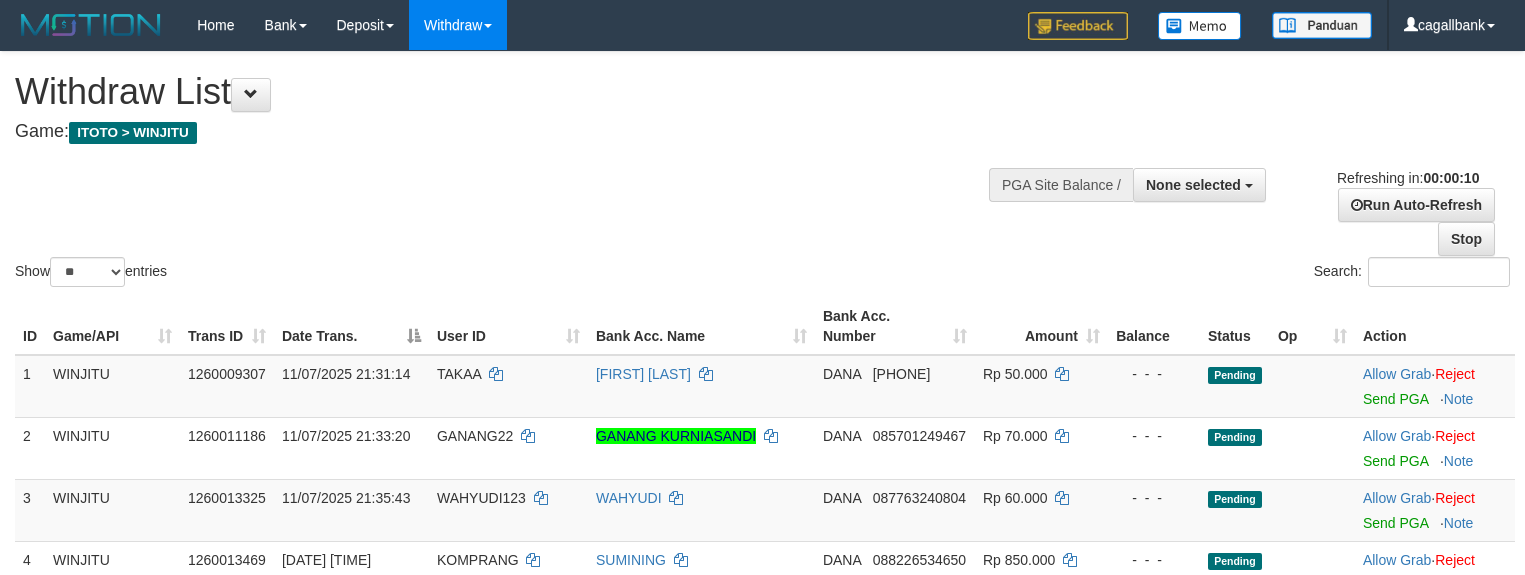 select 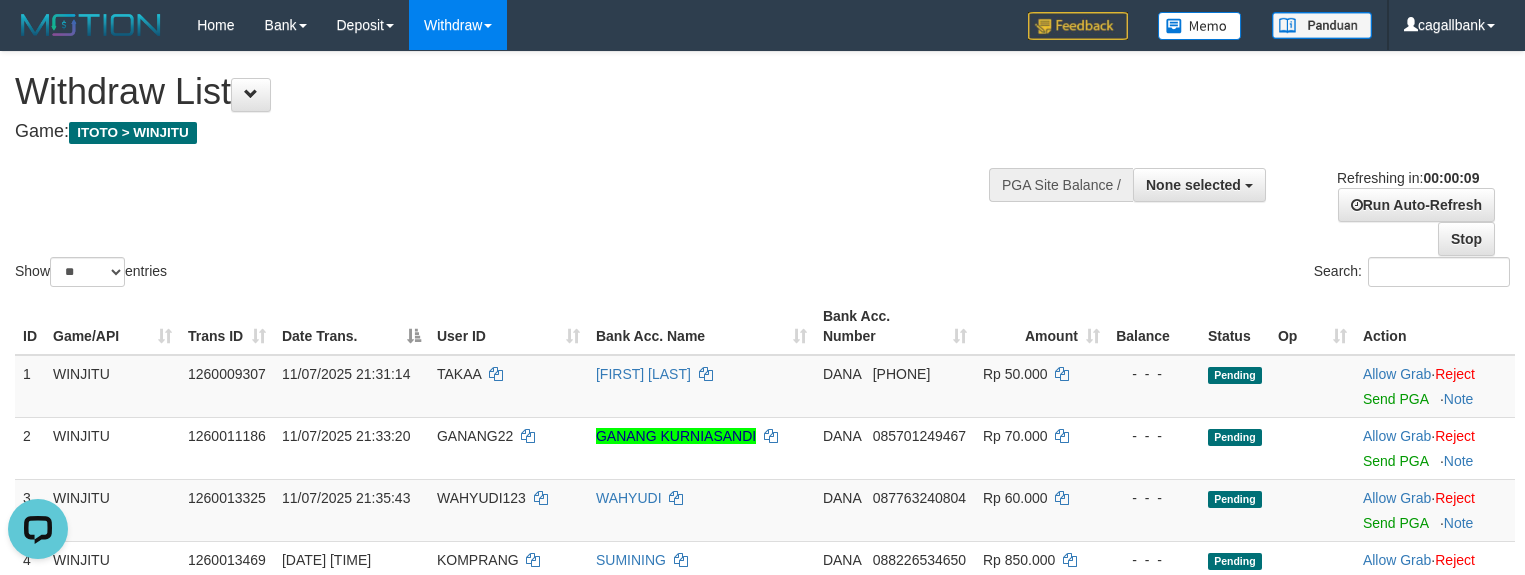 scroll, scrollTop: 0, scrollLeft: 0, axis: both 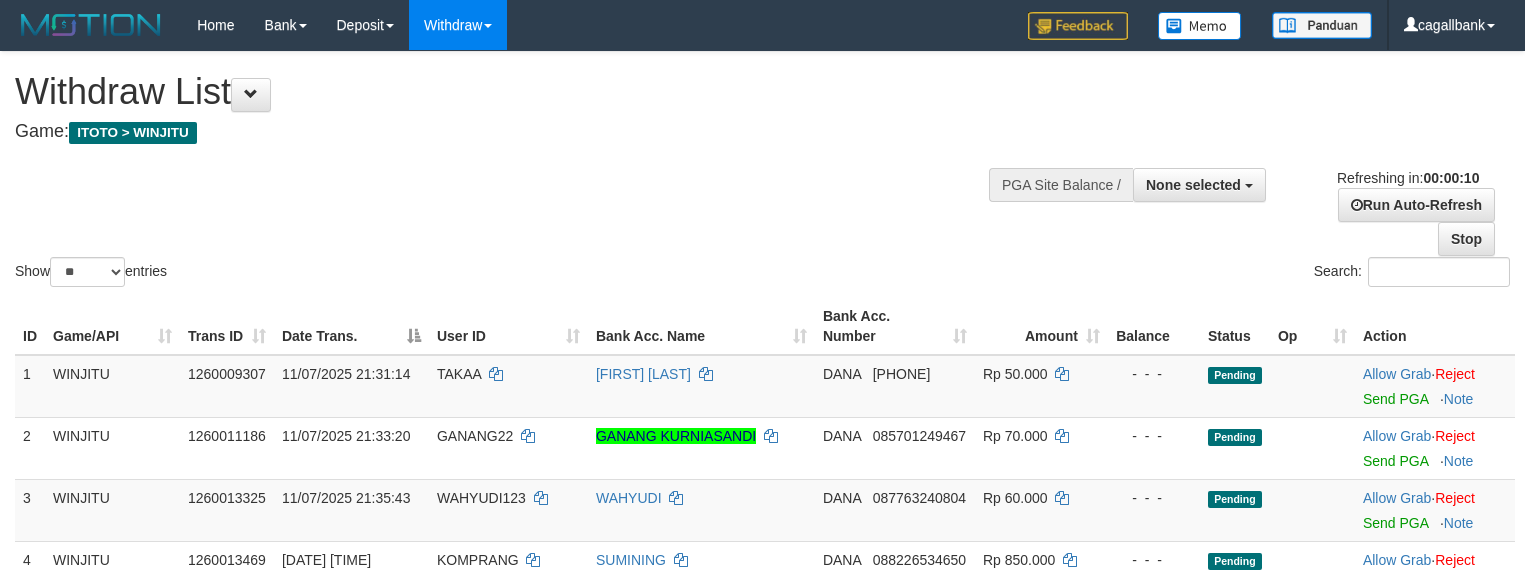 select 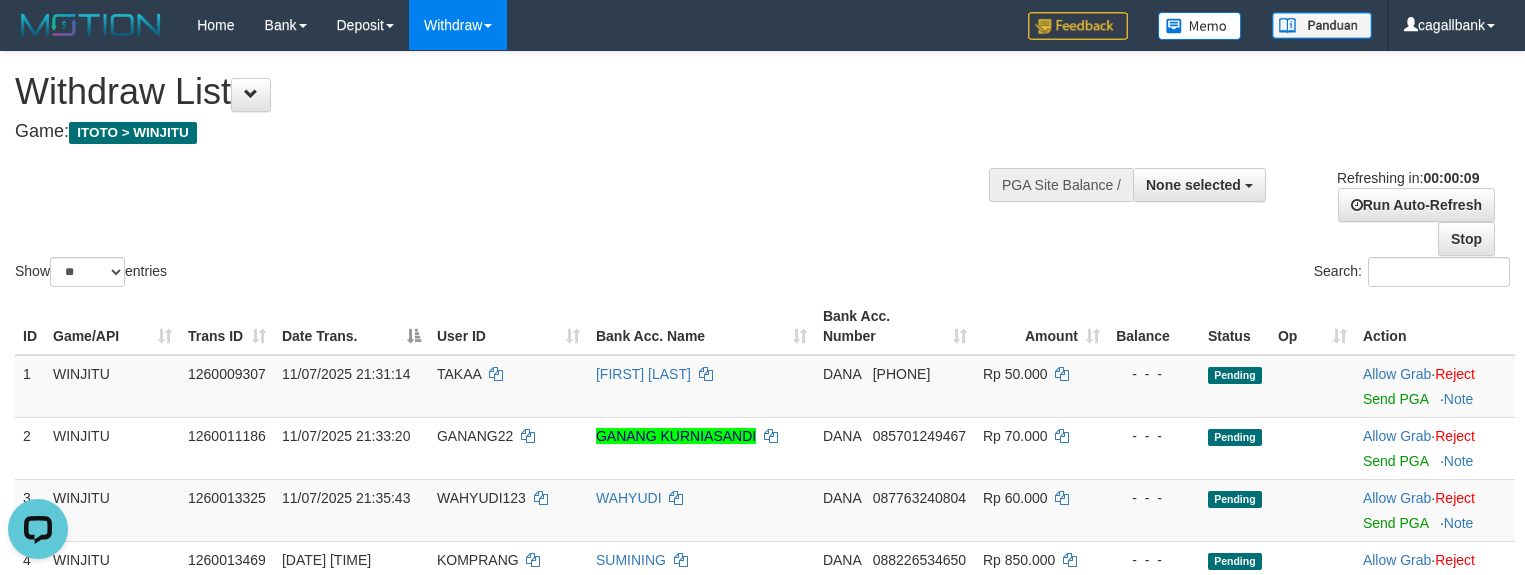 scroll, scrollTop: 0, scrollLeft: 0, axis: both 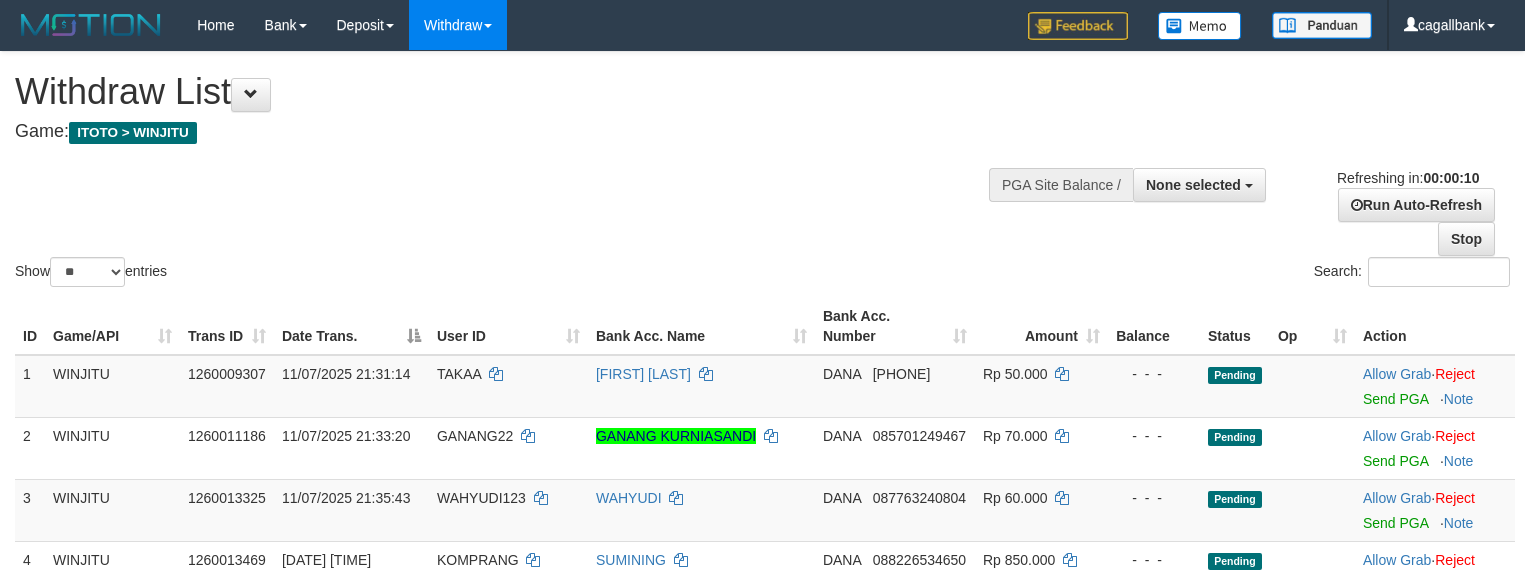 select 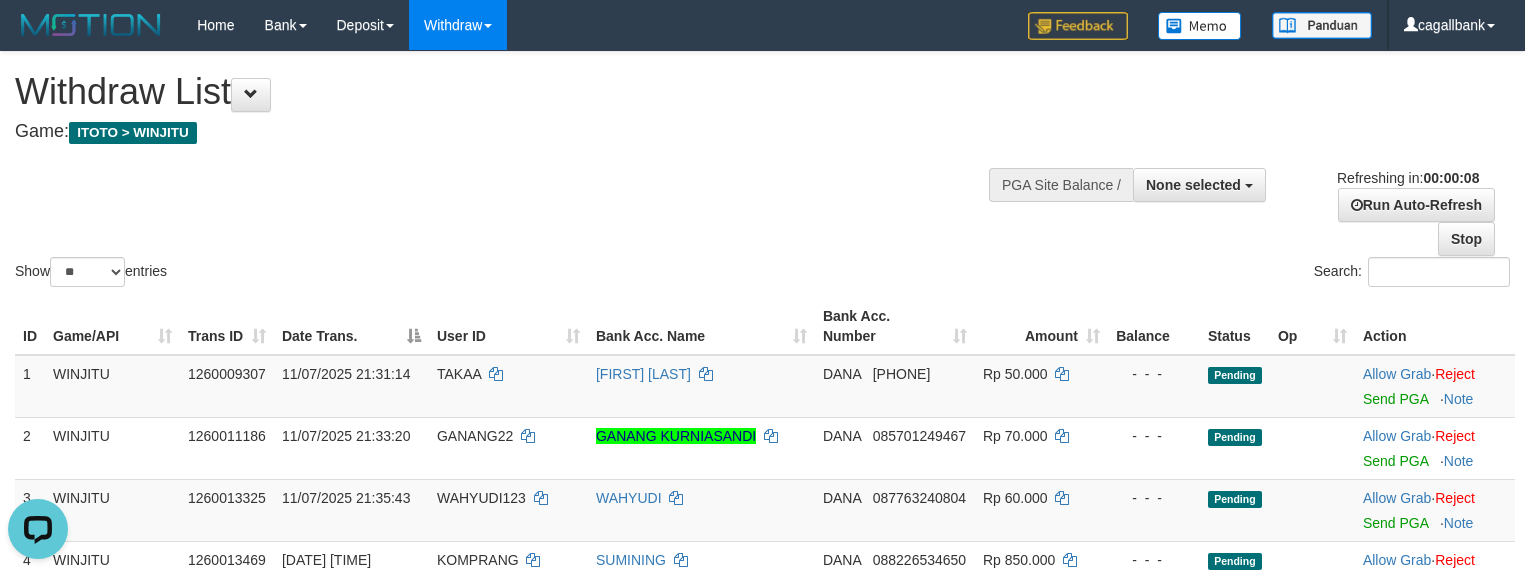 scroll, scrollTop: 0, scrollLeft: 0, axis: both 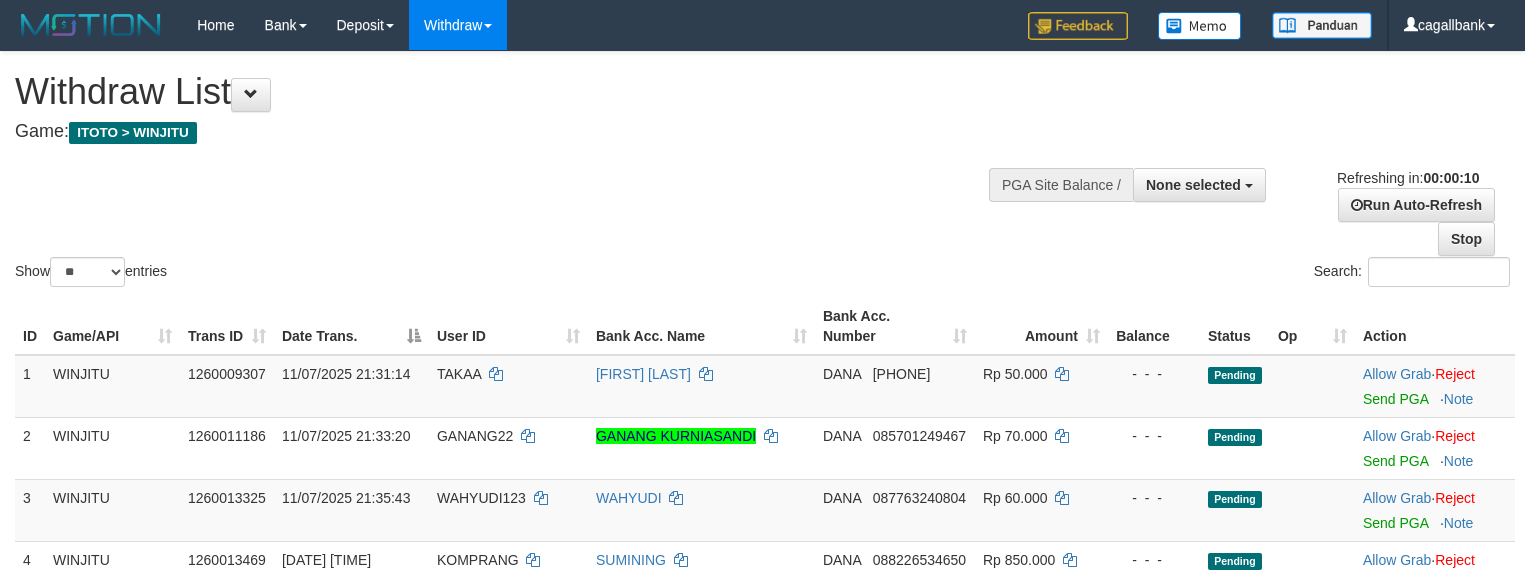 select 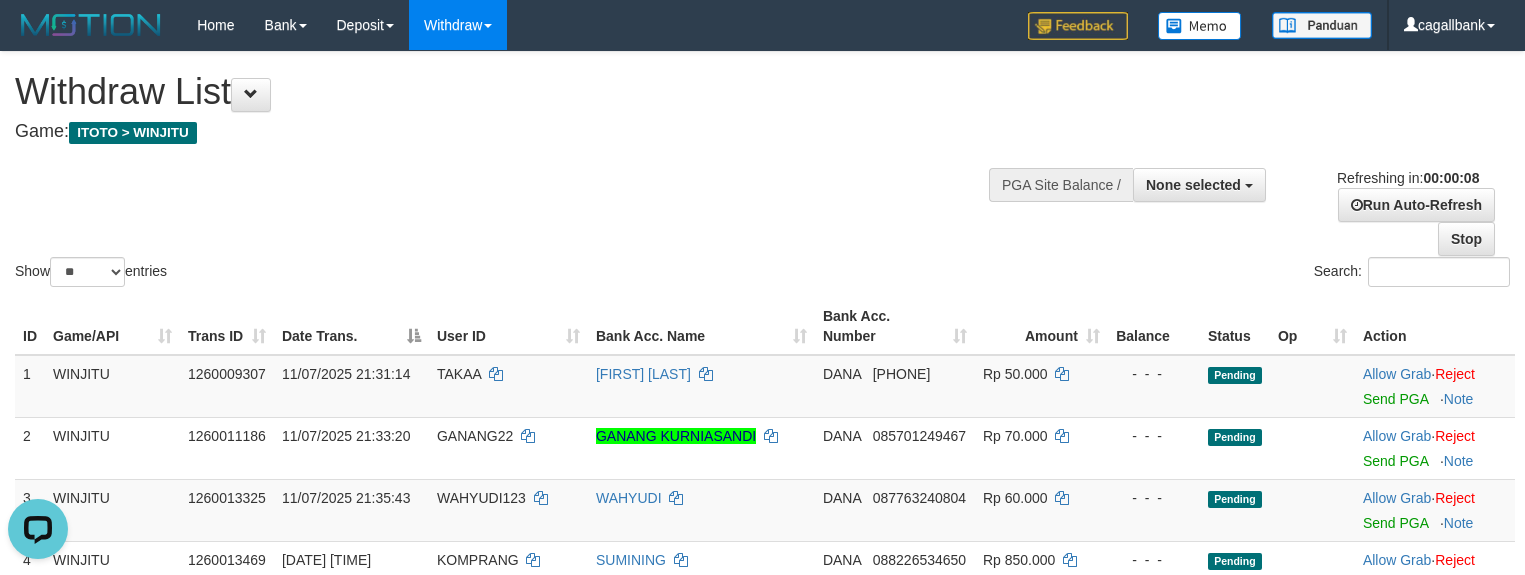 scroll, scrollTop: 0, scrollLeft: 0, axis: both 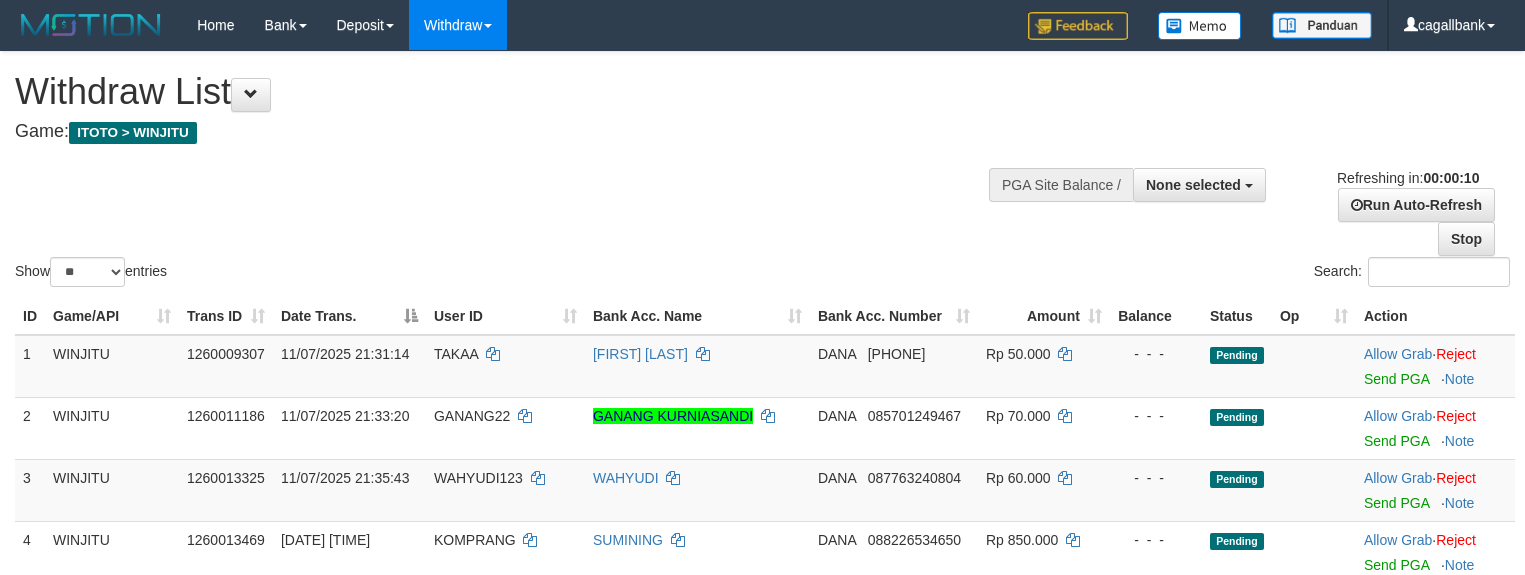 select 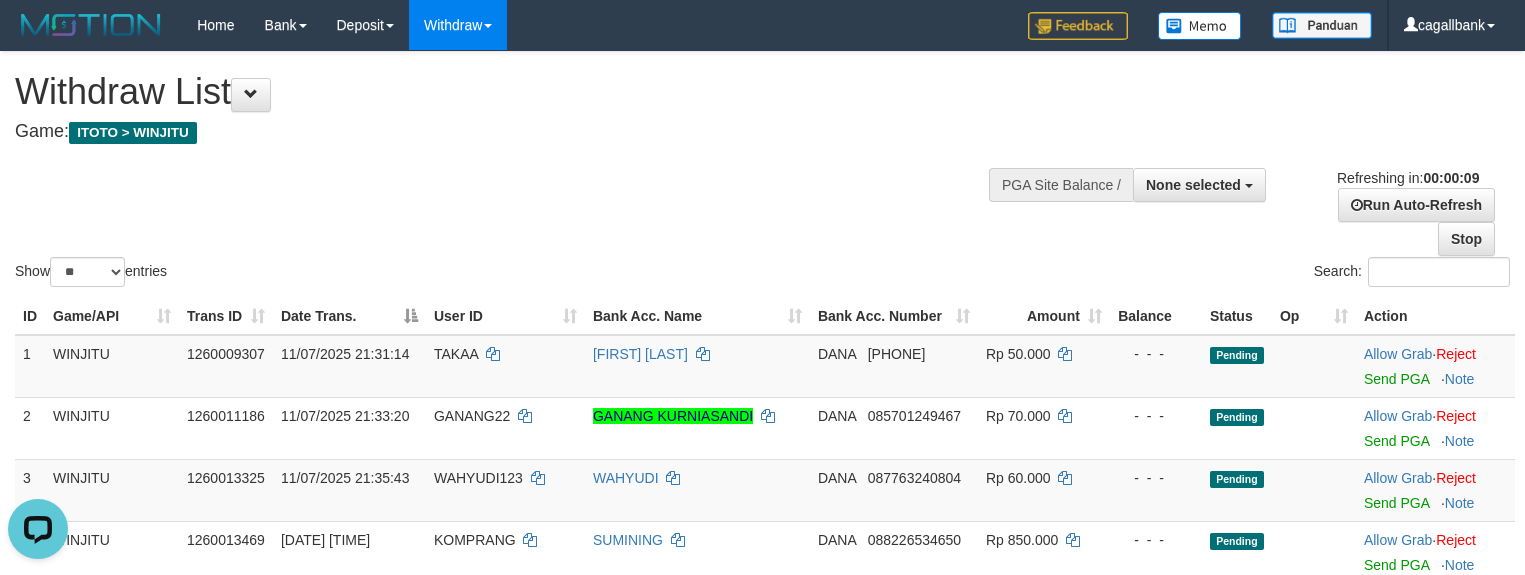 scroll, scrollTop: 0, scrollLeft: 0, axis: both 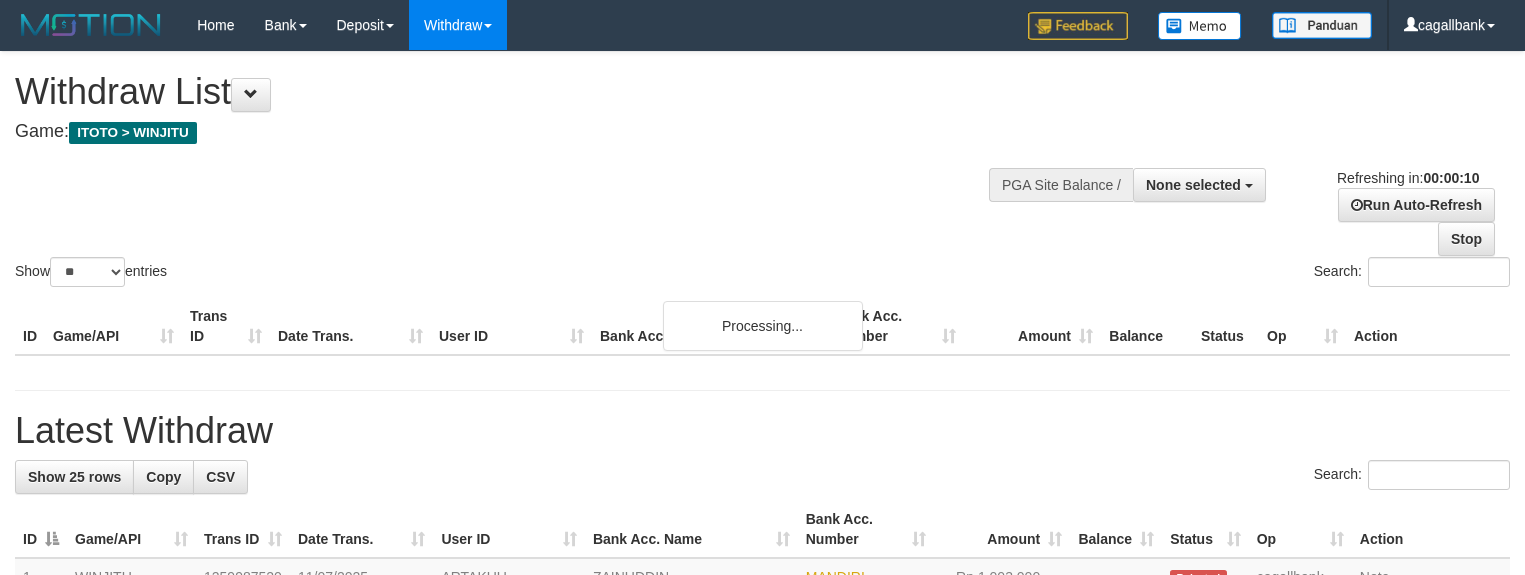 select 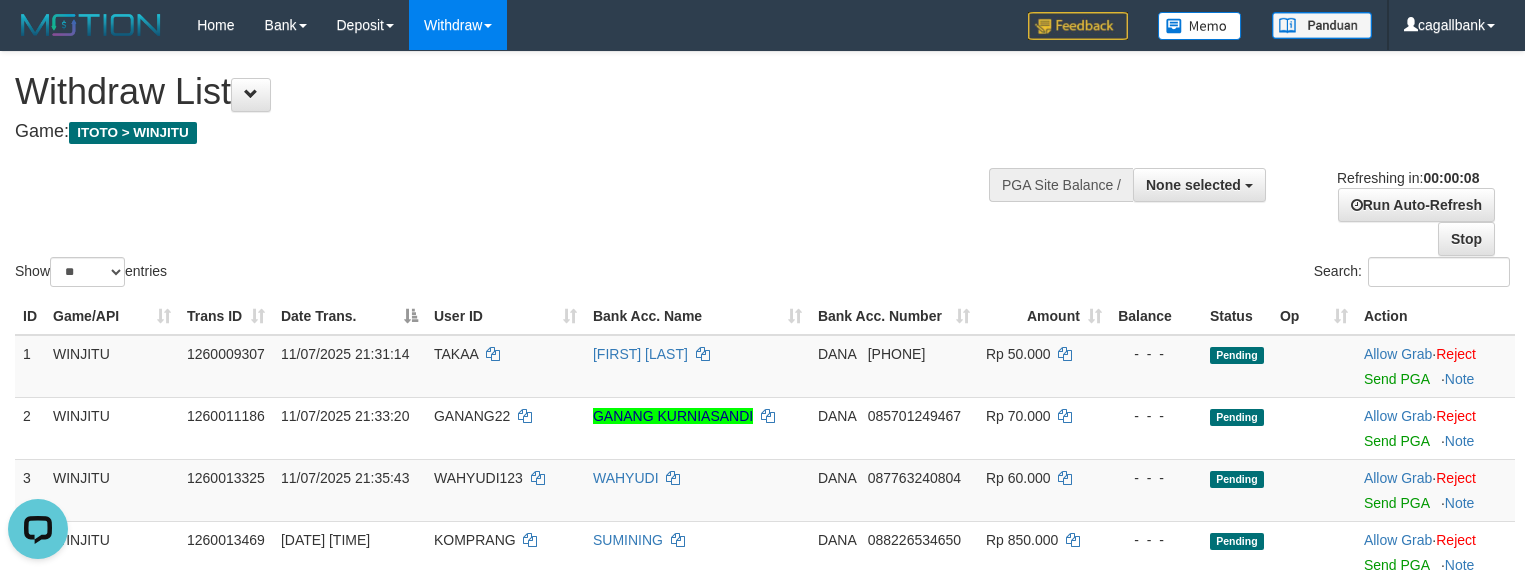 scroll, scrollTop: 0, scrollLeft: 0, axis: both 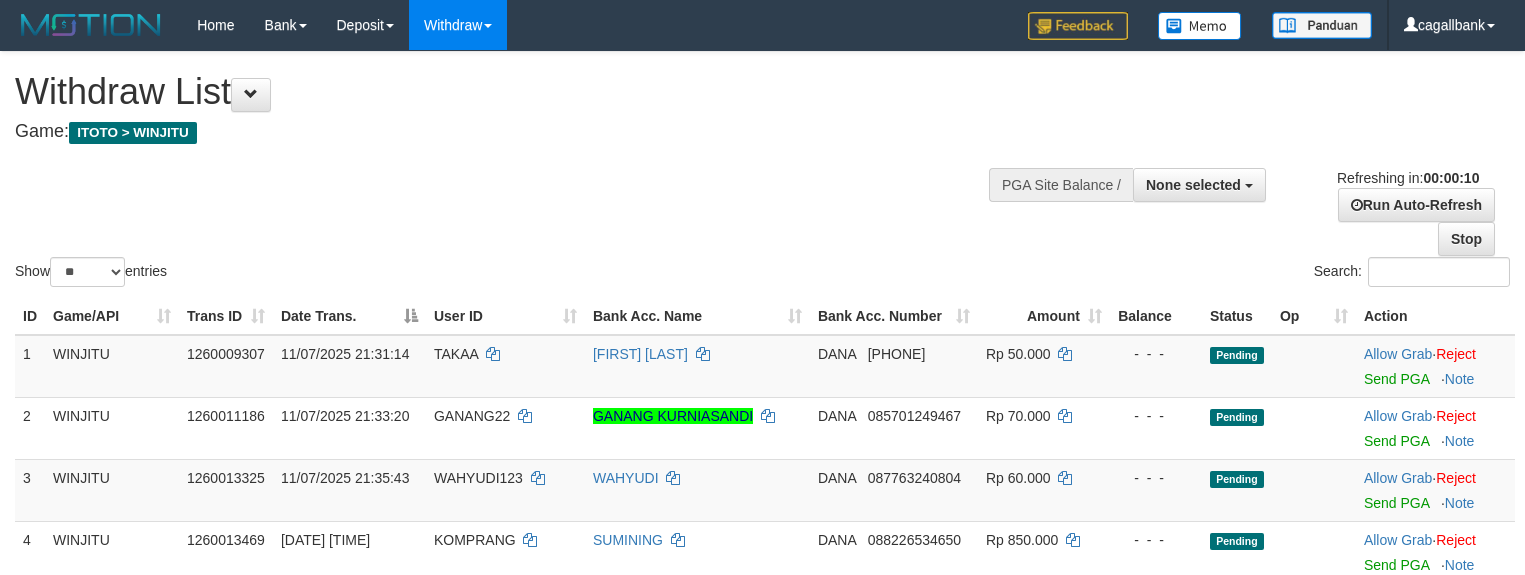 select 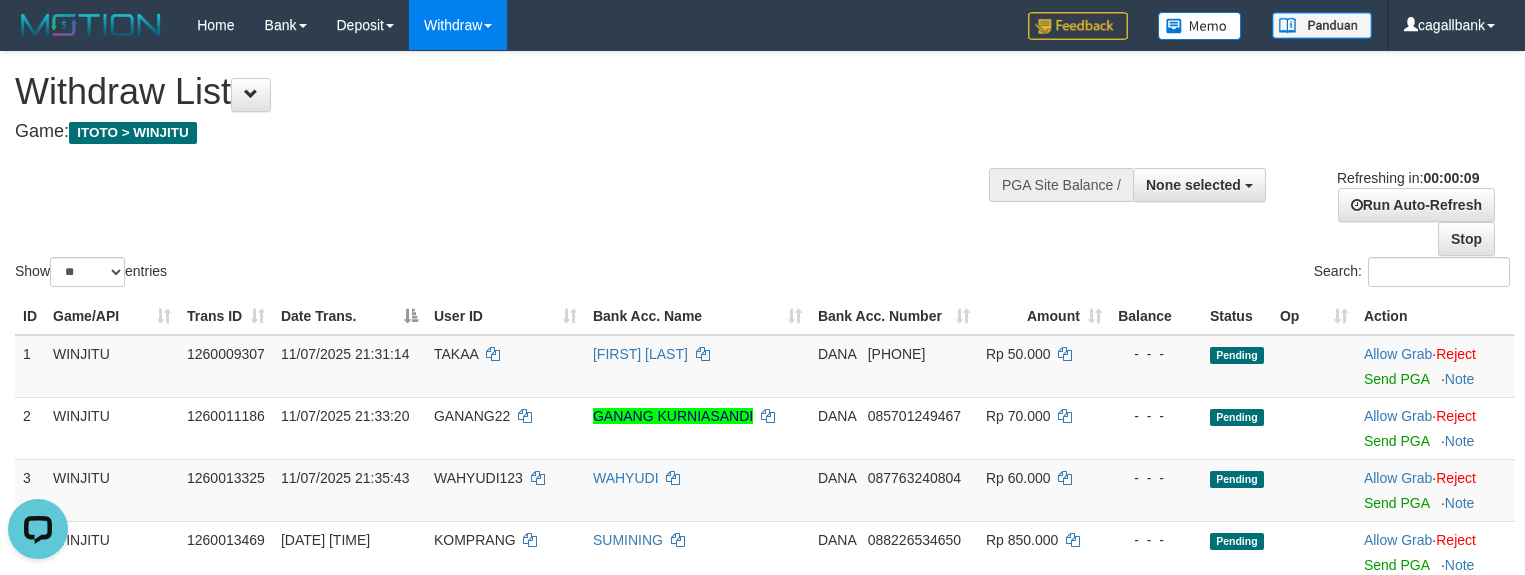 scroll, scrollTop: 0, scrollLeft: 0, axis: both 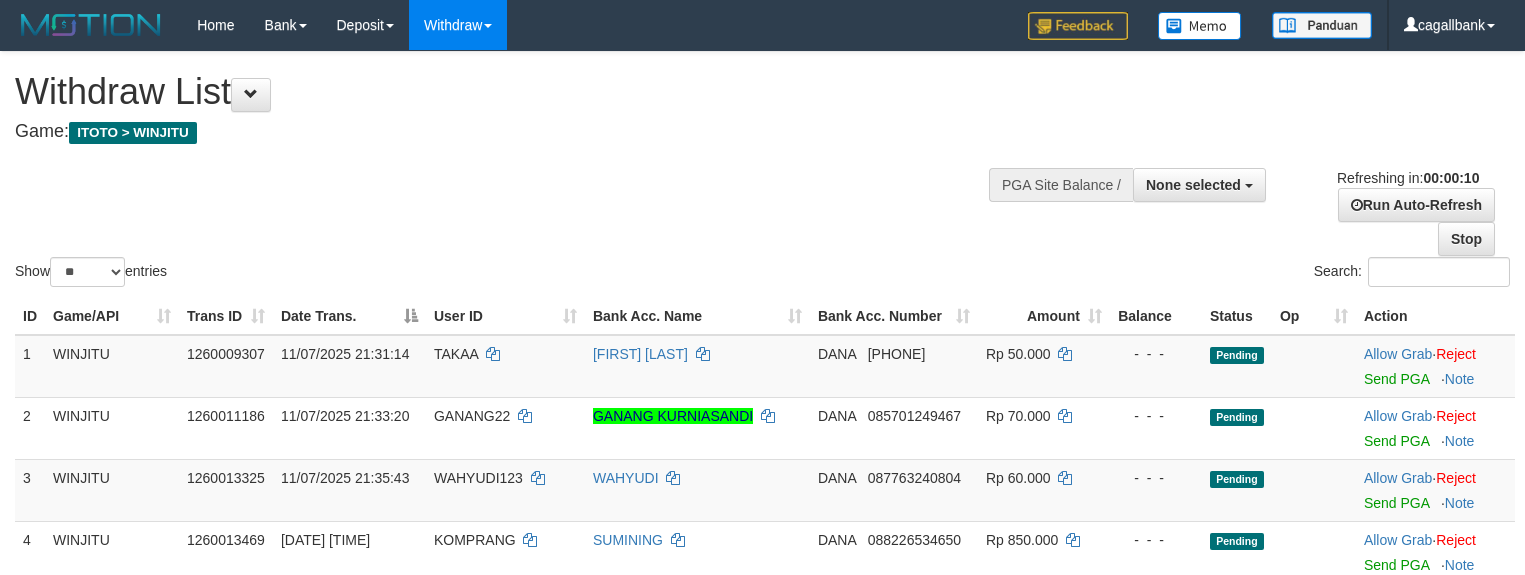 select 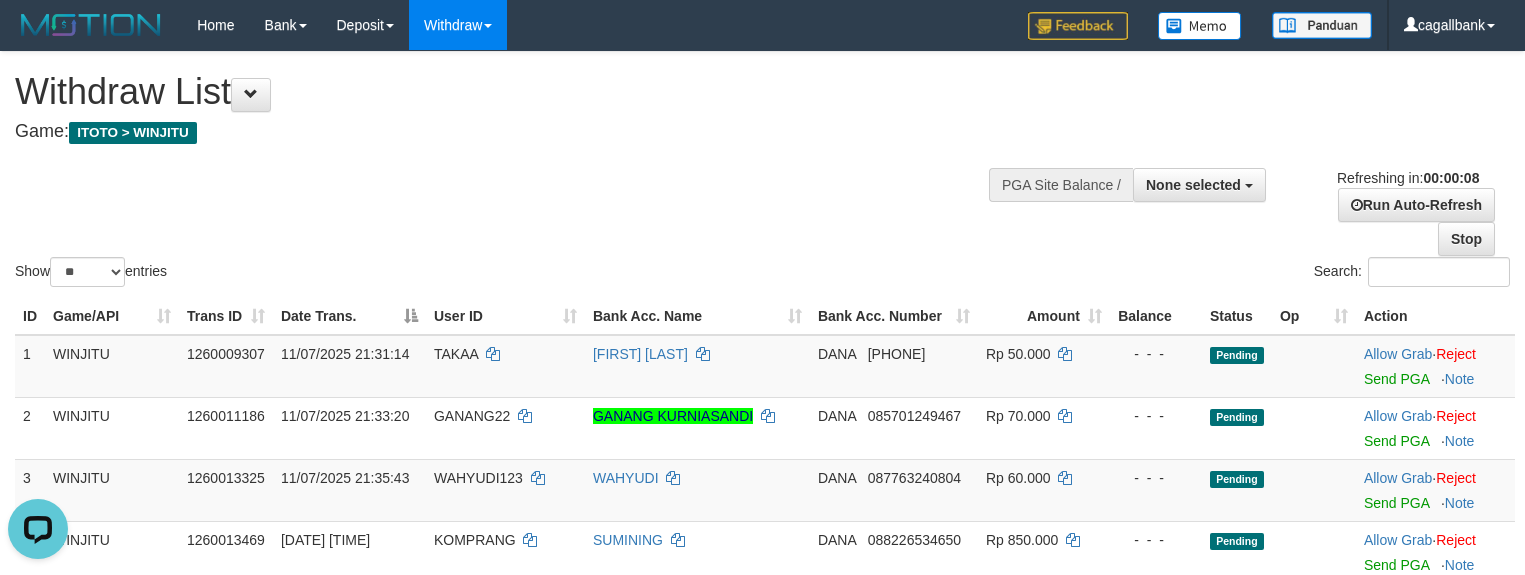 scroll, scrollTop: 0, scrollLeft: 0, axis: both 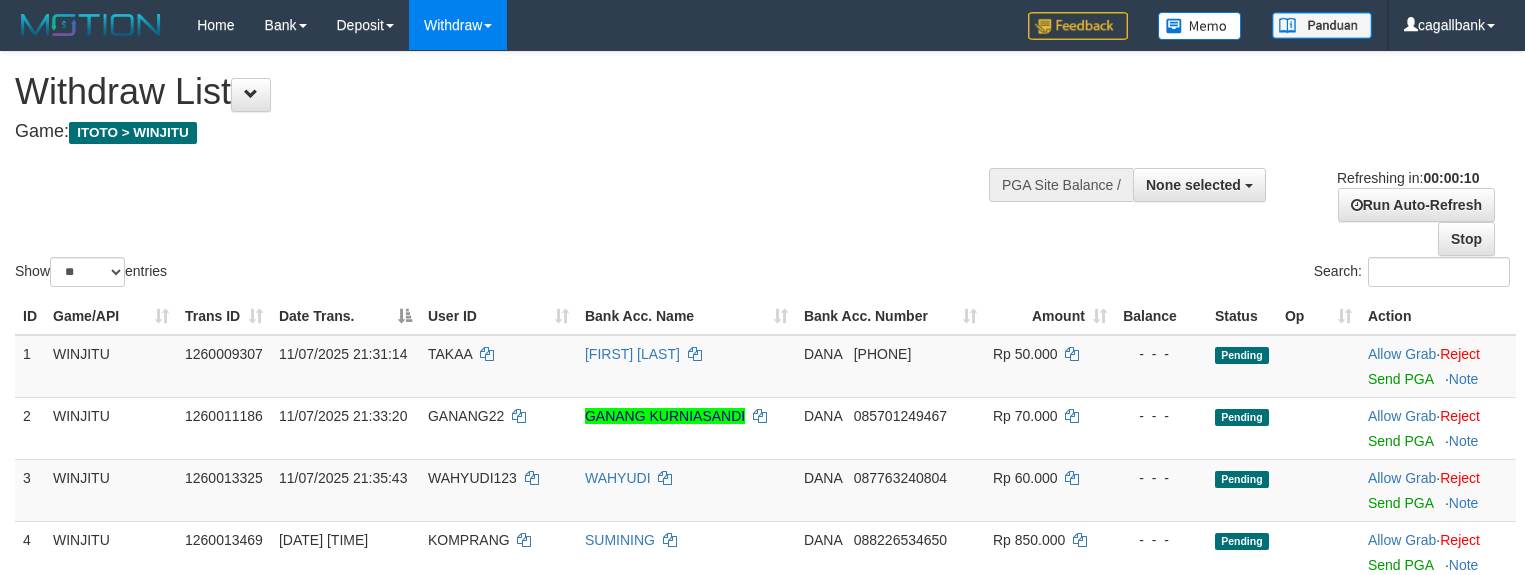 select 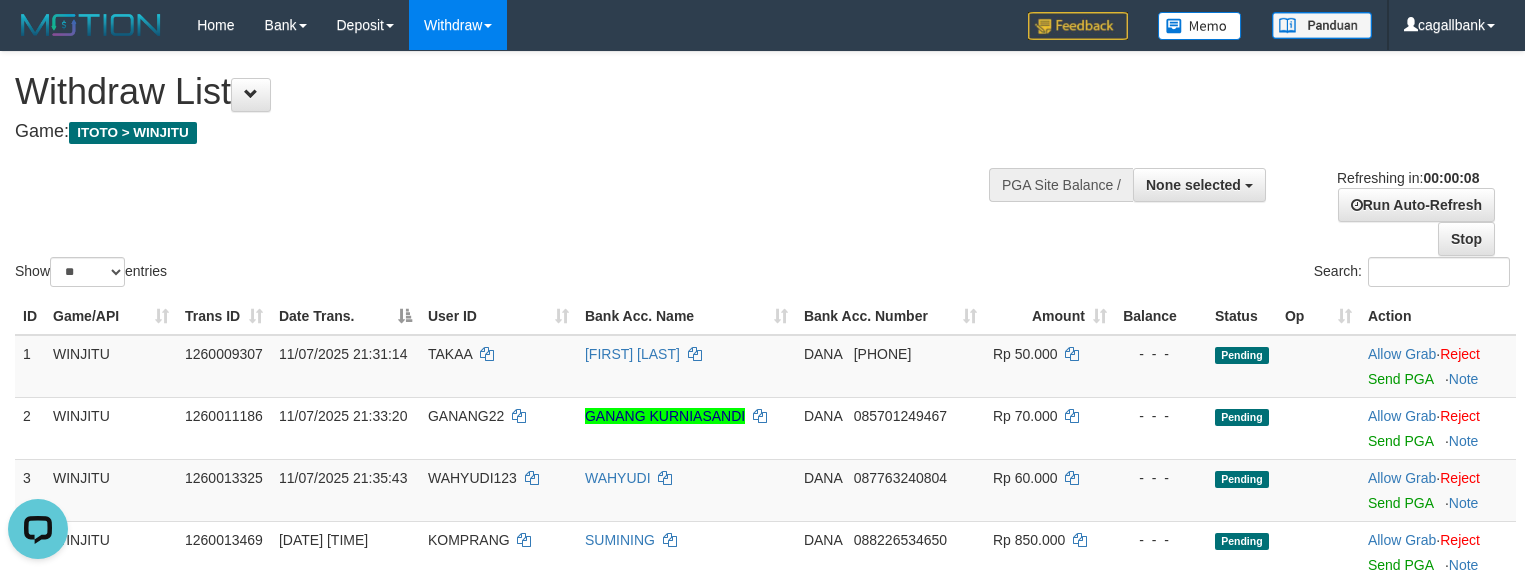 scroll, scrollTop: 0, scrollLeft: 0, axis: both 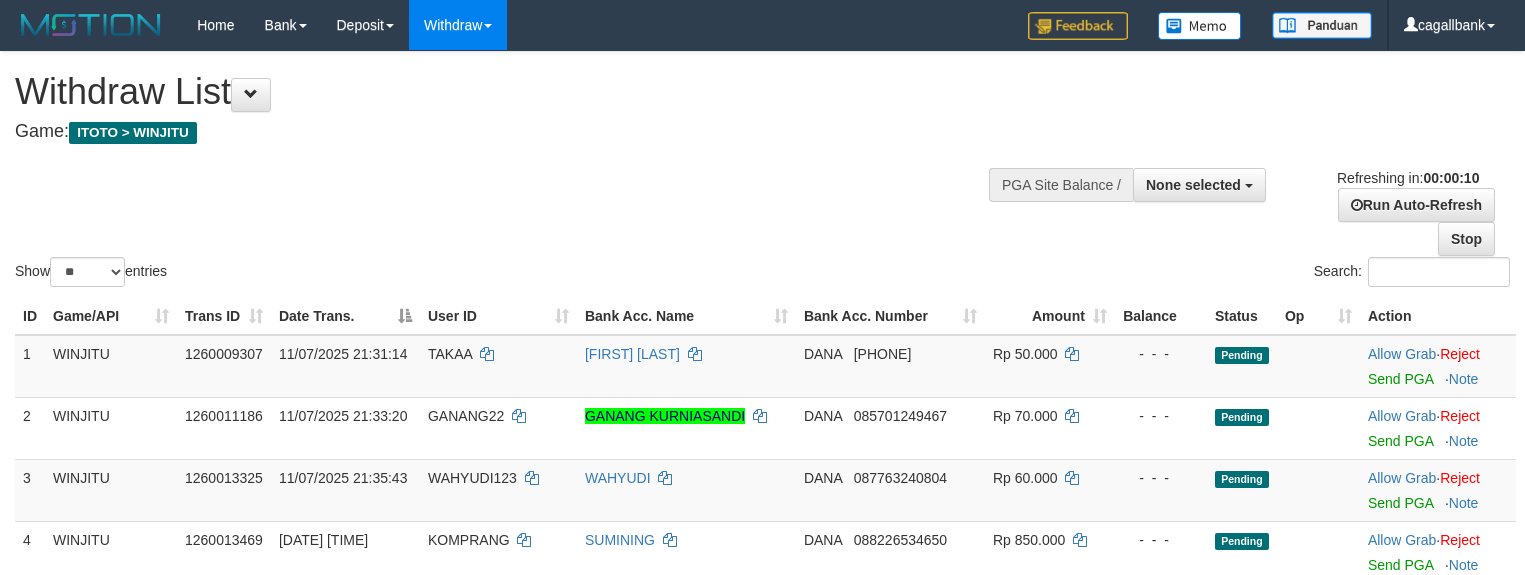 select 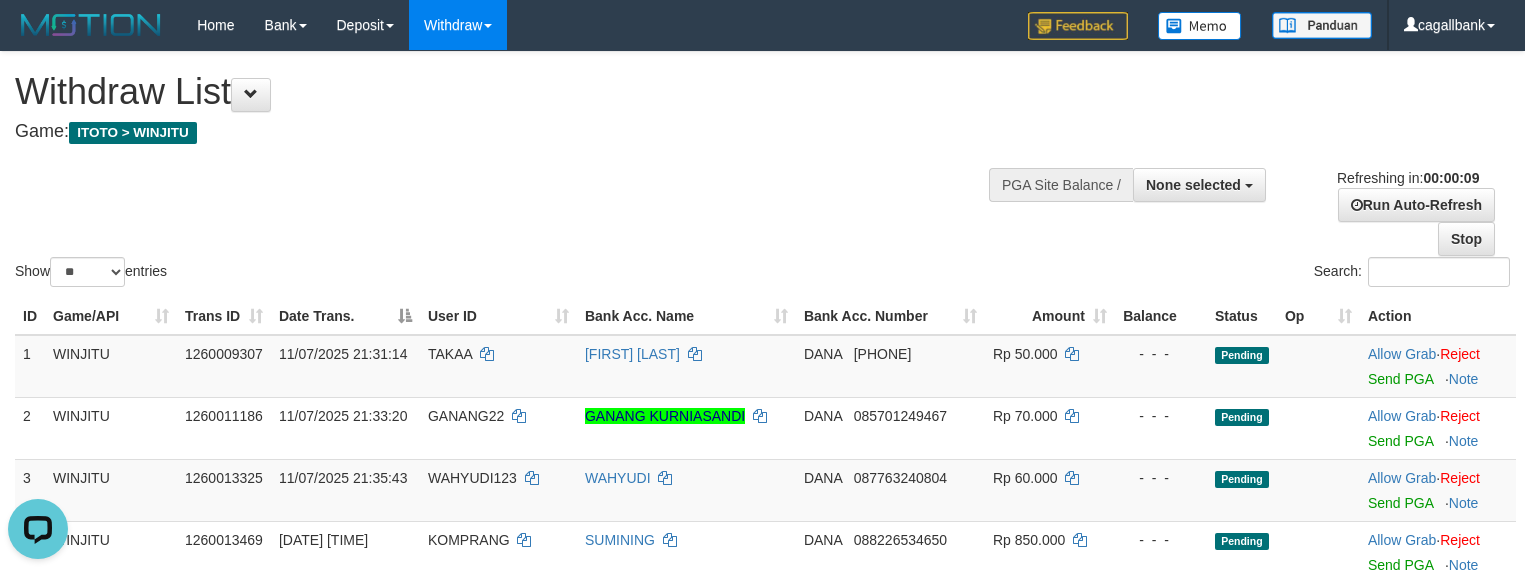 scroll, scrollTop: 0, scrollLeft: 0, axis: both 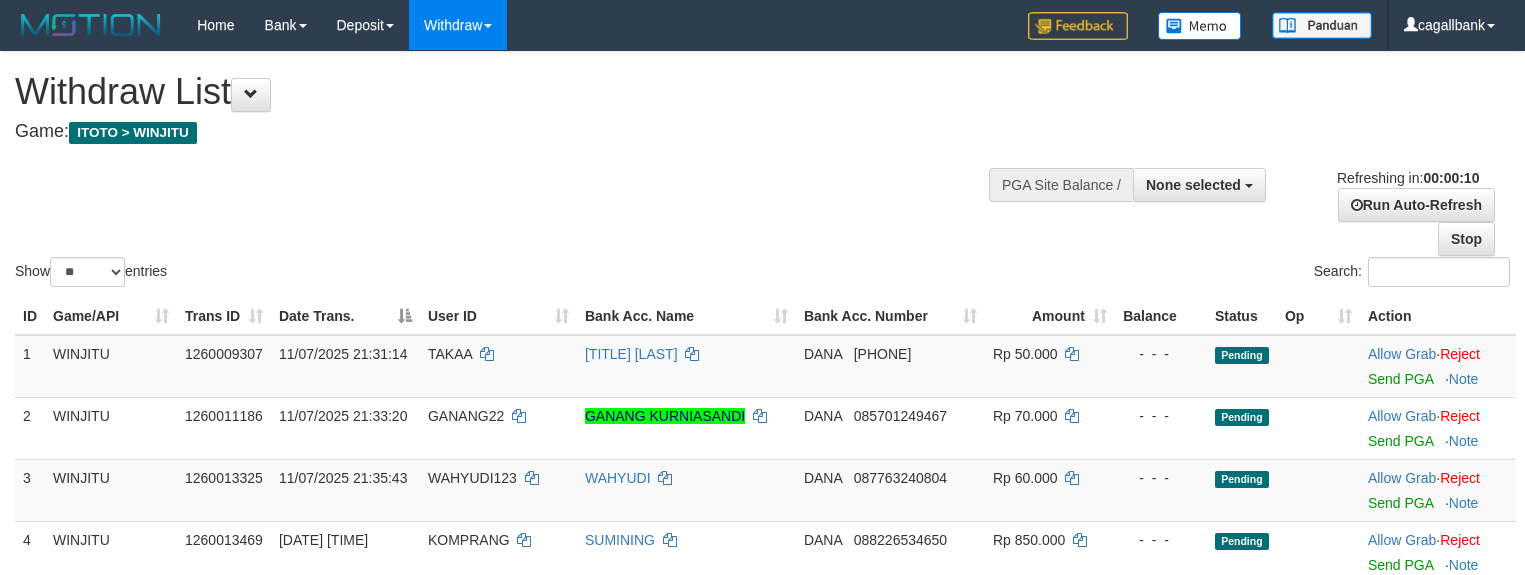 select 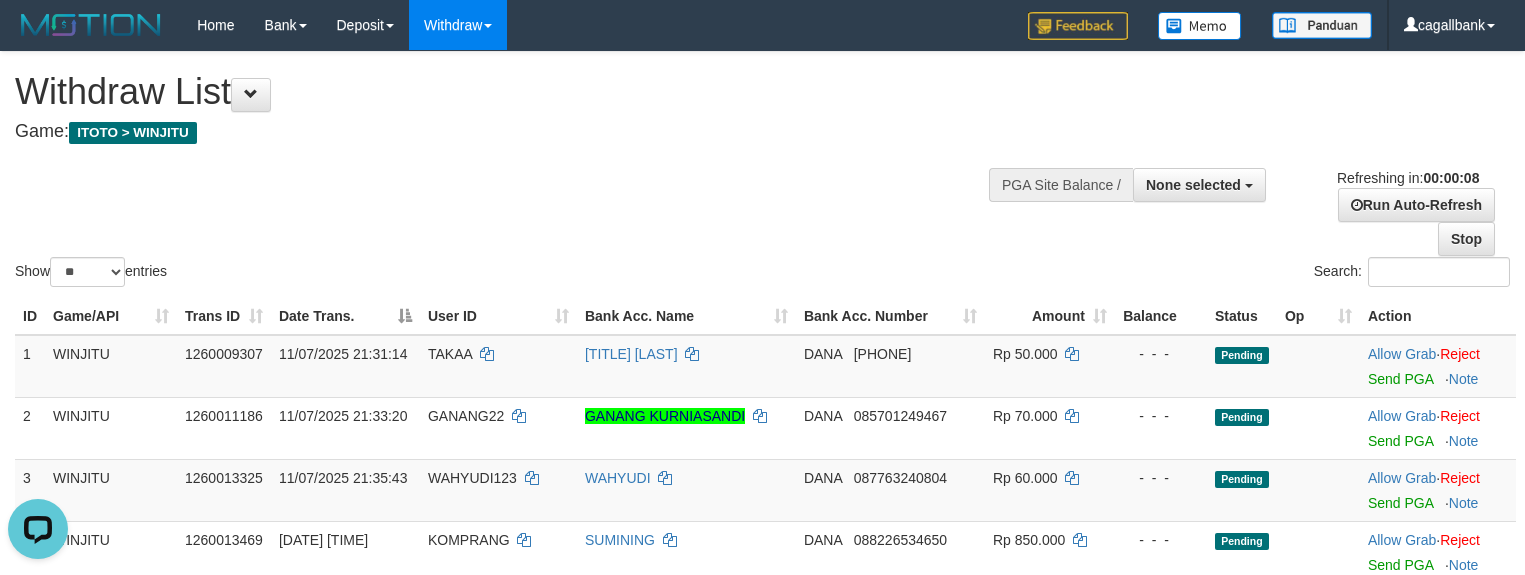 scroll, scrollTop: 0, scrollLeft: 0, axis: both 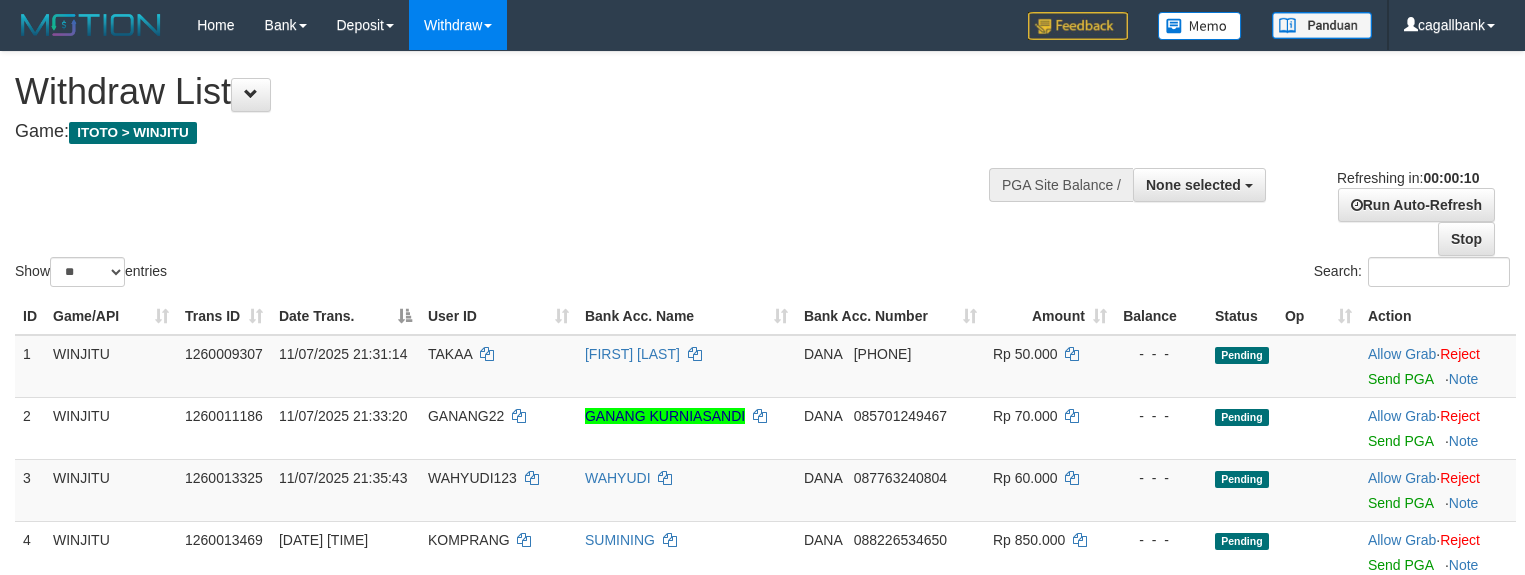 select 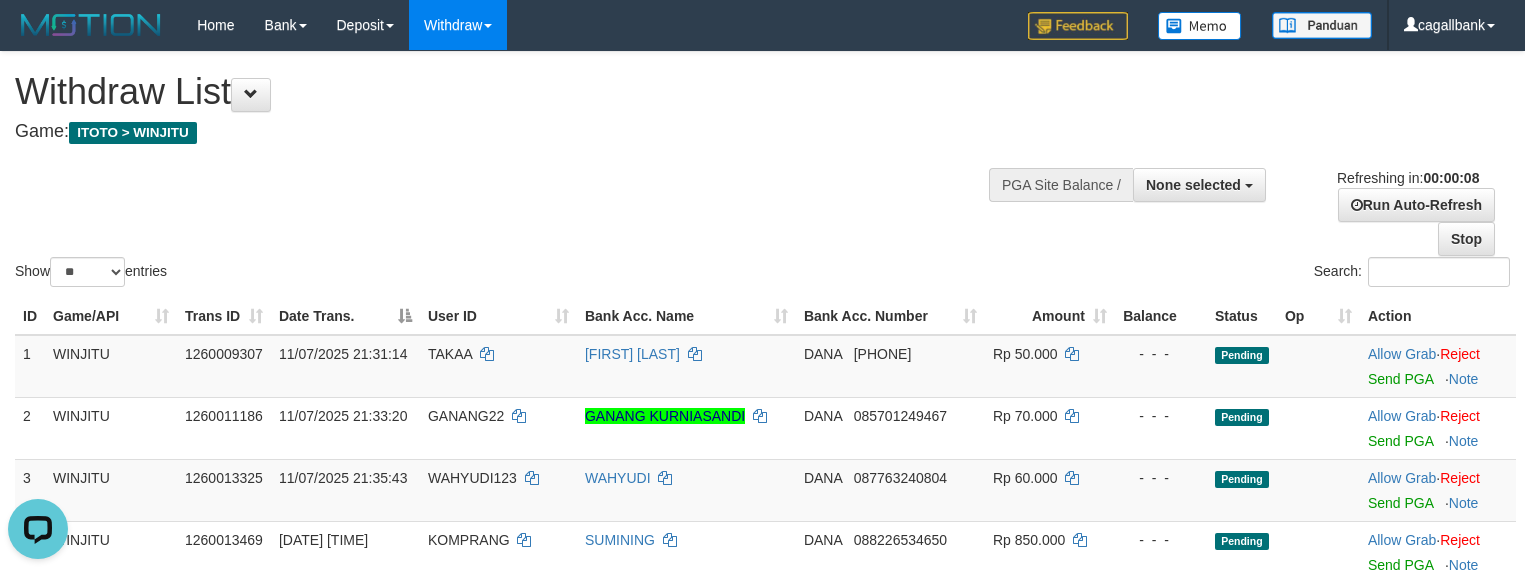 scroll, scrollTop: 0, scrollLeft: 0, axis: both 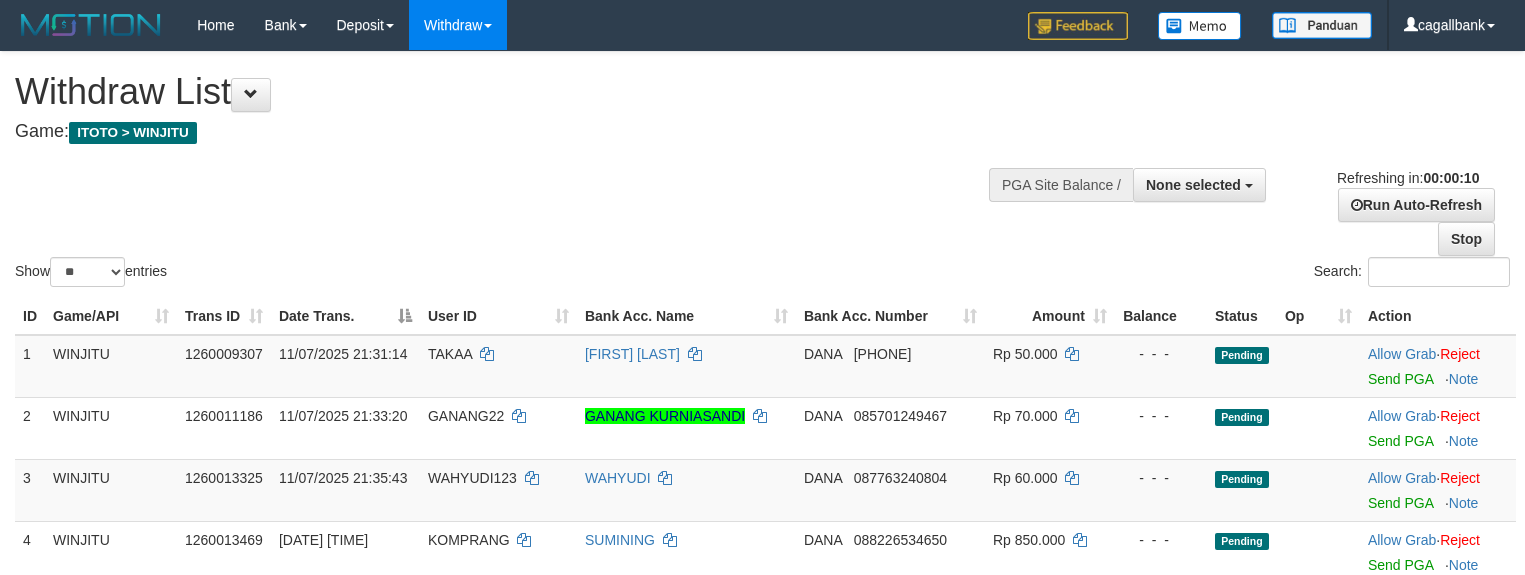 select 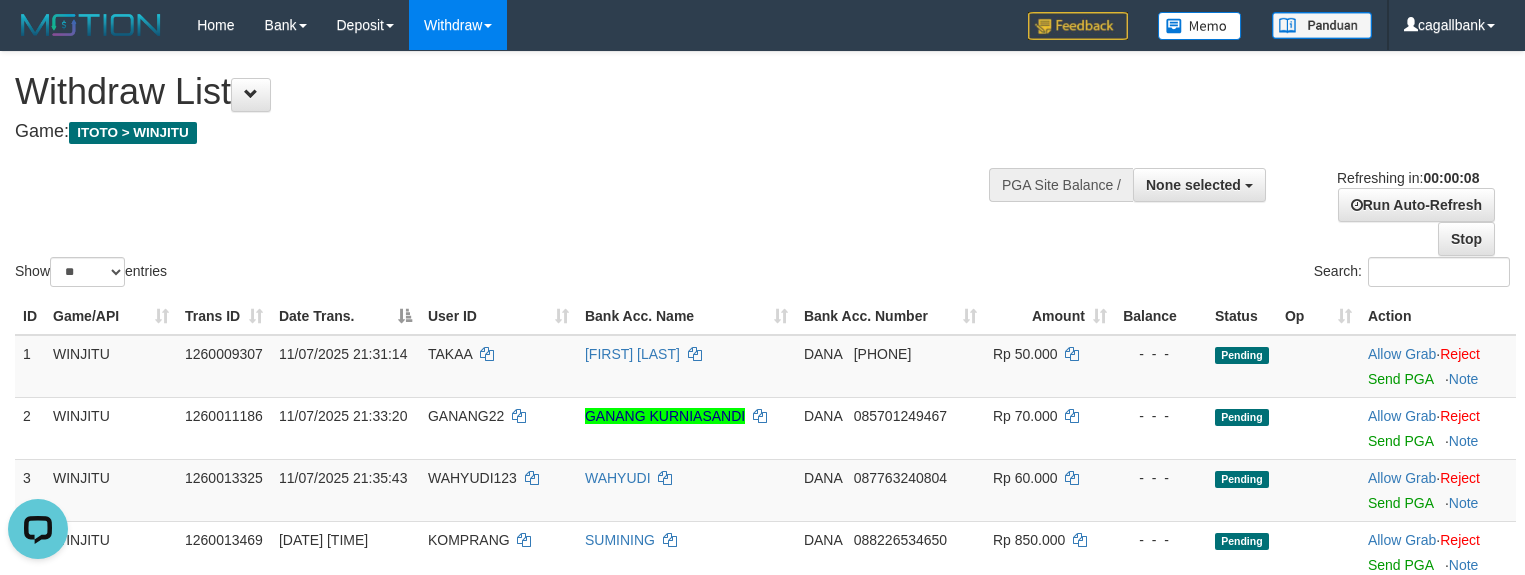 scroll, scrollTop: 0, scrollLeft: 0, axis: both 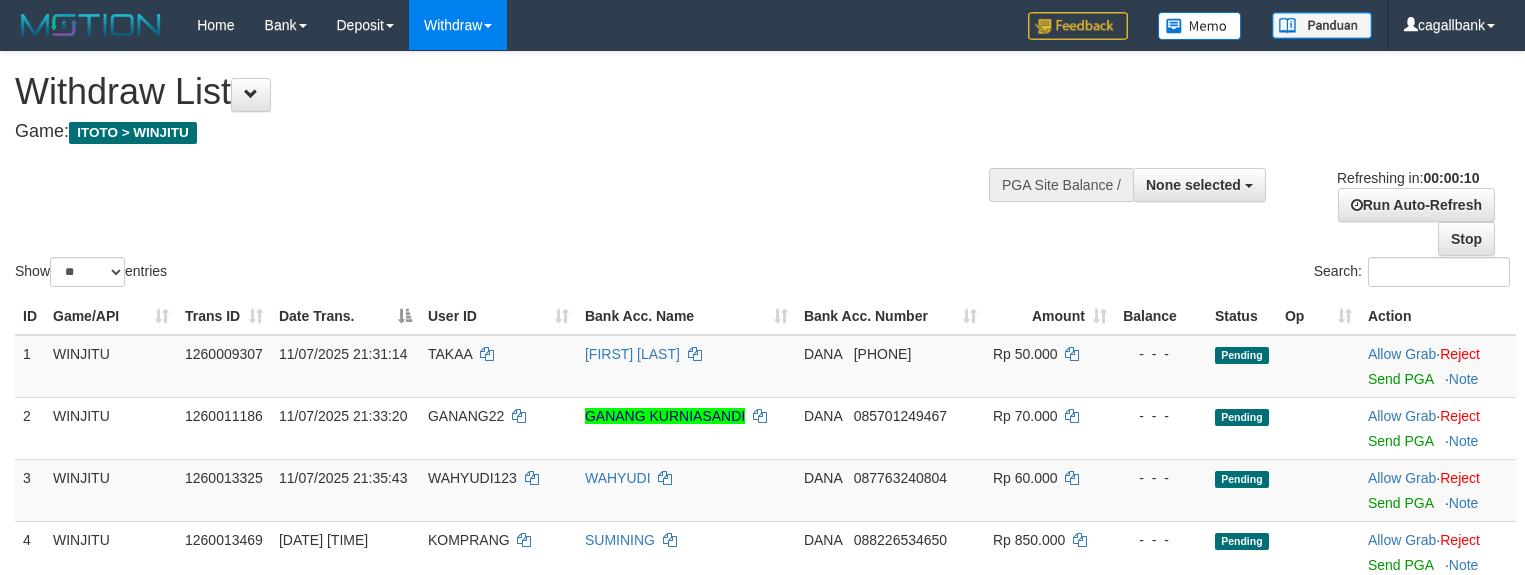 select 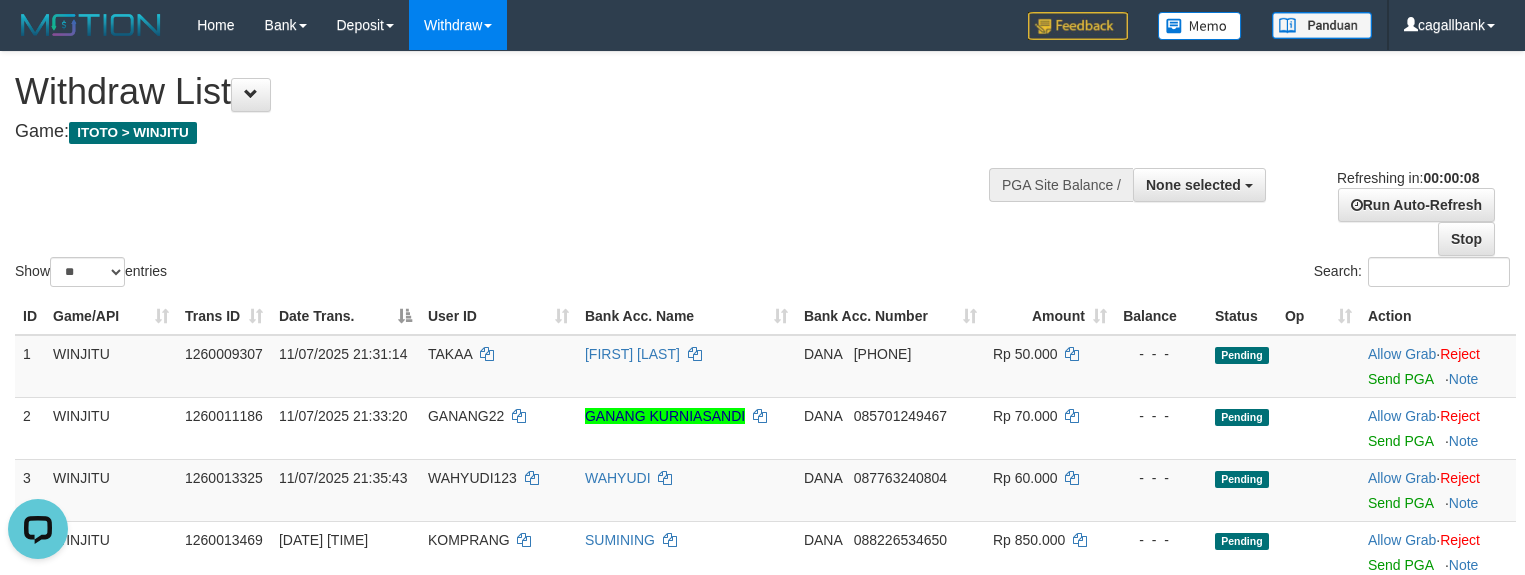 scroll, scrollTop: 0, scrollLeft: 0, axis: both 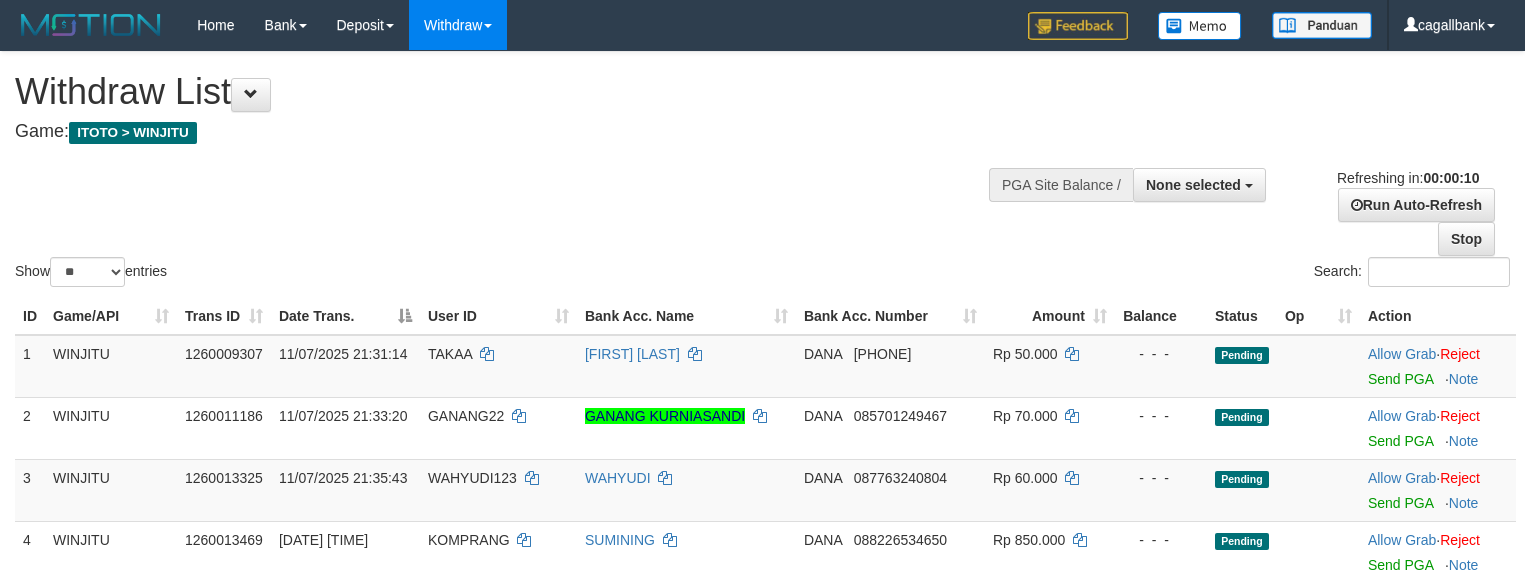 select 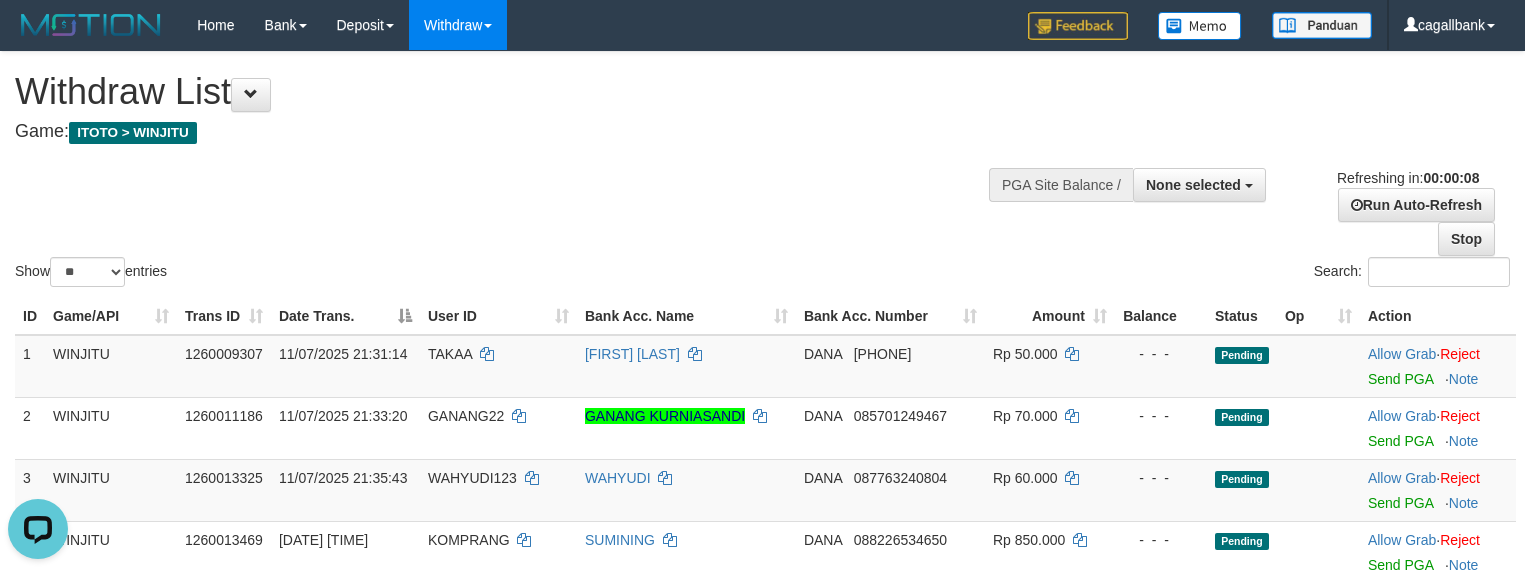 scroll, scrollTop: 0, scrollLeft: 0, axis: both 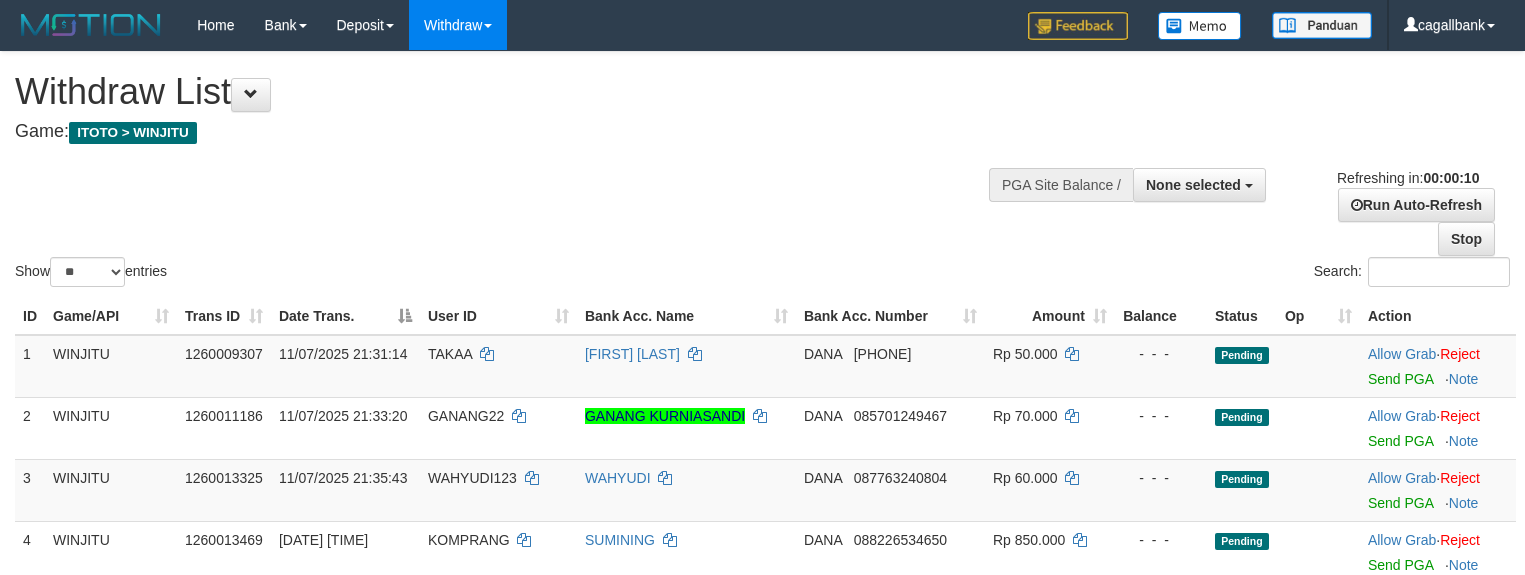 select 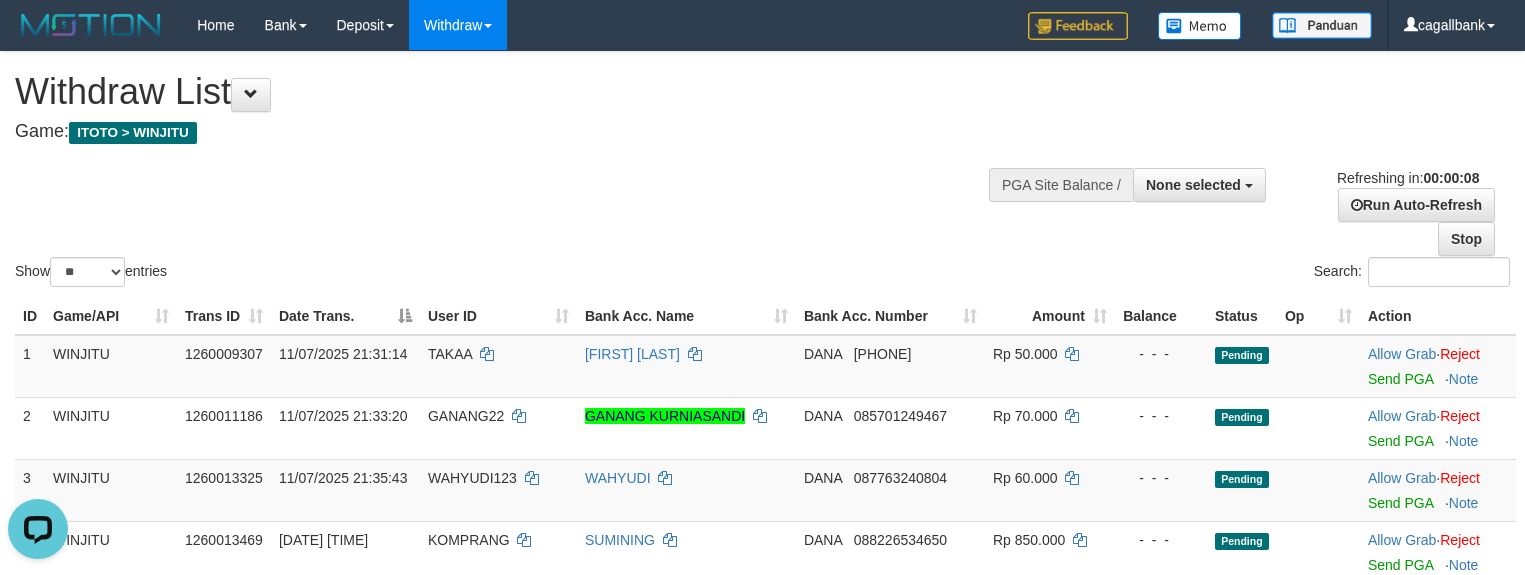 scroll, scrollTop: 0, scrollLeft: 0, axis: both 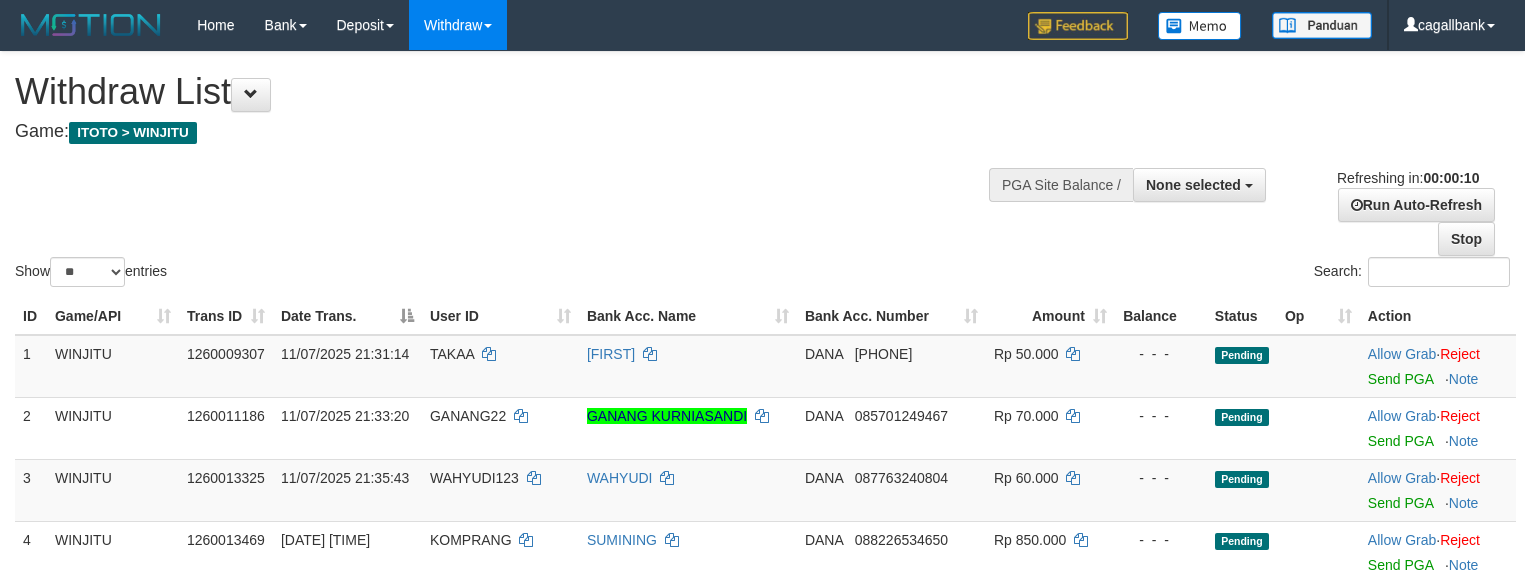 select 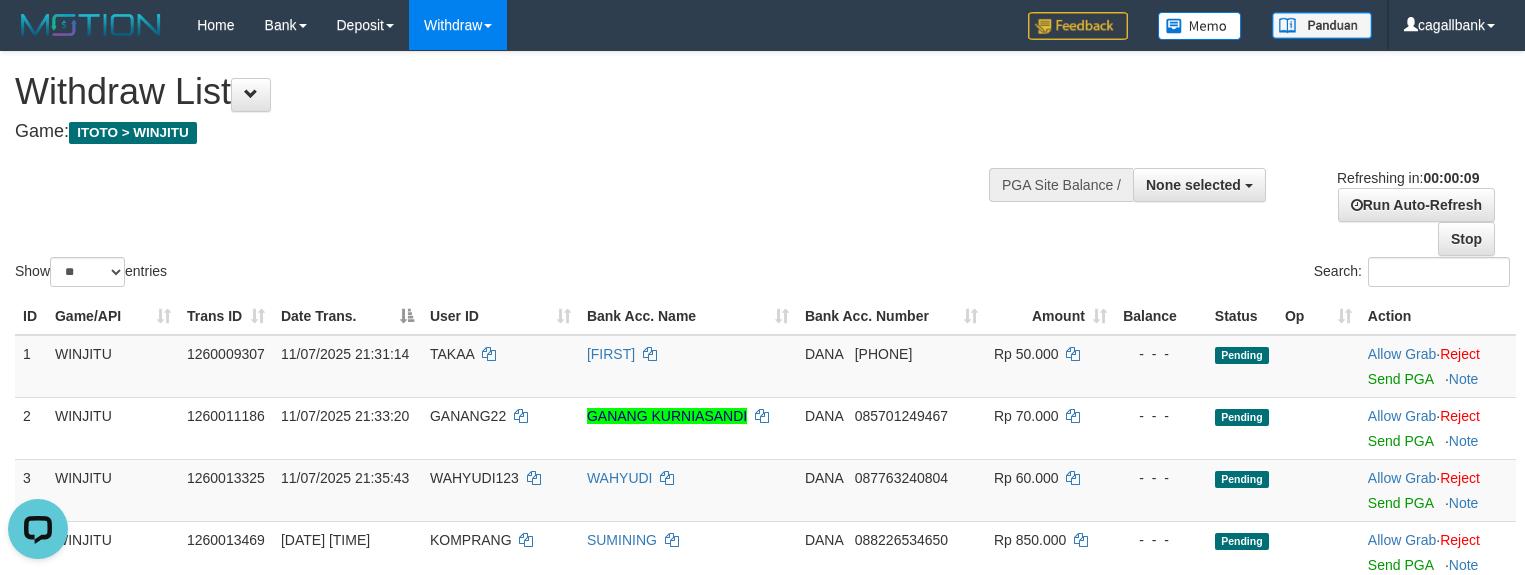 scroll, scrollTop: 0, scrollLeft: 0, axis: both 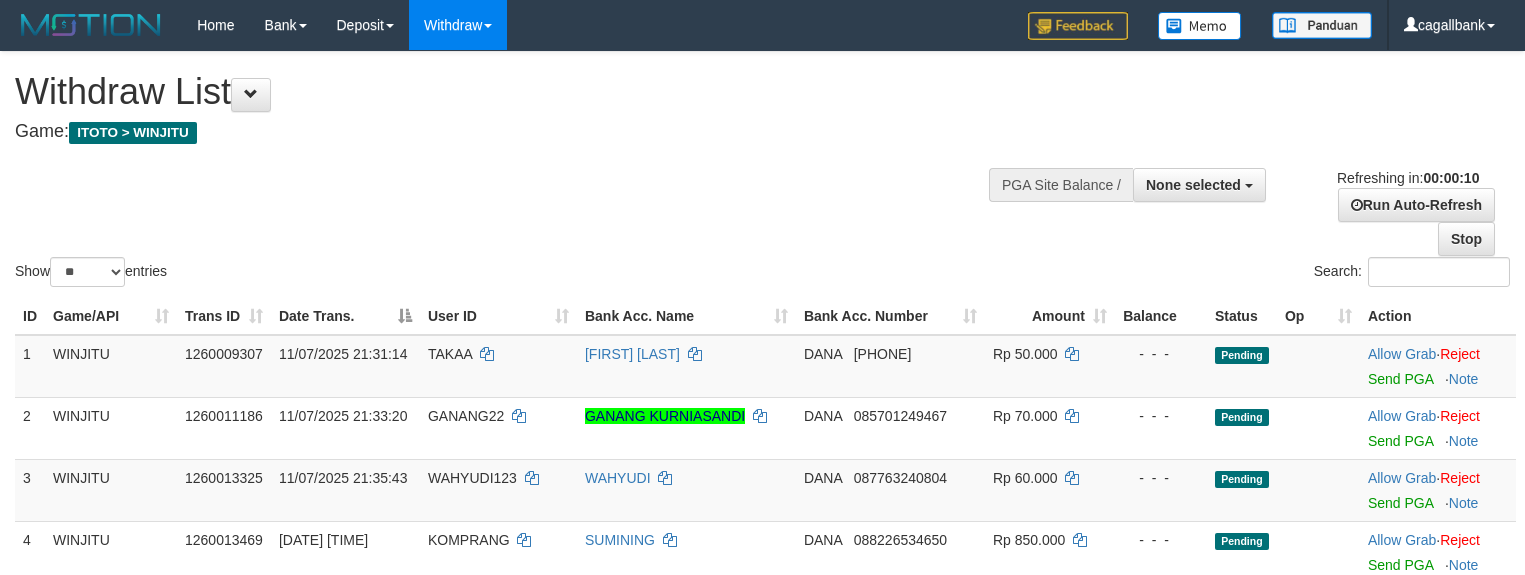 select 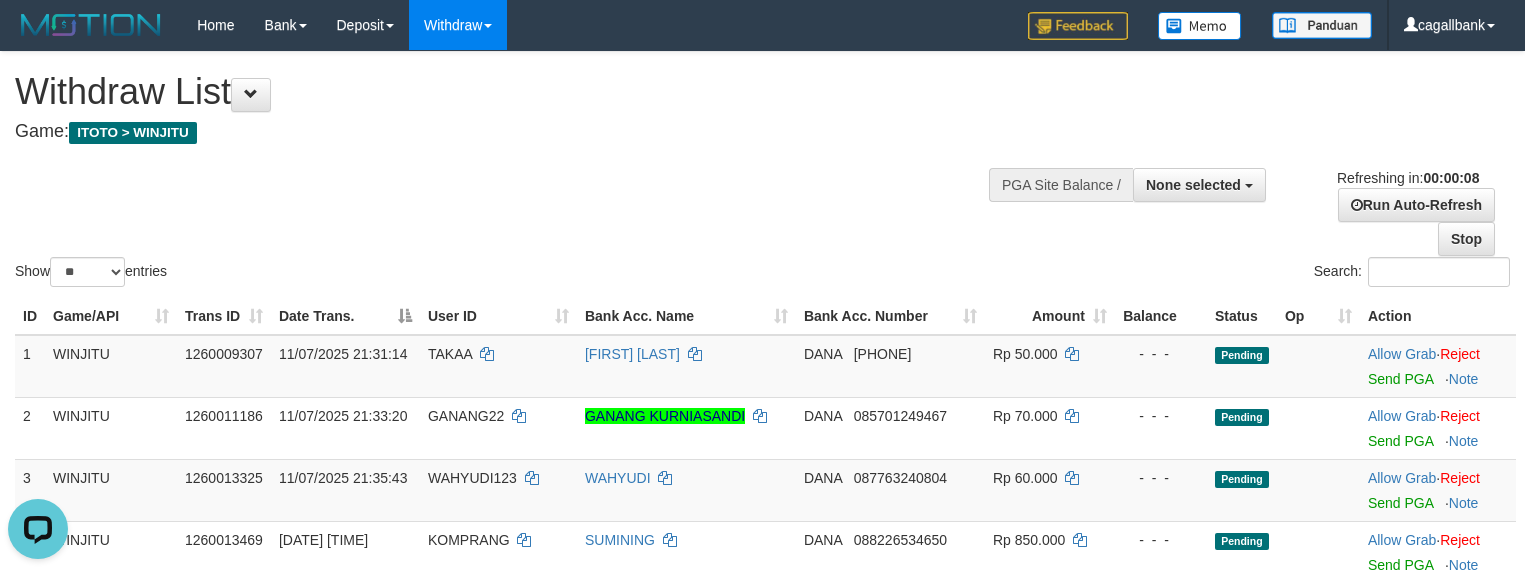 scroll, scrollTop: 0, scrollLeft: 0, axis: both 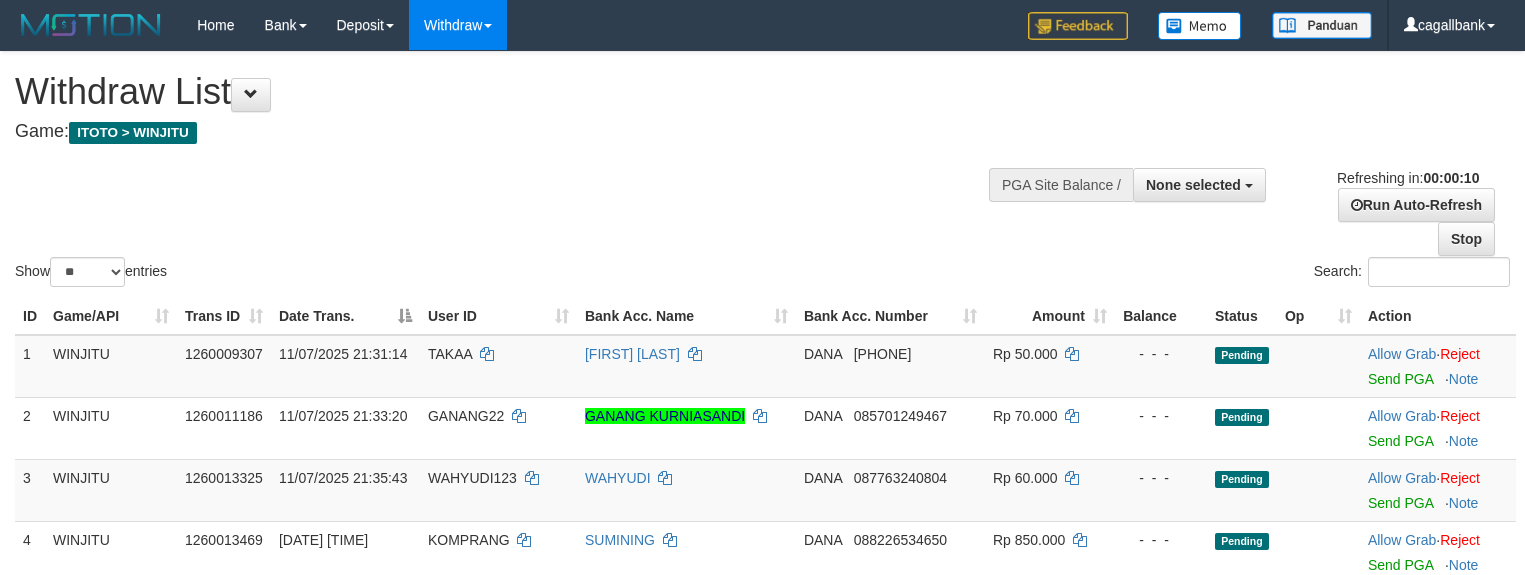 select 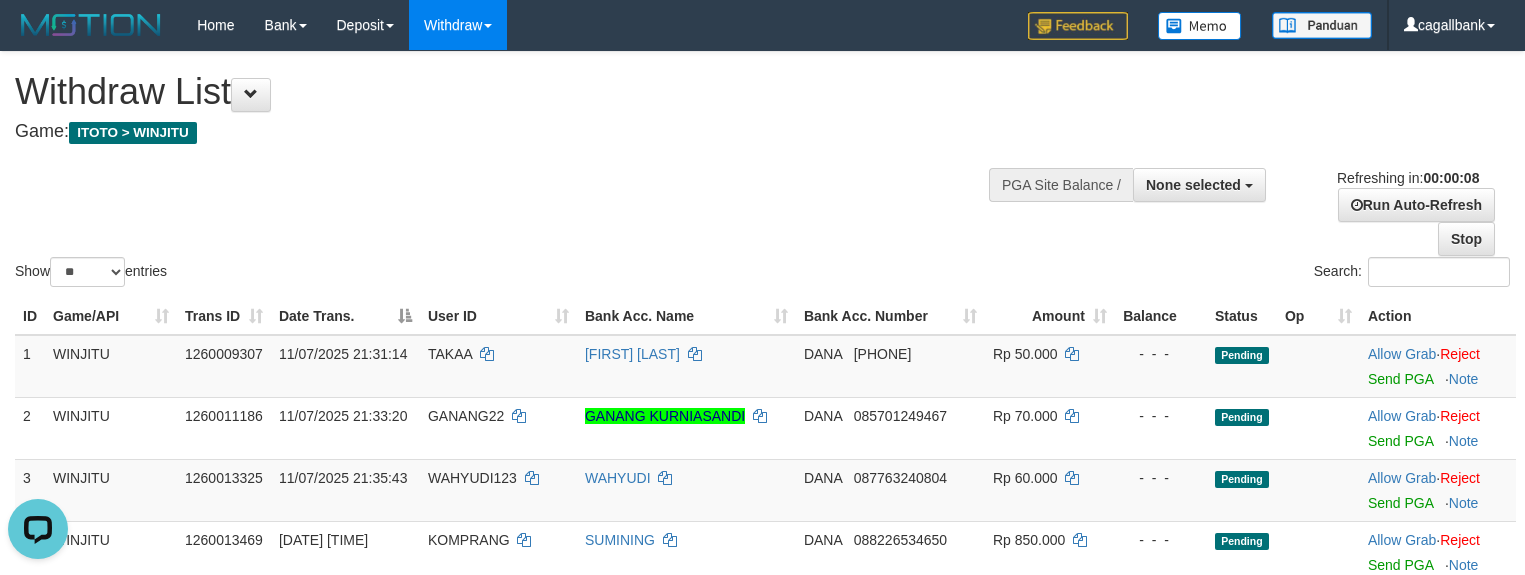 scroll, scrollTop: 0, scrollLeft: 0, axis: both 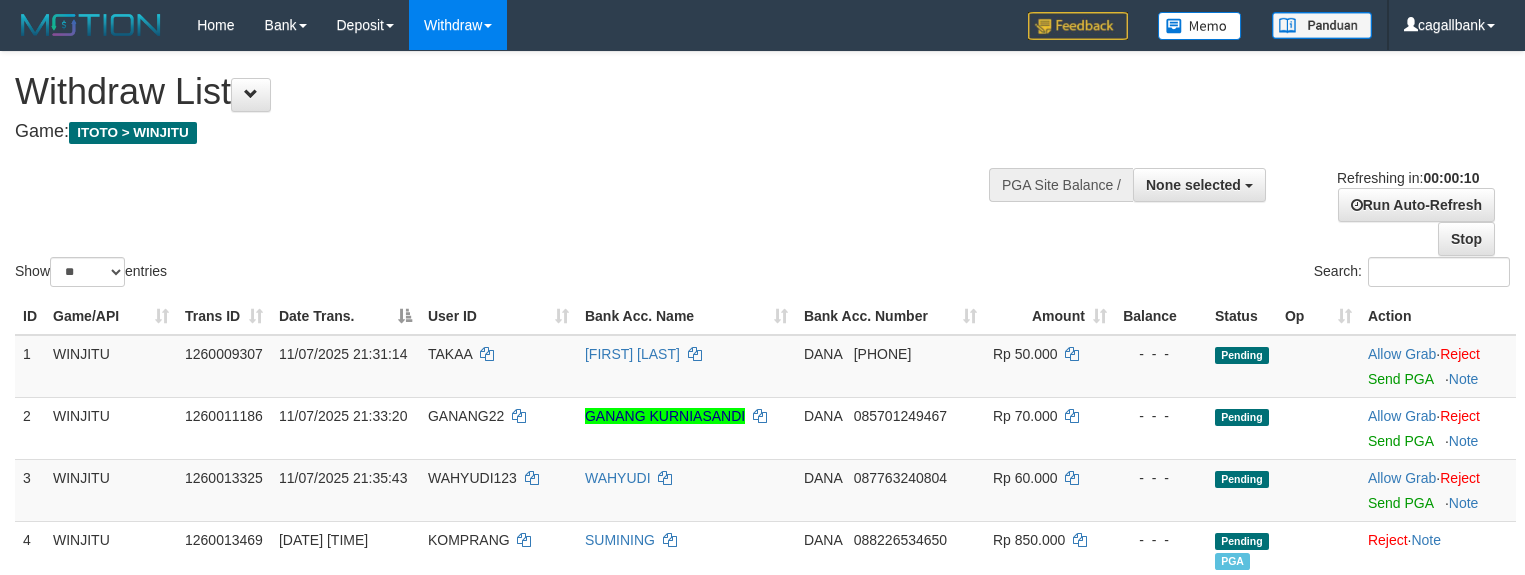 select 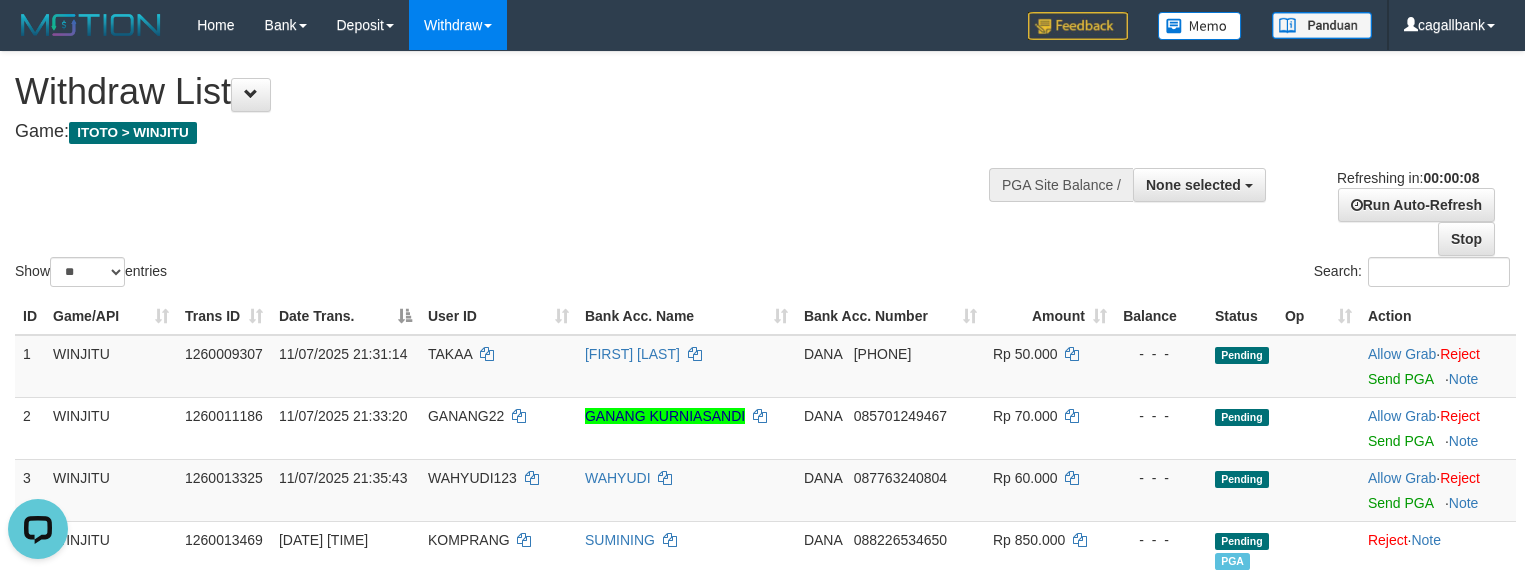 scroll, scrollTop: 0, scrollLeft: 0, axis: both 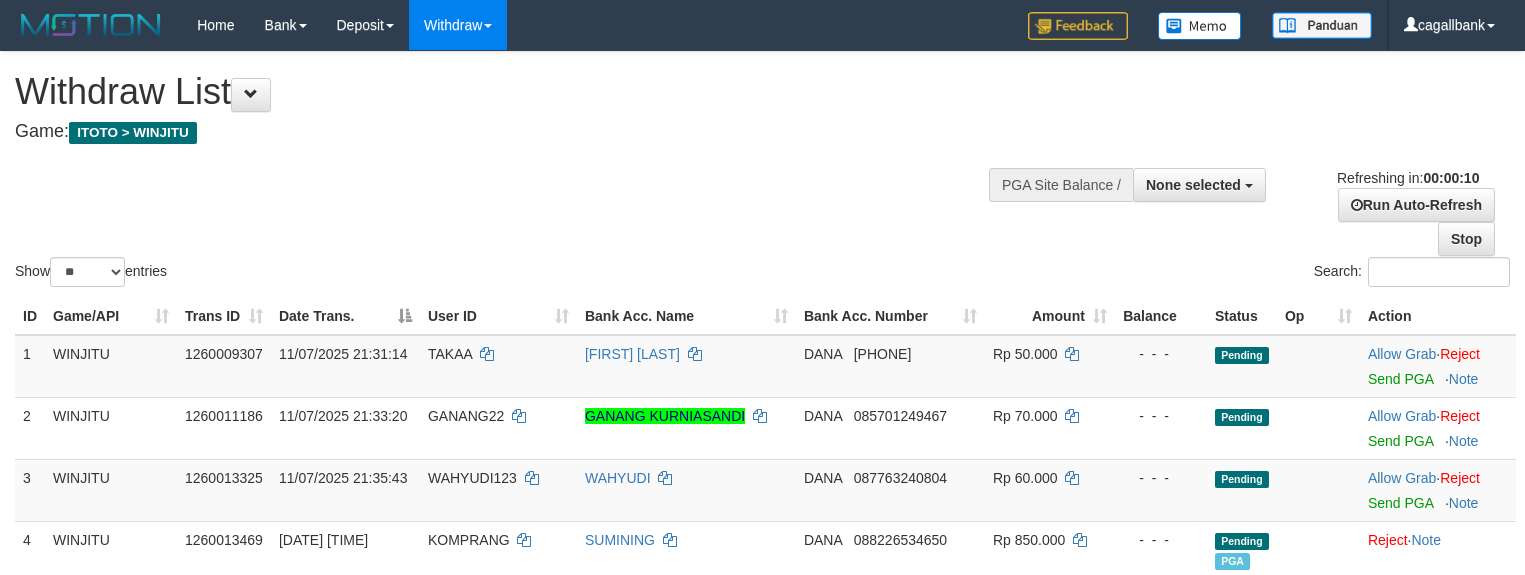 select 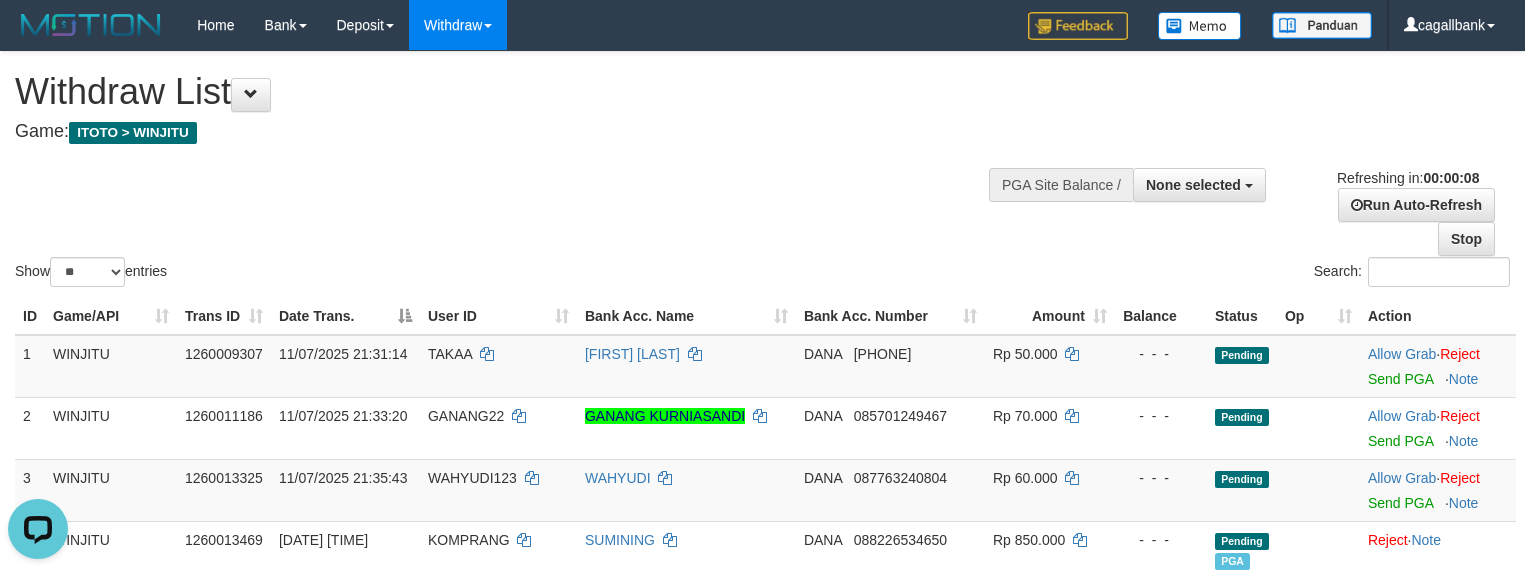 scroll, scrollTop: 0, scrollLeft: 0, axis: both 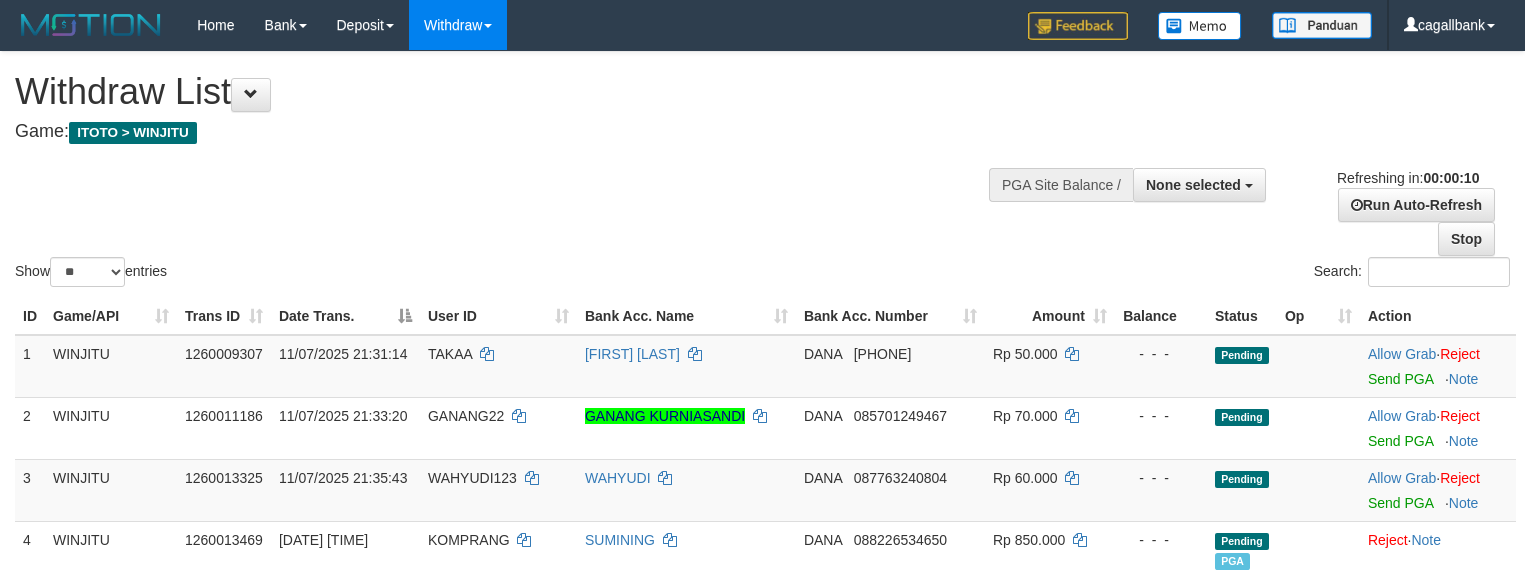 select 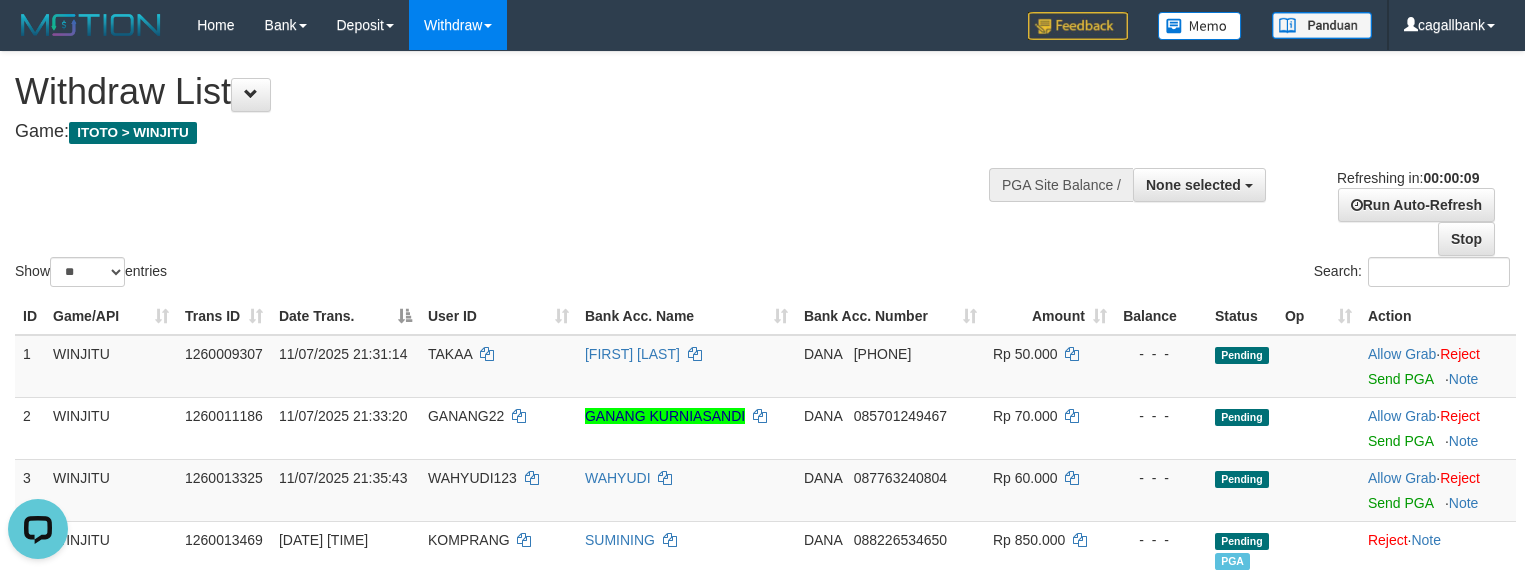 scroll, scrollTop: 0, scrollLeft: 0, axis: both 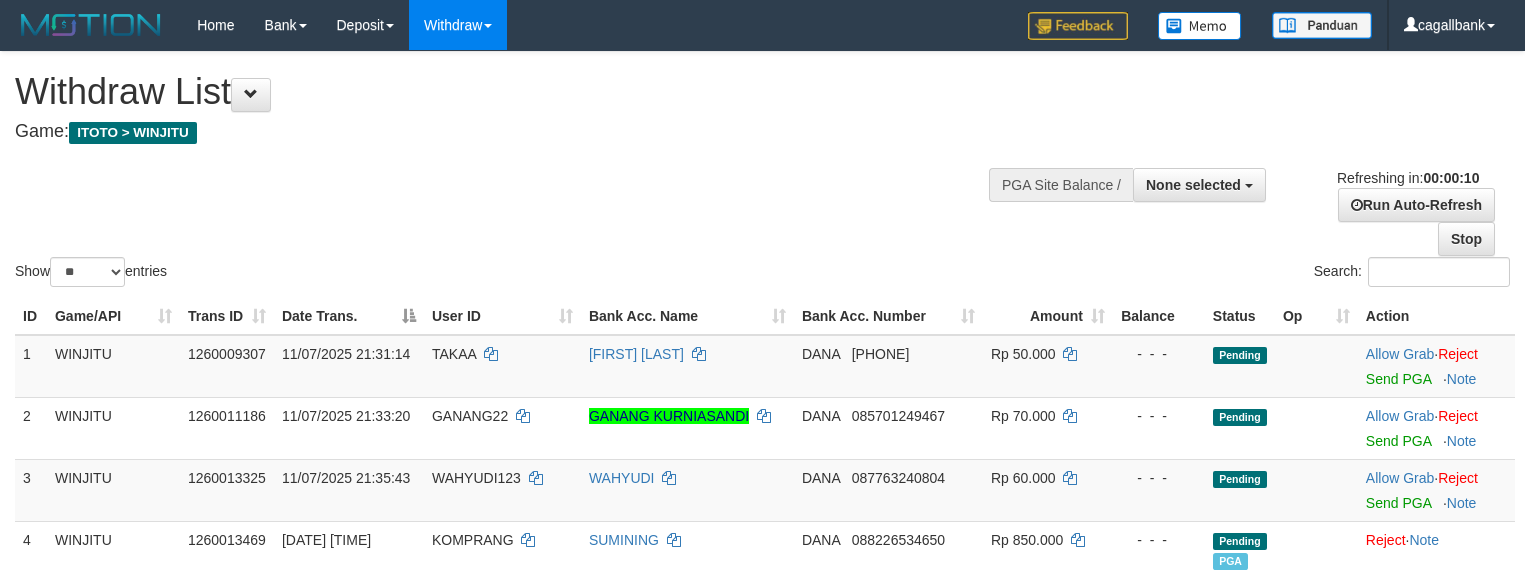 select 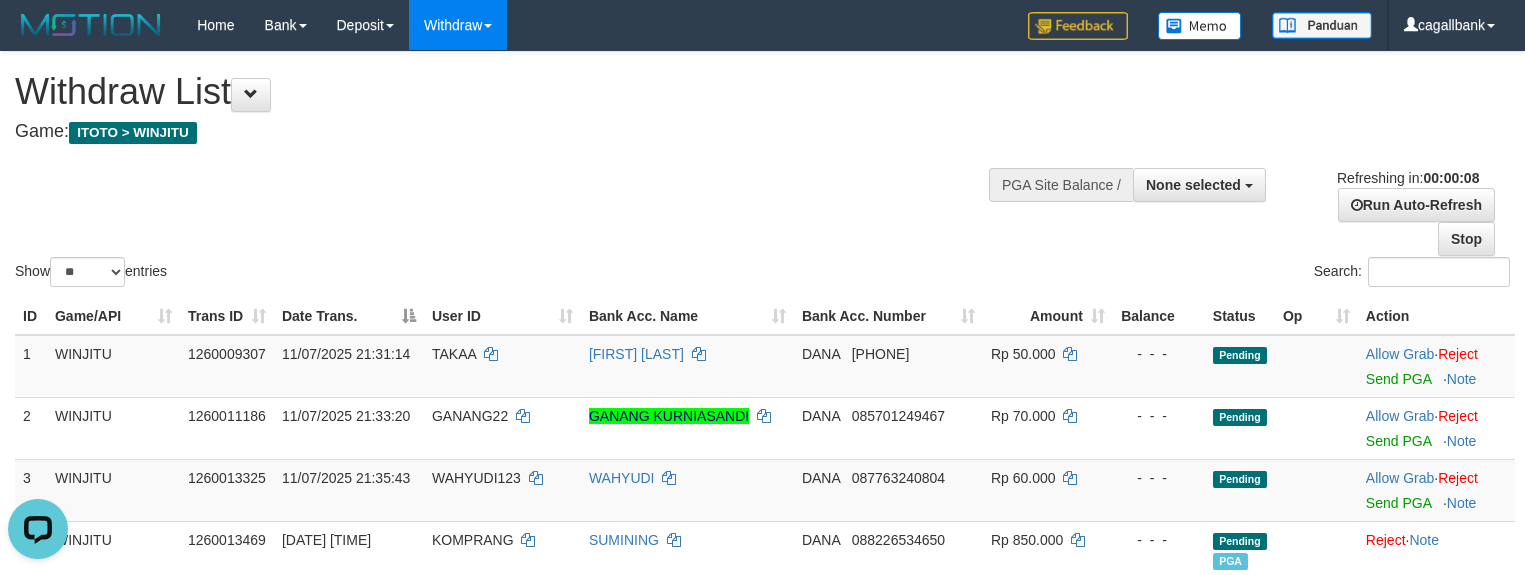 scroll, scrollTop: 0, scrollLeft: 0, axis: both 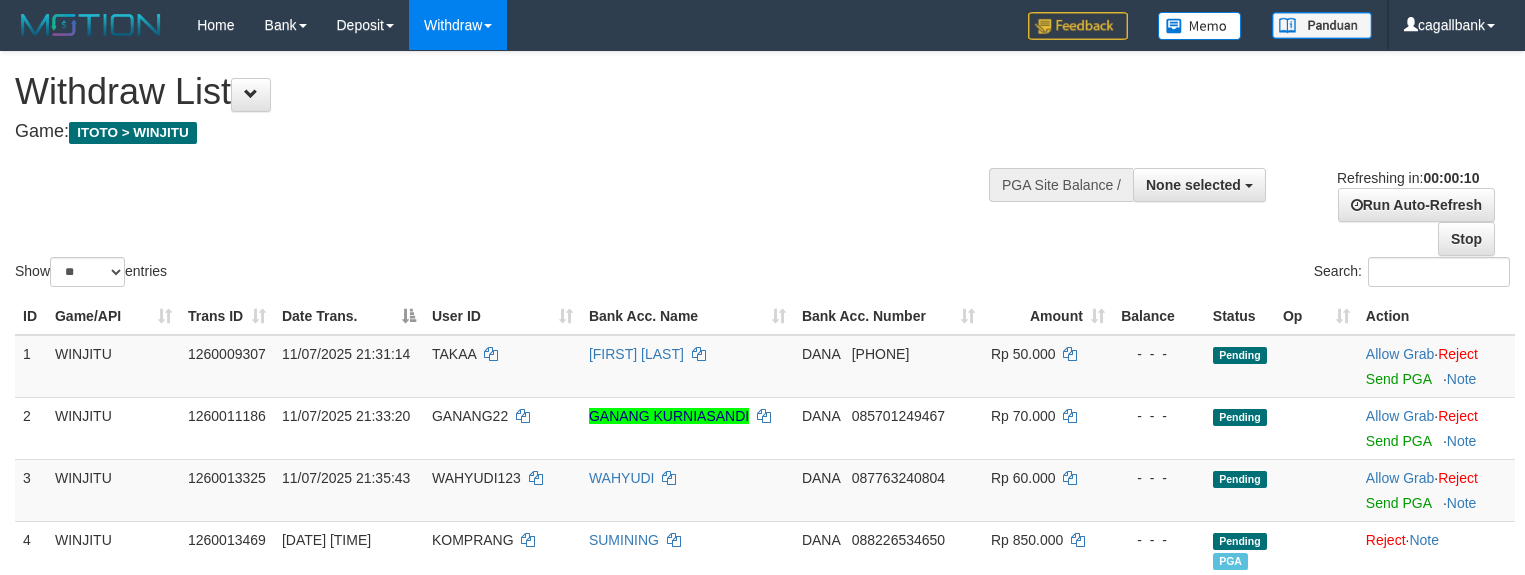 select 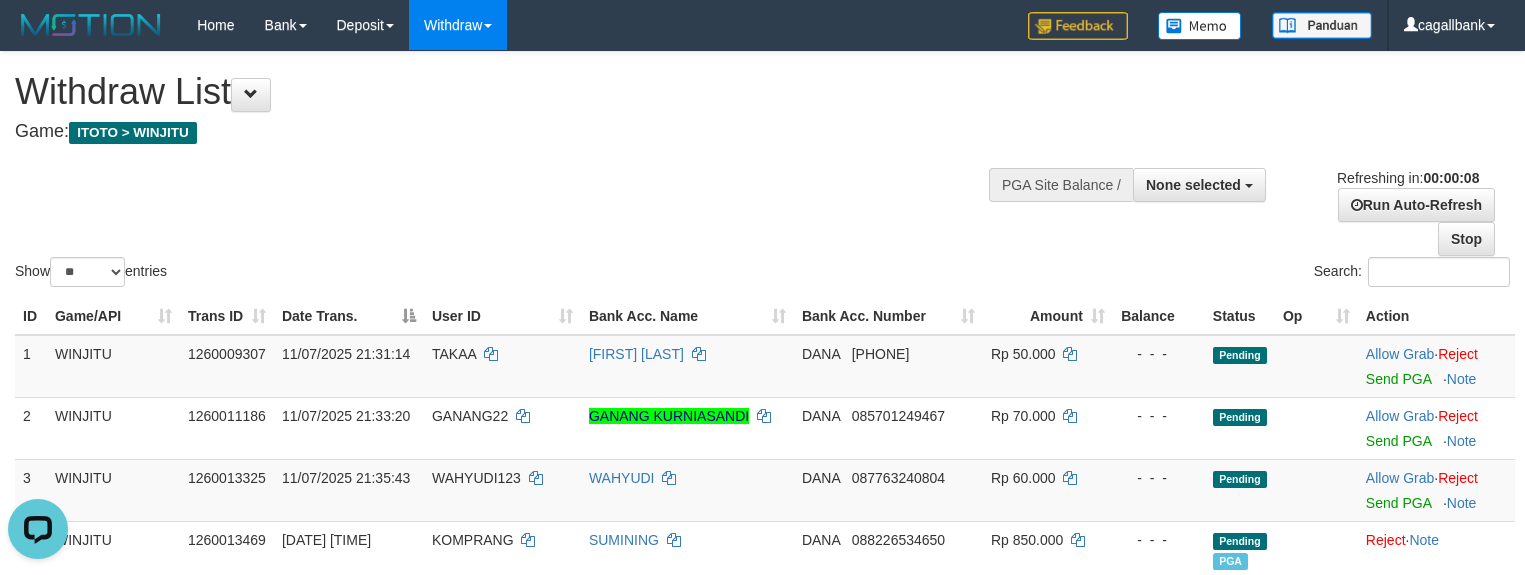 scroll, scrollTop: 0, scrollLeft: 0, axis: both 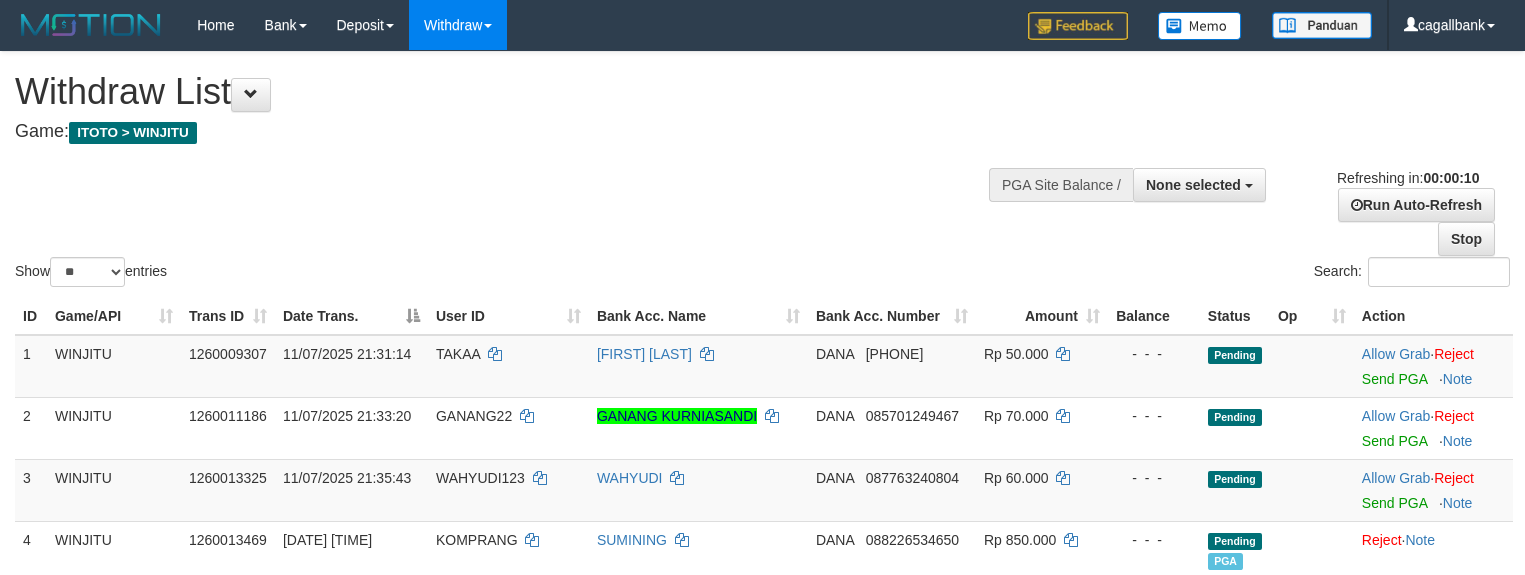 select 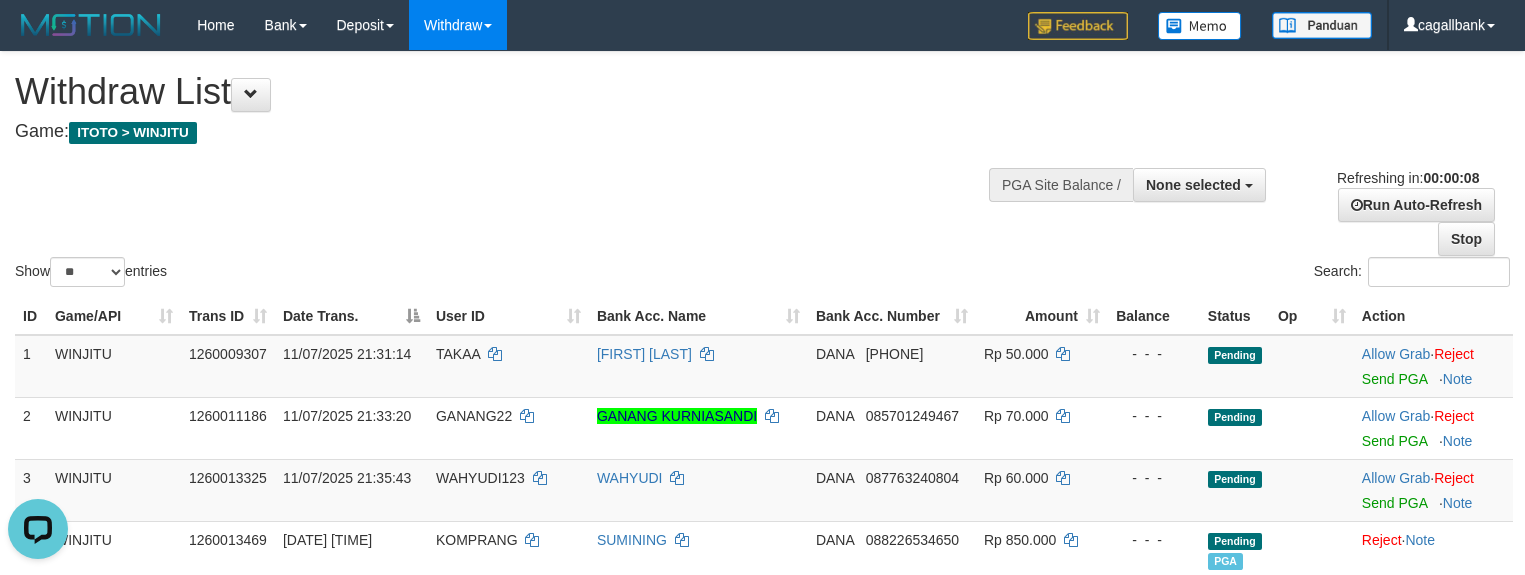 scroll, scrollTop: 0, scrollLeft: 0, axis: both 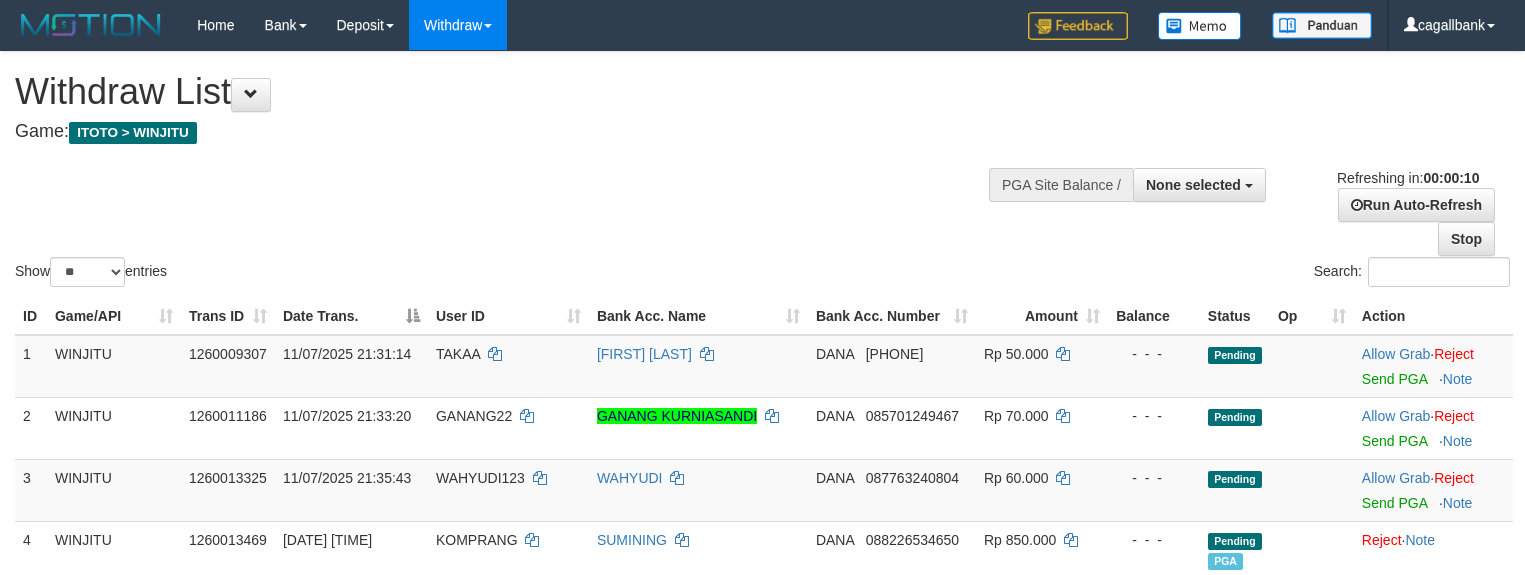 select 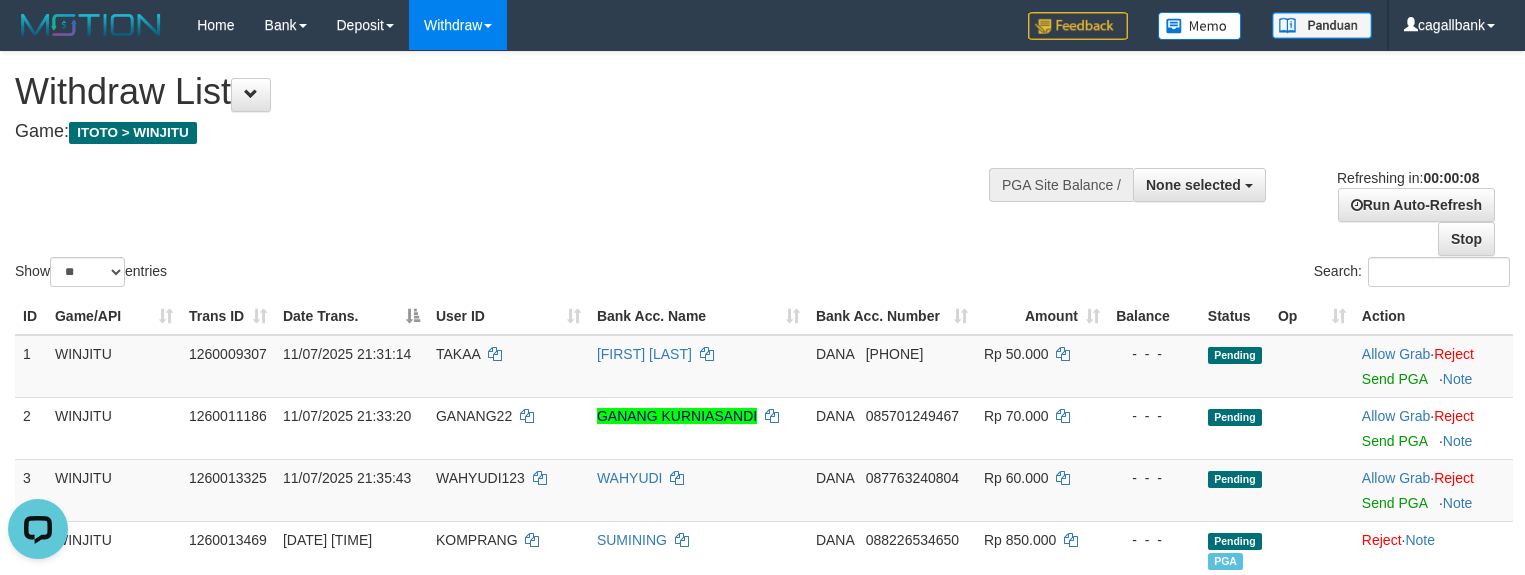 scroll, scrollTop: 0, scrollLeft: 0, axis: both 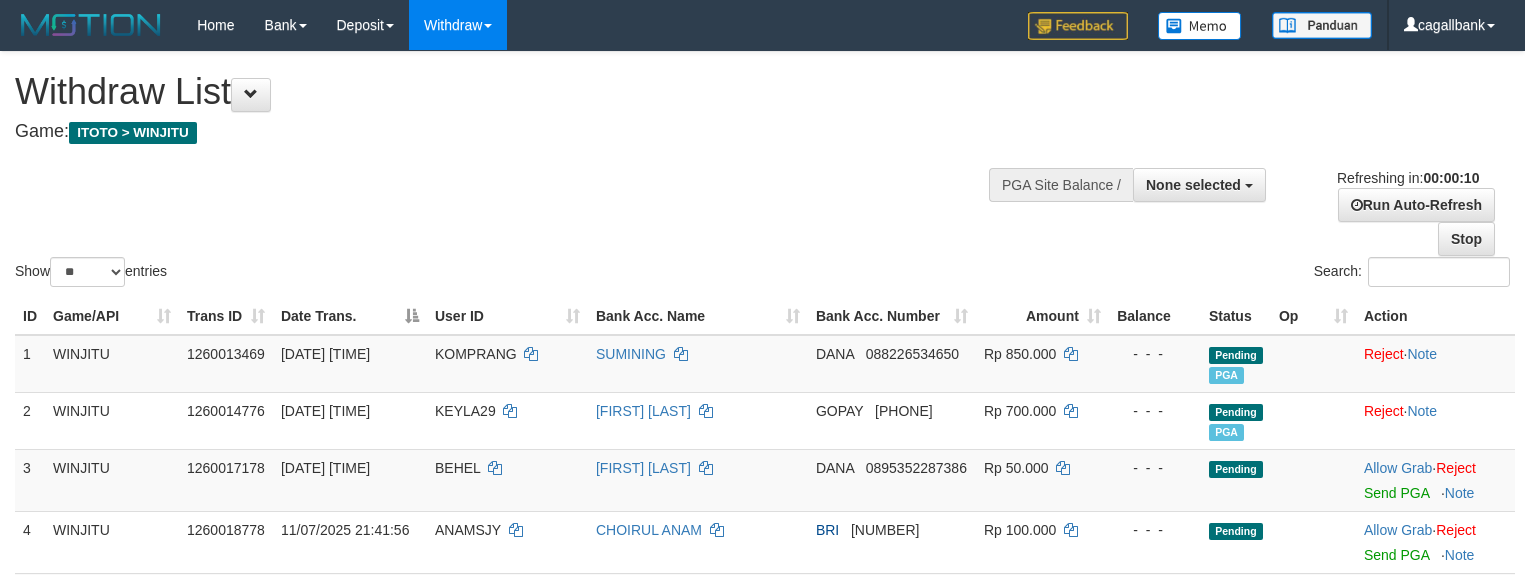 select 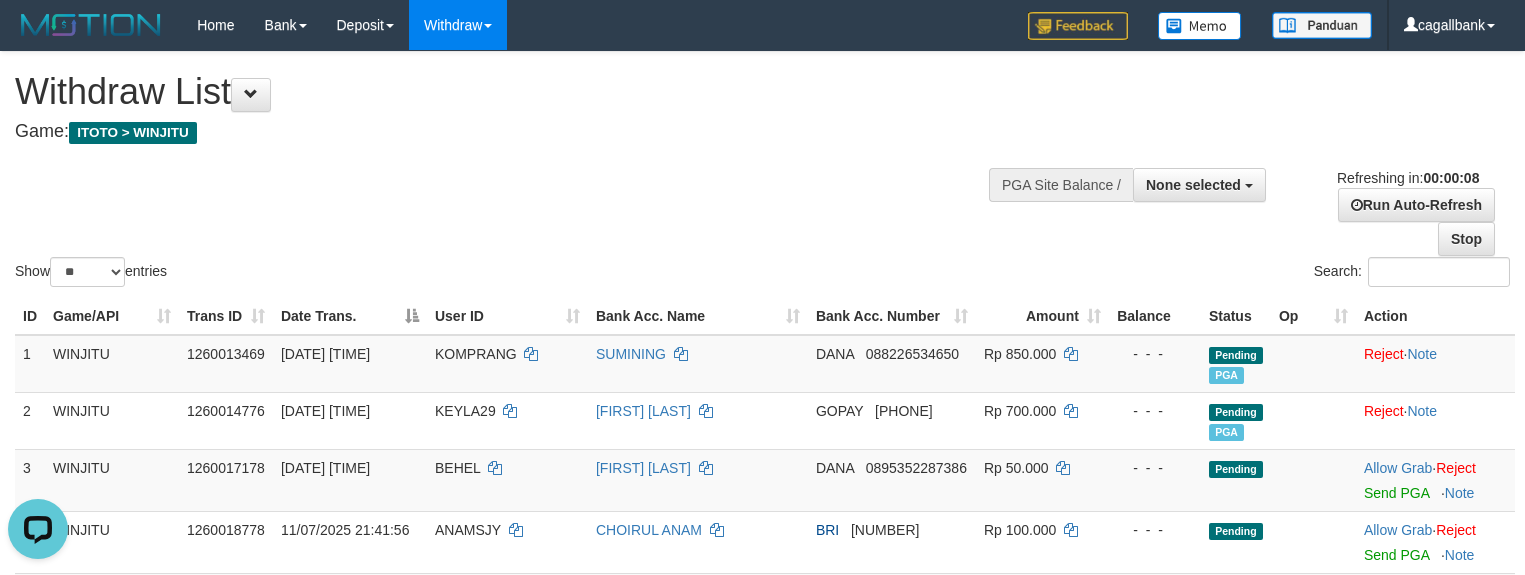 scroll, scrollTop: 0, scrollLeft: 0, axis: both 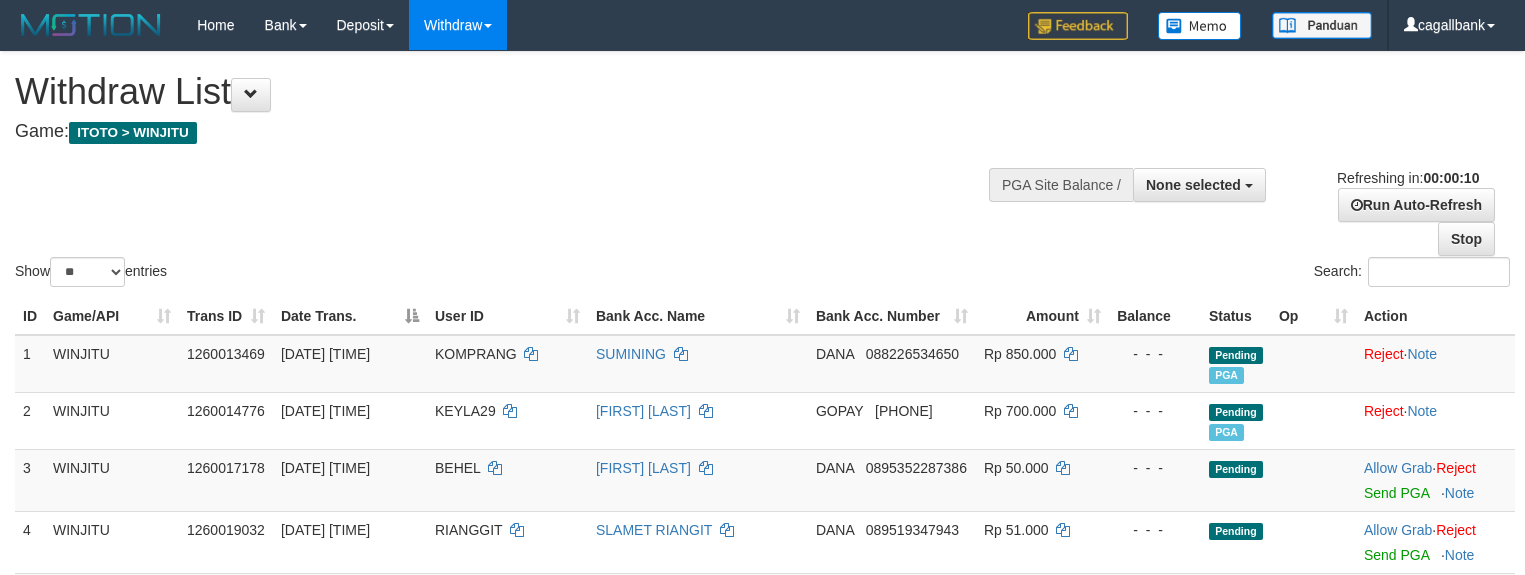 select 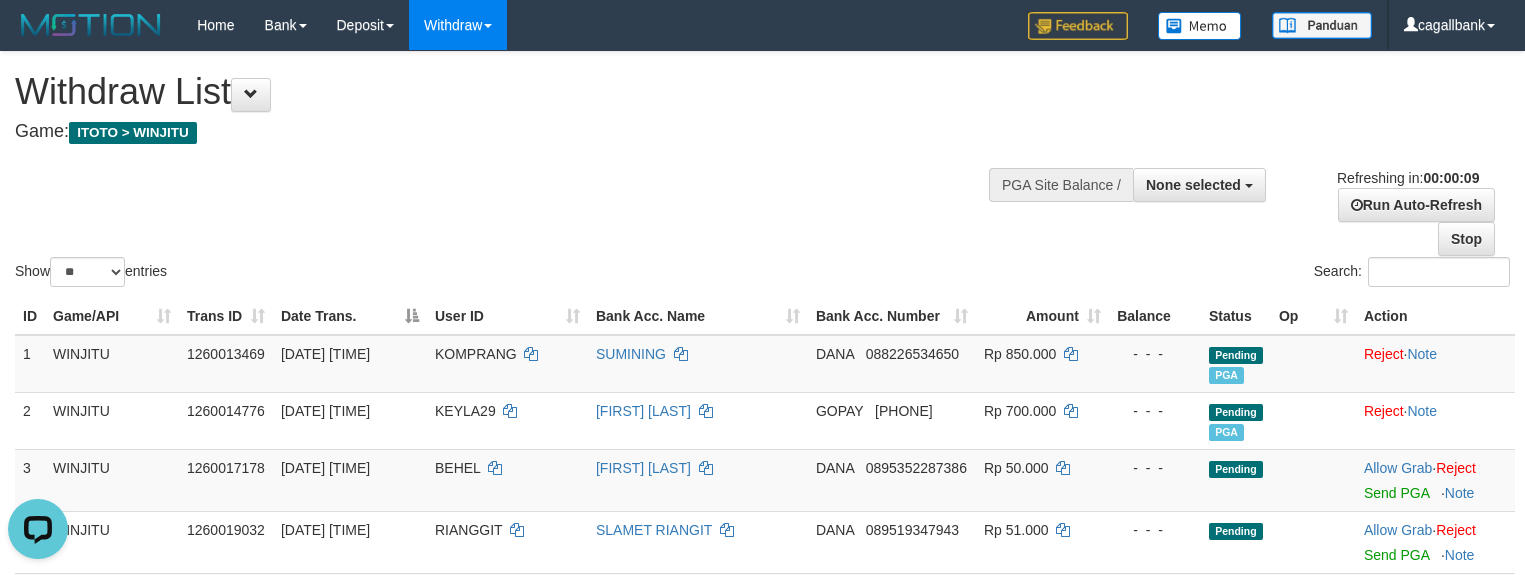 scroll, scrollTop: 0, scrollLeft: 0, axis: both 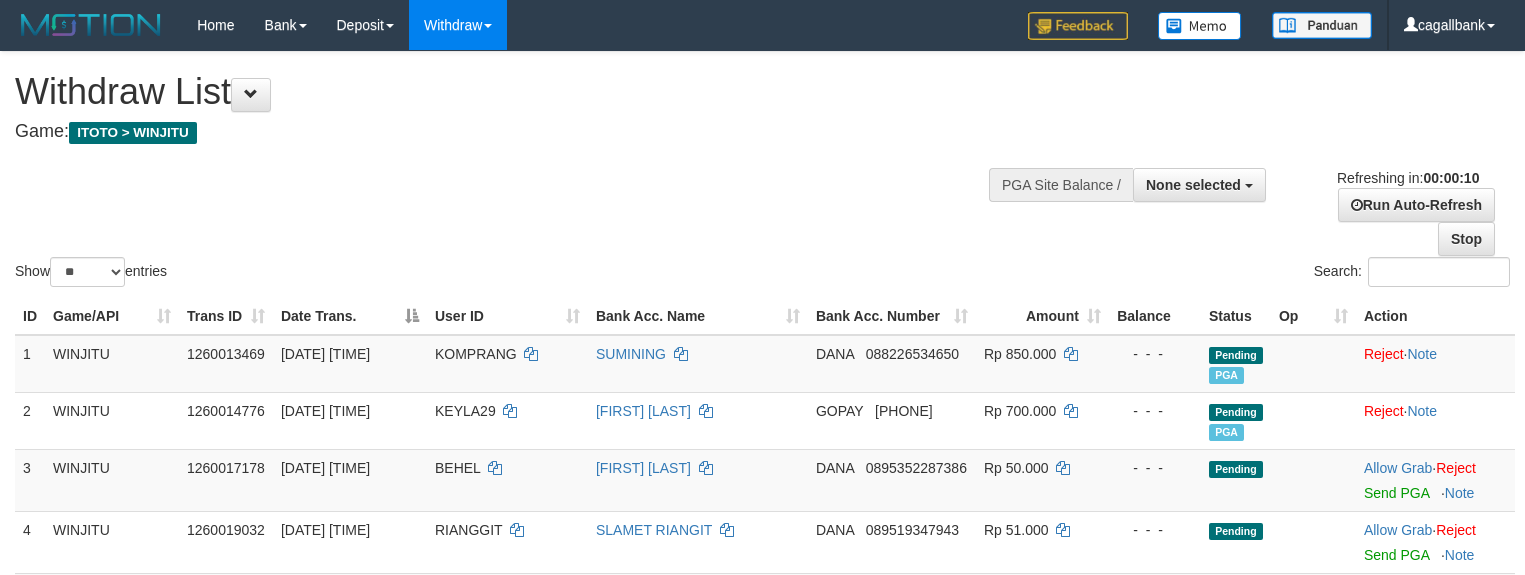 select 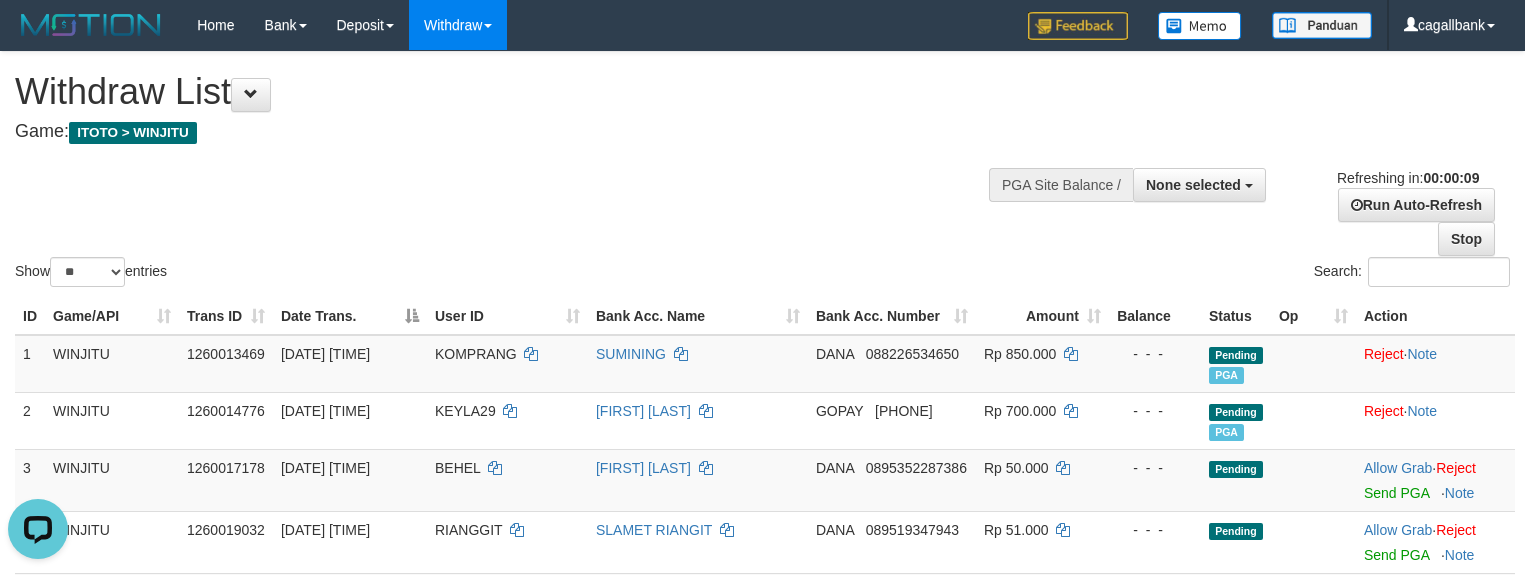scroll, scrollTop: 0, scrollLeft: 0, axis: both 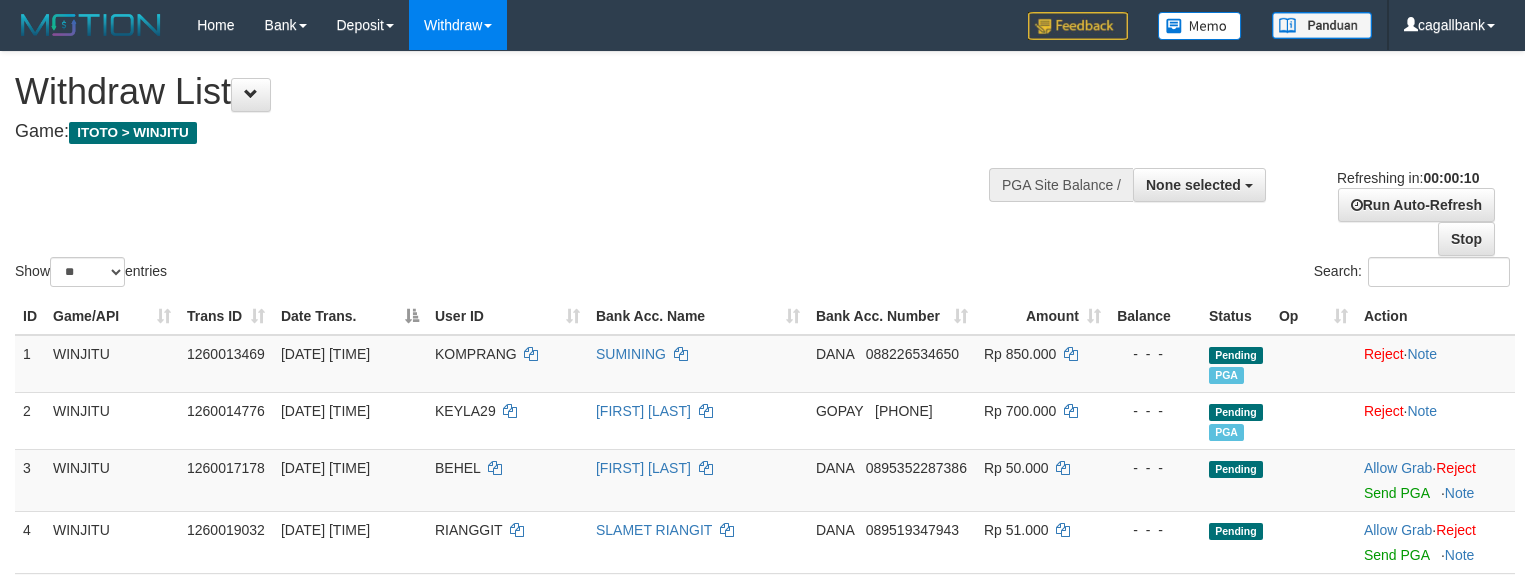 select 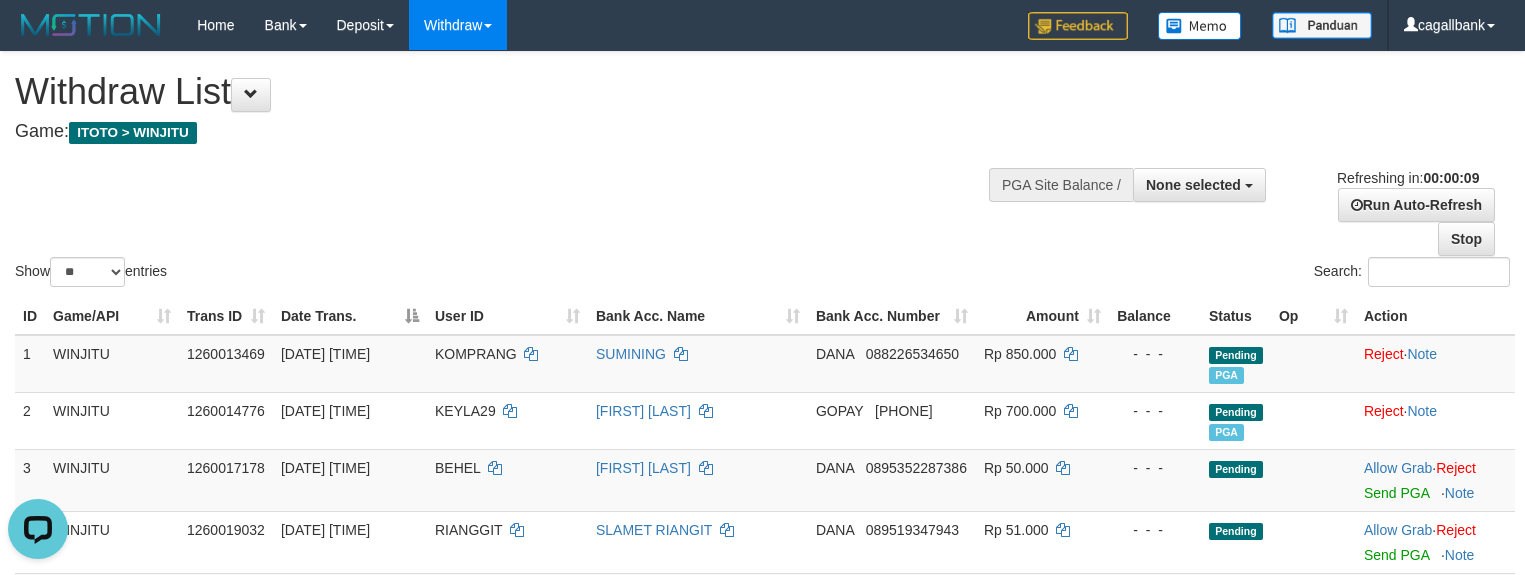 scroll, scrollTop: 0, scrollLeft: 0, axis: both 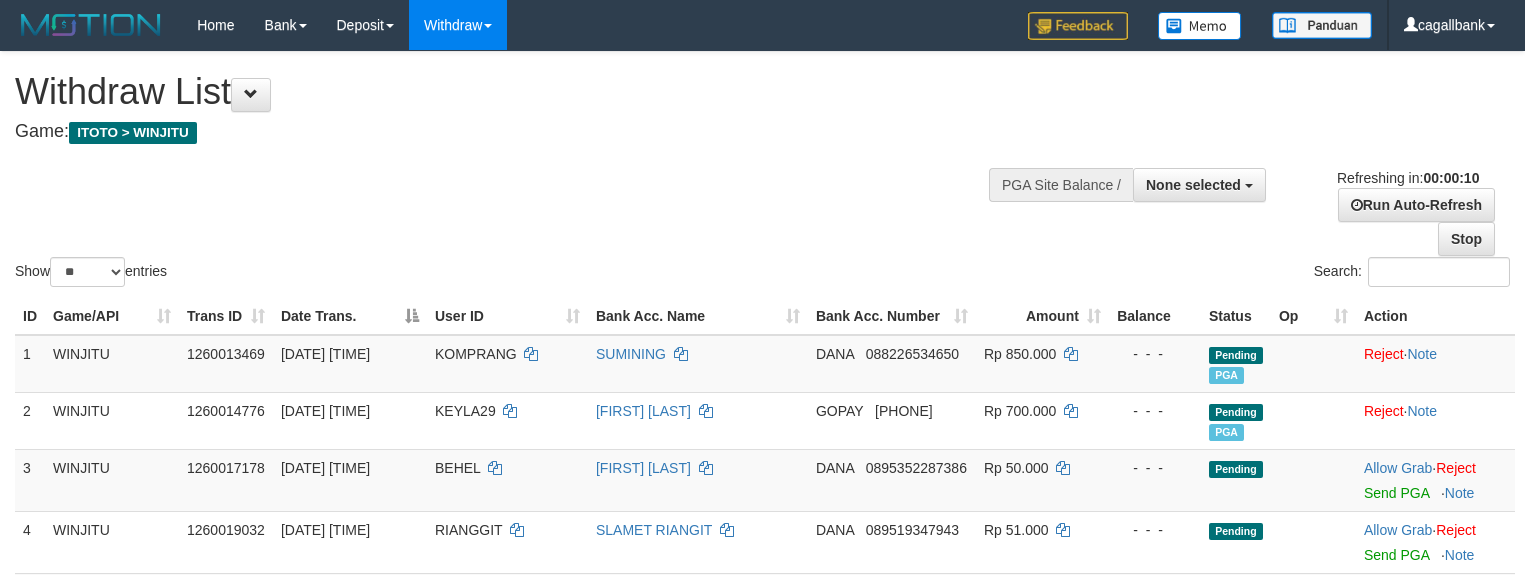 select 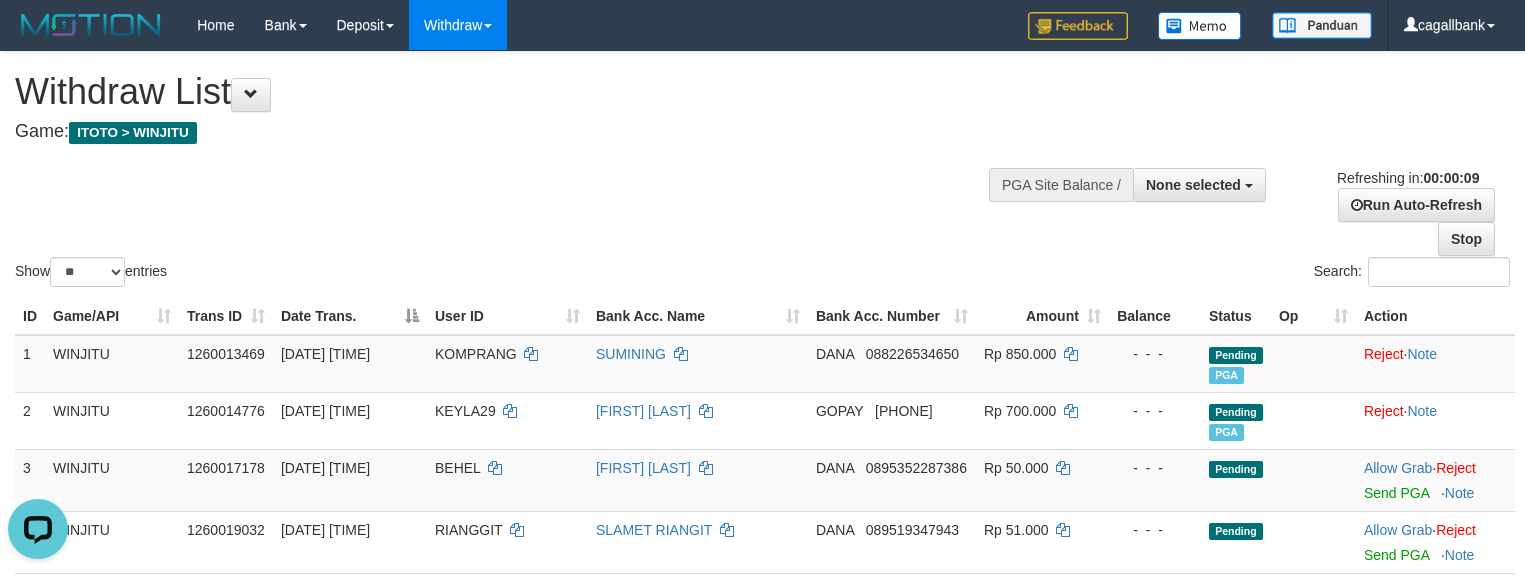 scroll, scrollTop: 0, scrollLeft: 0, axis: both 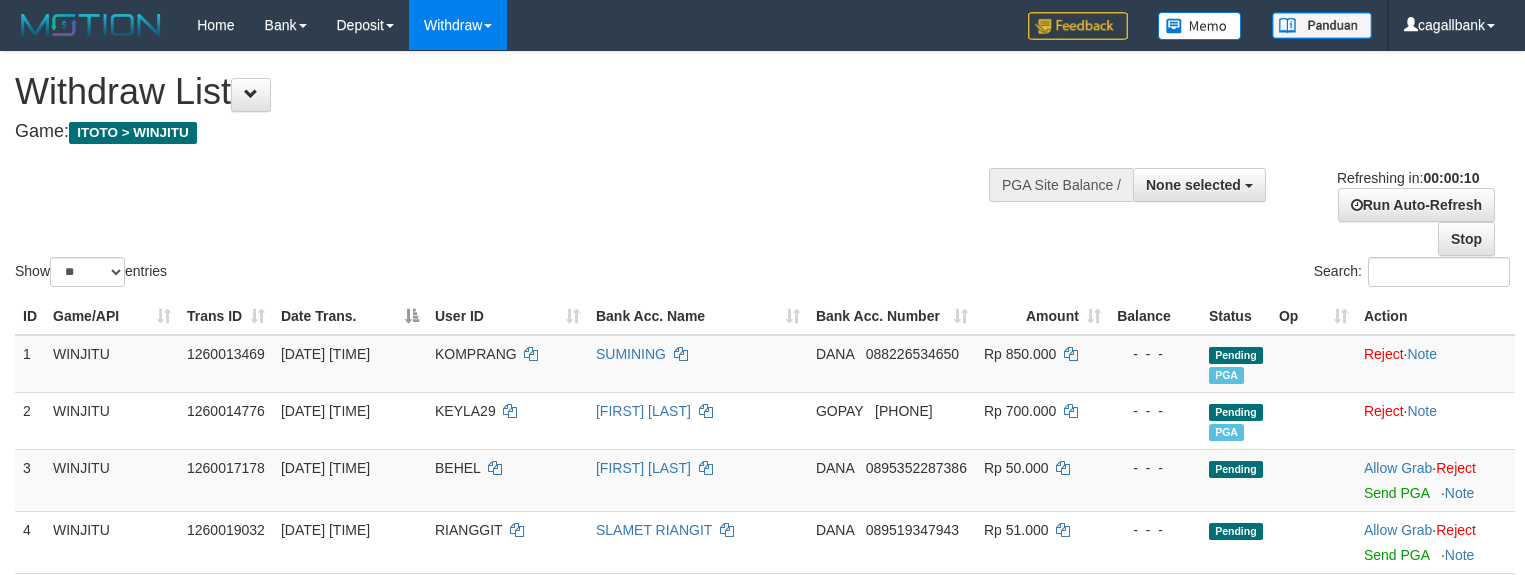 select 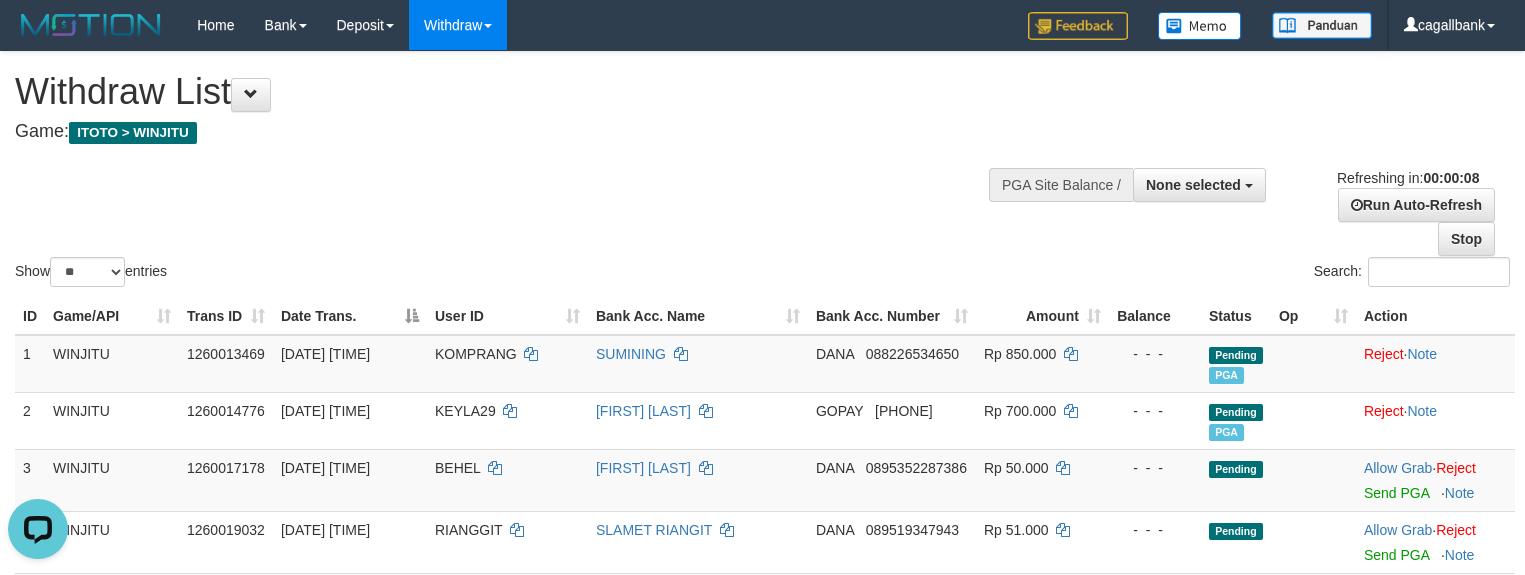 scroll, scrollTop: 0, scrollLeft: 0, axis: both 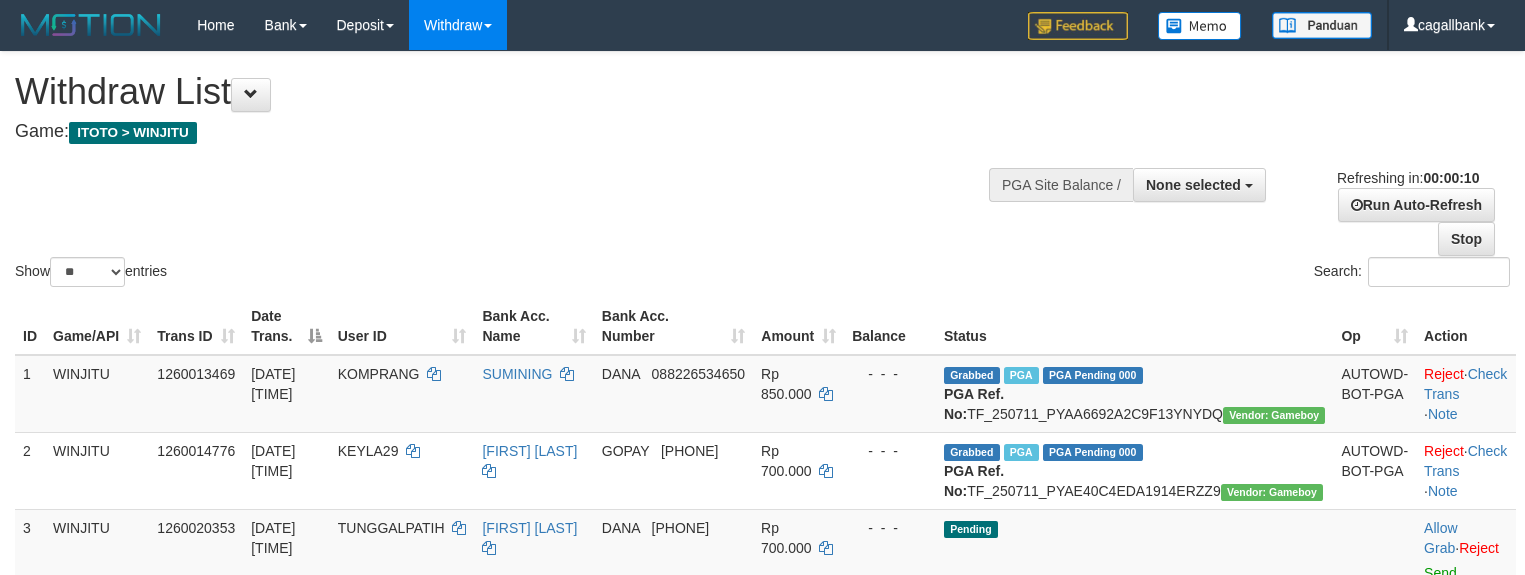 select 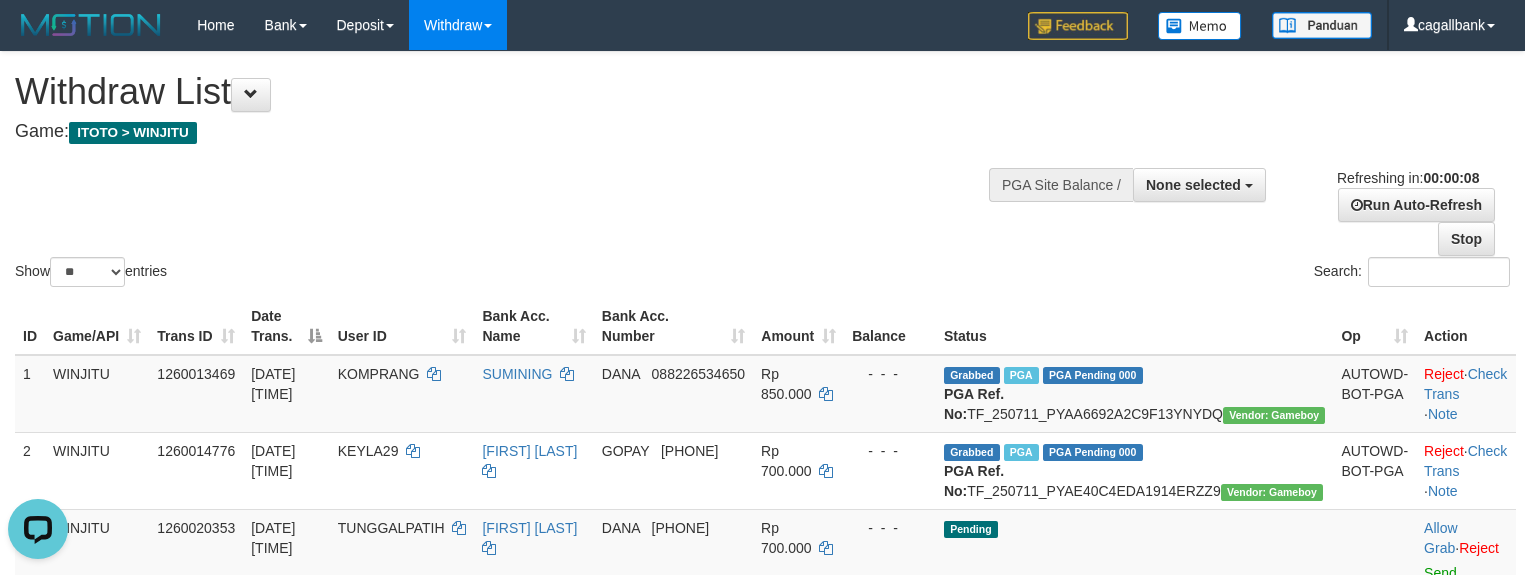 scroll, scrollTop: 0, scrollLeft: 0, axis: both 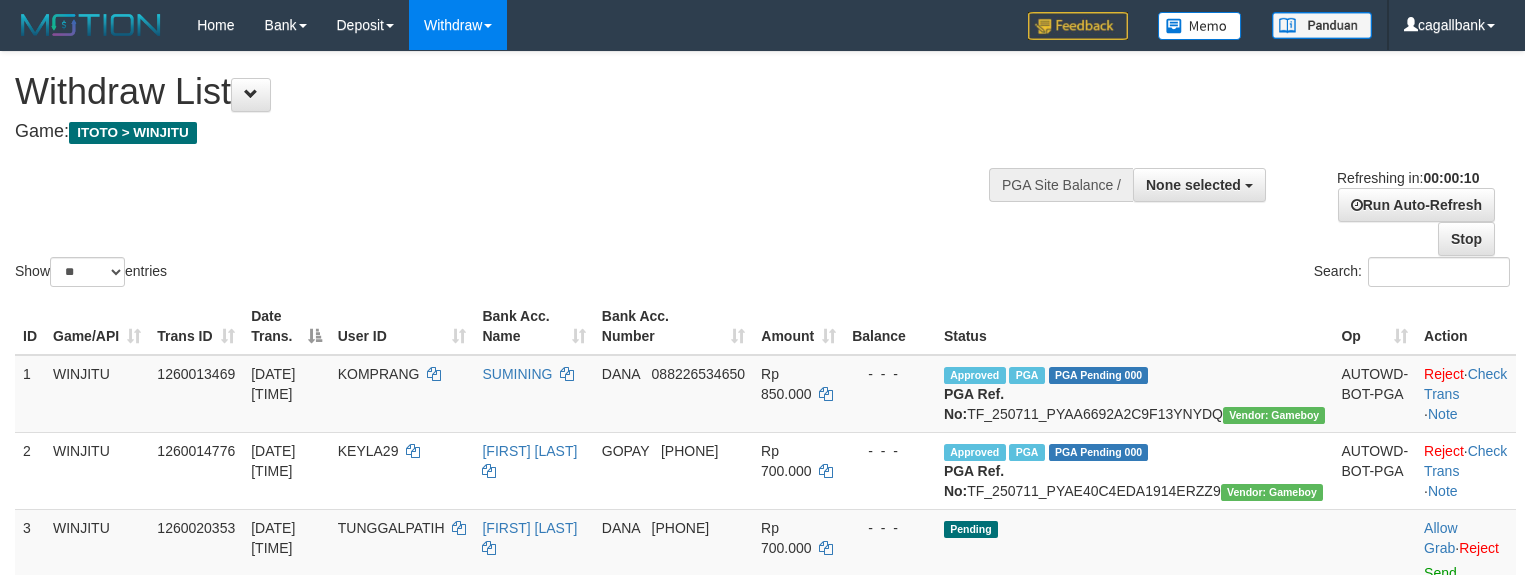 select 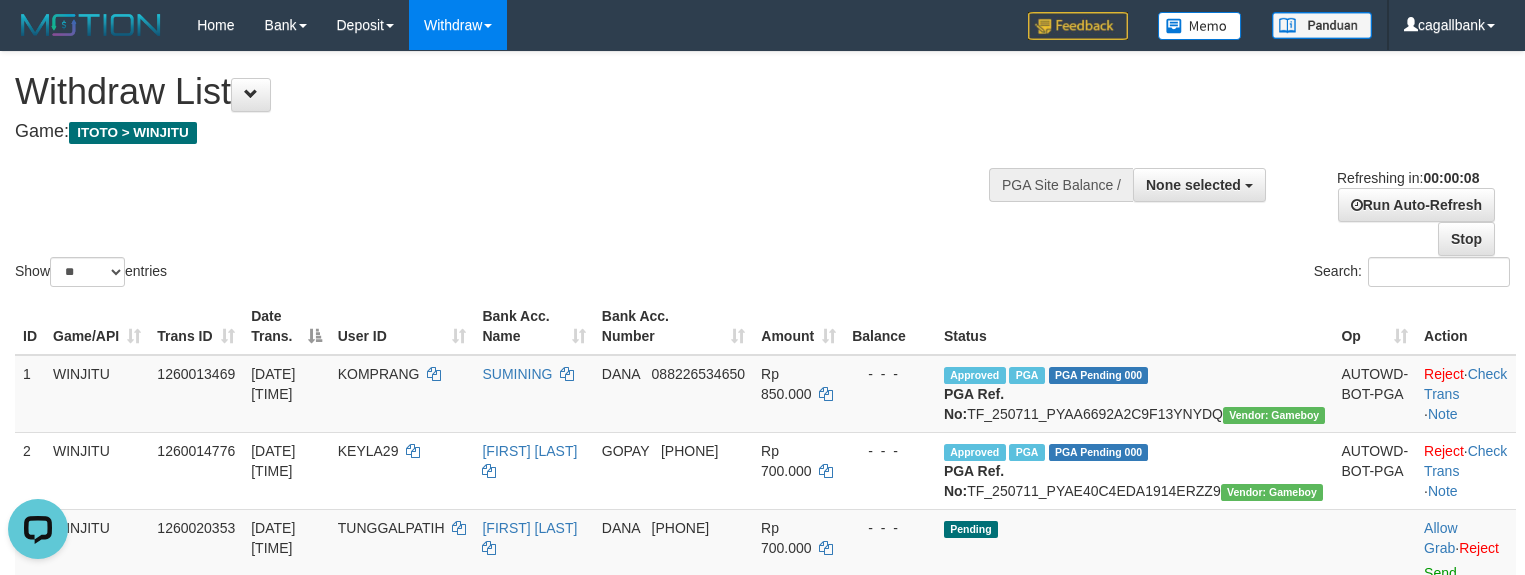 scroll, scrollTop: 0, scrollLeft: 0, axis: both 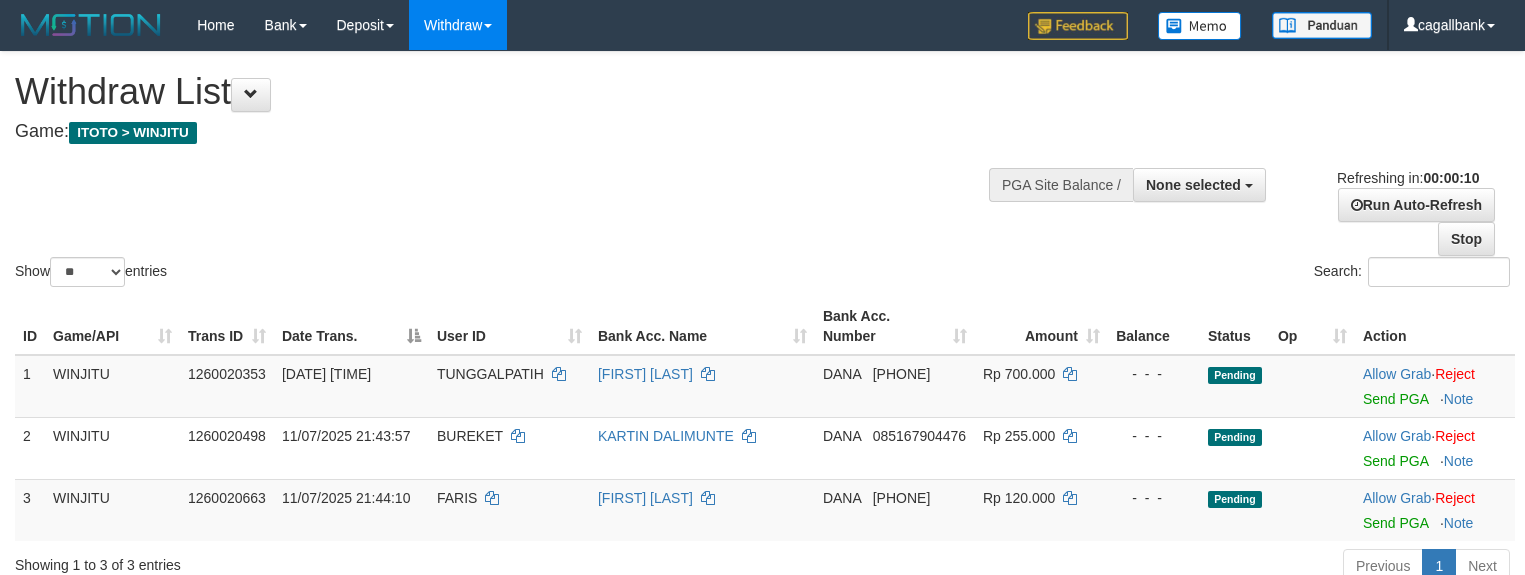 select 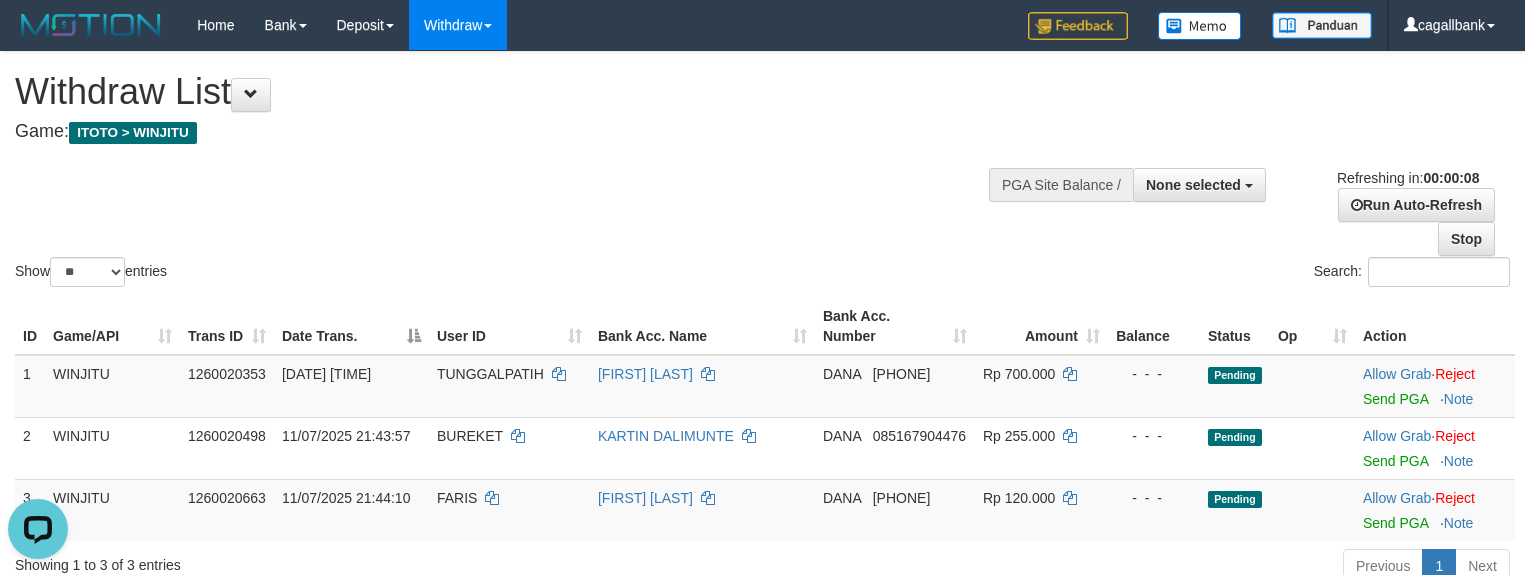 scroll, scrollTop: 0, scrollLeft: 0, axis: both 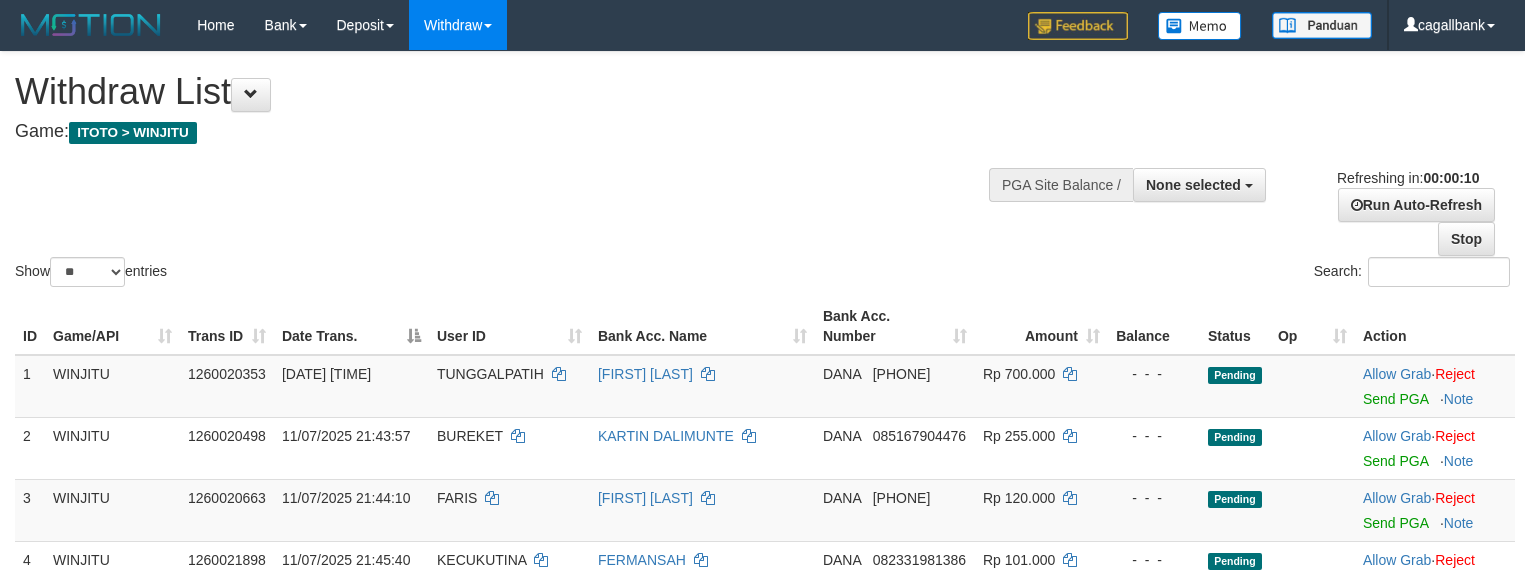 select 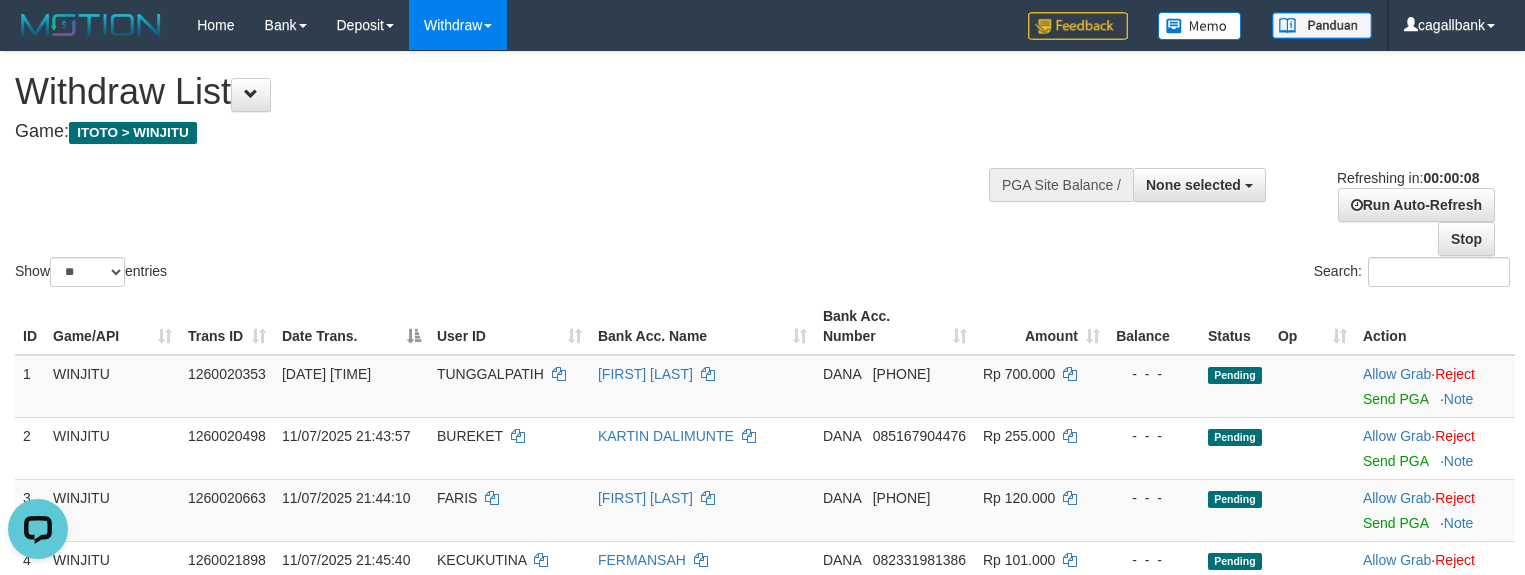 scroll, scrollTop: 0, scrollLeft: 0, axis: both 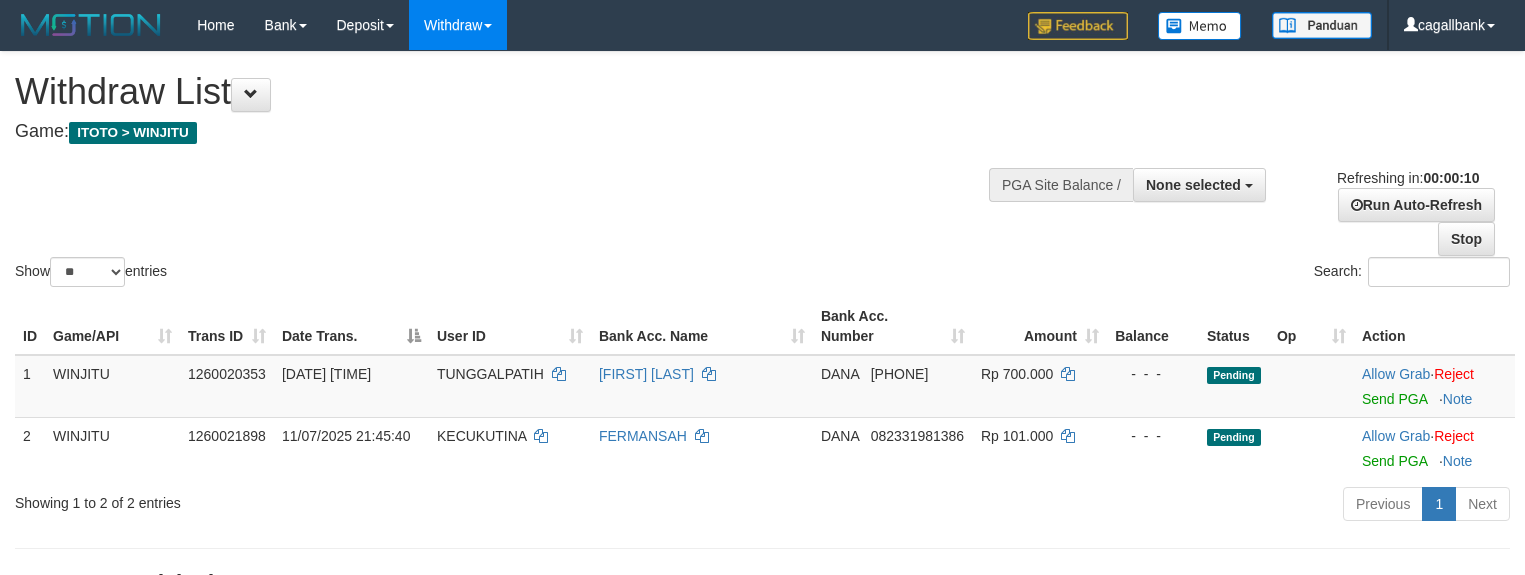 select 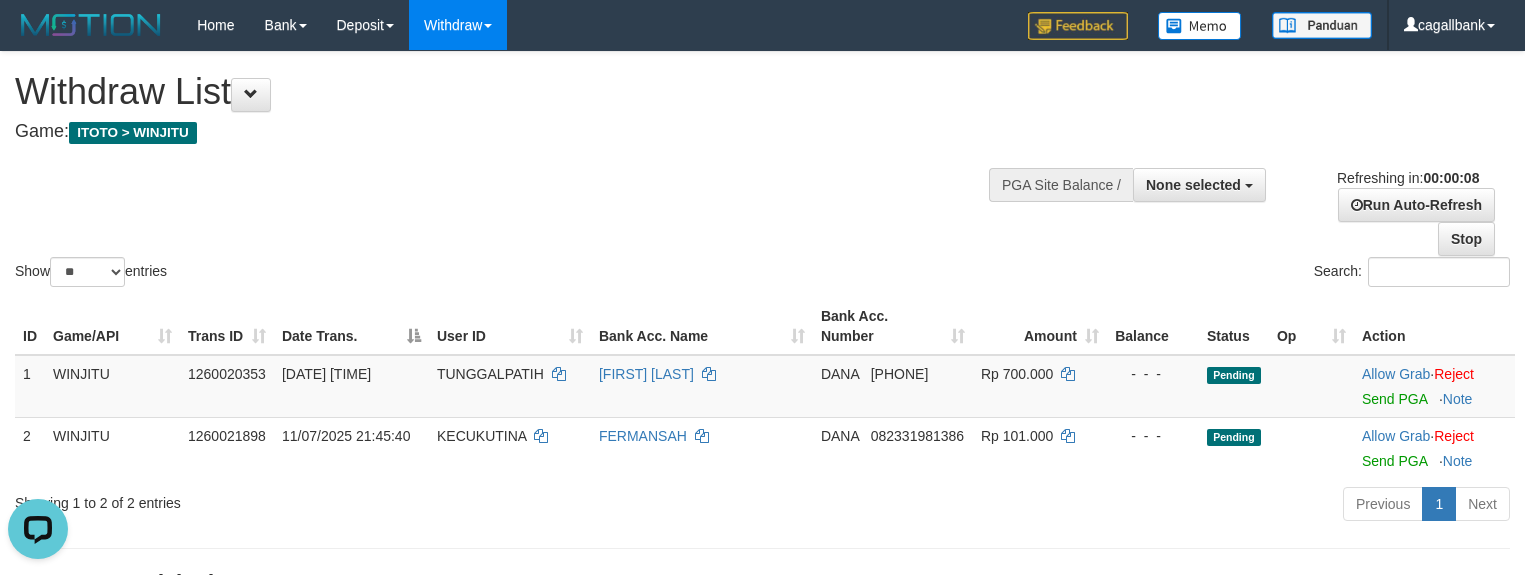scroll, scrollTop: 0, scrollLeft: 0, axis: both 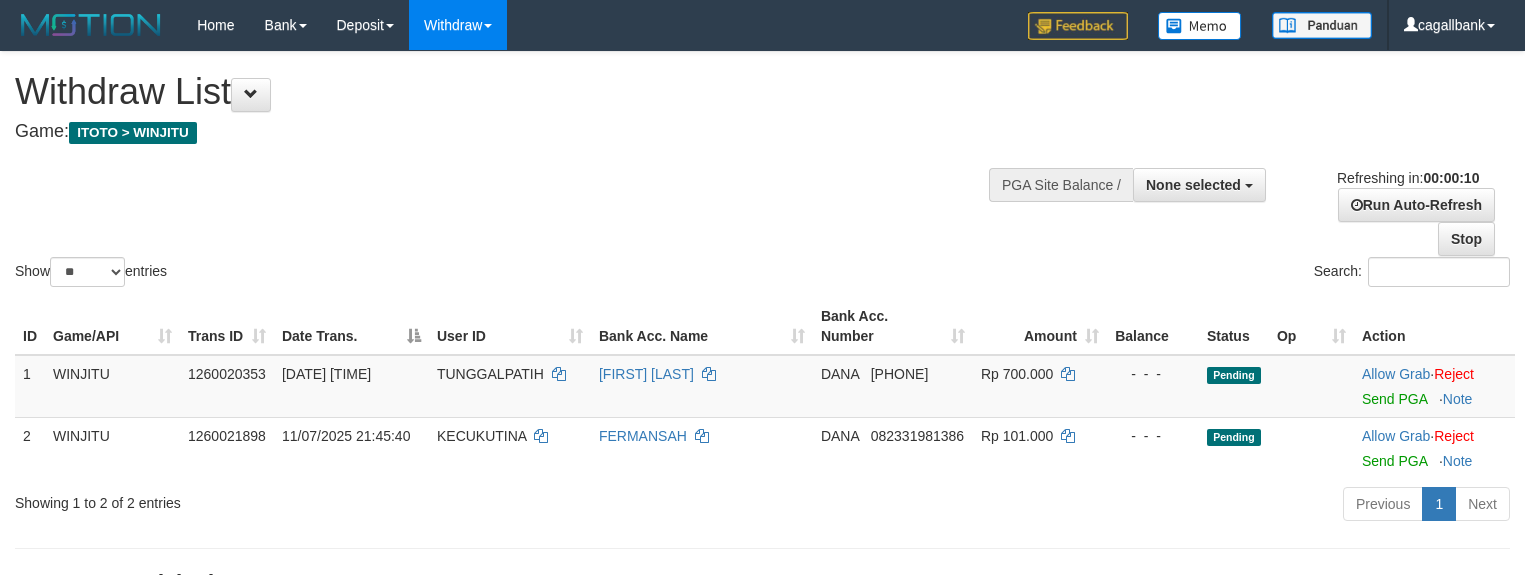 select 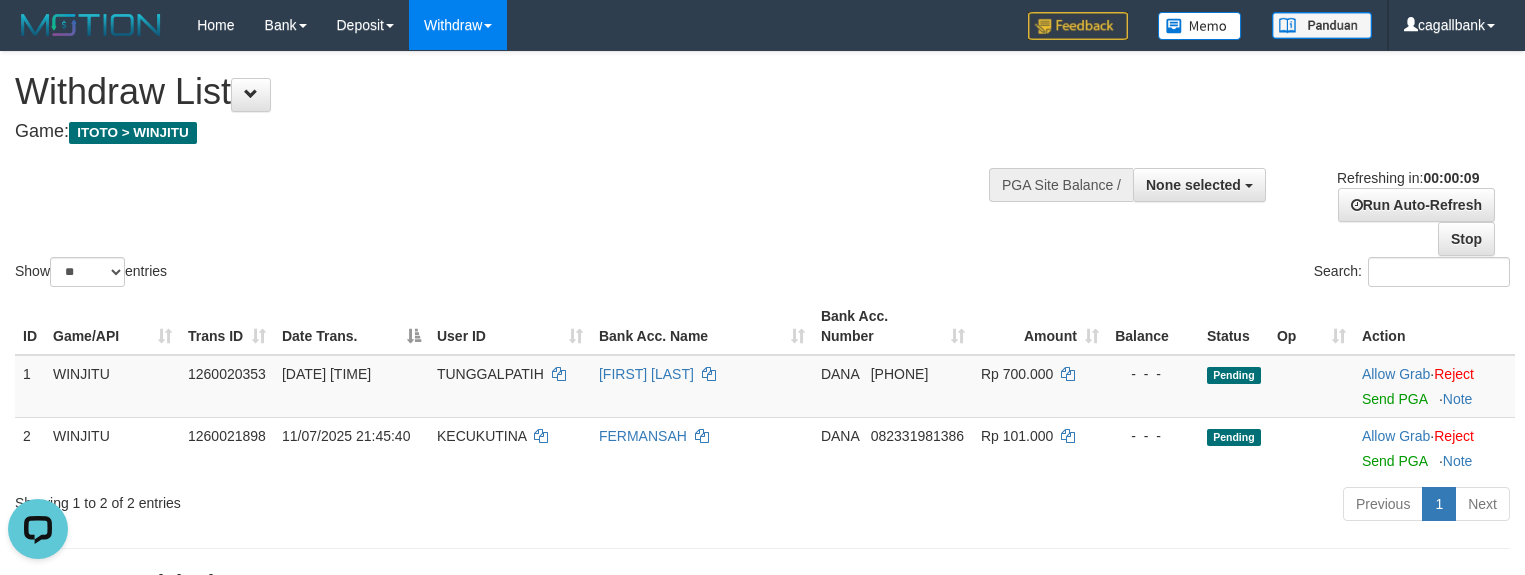 scroll, scrollTop: 0, scrollLeft: 0, axis: both 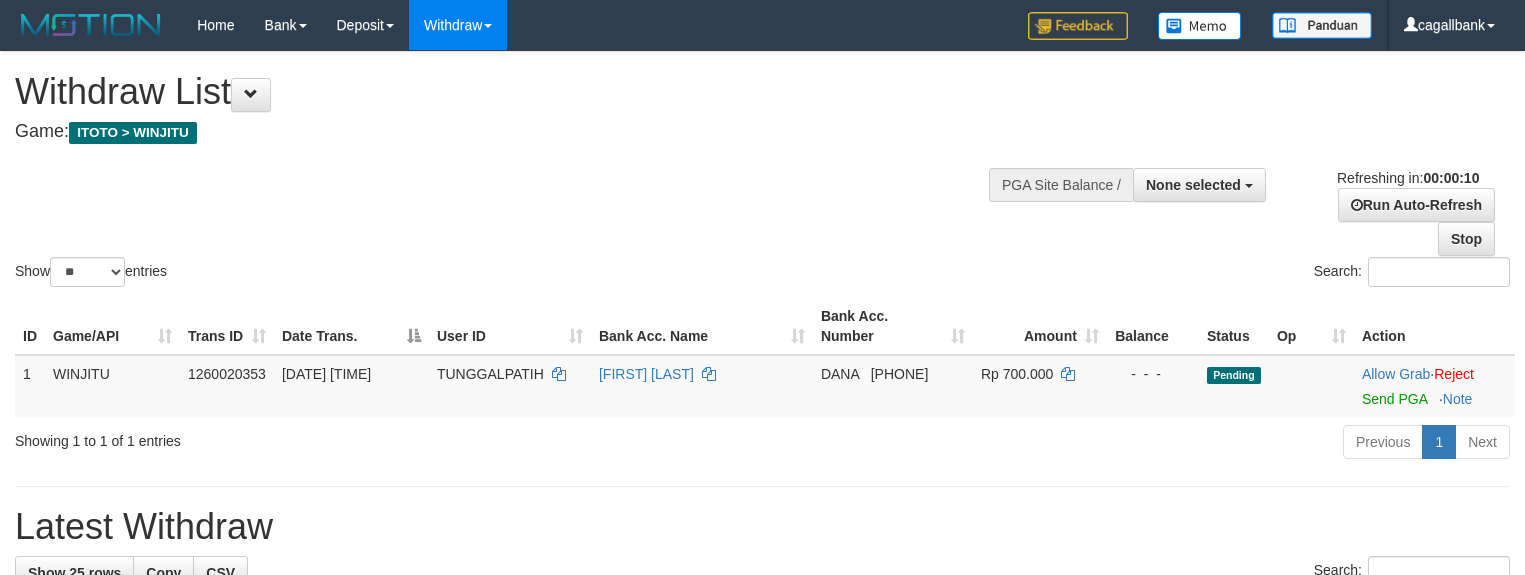 select 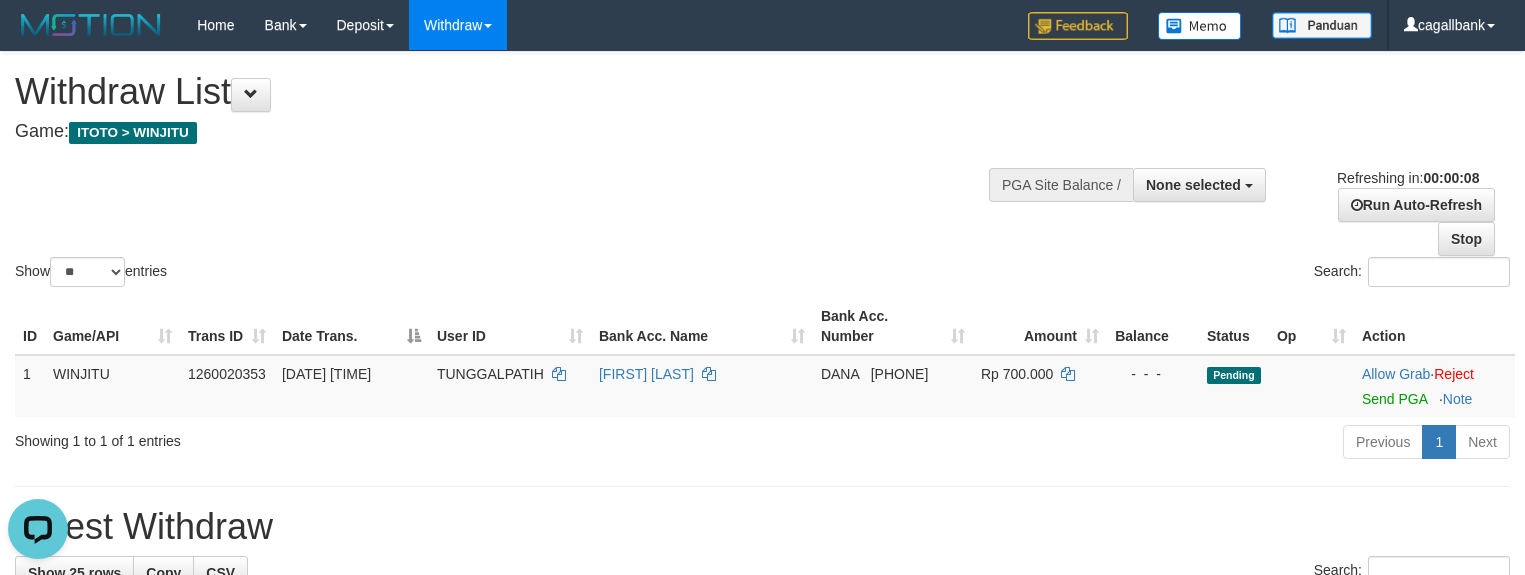 scroll, scrollTop: 0, scrollLeft: 0, axis: both 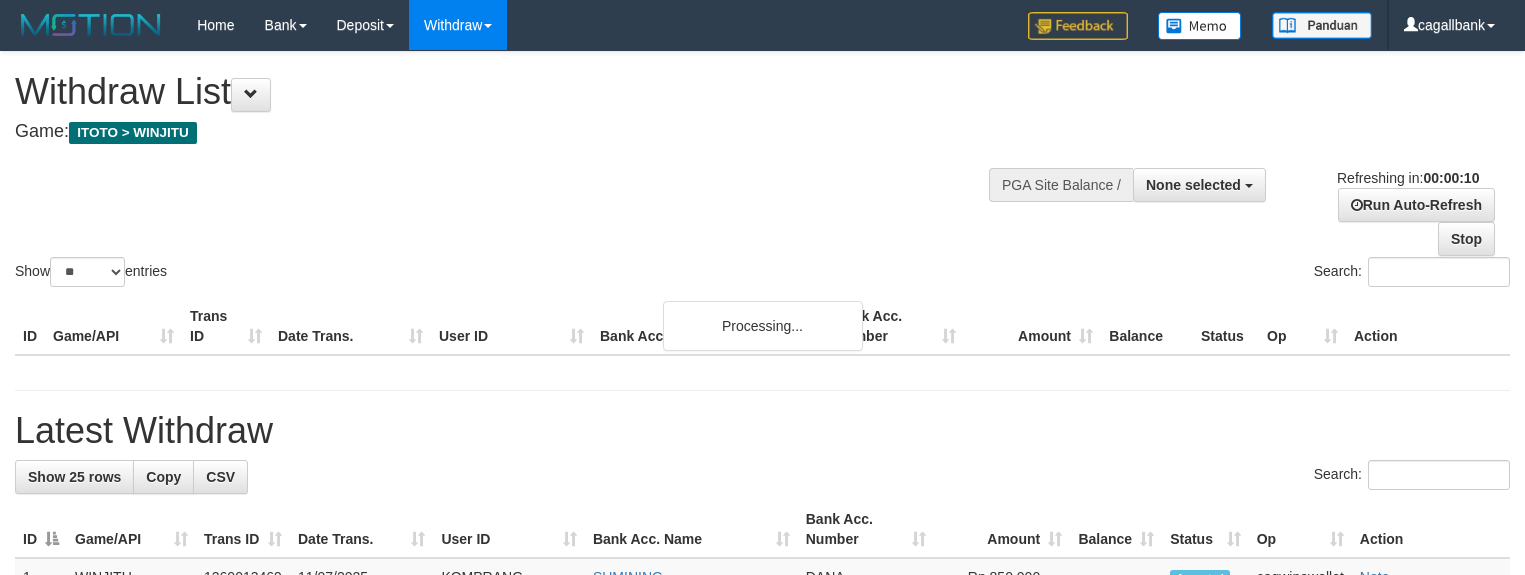 select 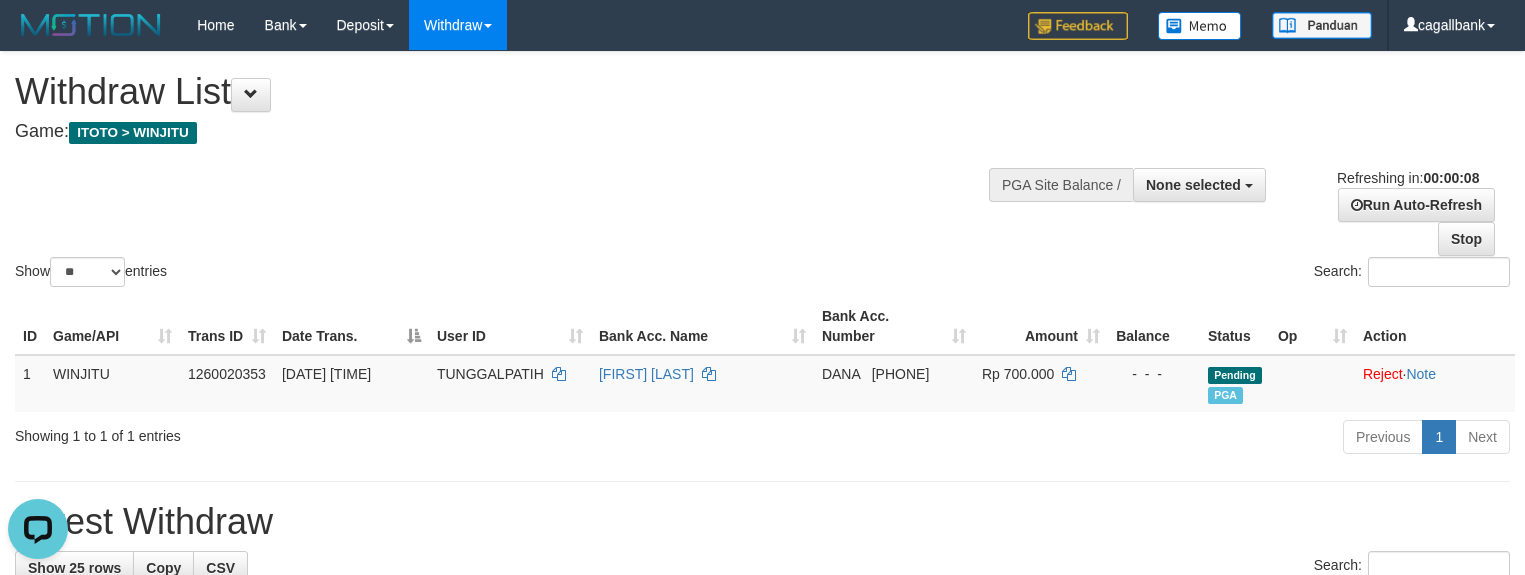 scroll, scrollTop: 0, scrollLeft: 0, axis: both 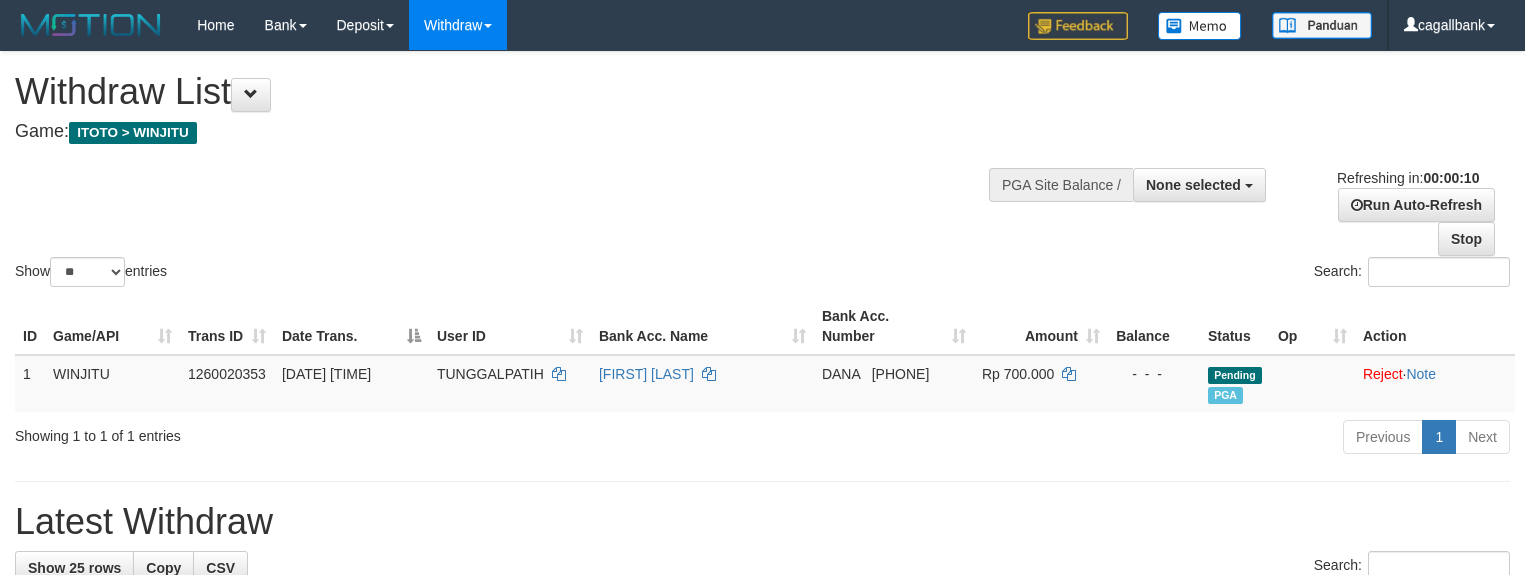 select 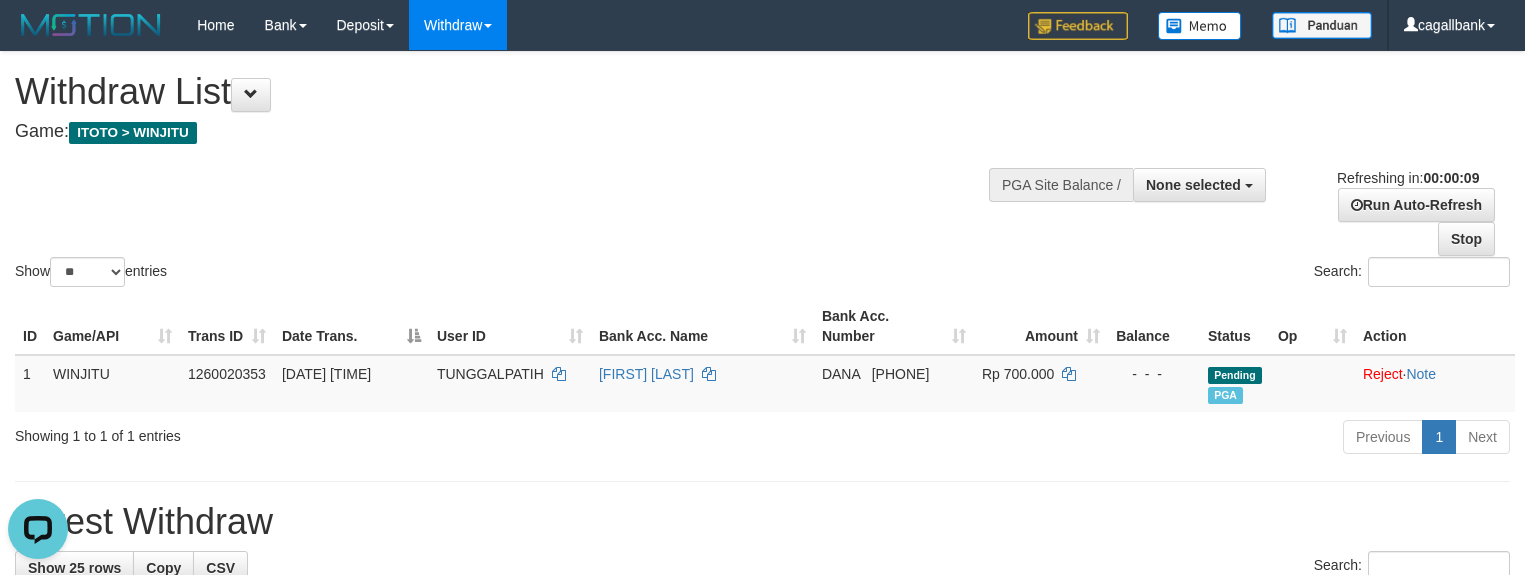 scroll, scrollTop: 0, scrollLeft: 0, axis: both 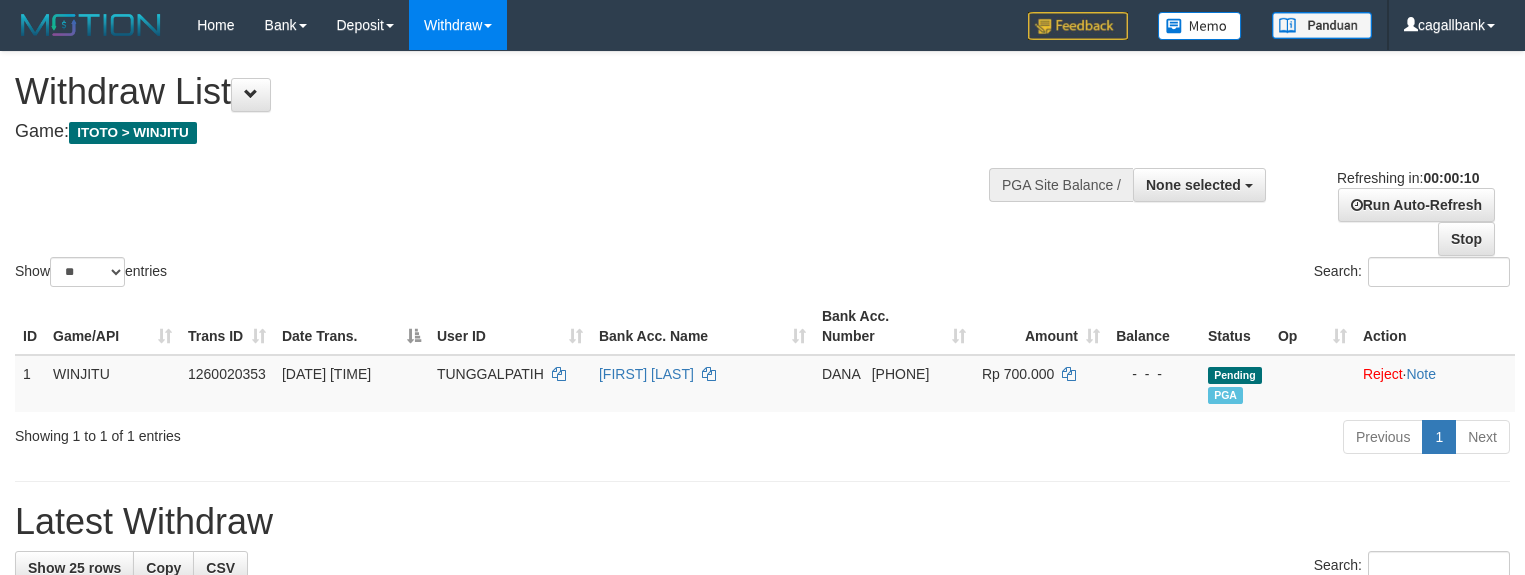 select 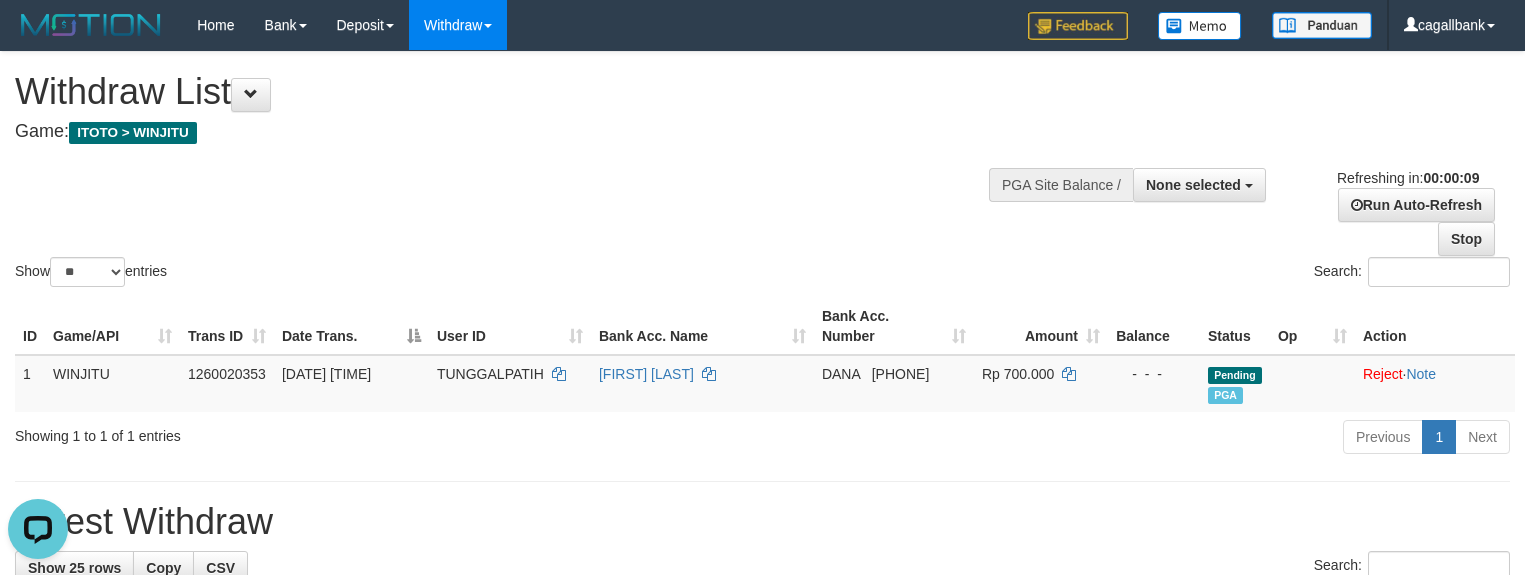 scroll, scrollTop: 0, scrollLeft: 0, axis: both 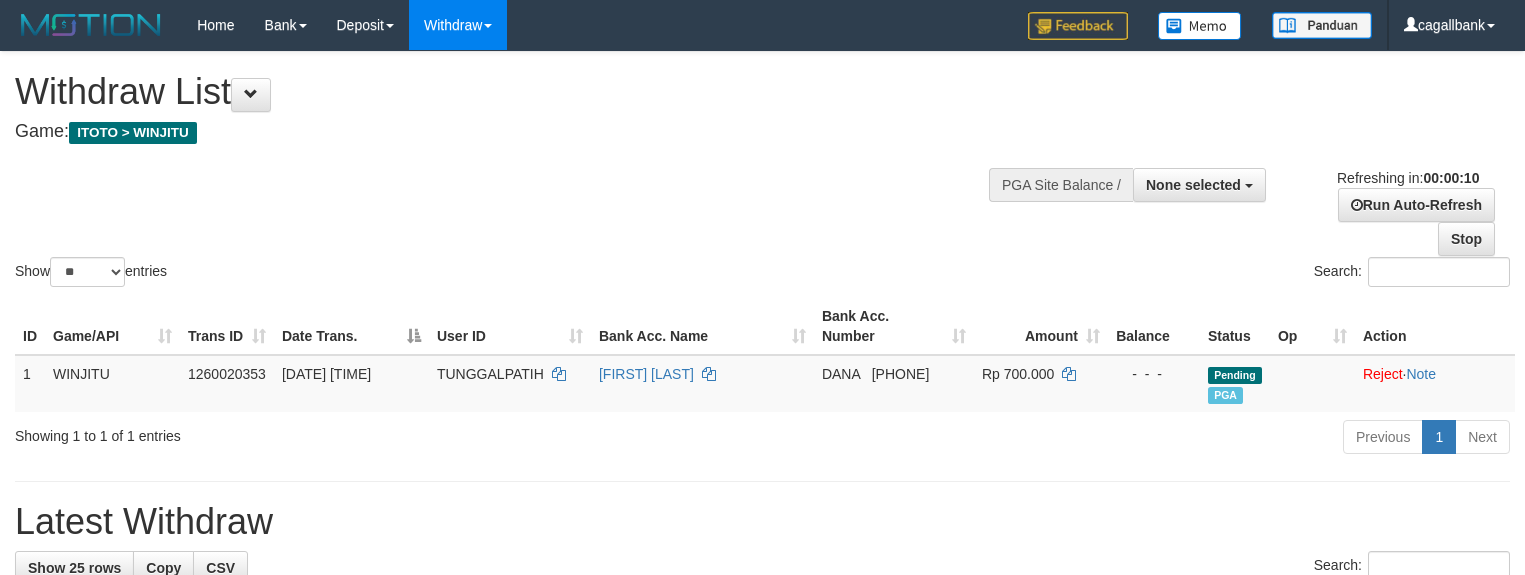 select 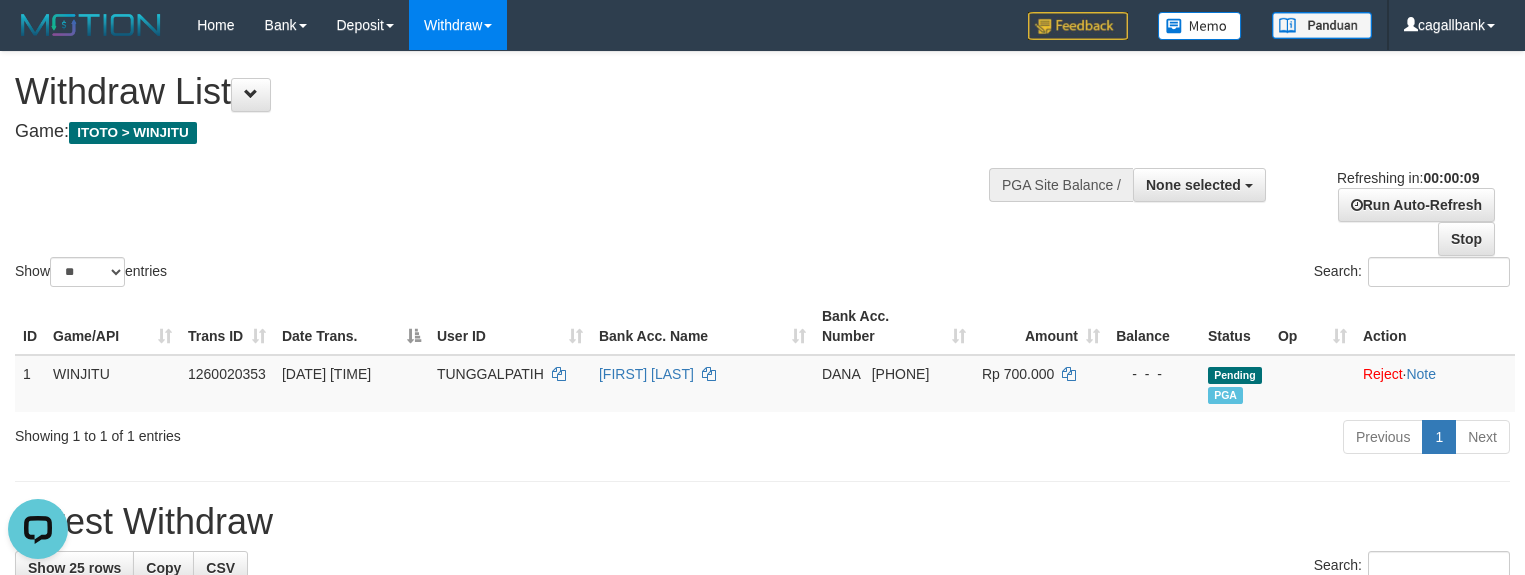 scroll, scrollTop: 0, scrollLeft: 0, axis: both 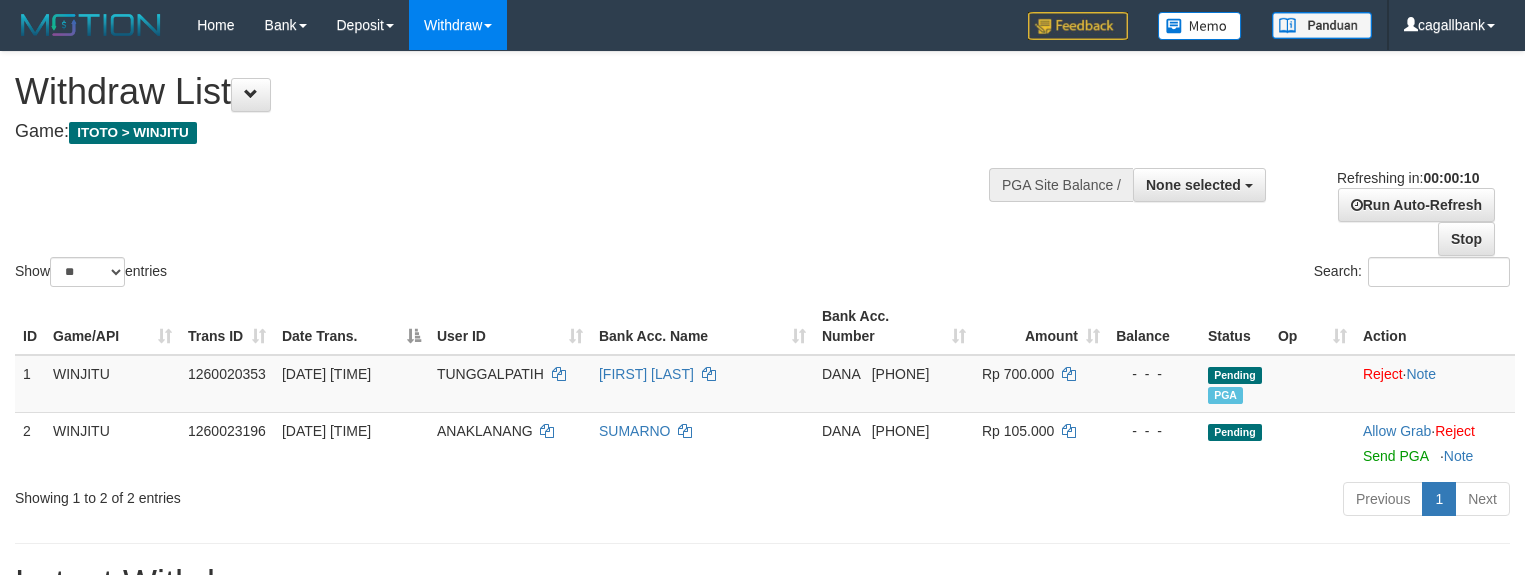 select 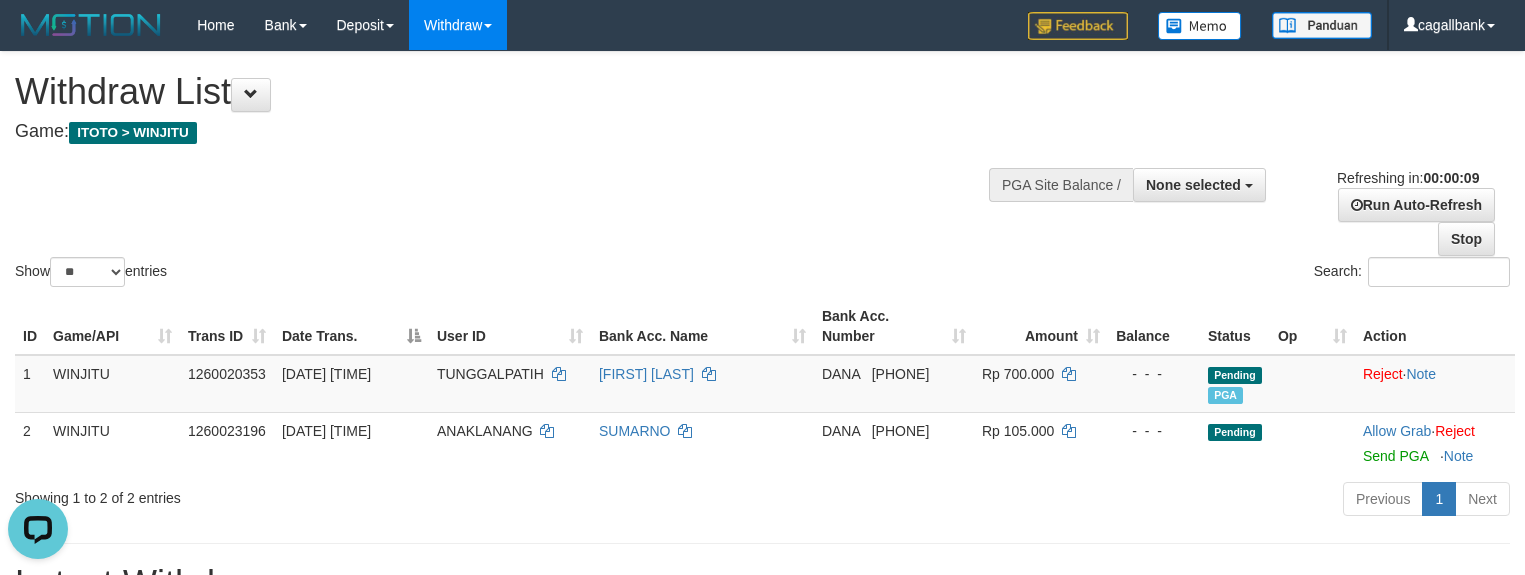 scroll, scrollTop: 0, scrollLeft: 0, axis: both 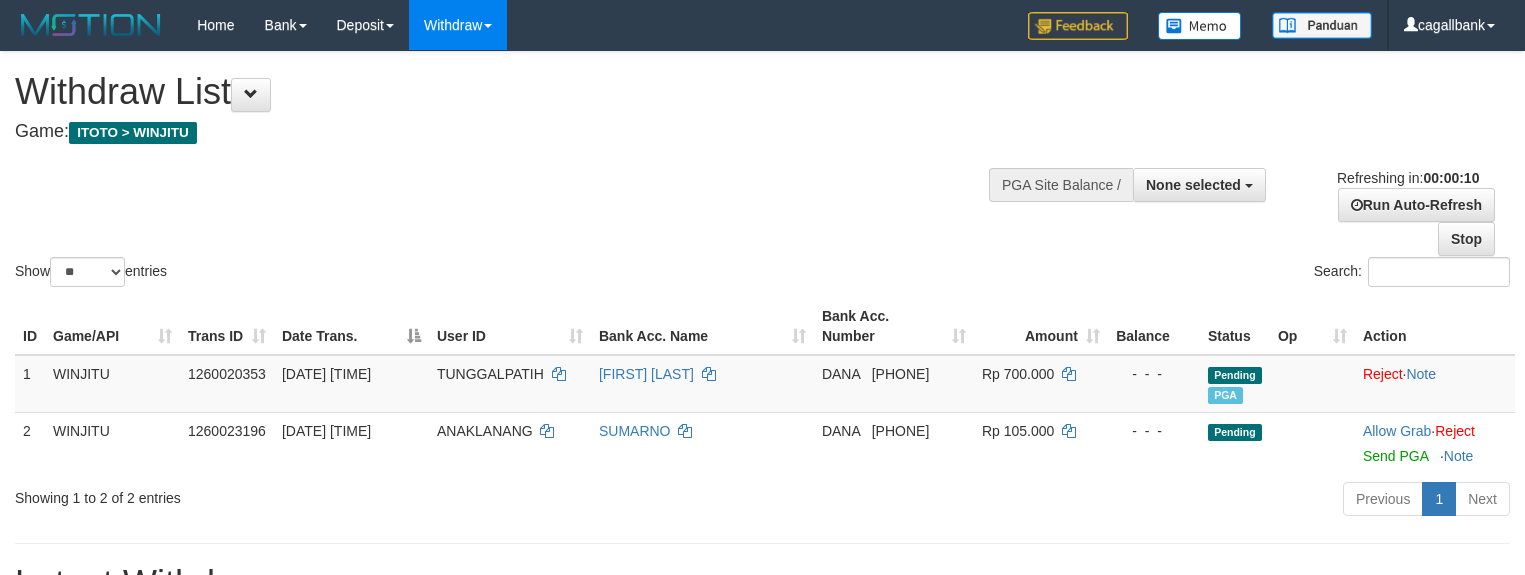 select 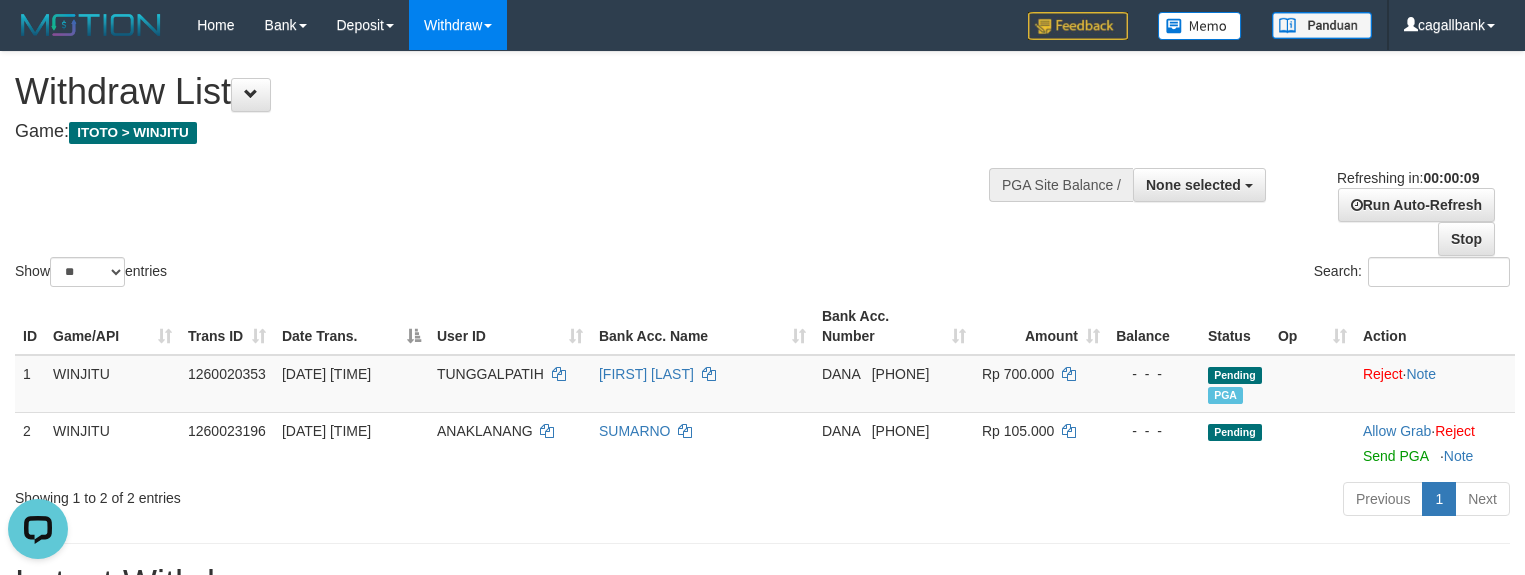 scroll, scrollTop: 0, scrollLeft: 0, axis: both 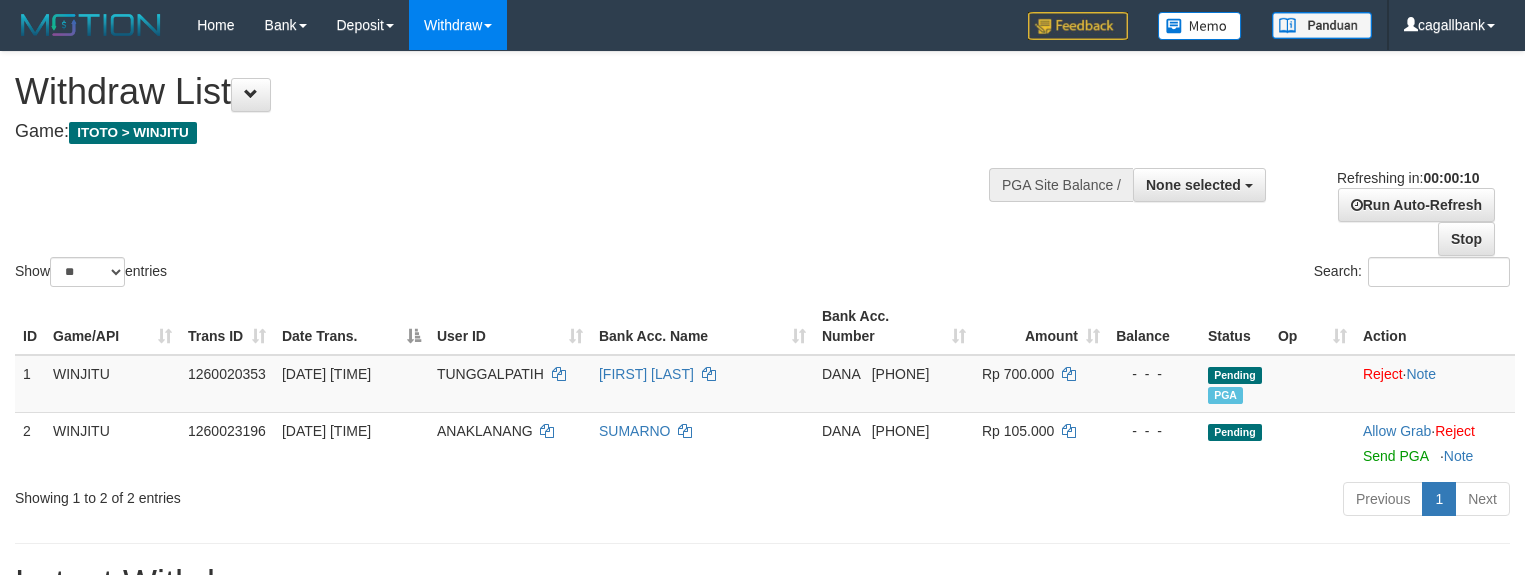 select 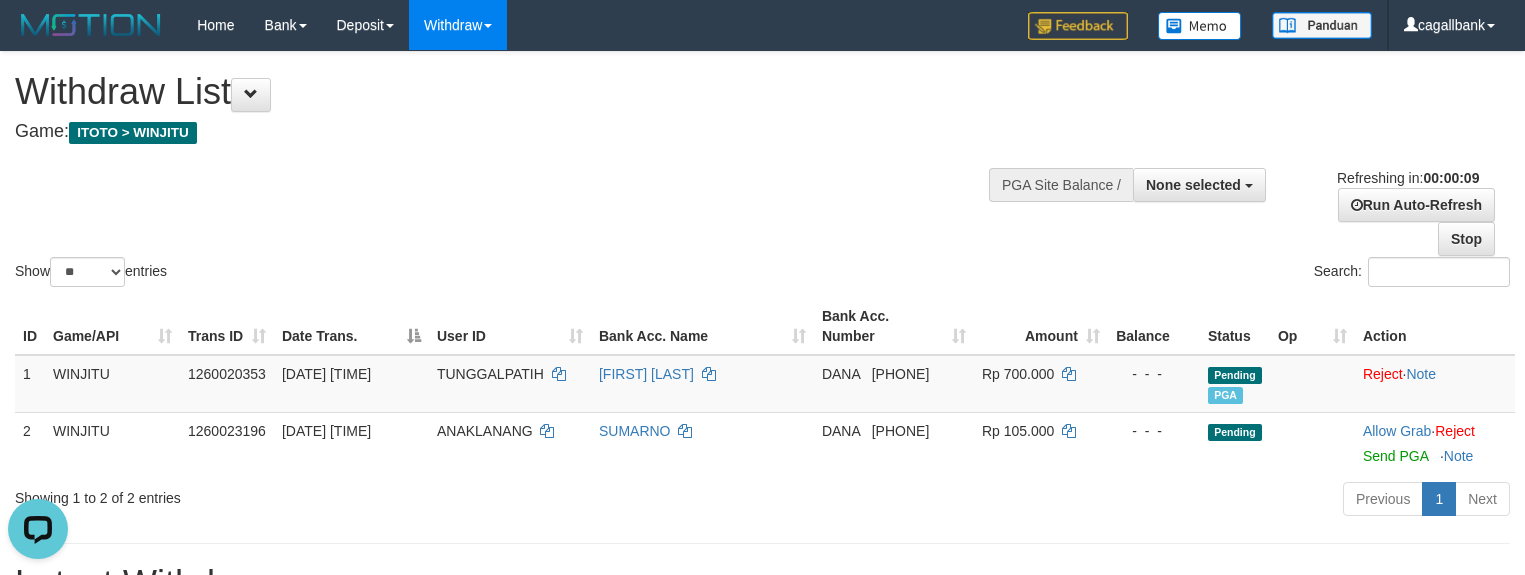 scroll, scrollTop: 0, scrollLeft: 0, axis: both 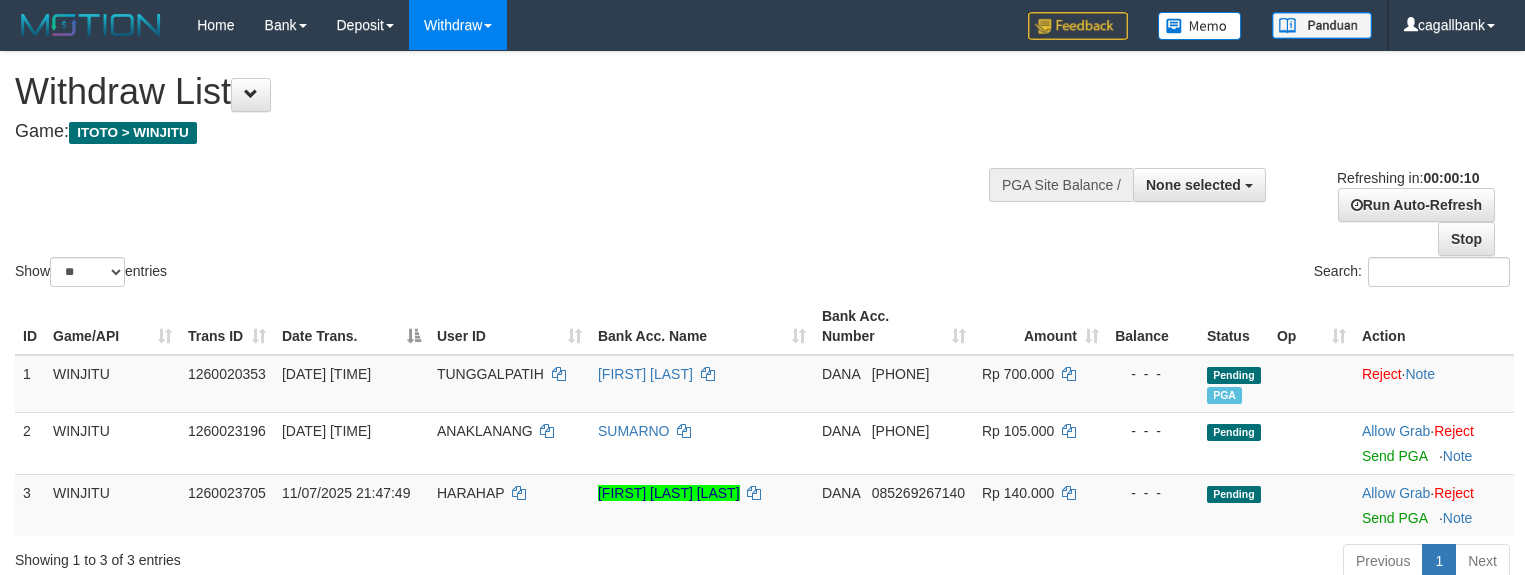select 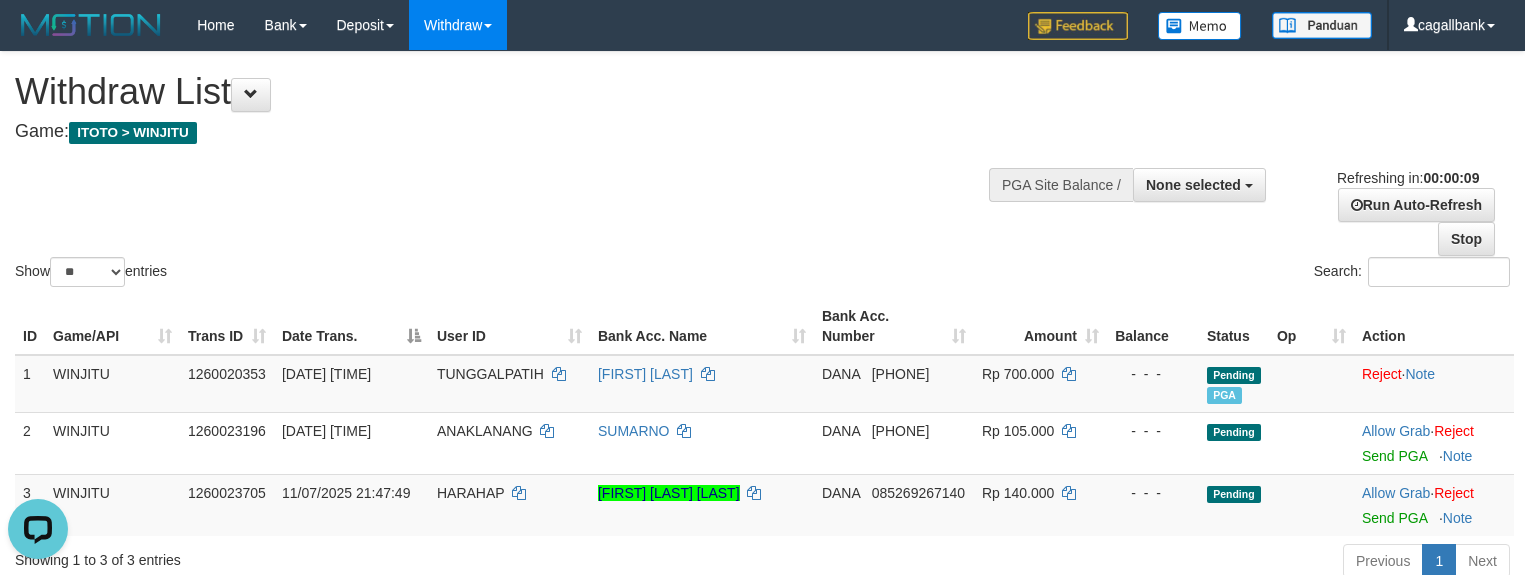 scroll, scrollTop: 0, scrollLeft: 0, axis: both 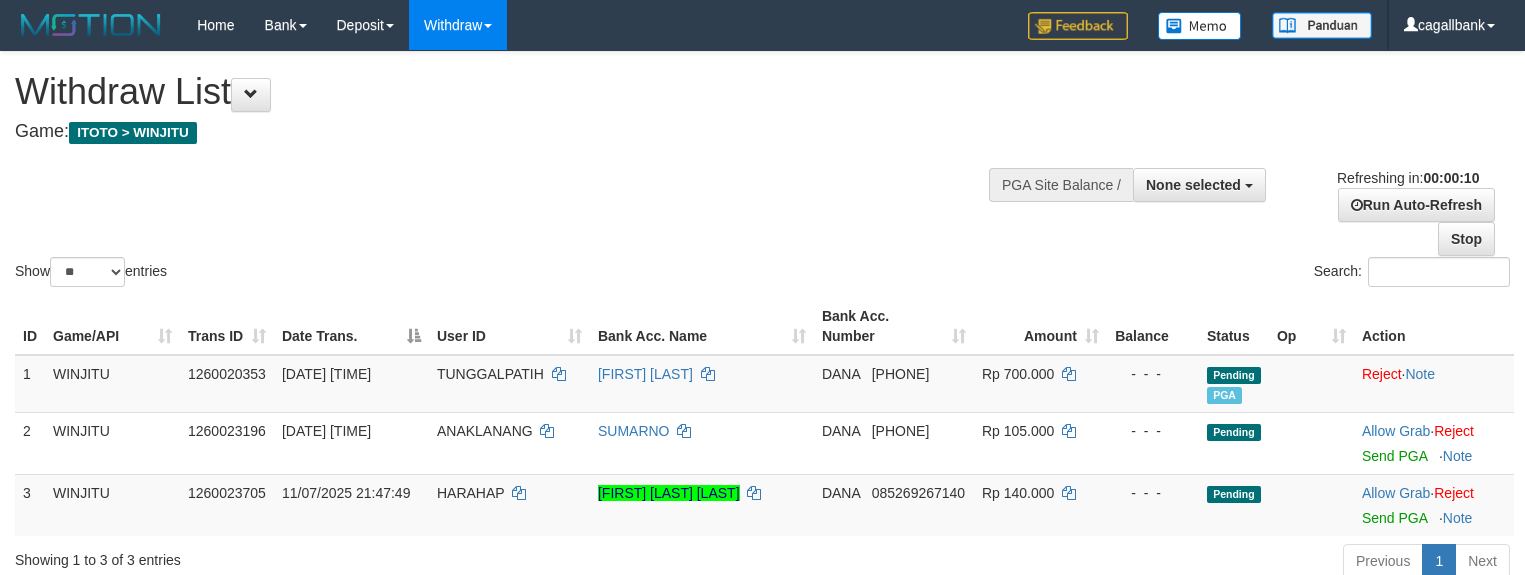 select 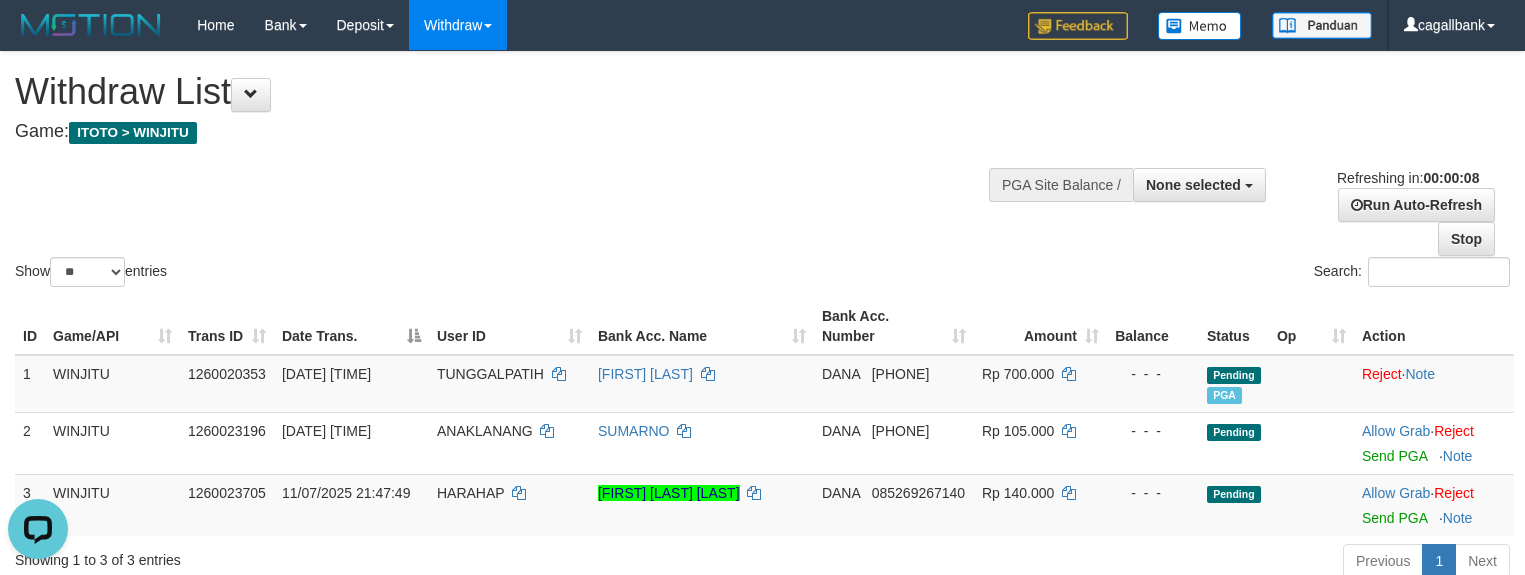 scroll, scrollTop: 0, scrollLeft: 0, axis: both 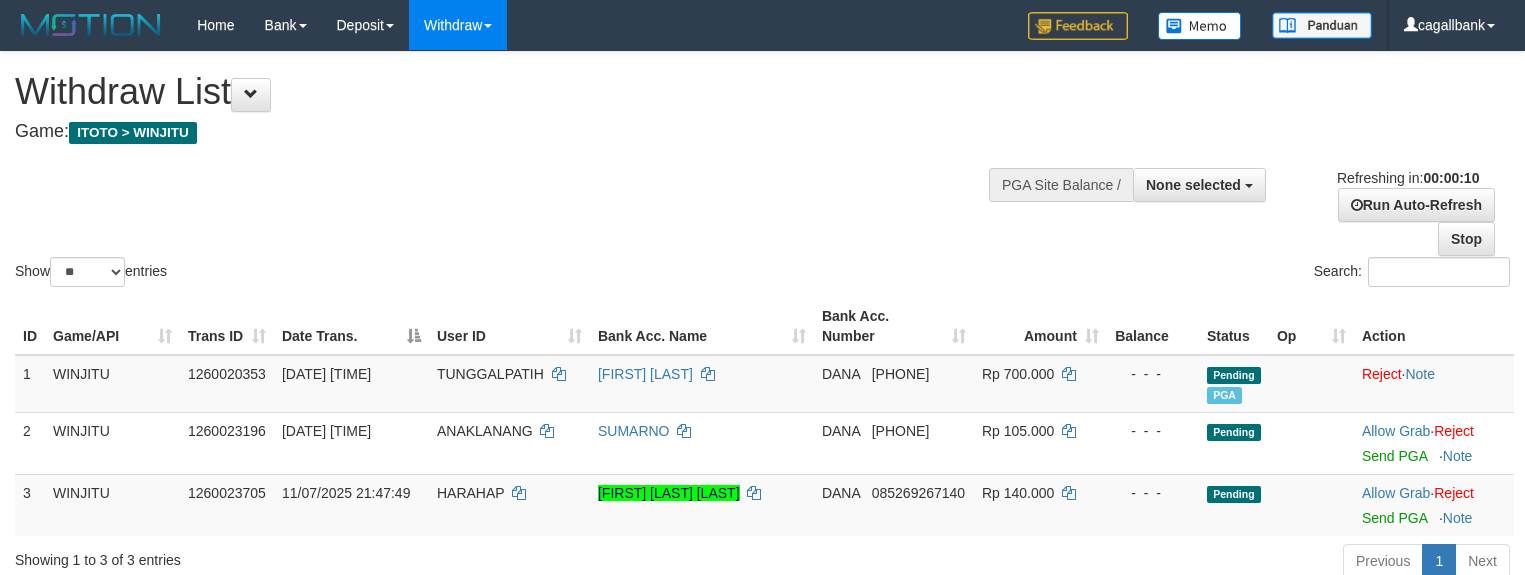 select 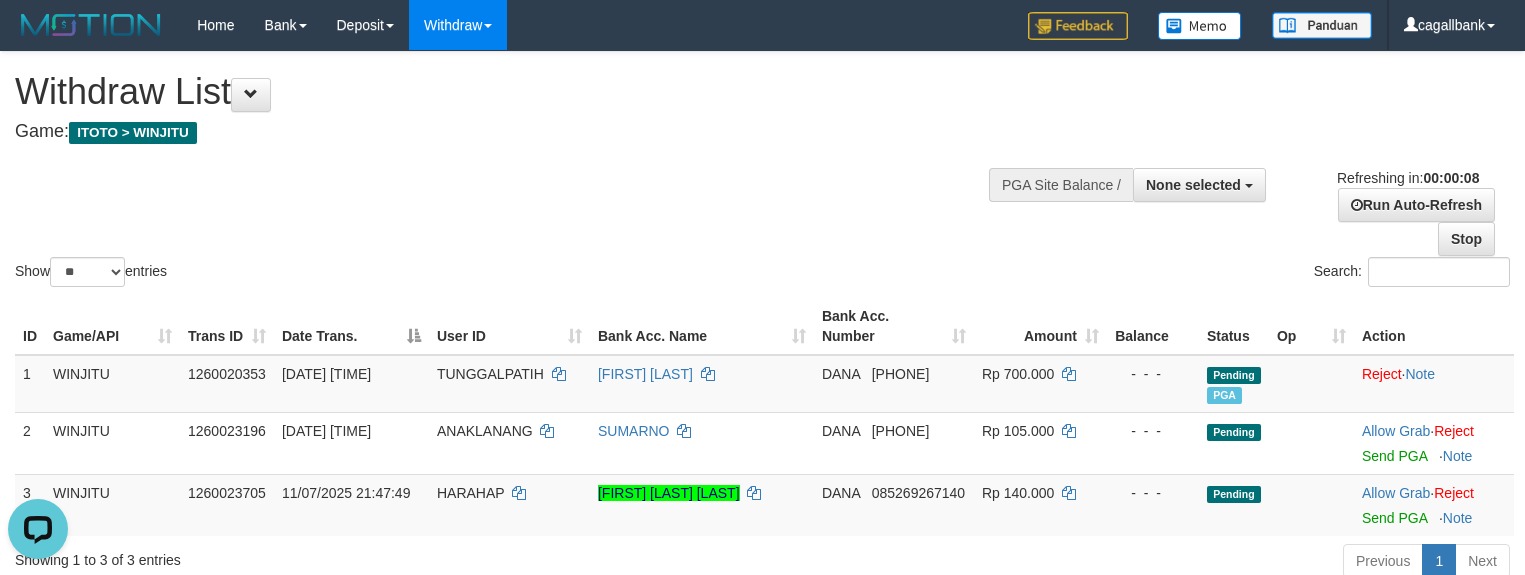 scroll, scrollTop: 0, scrollLeft: 0, axis: both 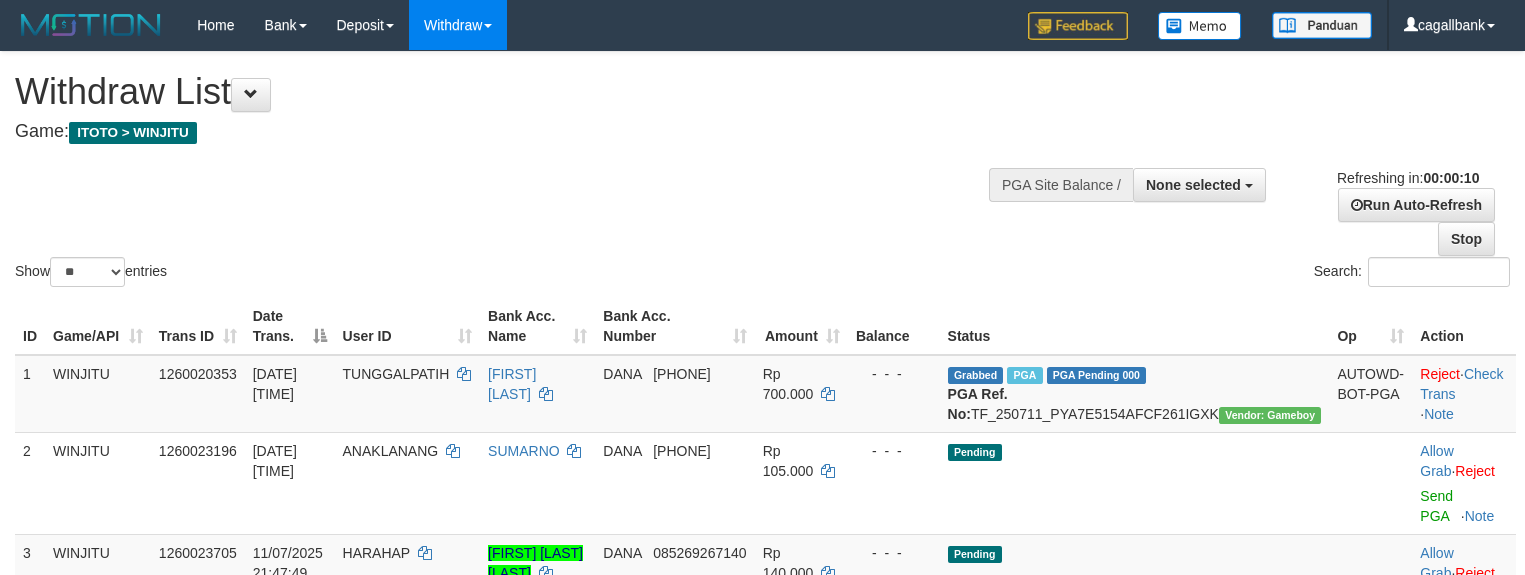 select 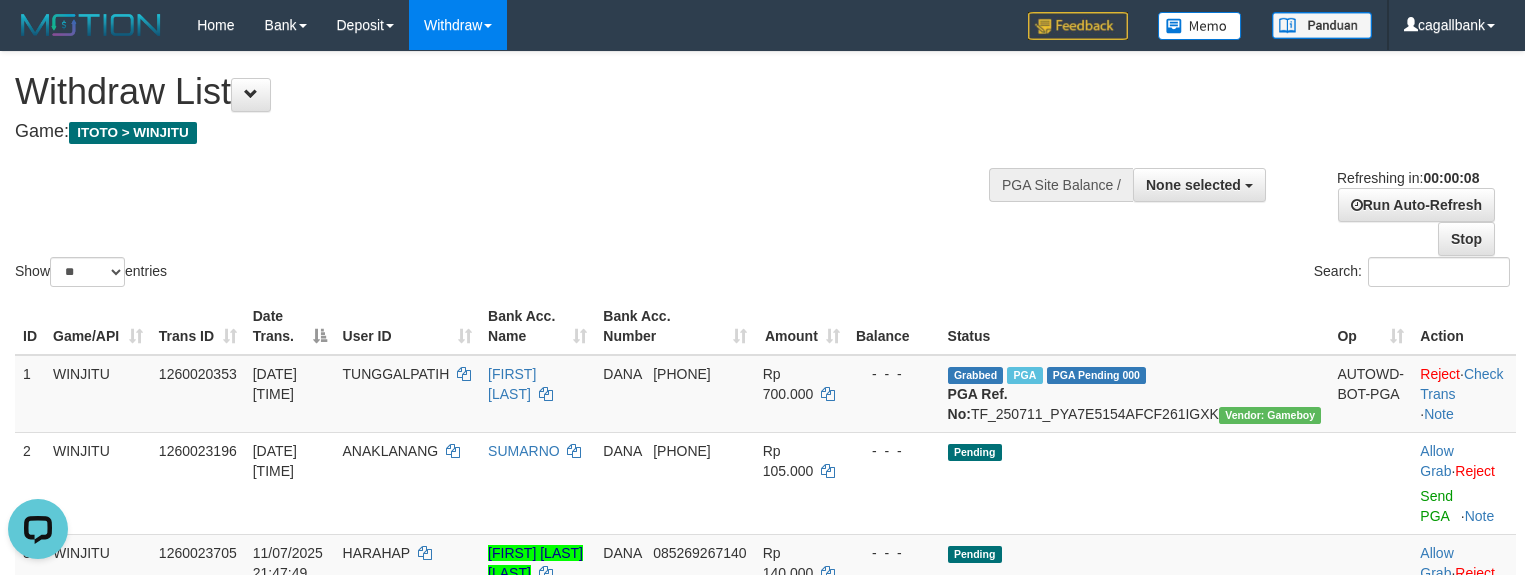 scroll, scrollTop: 0, scrollLeft: 0, axis: both 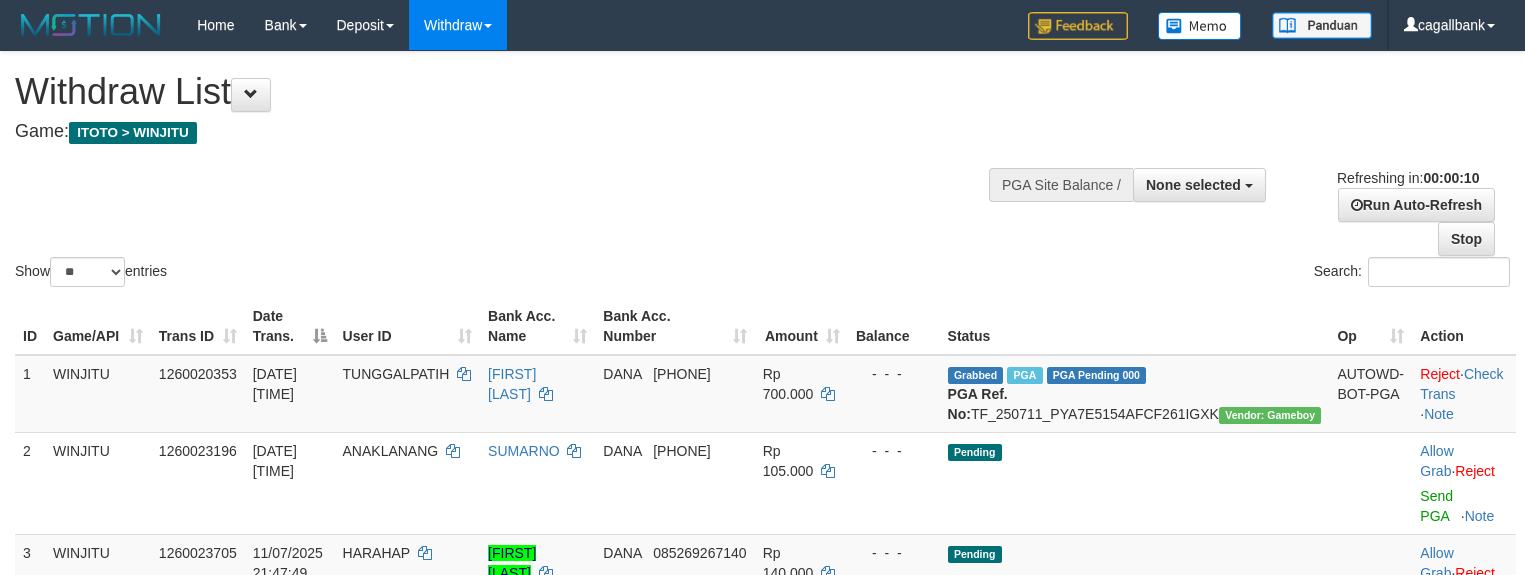 select 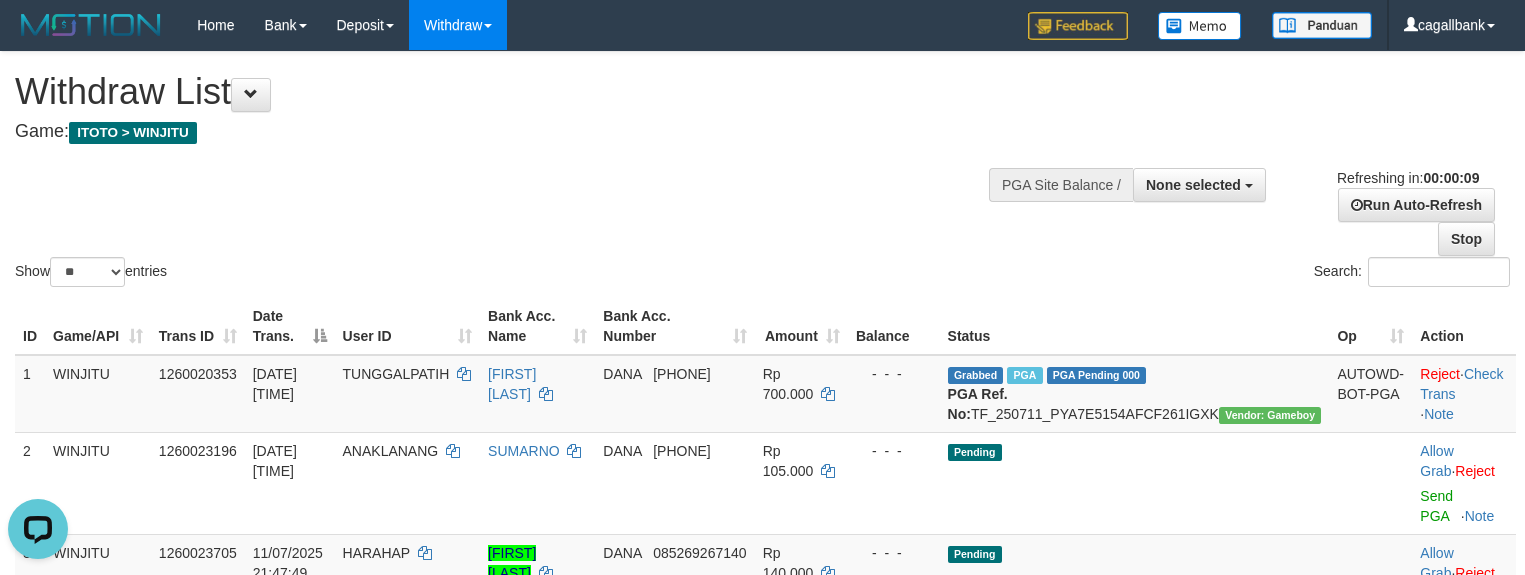 scroll, scrollTop: 0, scrollLeft: 0, axis: both 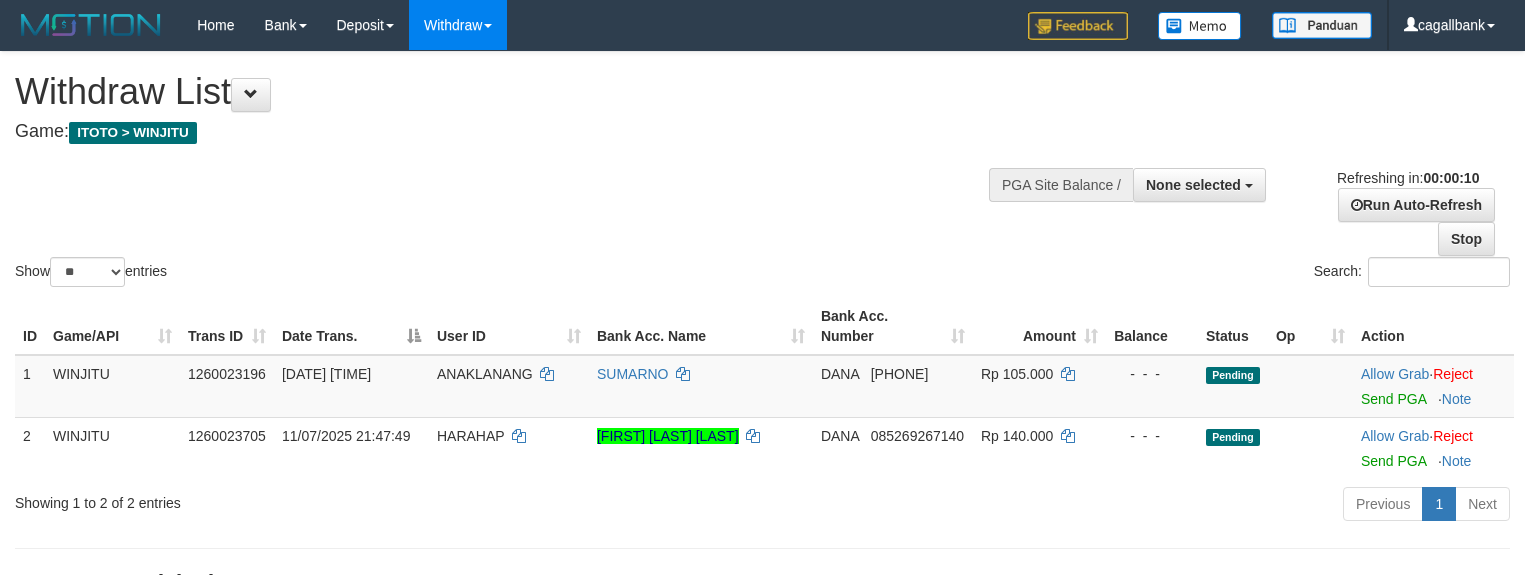 select 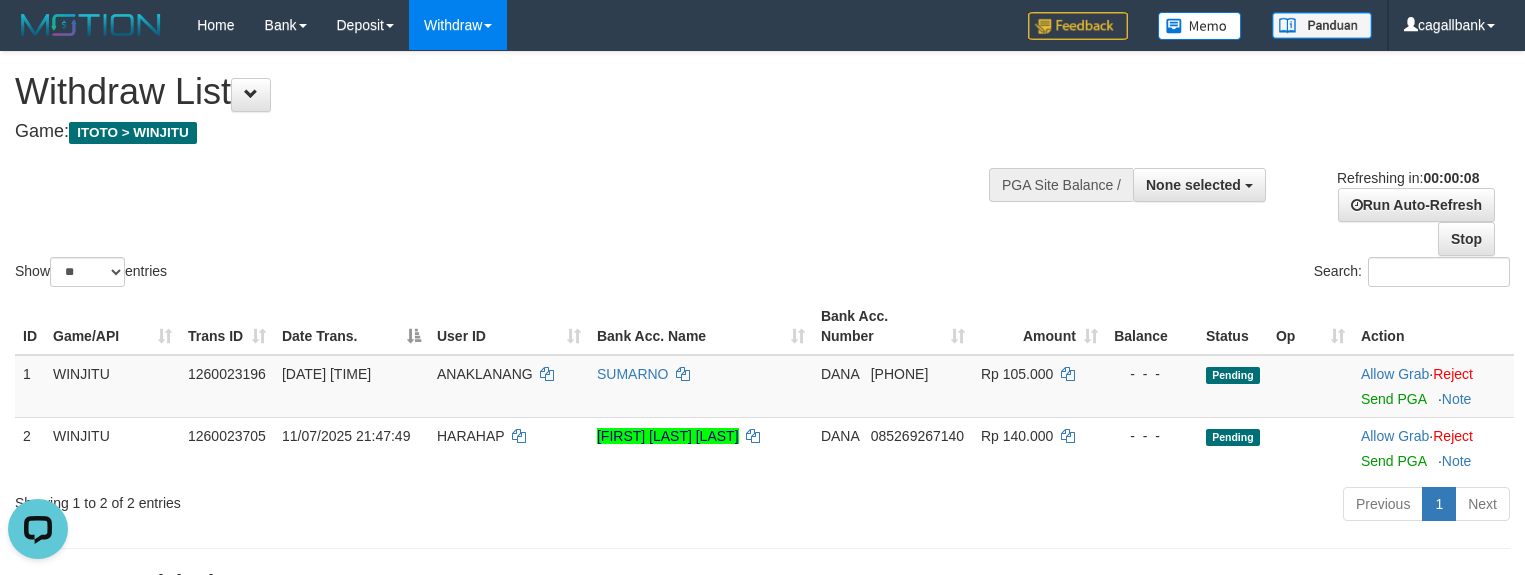 scroll, scrollTop: 0, scrollLeft: 0, axis: both 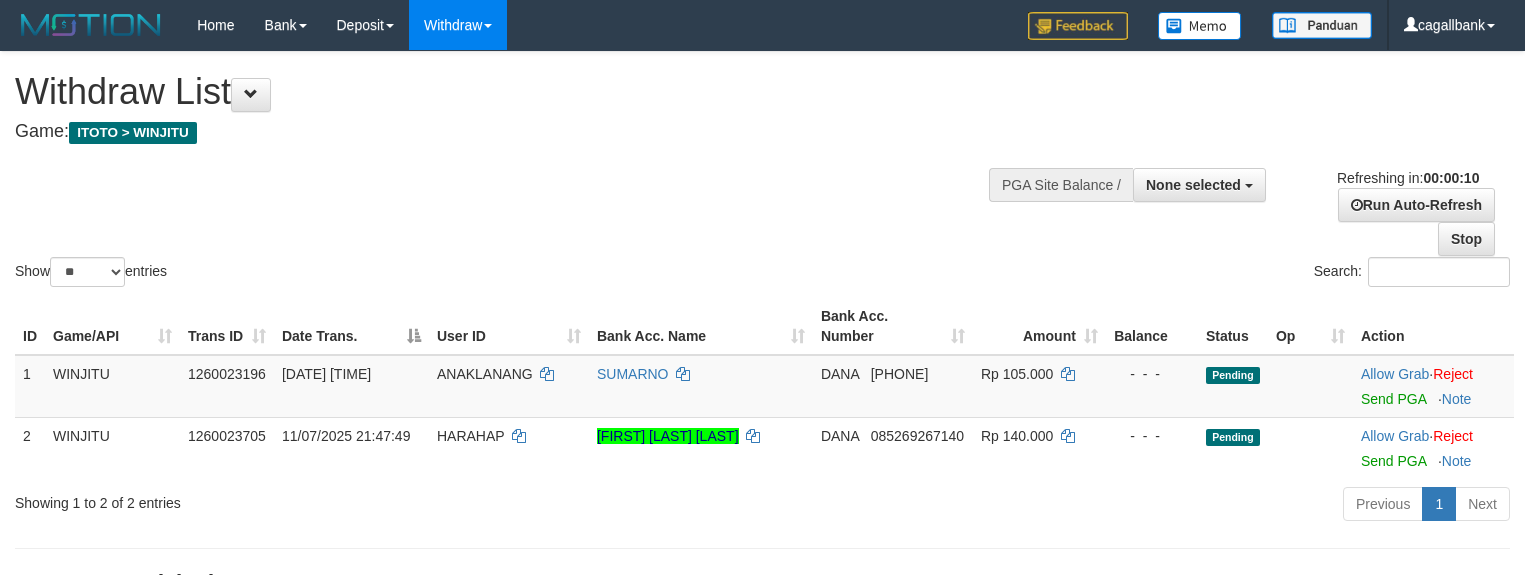 select 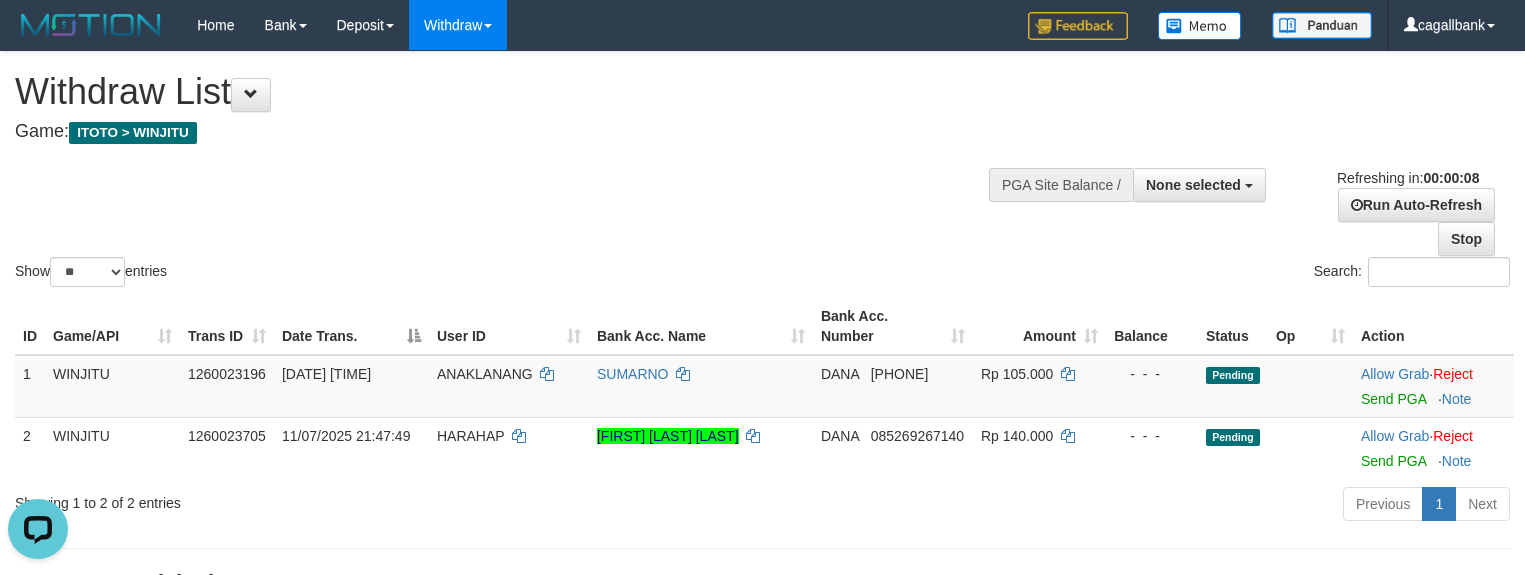 scroll, scrollTop: 0, scrollLeft: 0, axis: both 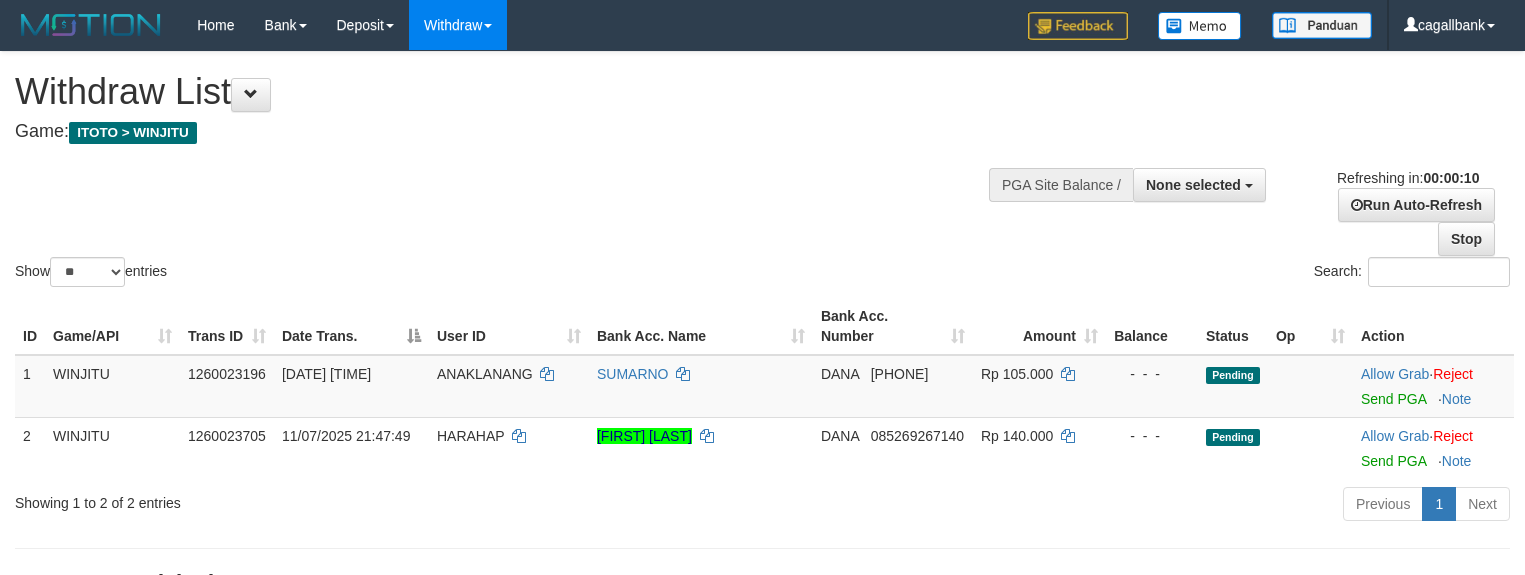 select 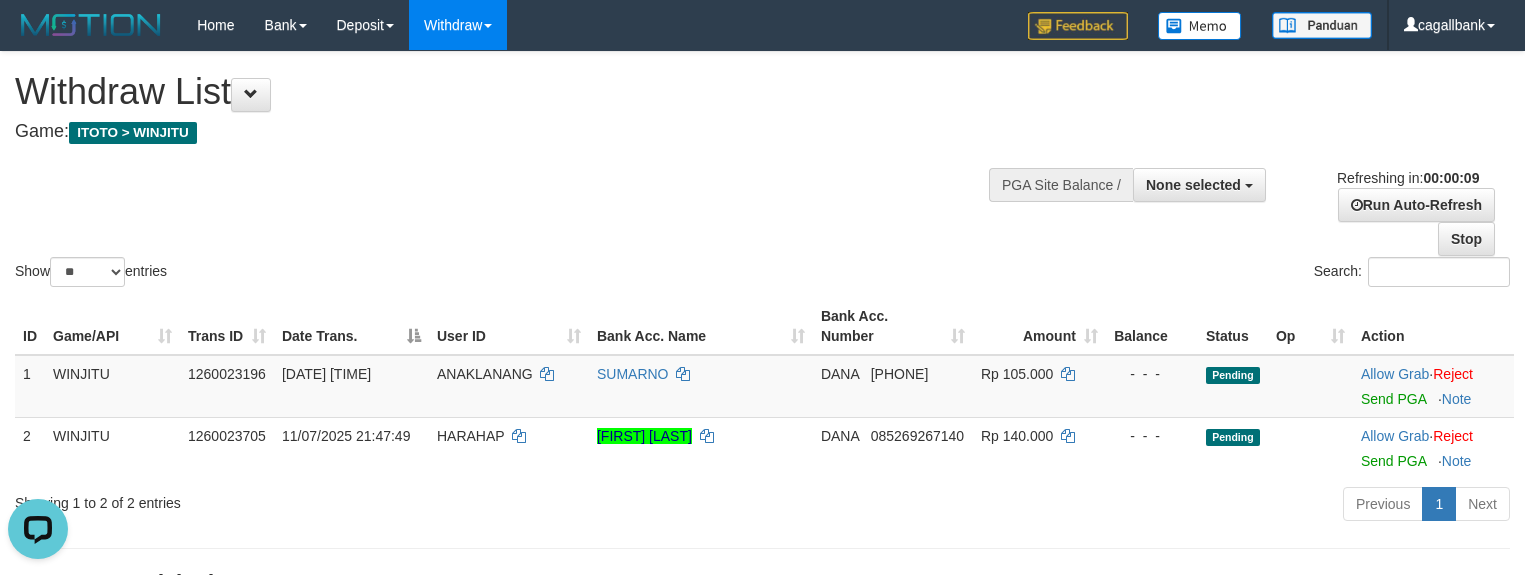 scroll, scrollTop: 0, scrollLeft: 0, axis: both 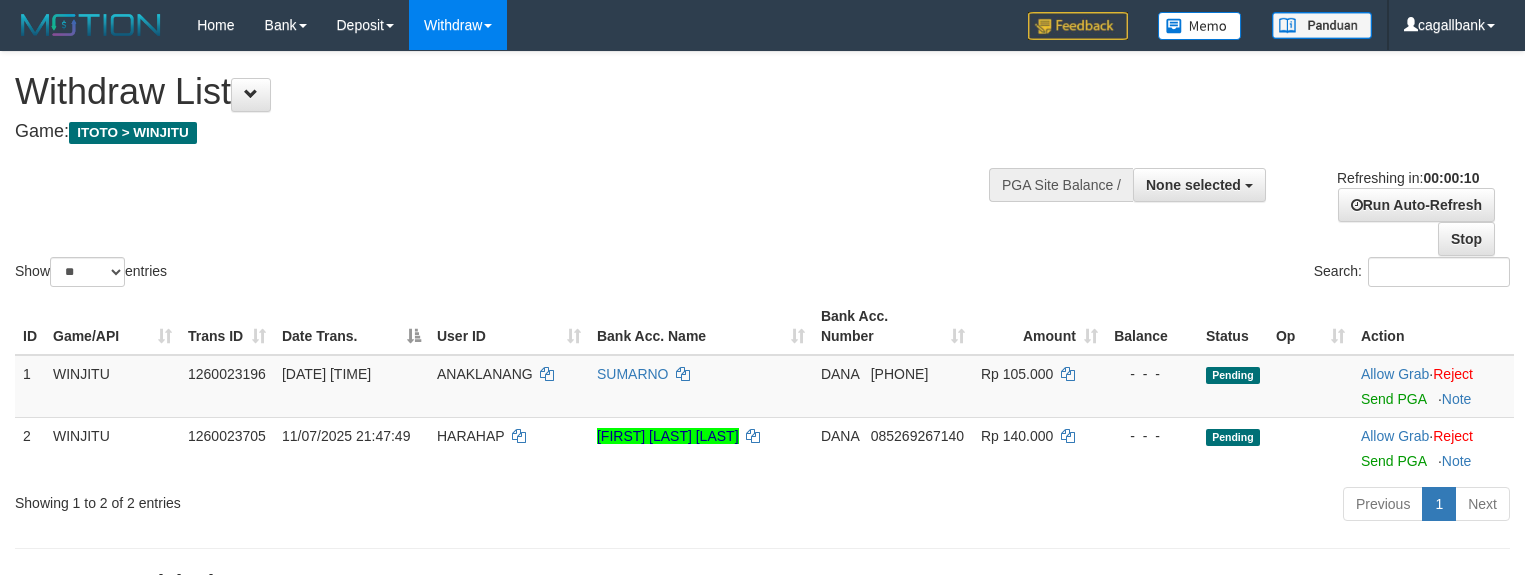 select 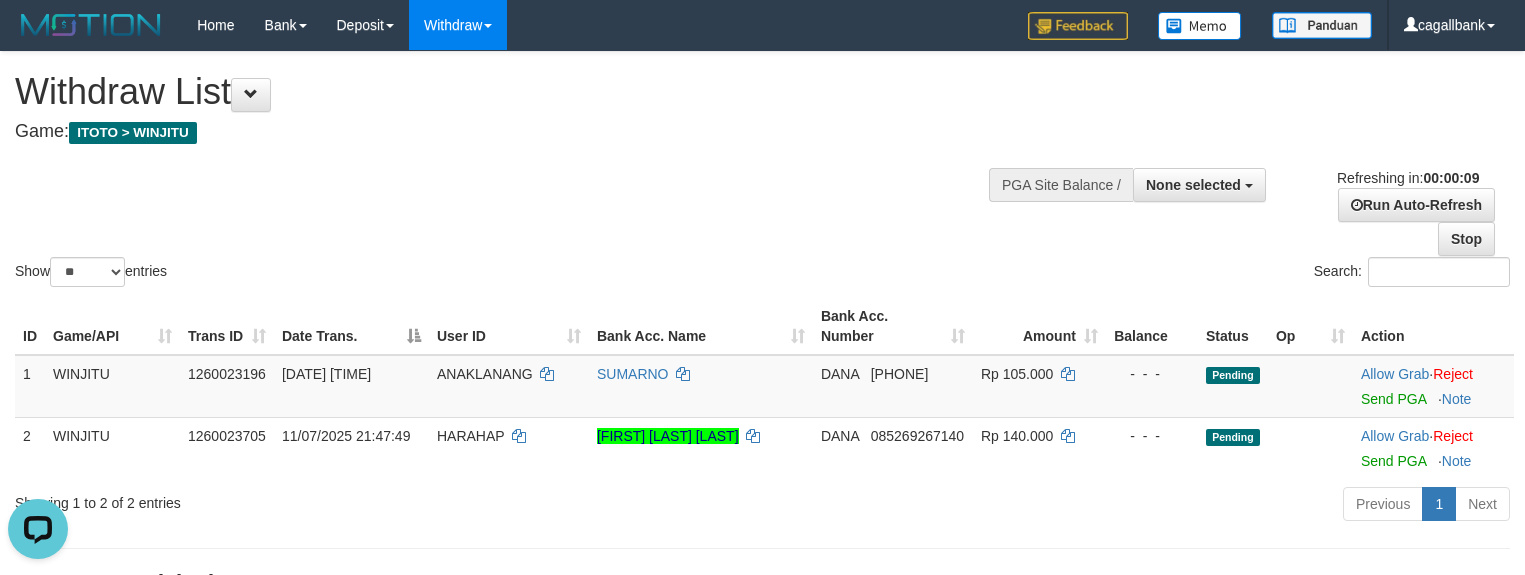 scroll, scrollTop: 0, scrollLeft: 0, axis: both 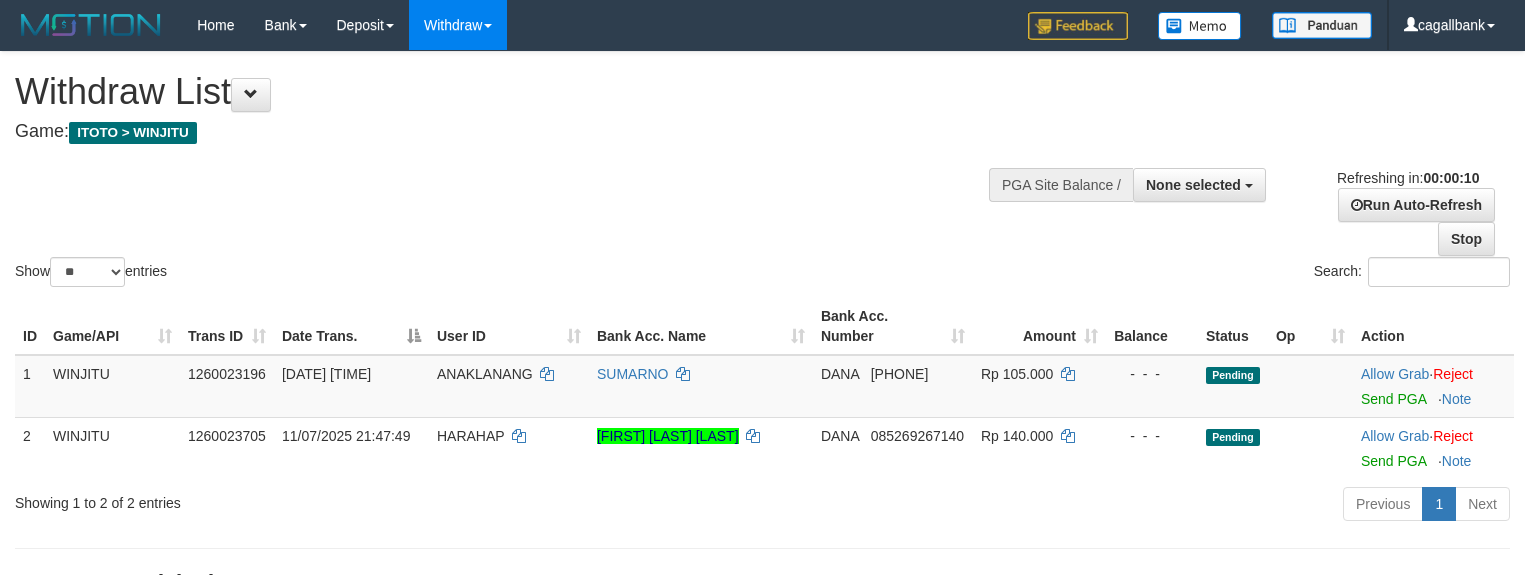 select 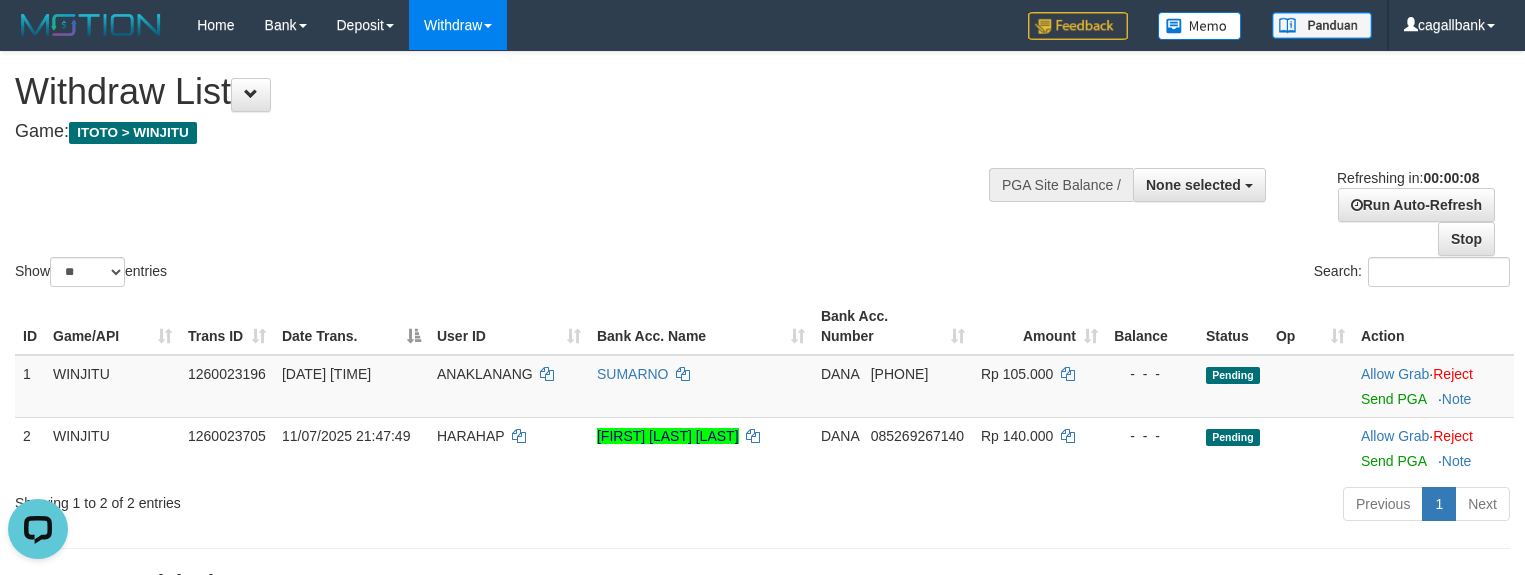 scroll, scrollTop: 0, scrollLeft: 0, axis: both 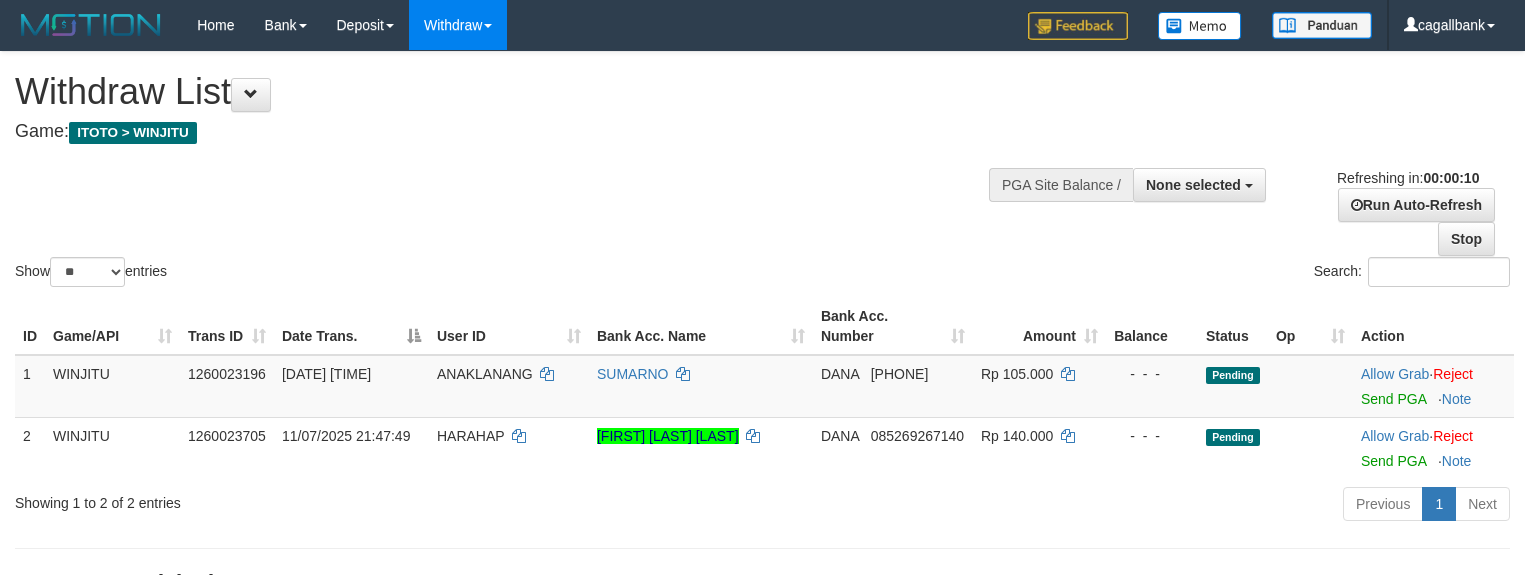 select 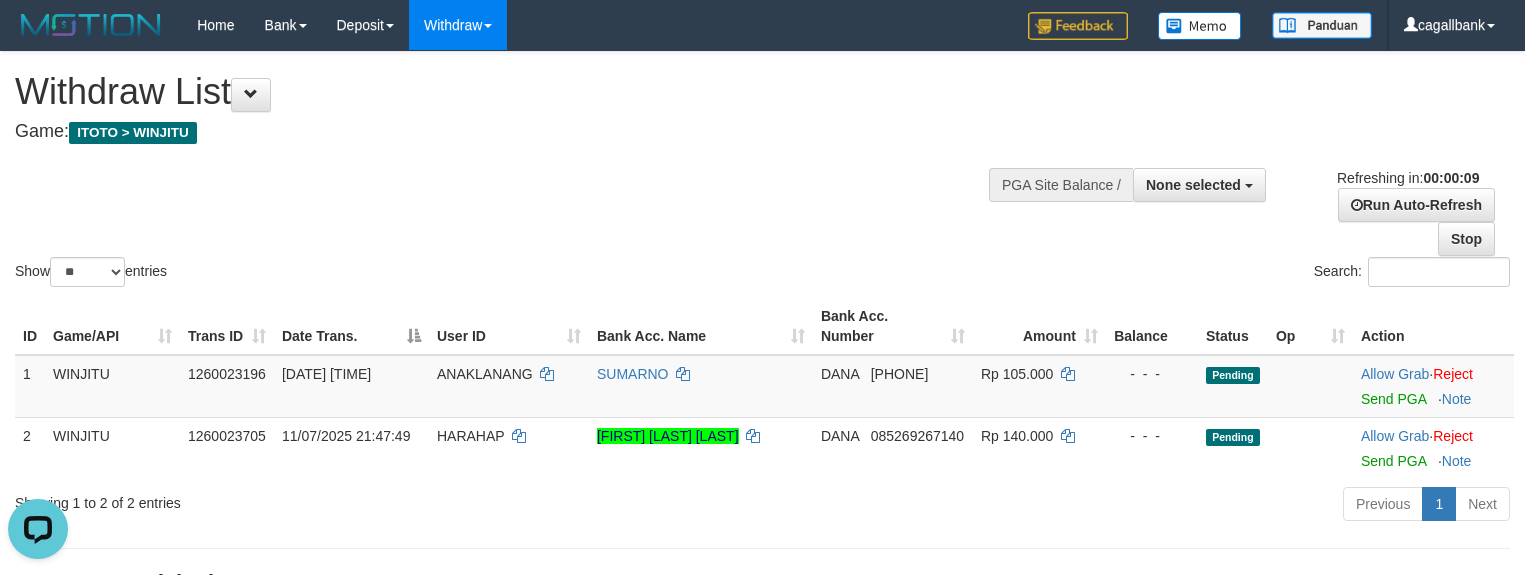scroll, scrollTop: 0, scrollLeft: 0, axis: both 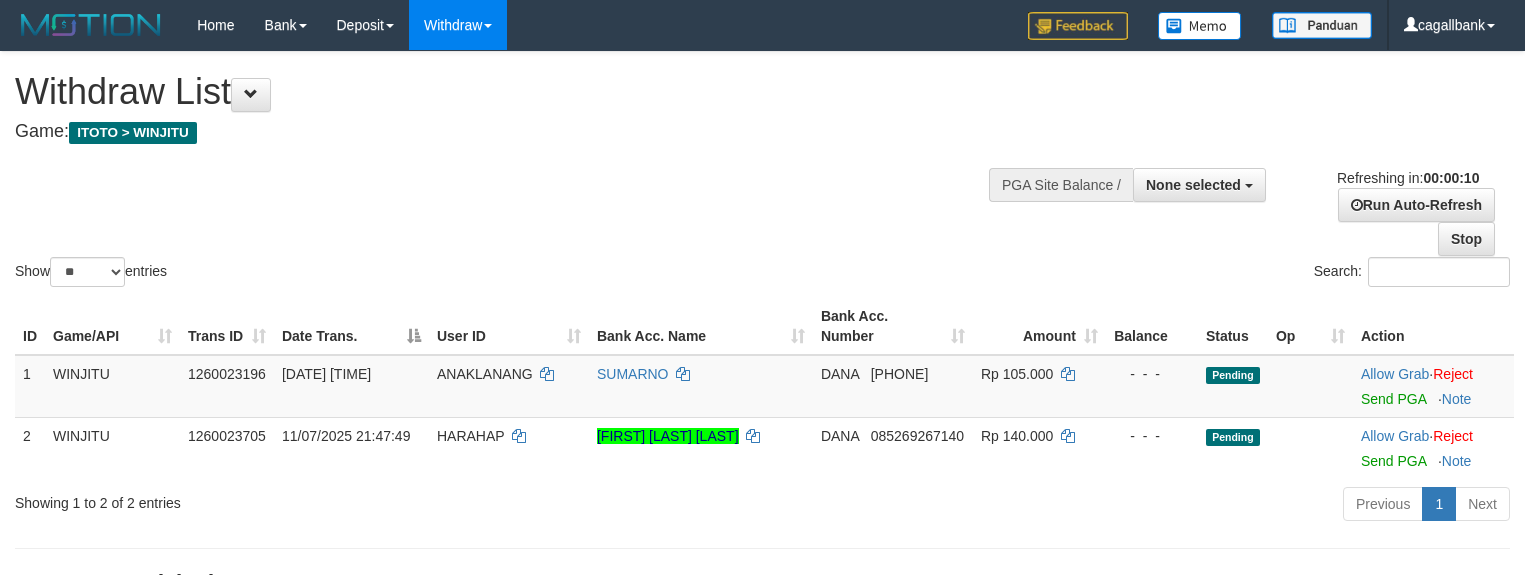 select 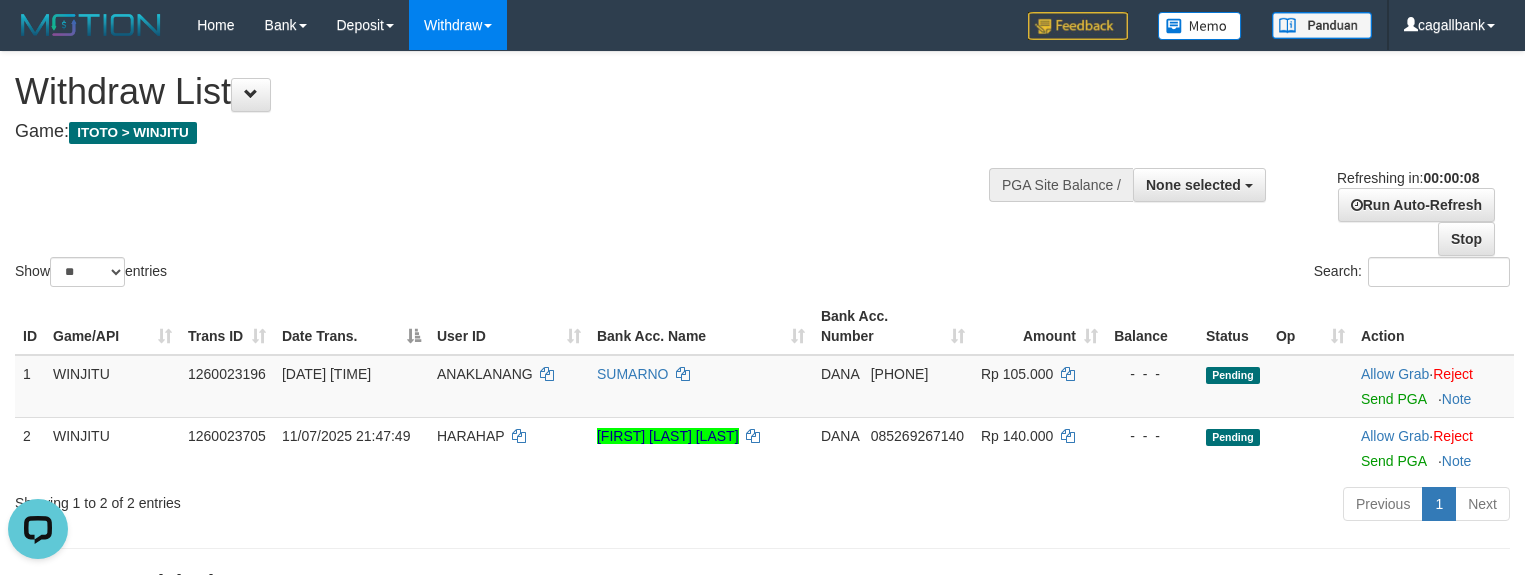 scroll, scrollTop: 0, scrollLeft: 0, axis: both 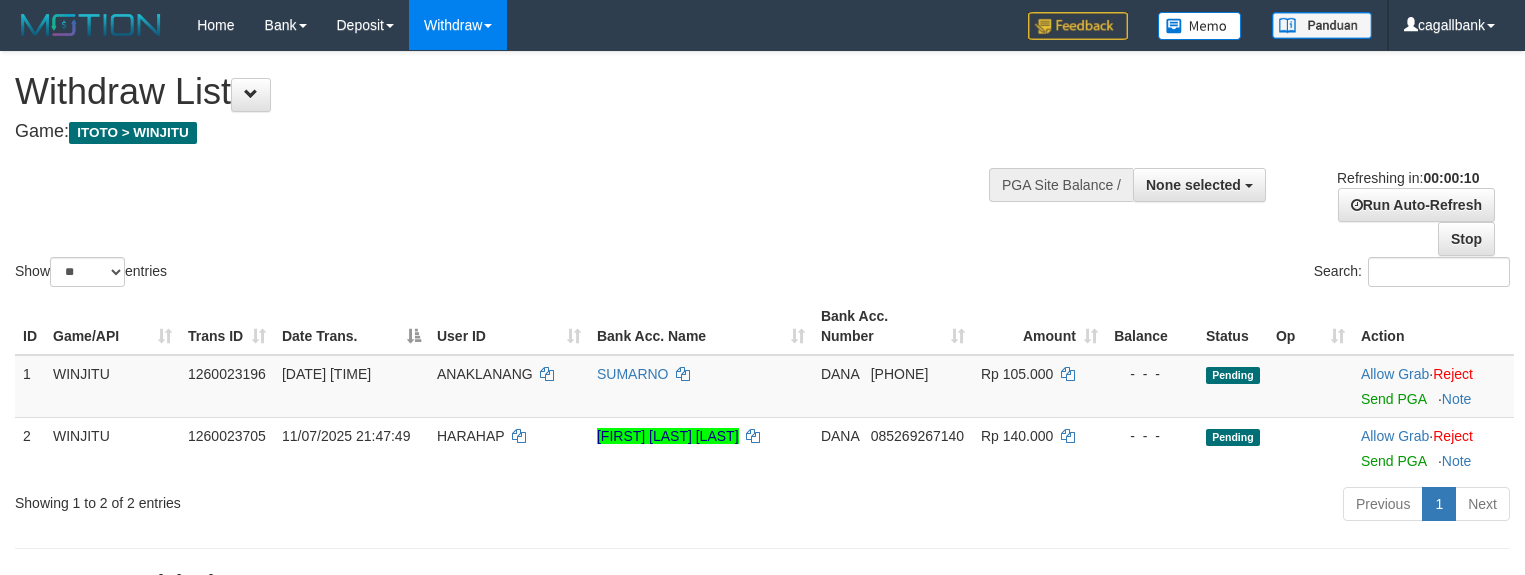 select 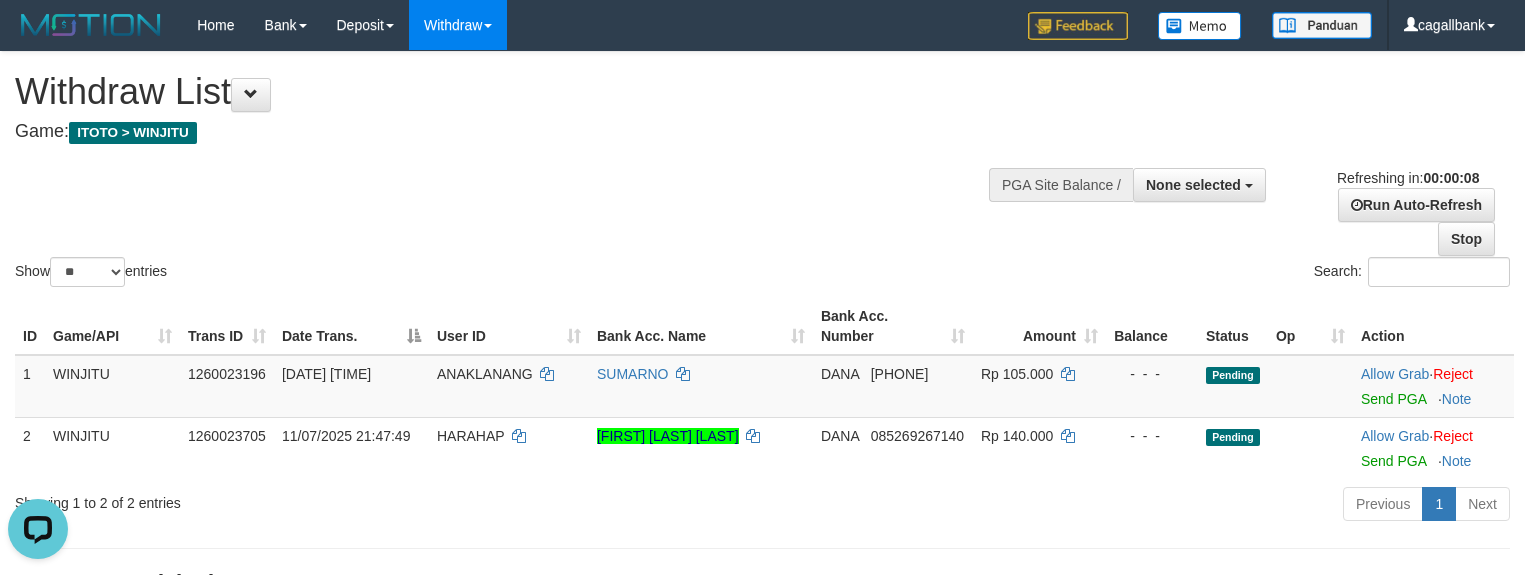 scroll, scrollTop: 0, scrollLeft: 0, axis: both 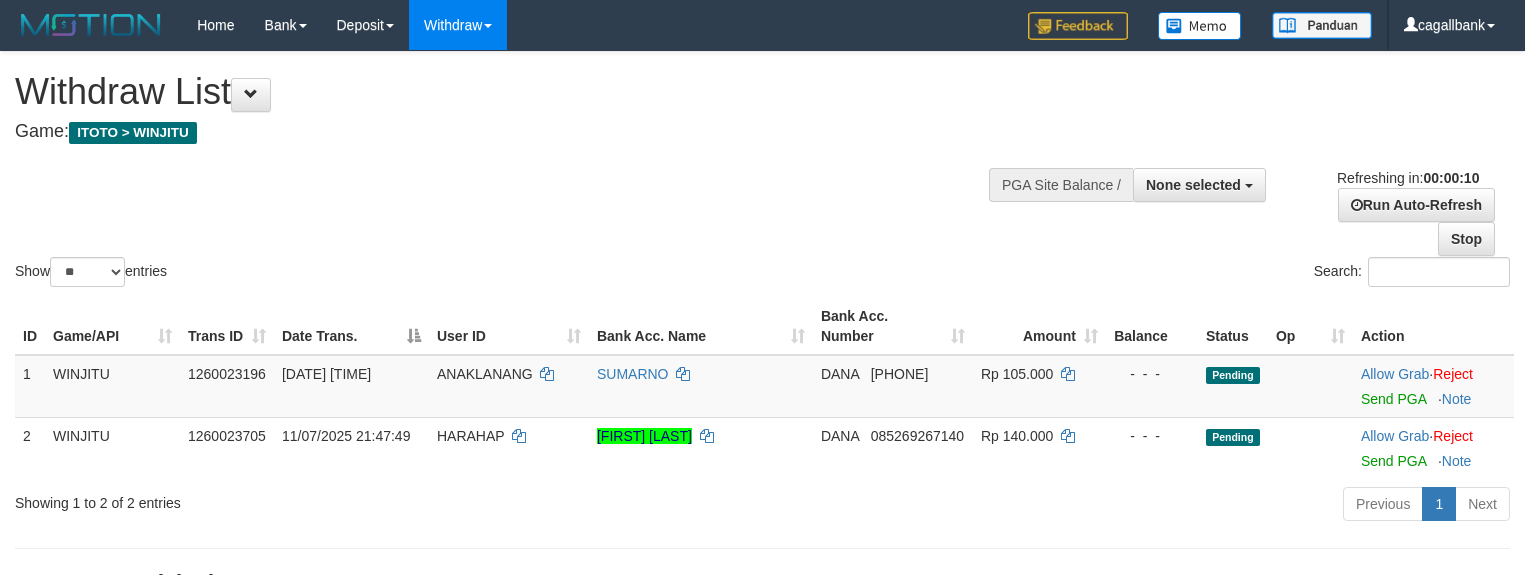 select 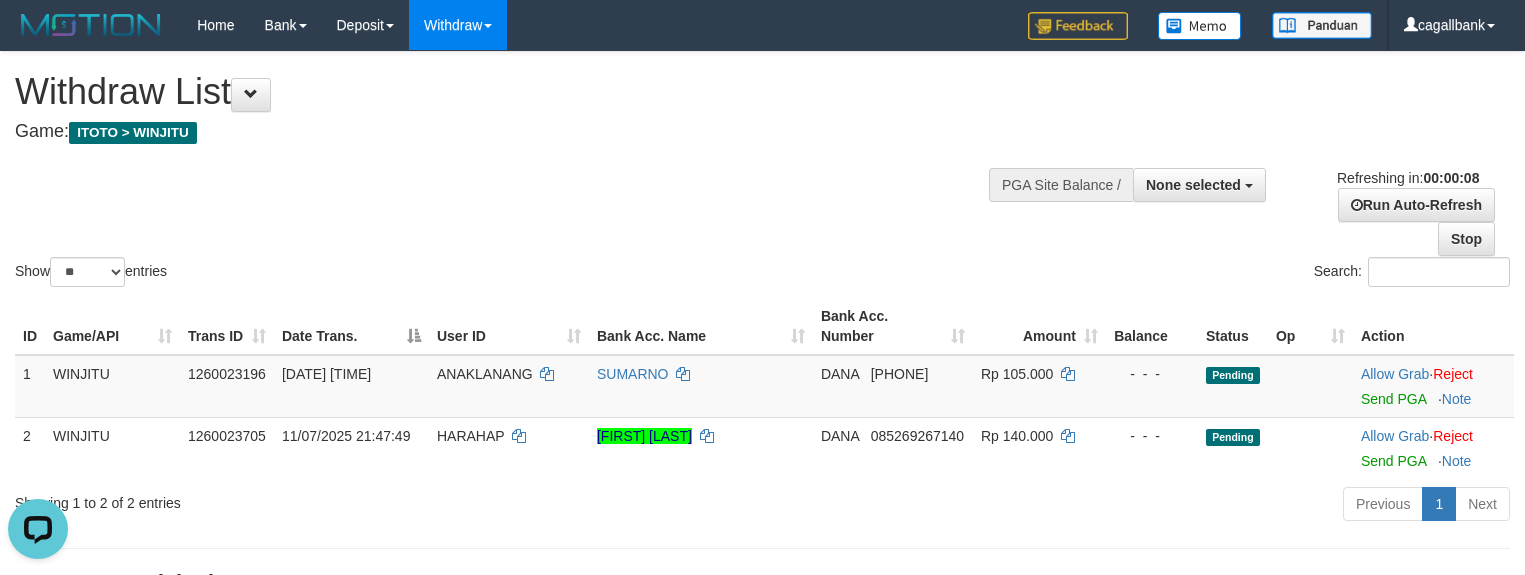 scroll, scrollTop: 0, scrollLeft: 0, axis: both 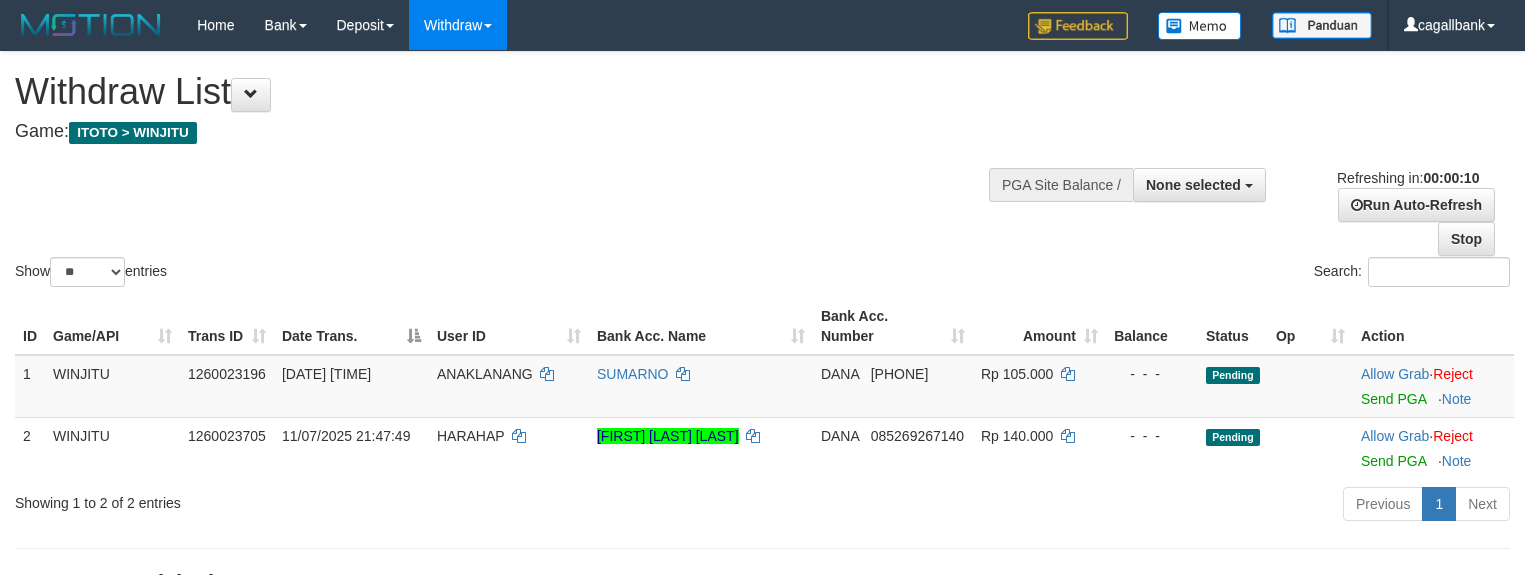 select 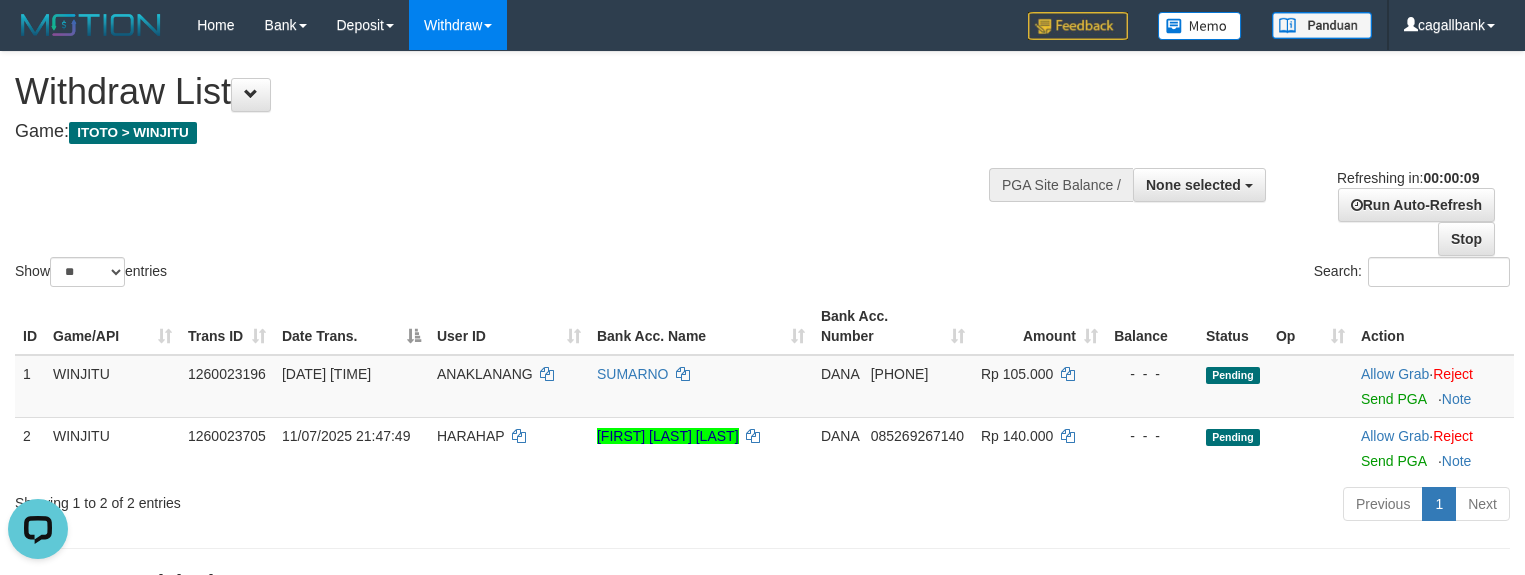scroll, scrollTop: 0, scrollLeft: 0, axis: both 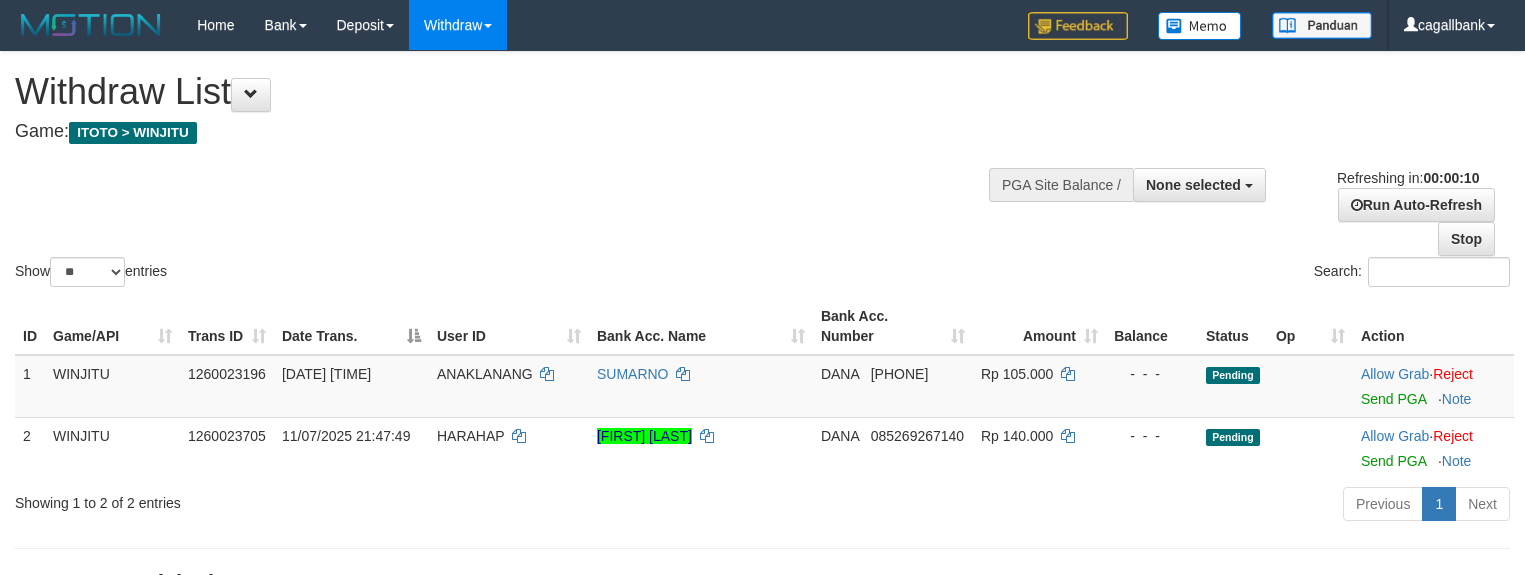 select 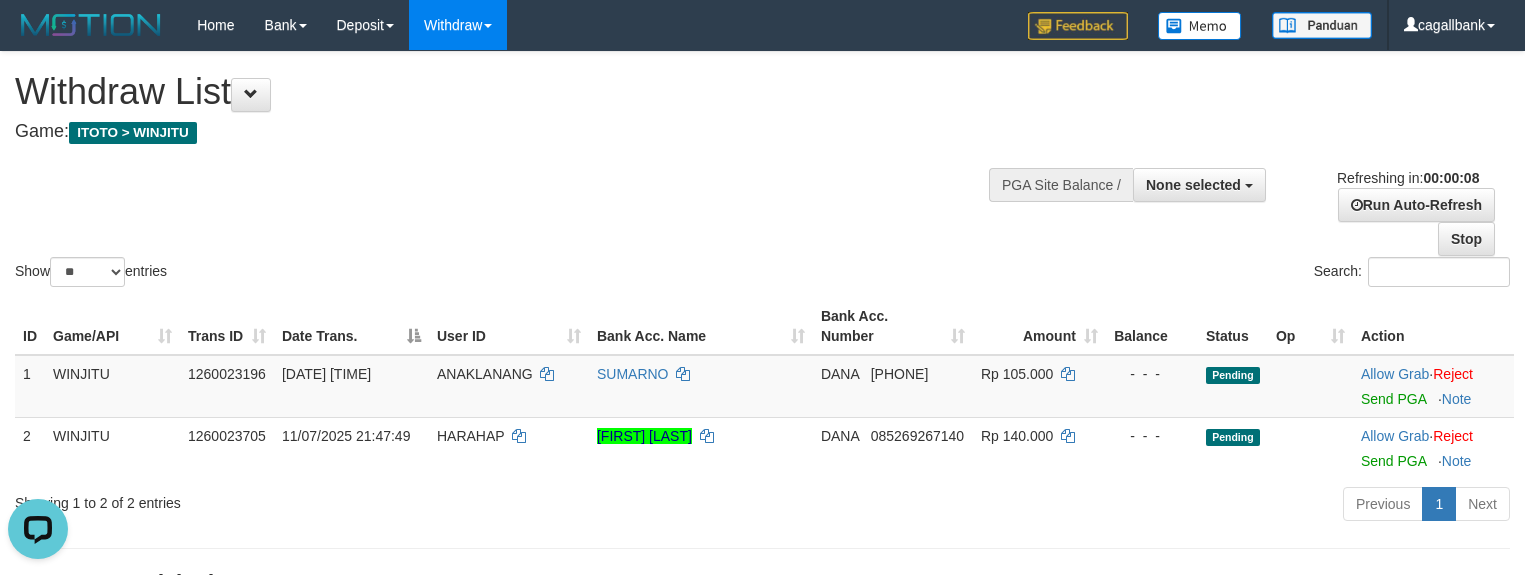 scroll, scrollTop: 0, scrollLeft: 0, axis: both 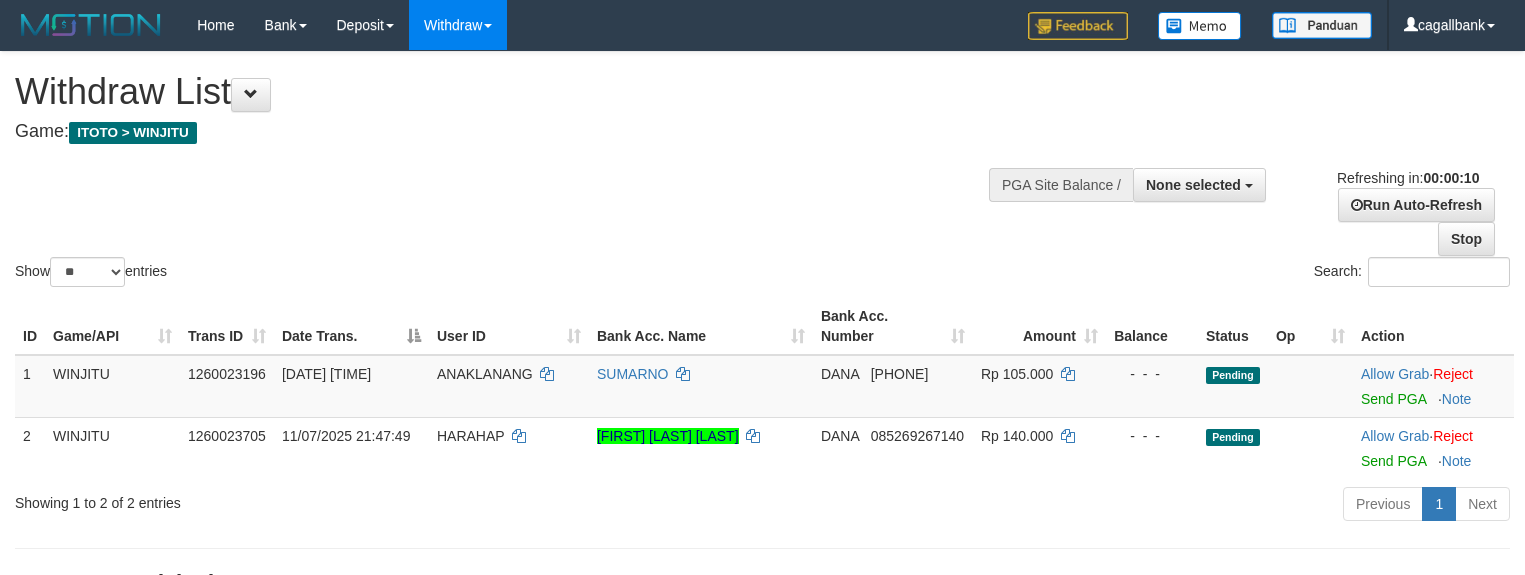 select 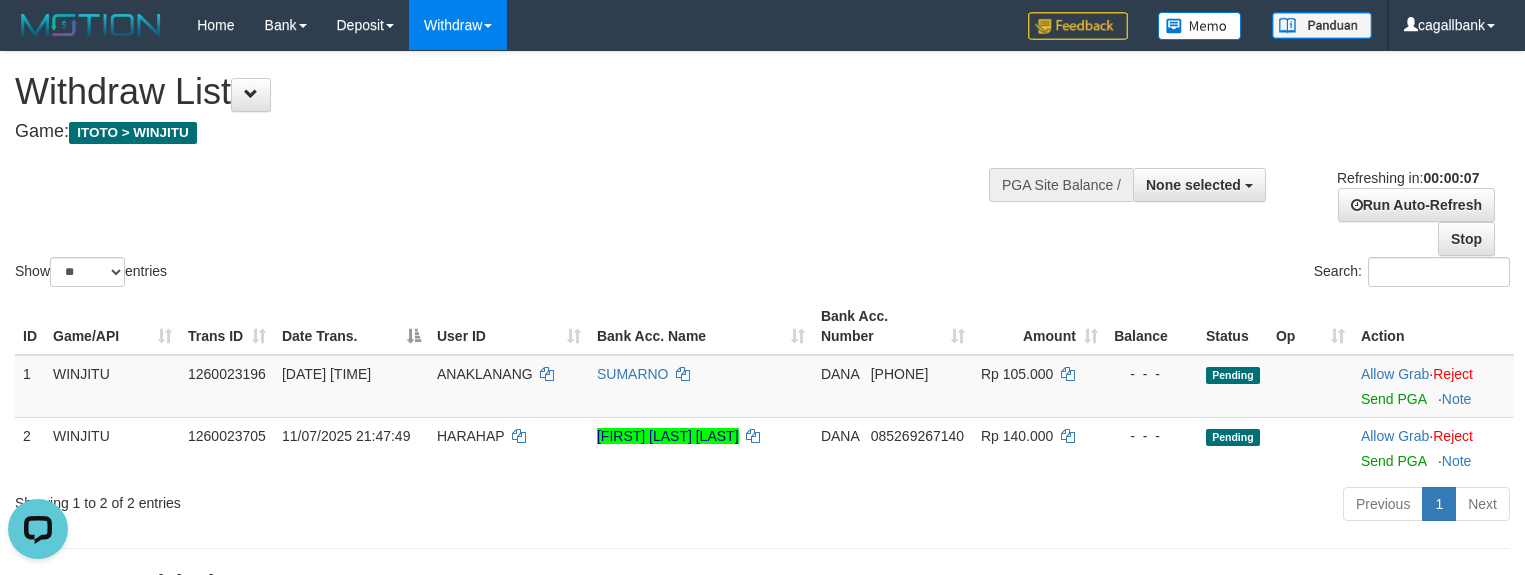 scroll, scrollTop: 0, scrollLeft: 0, axis: both 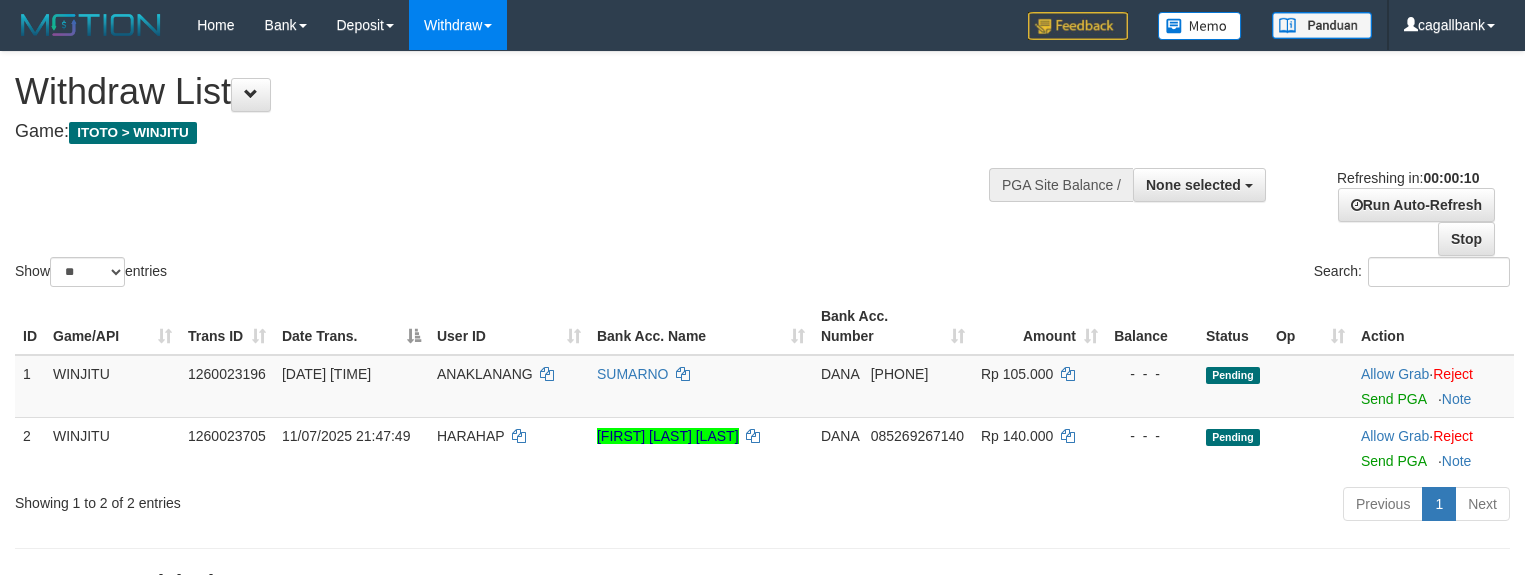 select 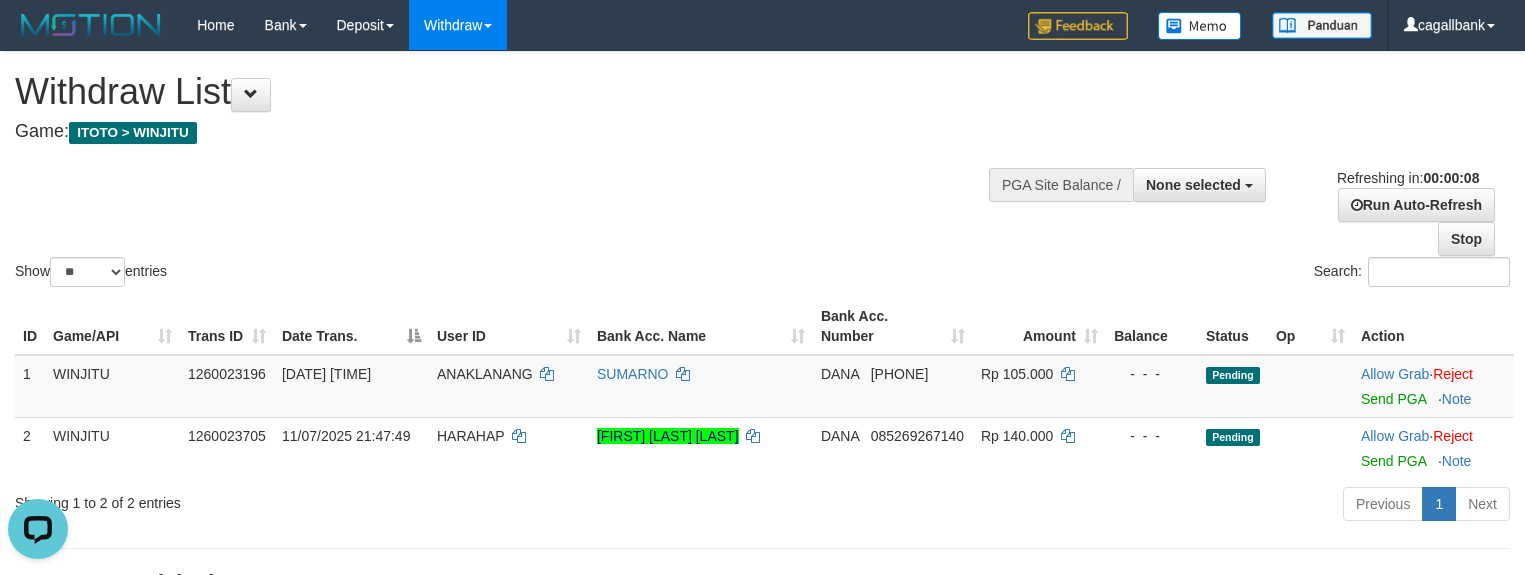 scroll, scrollTop: 0, scrollLeft: 0, axis: both 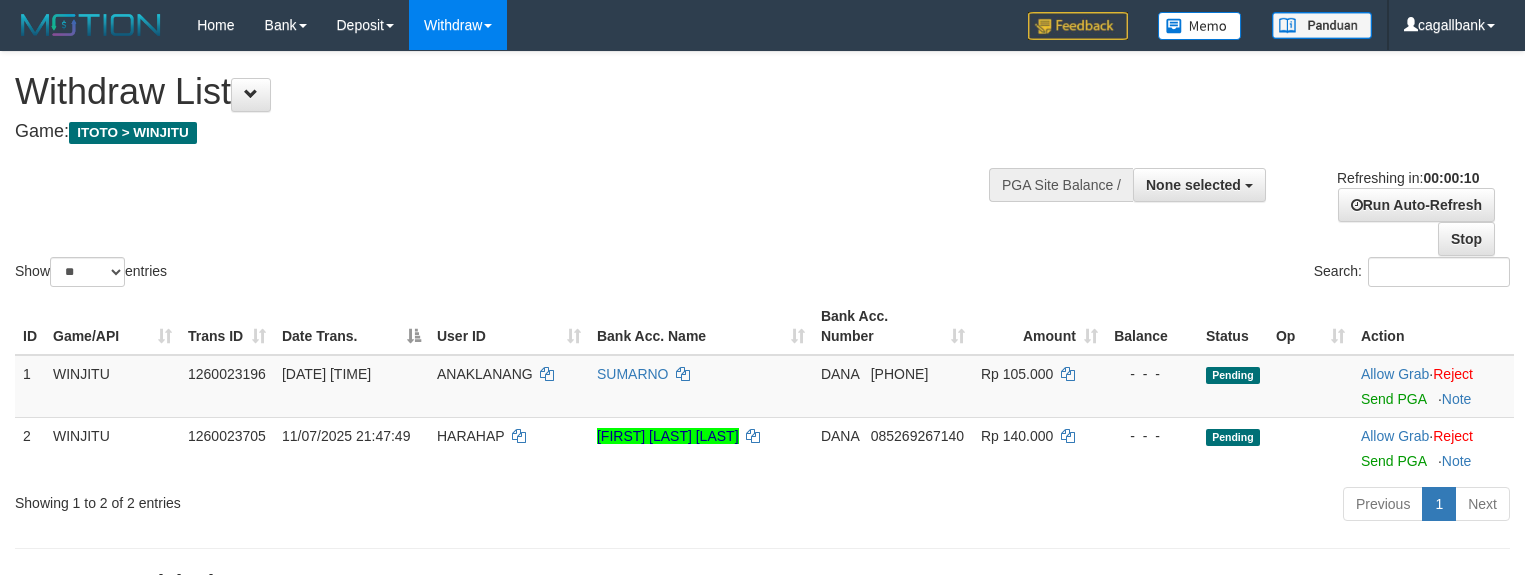 select 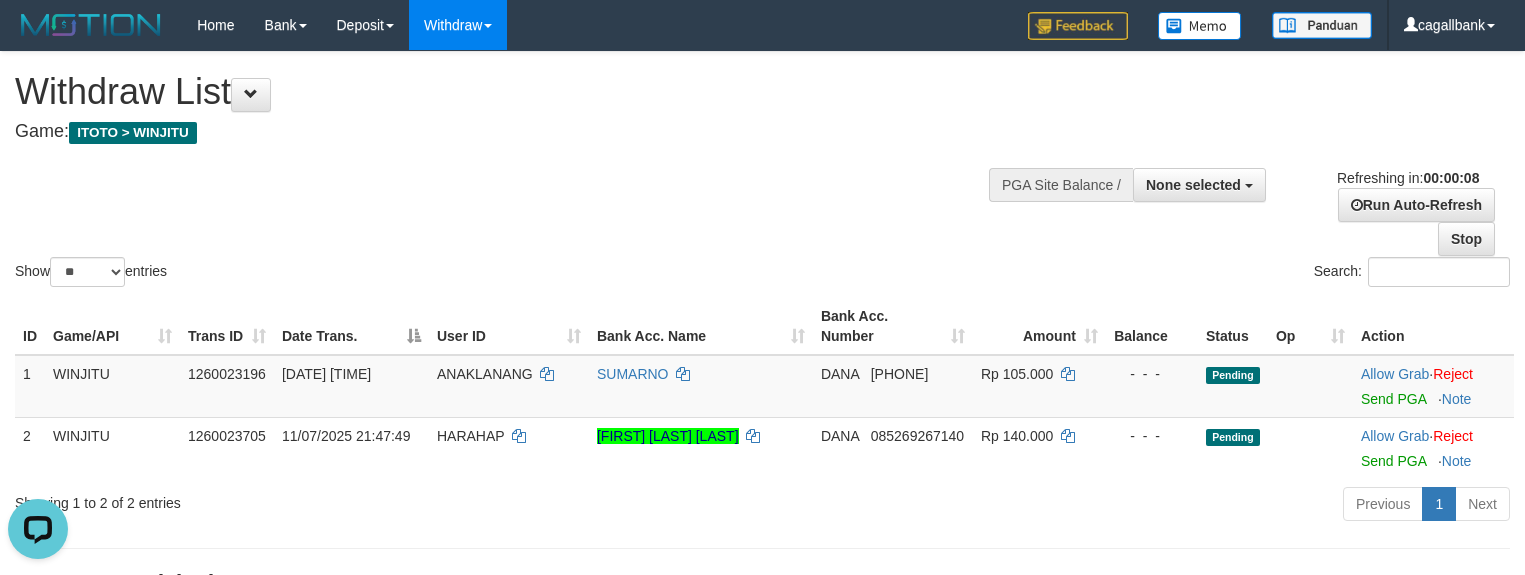 scroll, scrollTop: 0, scrollLeft: 0, axis: both 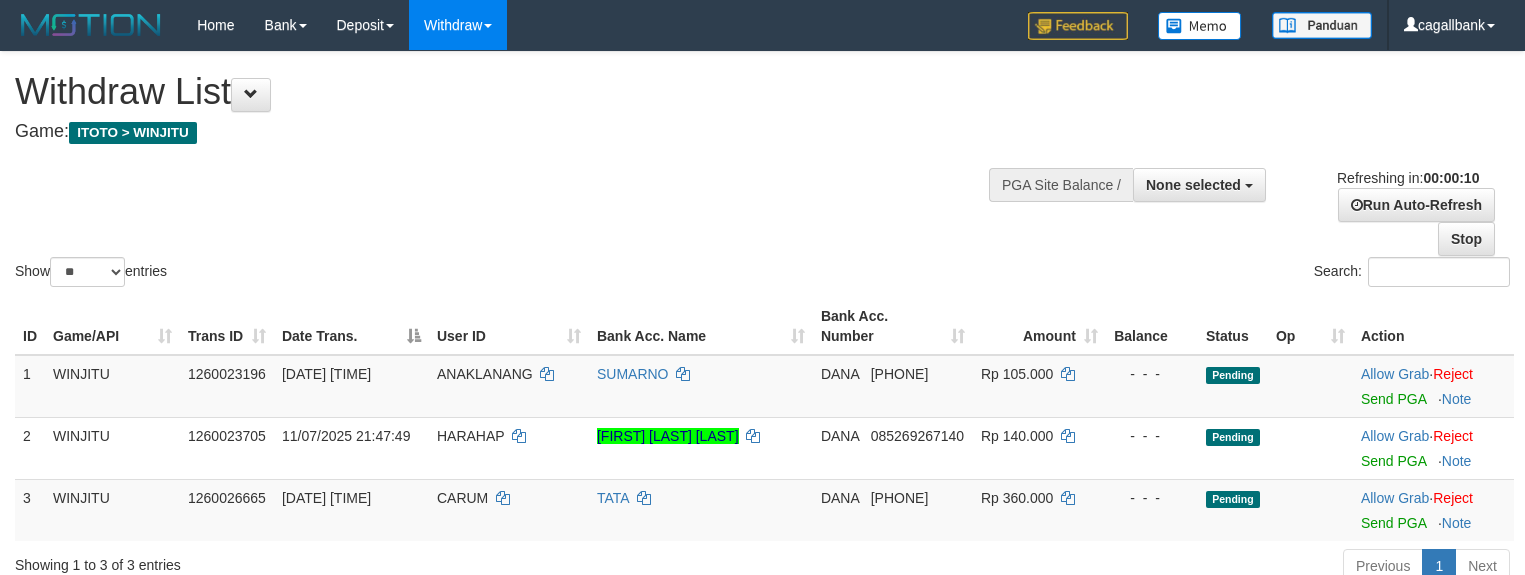 select 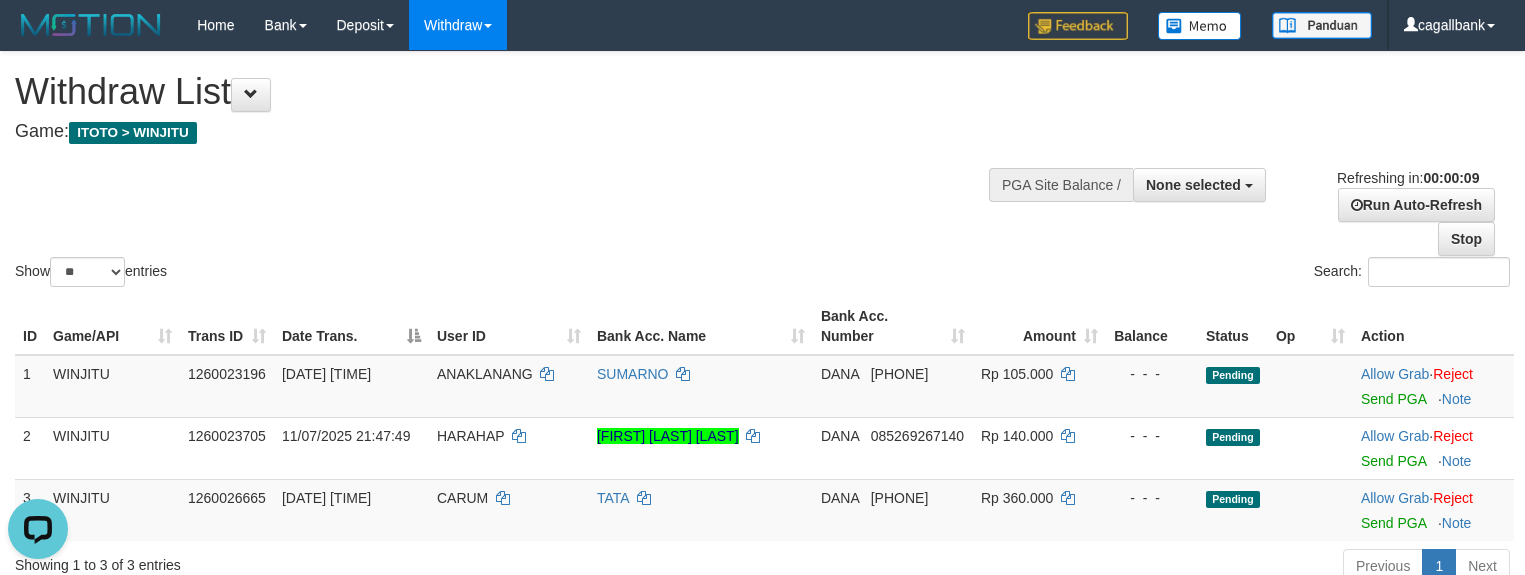 scroll, scrollTop: 0, scrollLeft: 0, axis: both 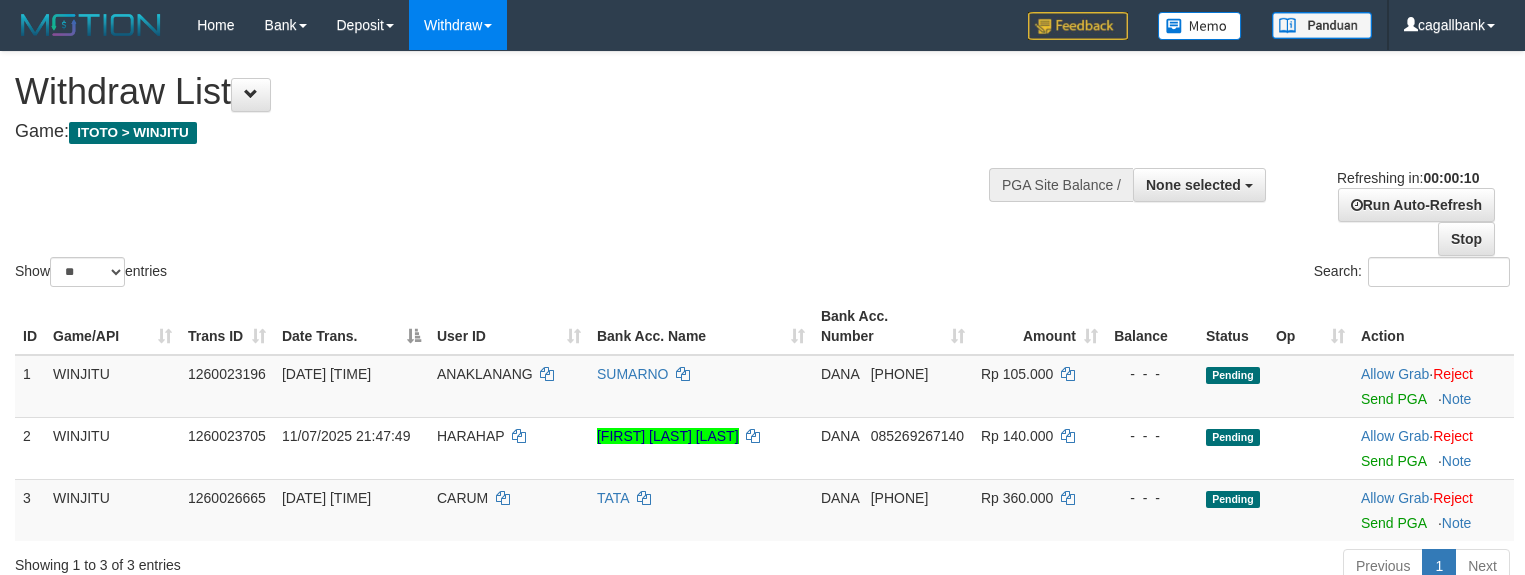select 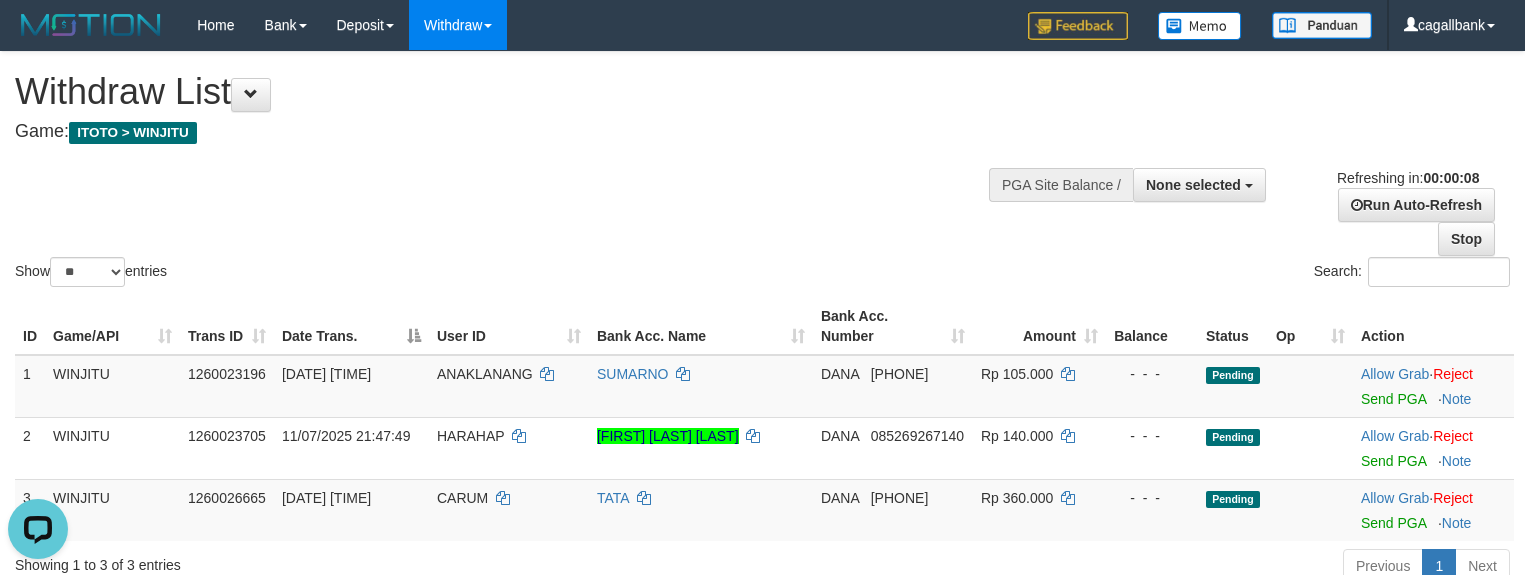 scroll, scrollTop: 0, scrollLeft: 0, axis: both 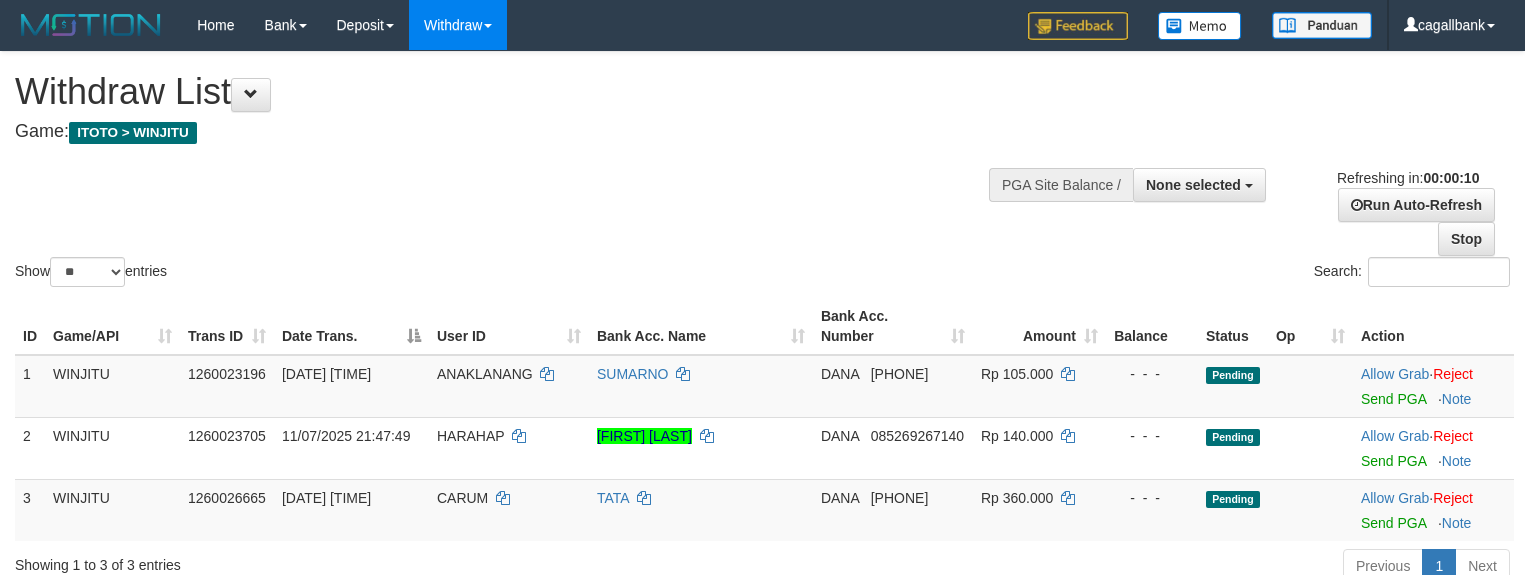 select 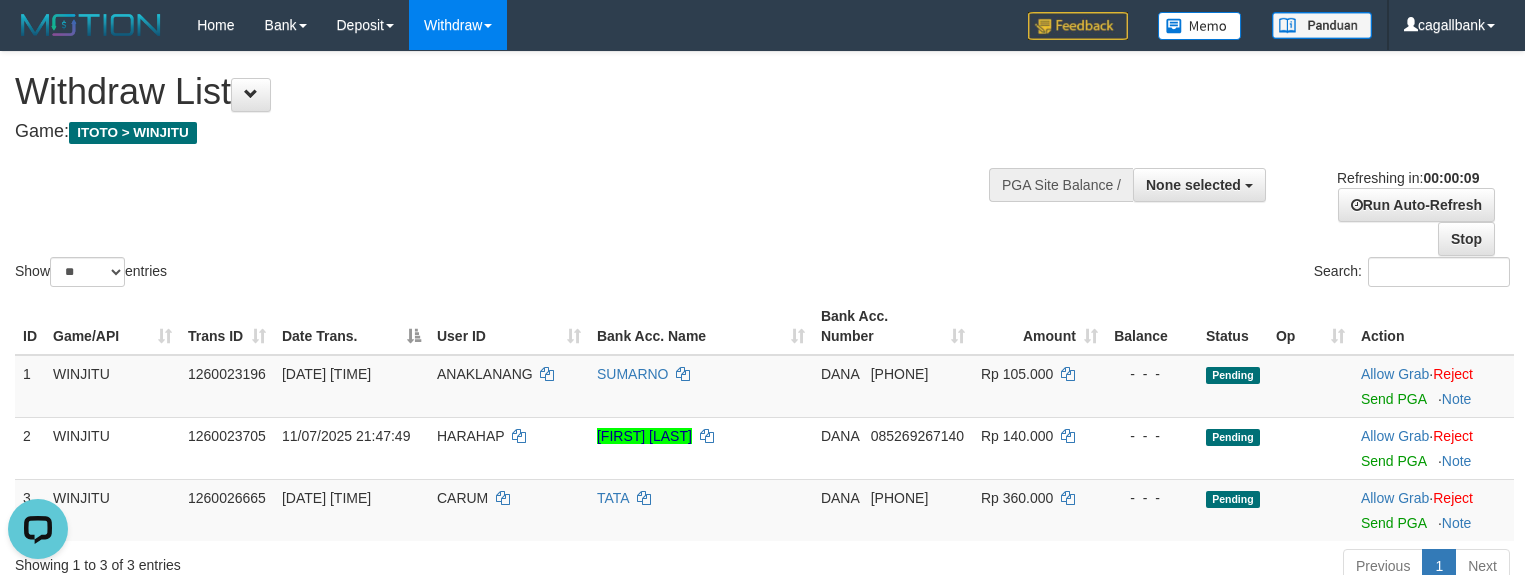 scroll, scrollTop: 0, scrollLeft: 0, axis: both 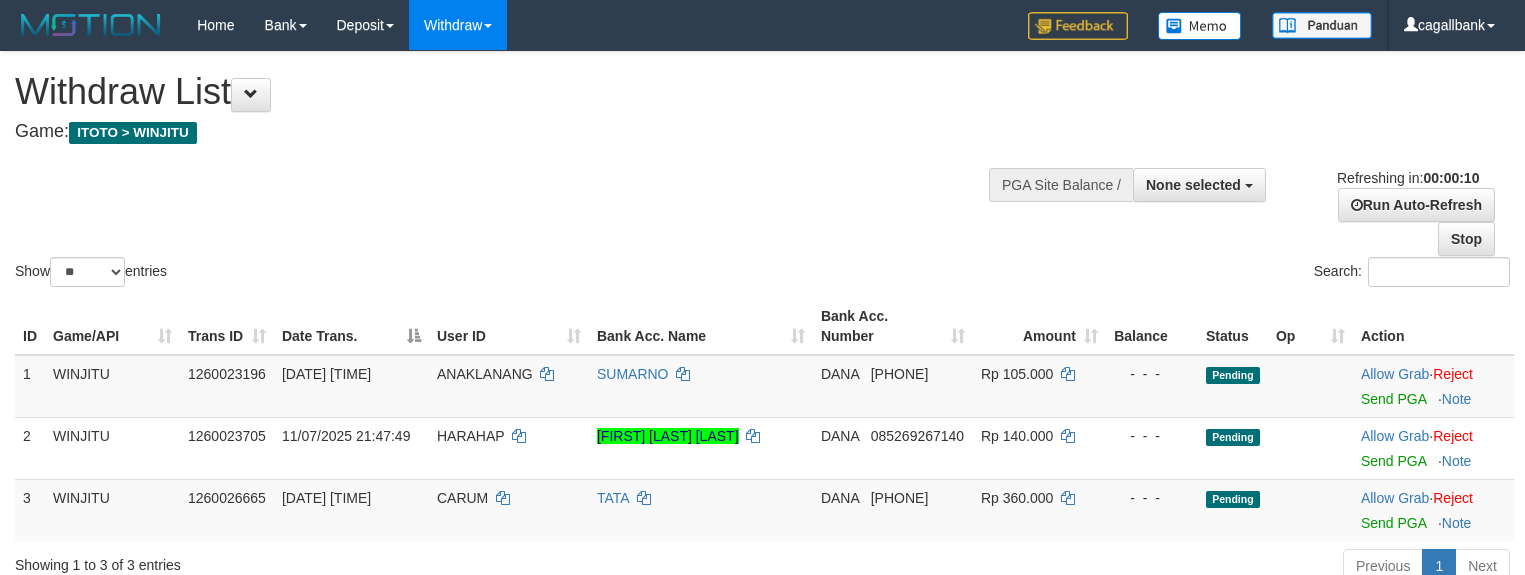 select 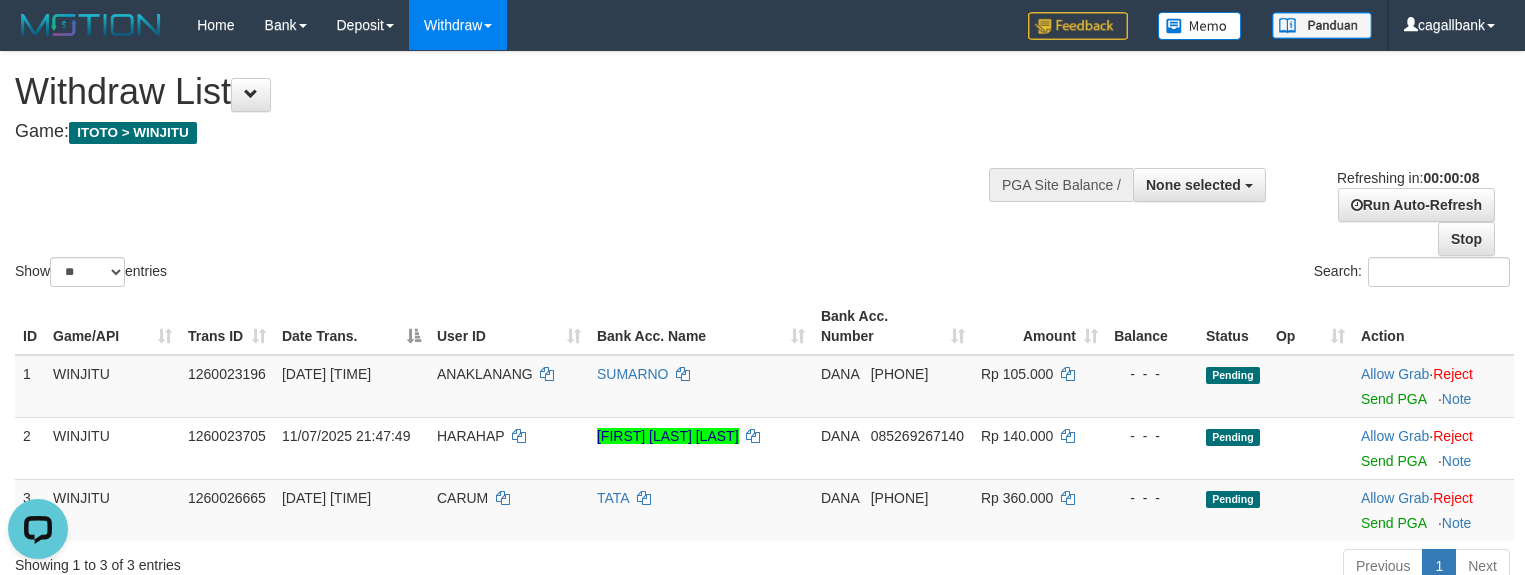 scroll, scrollTop: 0, scrollLeft: 0, axis: both 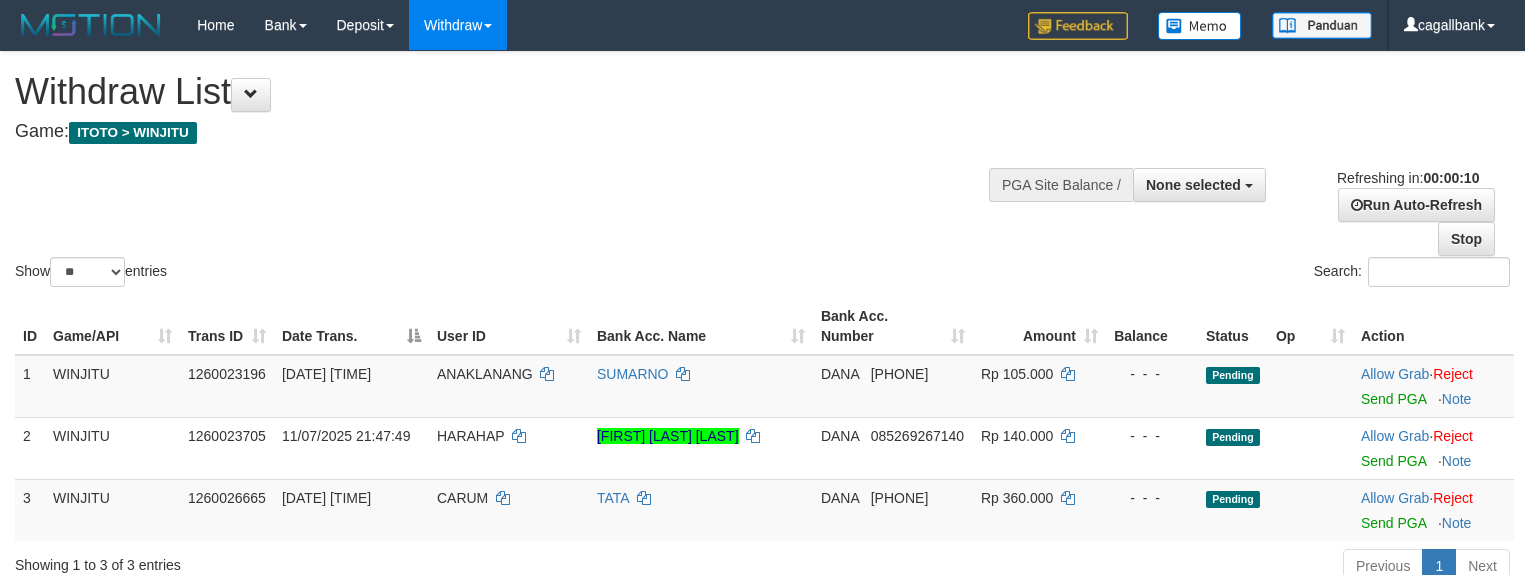 select 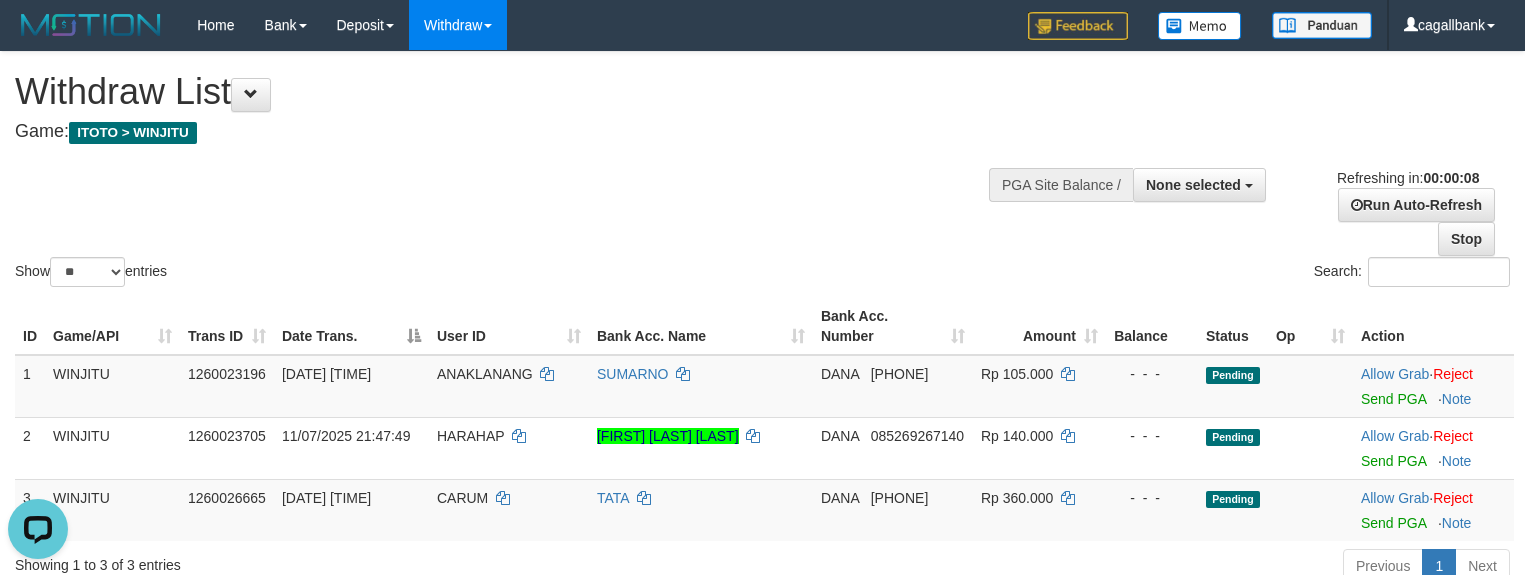 scroll, scrollTop: 0, scrollLeft: 0, axis: both 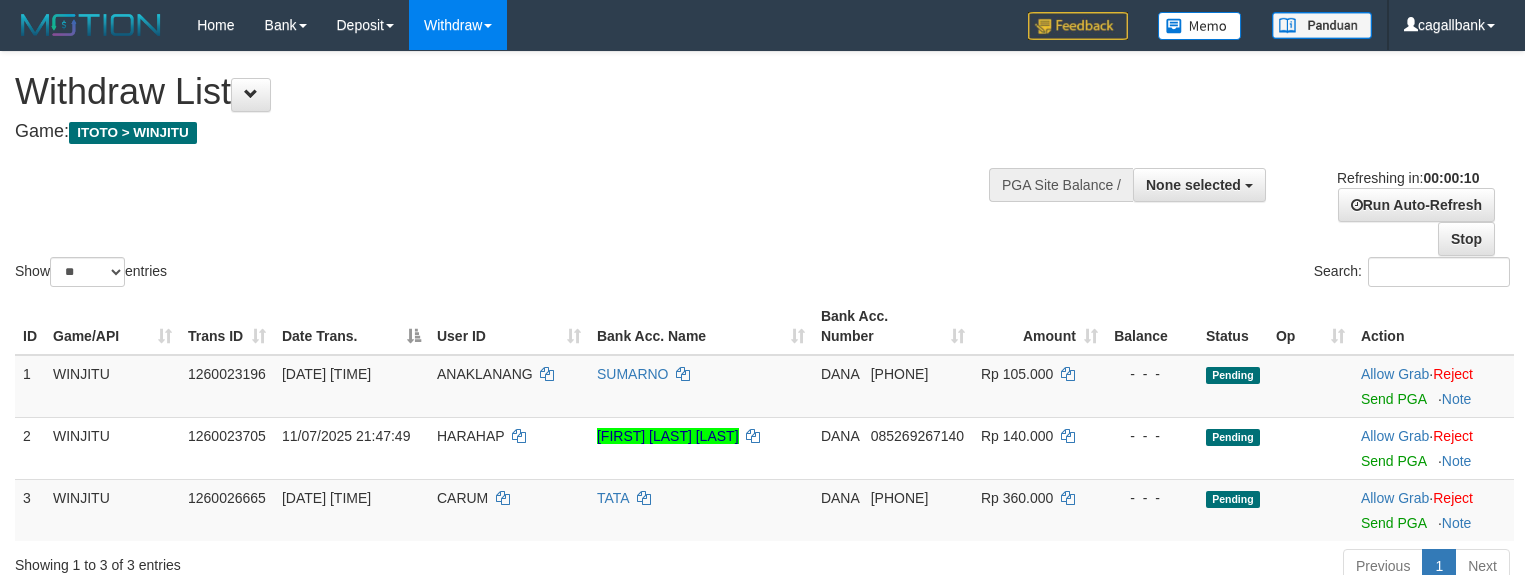 select 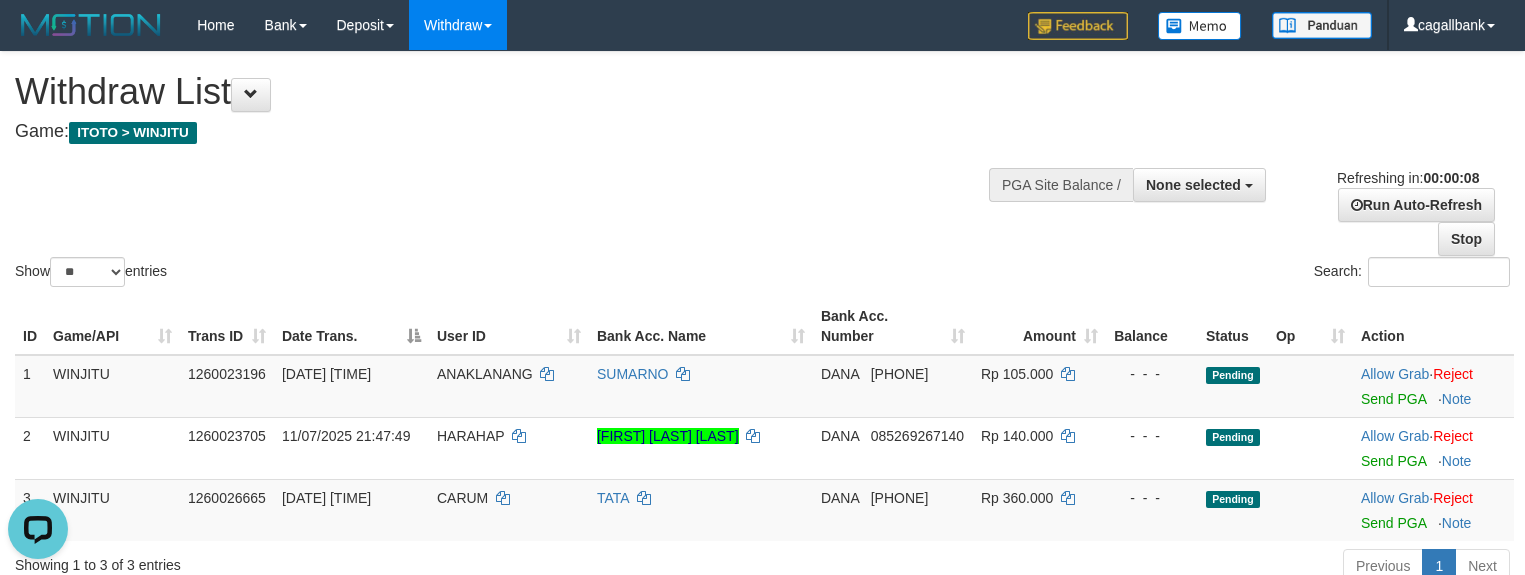 scroll, scrollTop: 0, scrollLeft: 0, axis: both 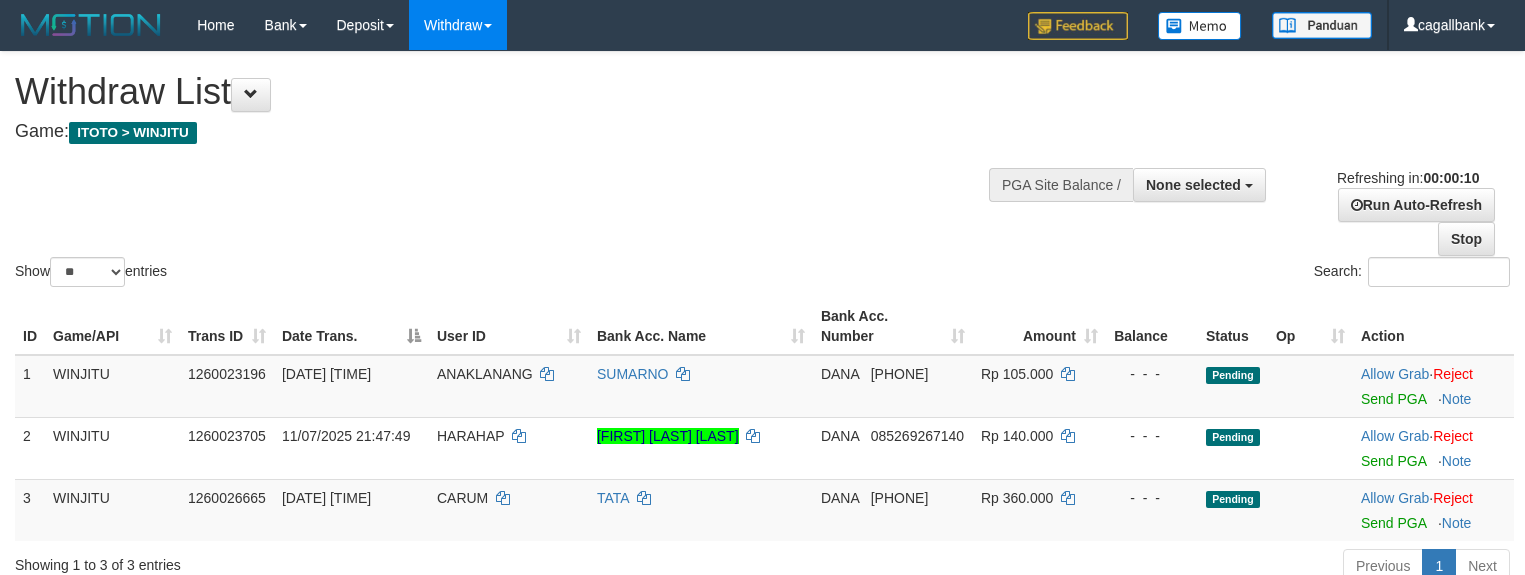 select 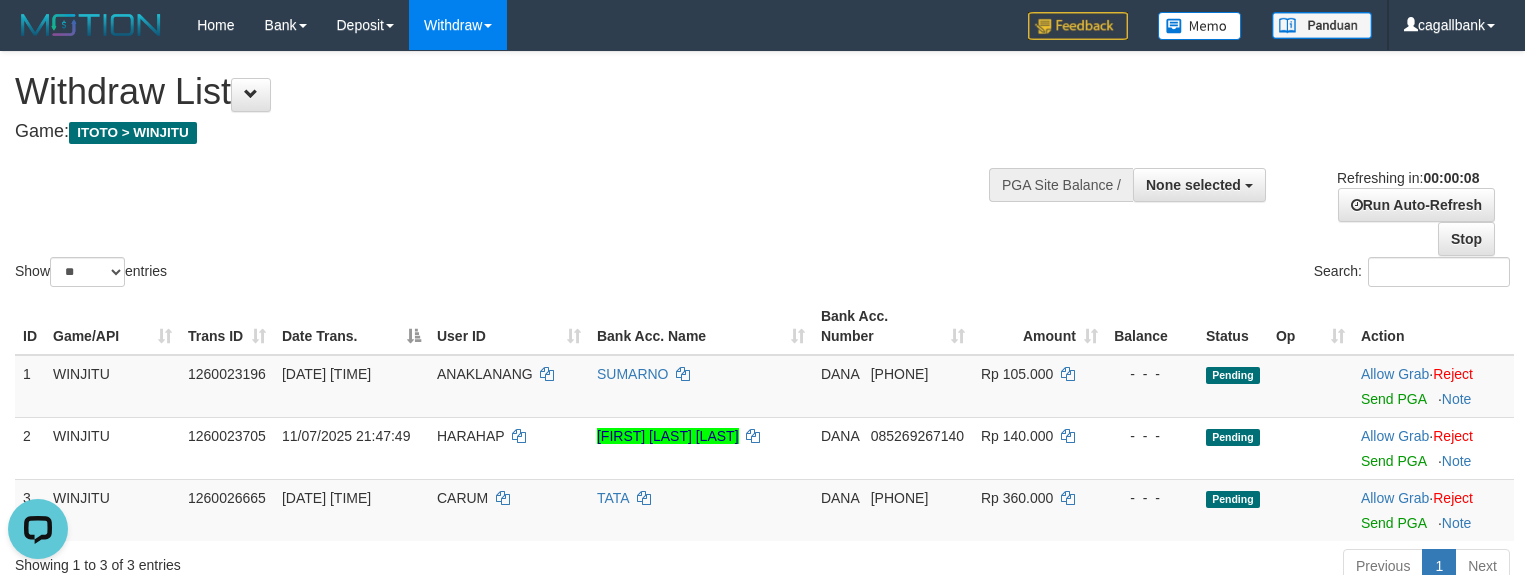 scroll, scrollTop: 0, scrollLeft: 0, axis: both 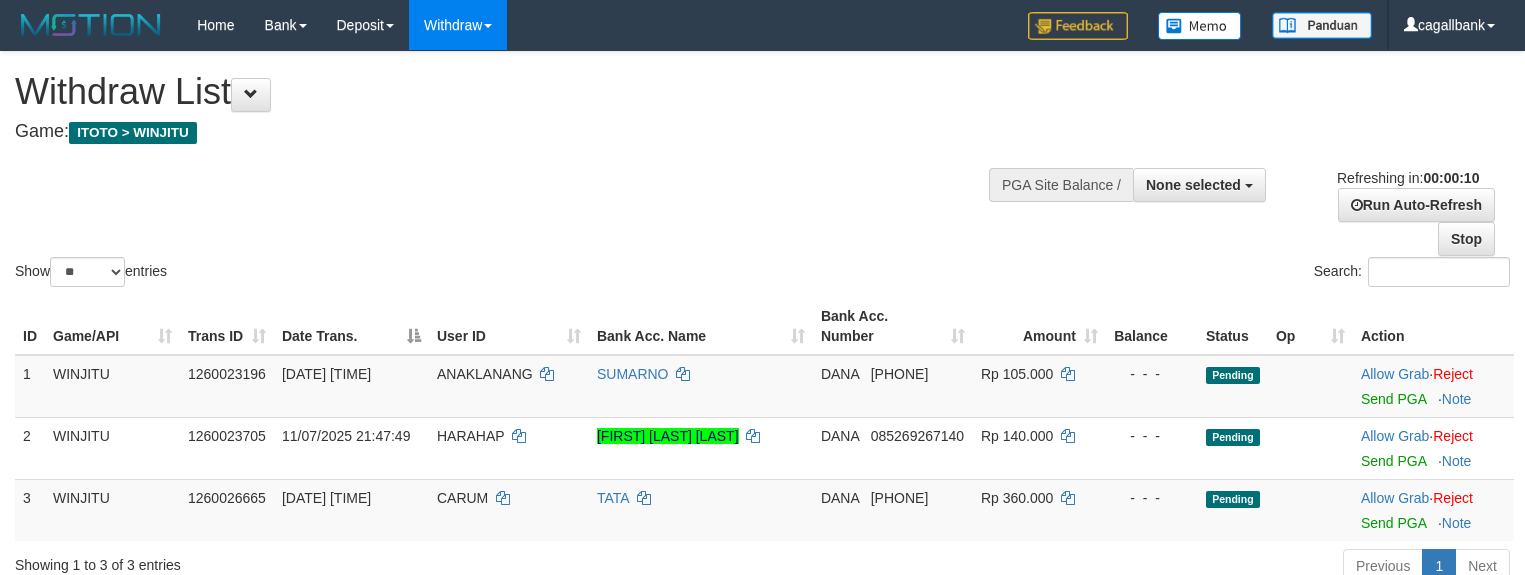 select 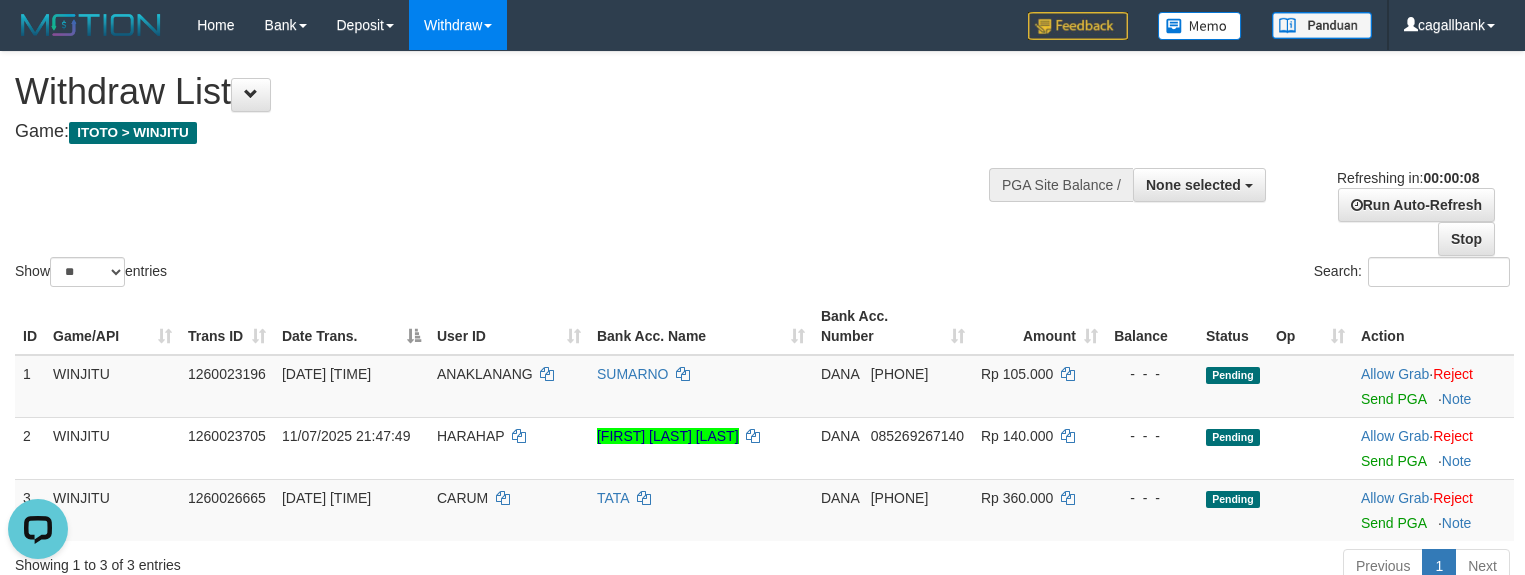 scroll, scrollTop: 0, scrollLeft: 0, axis: both 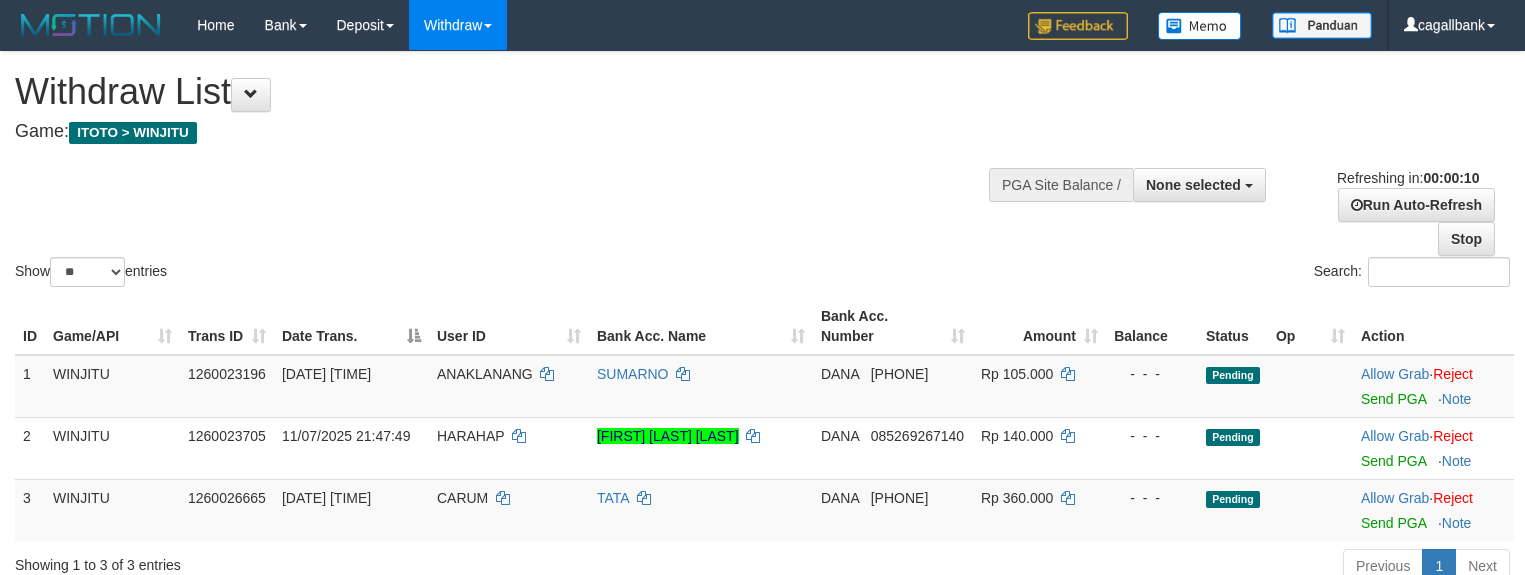 select 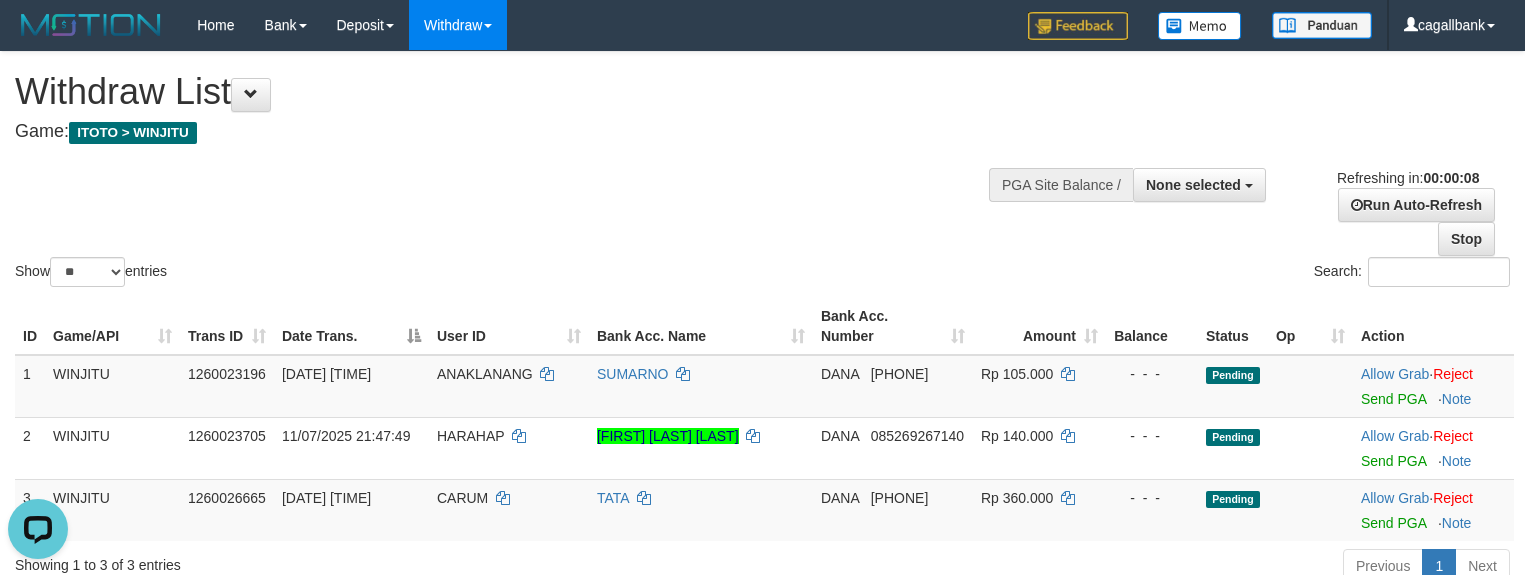 scroll, scrollTop: 0, scrollLeft: 0, axis: both 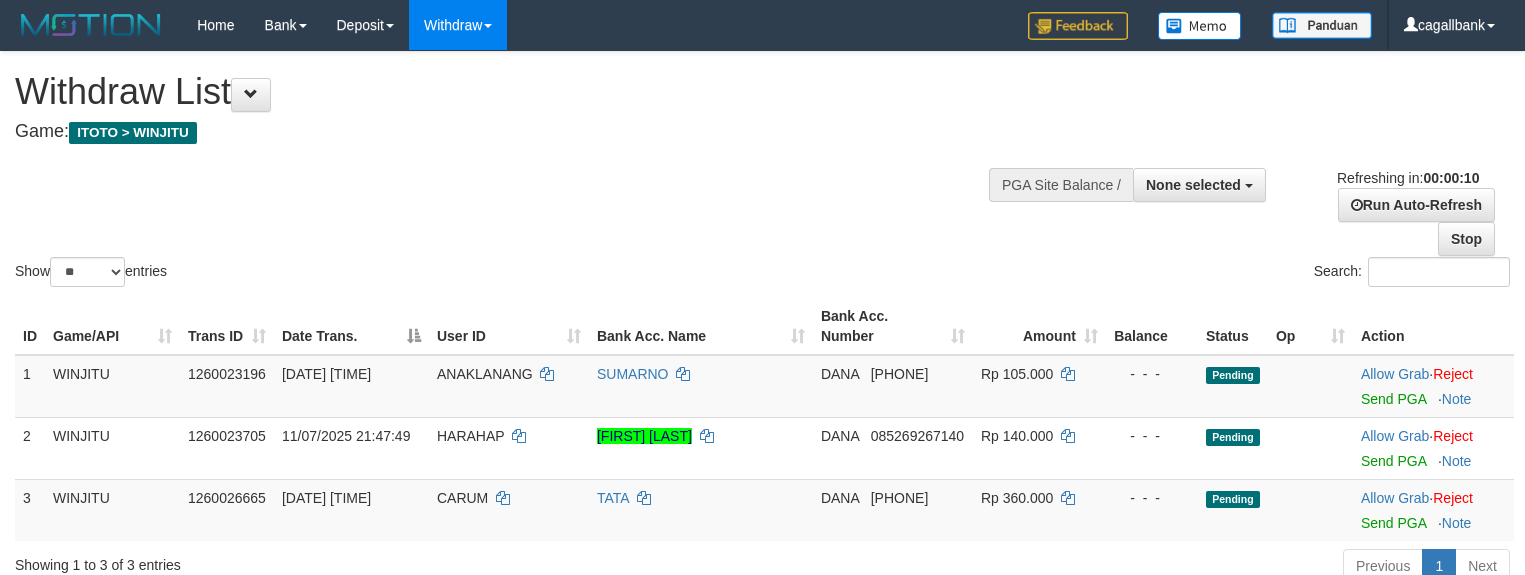 select 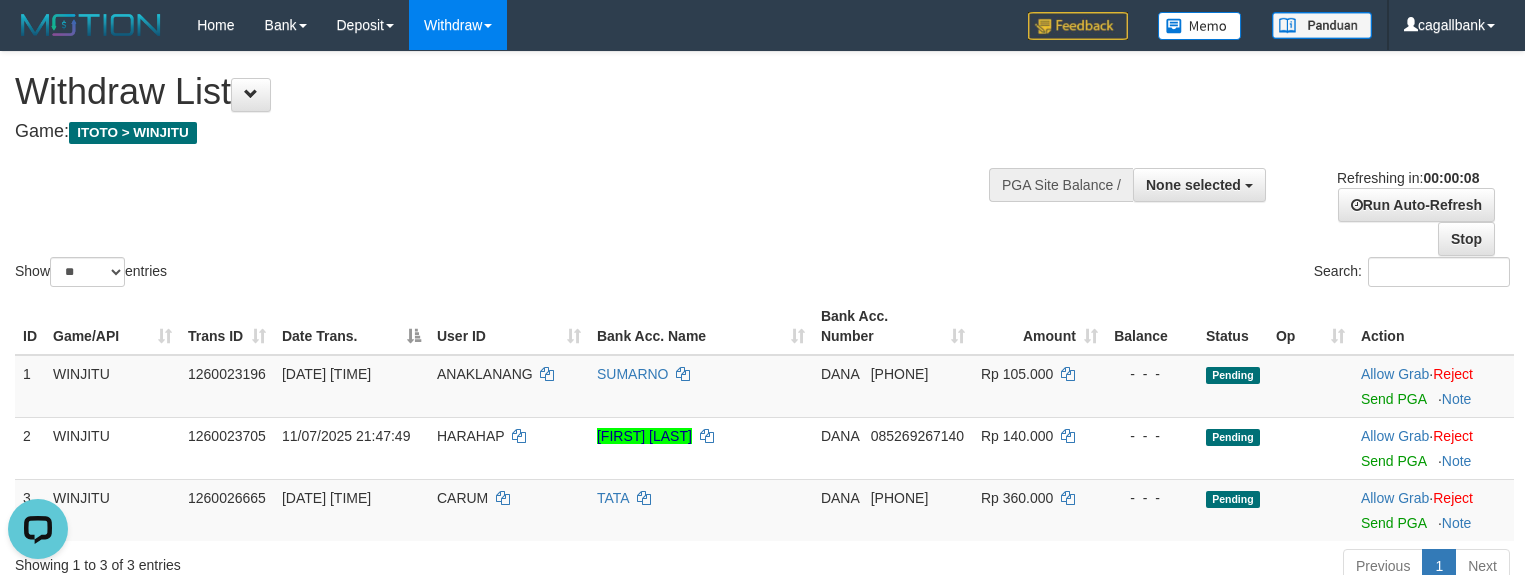scroll, scrollTop: 0, scrollLeft: 0, axis: both 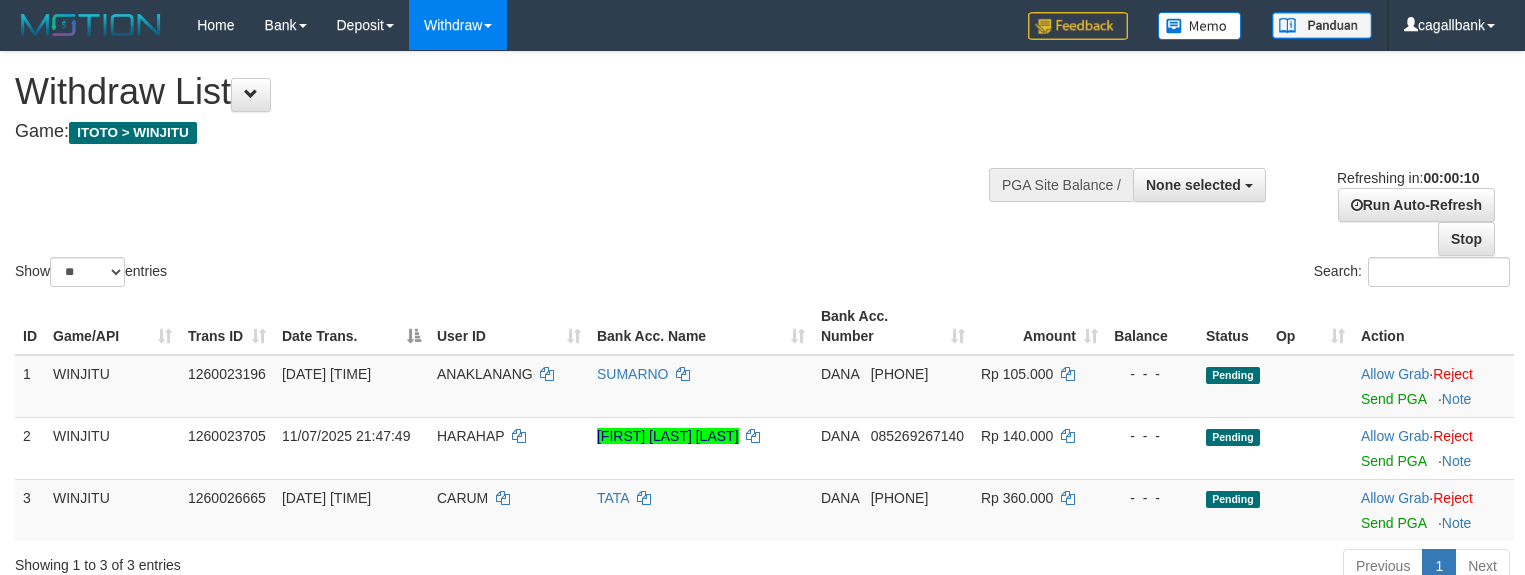 select 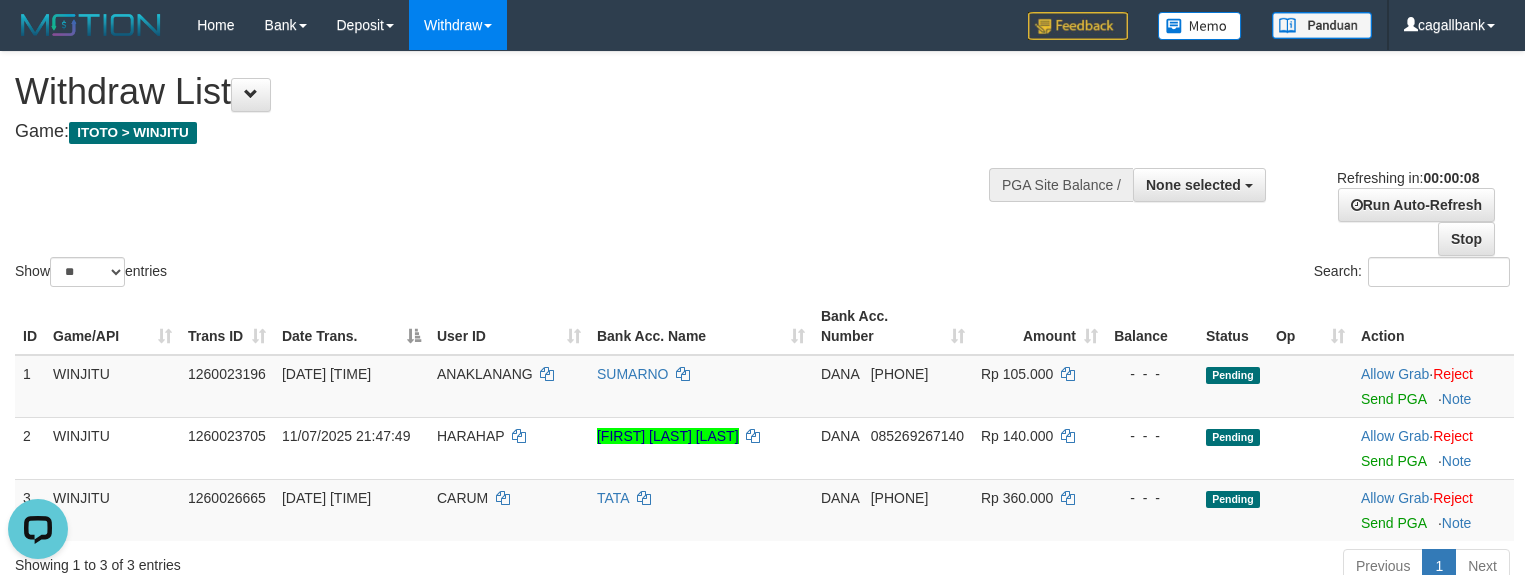 scroll, scrollTop: 0, scrollLeft: 0, axis: both 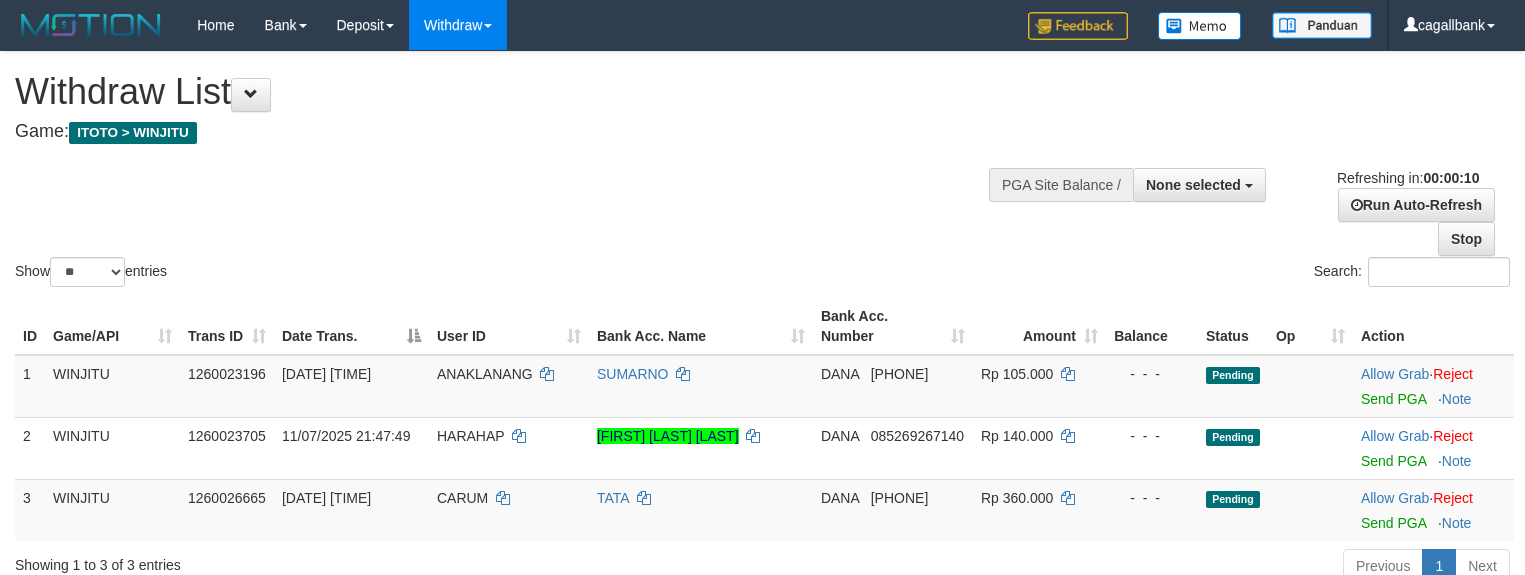 select 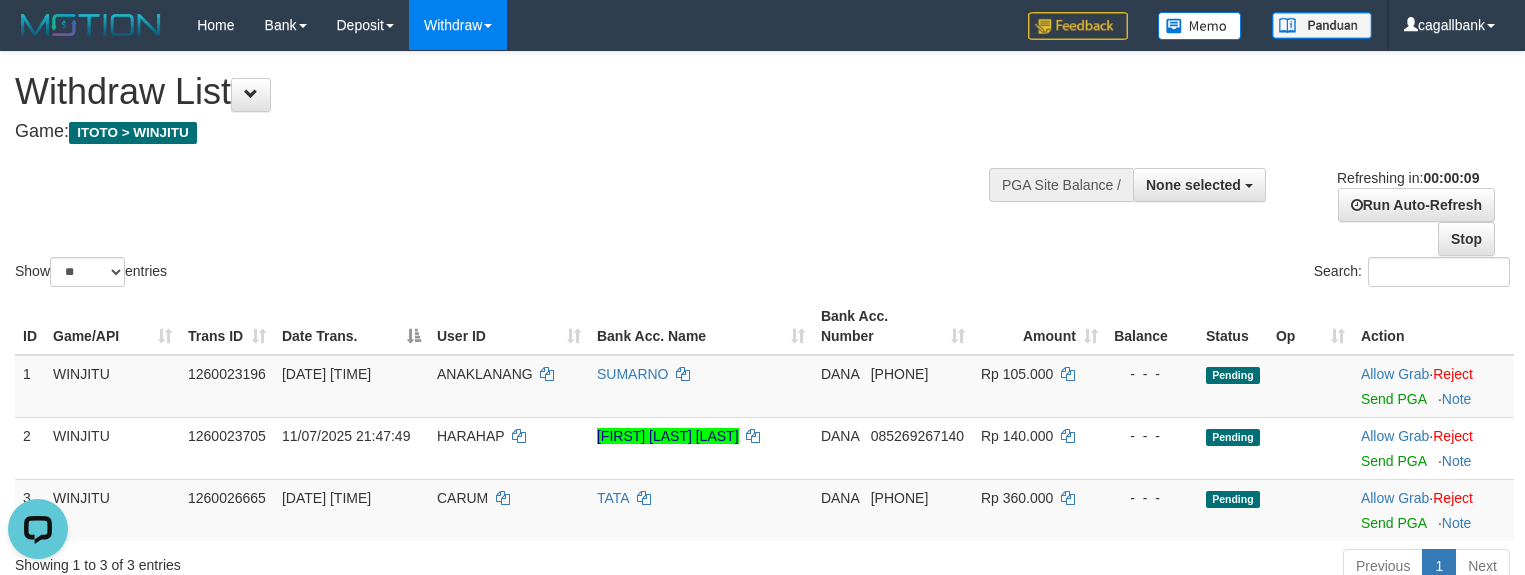 scroll, scrollTop: 0, scrollLeft: 0, axis: both 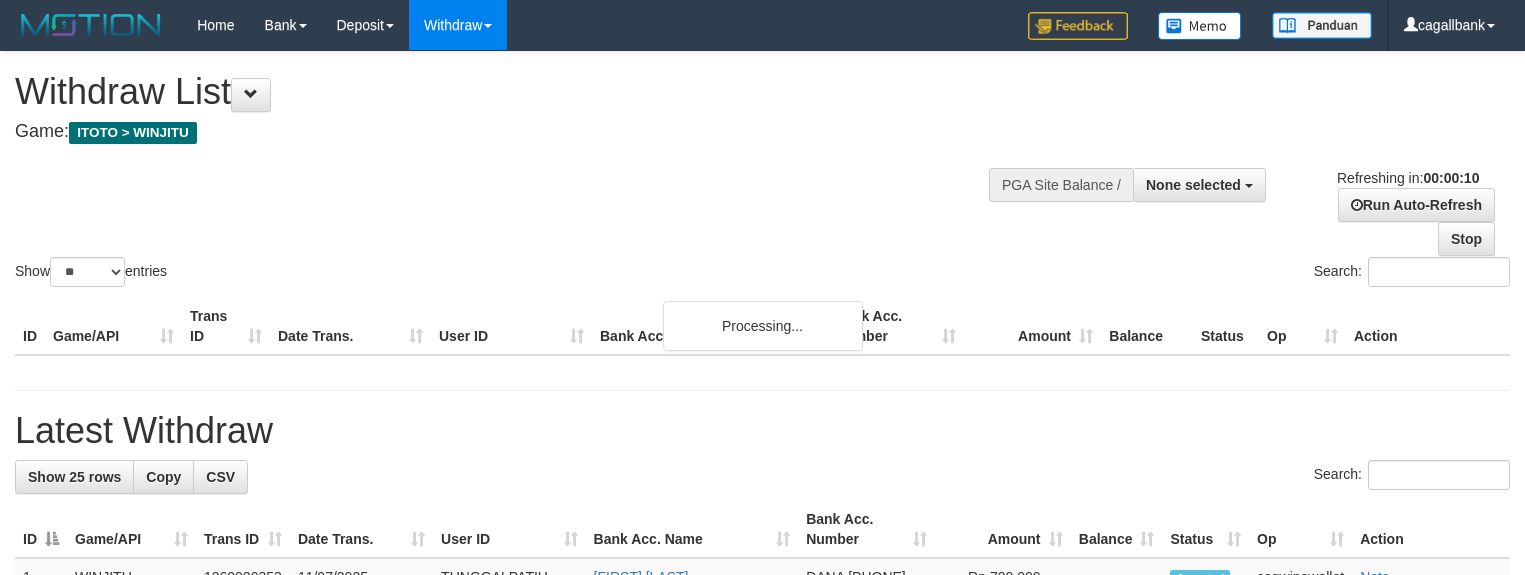 select 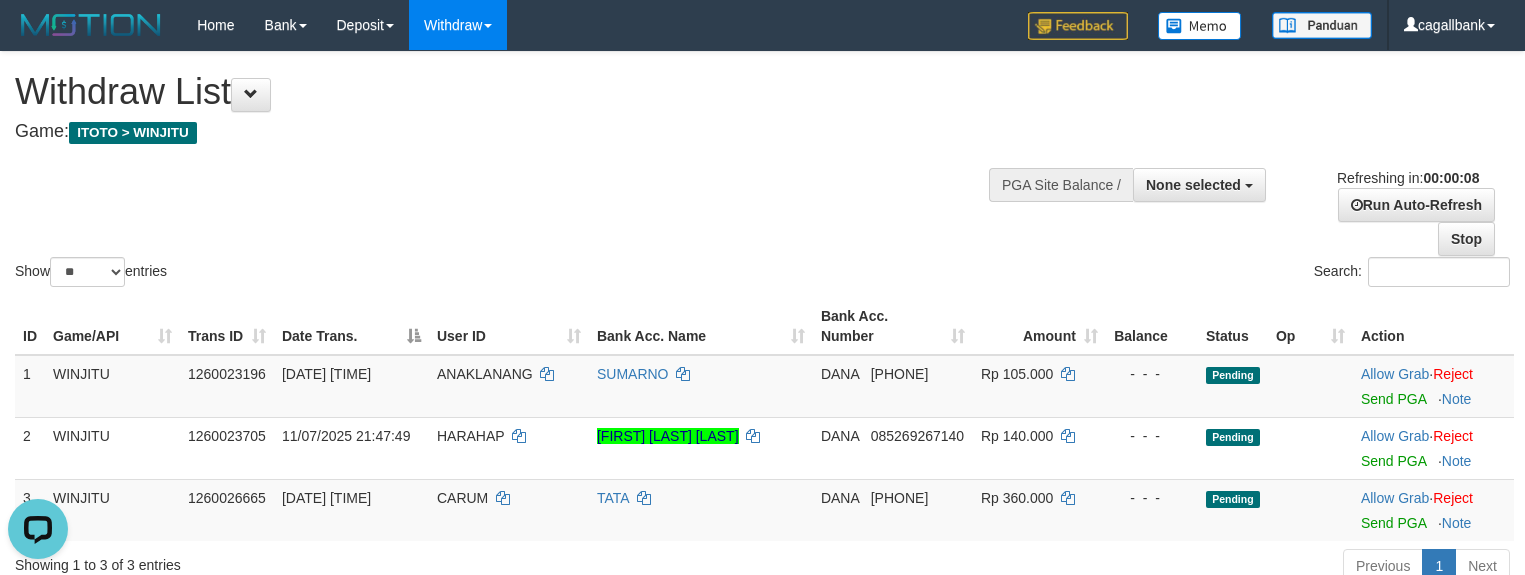 scroll, scrollTop: 0, scrollLeft: 0, axis: both 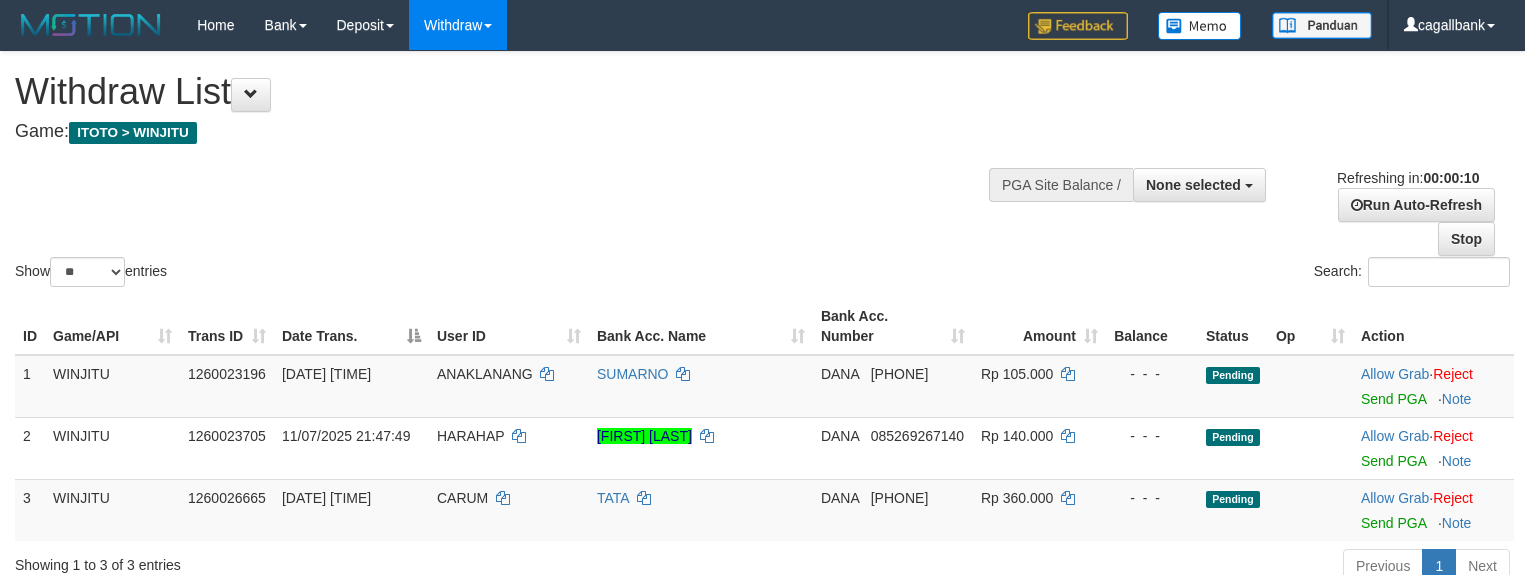 select 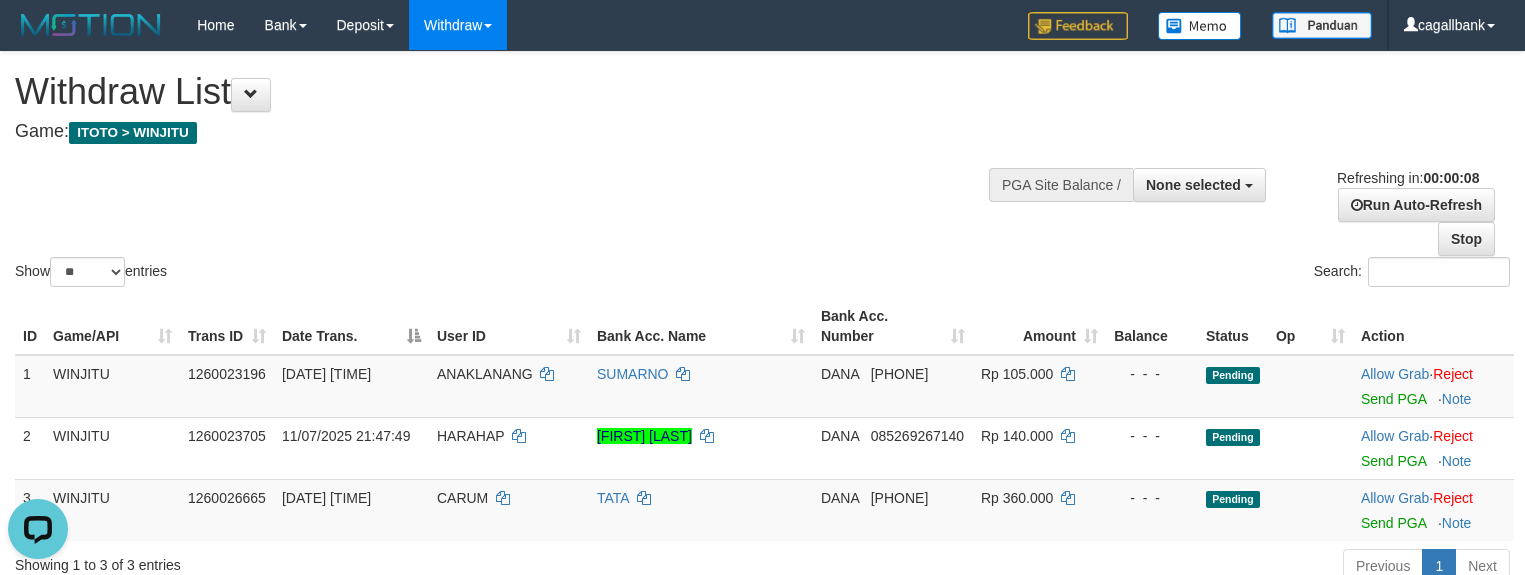 scroll, scrollTop: 0, scrollLeft: 0, axis: both 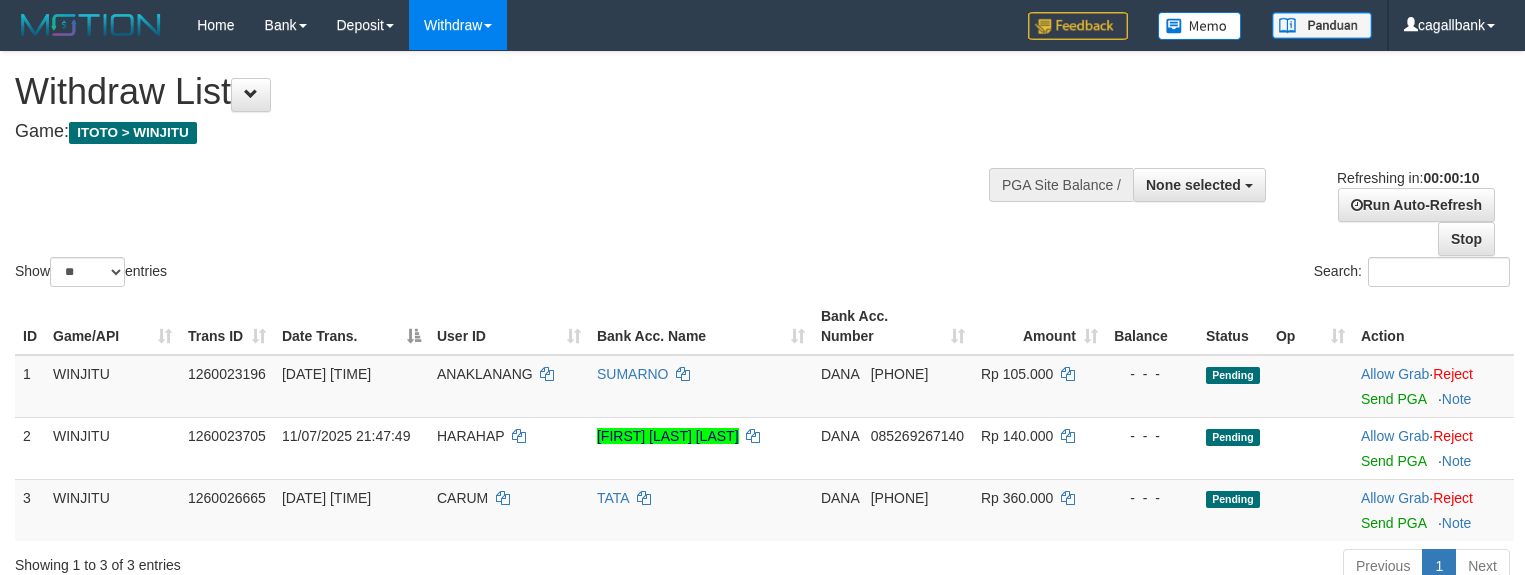 select 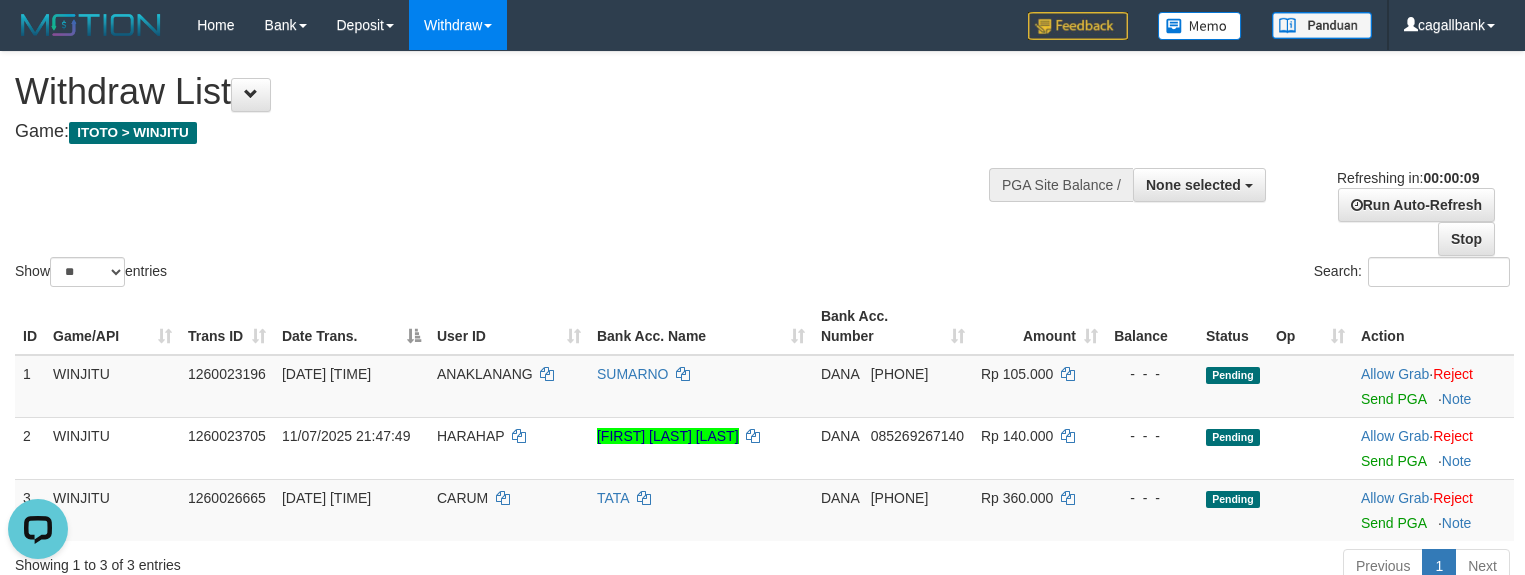 scroll, scrollTop: 0, scrollLeft: 0, axis: both 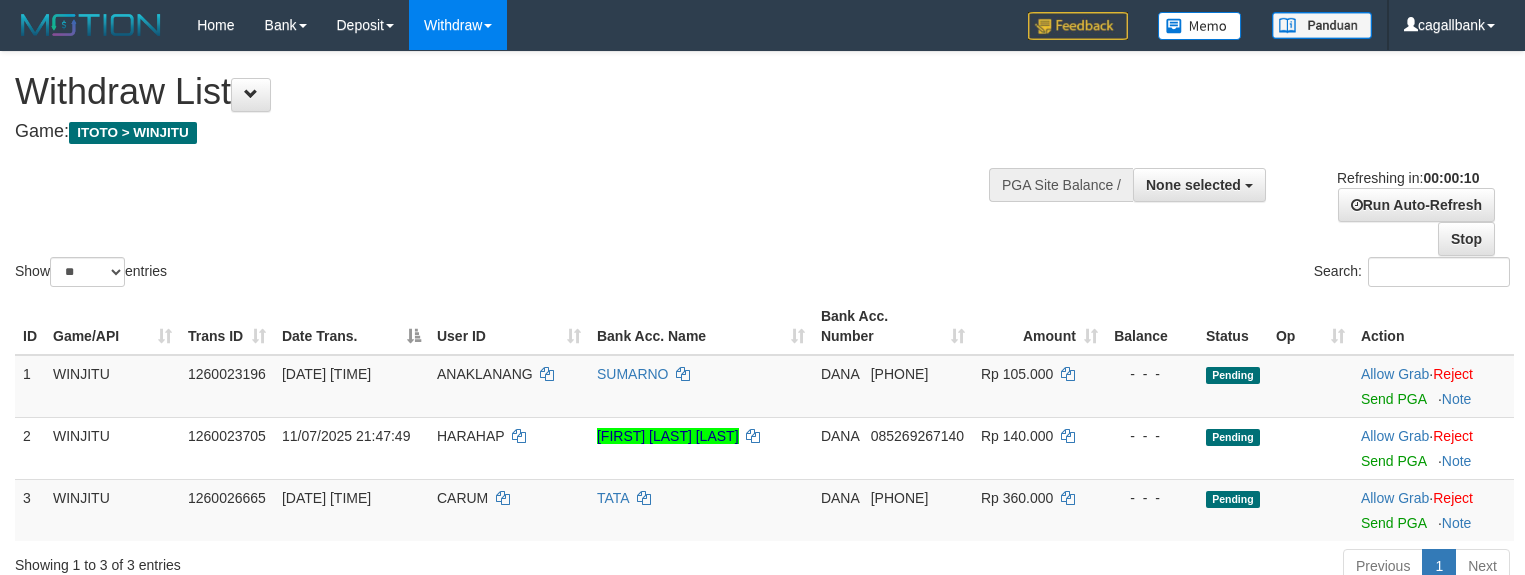 select 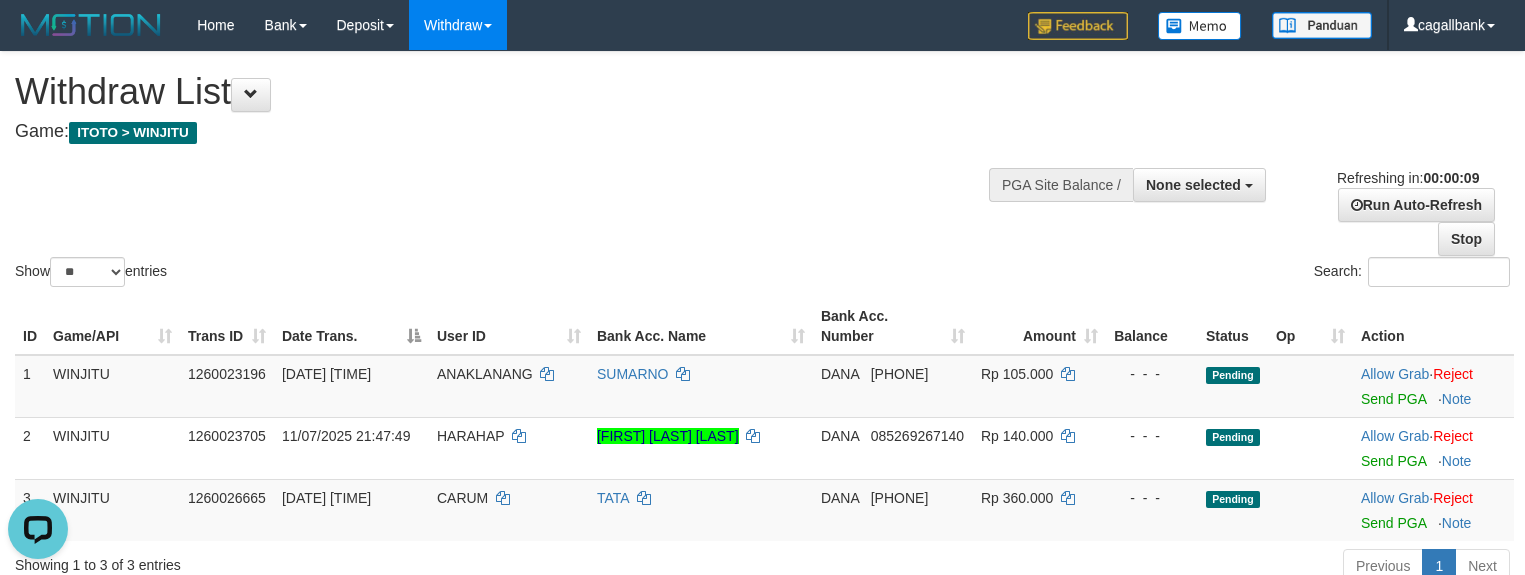 scroll, scrollTop: 0, scrollLeft: 0, axis: both 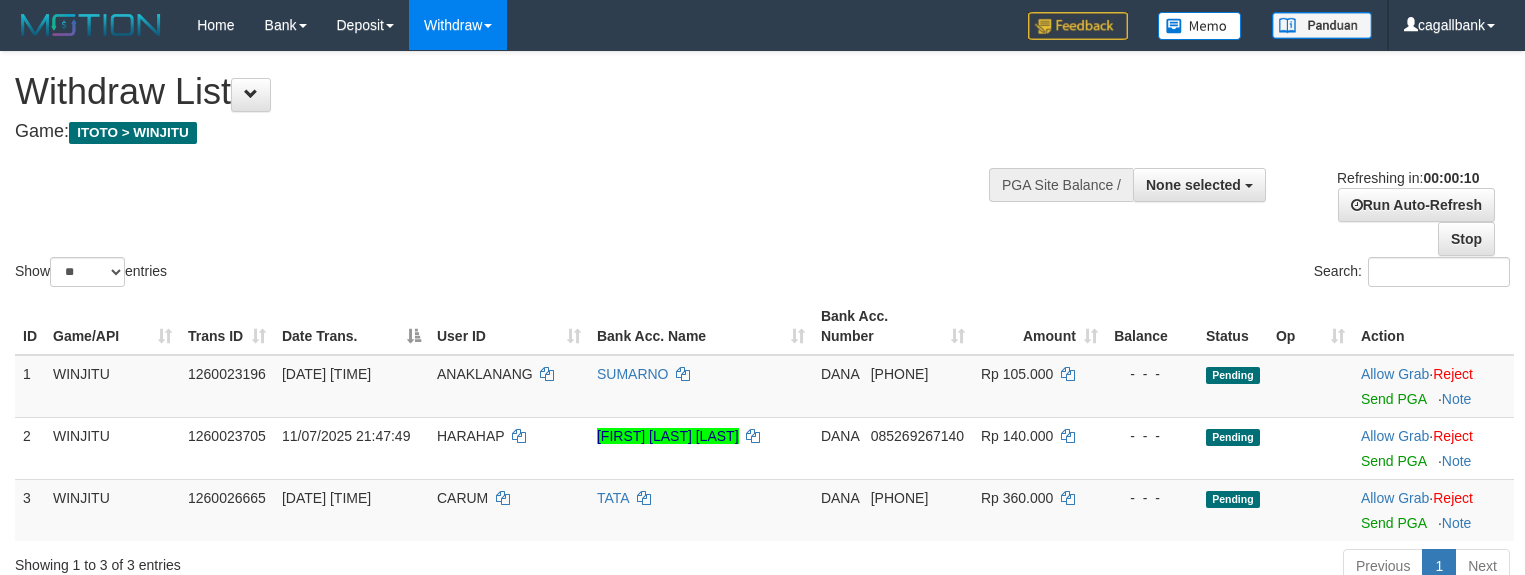 select 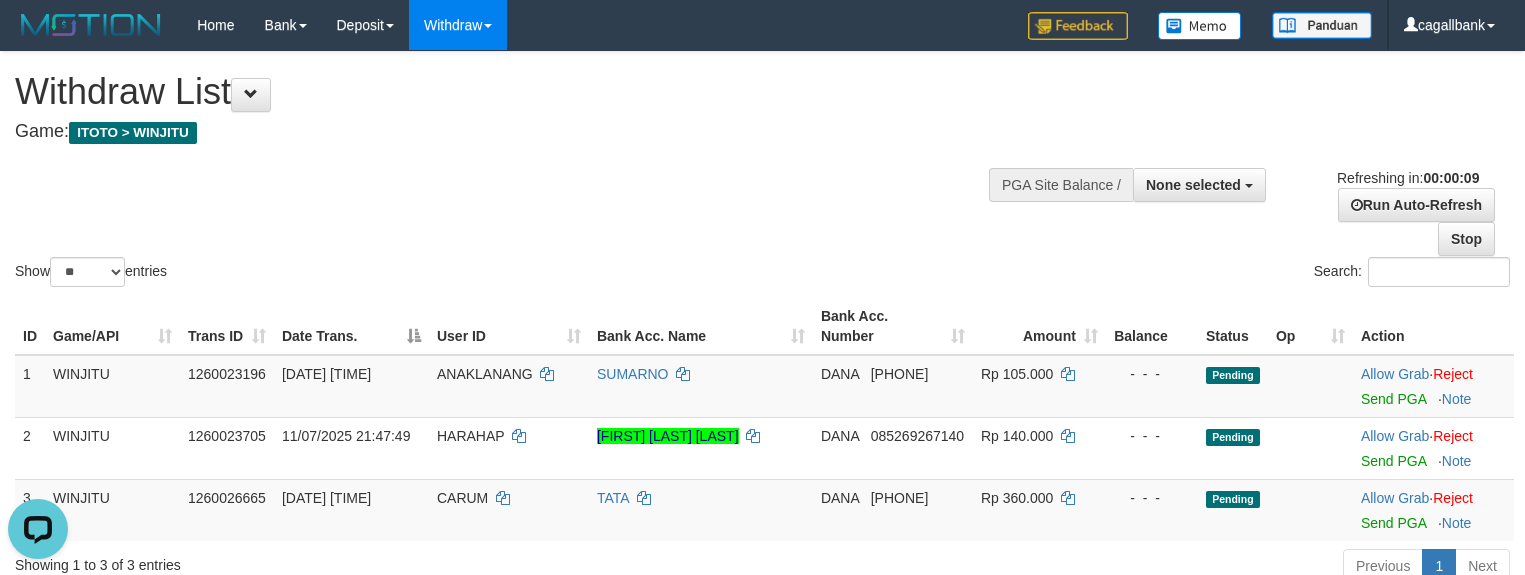 scroll, scrollTop: 0, scrollLeft: 0, axis: both 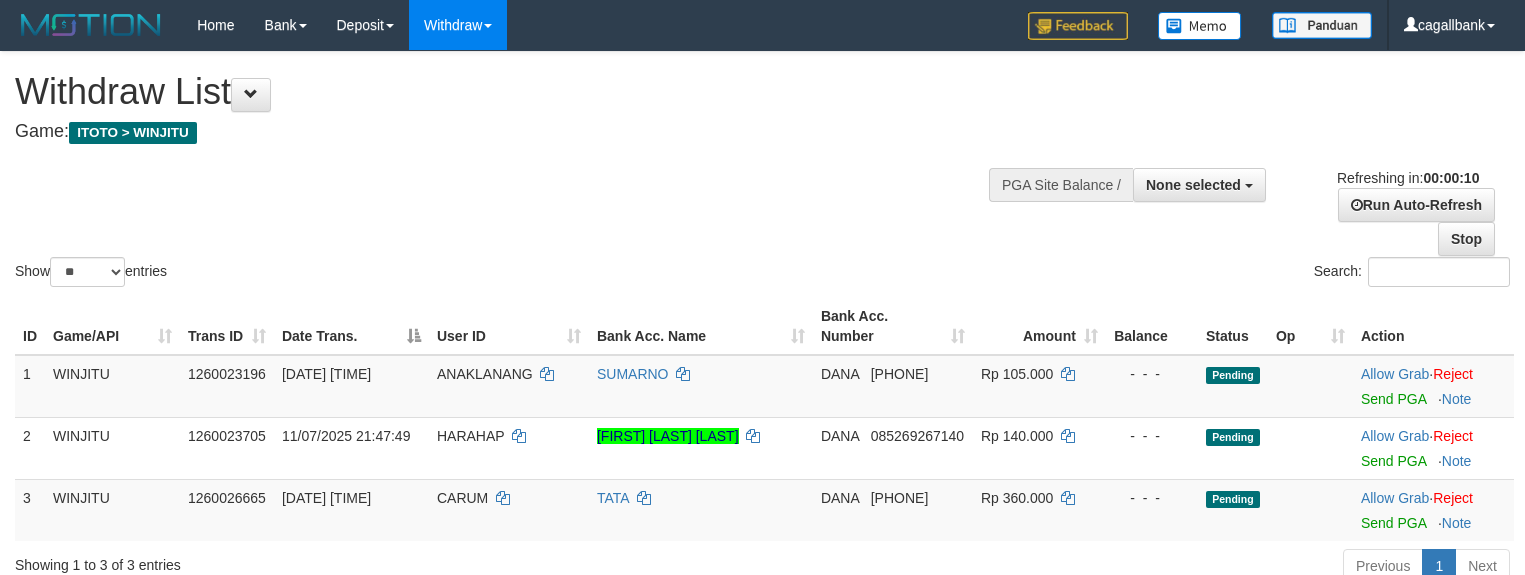 select 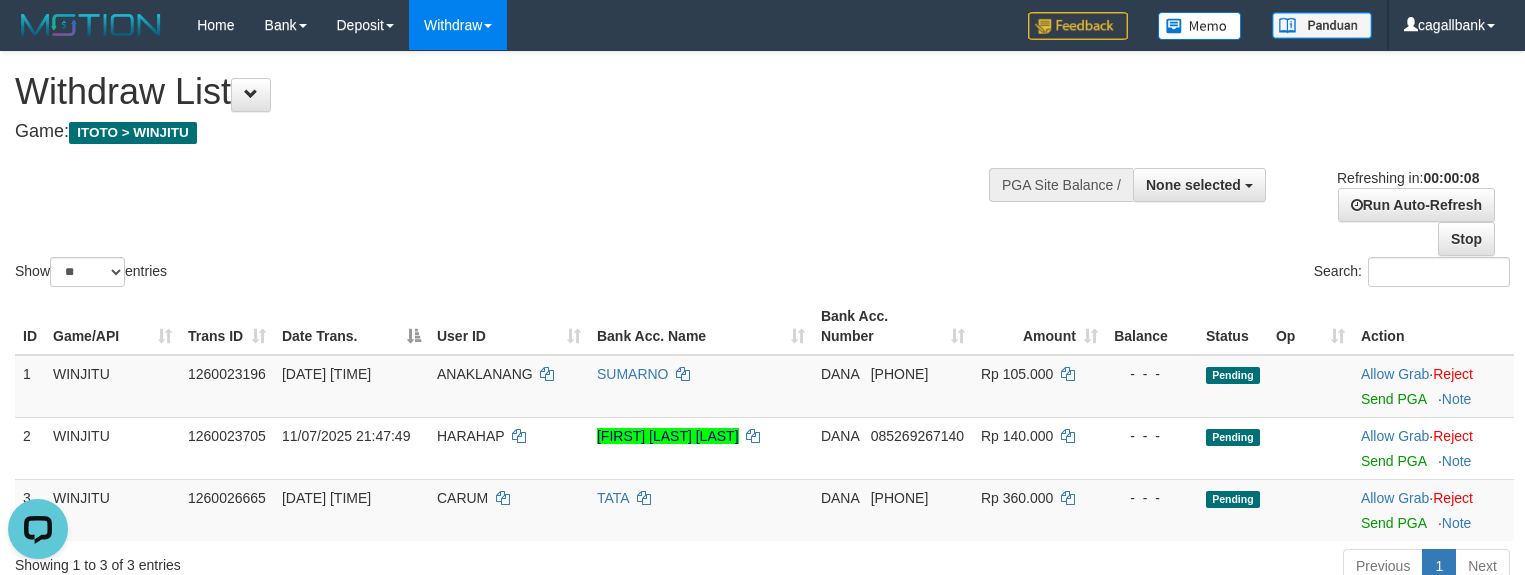 scroll, scrollTop: 0, scrollLeft: 0, axis: both 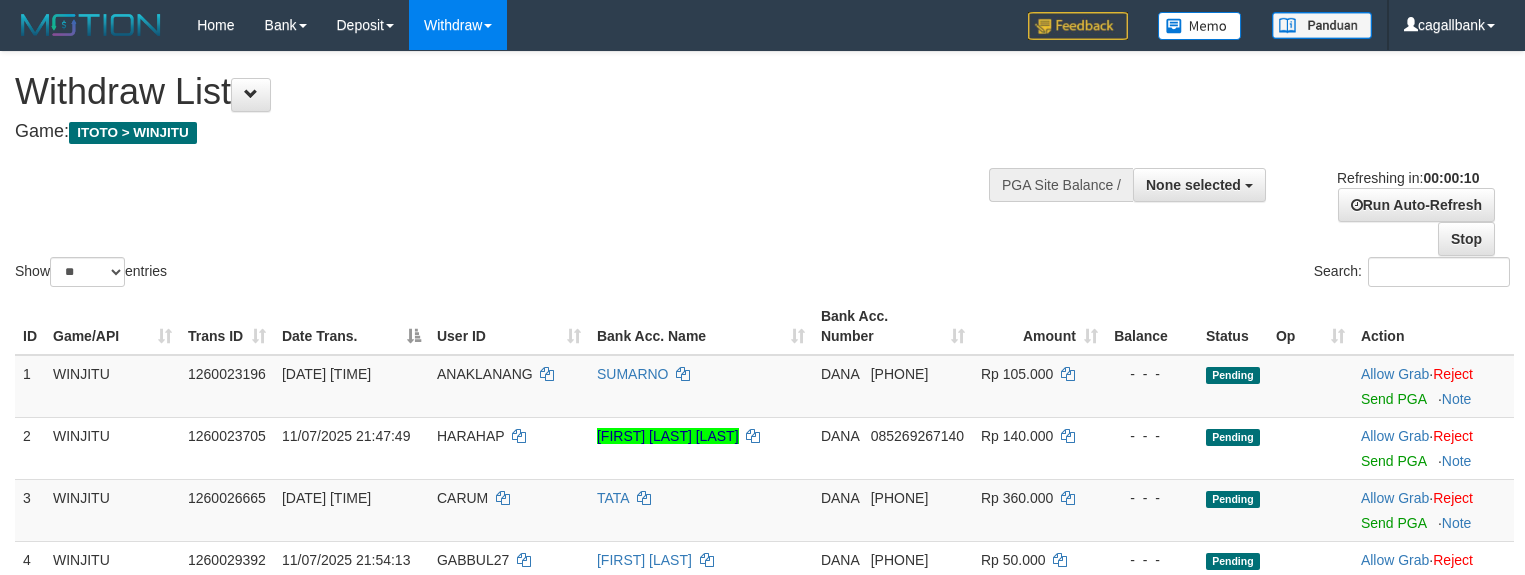 select 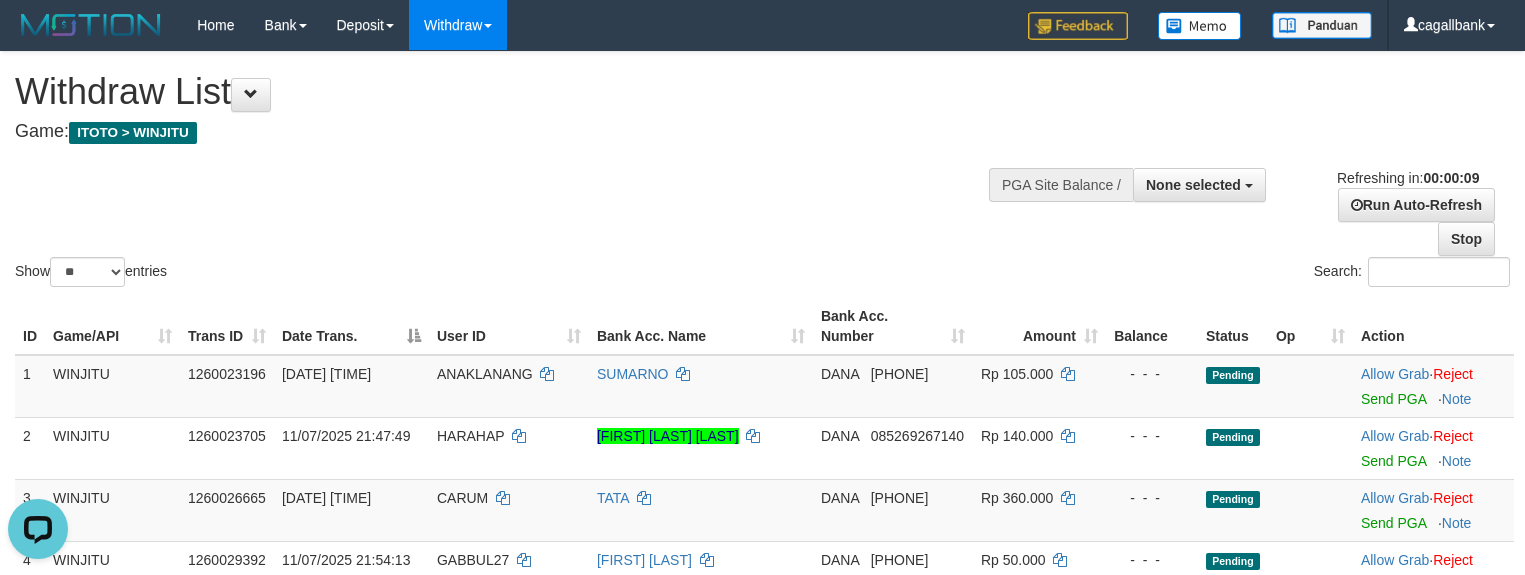 scroll, scrollTop: 0, scrollLeft: 0, axis: both 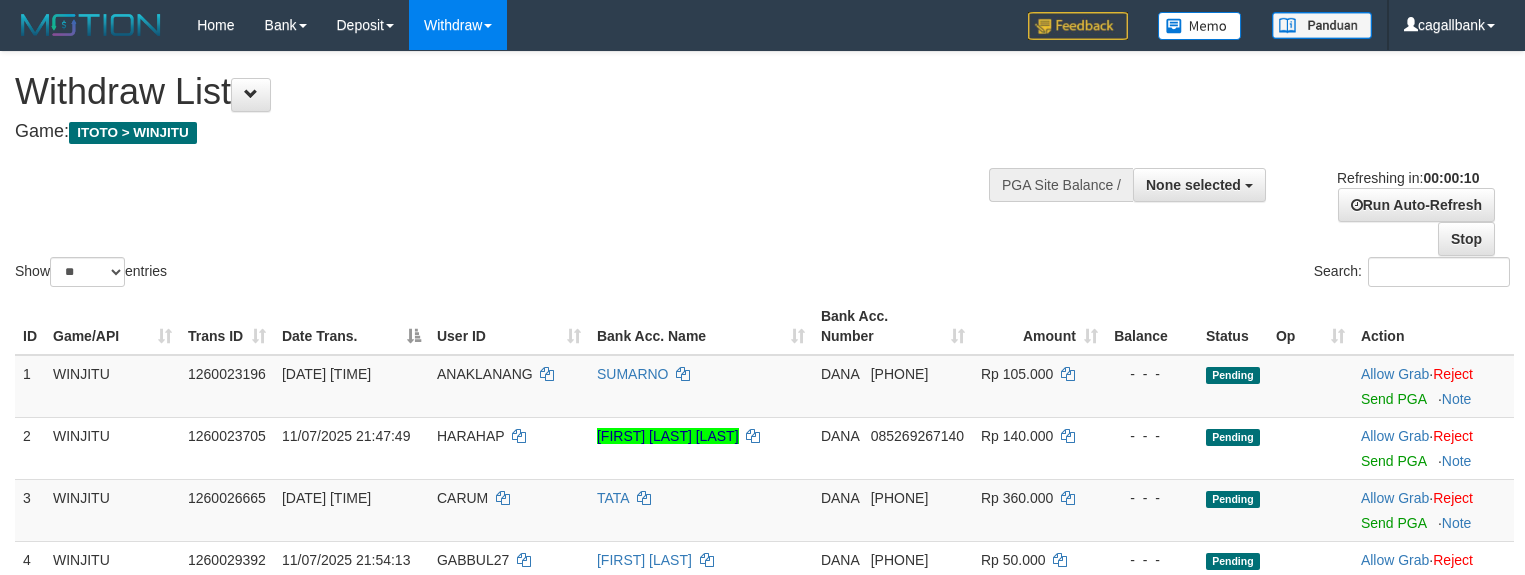 select 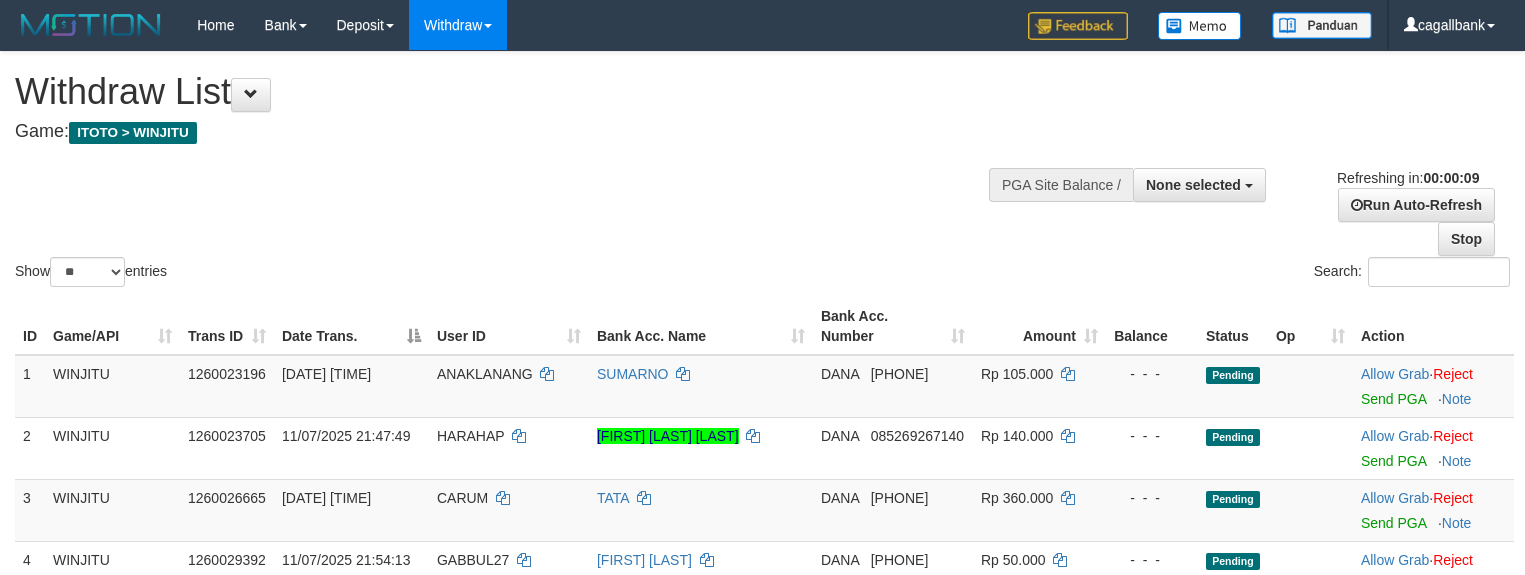 scroll, scrollTop: 0, scrollLeft: 0, axis: both 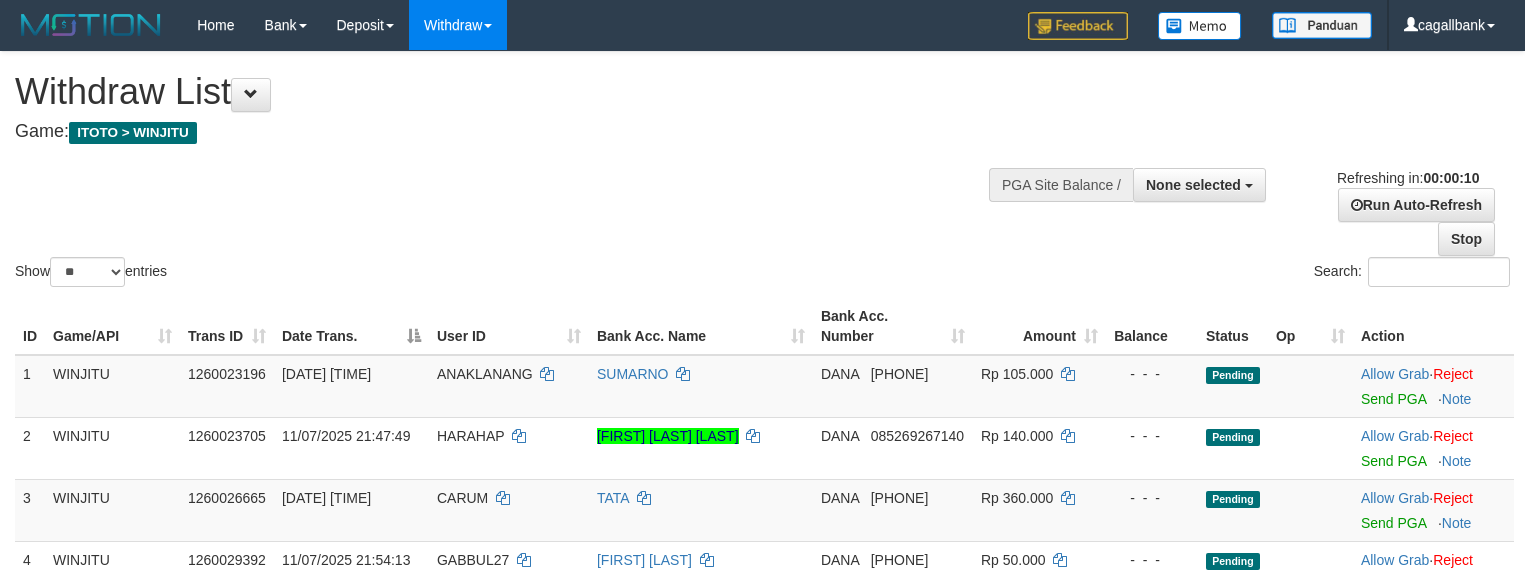 select 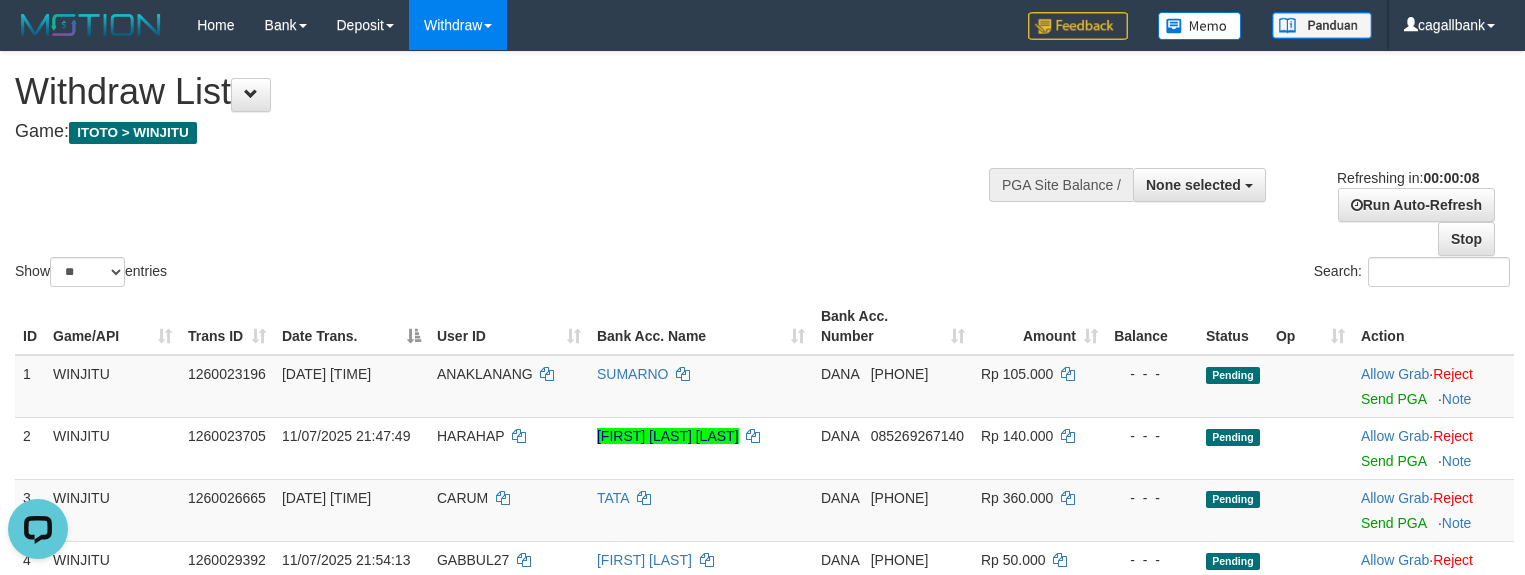 scroll, scrollTop: 0, scrollLeft: 0, axis: both 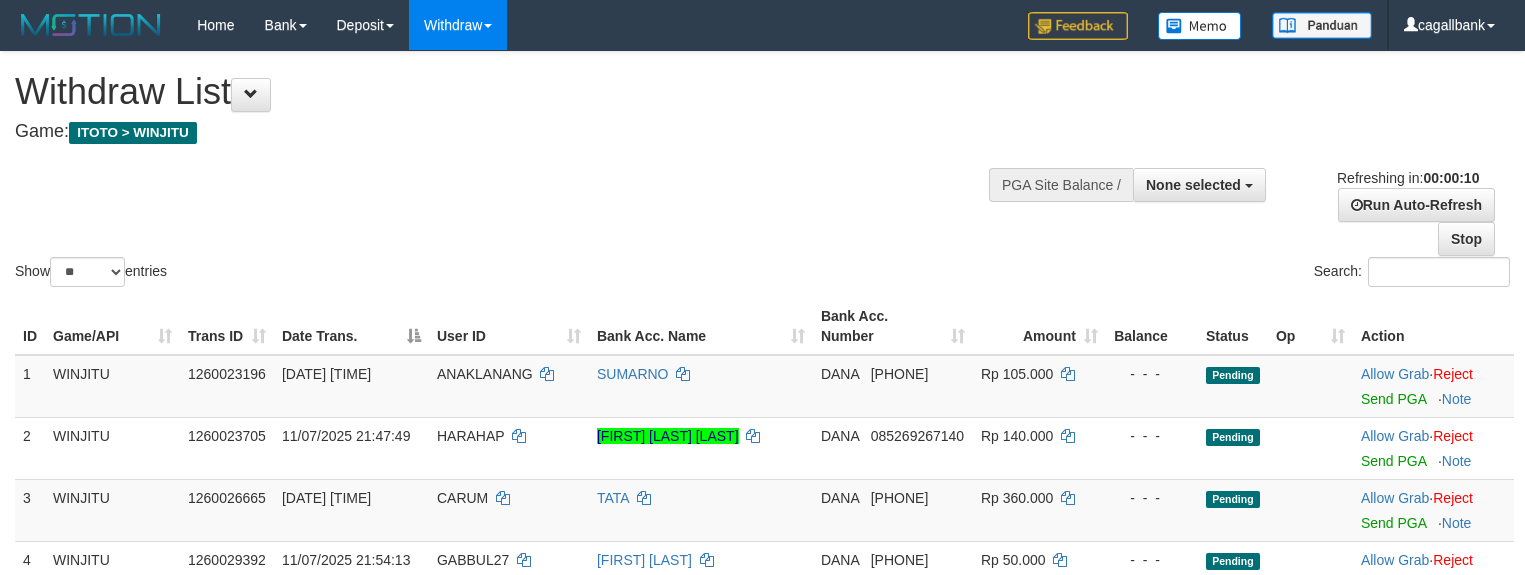 select 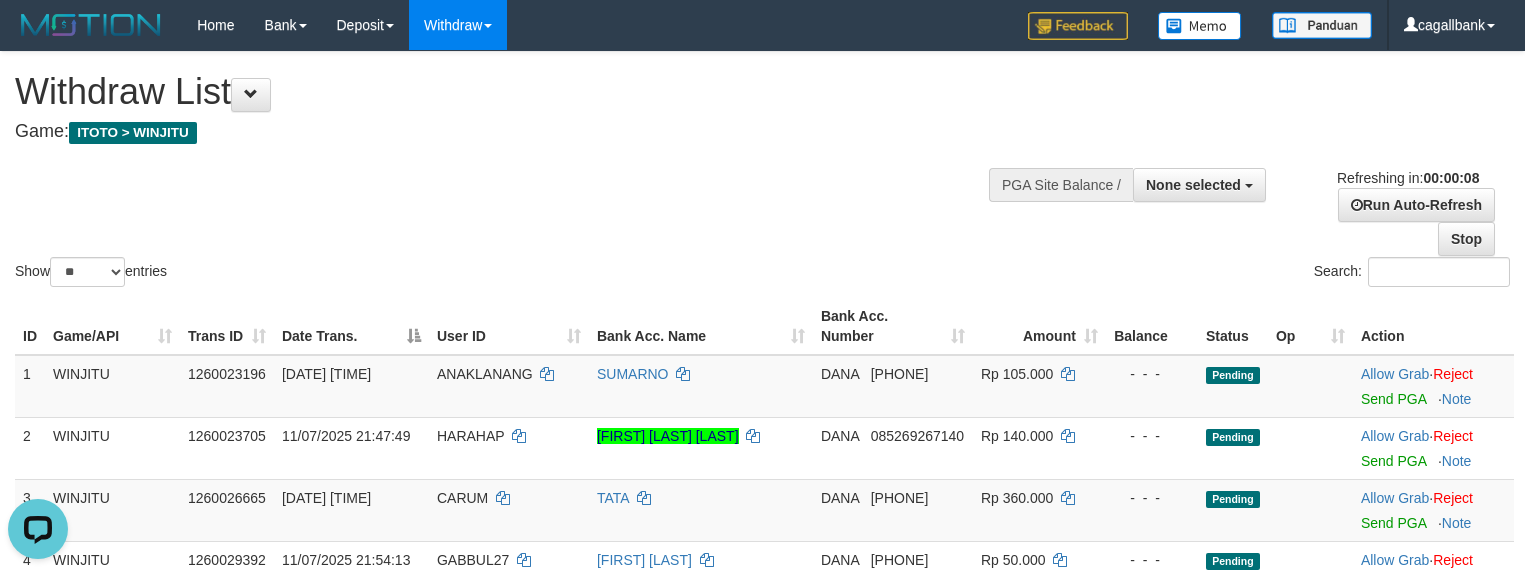 scroll, scrollTop: 0, scrollLeft: 0, axis: both 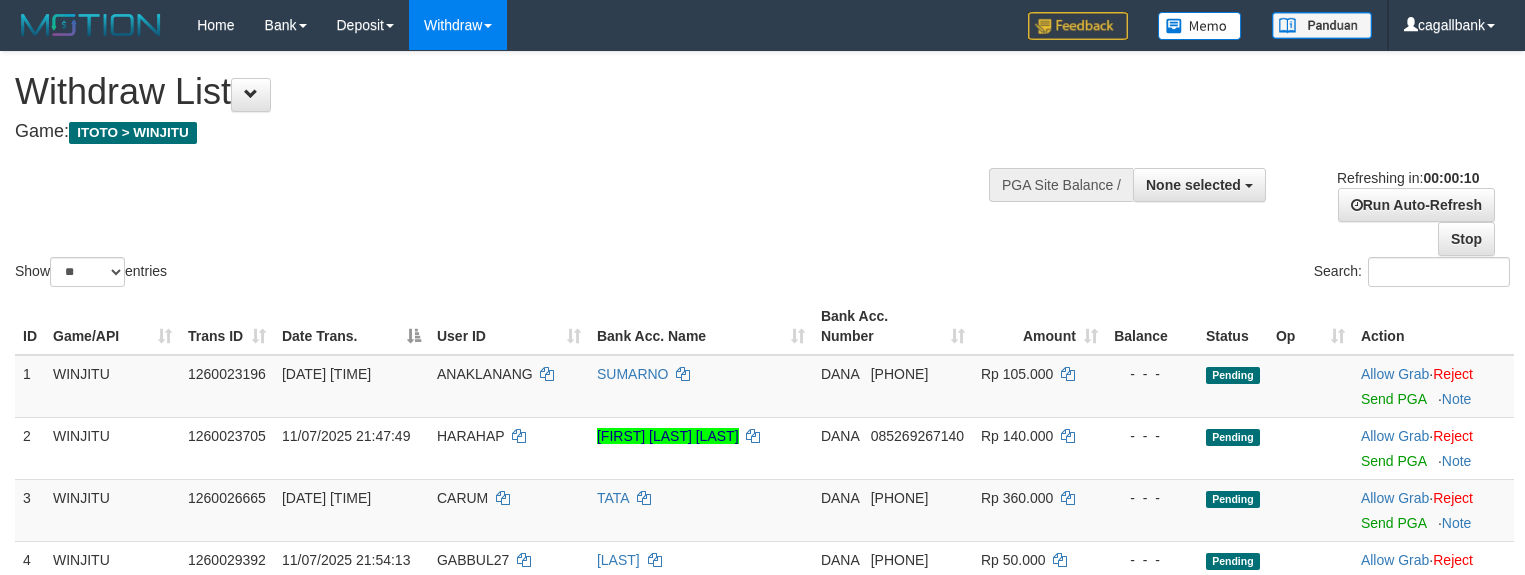 select 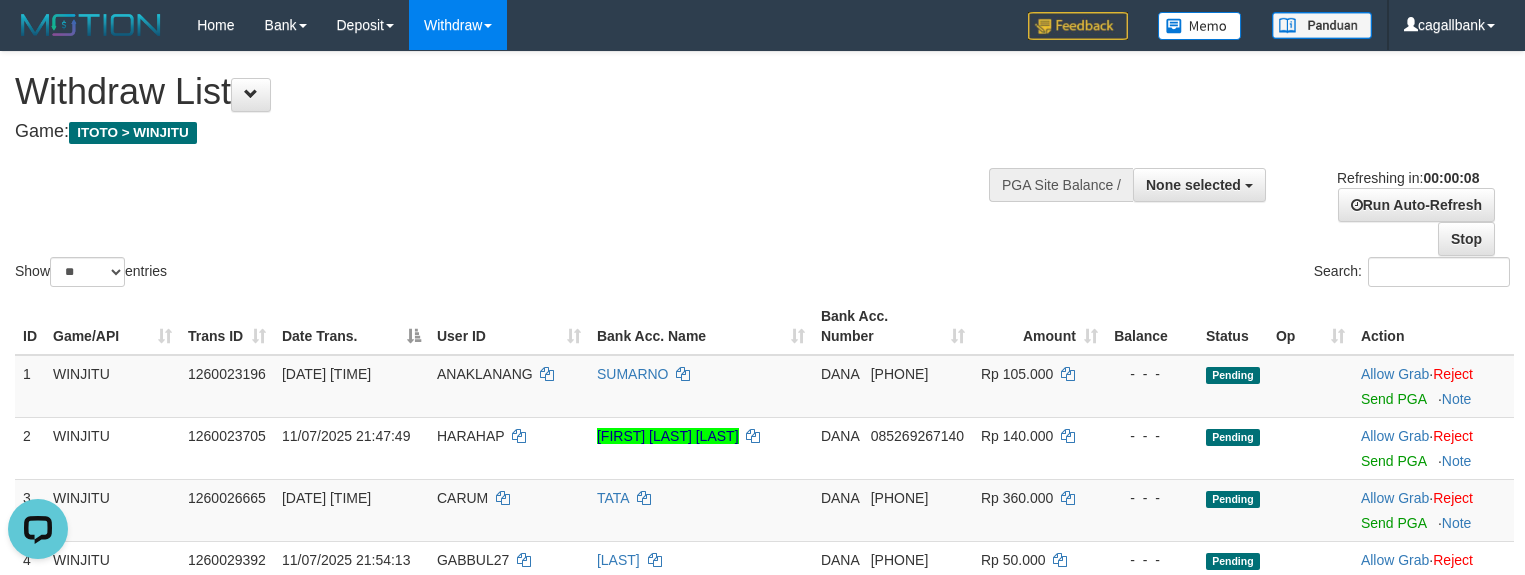 scroll, scrollTop: 0, scrollLeft: 0, axis: both 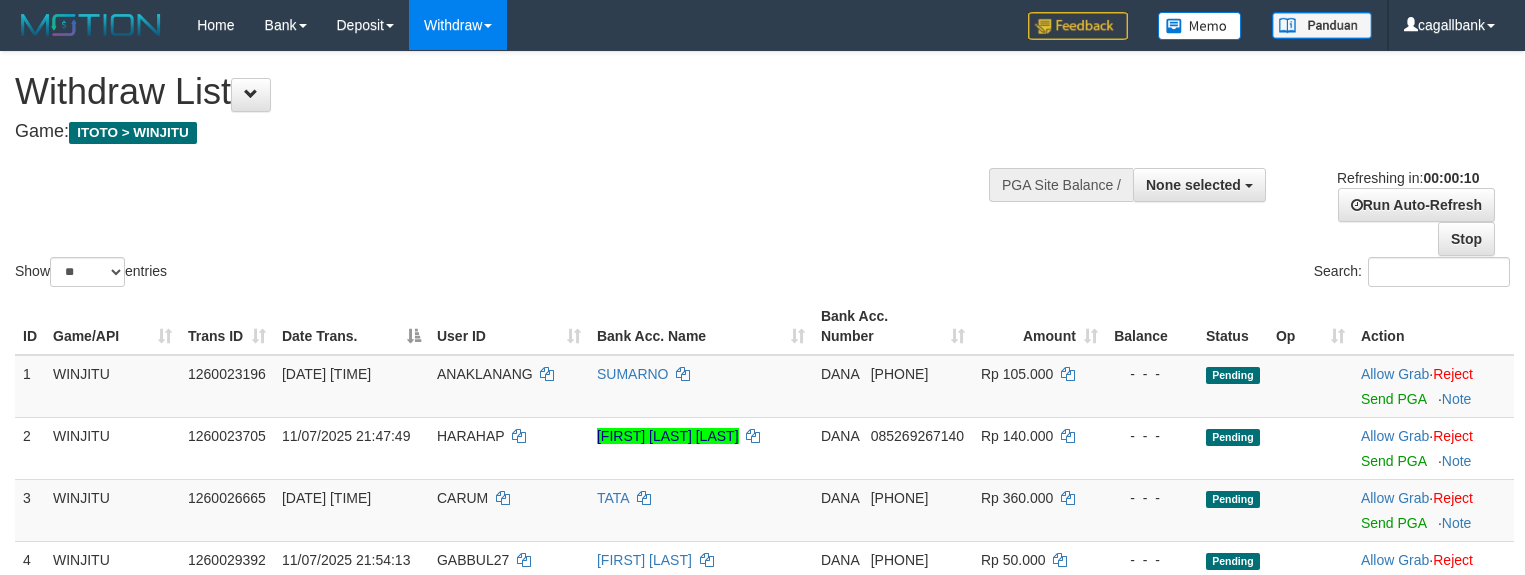 select 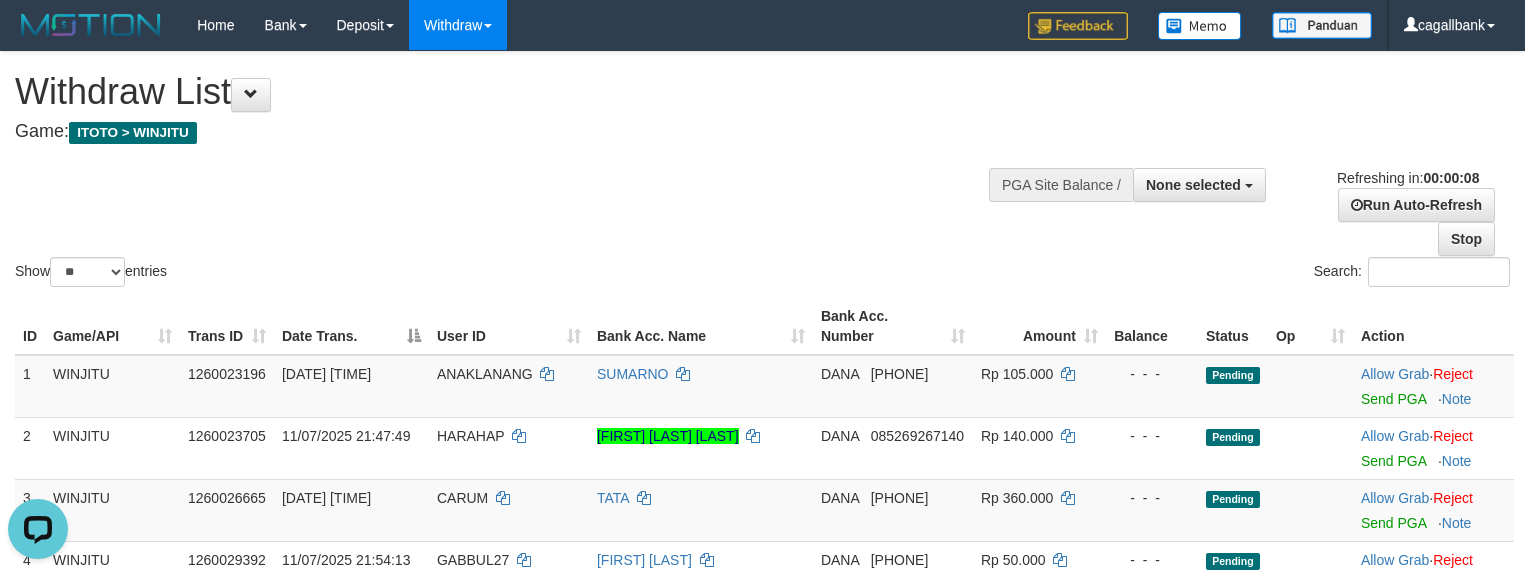 scroll, scrollTop: 0, scrollLeft: 0, axis: both 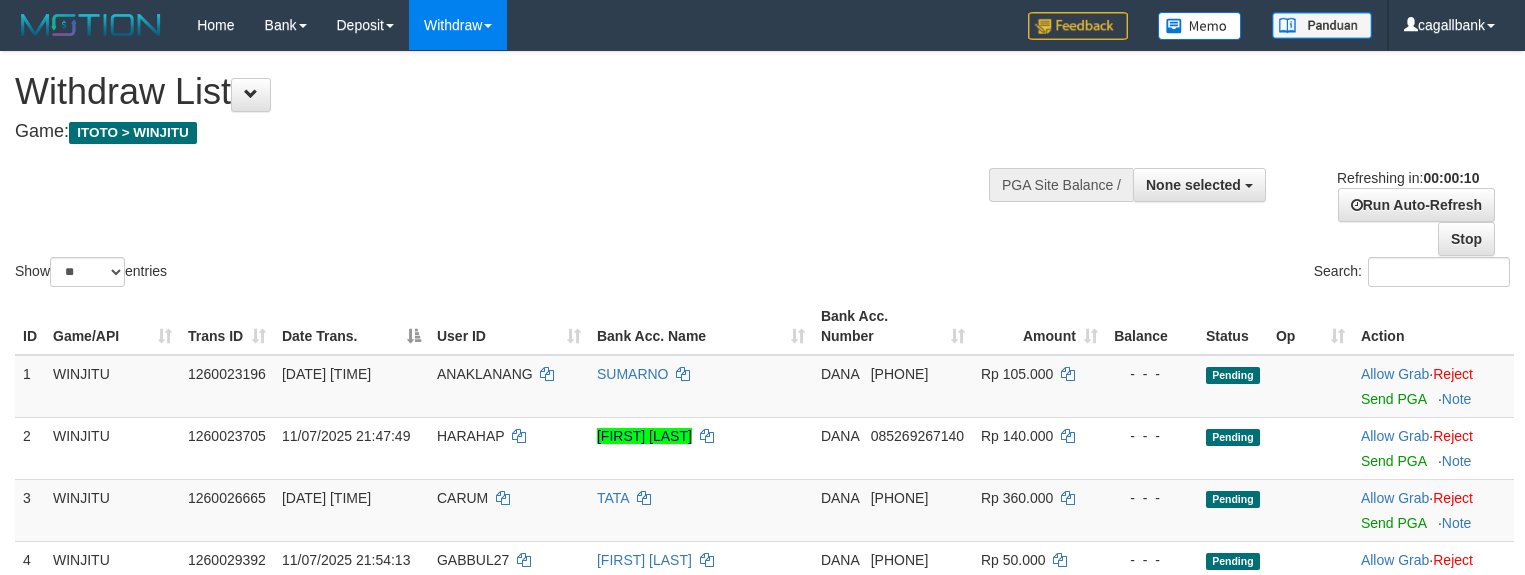 select 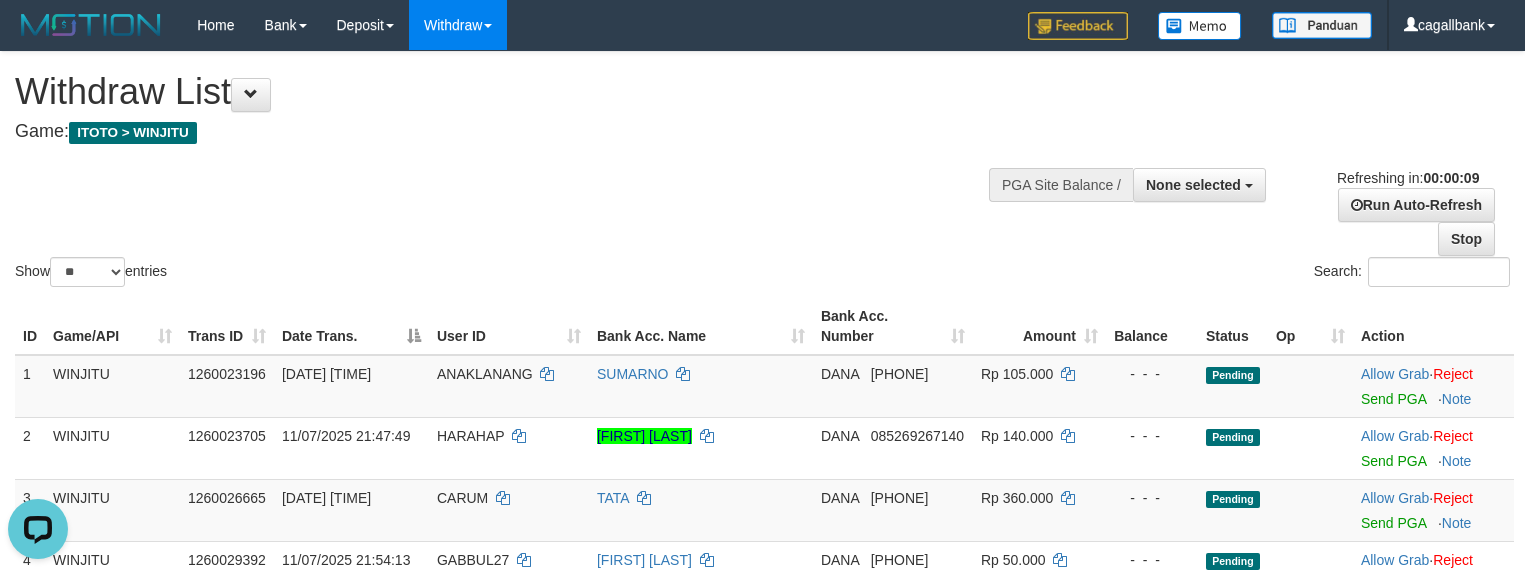 scroll, scrollTop: 0, scrollLeft: 0, axis: both 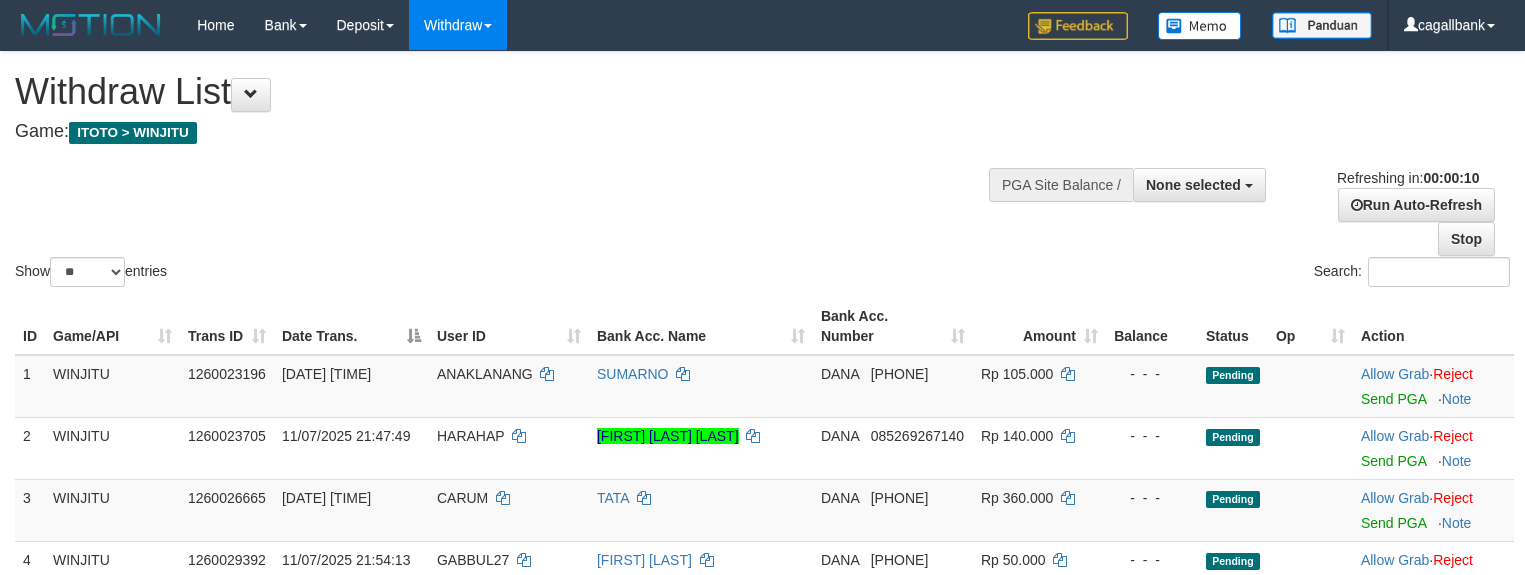 select 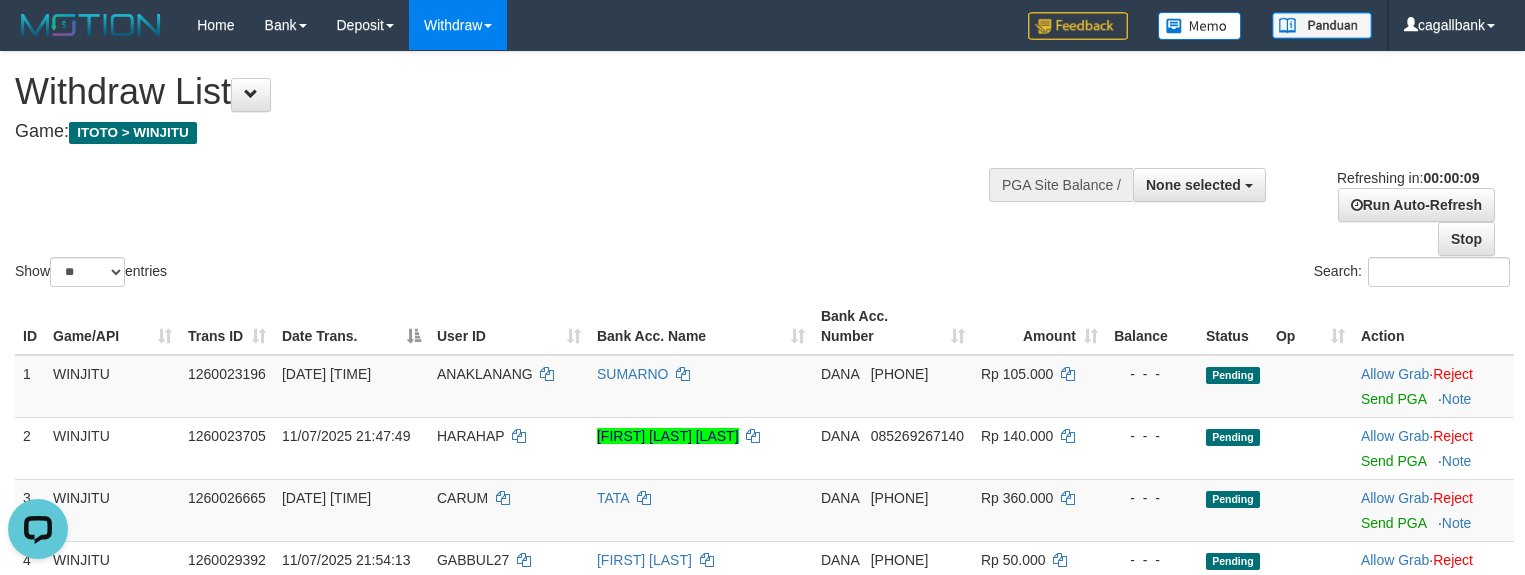 scroll, scrollTop: 0, scrollLeft: 0, axis: both 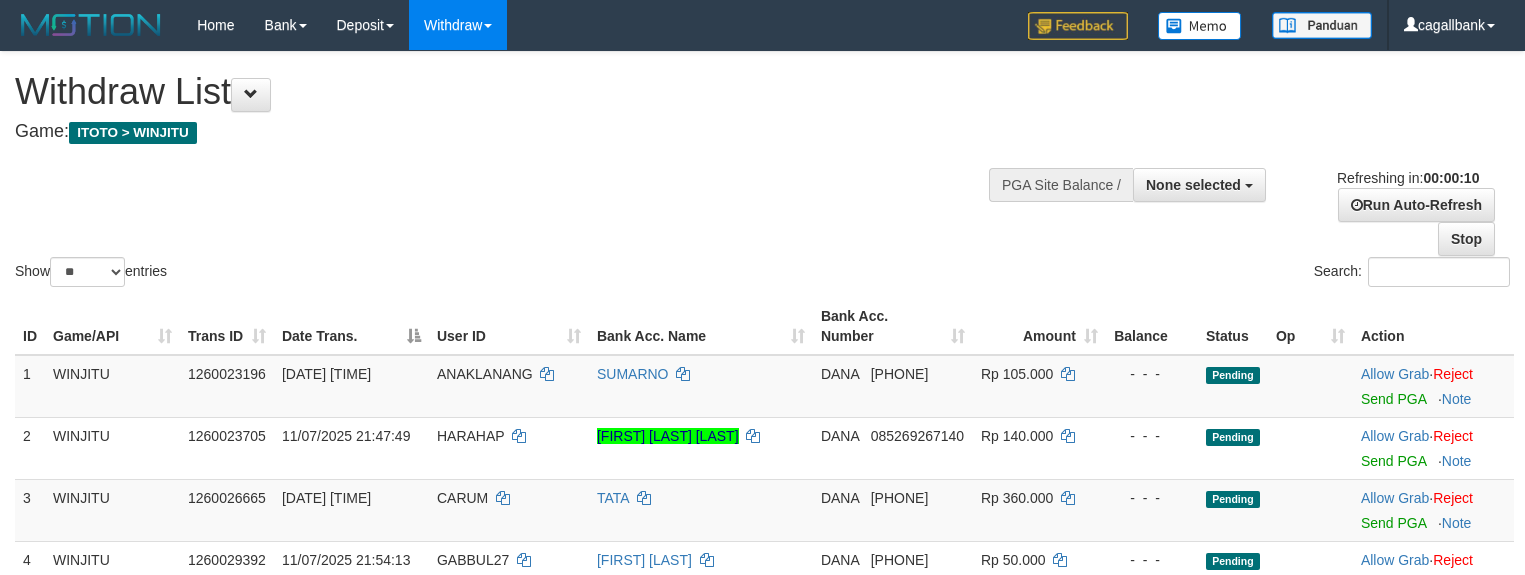 select 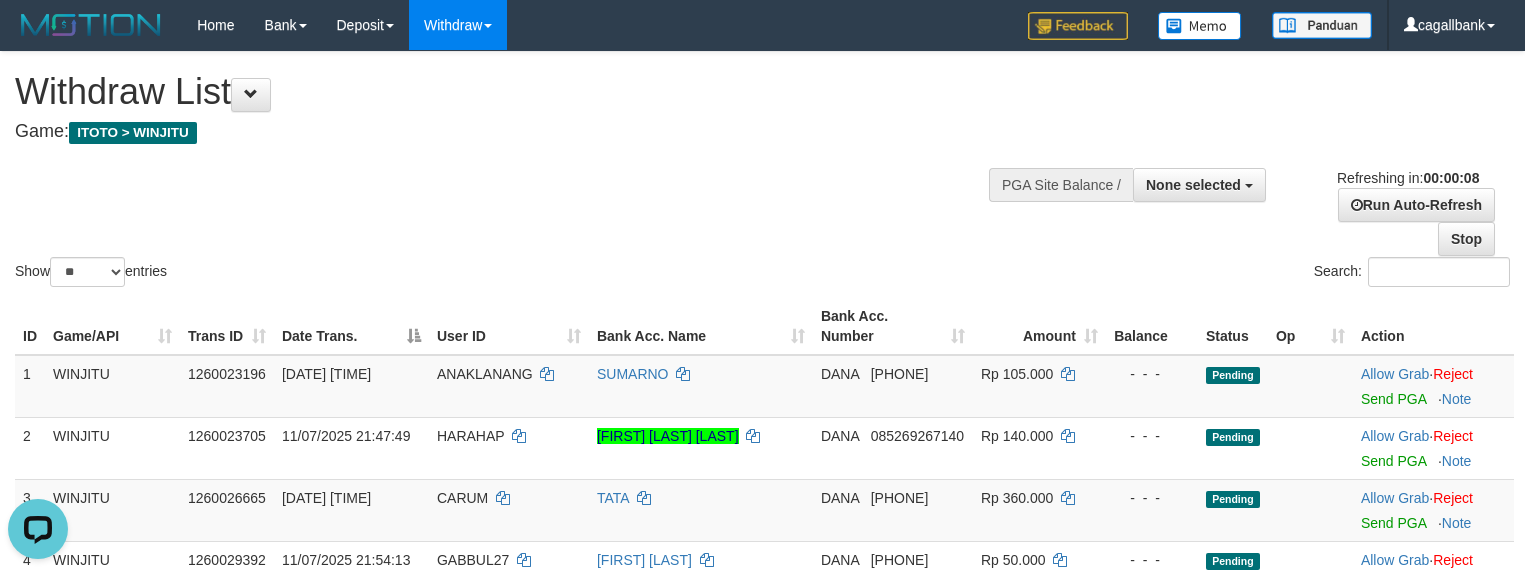 scroll, scrollTop: 0, scrollLeft: 0, axis: both 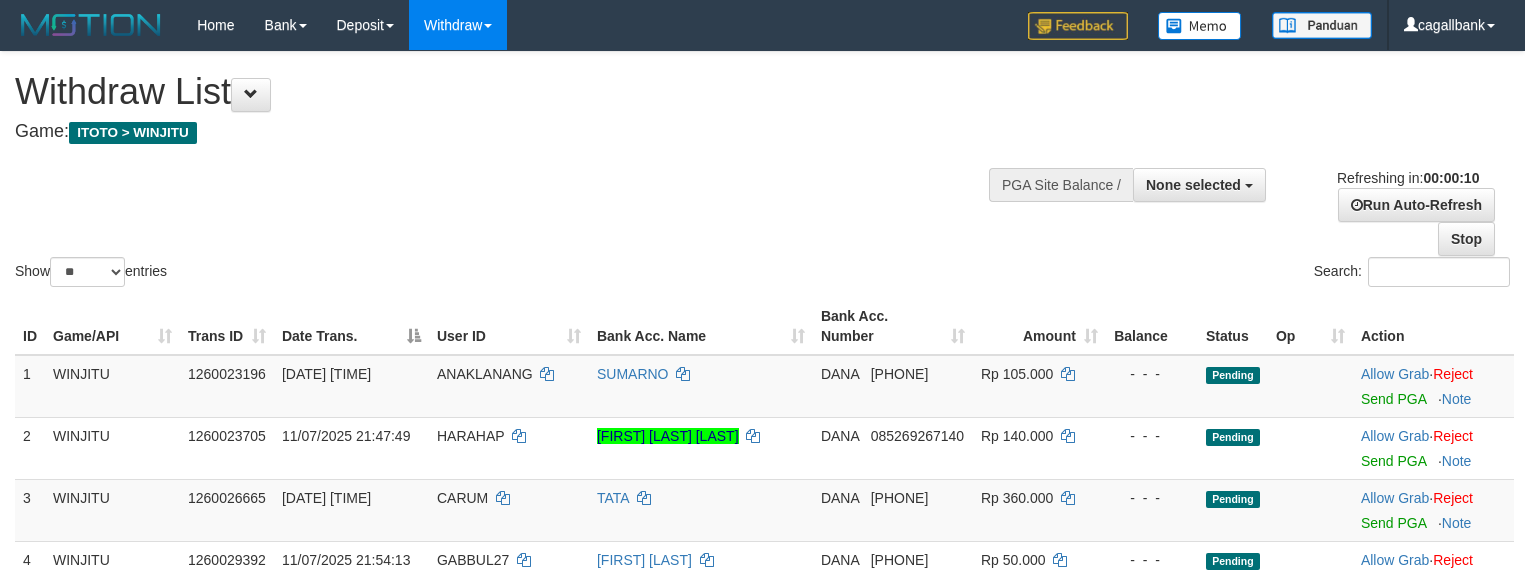 select 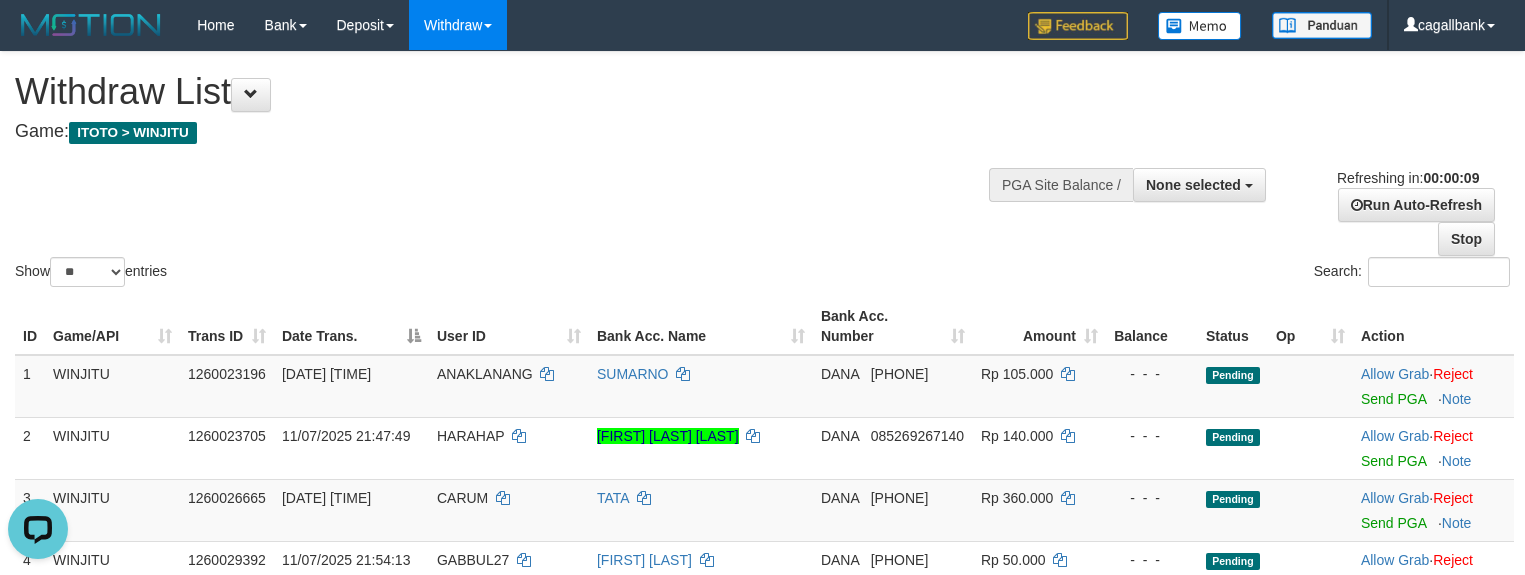 scroll, scrollTop: 0, scrollLeft: 0, axis: both 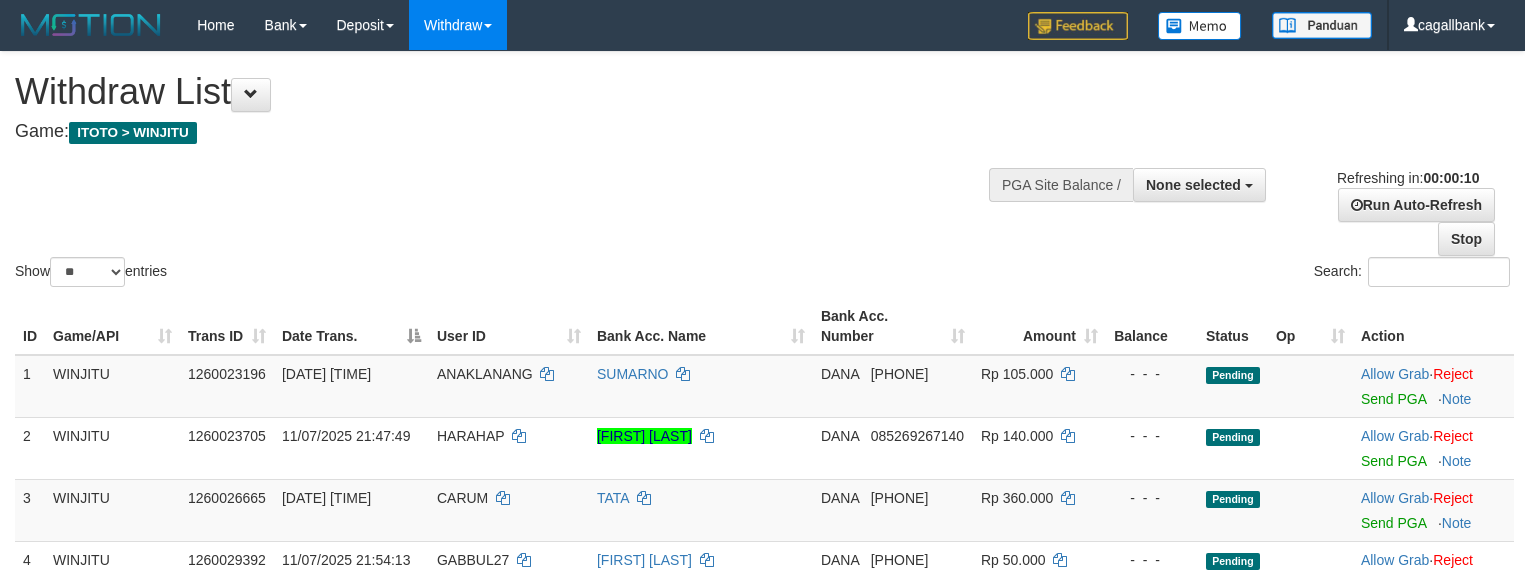 select 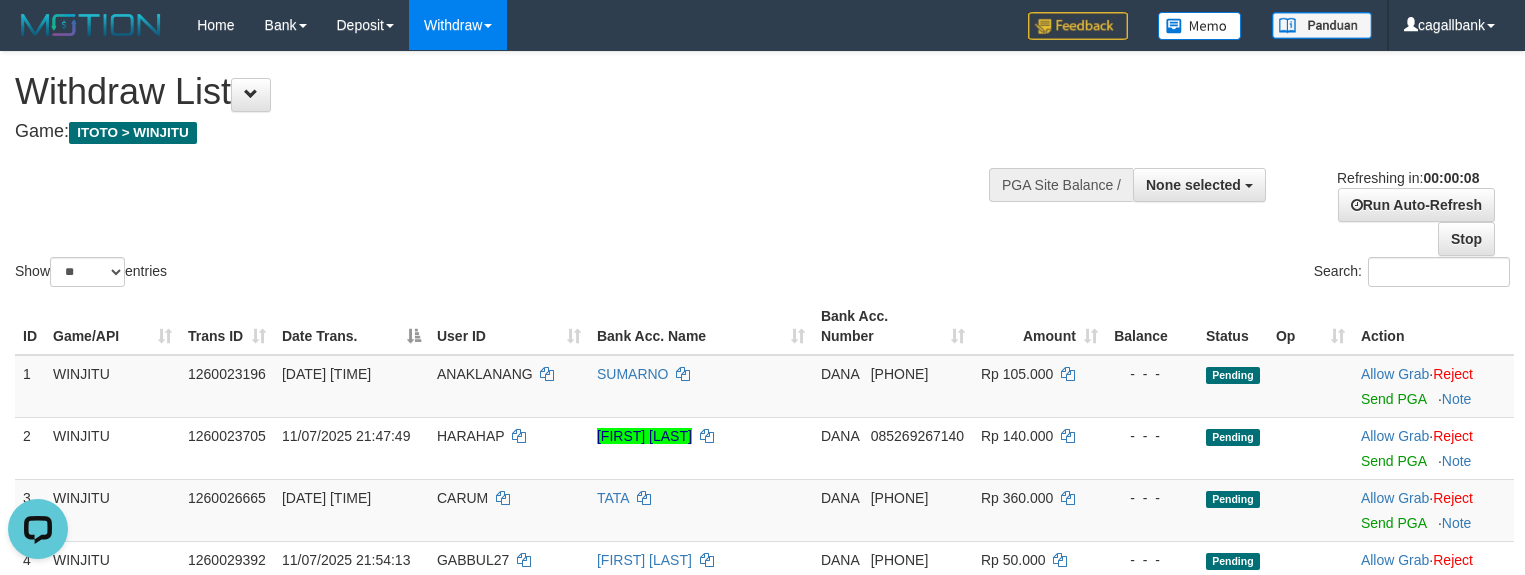 scroll, scrollTop: 0, scrollLeft: 0, axis: both 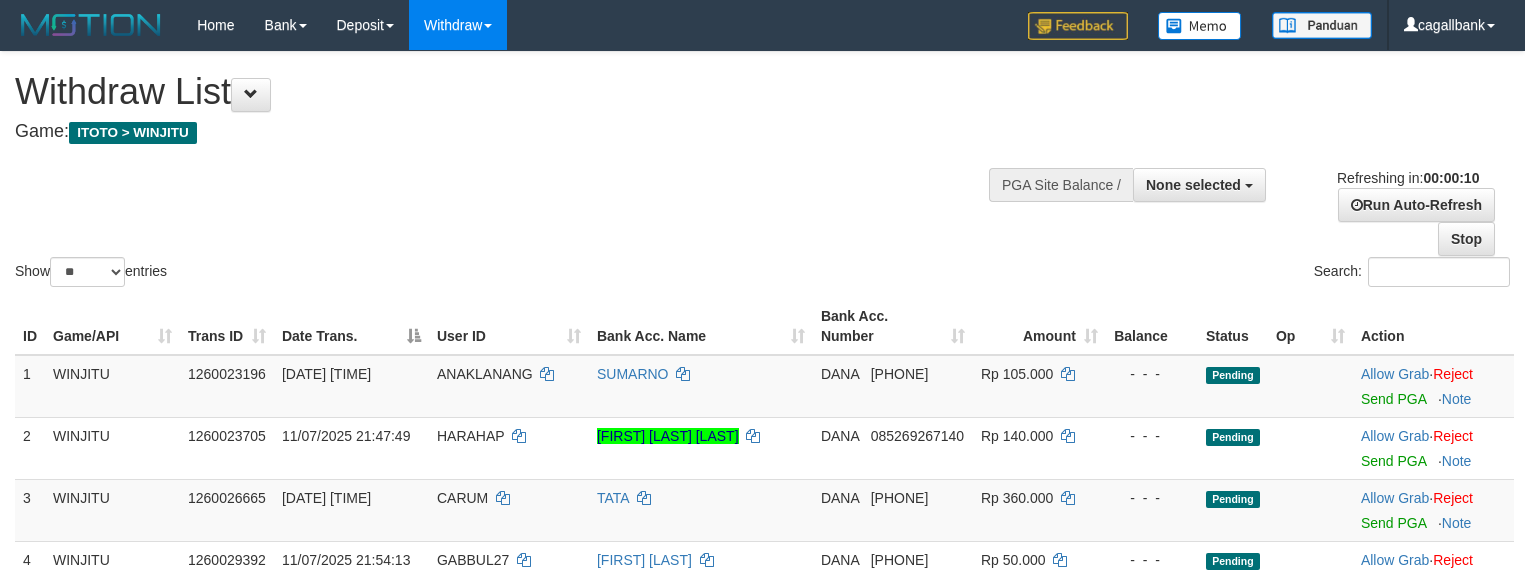 select 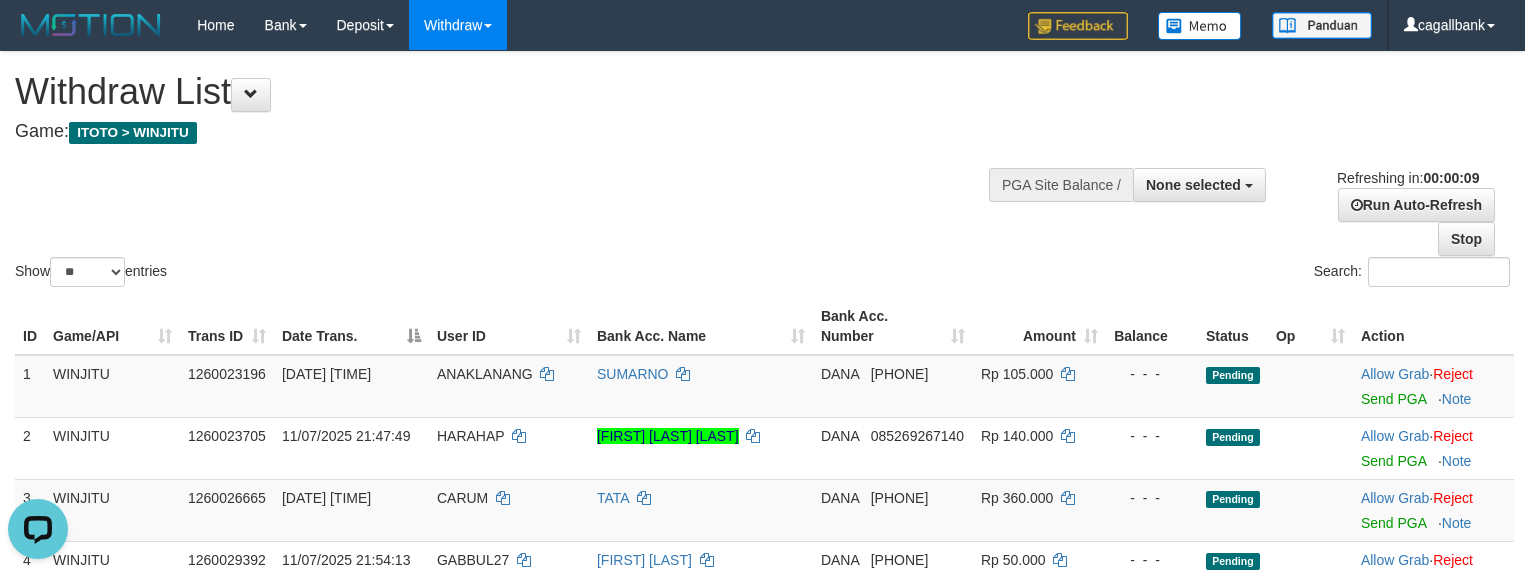 scroll, scrollTop: 0, scrollLeft: 0, axis: both 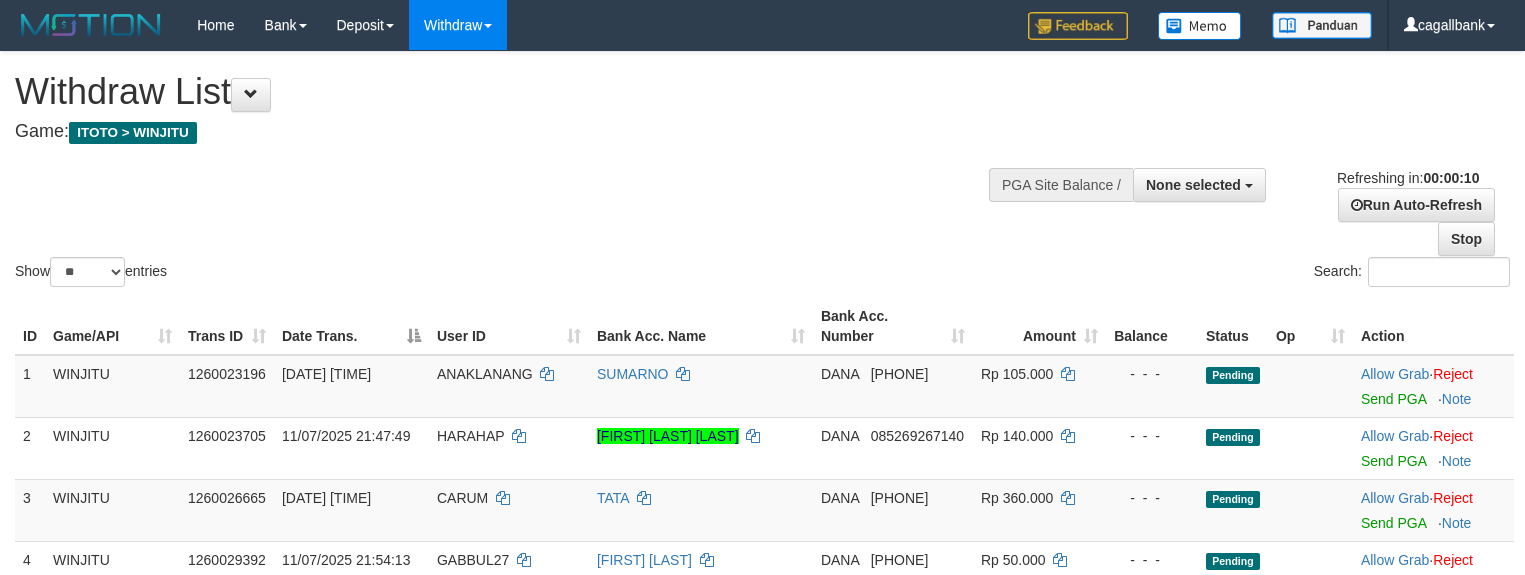 select 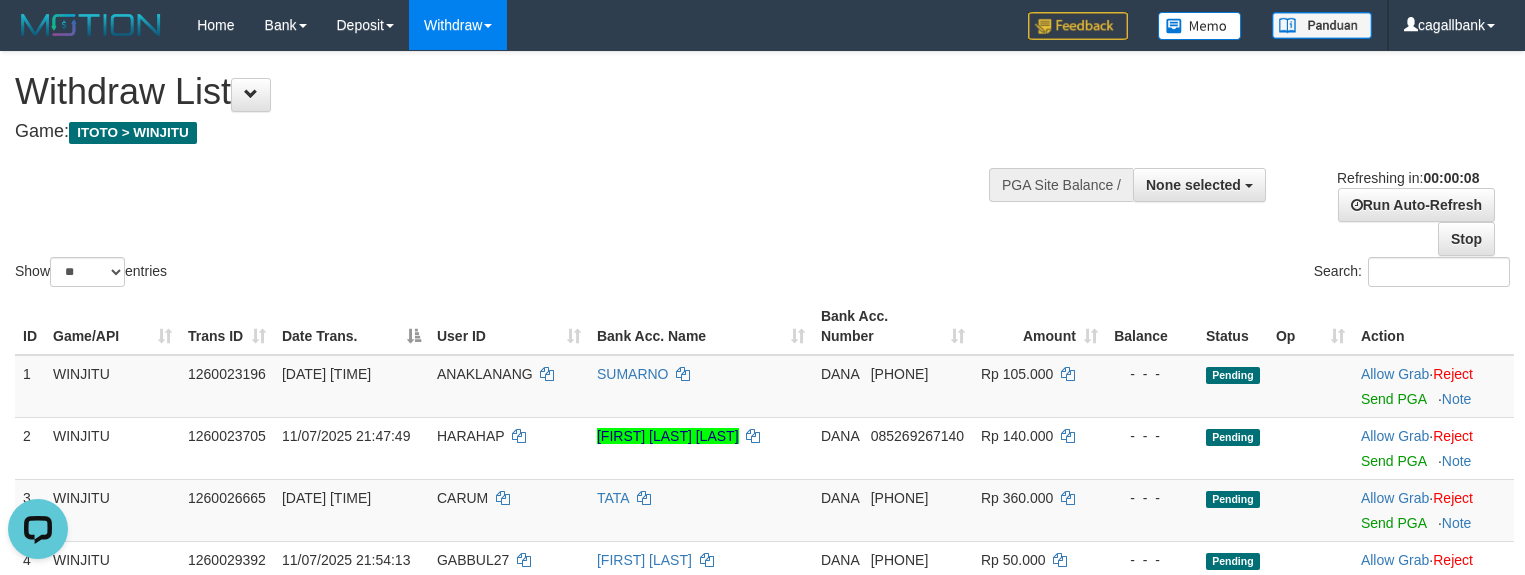scroll, scrollTop: 0, scrollLeft: 0, axis: both 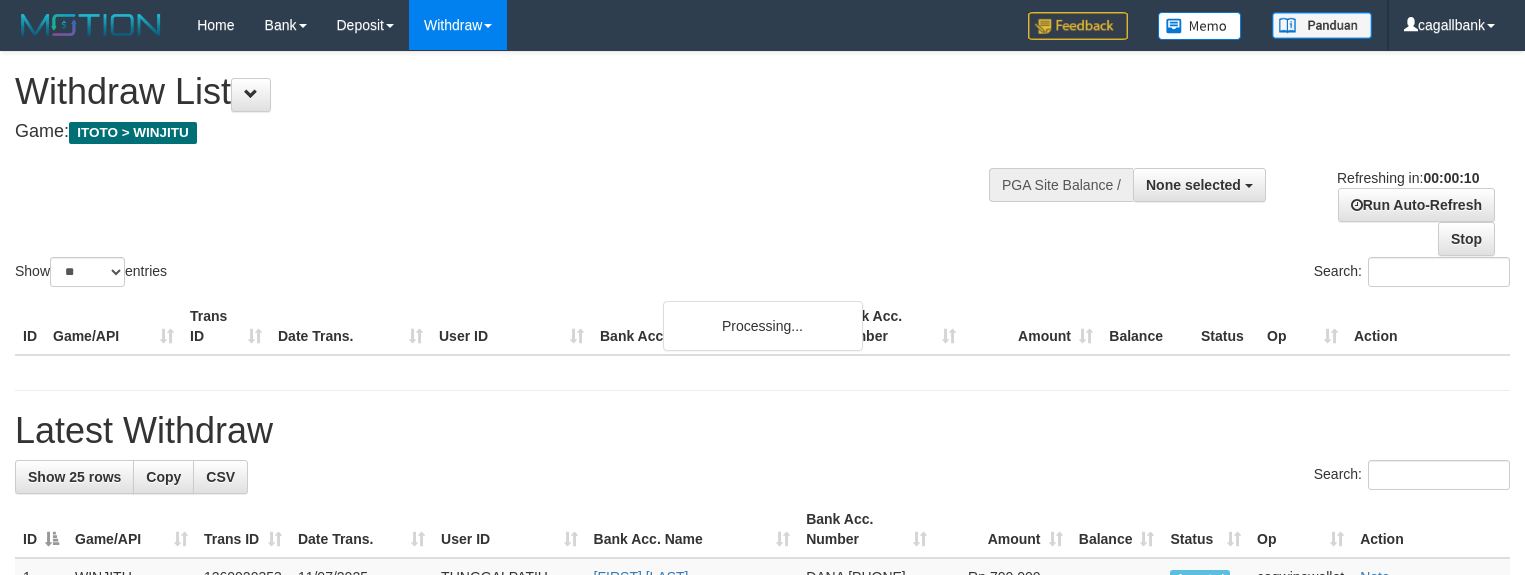 select 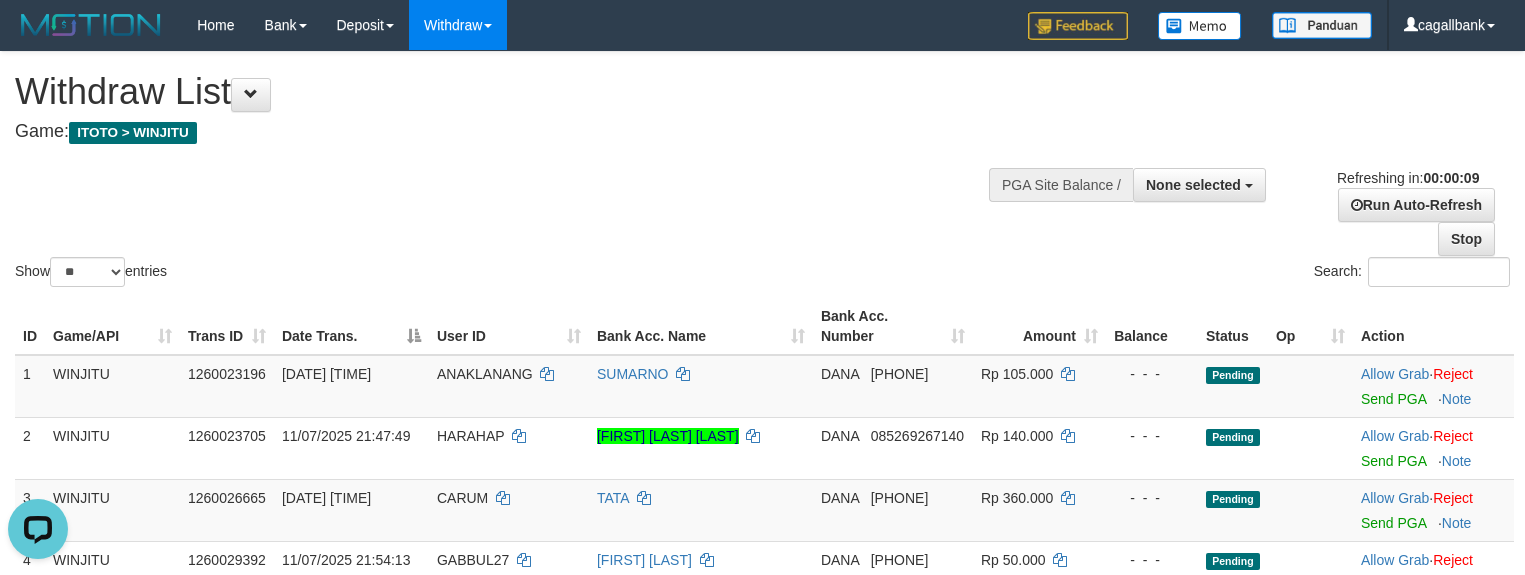 scroll, scrollTop: 0, scrollLeft: 0, axis: both 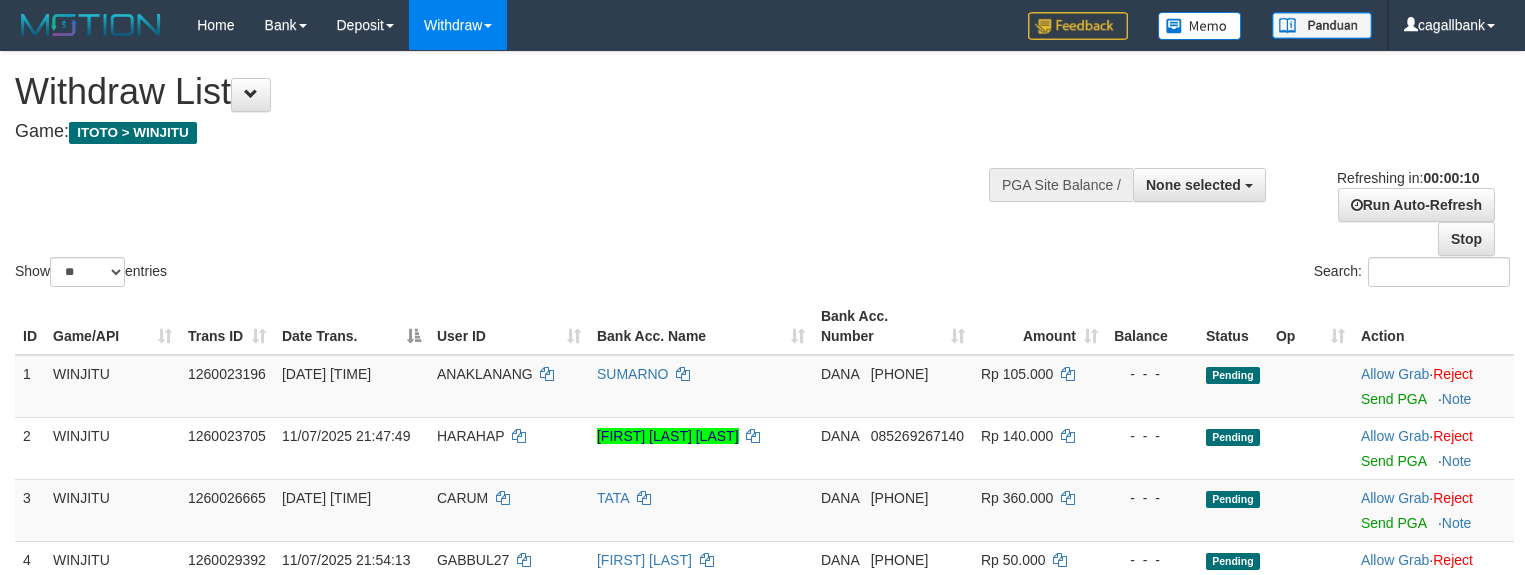 select 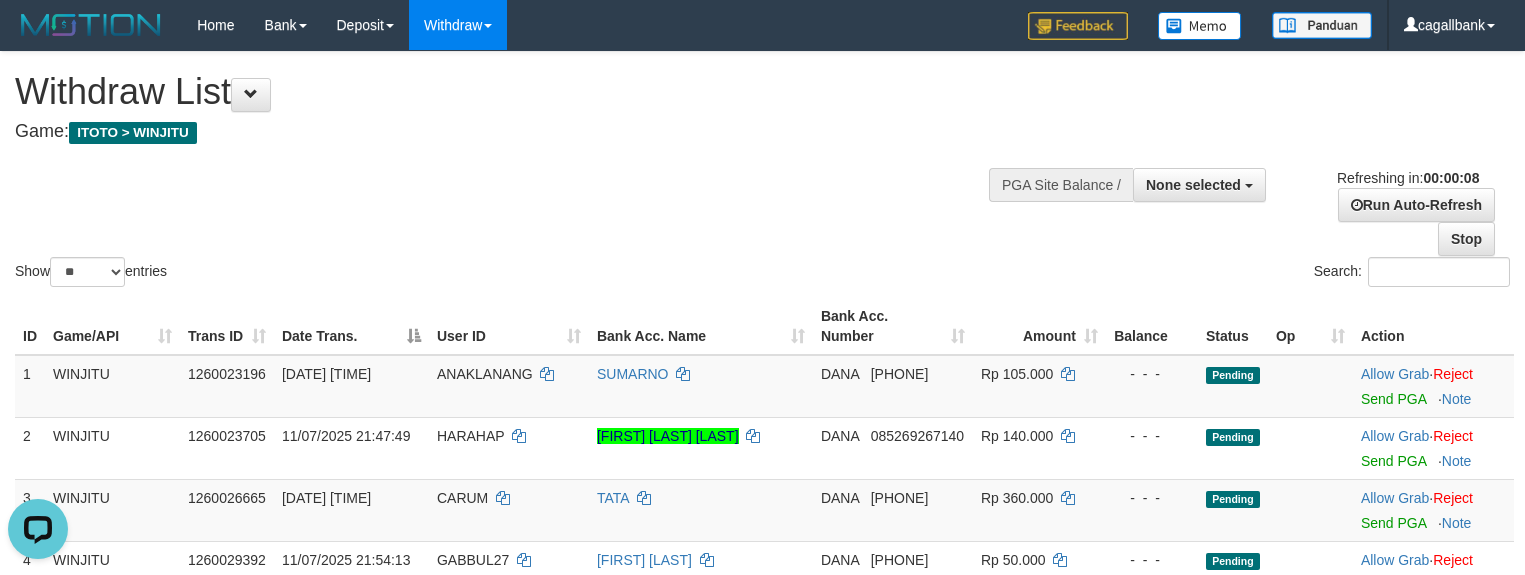scroll, scrollTop: 0, scrollLeft: 0, axis: both 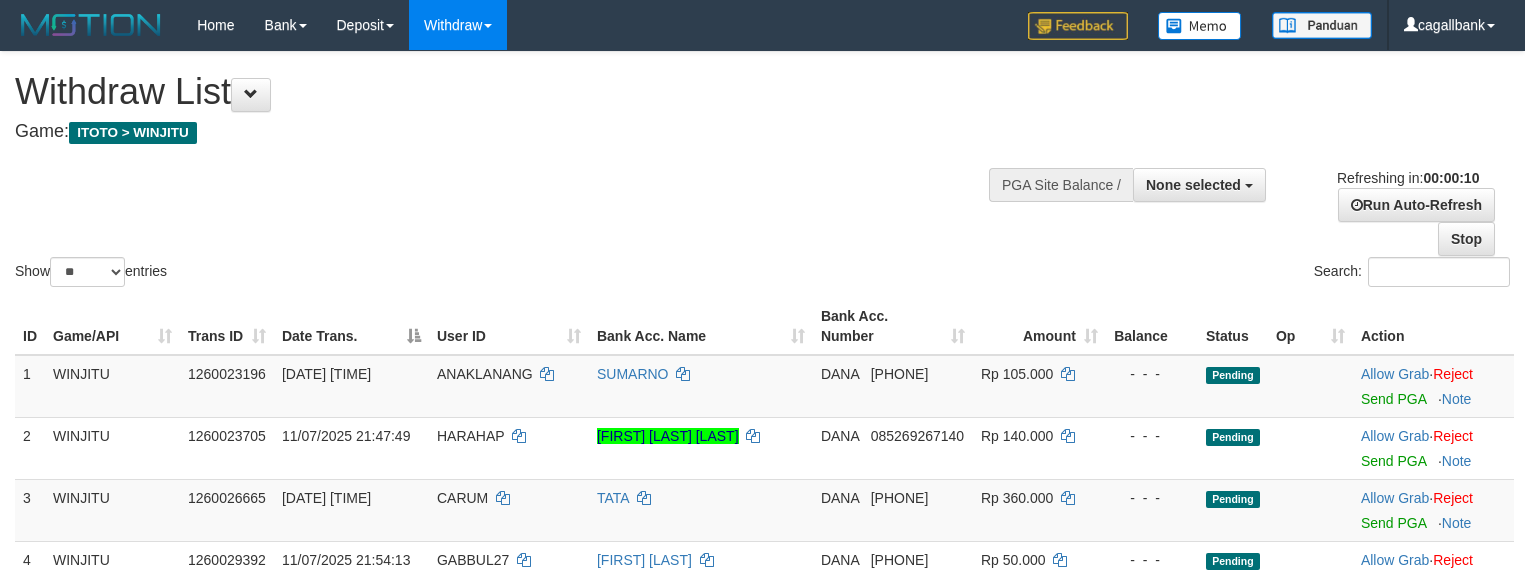 select 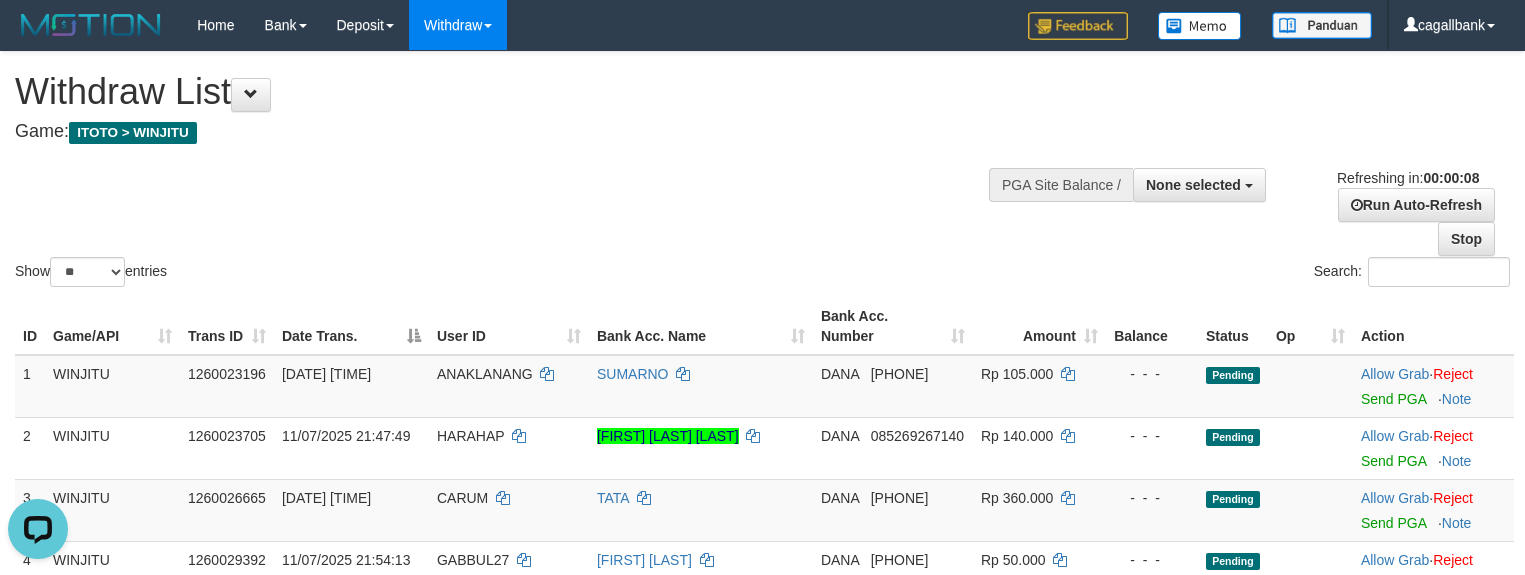 scroll, scrollTop: 0, scrollLeft: 0, axis: both 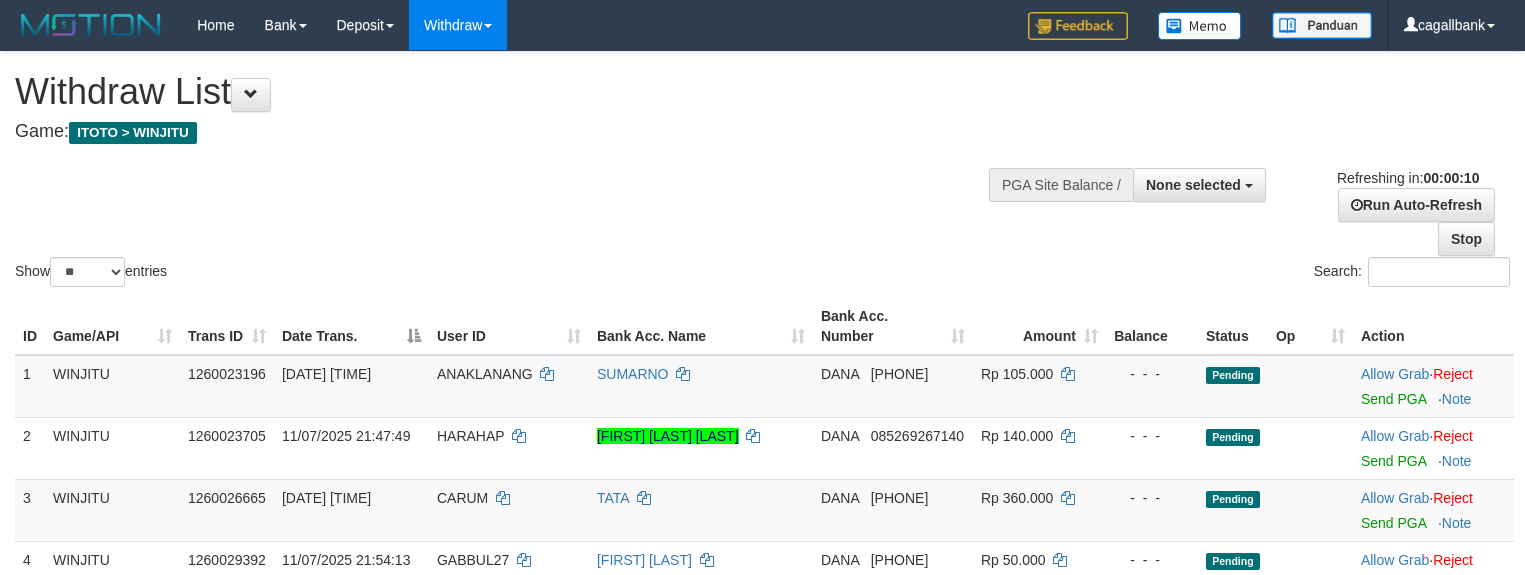 select 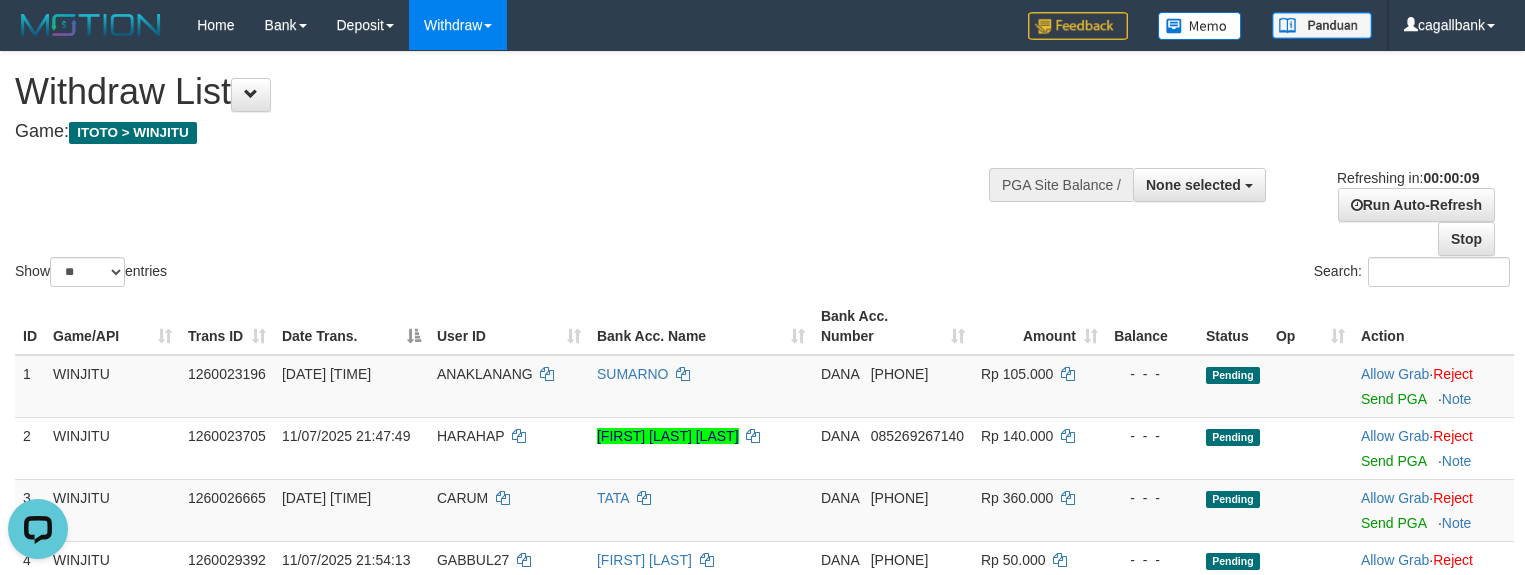 scroll, scrollTop: 0, scrollLeft: 0, axis: both 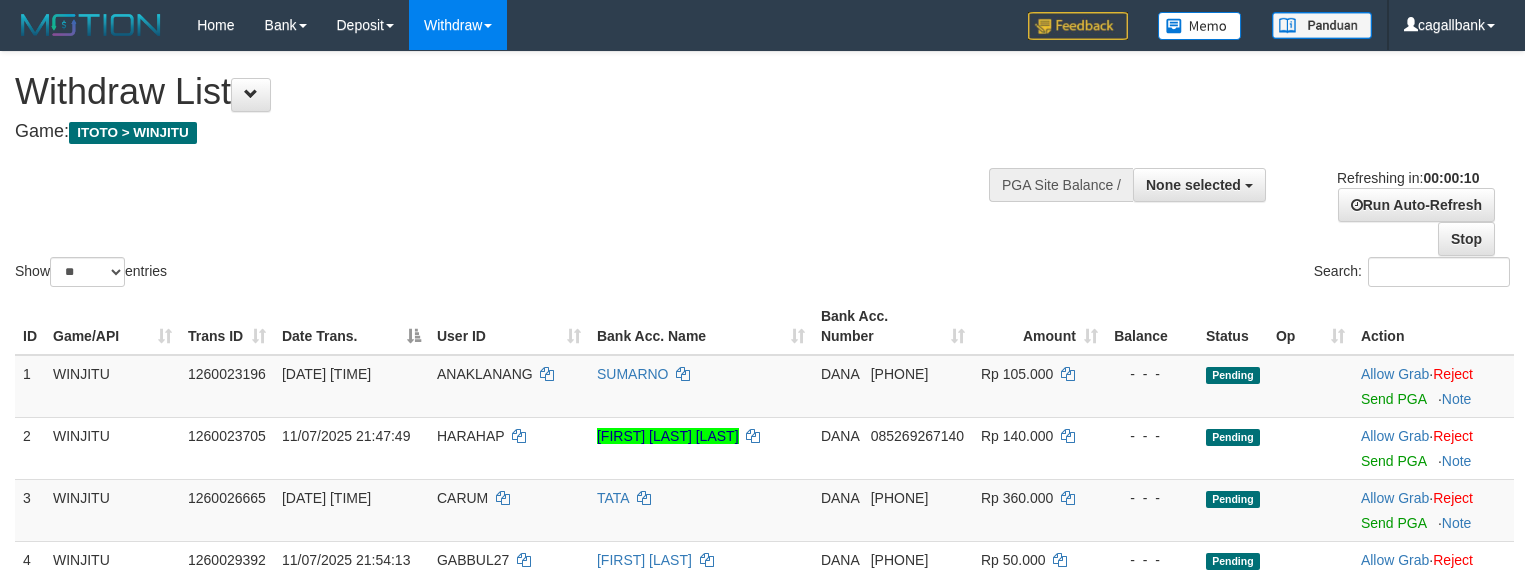 select 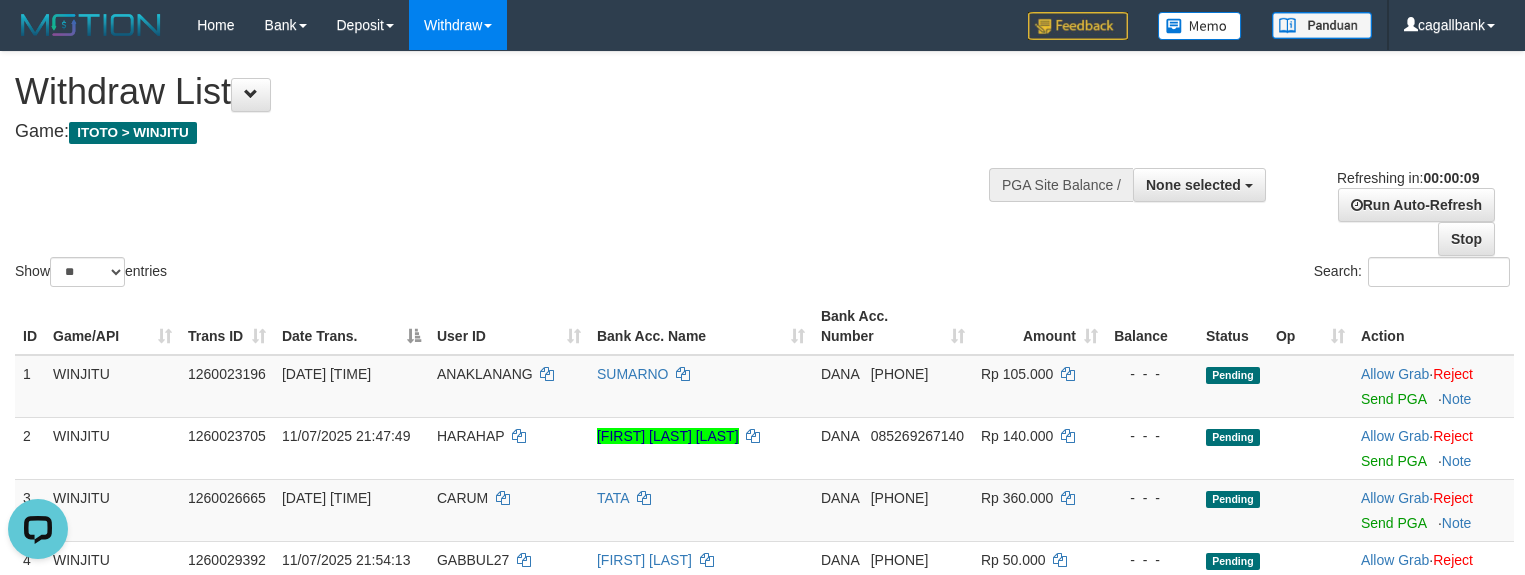 scroll, scrollTop: 0, scrollLeft: 0, axis: both 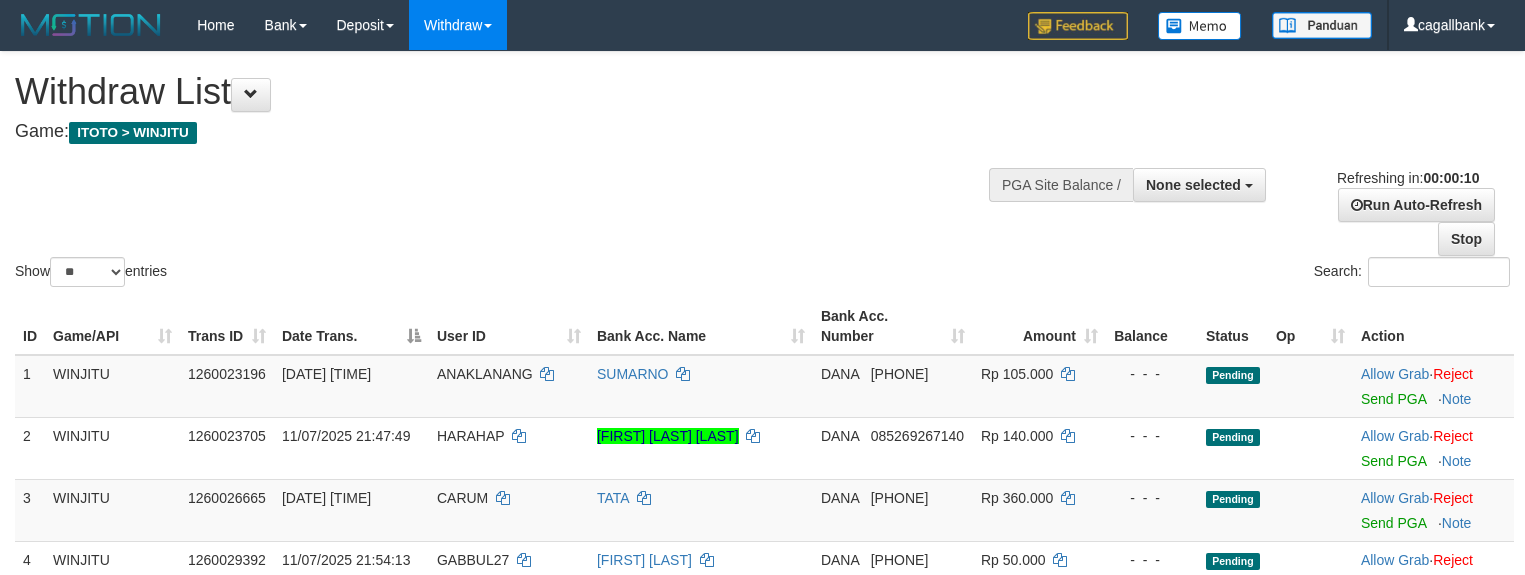 select 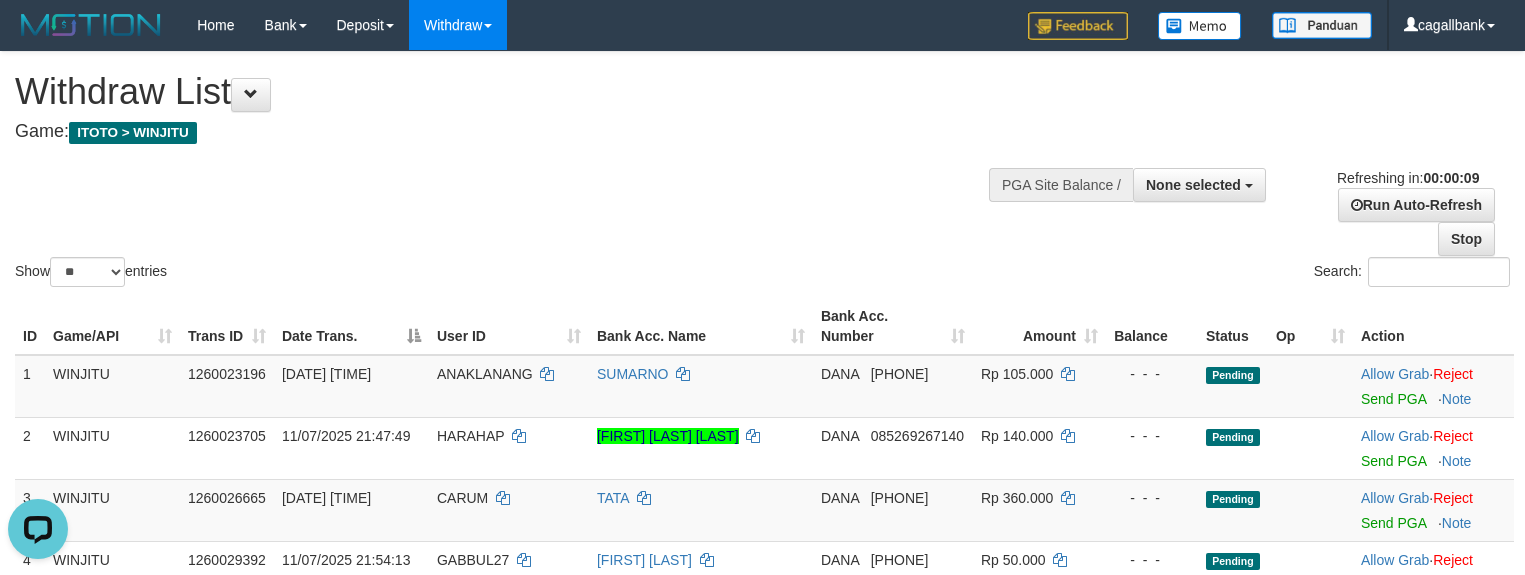 scroll, scrollTop: 0, scrollLeft: 0, axis: both 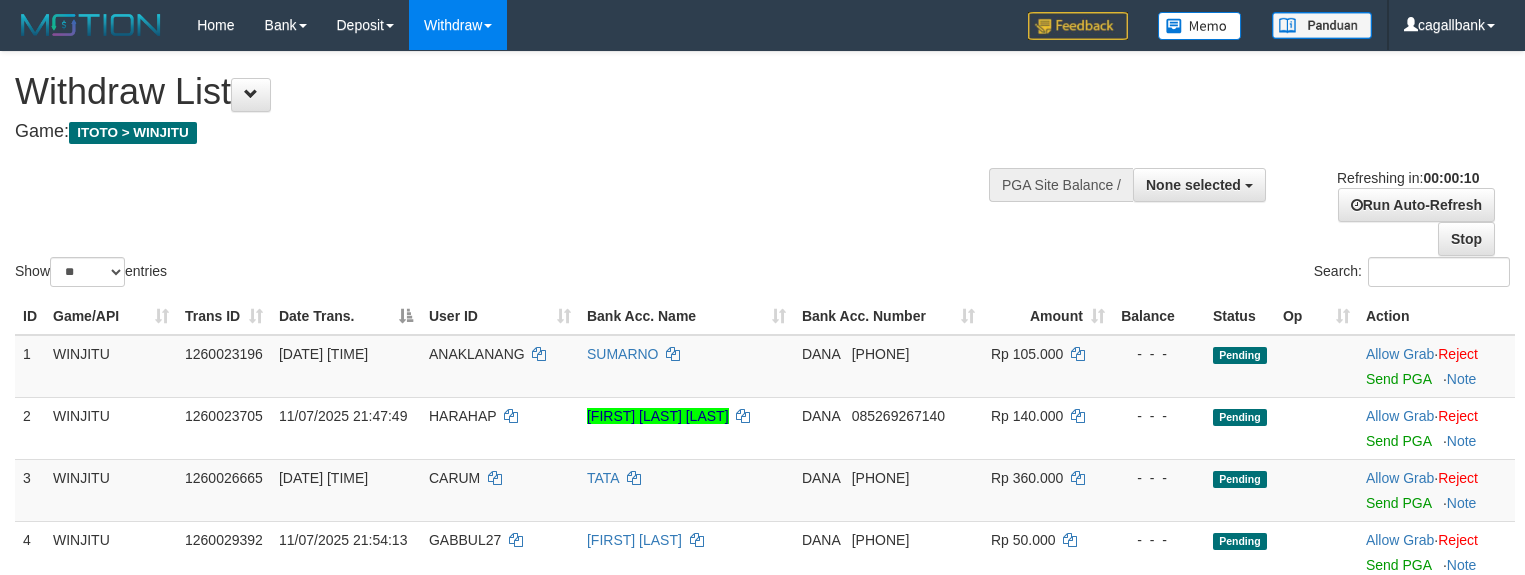 select 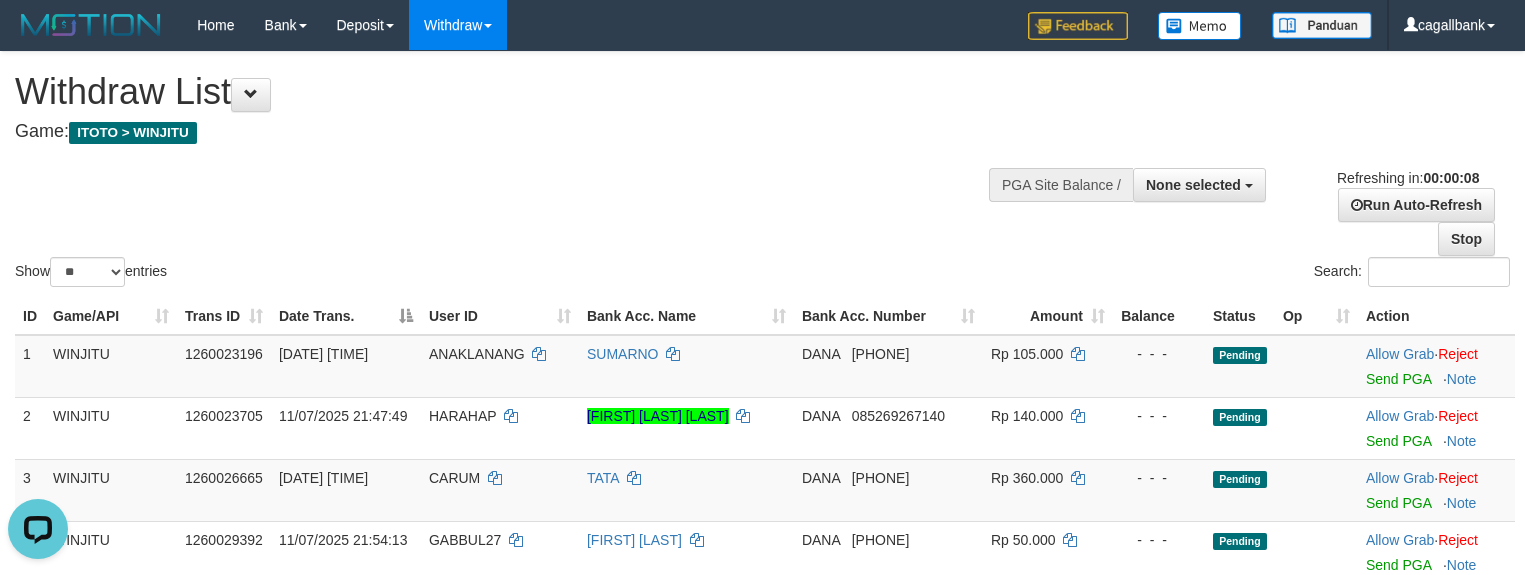 scroll, scrollTop: 0, scrollLeft: 0, axis: both 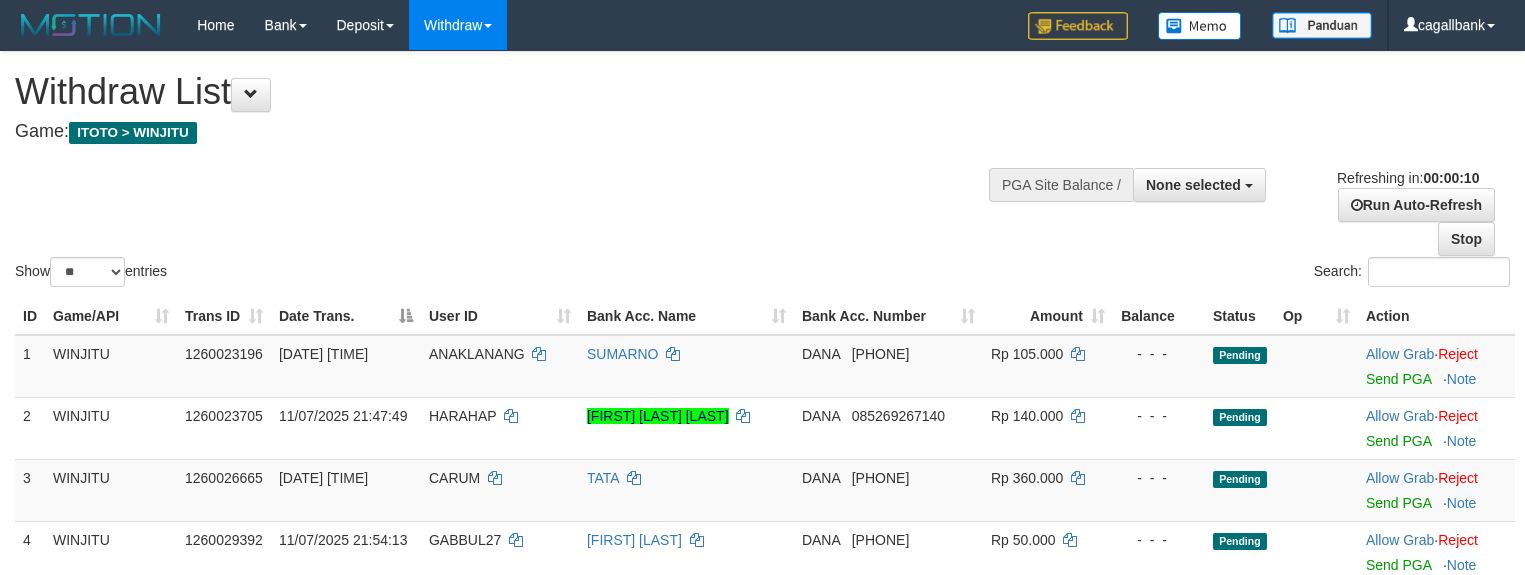 select 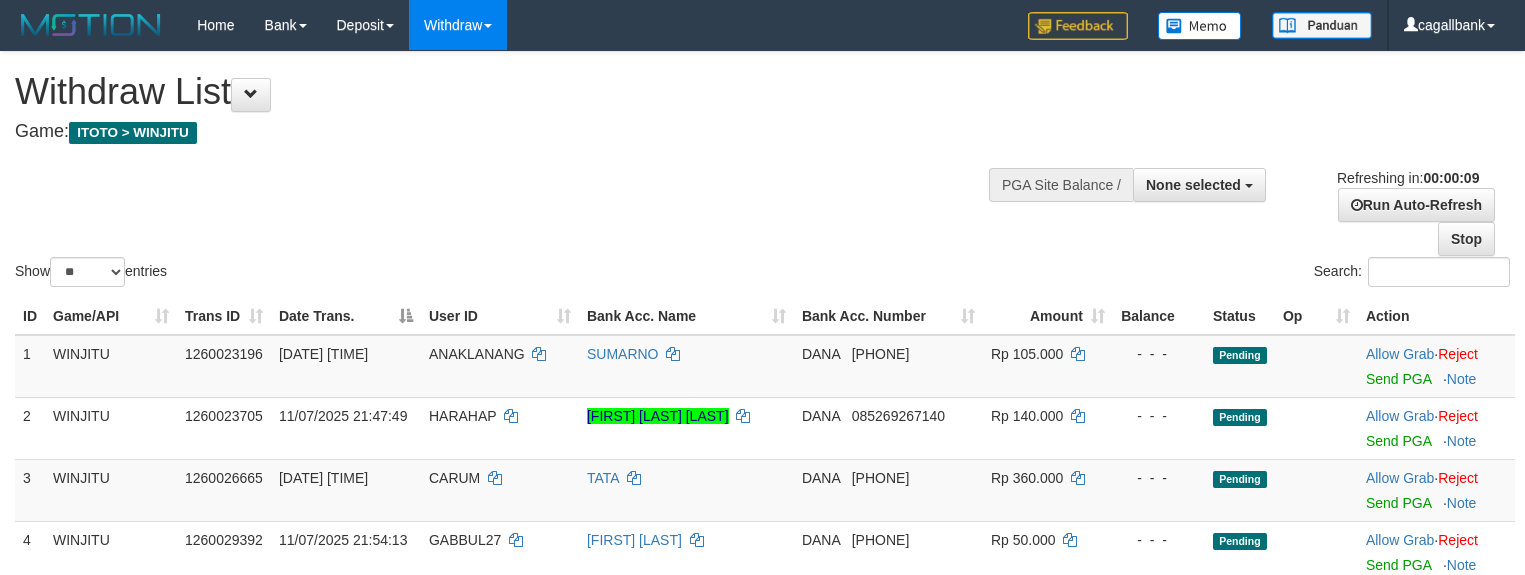 scroll, scrollTop: 378, scrollLeft: 0, axis: vertical 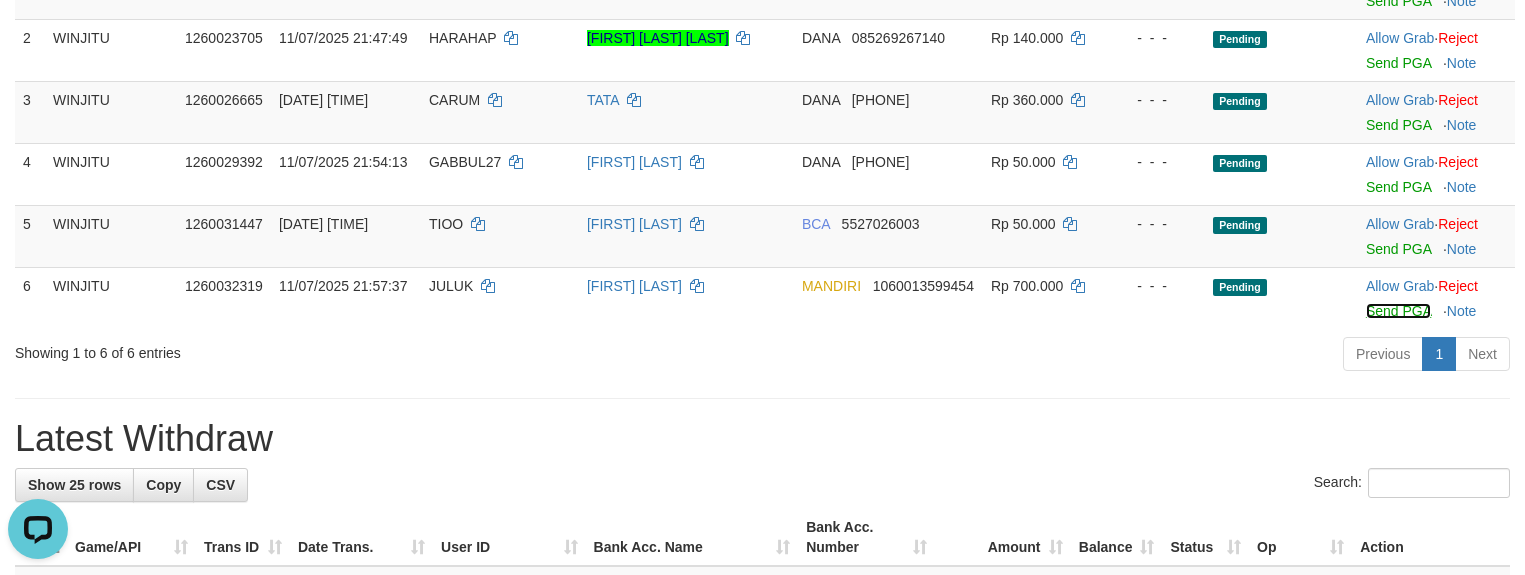 click on "Send PGA" at bounding box center (1398, 311) 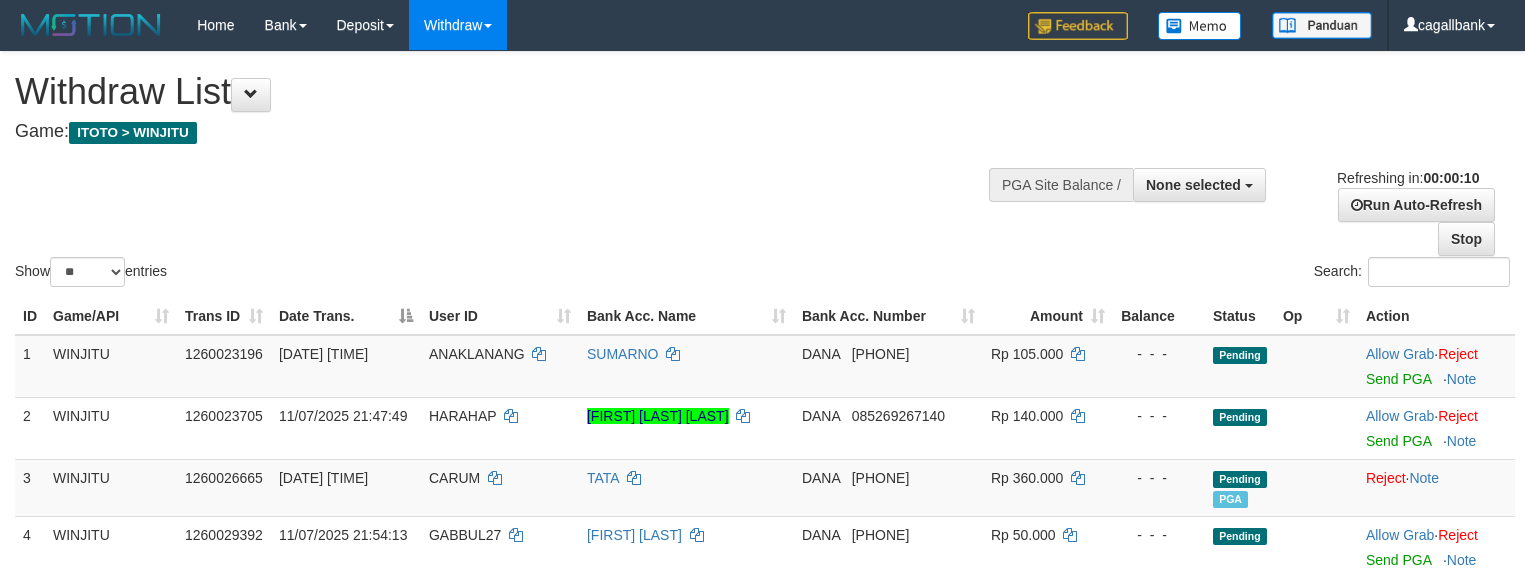 select 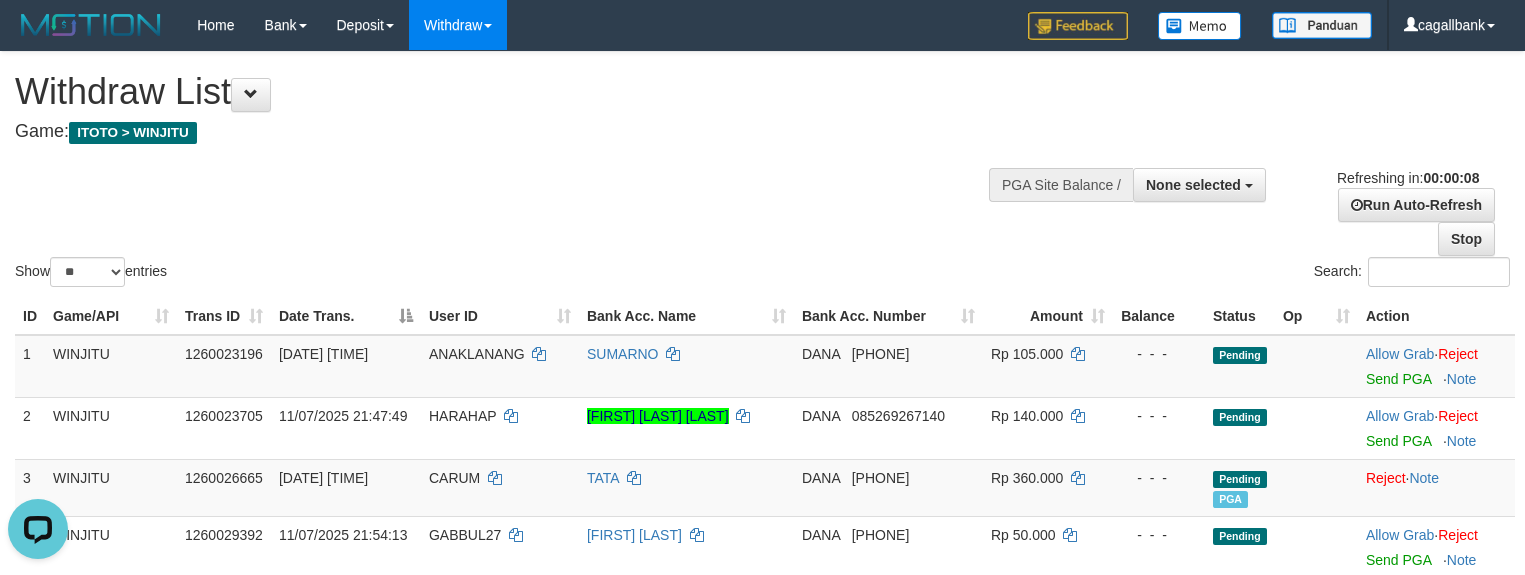 scroll, scrollTop: 0, scrollLeft: 0, axis: both 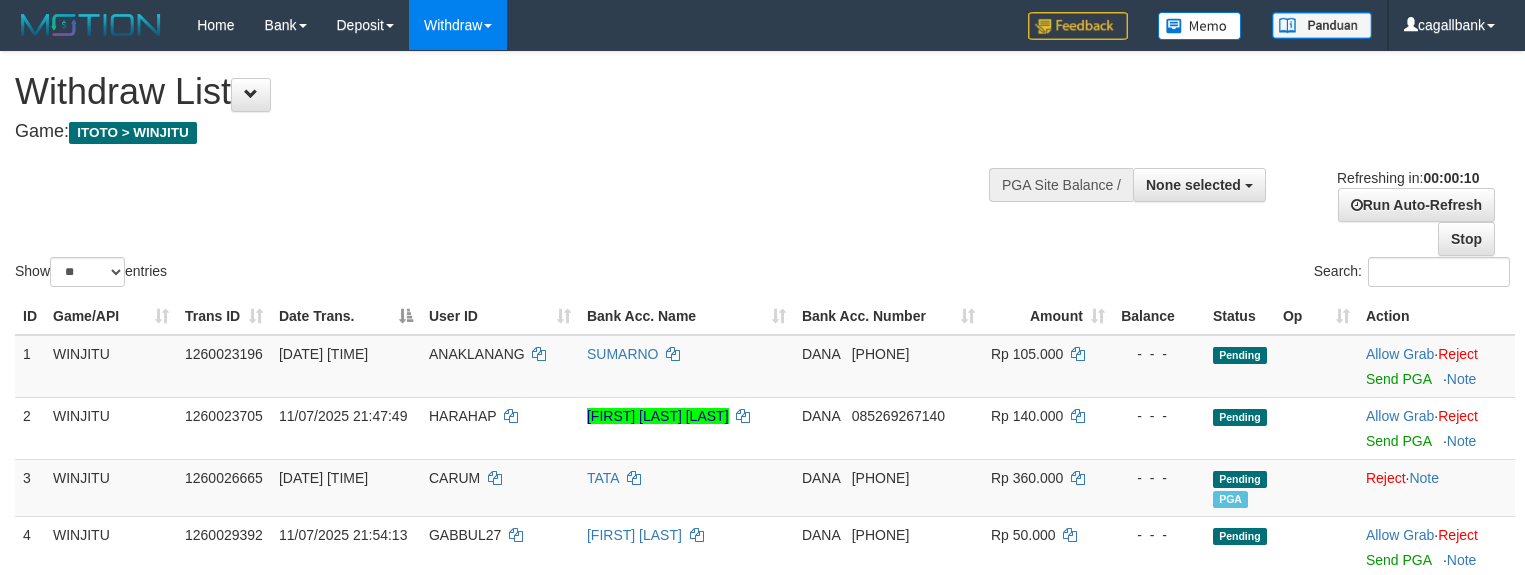 select 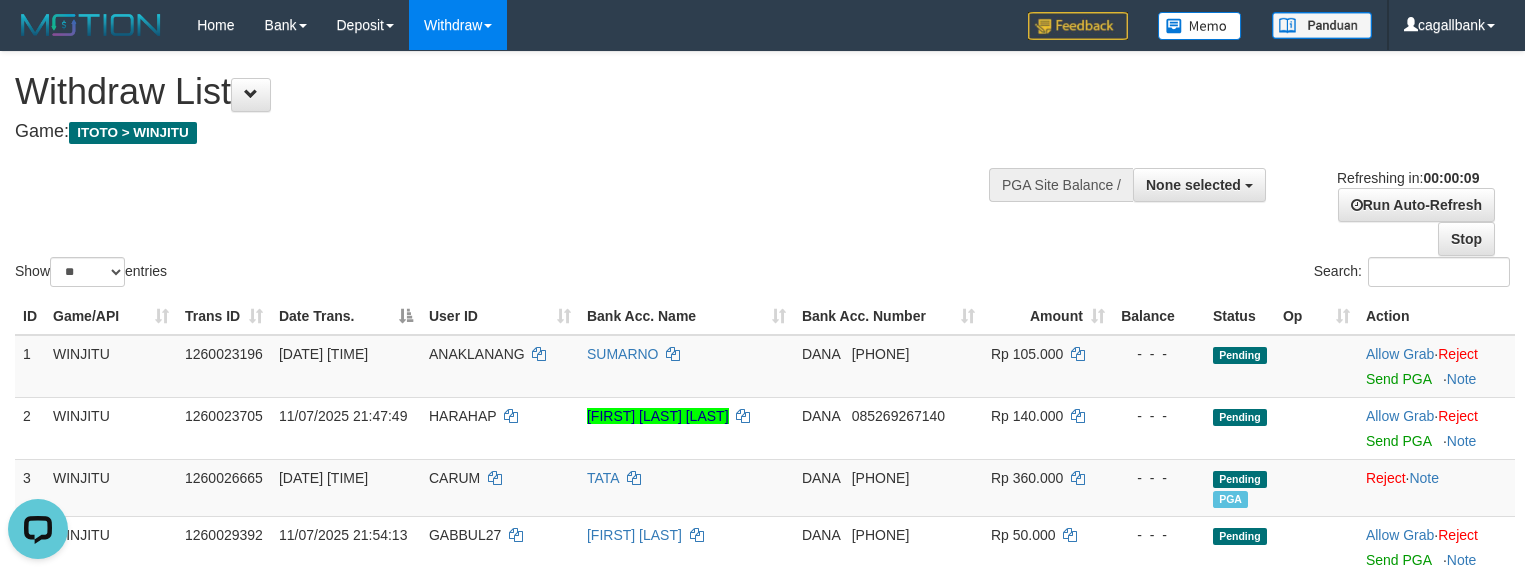 scroll, scrollTop: 0, scrollLeft: 0, axis: both 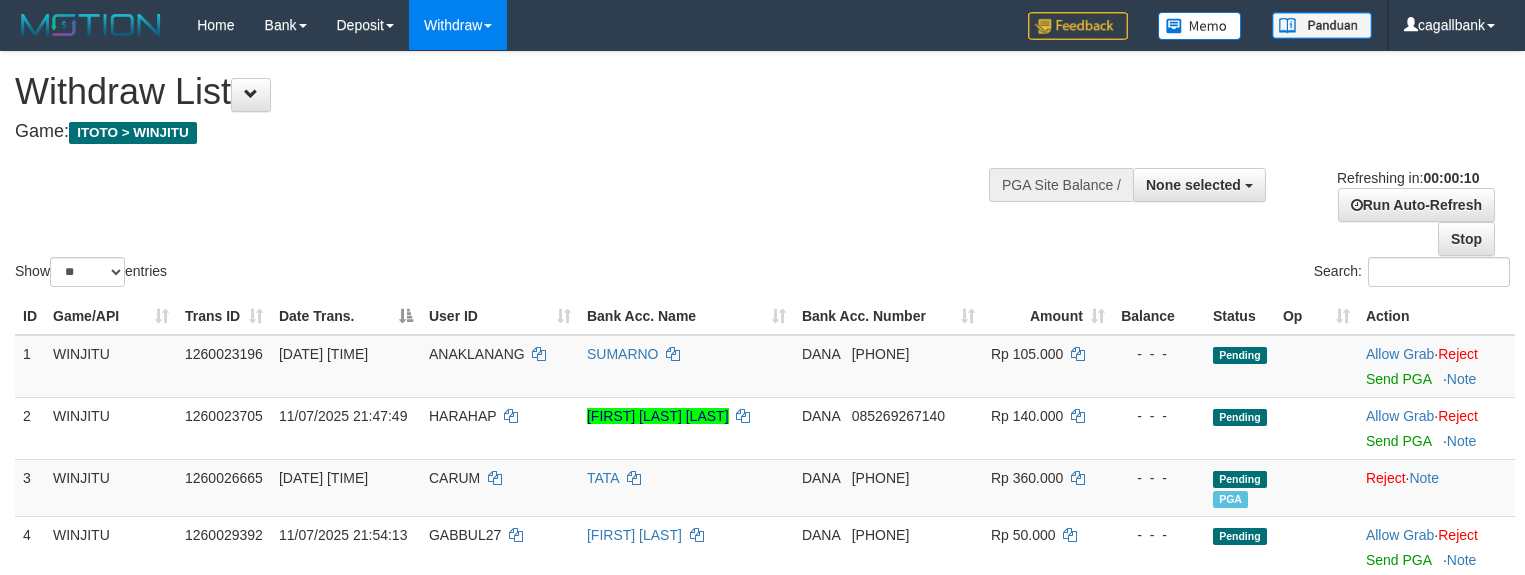 select 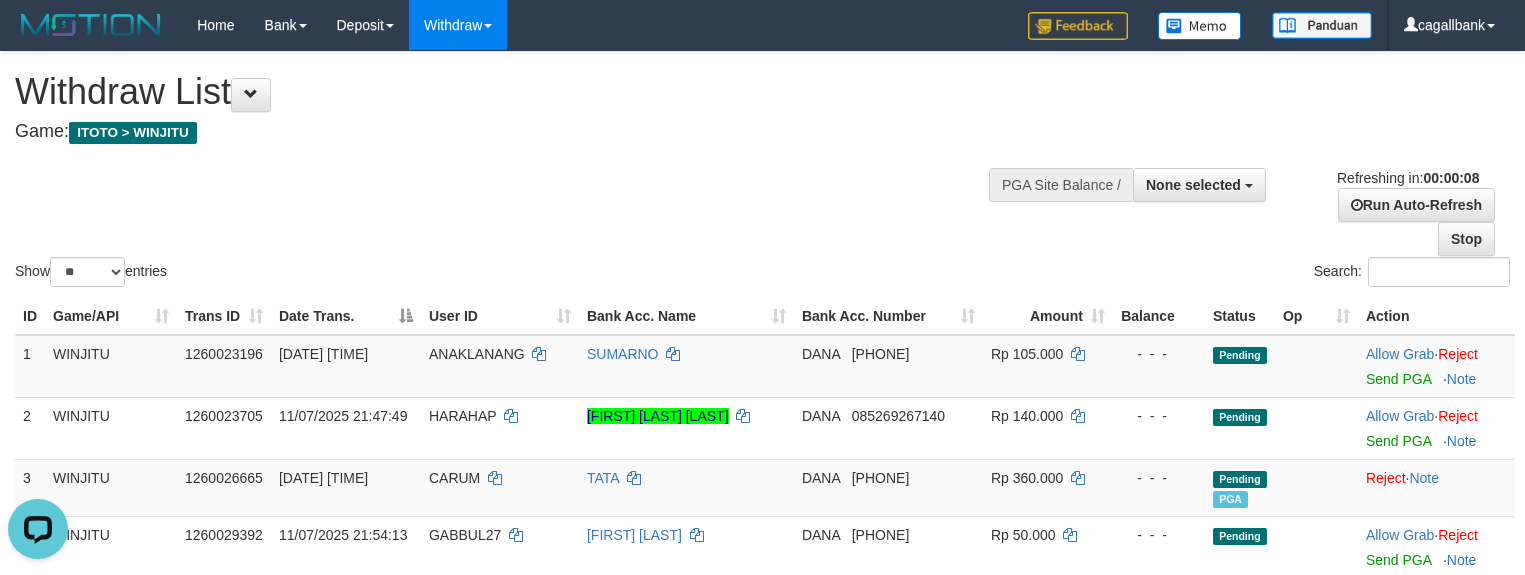 scroll, scrollTop: 0, scrollLeft: 0, axis: both 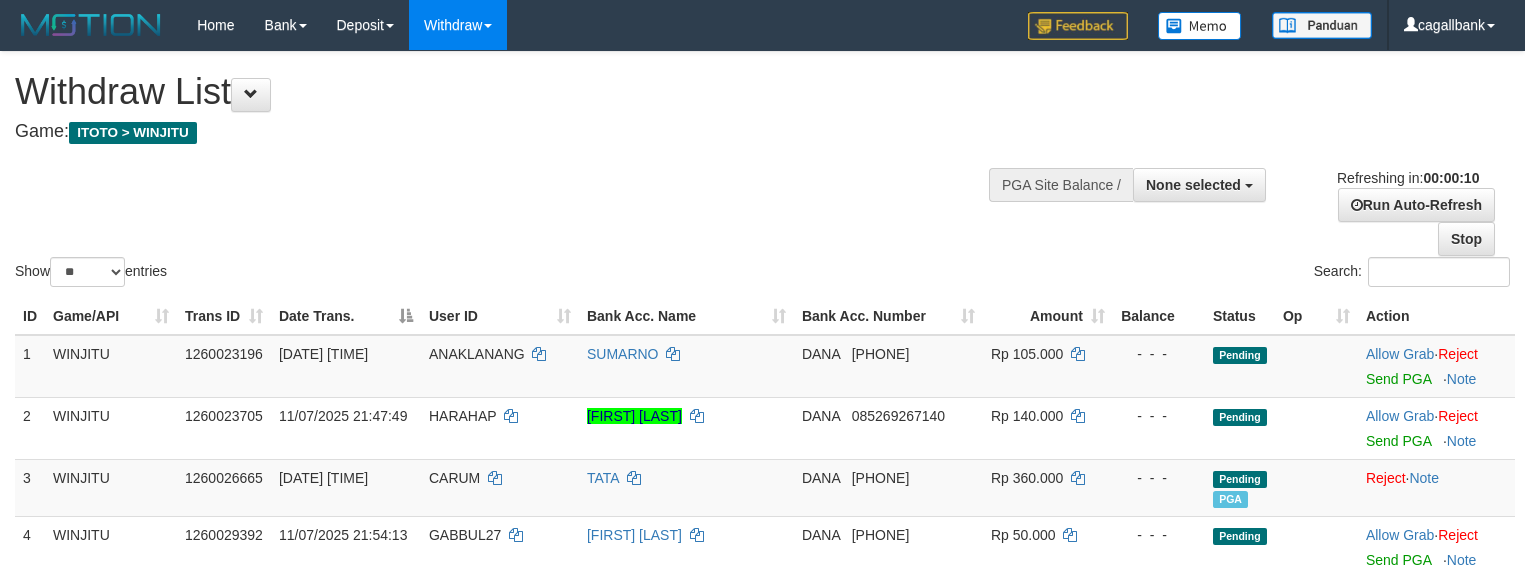 select 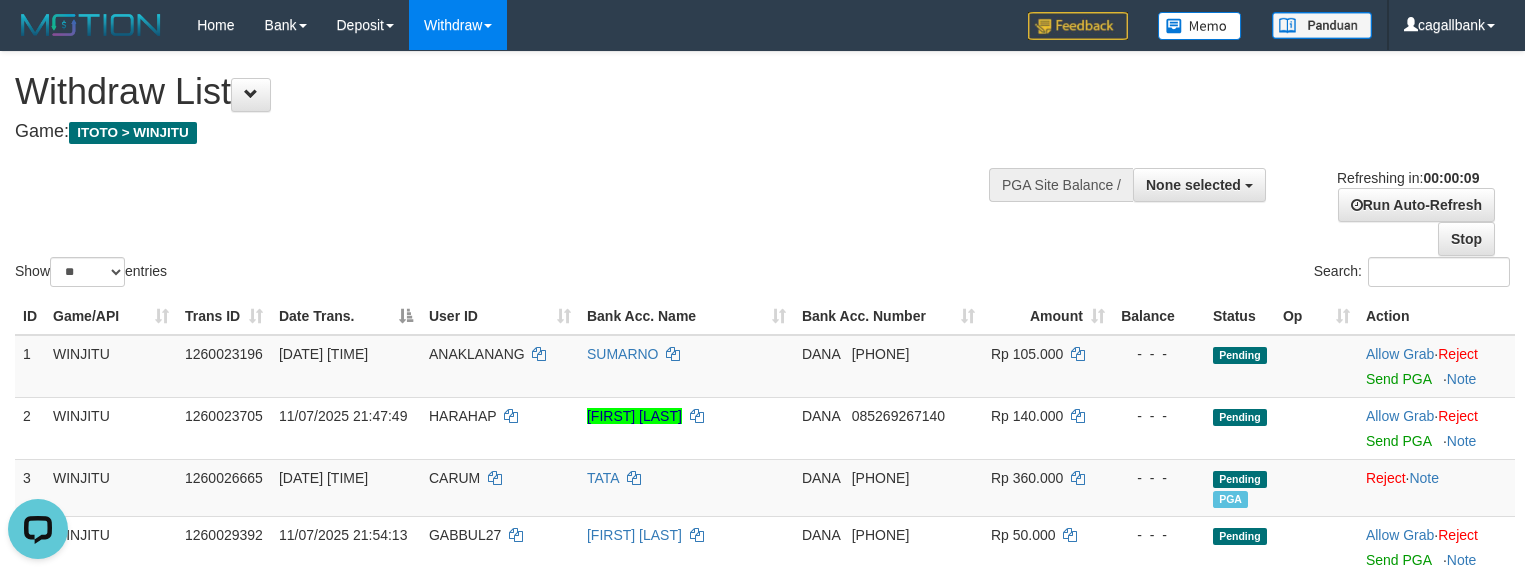 scroll, scrollTop: 0, scrollLeft: 0, axis: both 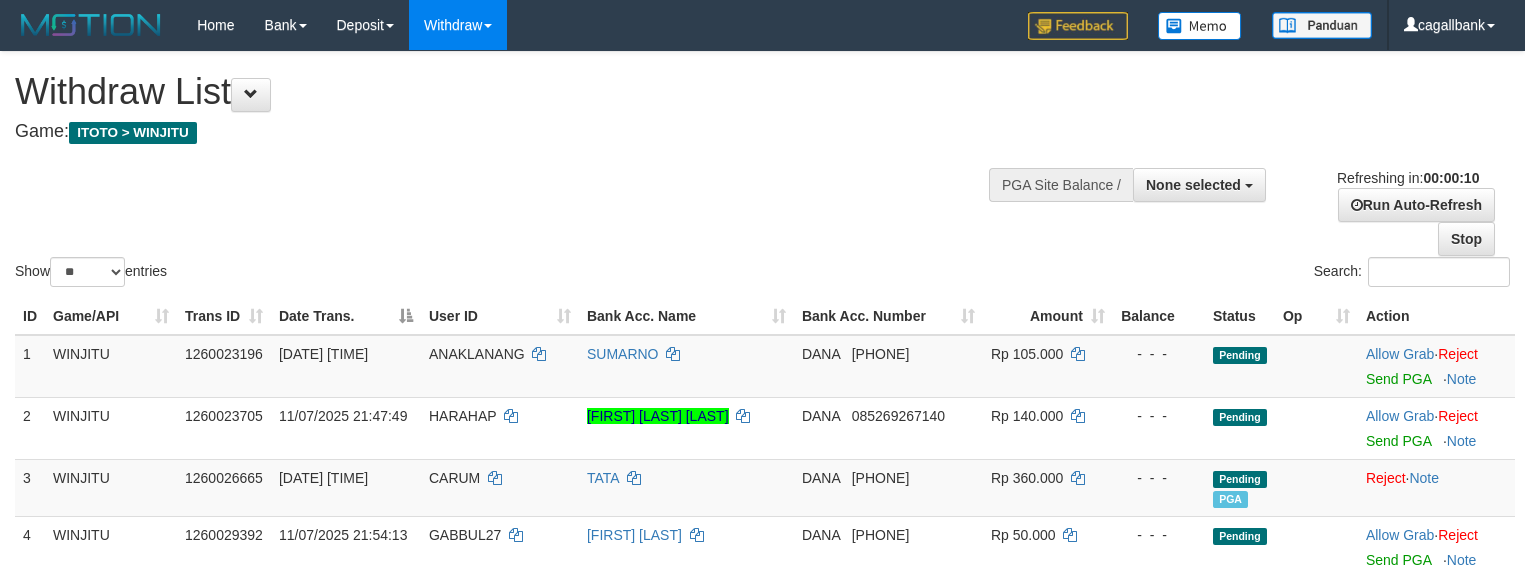 select 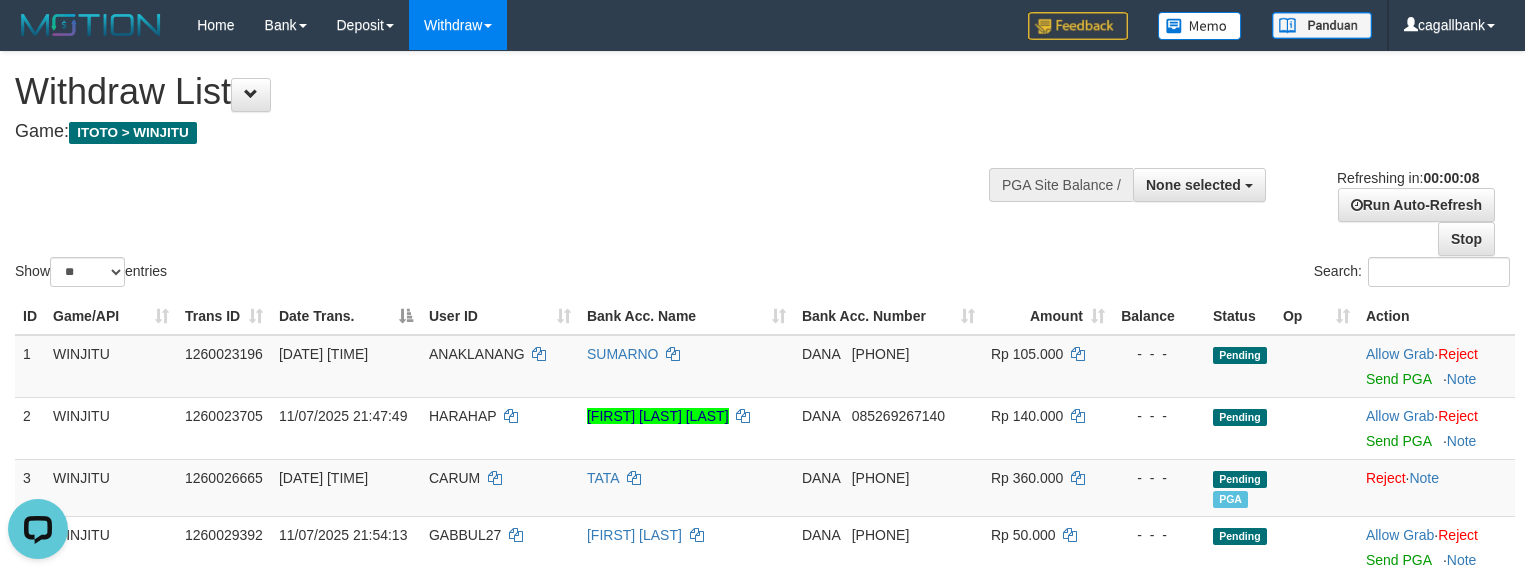 scroll, scrollTop: 0, scrollLeft: 0, axis: both 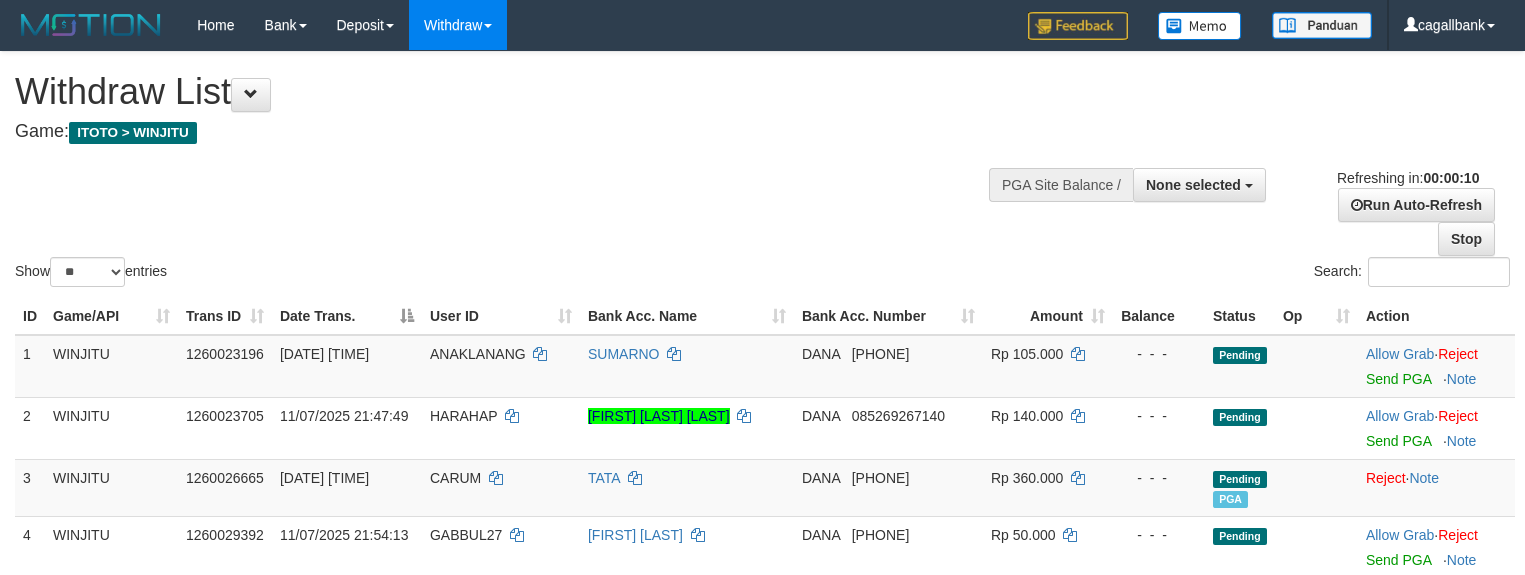 select 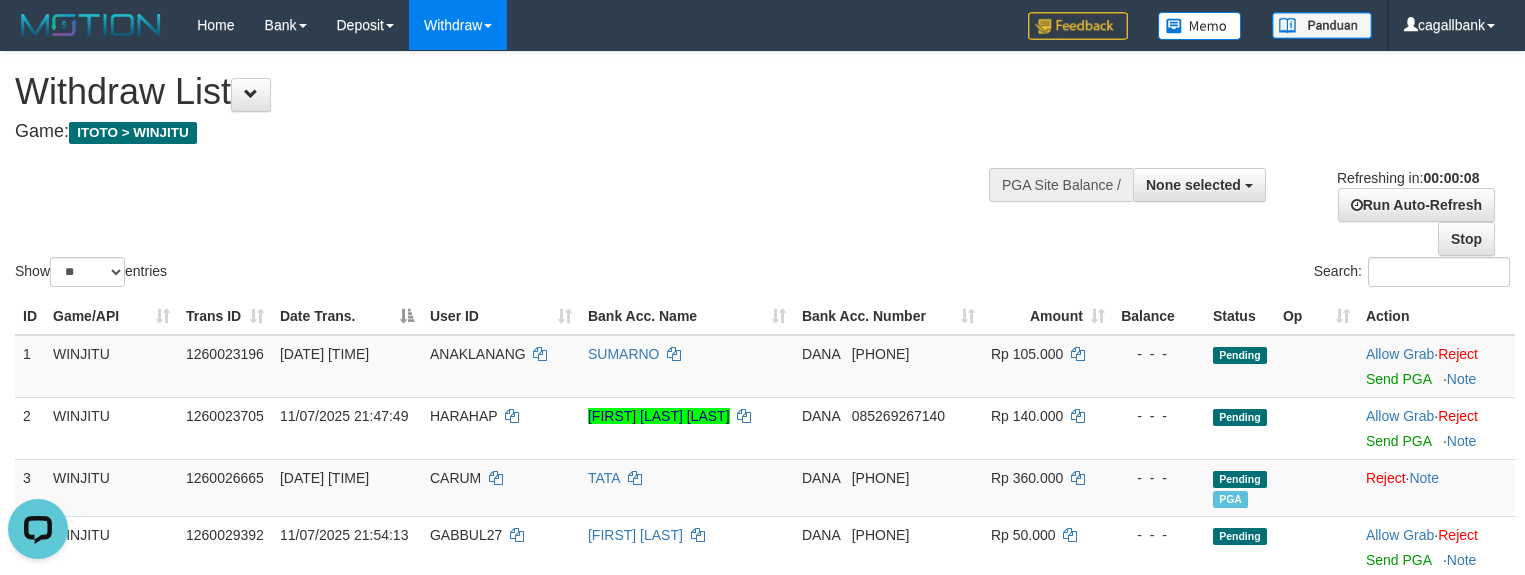 scroll, scrollTop: 0, scrollLeft: 0, axis: both 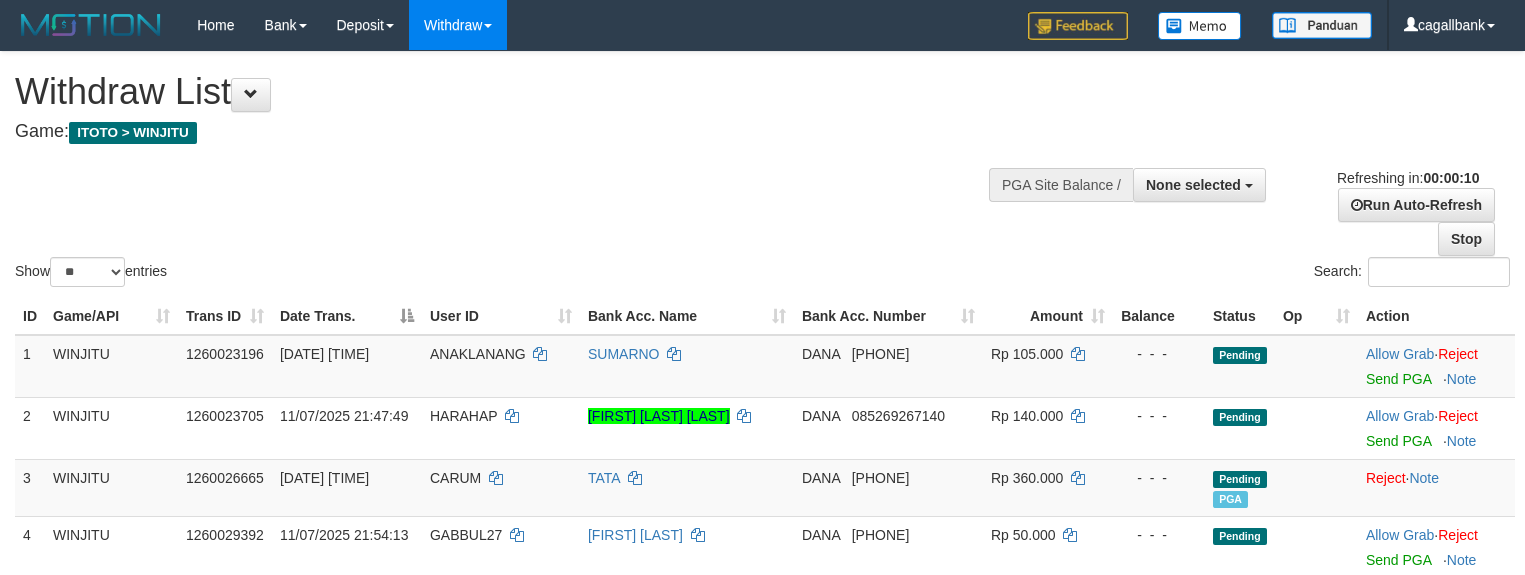 select 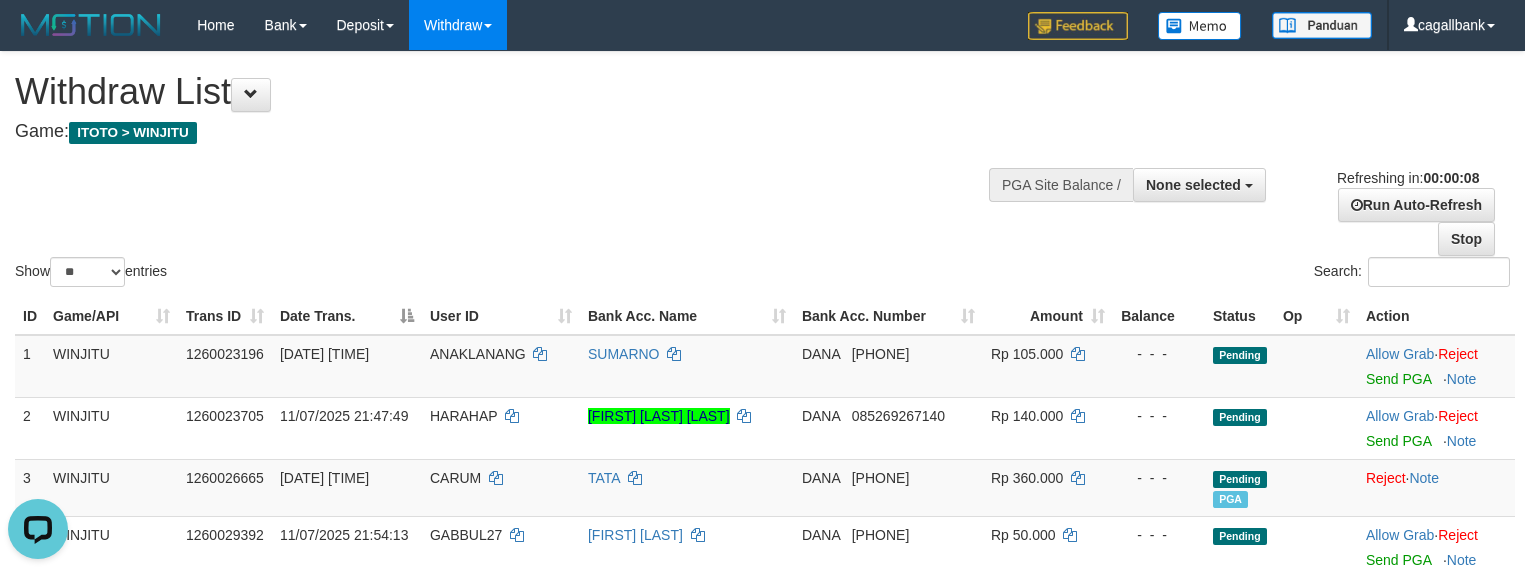 scroll, scrollTop: 0, scrollLeft: 0, axis: both 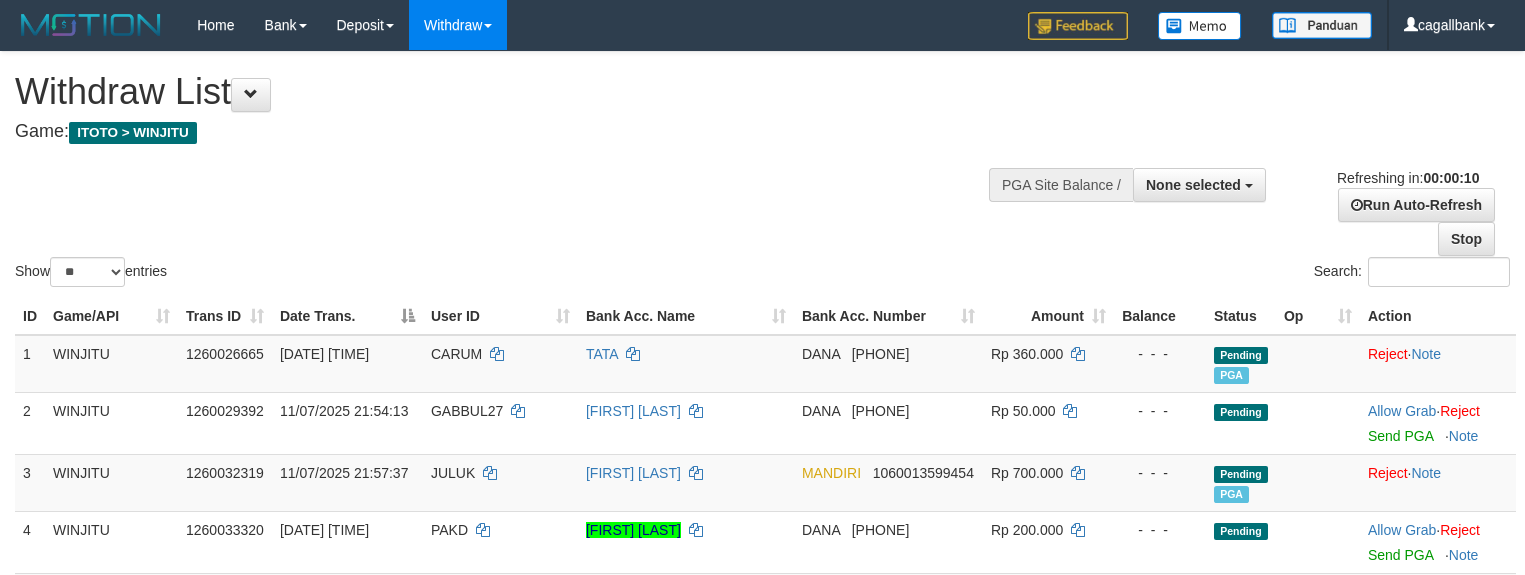 select 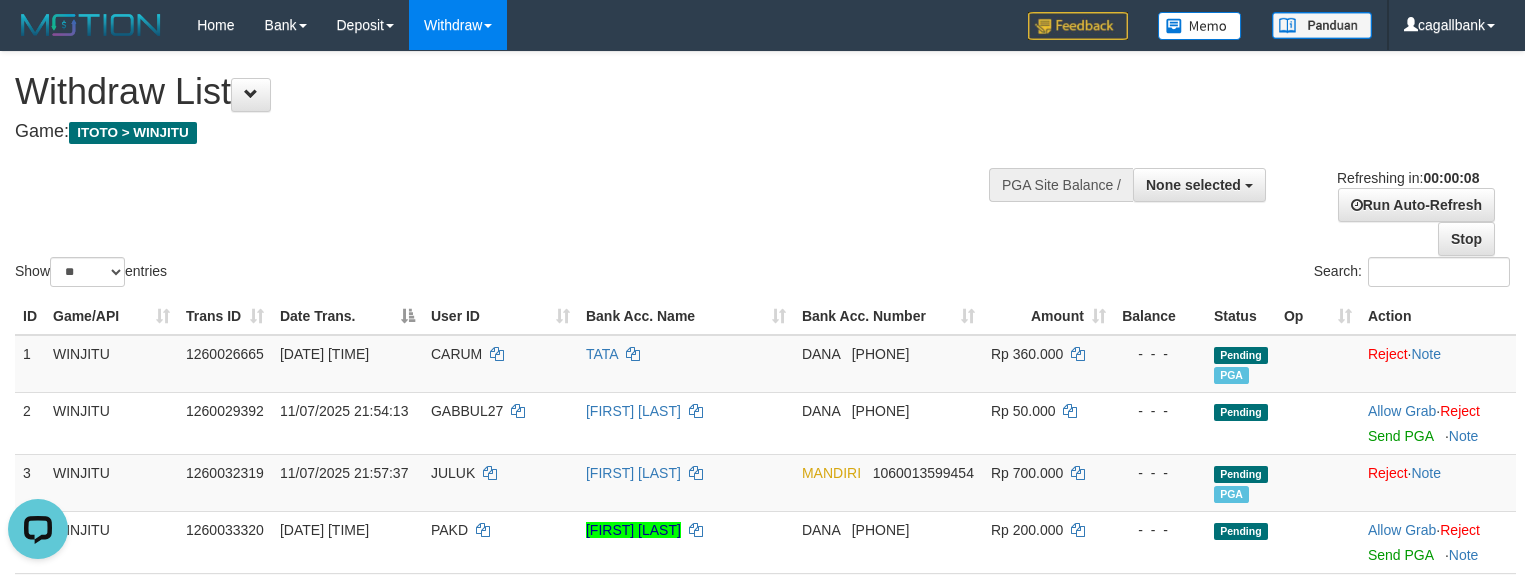 scroll, scrollTop: 0, scrollLeft: 0, axis: both 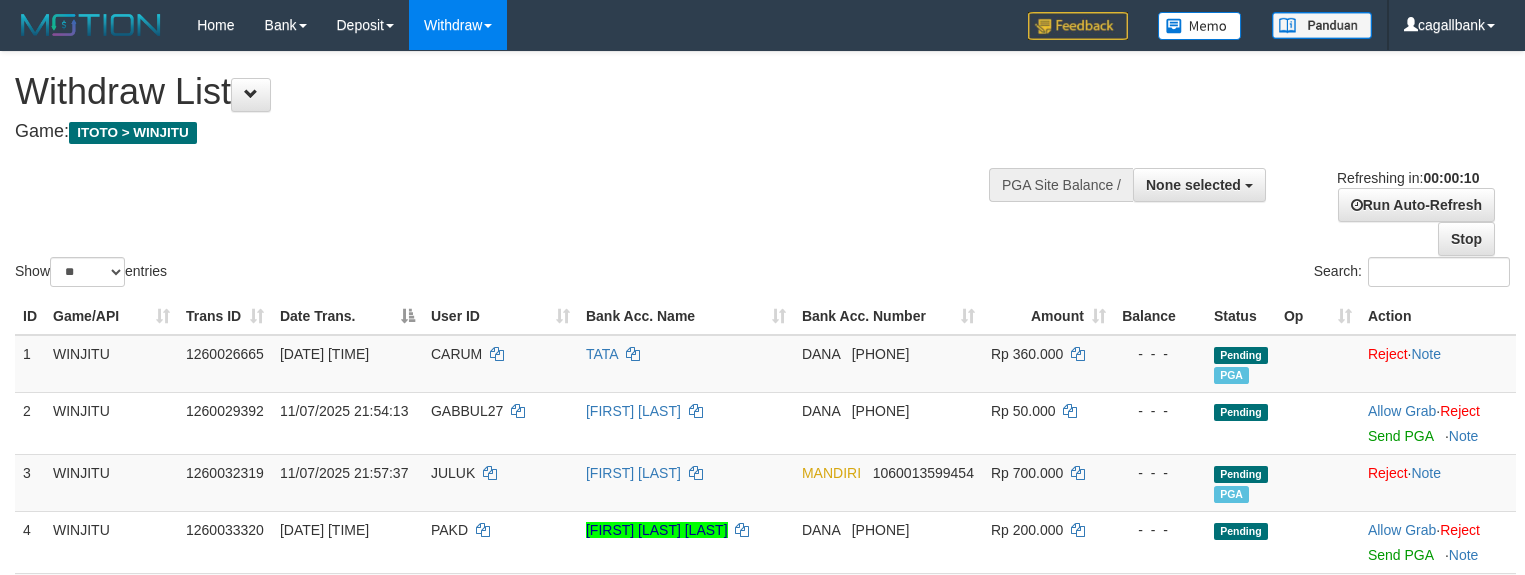 select 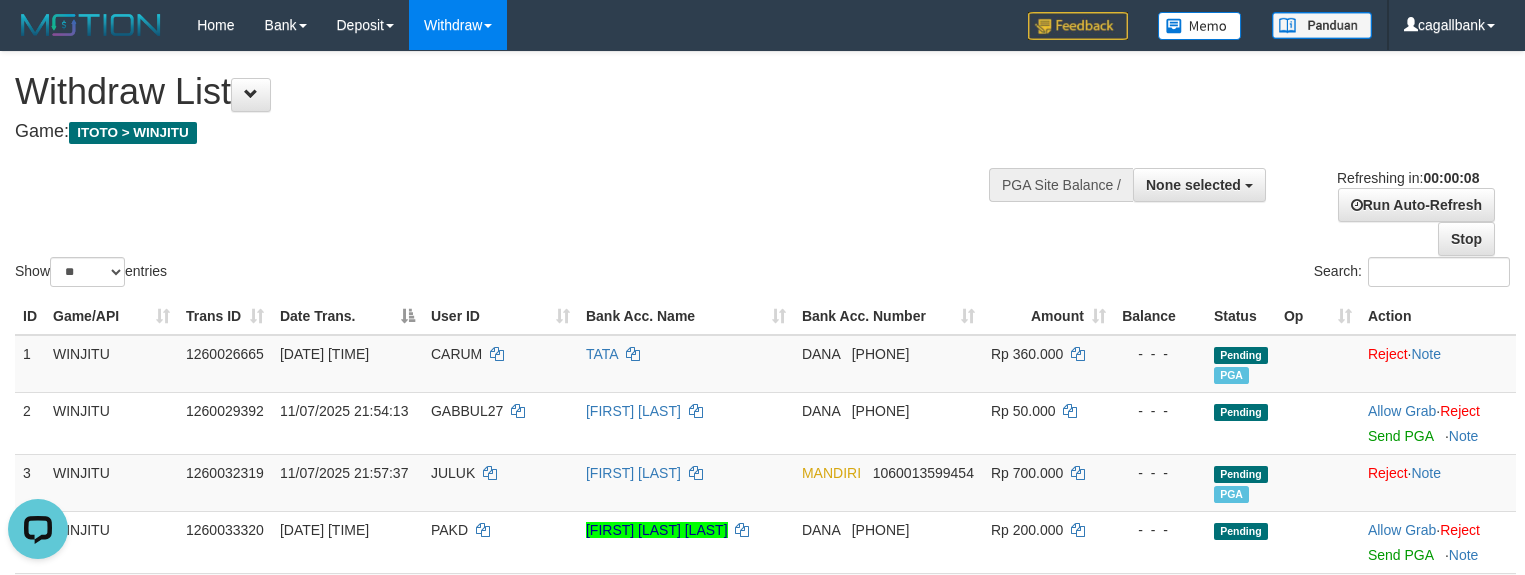 scroll, scrollTop: 0, scrollLeft: 0, axis: both 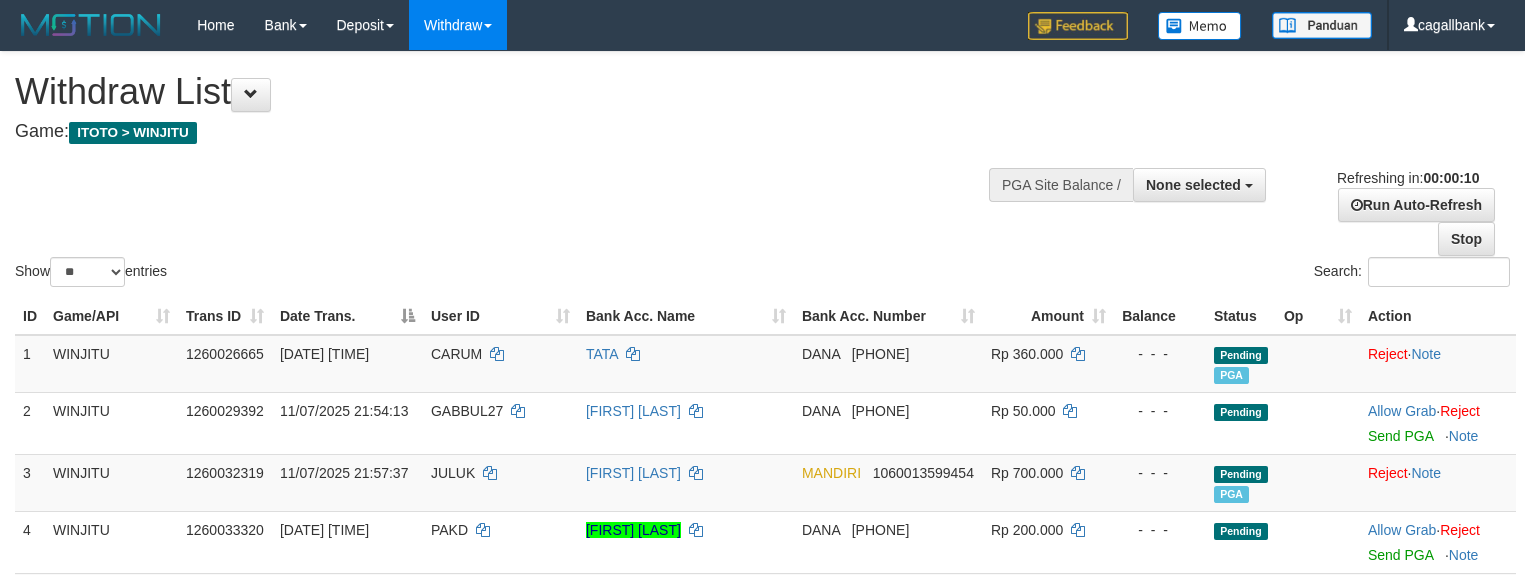 select 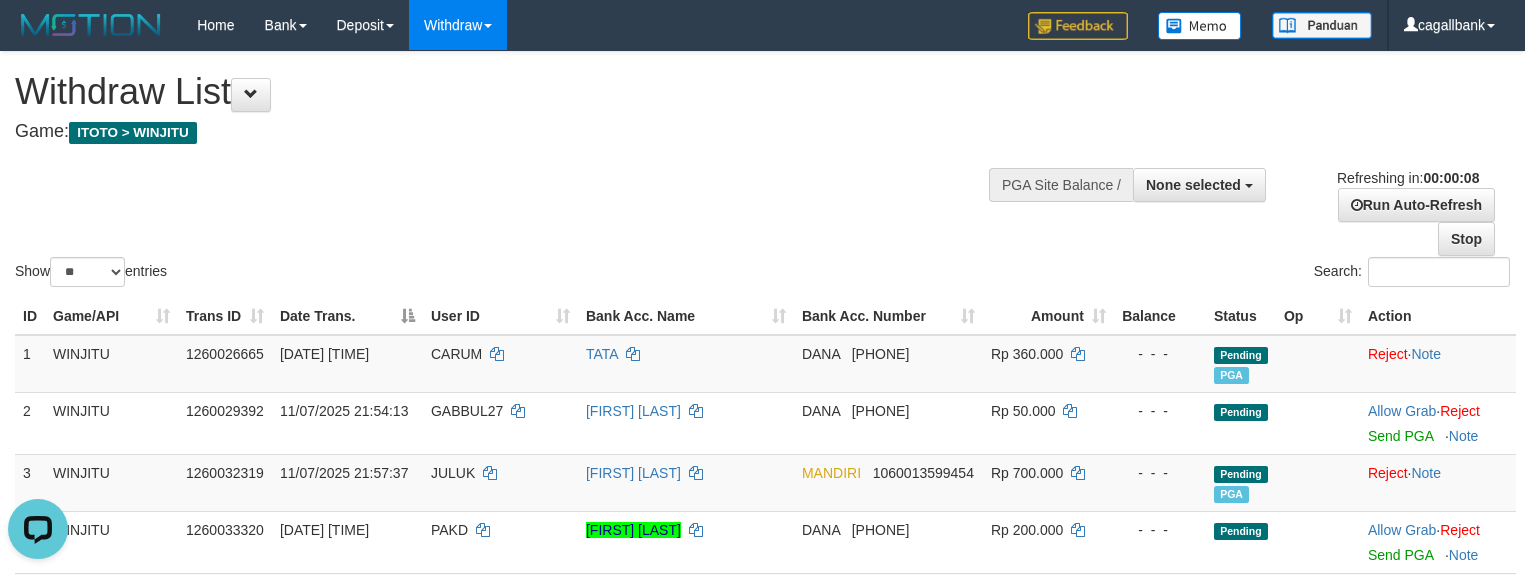 scroll, scrollTop: 0, scrollLeft: 0, axis: both 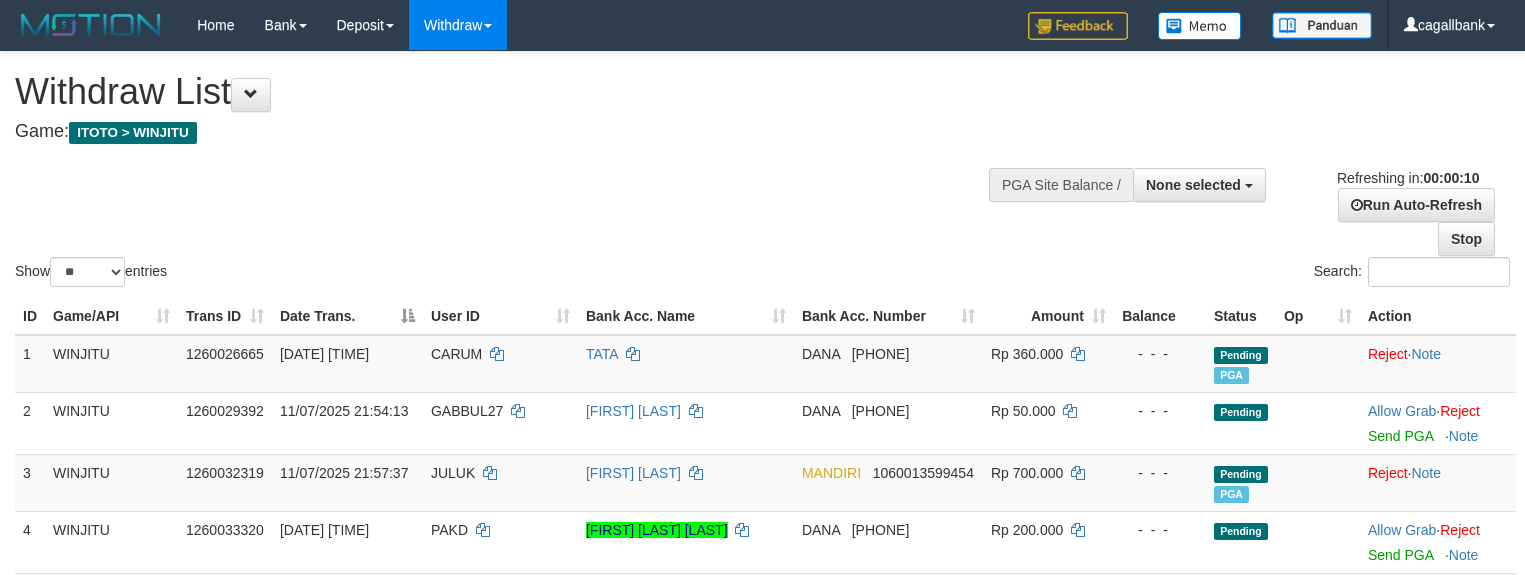 select 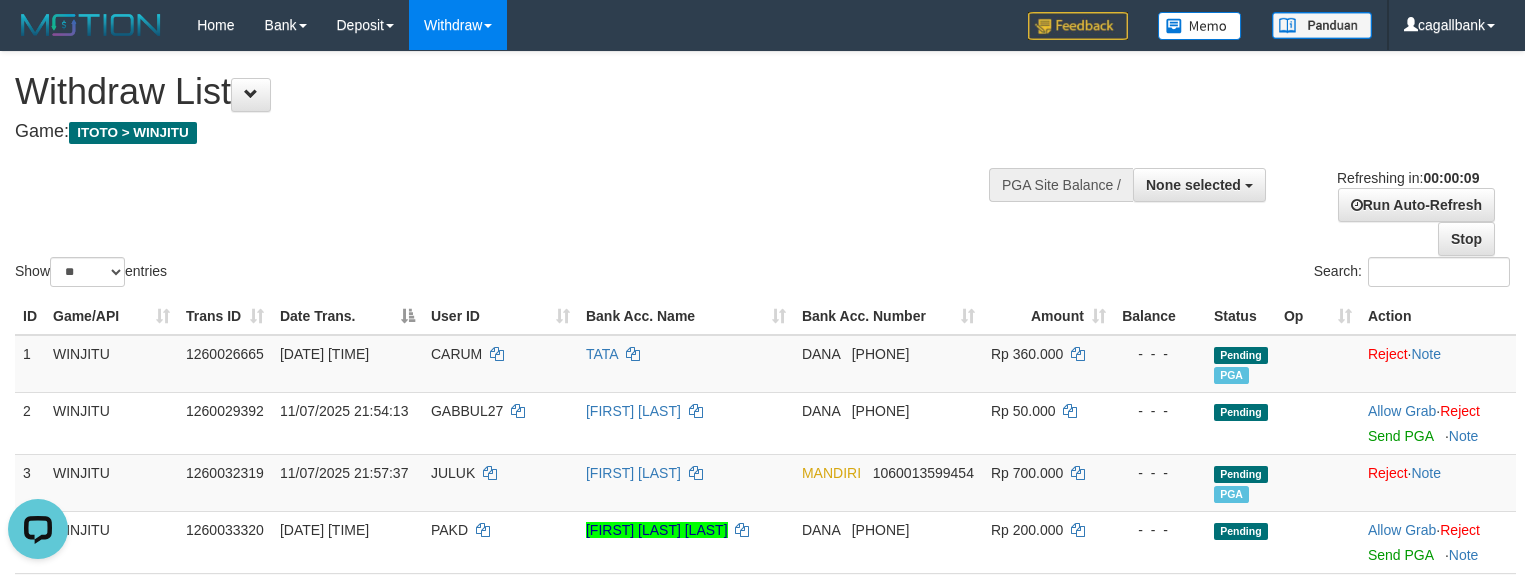scroll, scrollTop: 0, scrollLeft: 0, axis: both 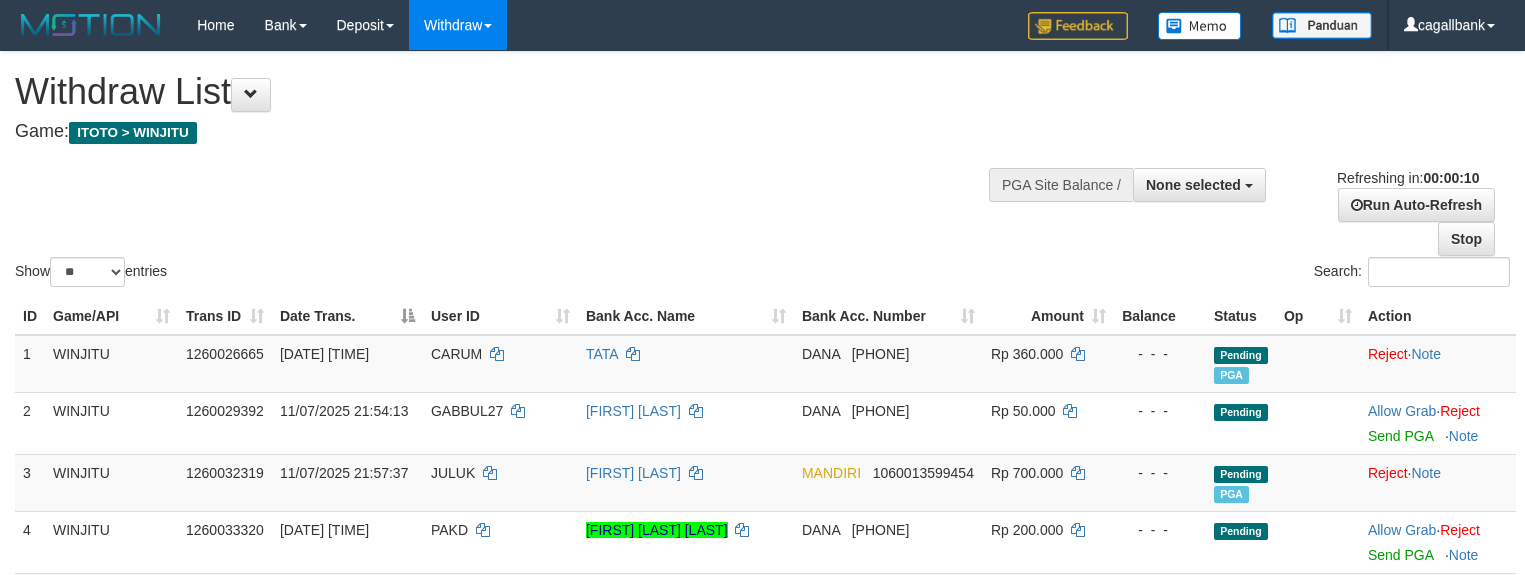 select 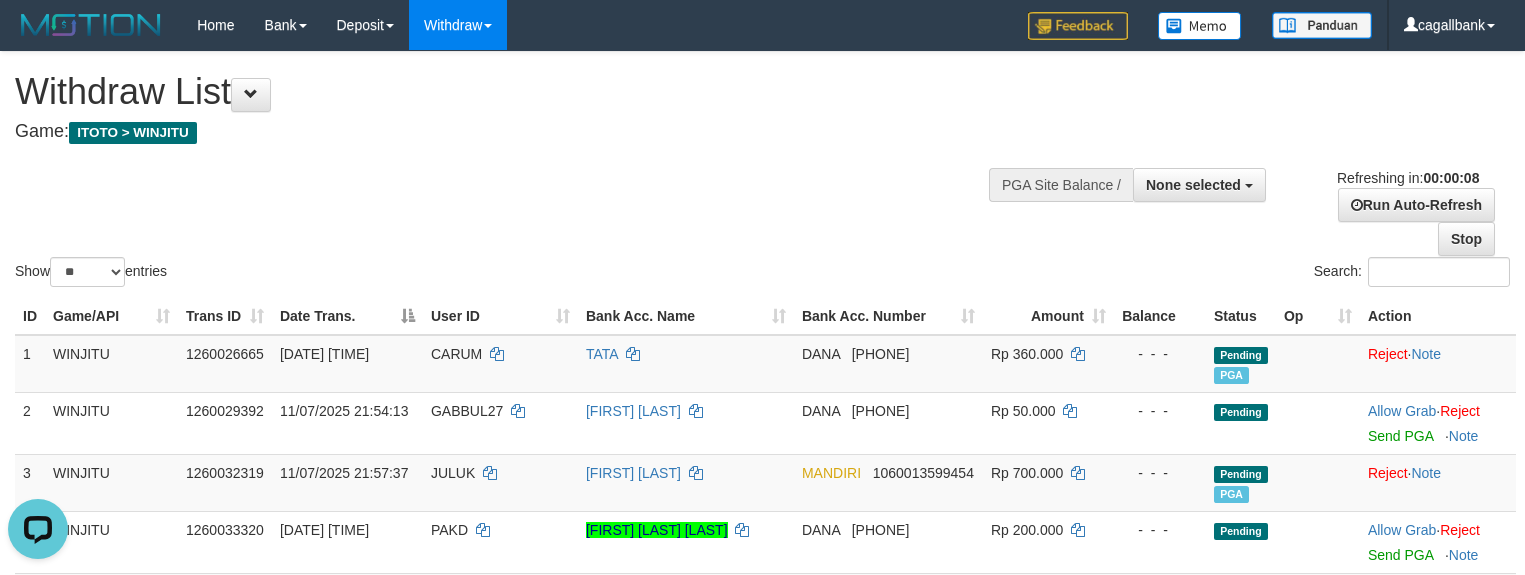 scroll, scrollTop: 0, scrollLeft: 0, axis: both 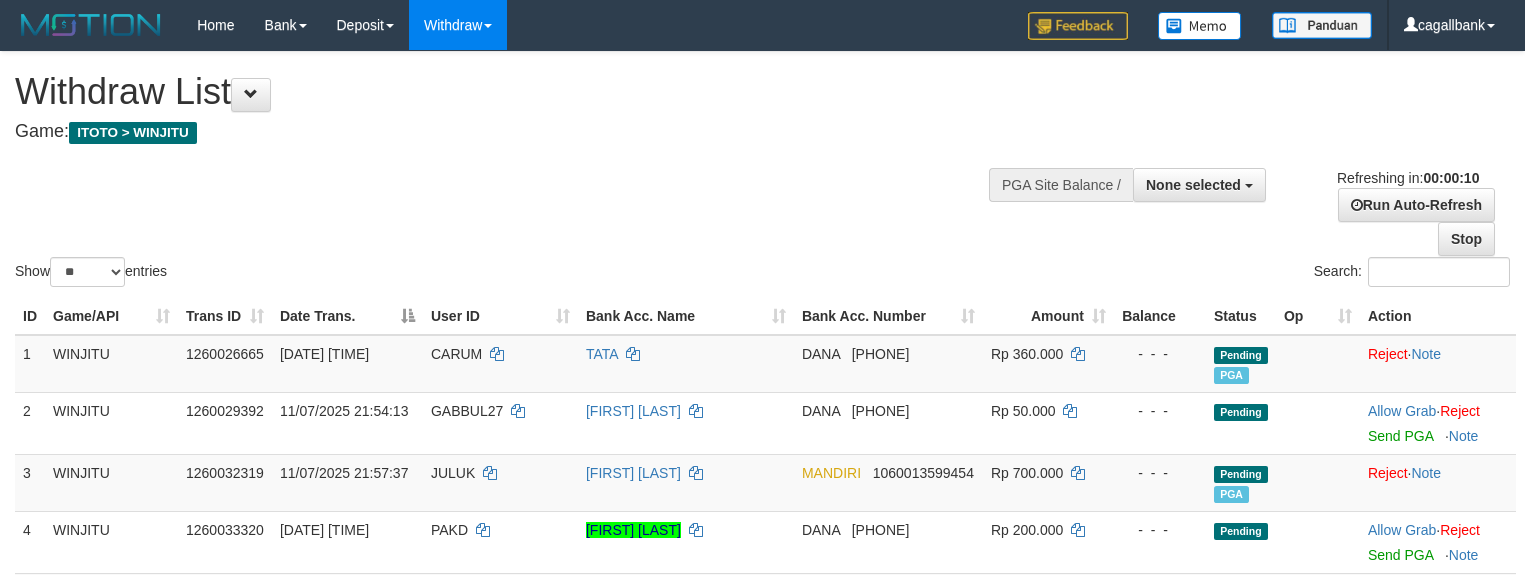 select 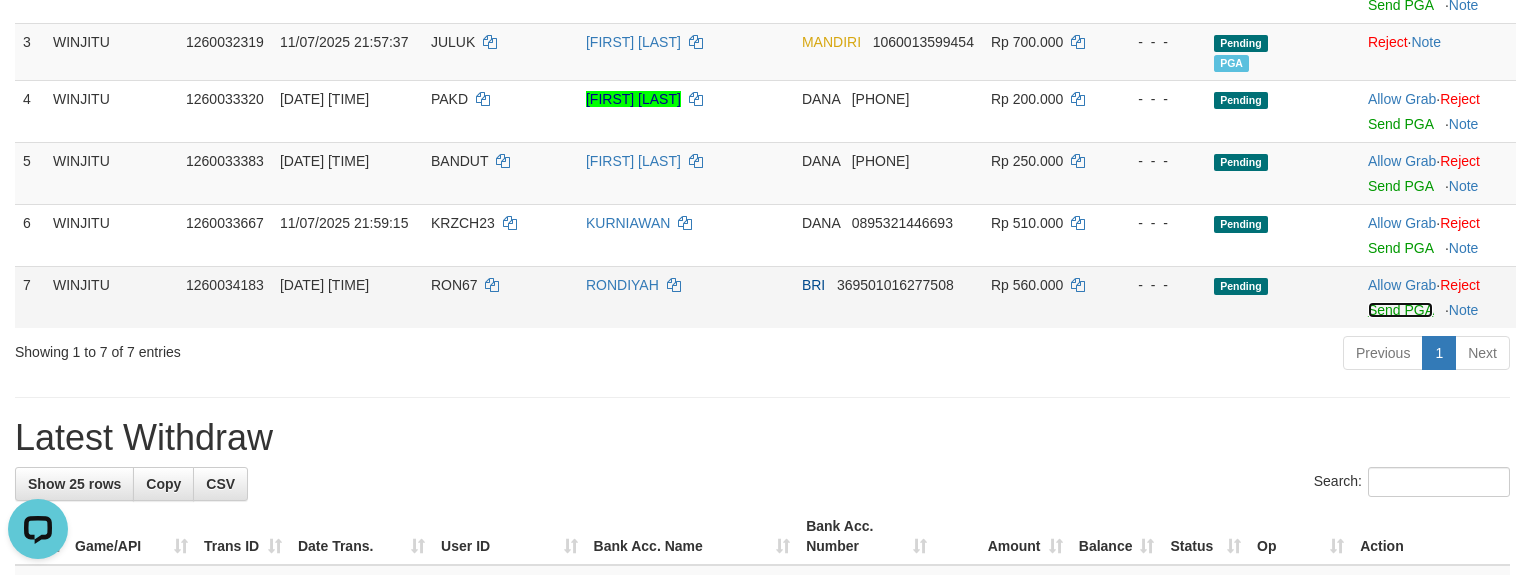 scroll, scrollTop: 0, scrollLeft: 0, axis: both 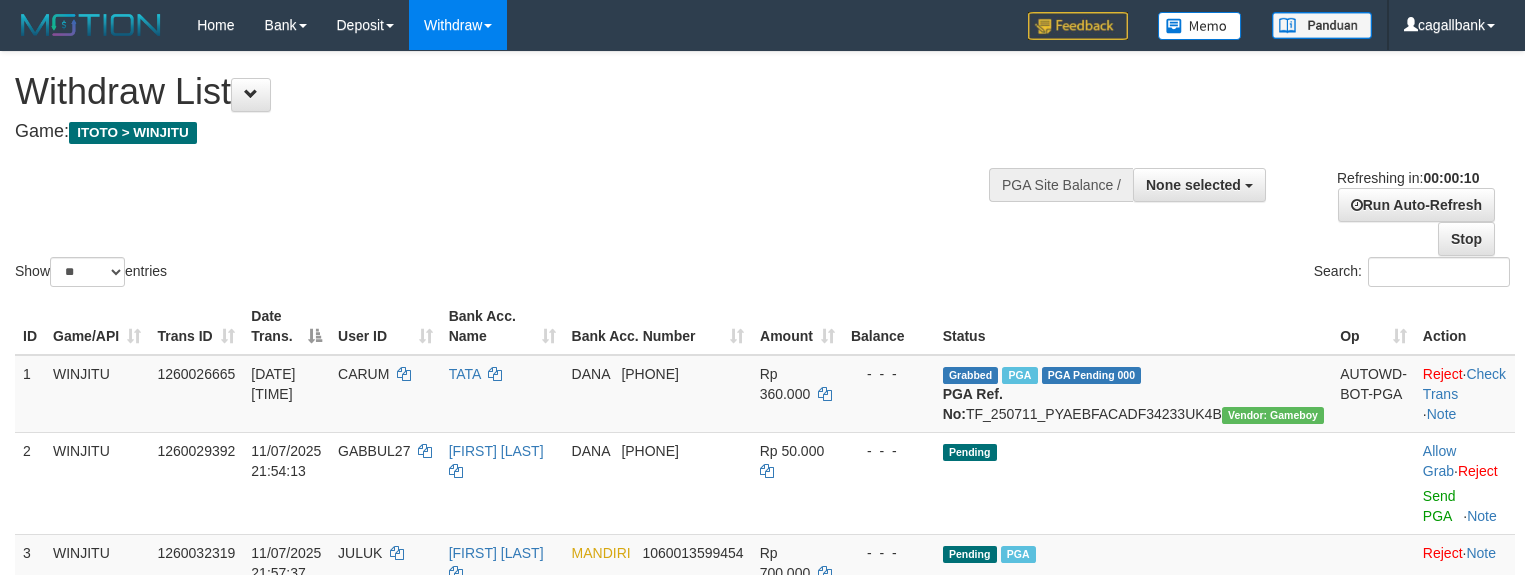 select 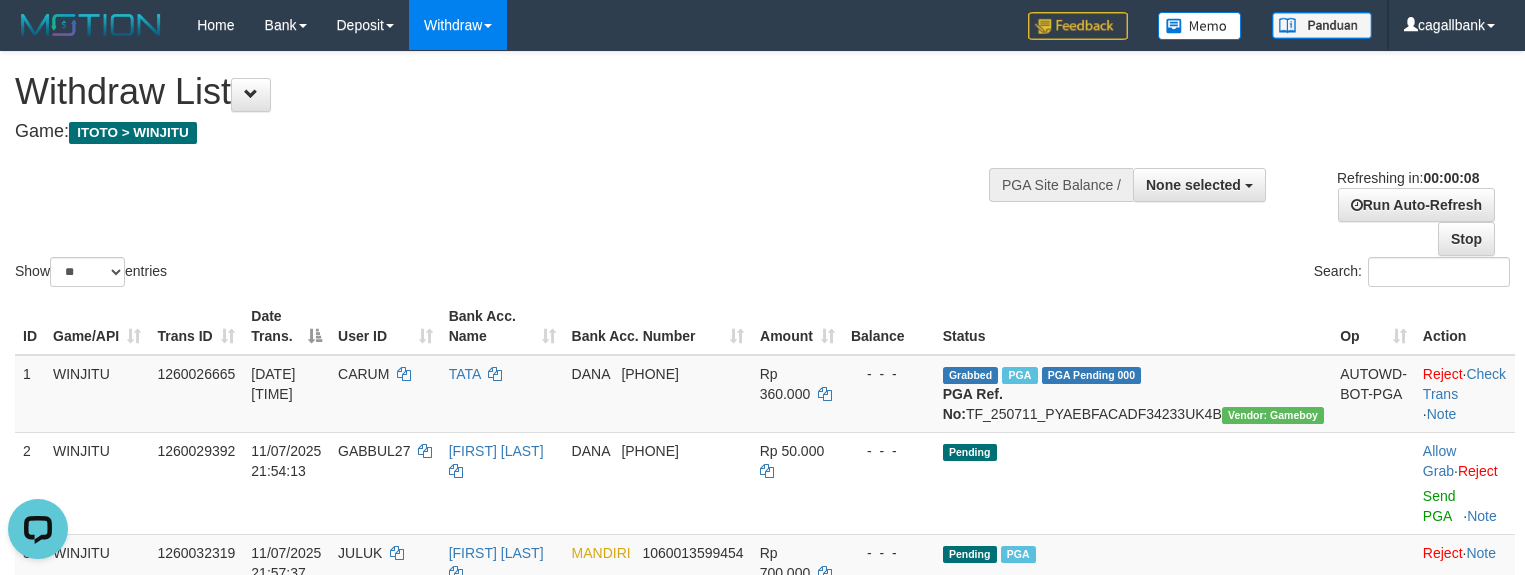 scroll, scrollTop: 0, scrollLeft: 0, axis: both 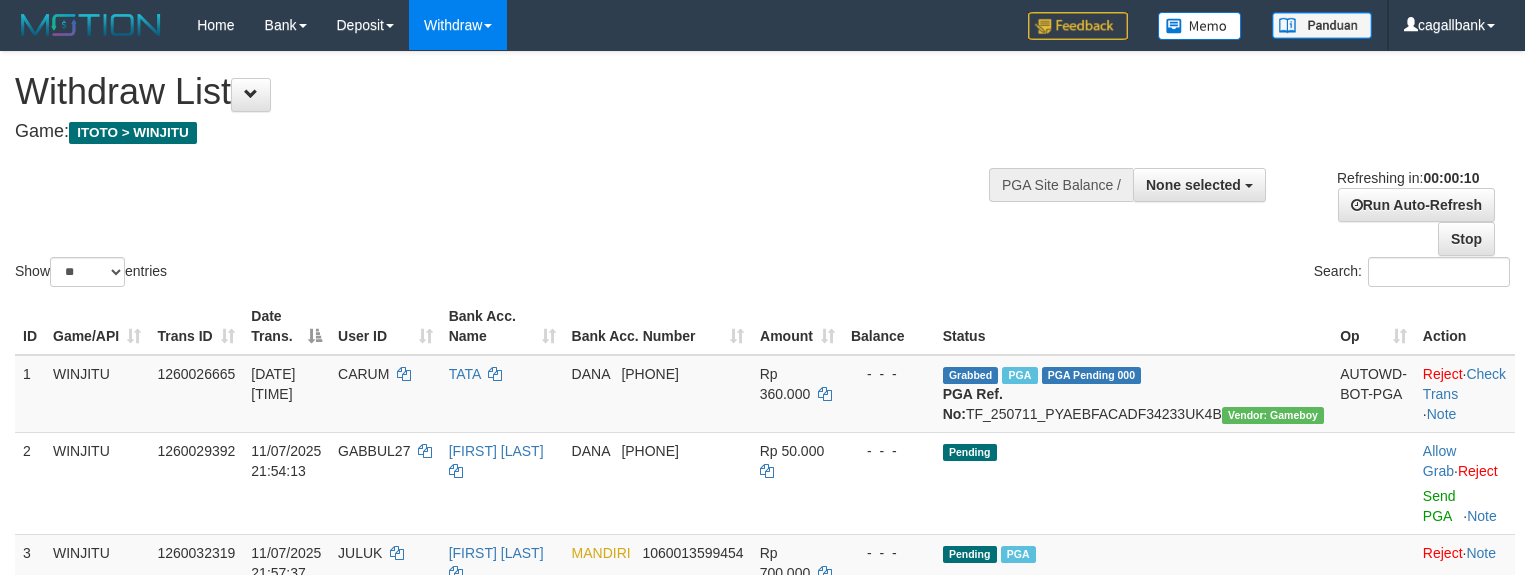 select 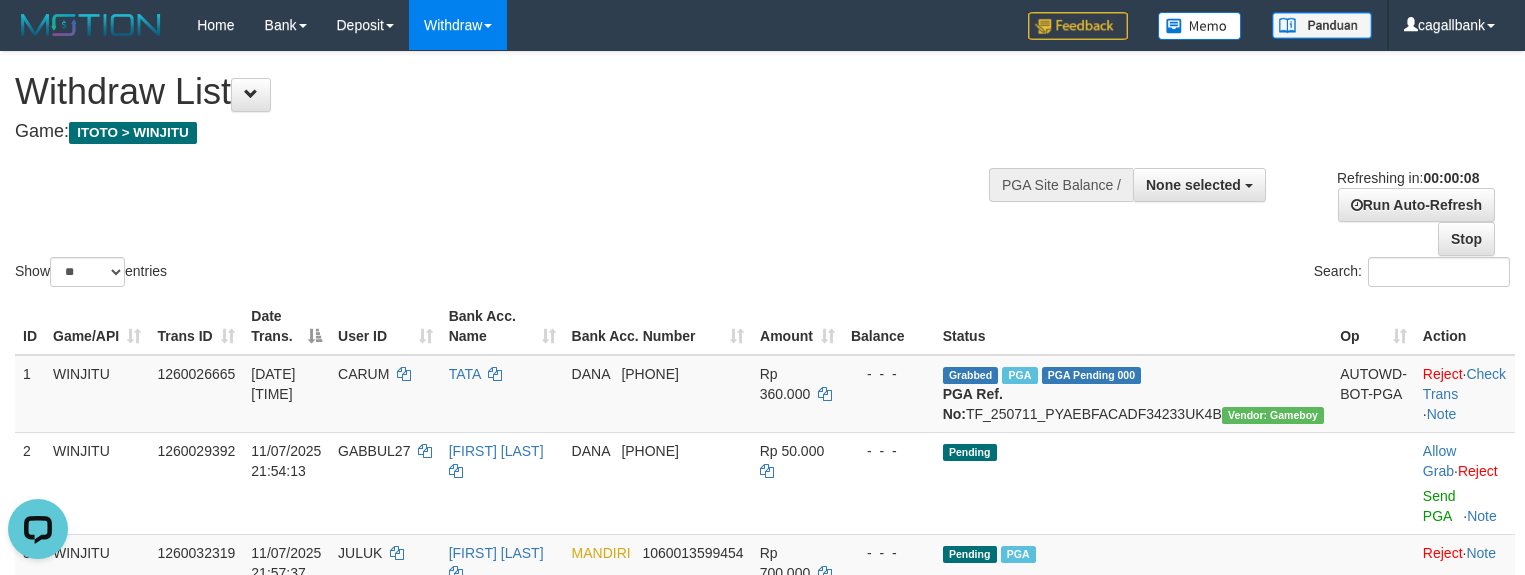 scroll, scrollTop: 0, scrollLeft: 0, axis: both 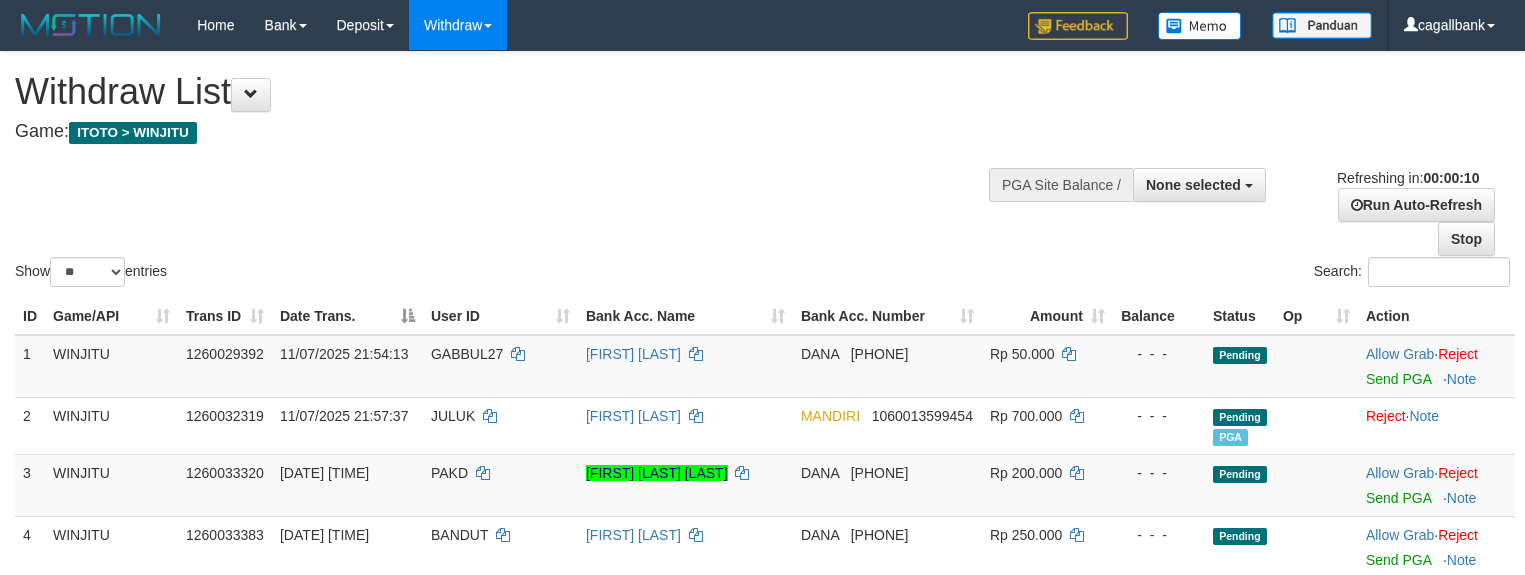 select 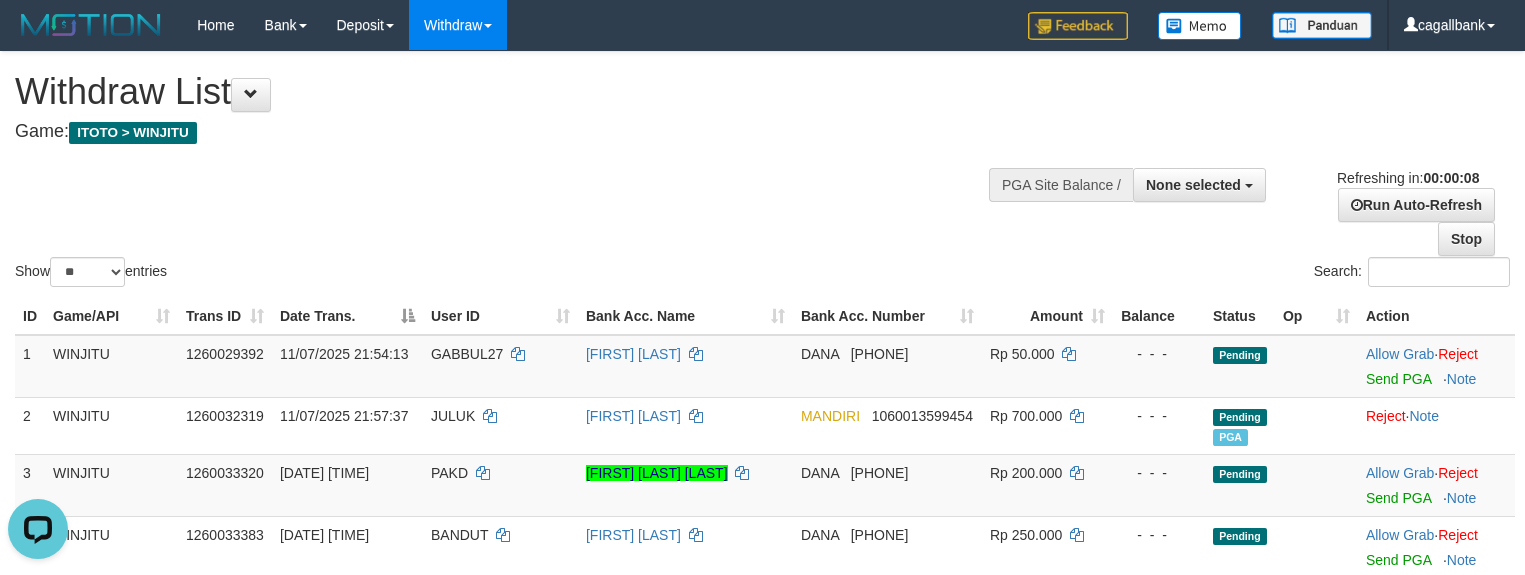 scroll, scrollTop: 0, scrollLeft: 0, axis: both 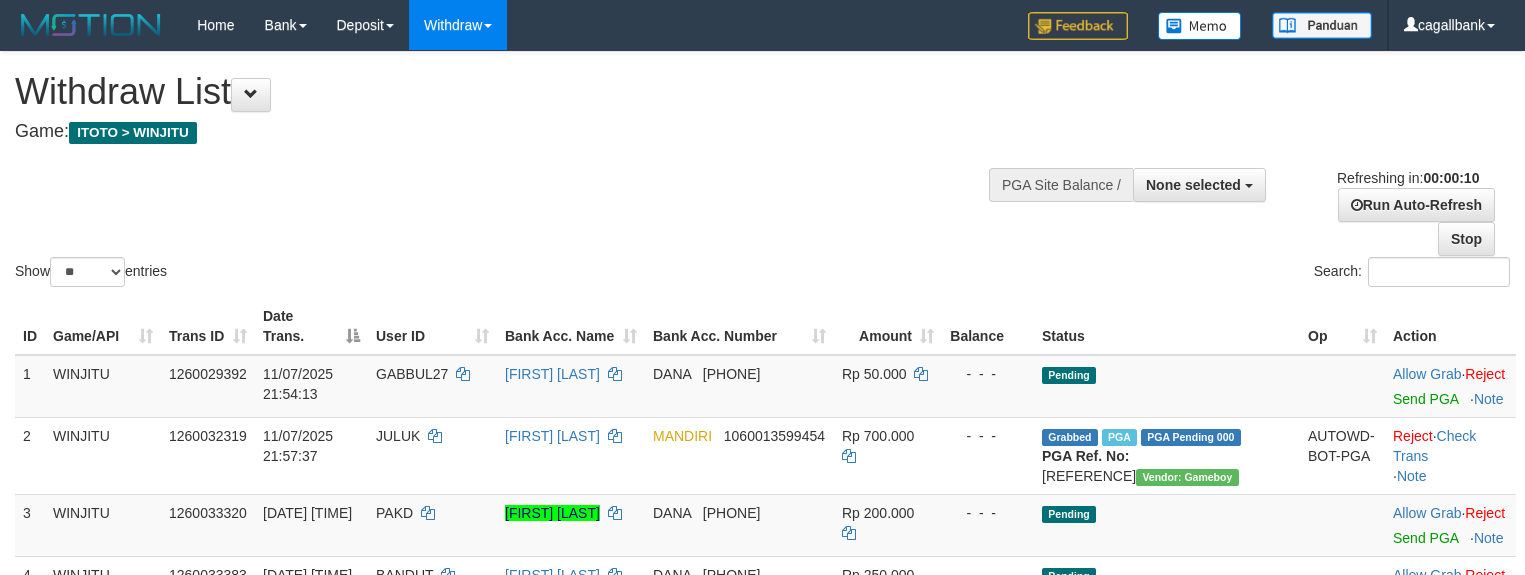 select 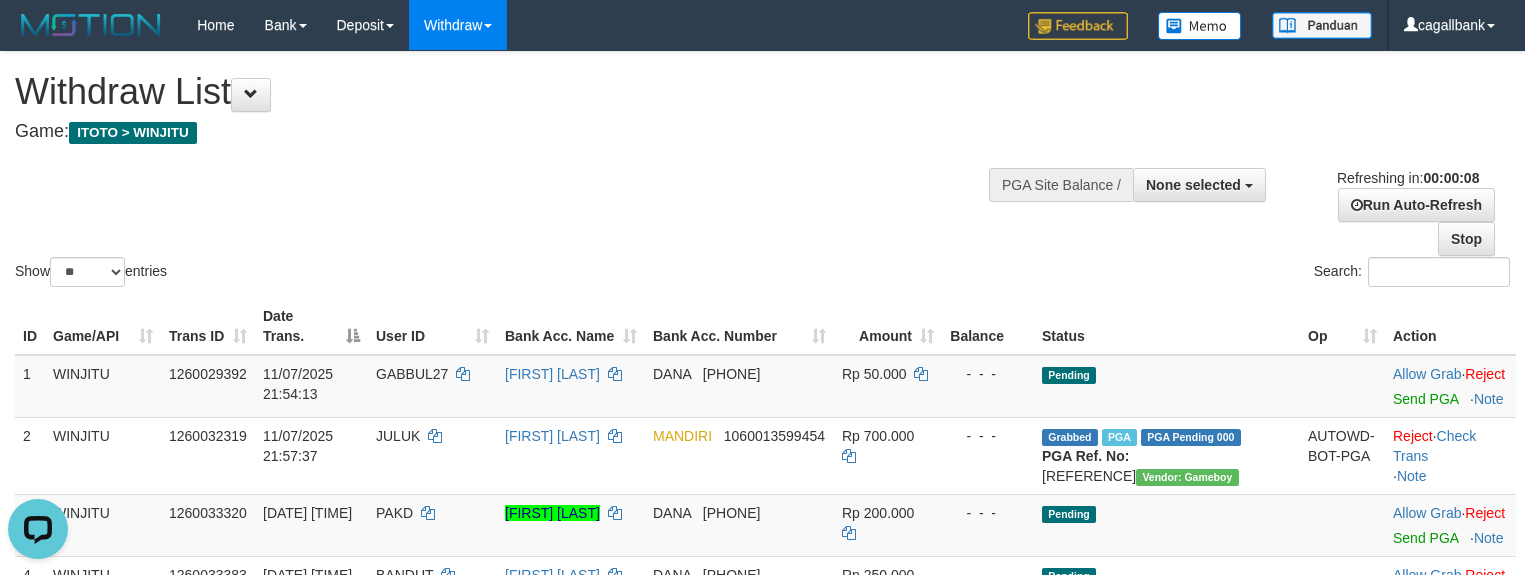scroll, scrollTop: 0, scrollLeft: 0, axis: both 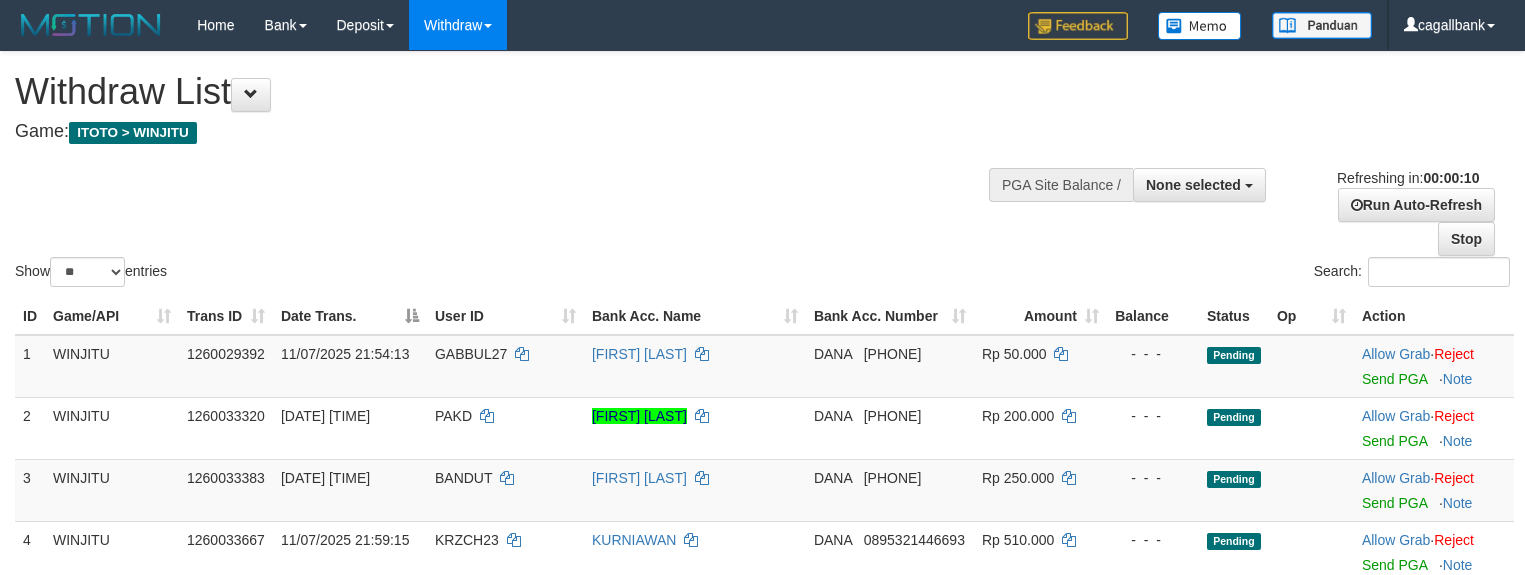 select 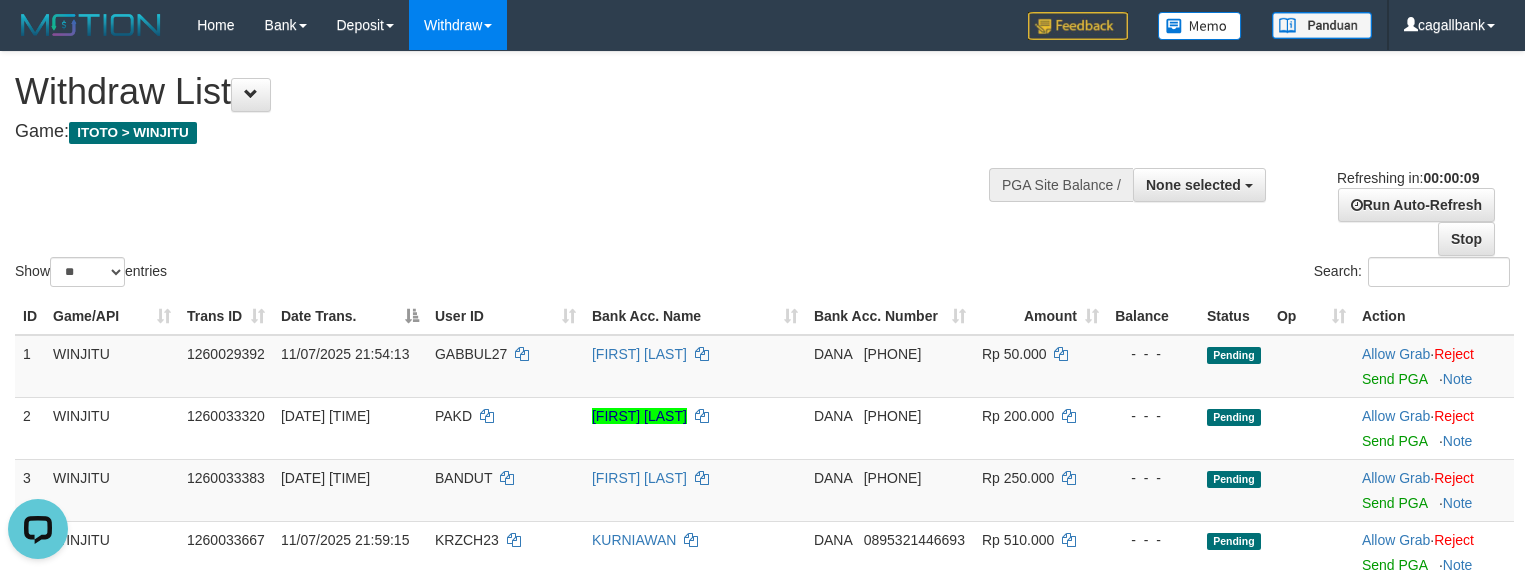 scroll, scrollTop: 0, scrollLeft: 0, axis: both 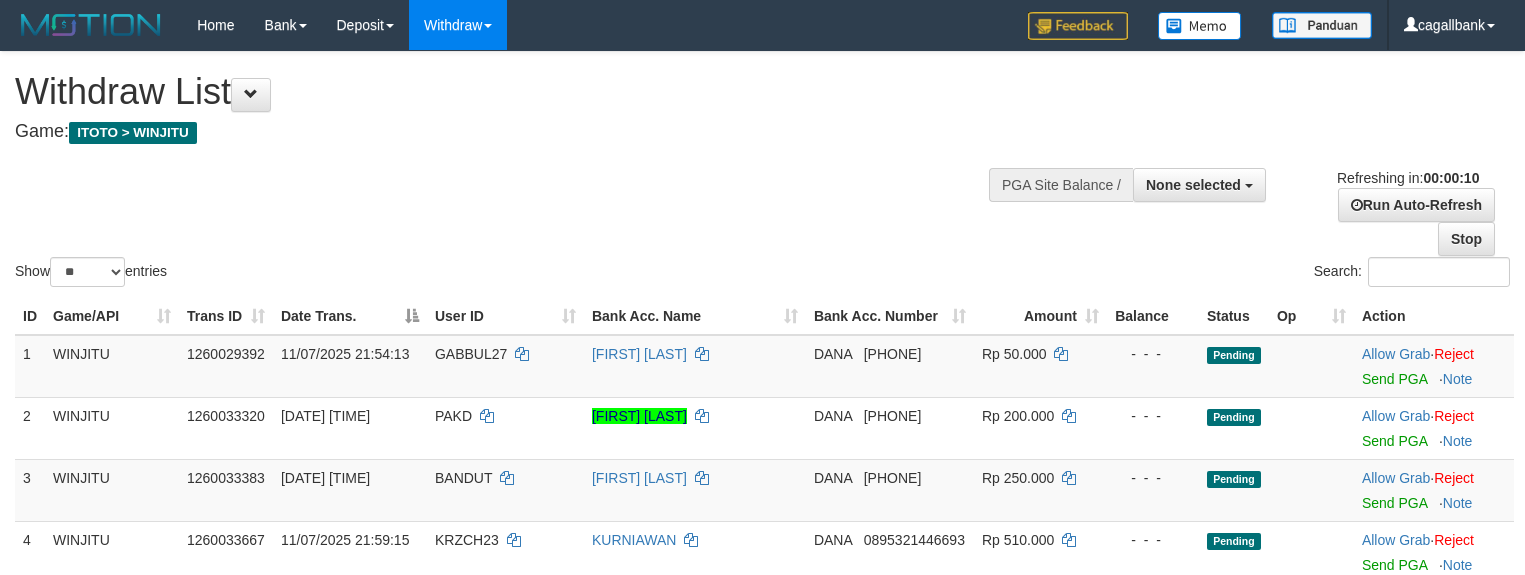 select 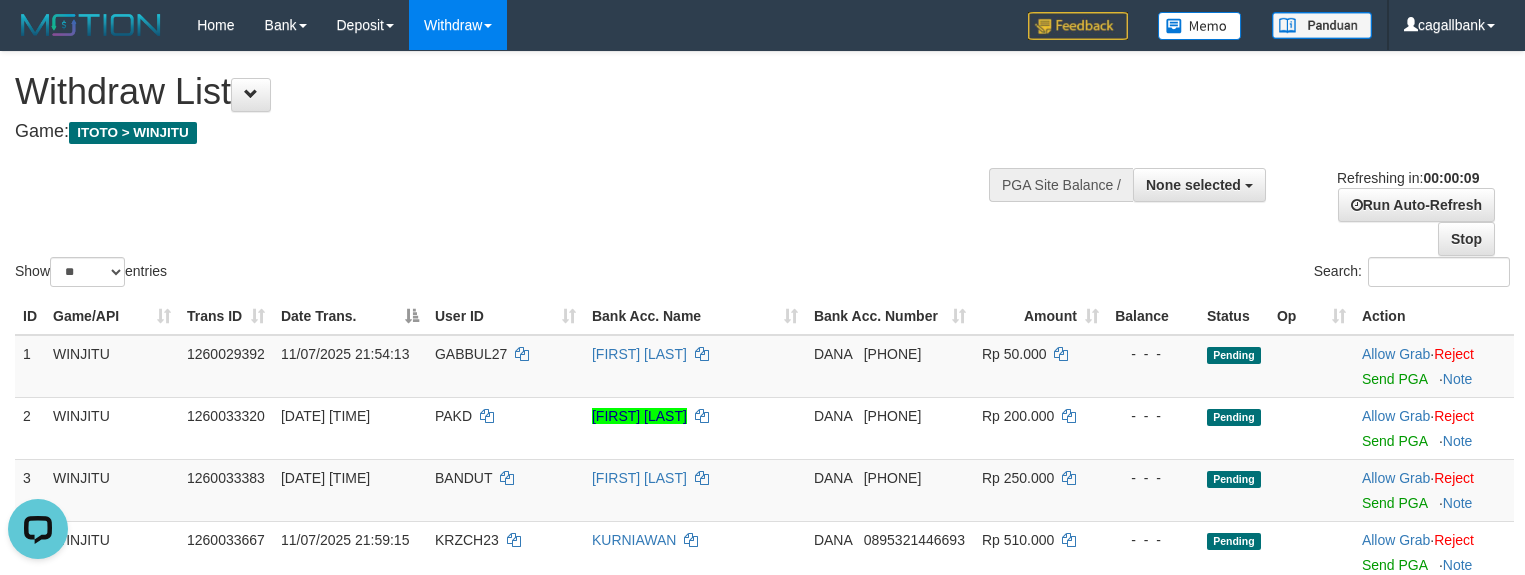 scroll, scrollTop: 0, scrollLeft: 0, axis: both 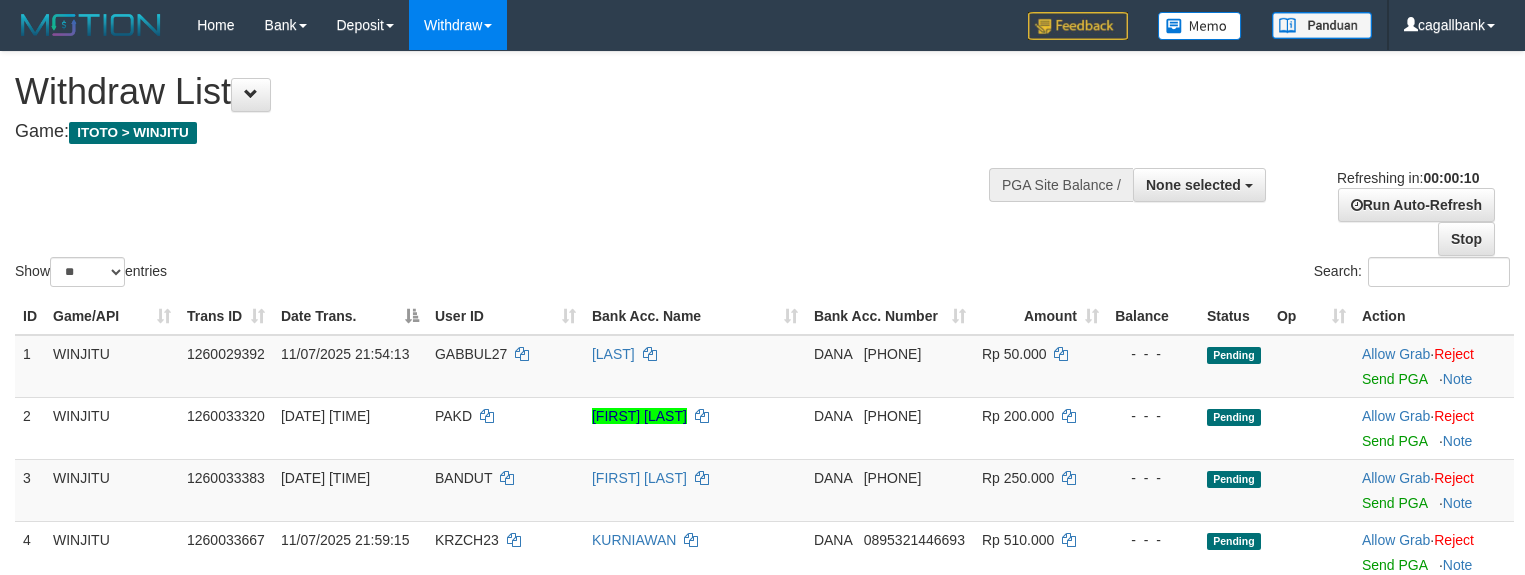 select 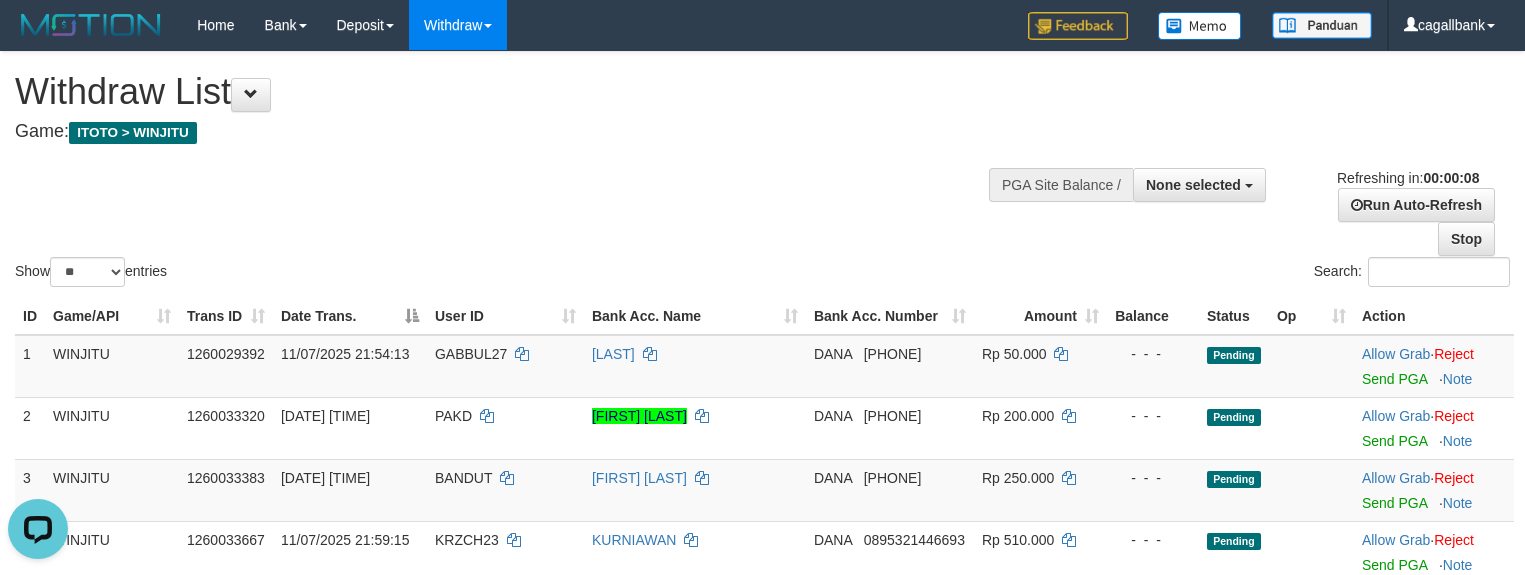 scroll, scrollTop: 0, scrollLeft: 0, axis: both 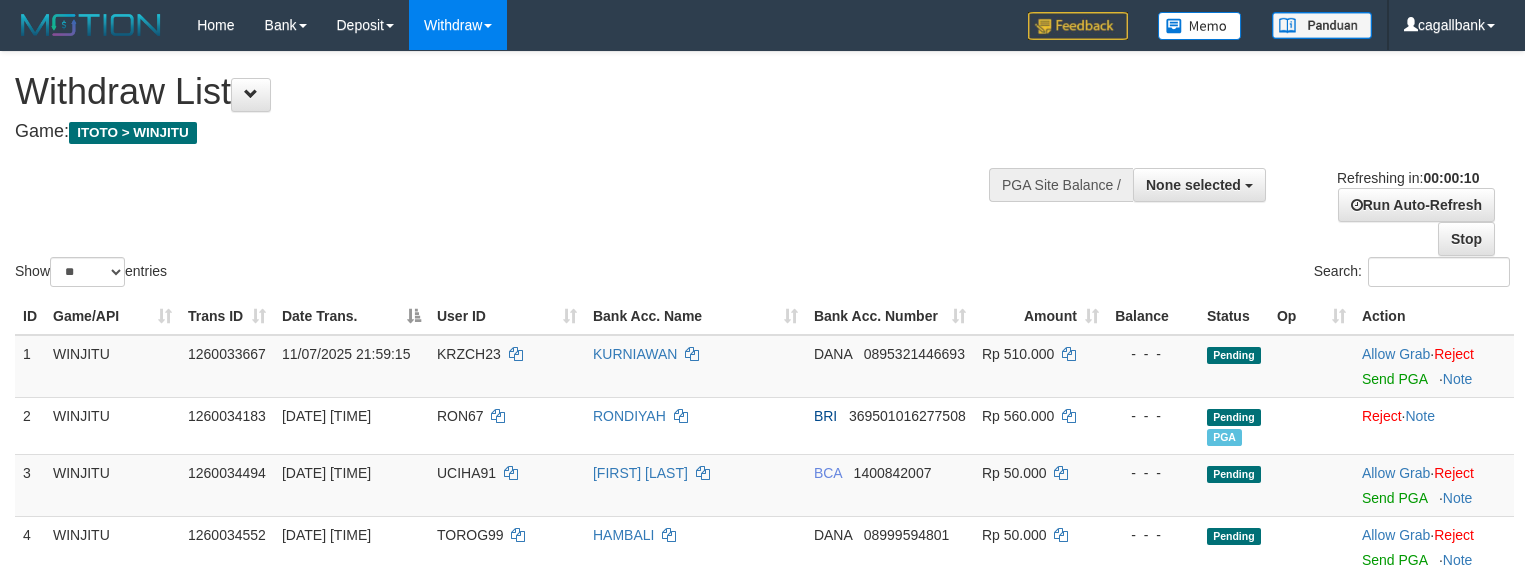 select 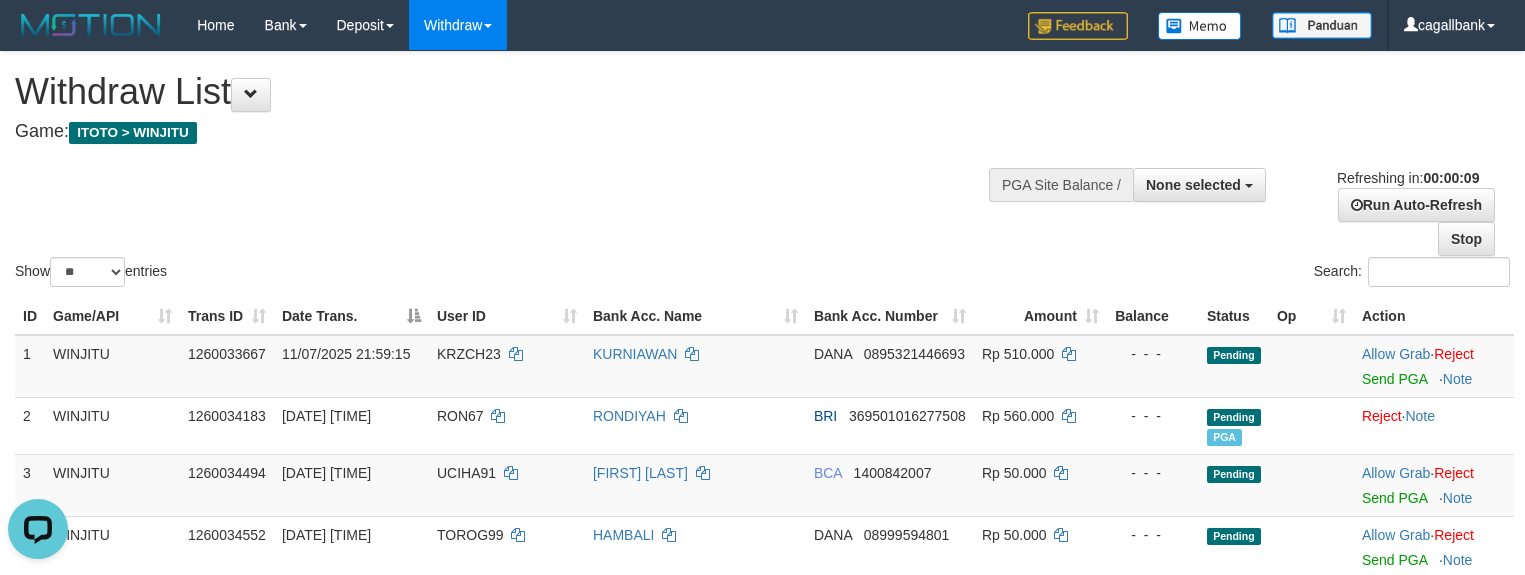 scroll, scrollTop: 0, scrollLeft: 0, axis: both 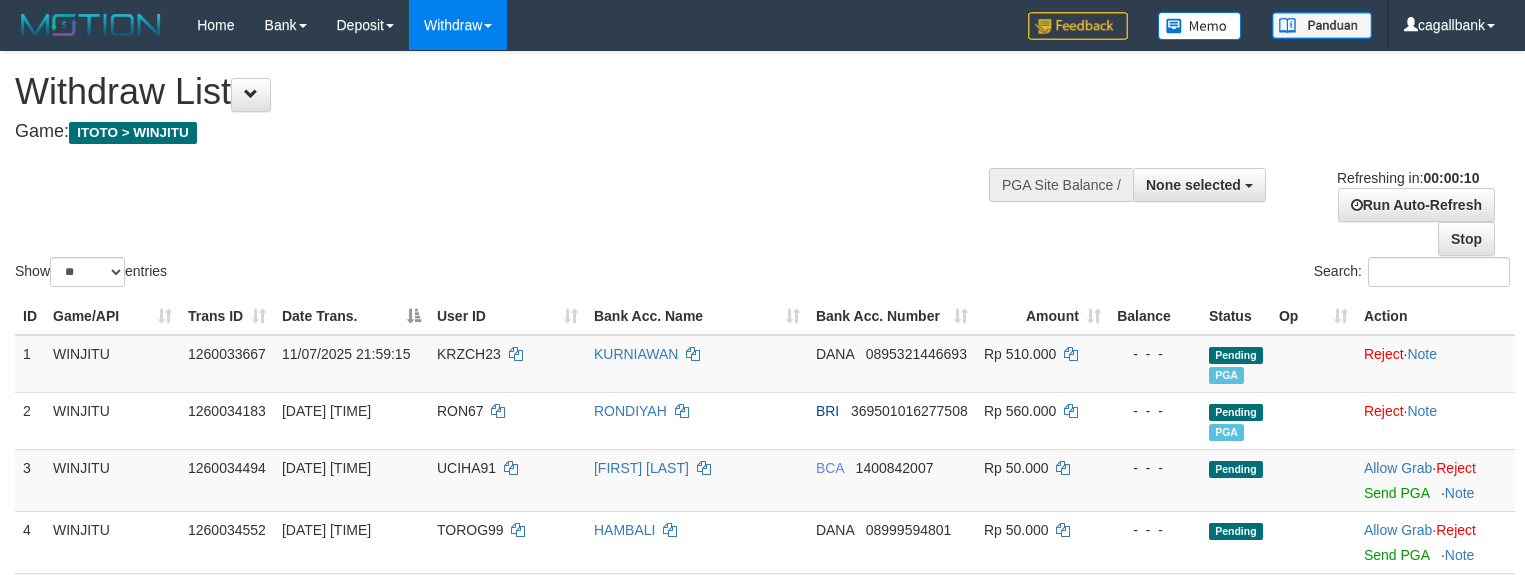 select 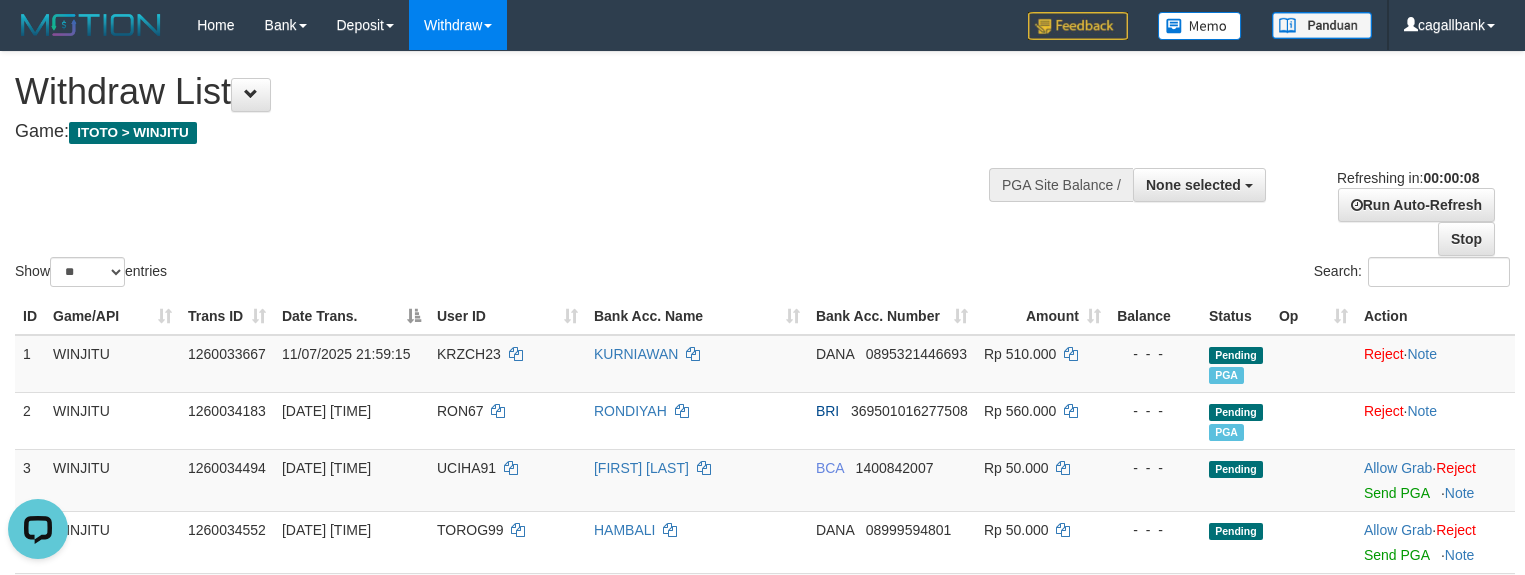 scroll, scrollTop: 0, scrollLeft: 0, axis: both 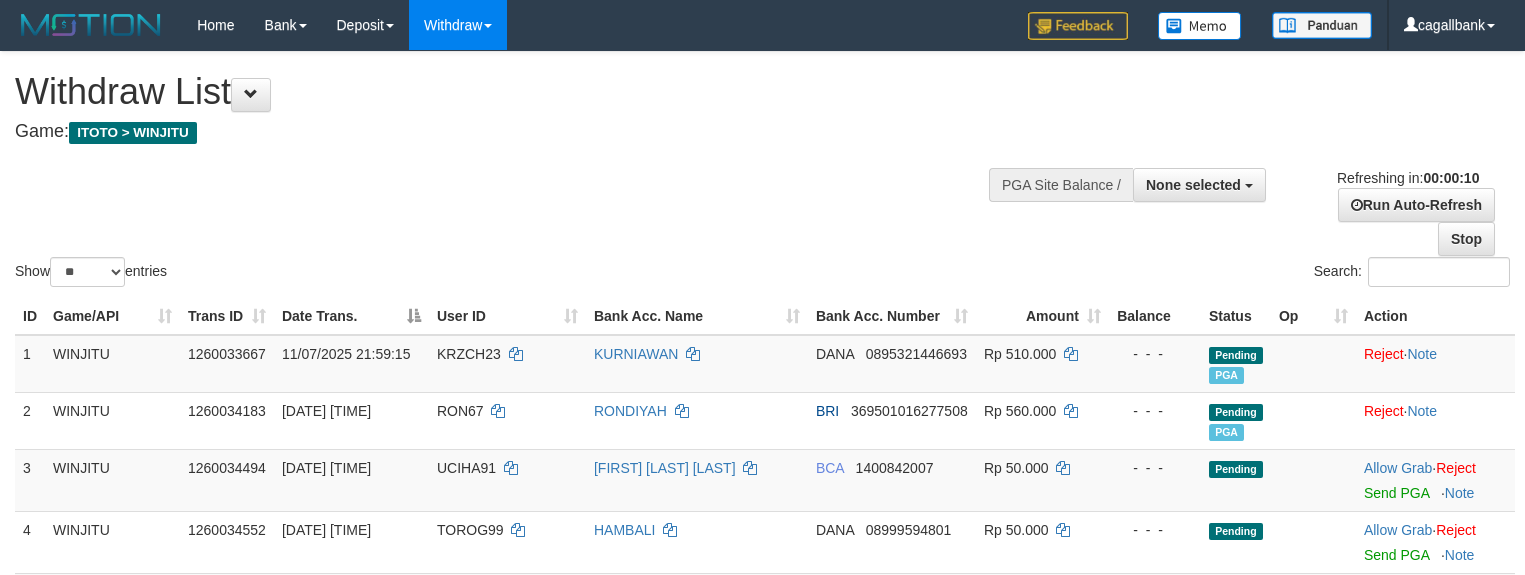 select 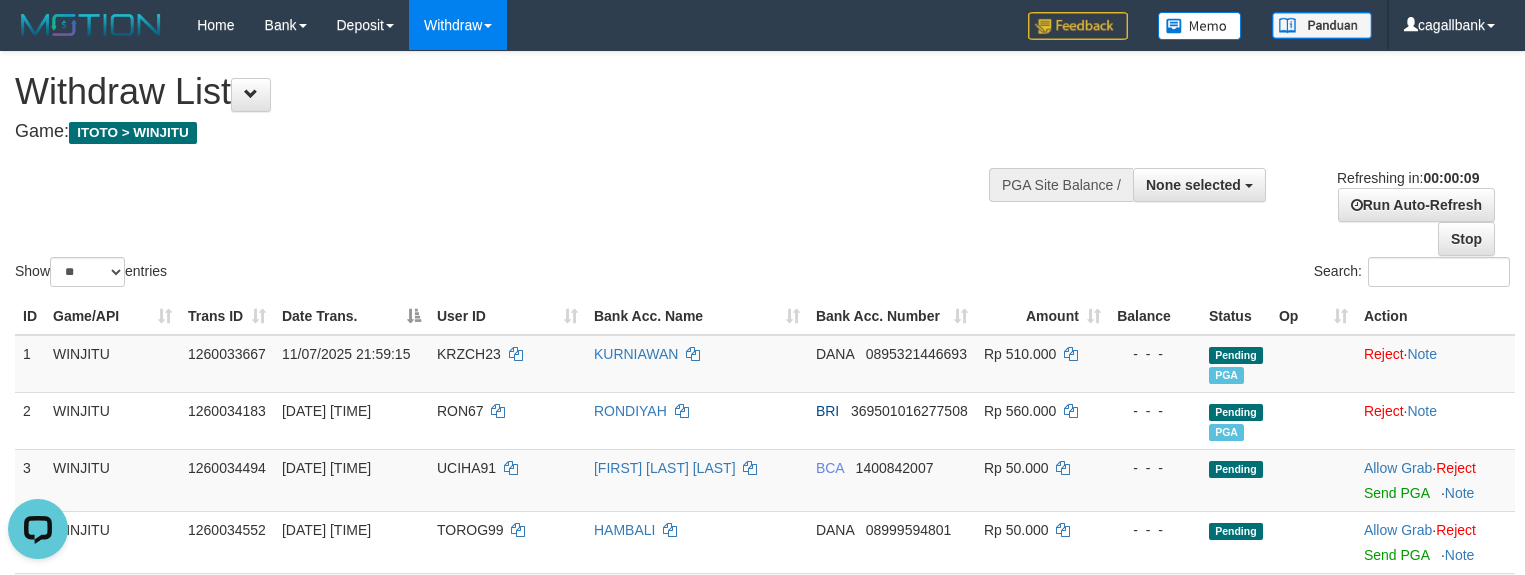 scroll, scrollTop: 0, scrollLeft: 0, axis: both 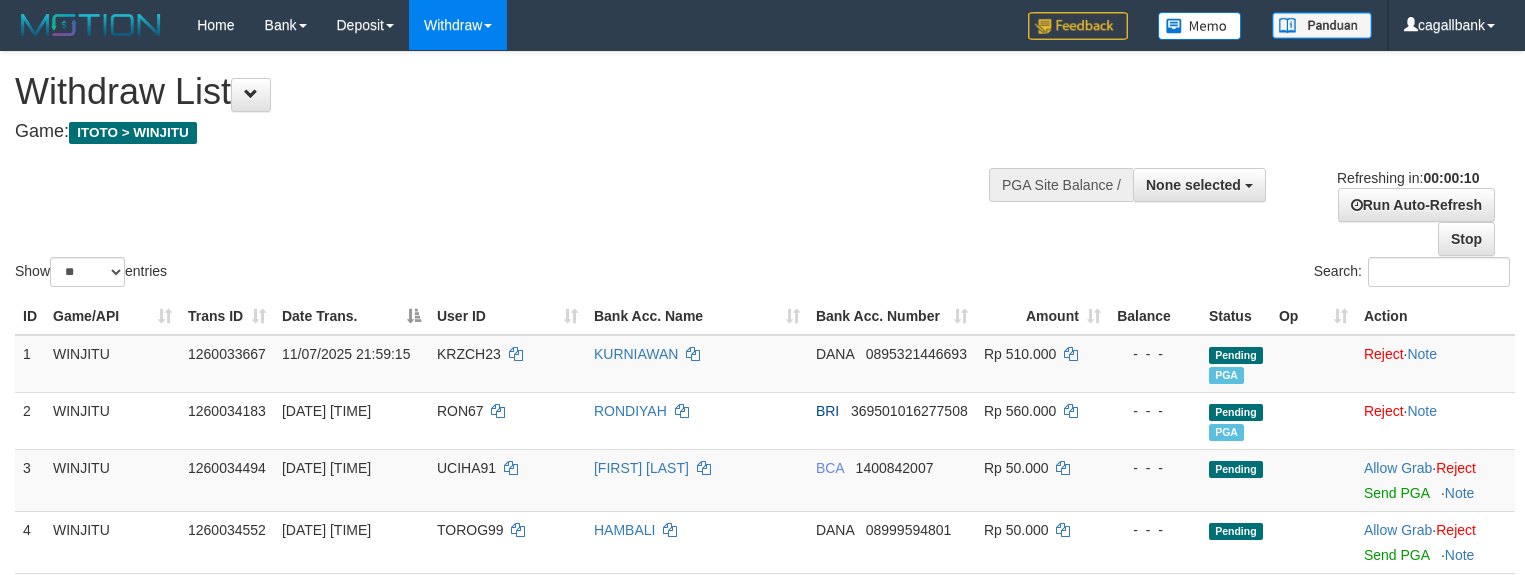 select 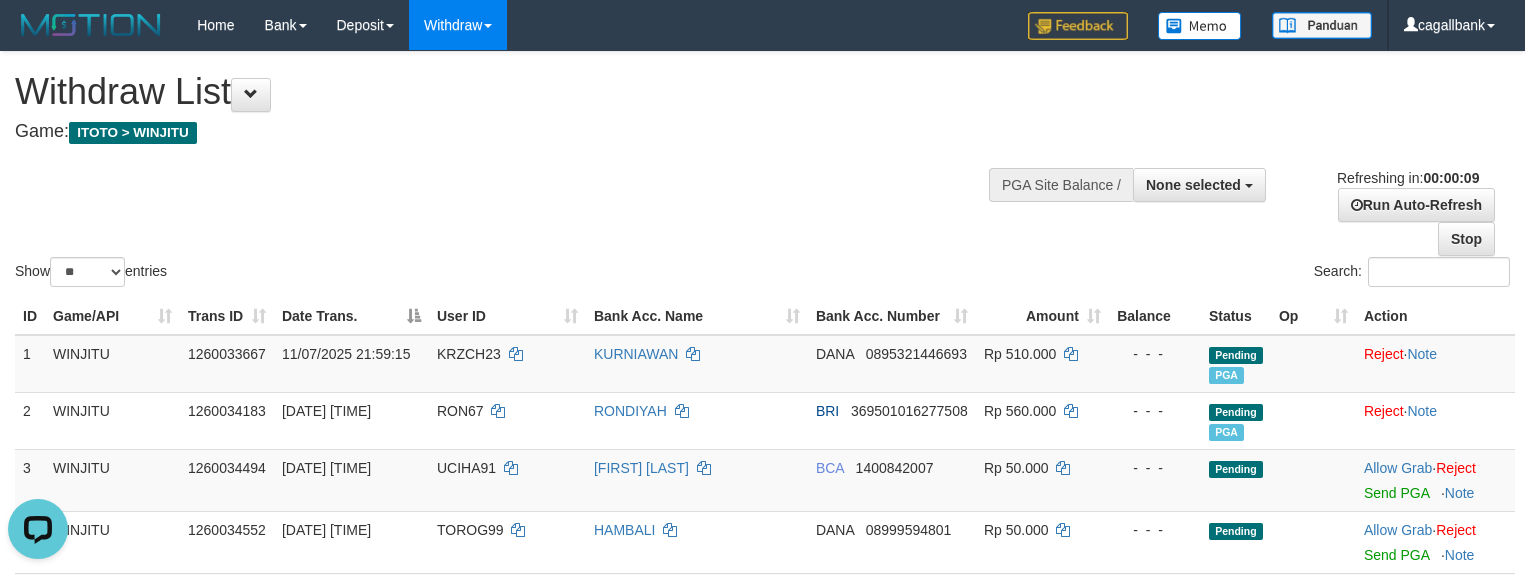 scroll, scrollTop: 0, scrollLeft: 0, axis: both 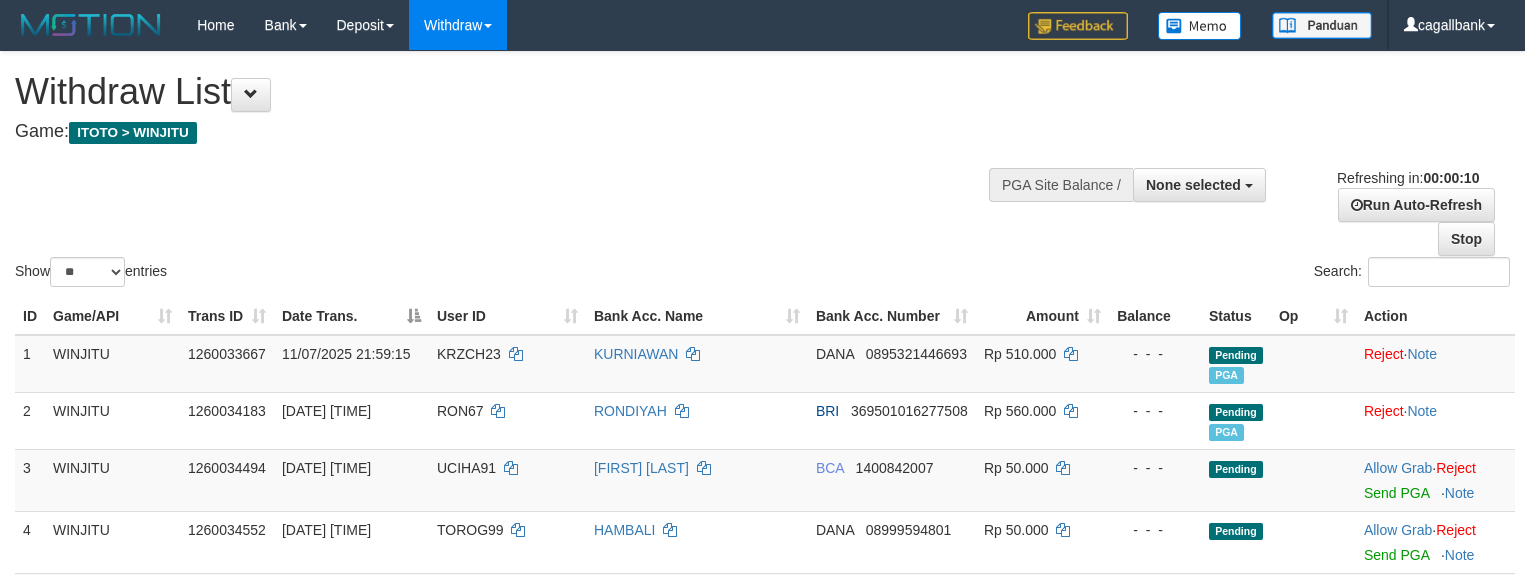 select 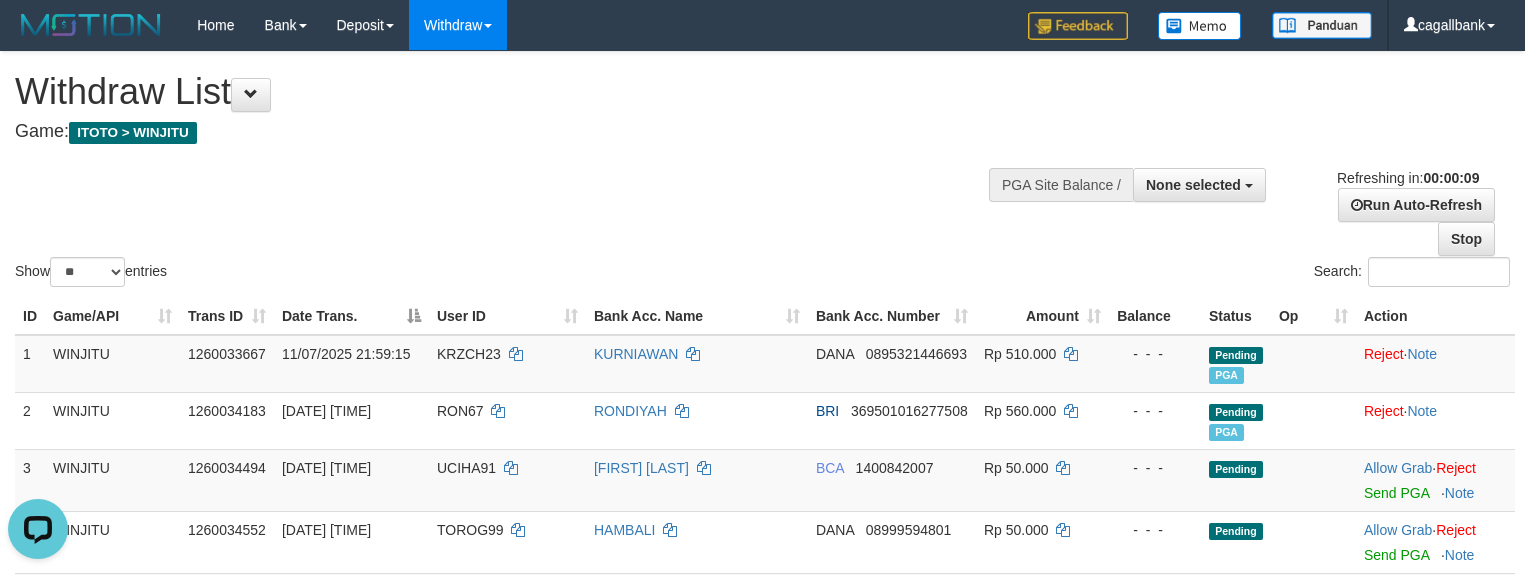 scroll, scrollTop: 0, scrollLeft: 0, axis: both 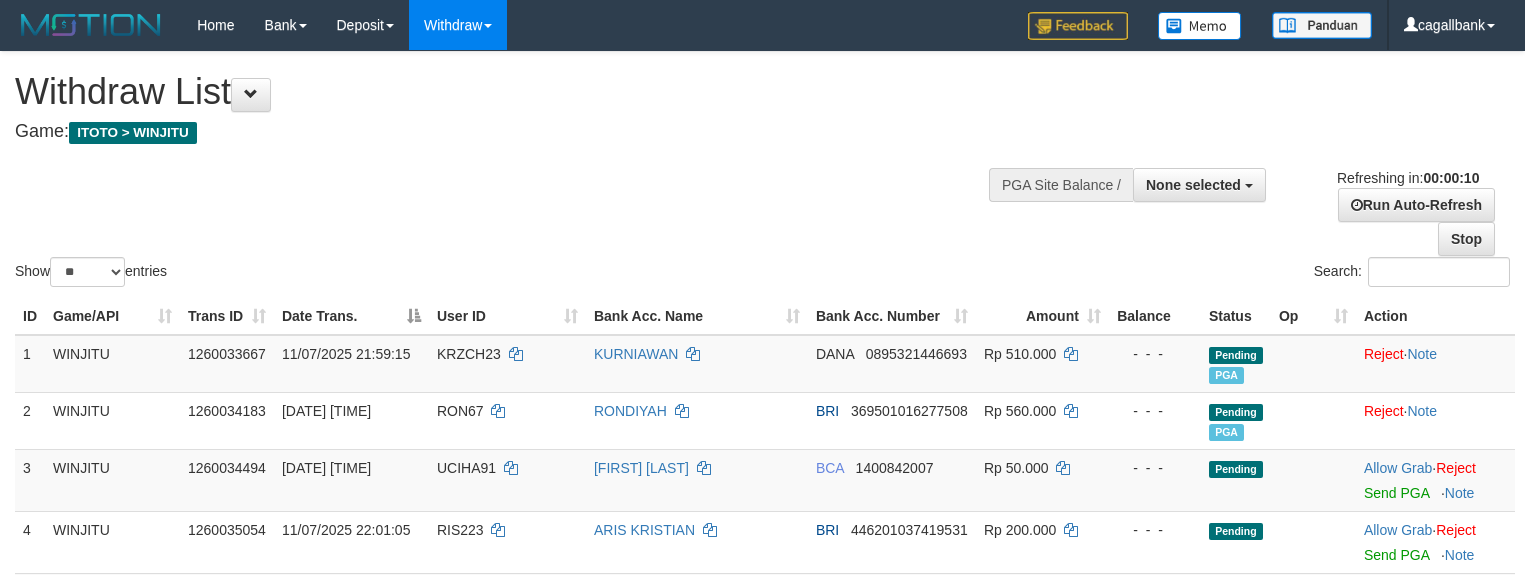 select 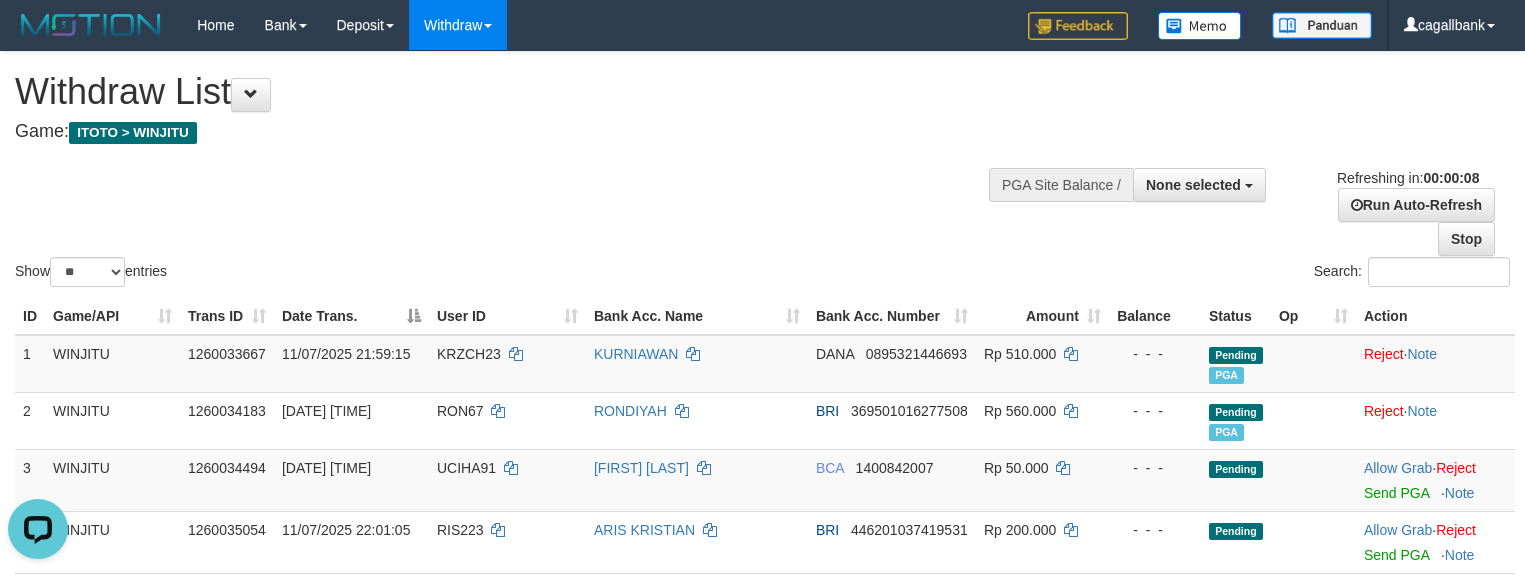 scroll, scrollTop: 0, scrollLeft: 0, axis: both 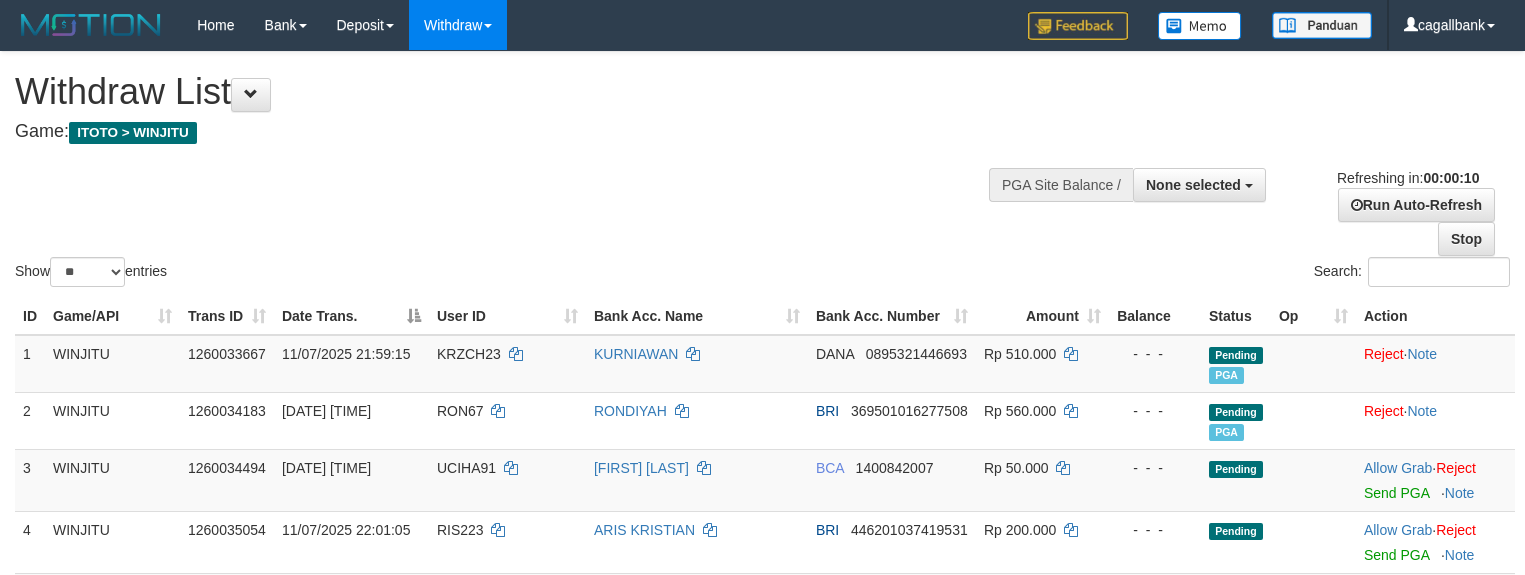 select 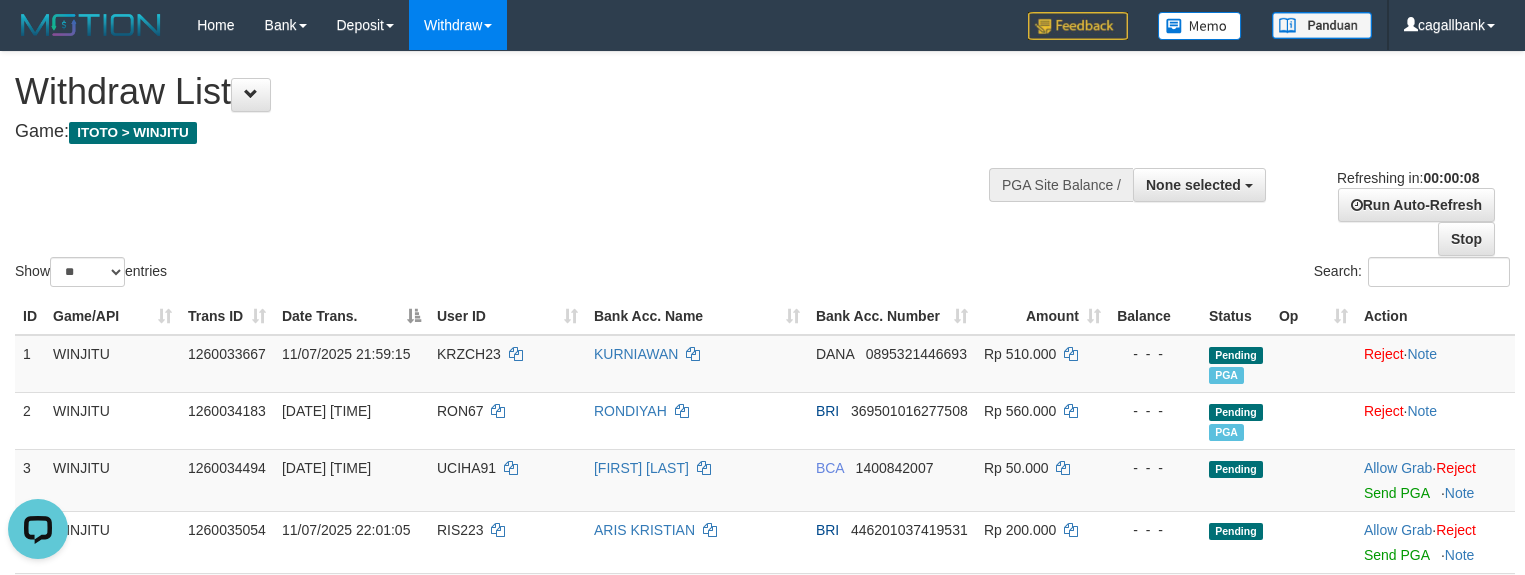 scroll, scrollTop: 0, scrollLeft: 0, axis: both 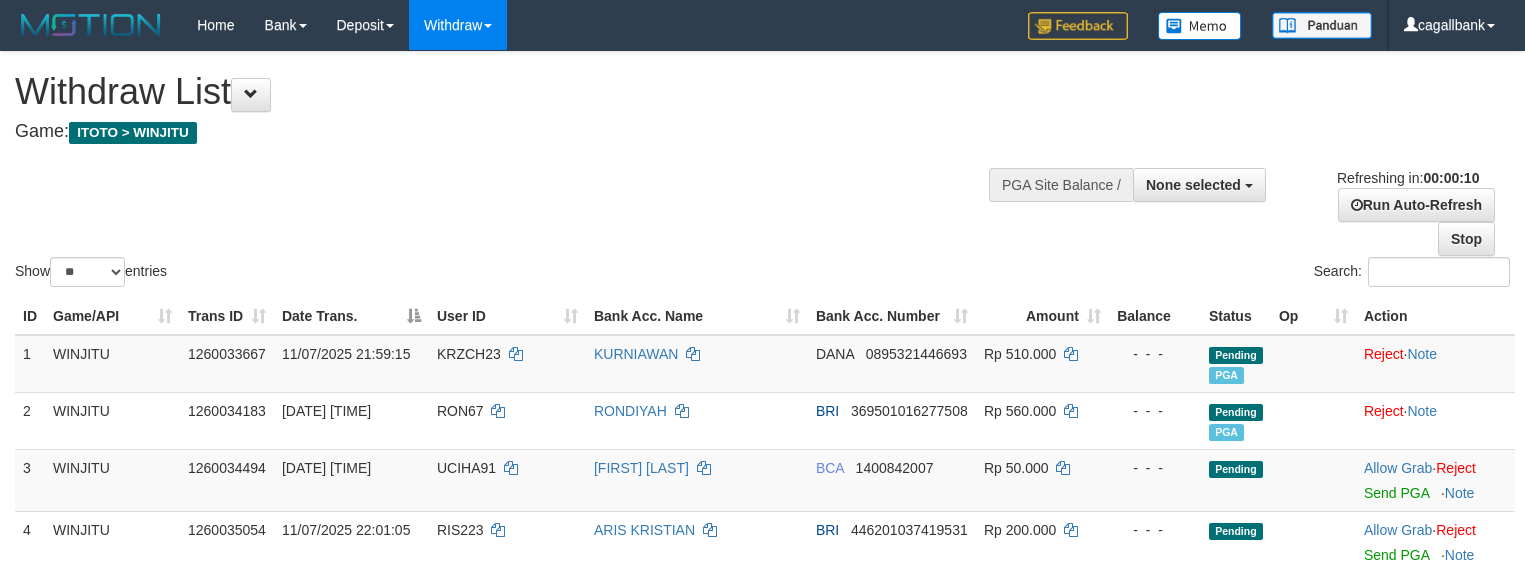 select 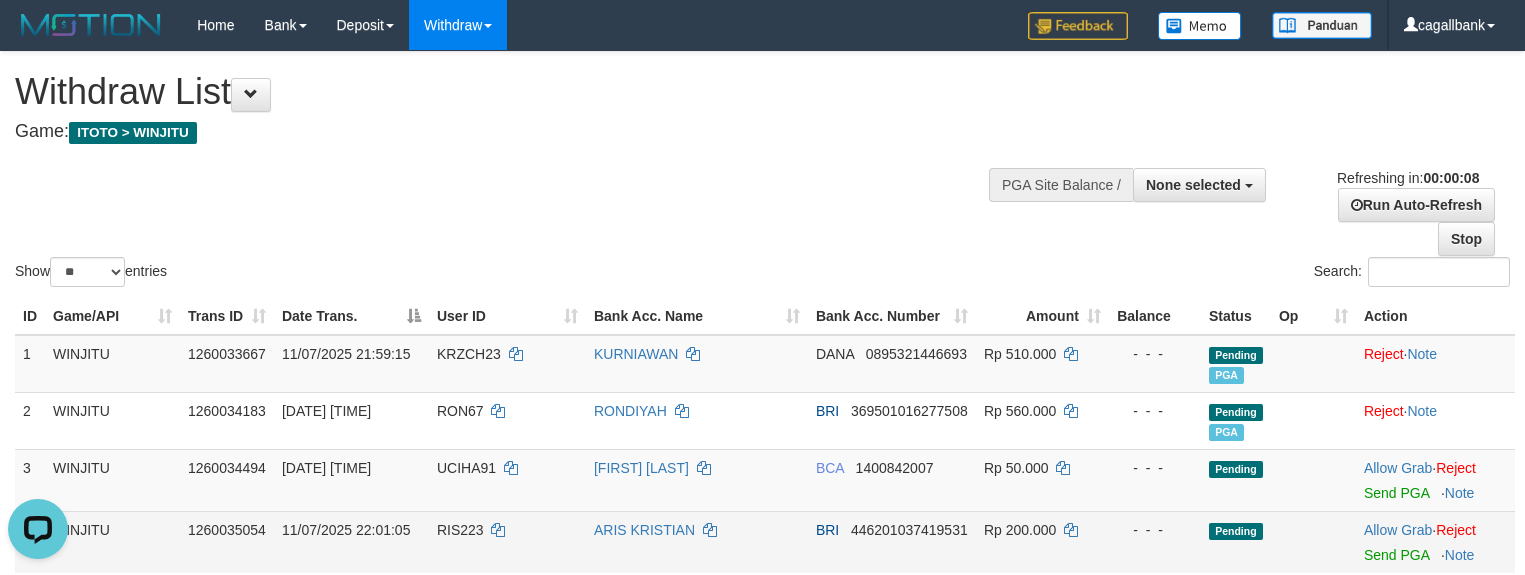 scroll, scrollTop: 0, scrollLeft: 0, axis: both 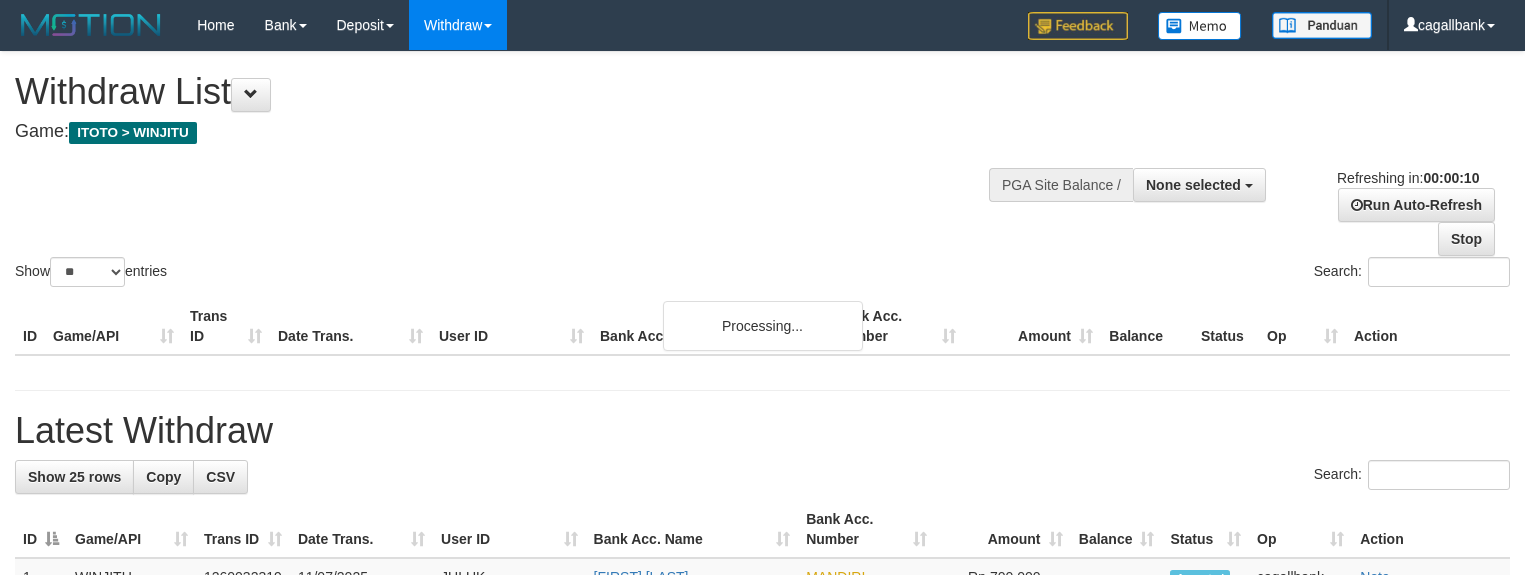 select 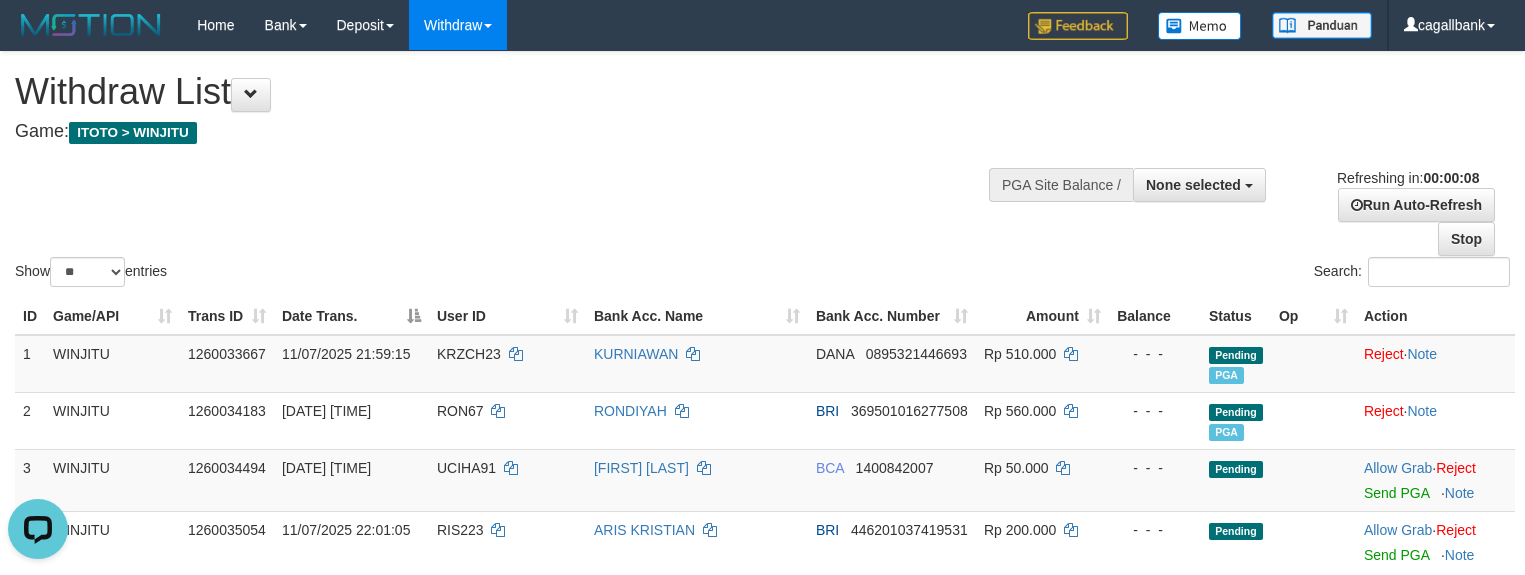 scroll, scrollTop: 0, scrollLeft: 0, axis: both 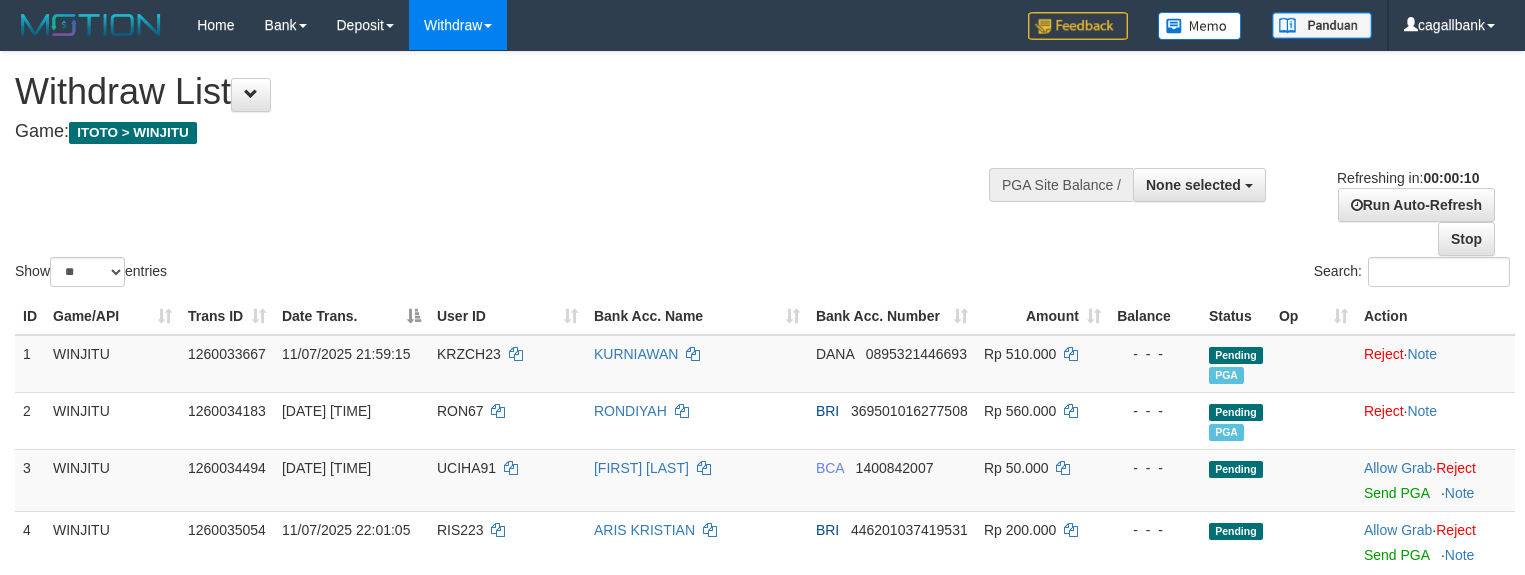 select 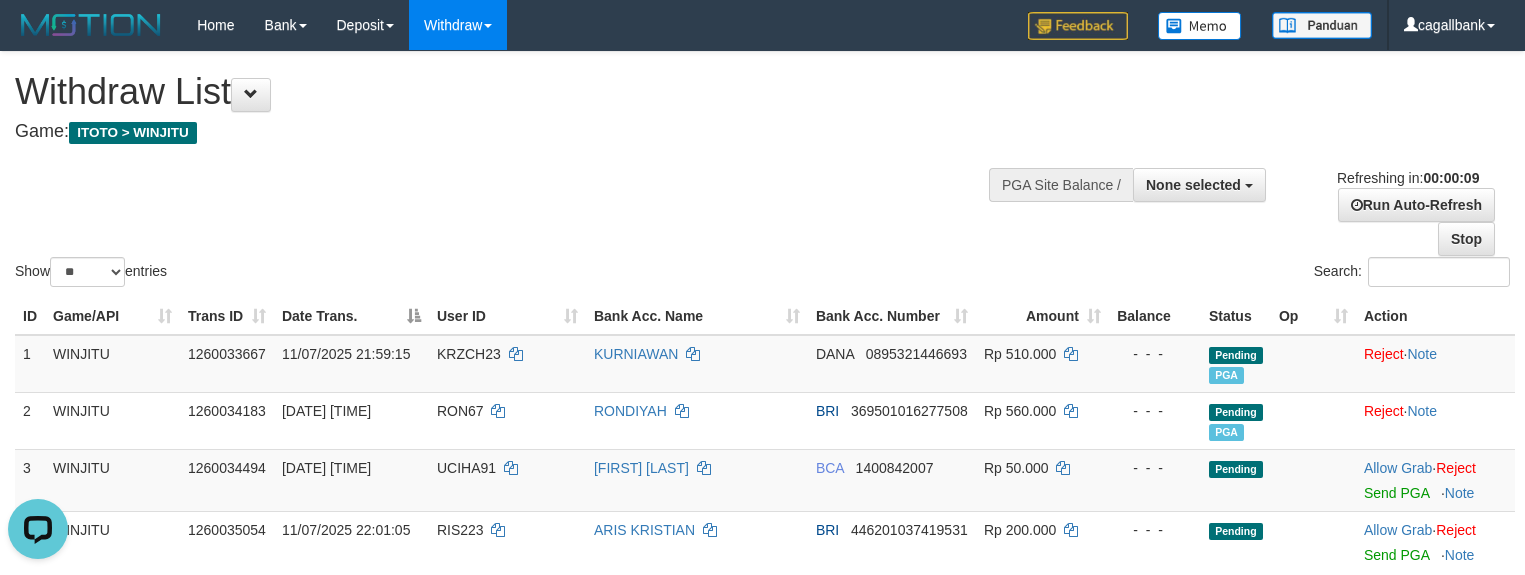 scroll, scrollTop: 0, scrollLeft: 0, axis: both 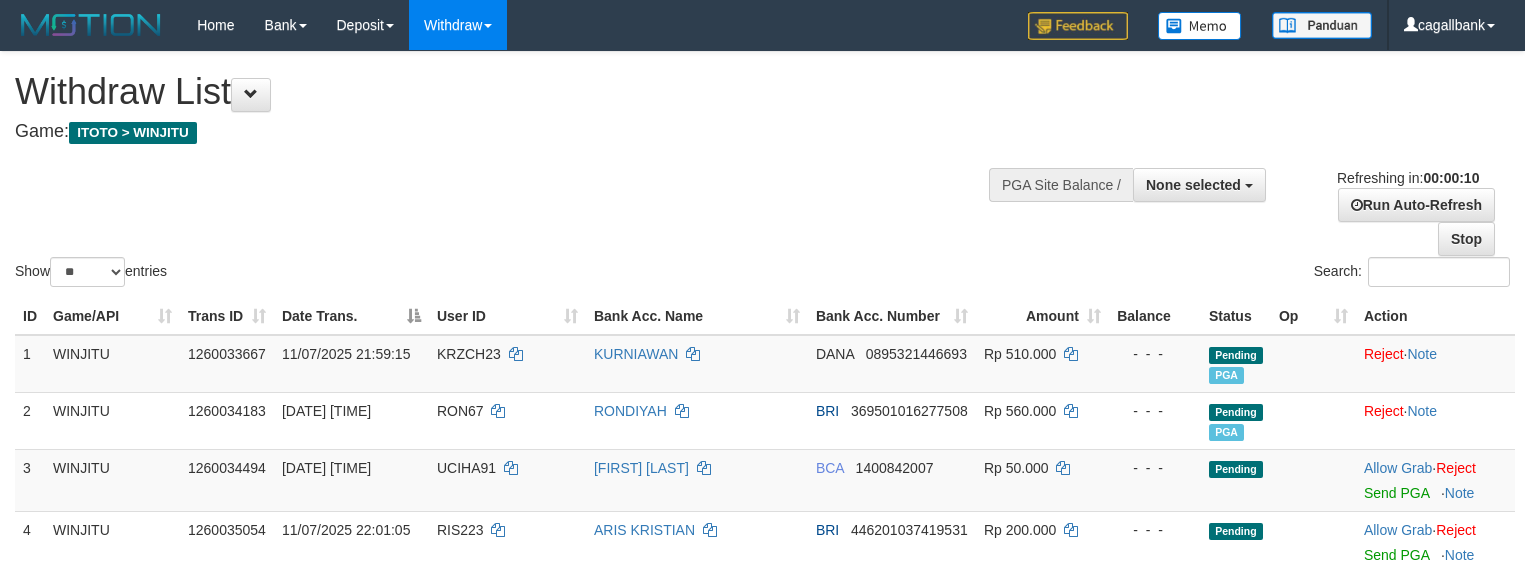 select 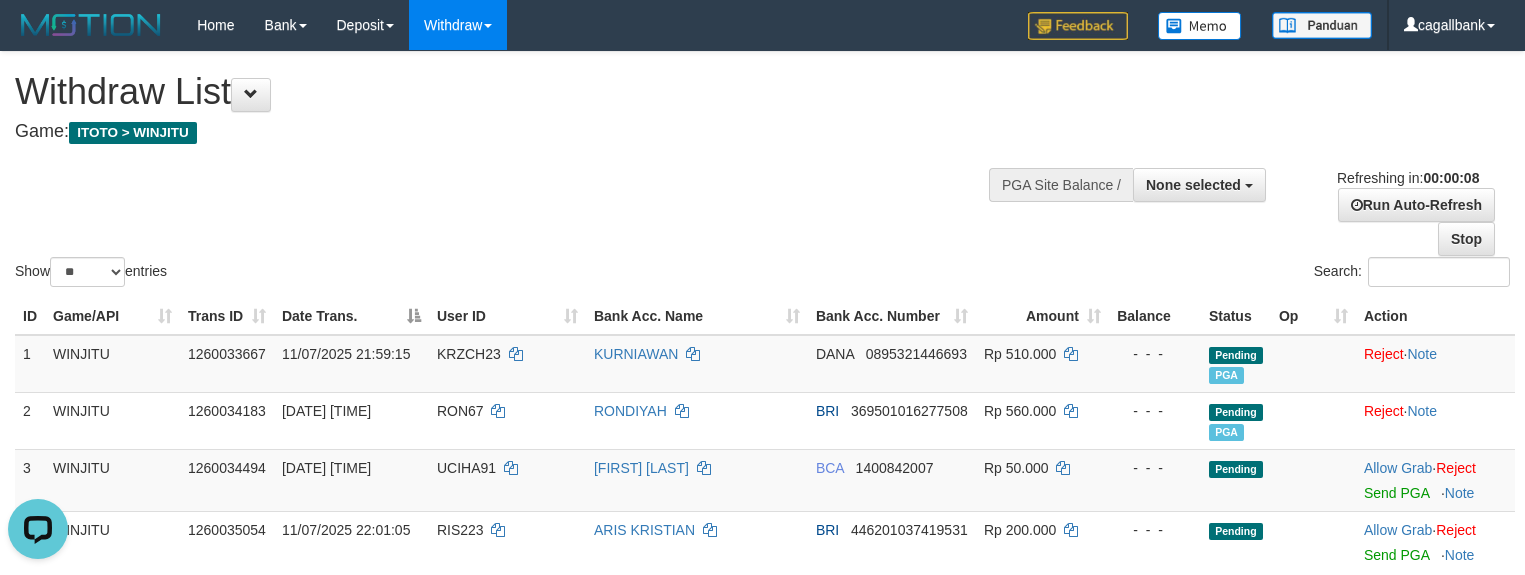 scroll, scrollTop: 0, scrollLeft: 0, axis: both 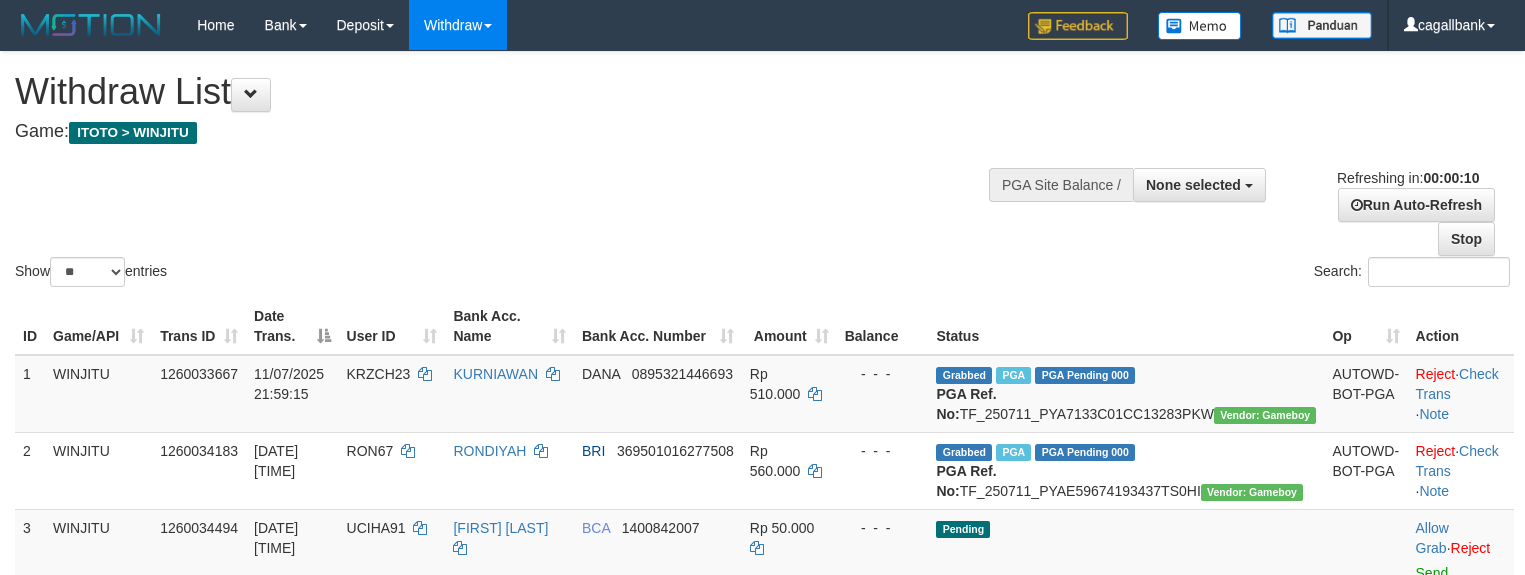 select 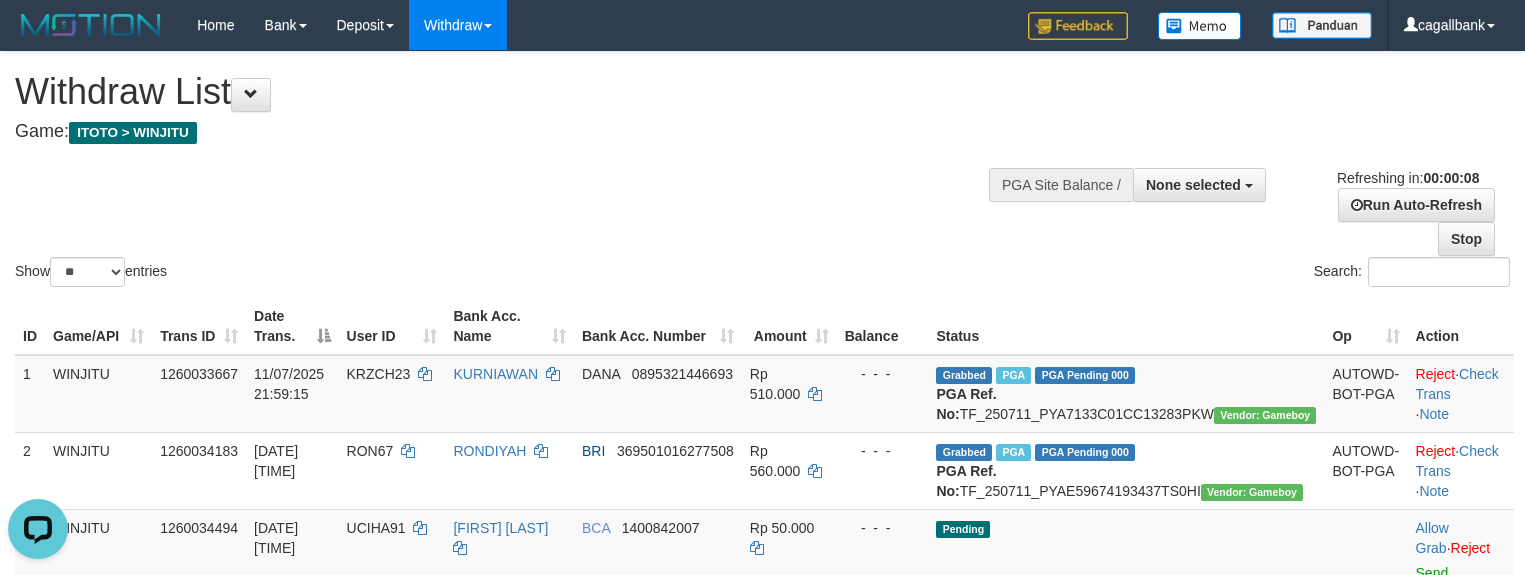 scroll, scrollTop: 0, scrollLeft: 0, axis: both 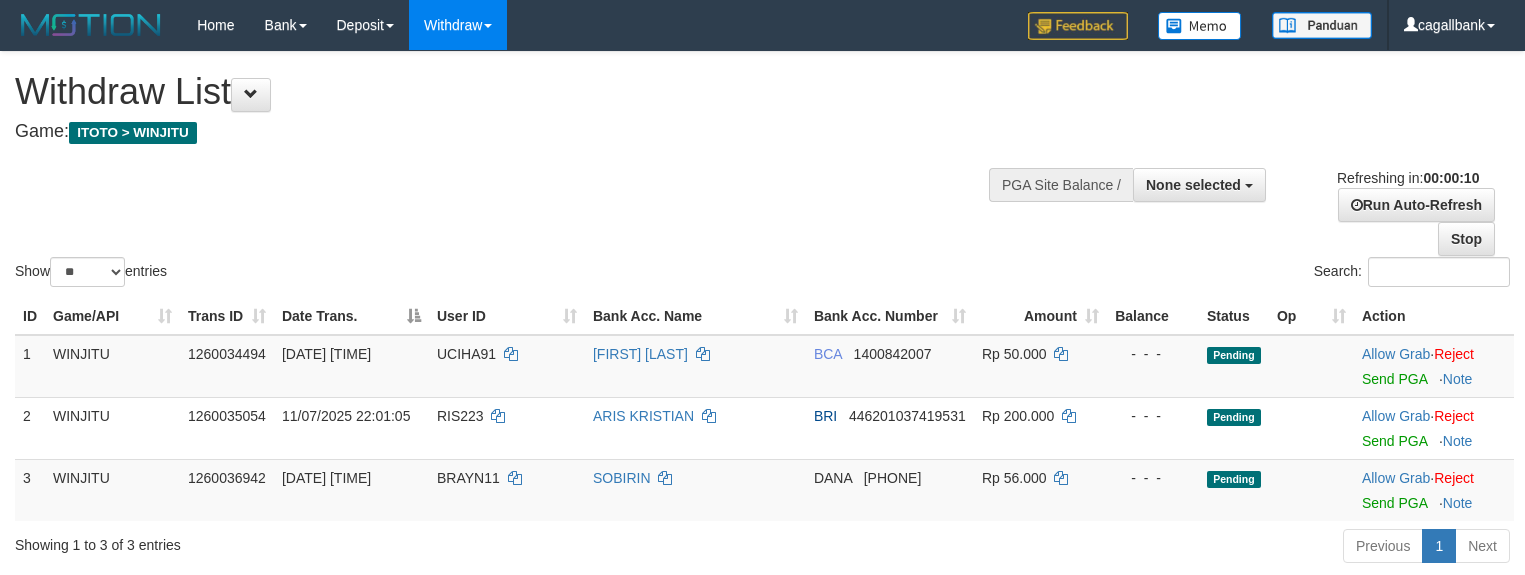 select 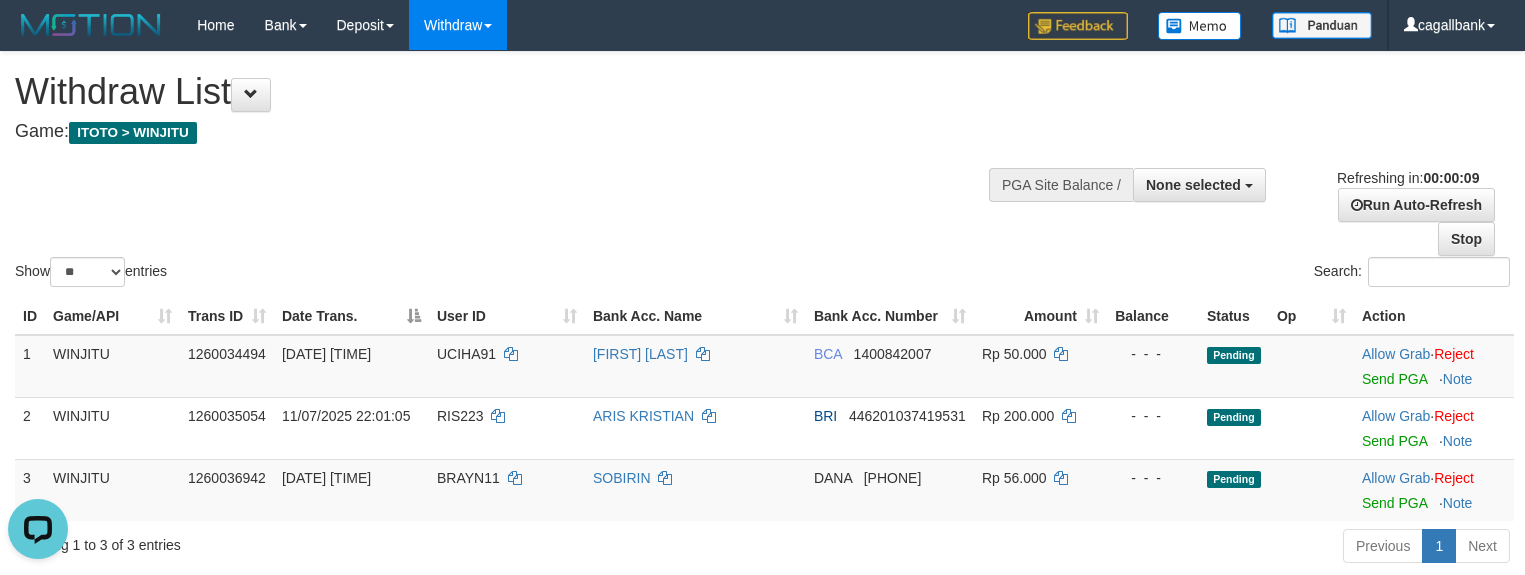 scroll, scrollTop: 0, scrollLeft: 0, axis: both 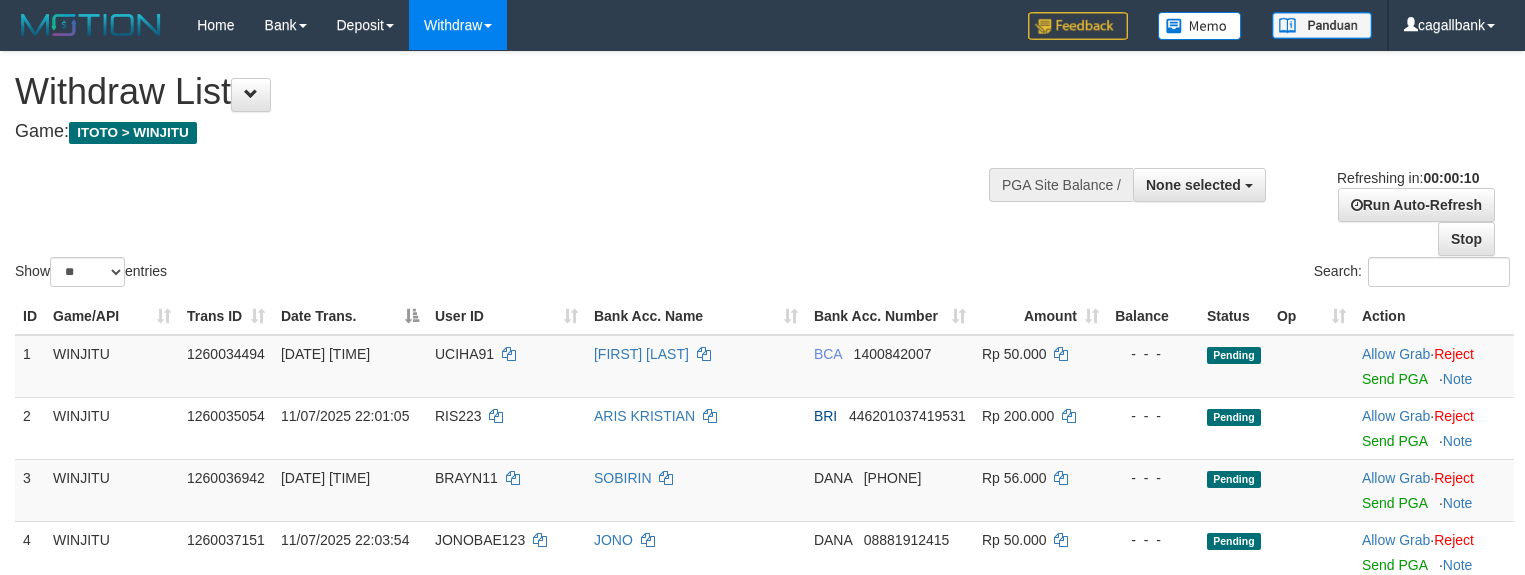 select 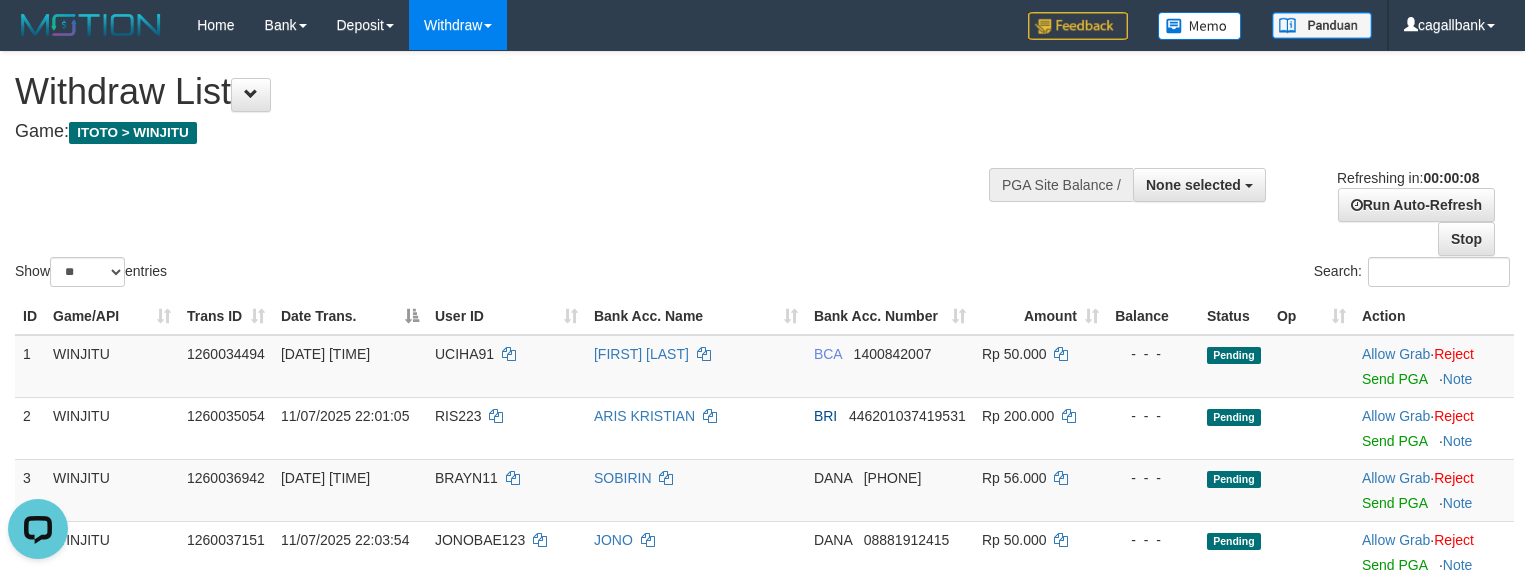 scroll, scrollTop: 0, scrollLeft: 0, axis: both 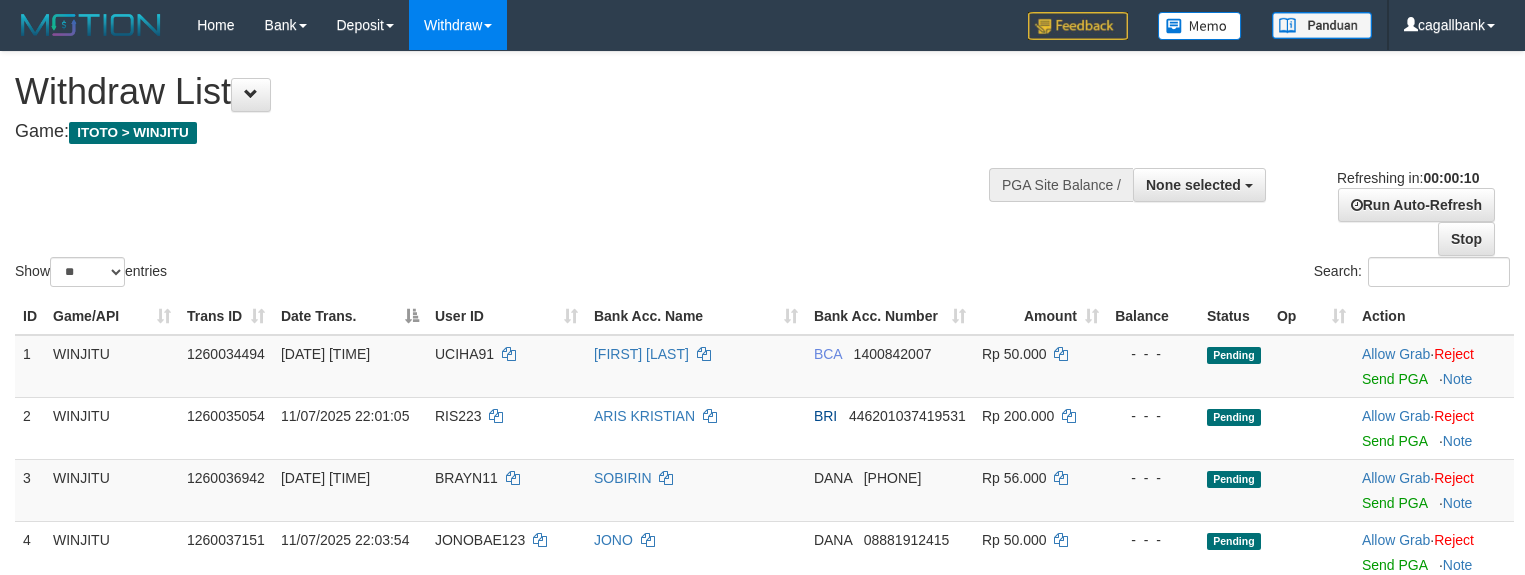 select 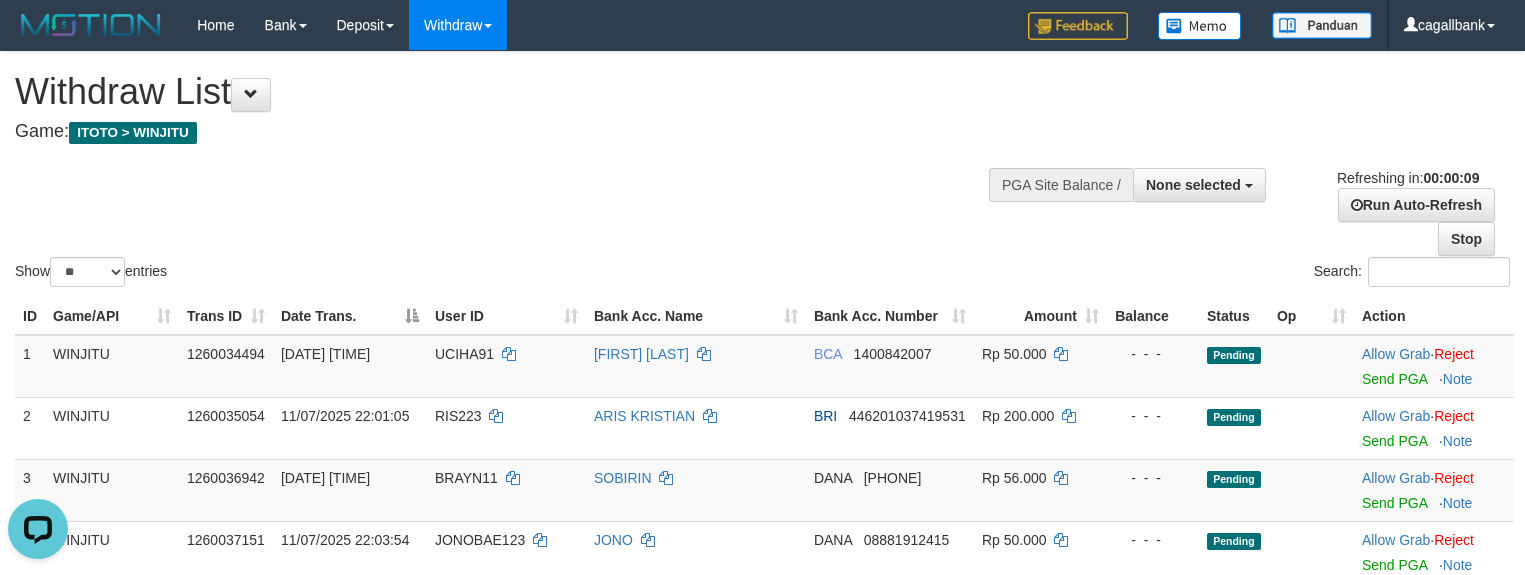 scroll, scrollTop: 0, scrollLeft: 0, axis: both 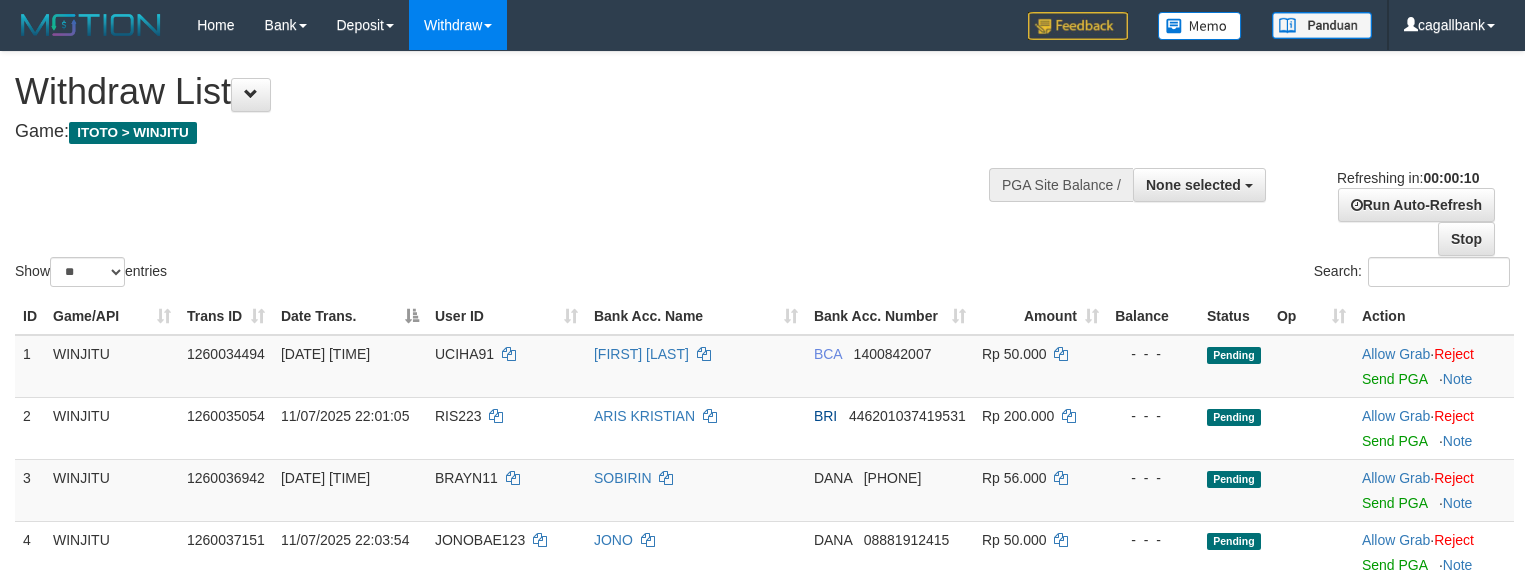 select 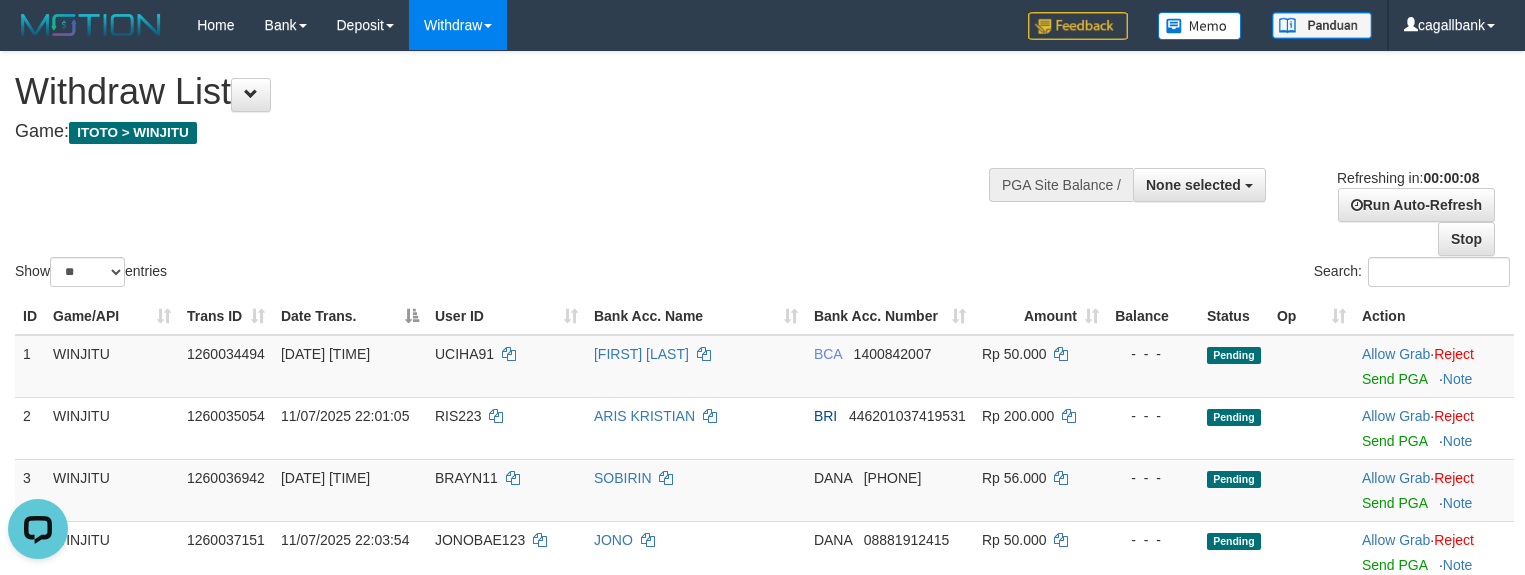 scroll, scrollTop: 0, scrollLeft: 0, axis: both 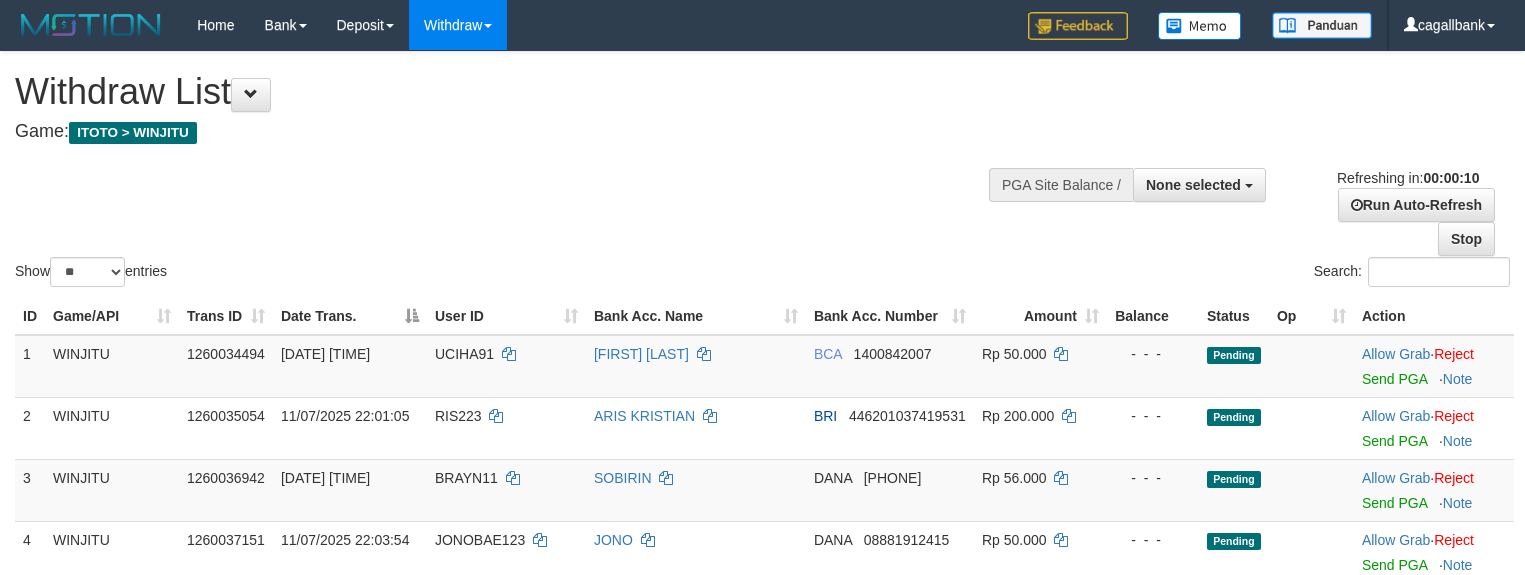 select 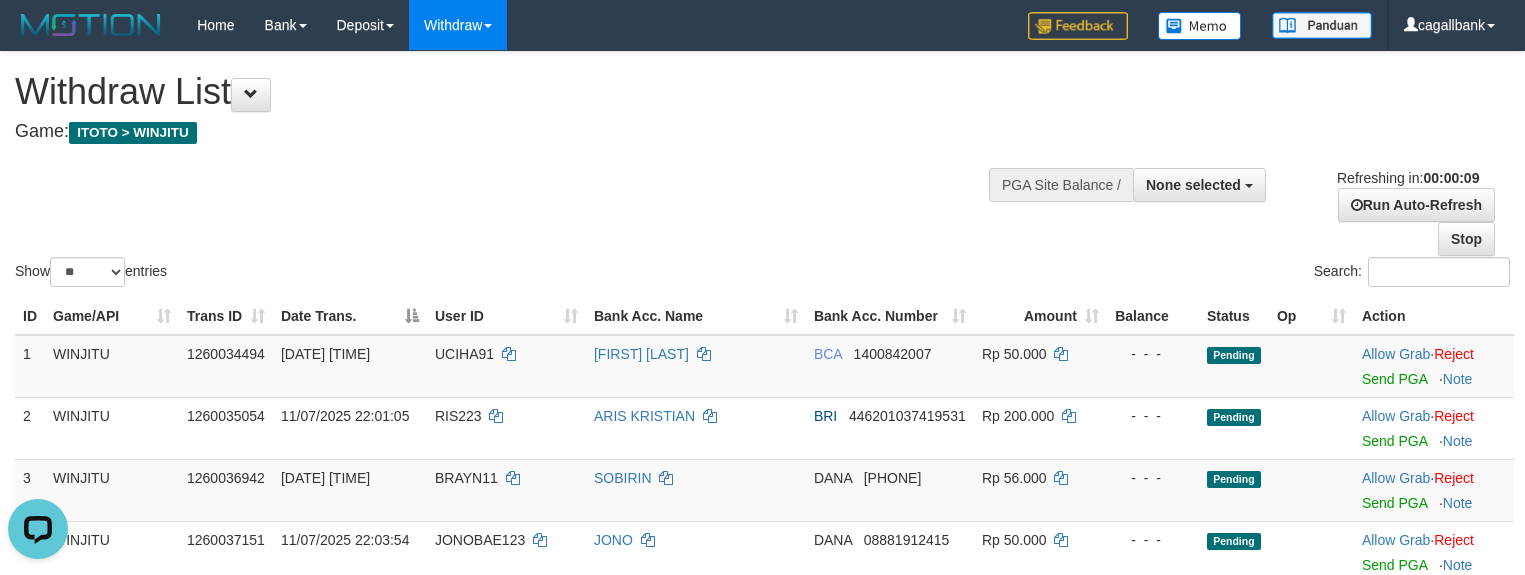 scroll, scrollTop: 0, scrollLeft: 0, axis: both 